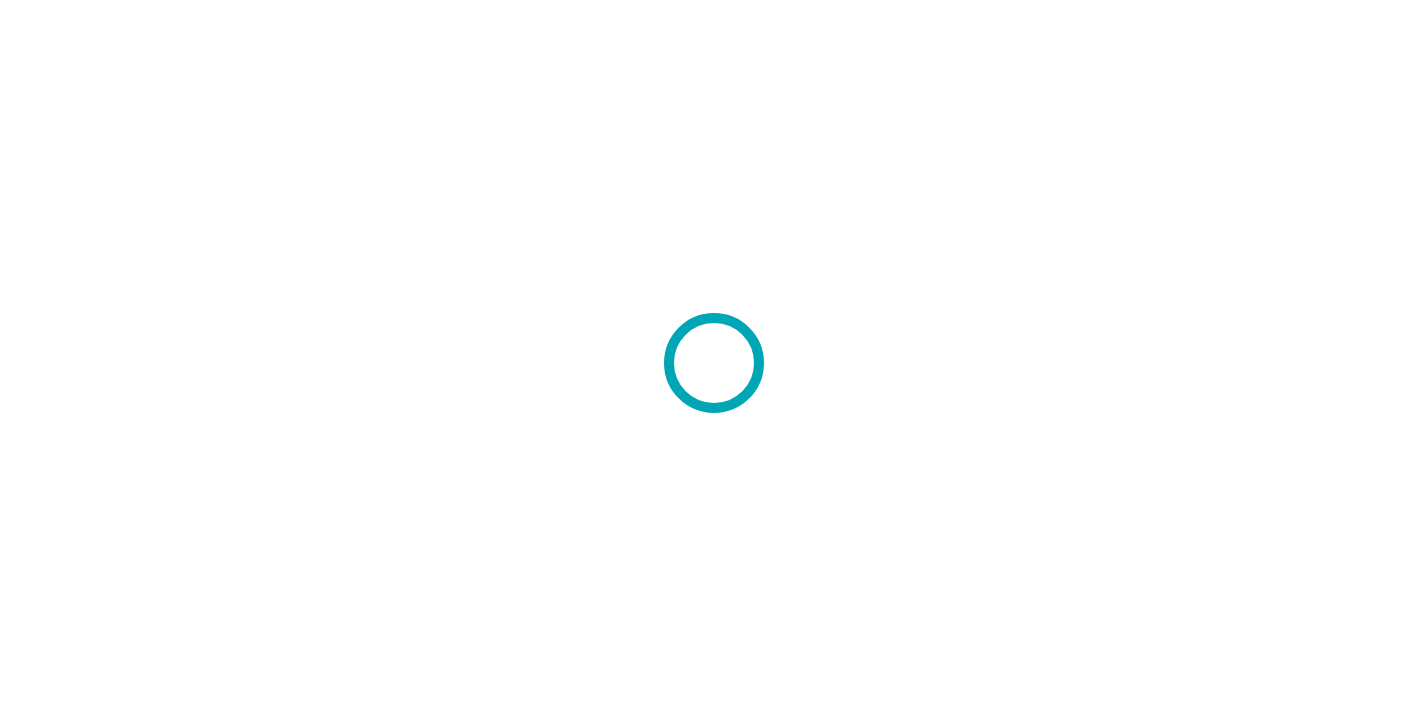 scroll, scrollTop: 0, scrollLeft: 0, axis: both 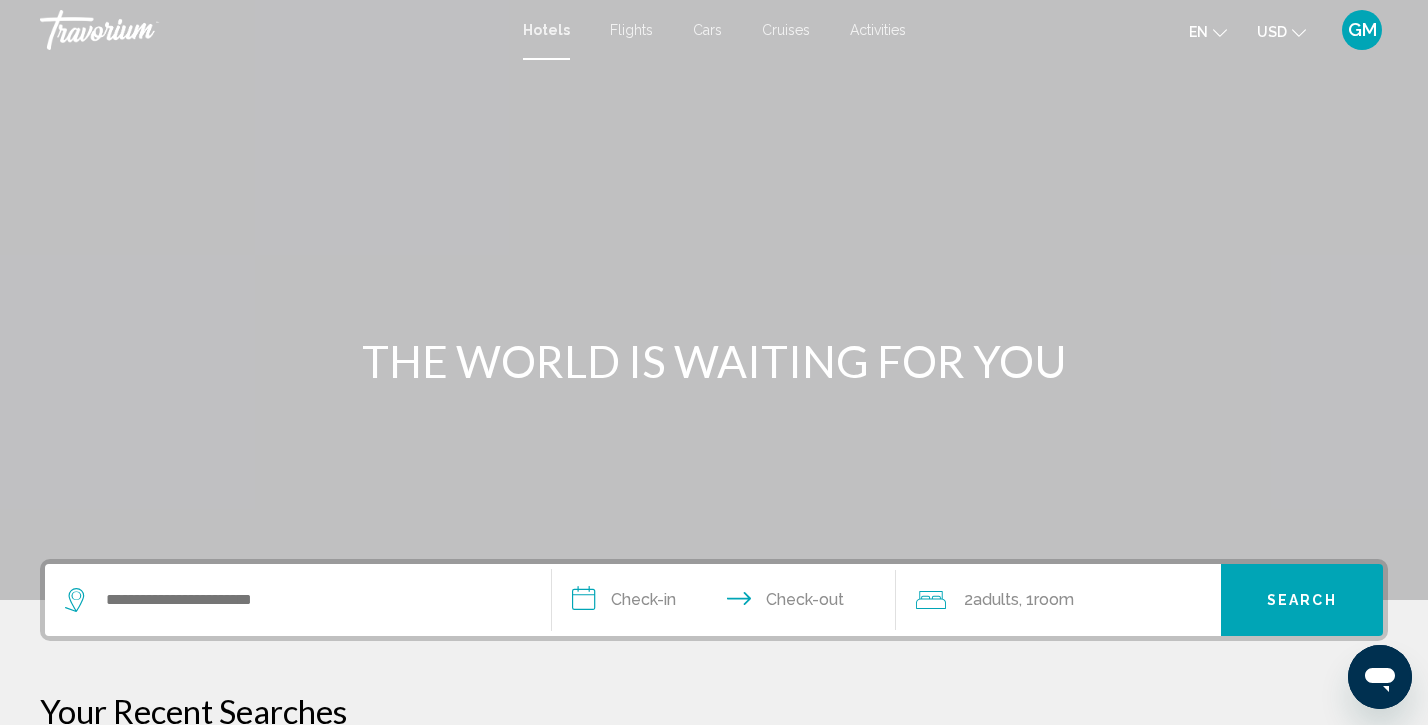 click on "Flights" at bounding box center (631, 30) 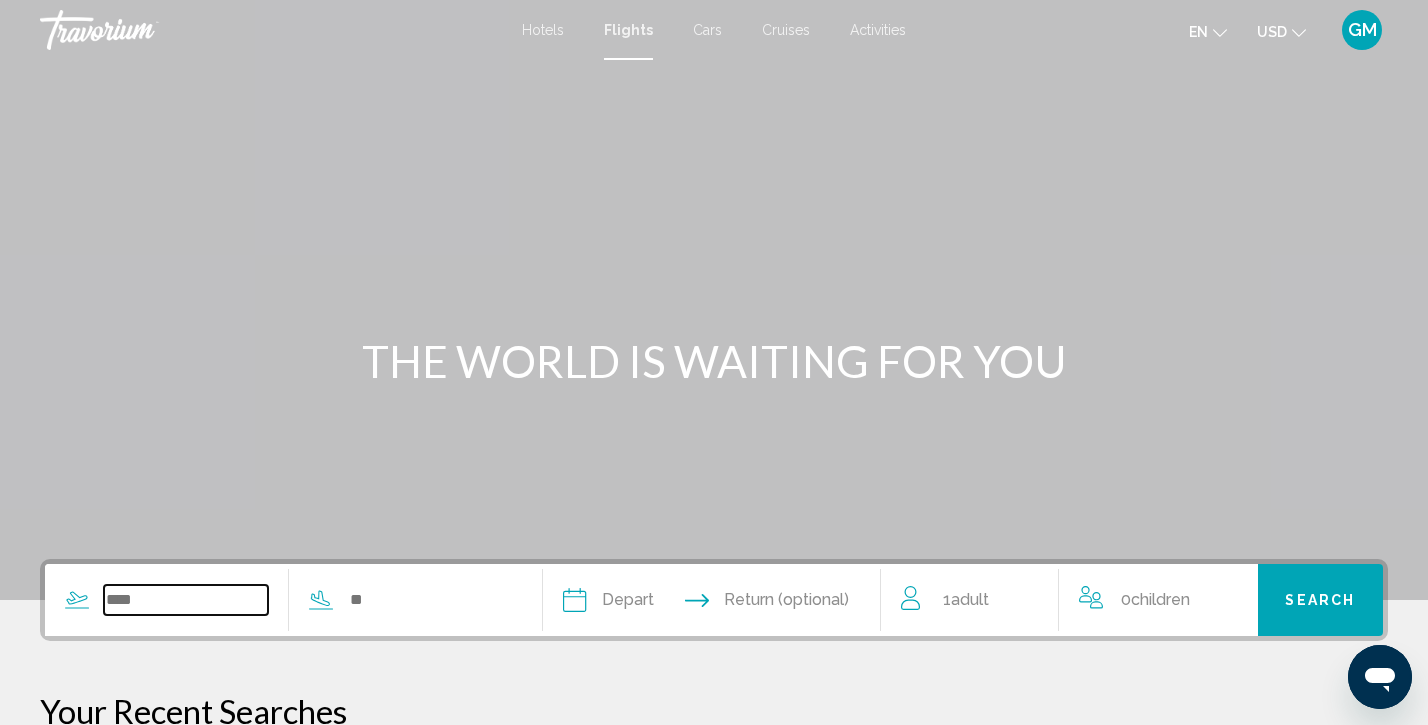 click at bounding box center (186, 600) 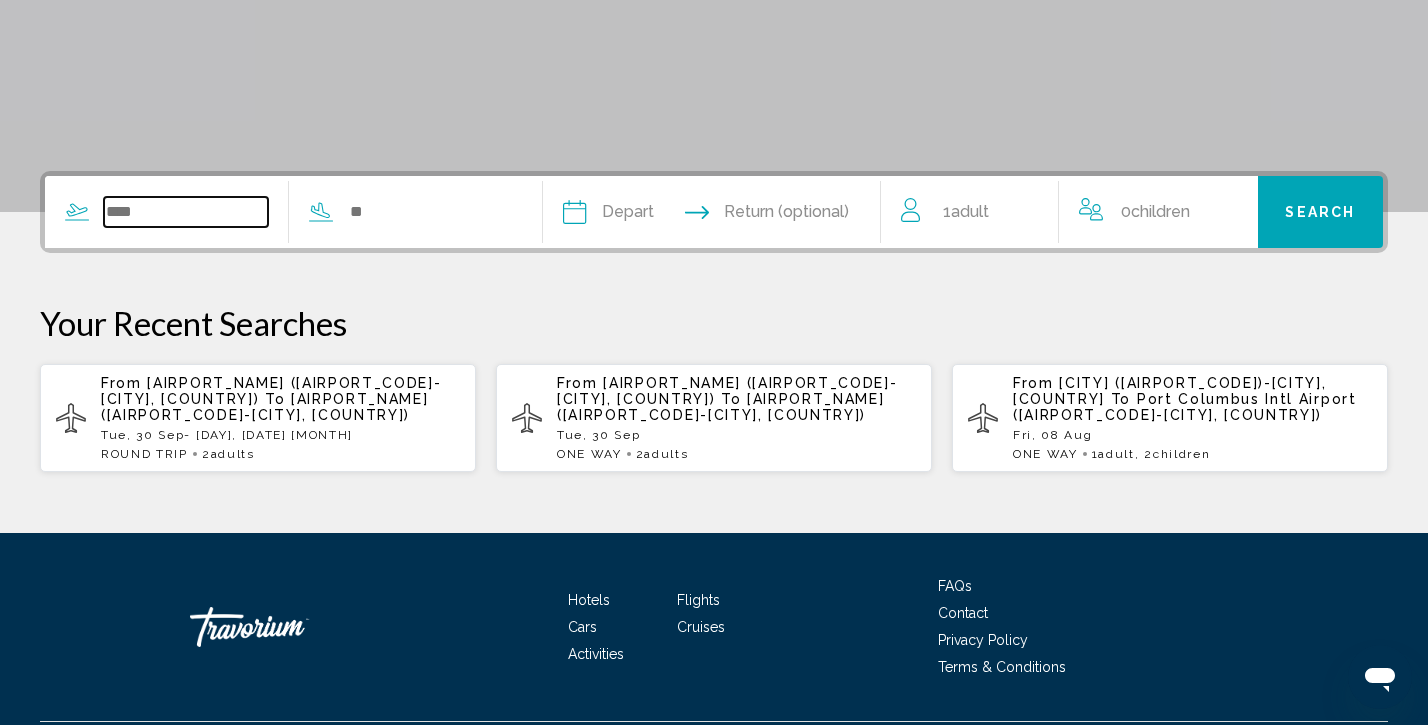 scroll, scrollTop: 460, scrollLeft: 0, axis: vertical 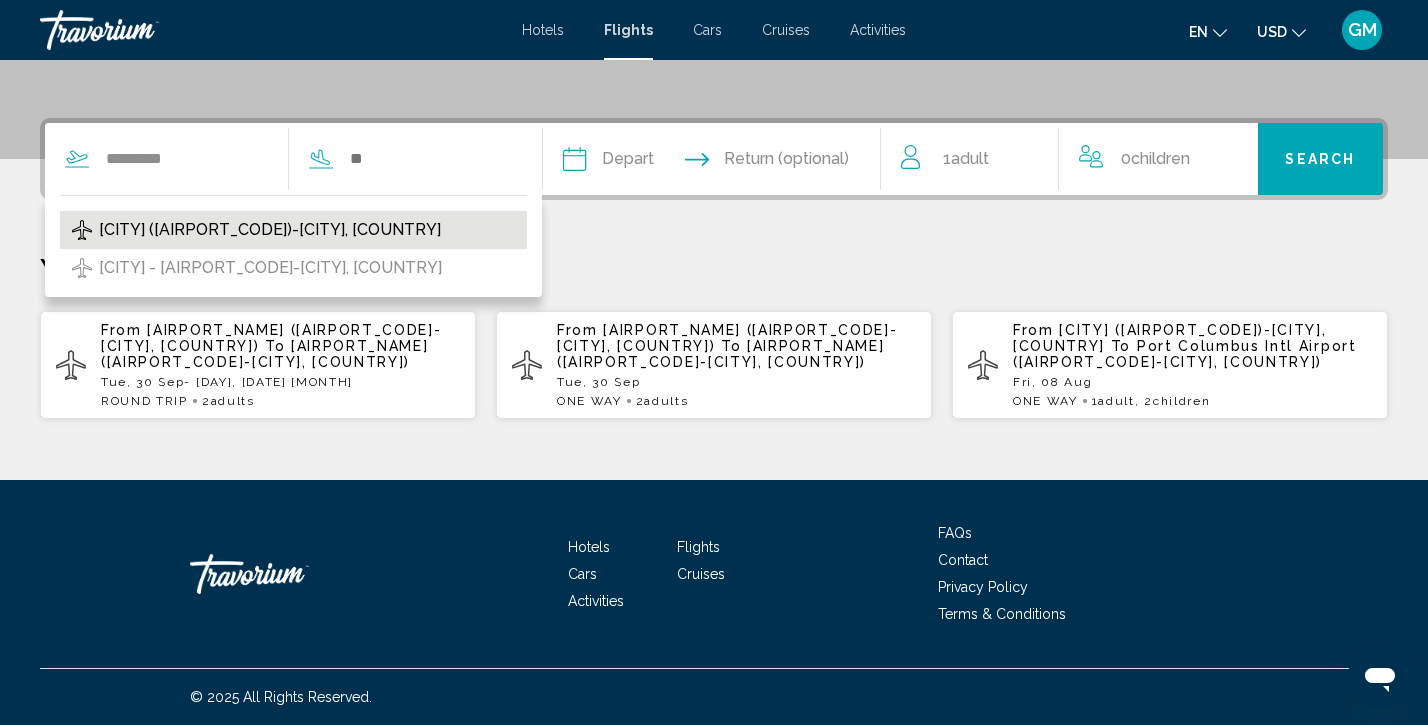 click on "[CITY] ([AIRPORT_CODE])-[CITY], [COUNTRY]" at bounding box center [270, 230] 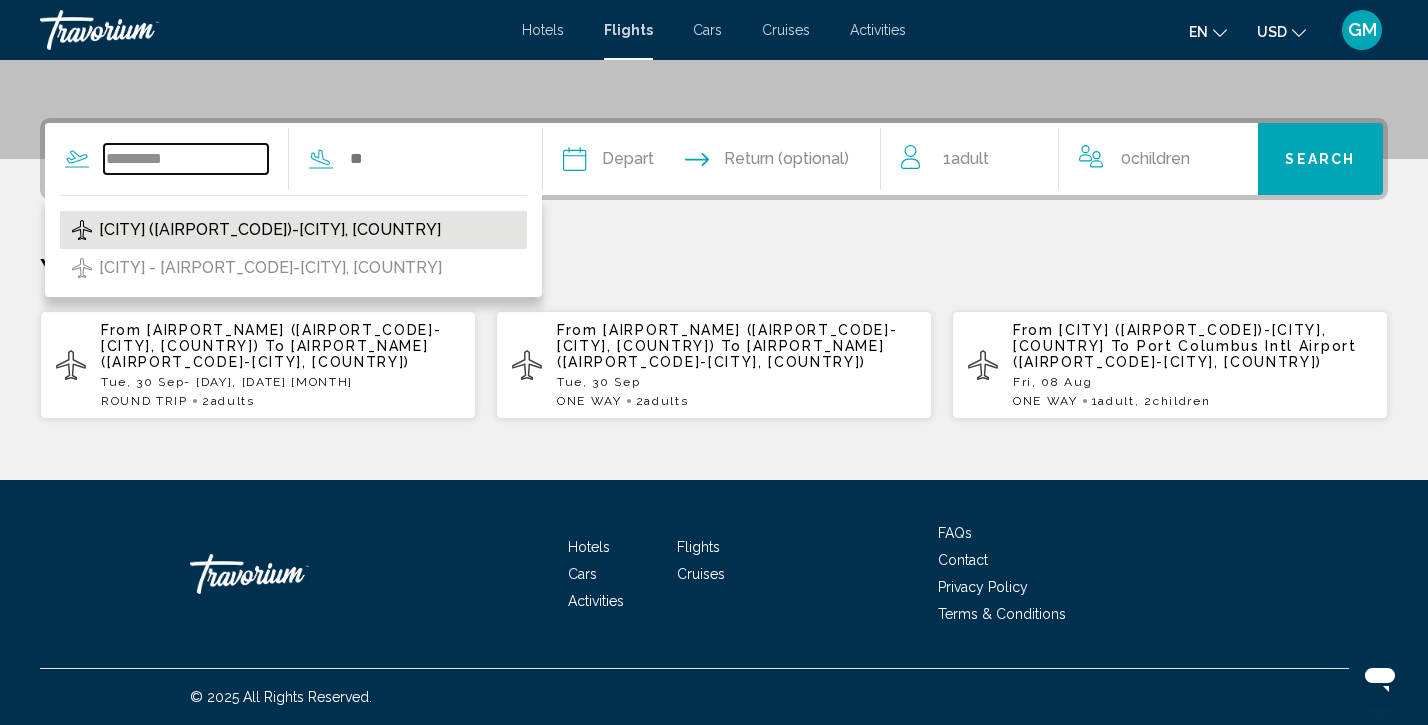 type on "**********" 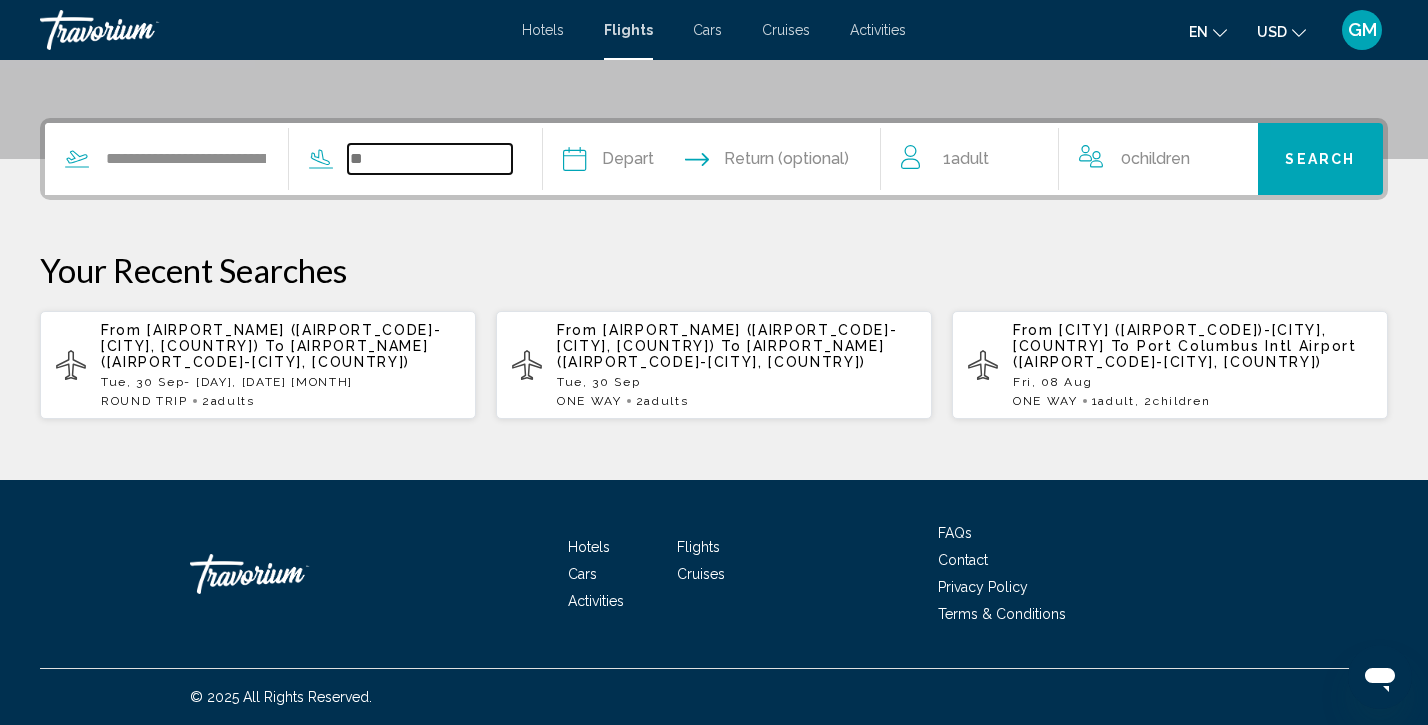 click at bounding box center [430, 159] 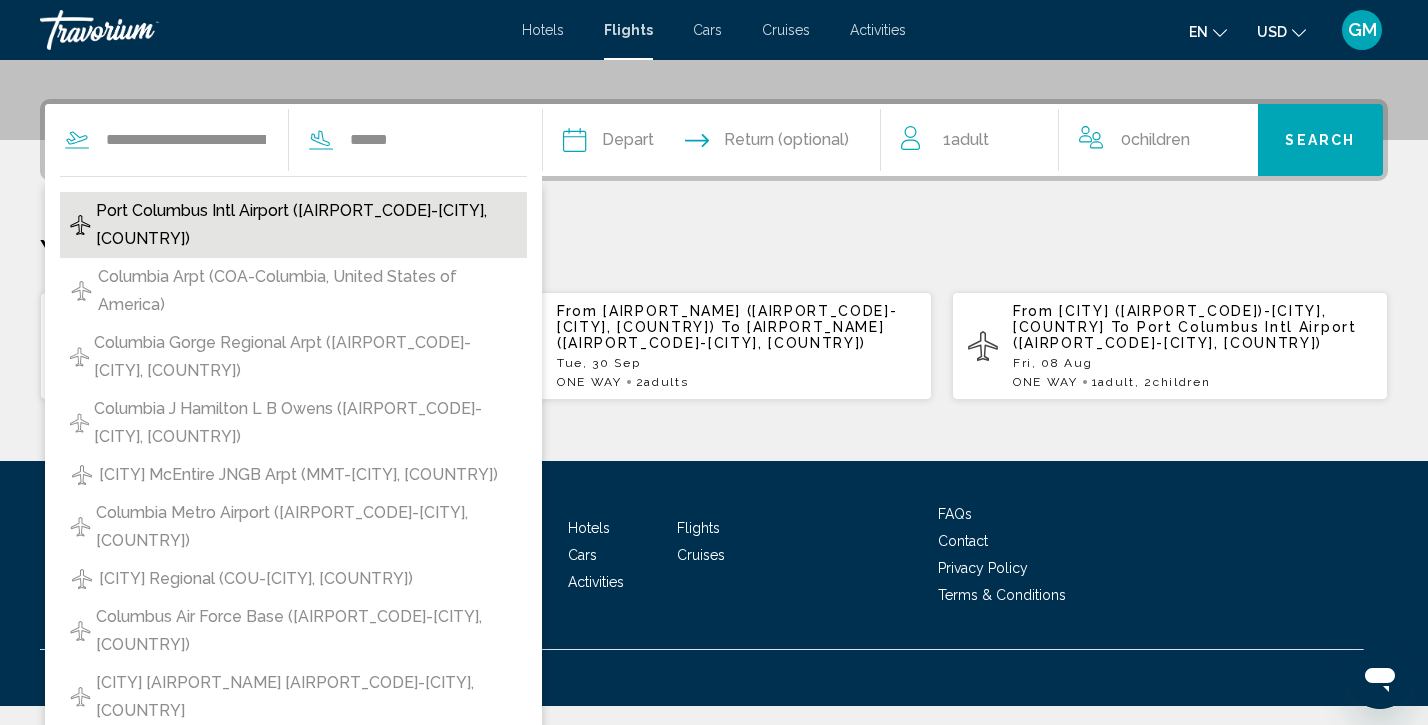 drag, startPoint x: 431, startPoint y: 140, endPoint x: 285, endPoint y: 210, distance: 161.91356 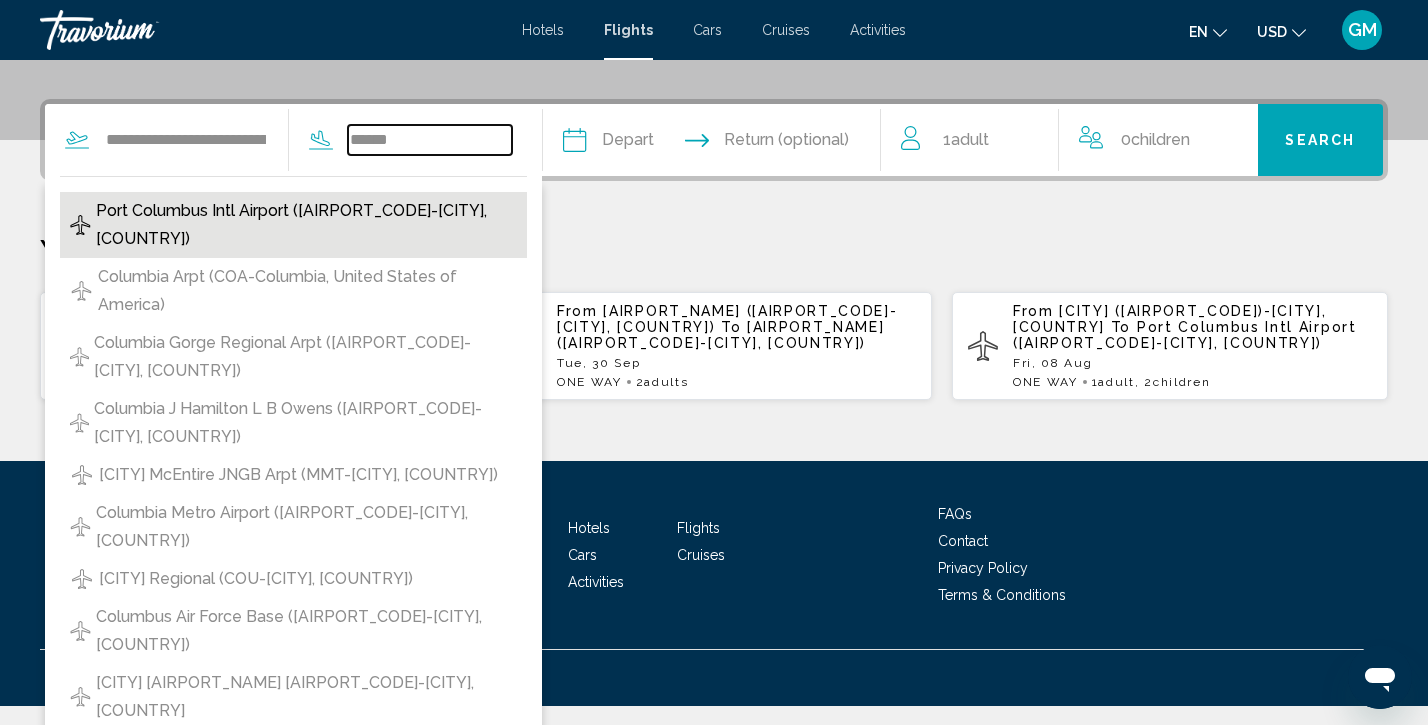 type on "**********" 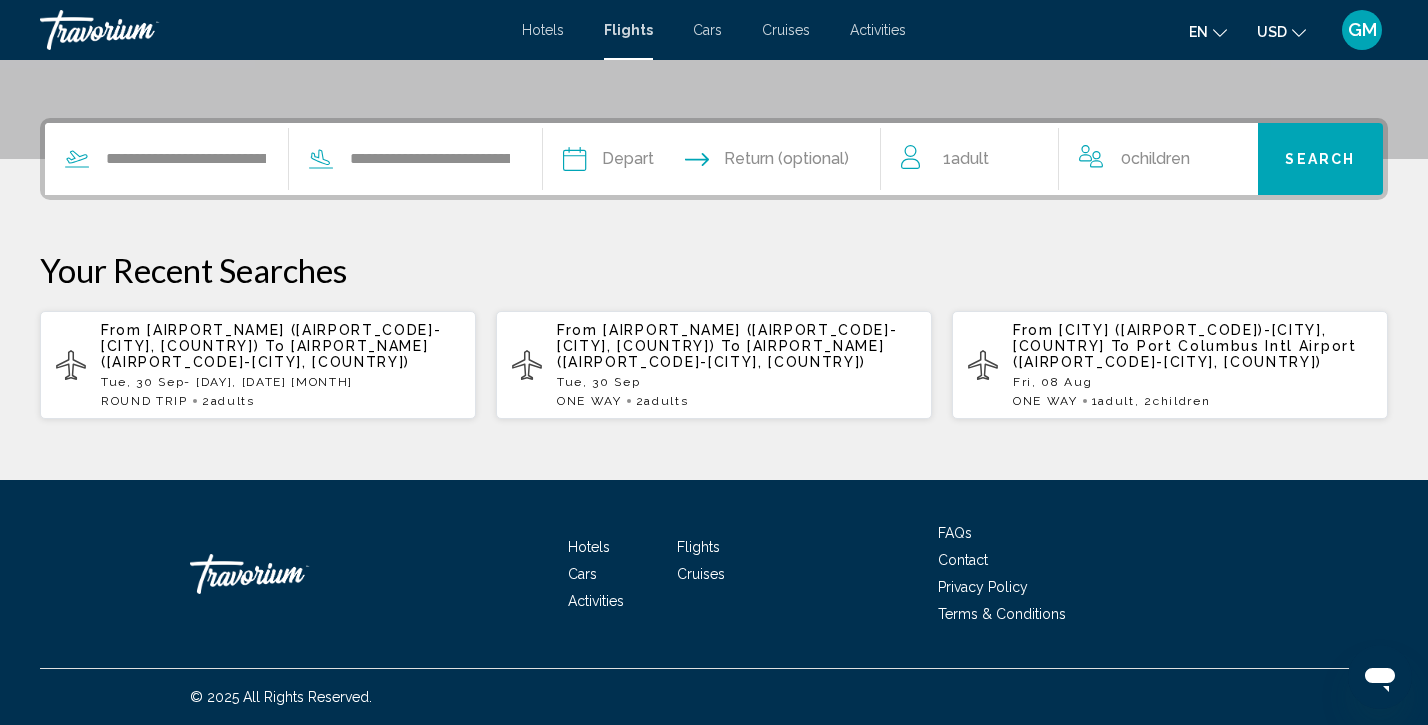 click at bounding box center (641, 162) 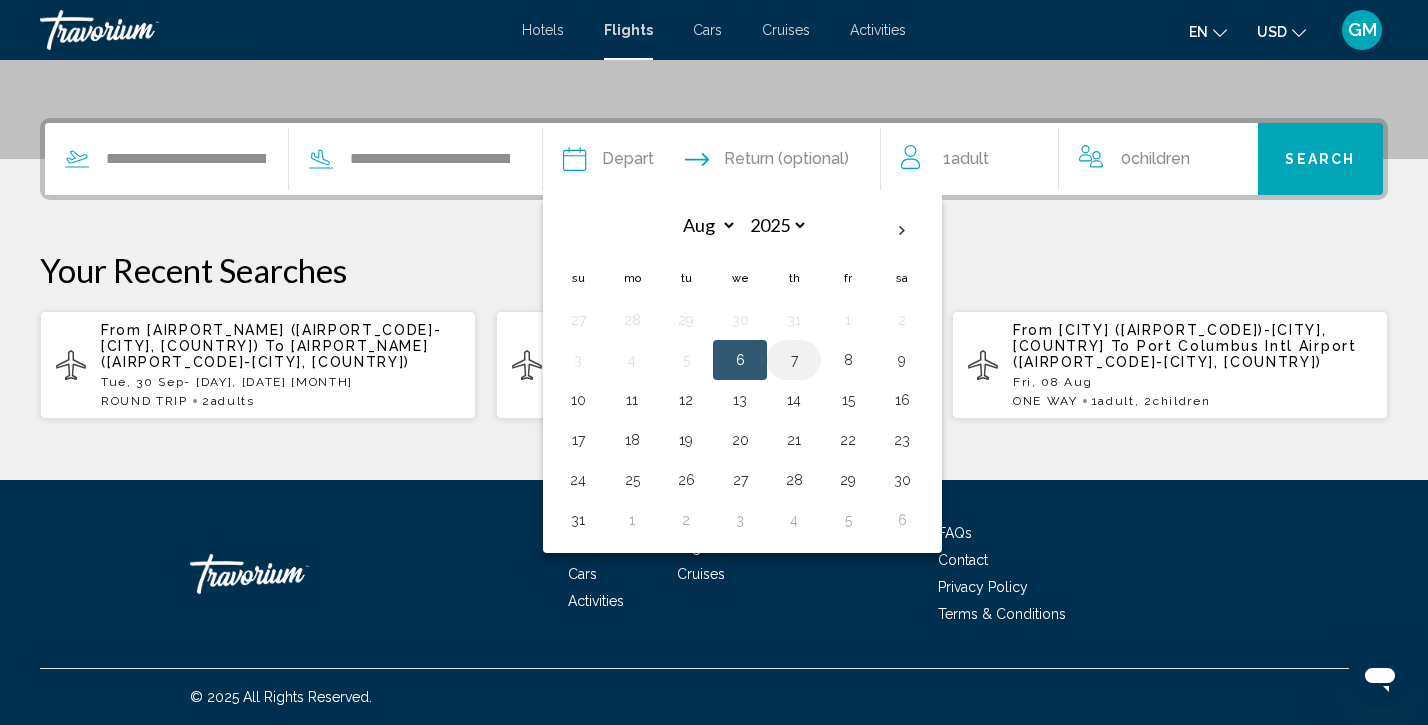 click on "7" at bounding box center [794, 360] 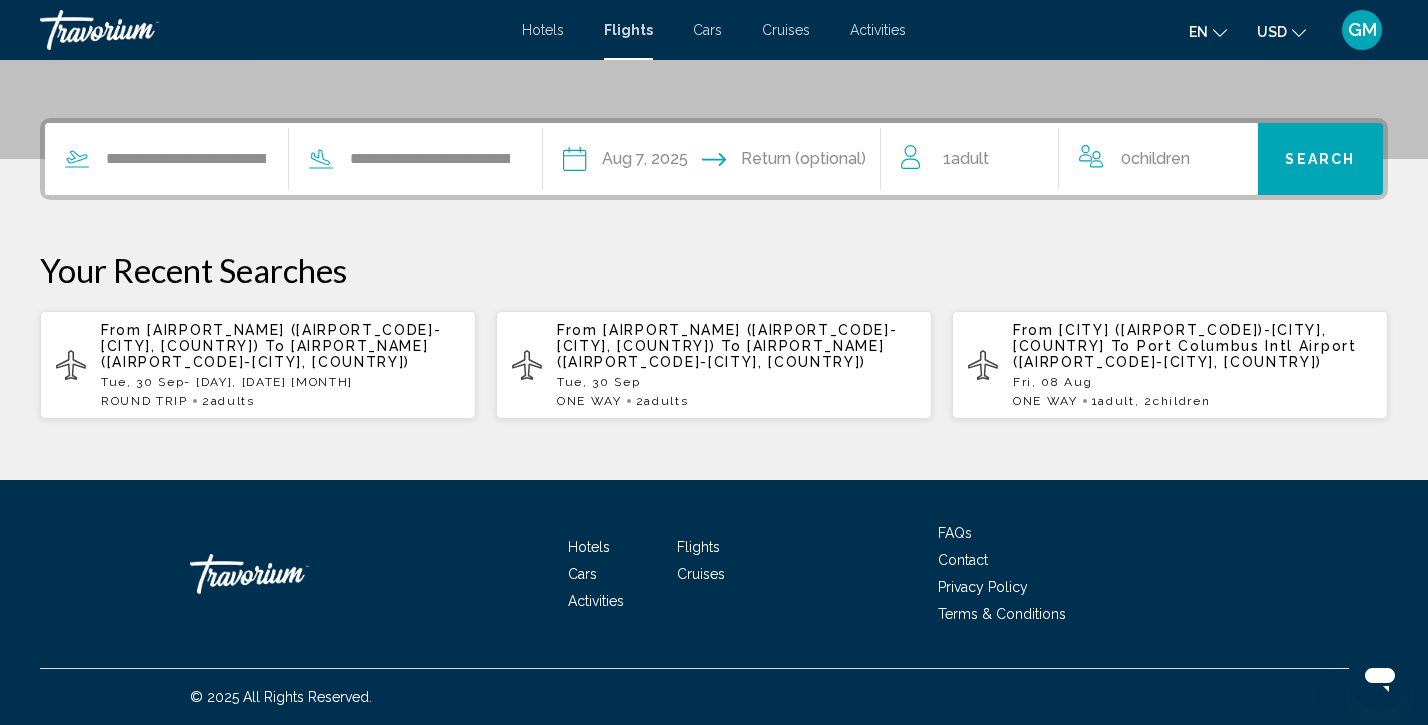 click on "Adult" at bounding box center (970, 158) 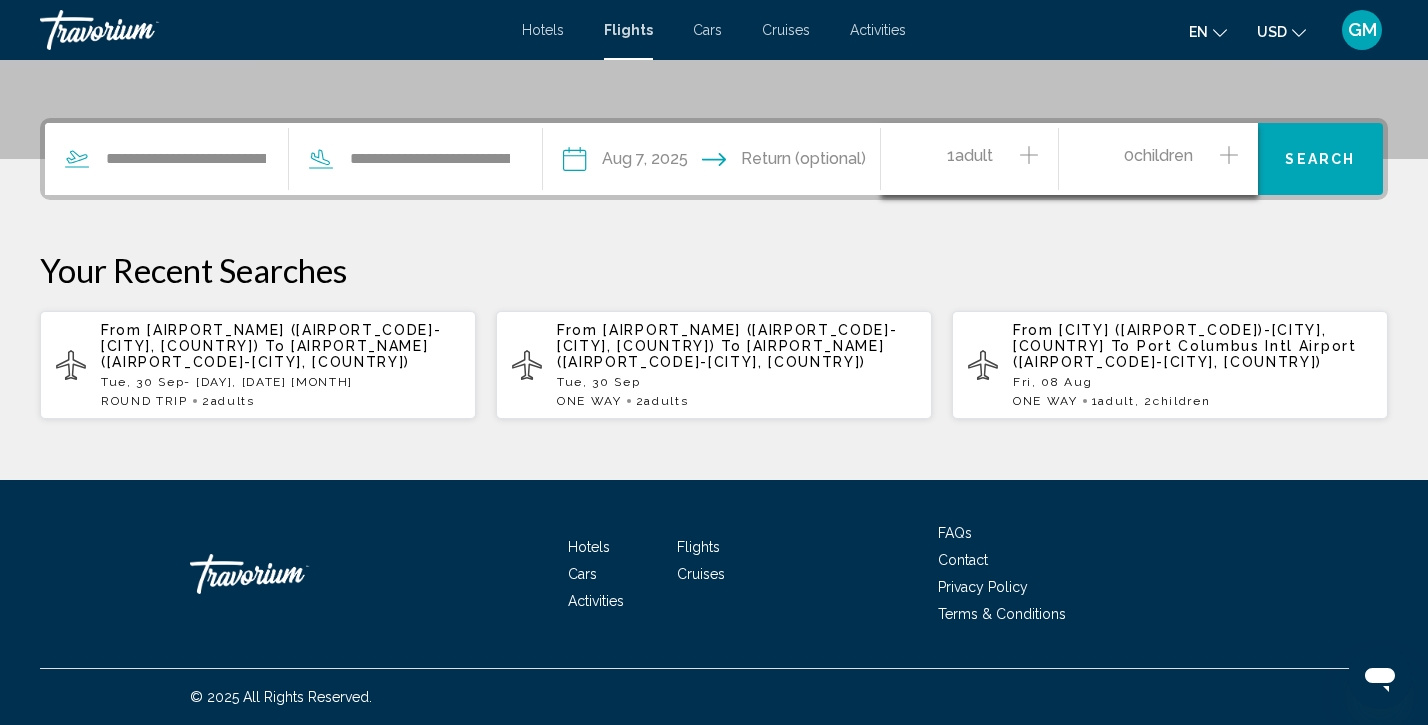 click 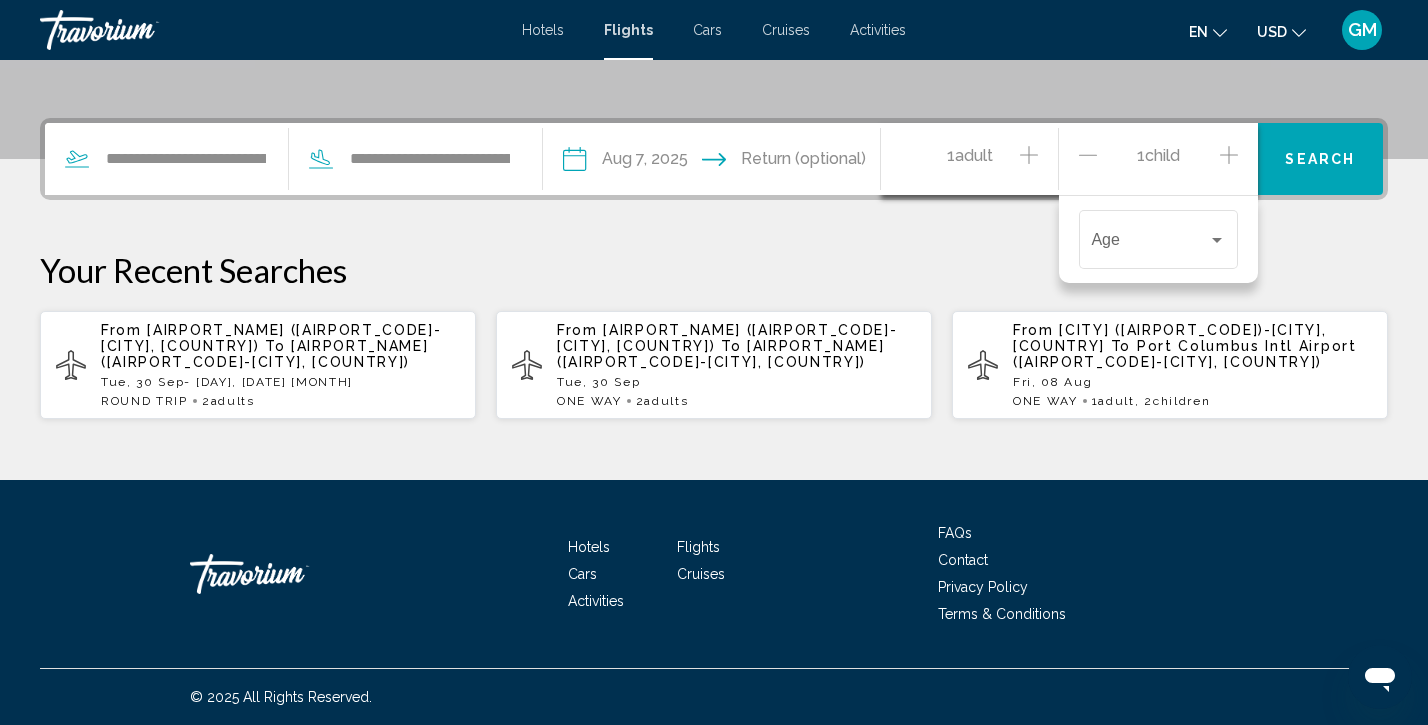 click 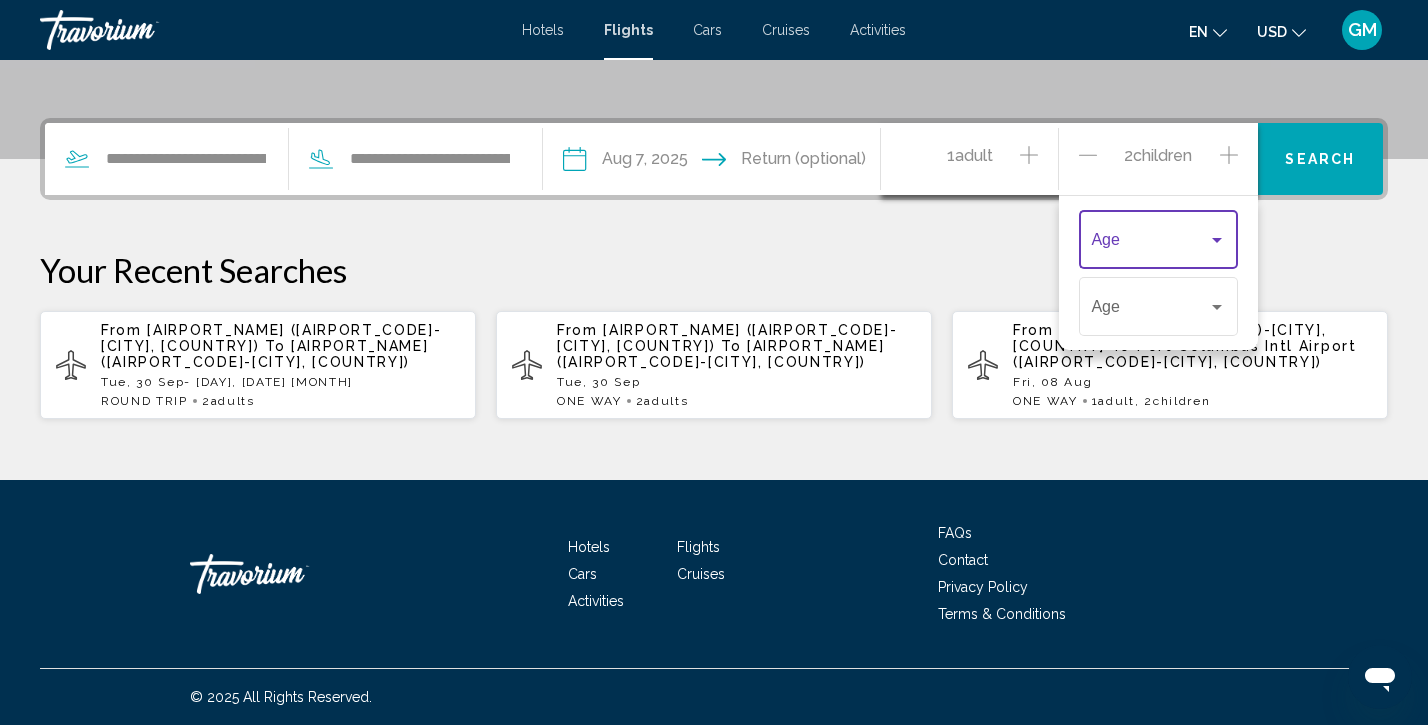 click at bounding box center (1217, 240) 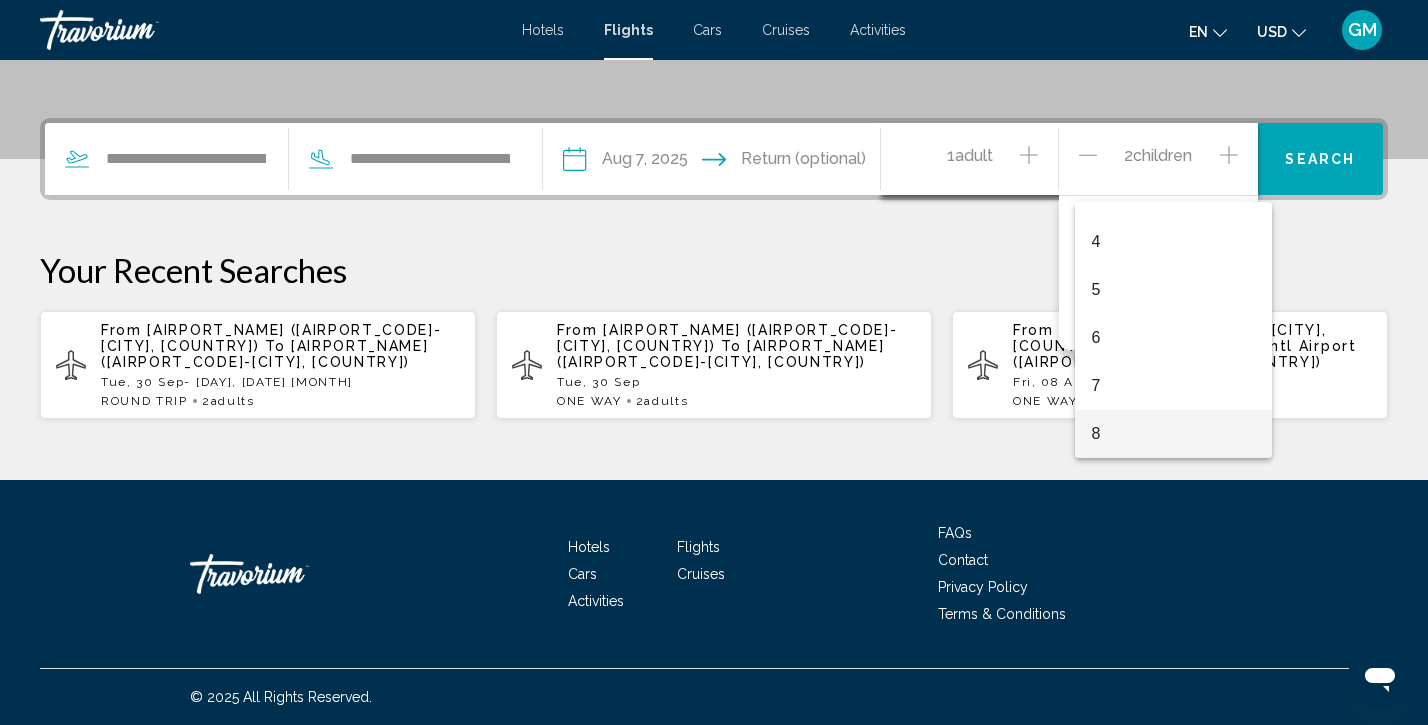 scroll, scrollTop: 224, scrollLeft: 0, axis: vertical 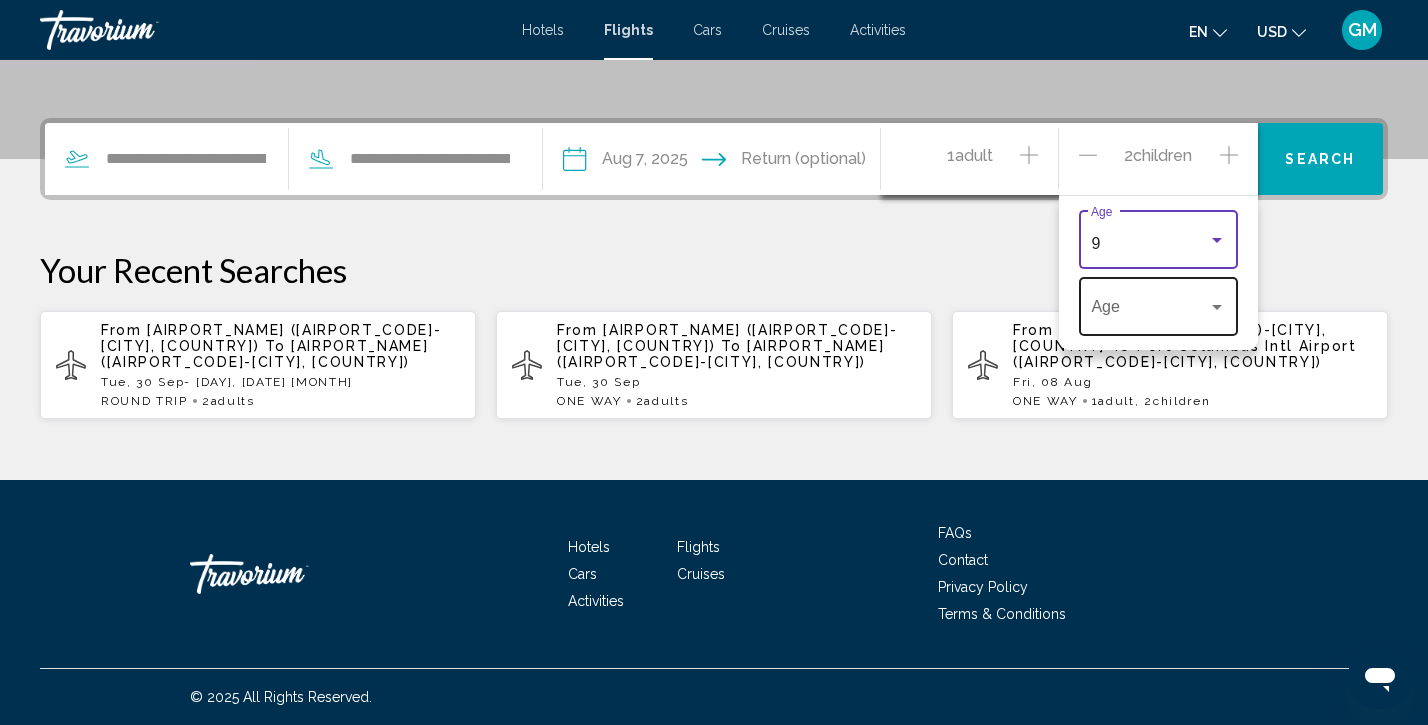click at bounding box center (1217, 307) 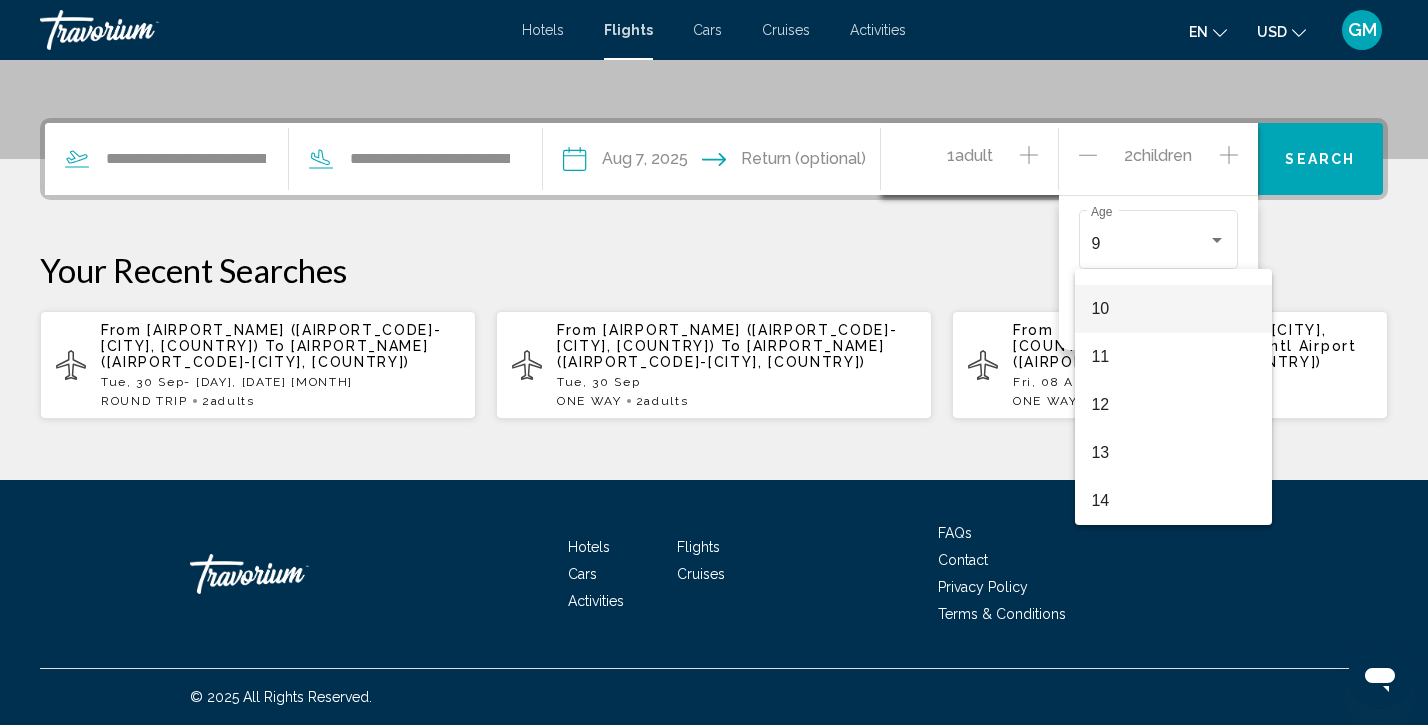 scroll, scrollTop: 512, scrollLeft: 0, axis: vertical 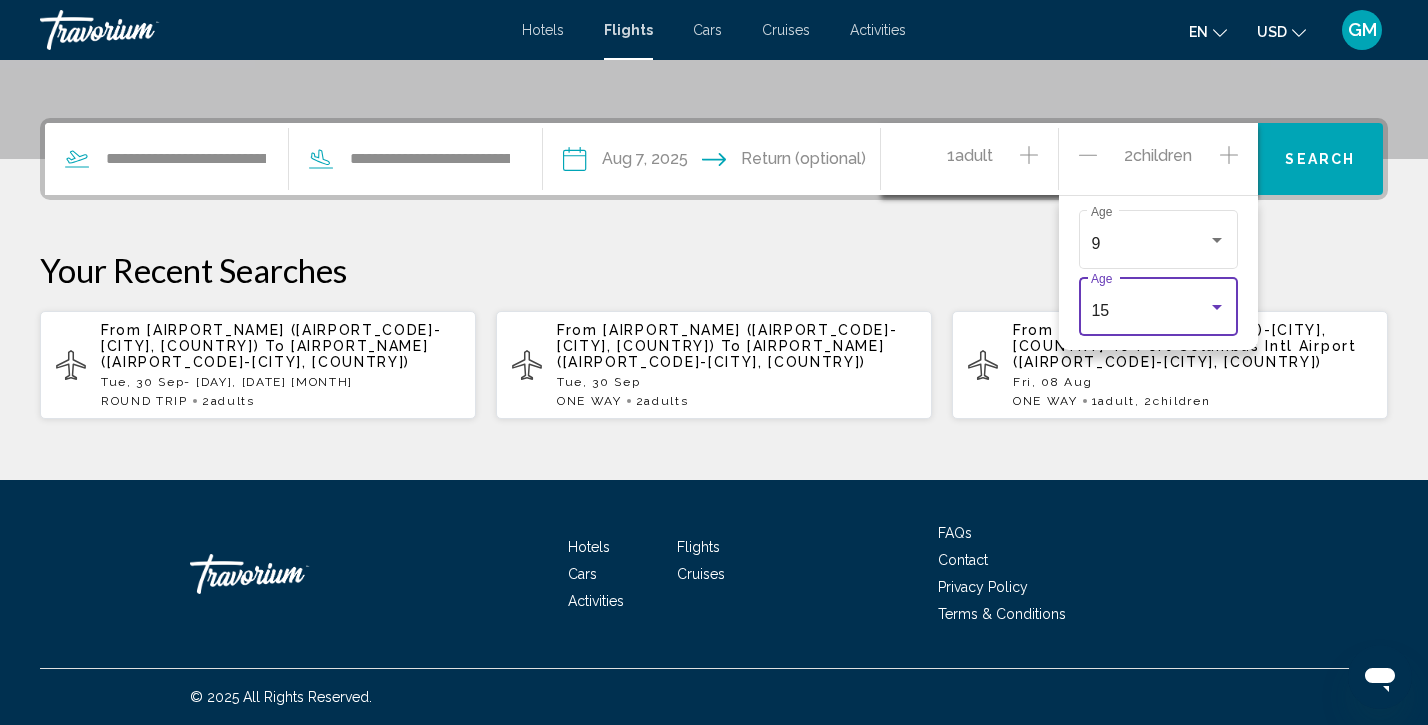 click at bounding box center [1217, 307] 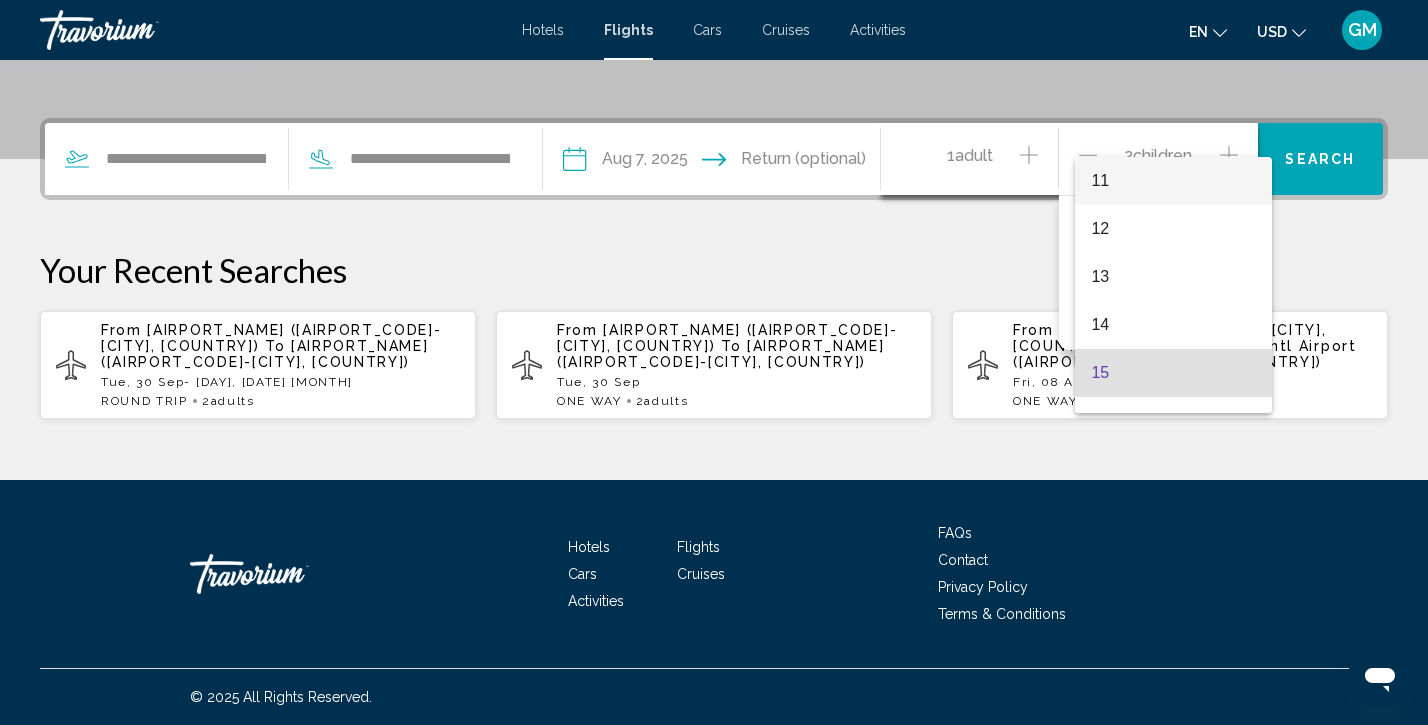 scroll, scrollTop: 480, scrollLeft: 0, axis: vertical 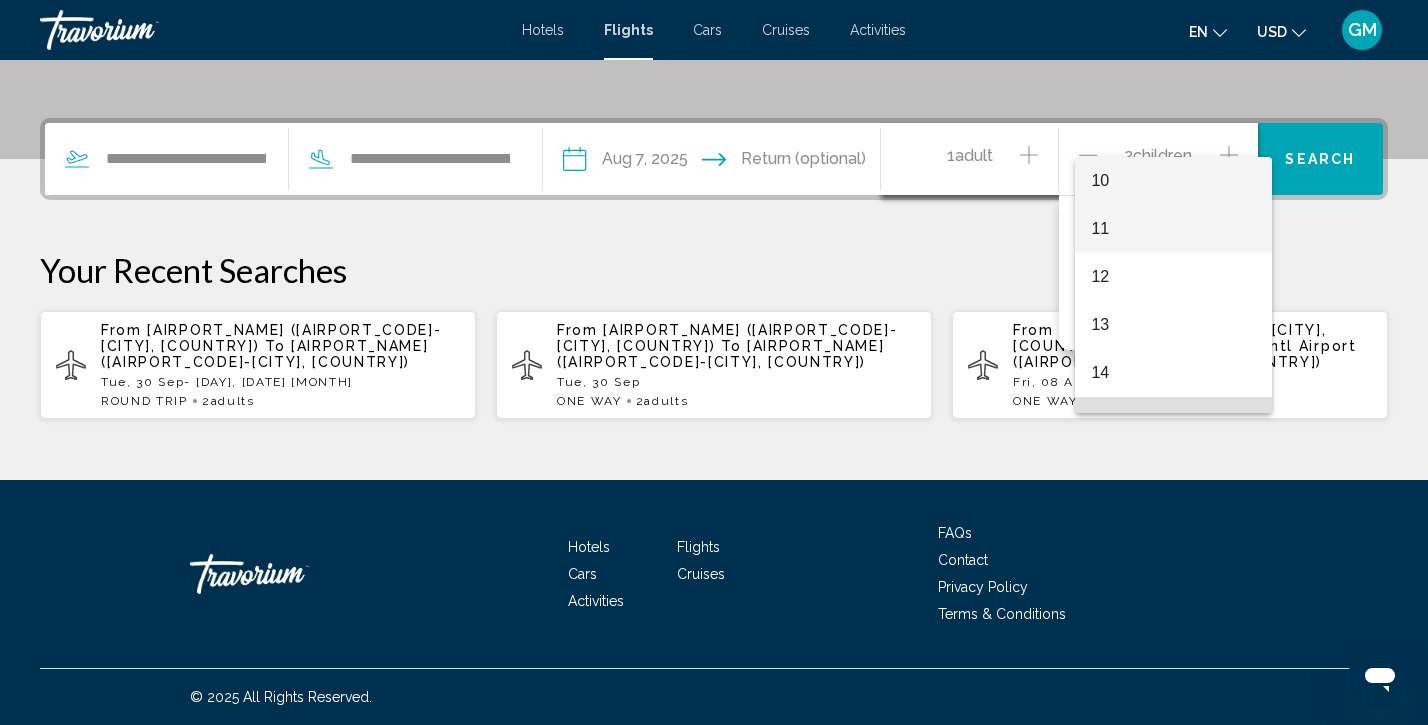 click on "11" at bounding box center (1173, 229) 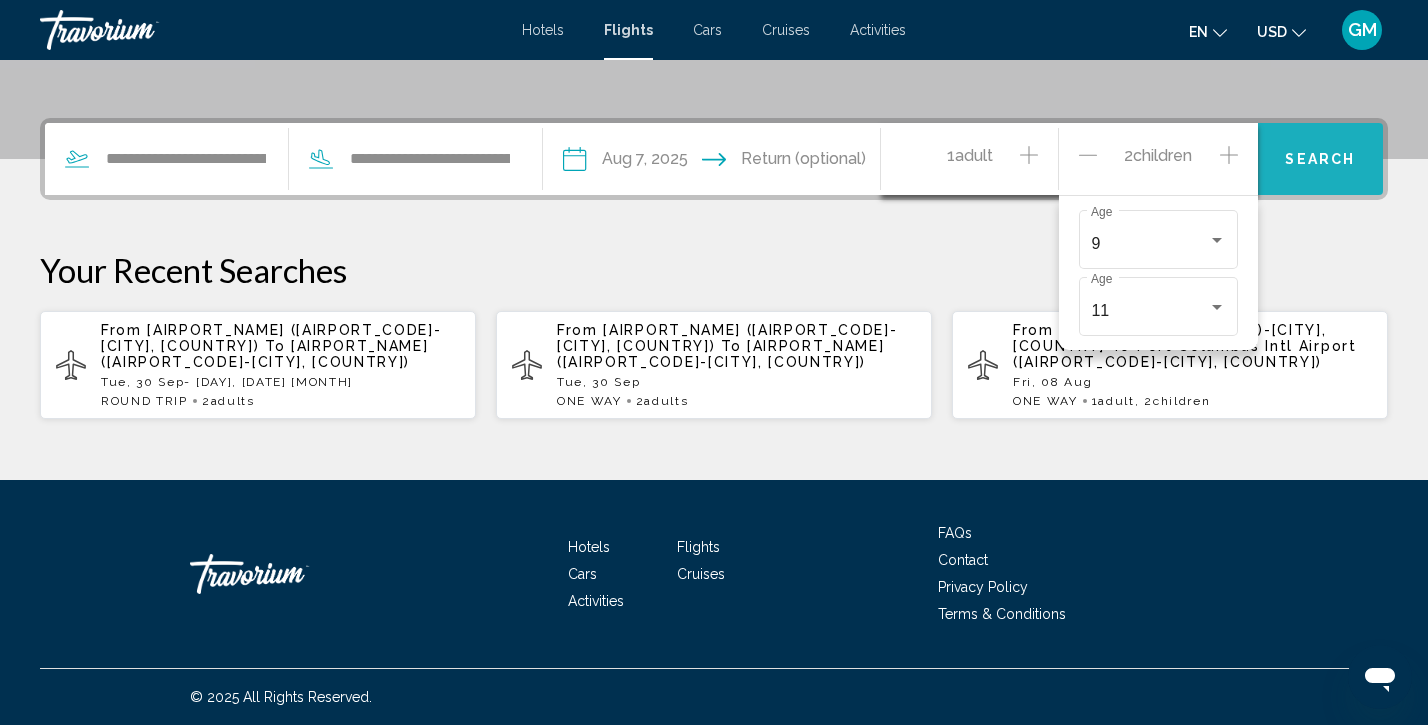click on "Search" at bounding box center [1320, 158] 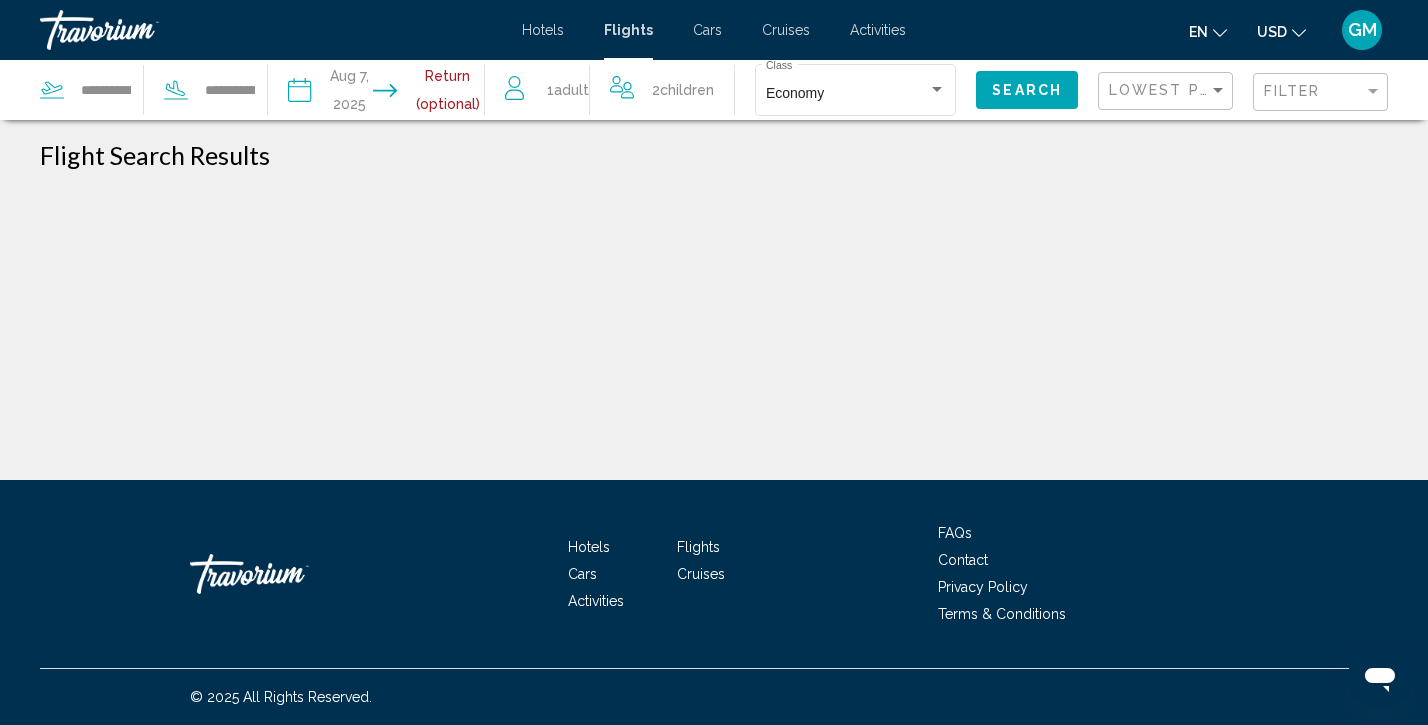 scroll, scrollTop: 0, scrollLeft: 0, axis: both 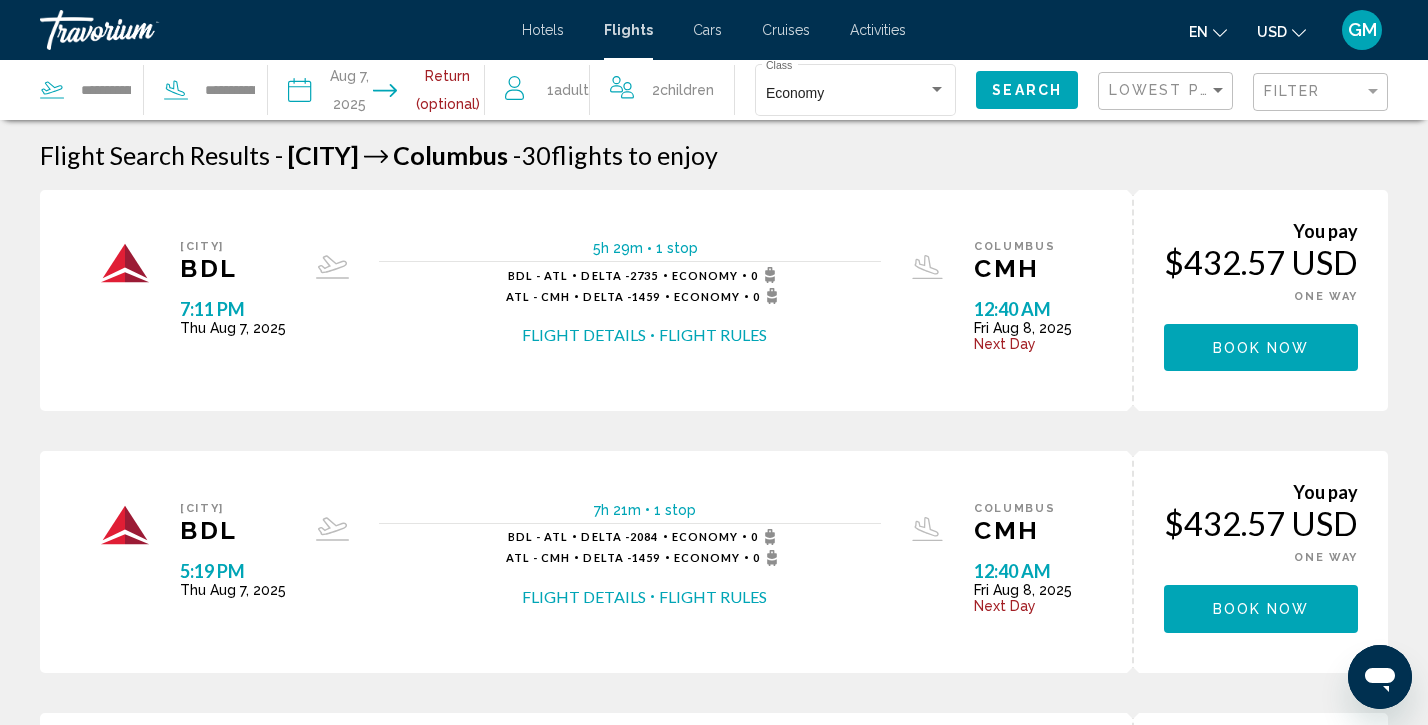 click on "[CITY] [AIRPORT_CODE] [TIME] [DAY] [MONTH] [DATE]
[DURATION] [STOPS]
[STOP_INFO] [AIRPORT_CODE] - [AIRPORT_CODE] [AIRLINE] - [FLIGHT_NUM] Economy  0
[AIRPORT_CODE] - [AIRPORT_CODE] [AIRLINE] - [FLIGHT_NUM] Economy  0
Flight Details Flight Rules
[CITY] [AIRPORT_CODE] [TIME] [DAY] [MONTH] [DATE] Next Day Flight Details Flight Rules" at bounding box center (586, 300) 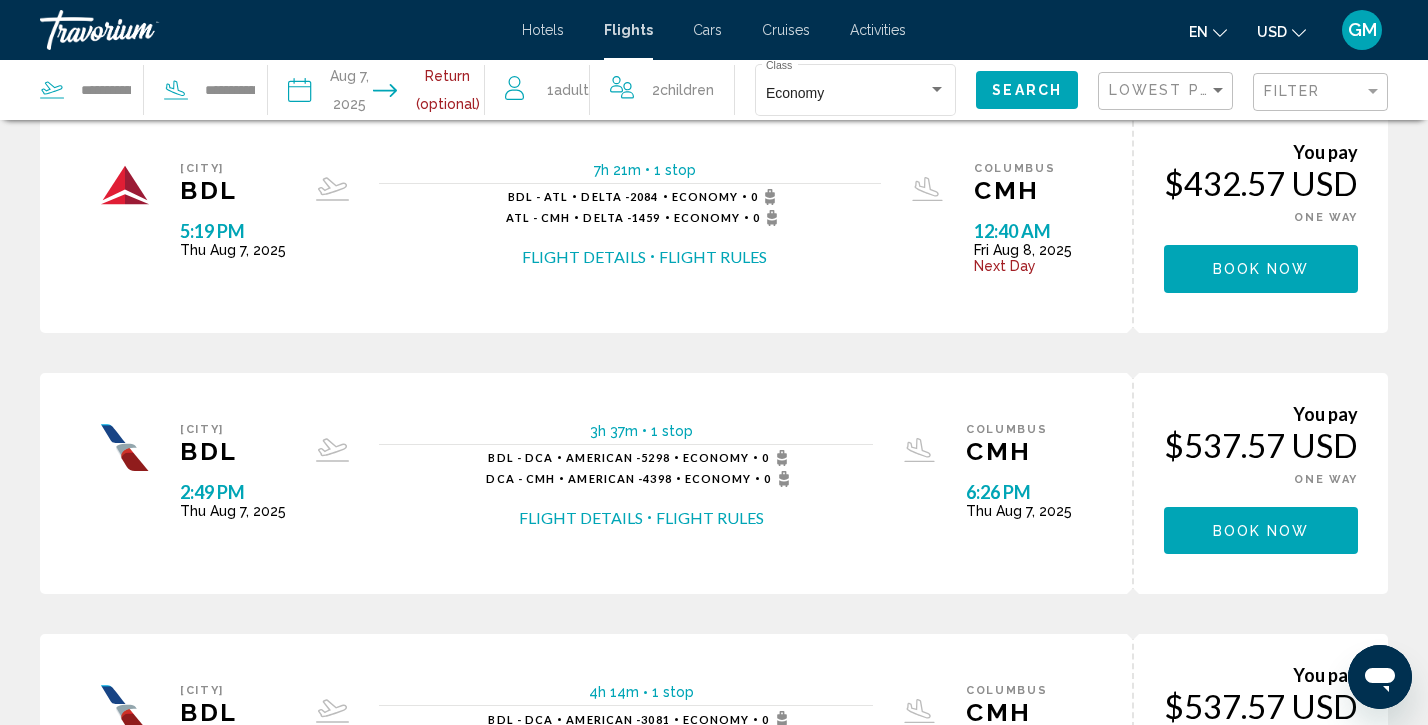 scroll, scrollTop: 342, scrollLeft: 0, axis: vertical 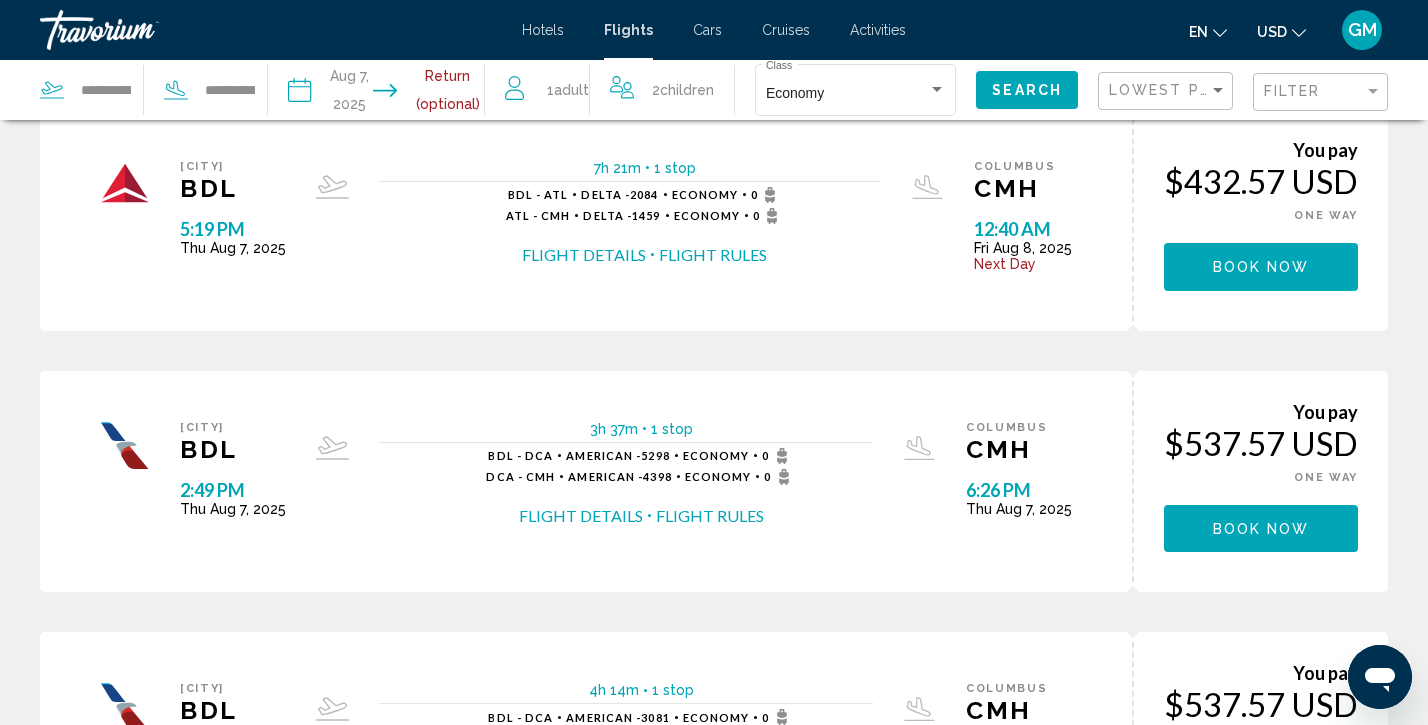 click on "Flight Details" at bounding box center [581, 516] 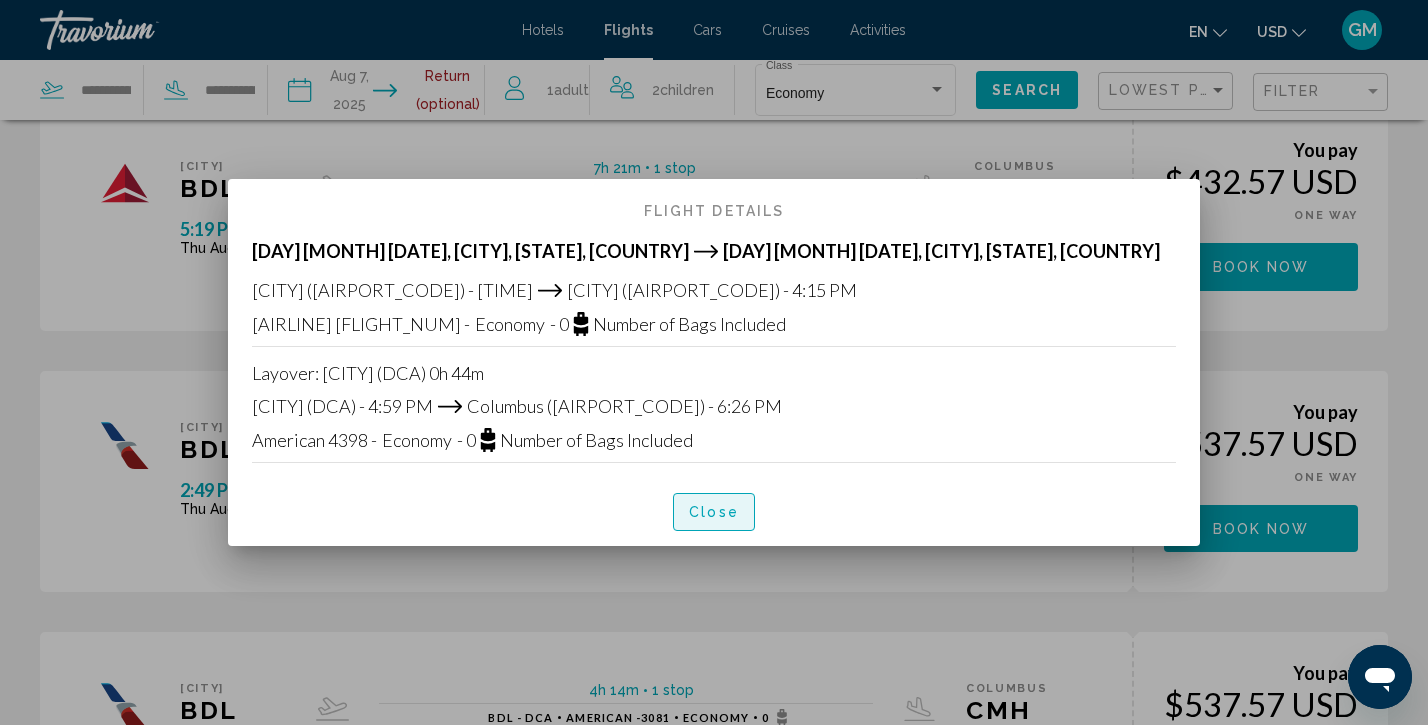 click on "Close" at bounding box center [714, 513] 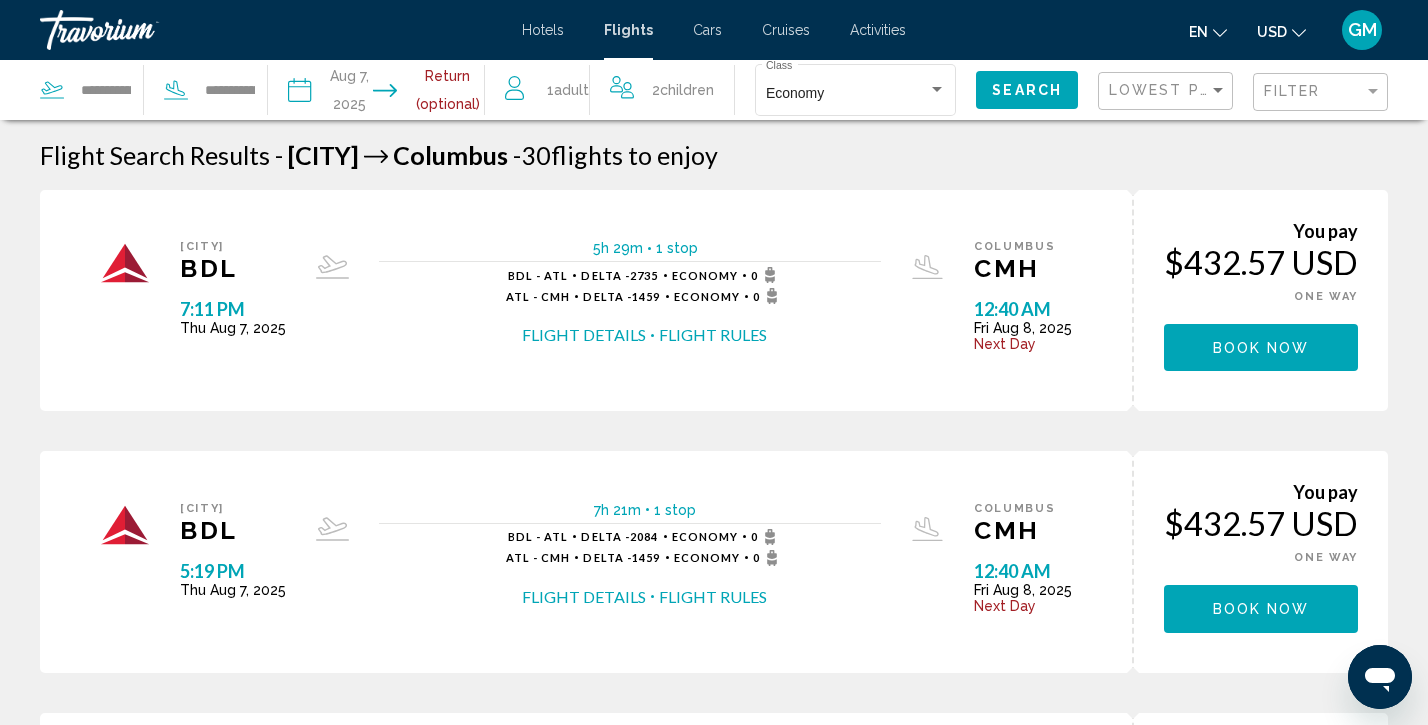 scroll, scrollTop: 342, scrollLeft: 0, axis: vertical 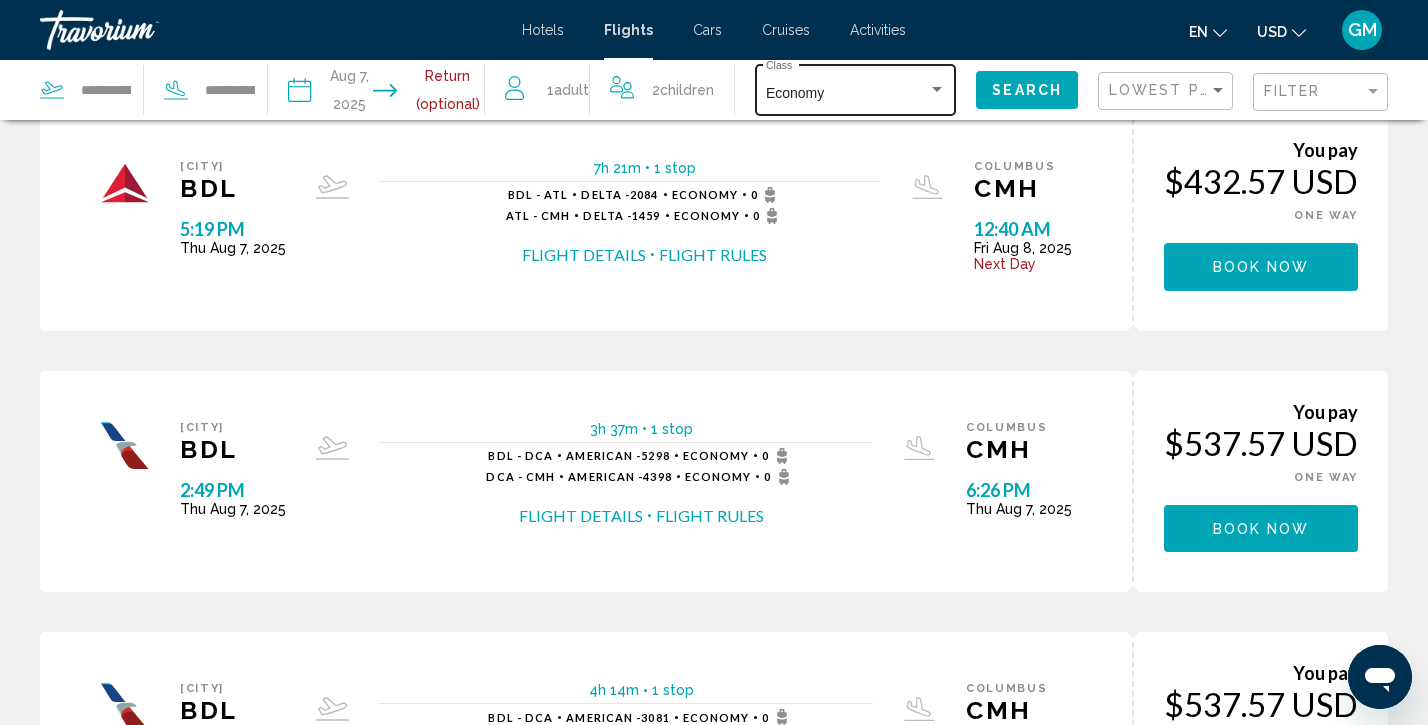 click at bounding box center (937, 90) 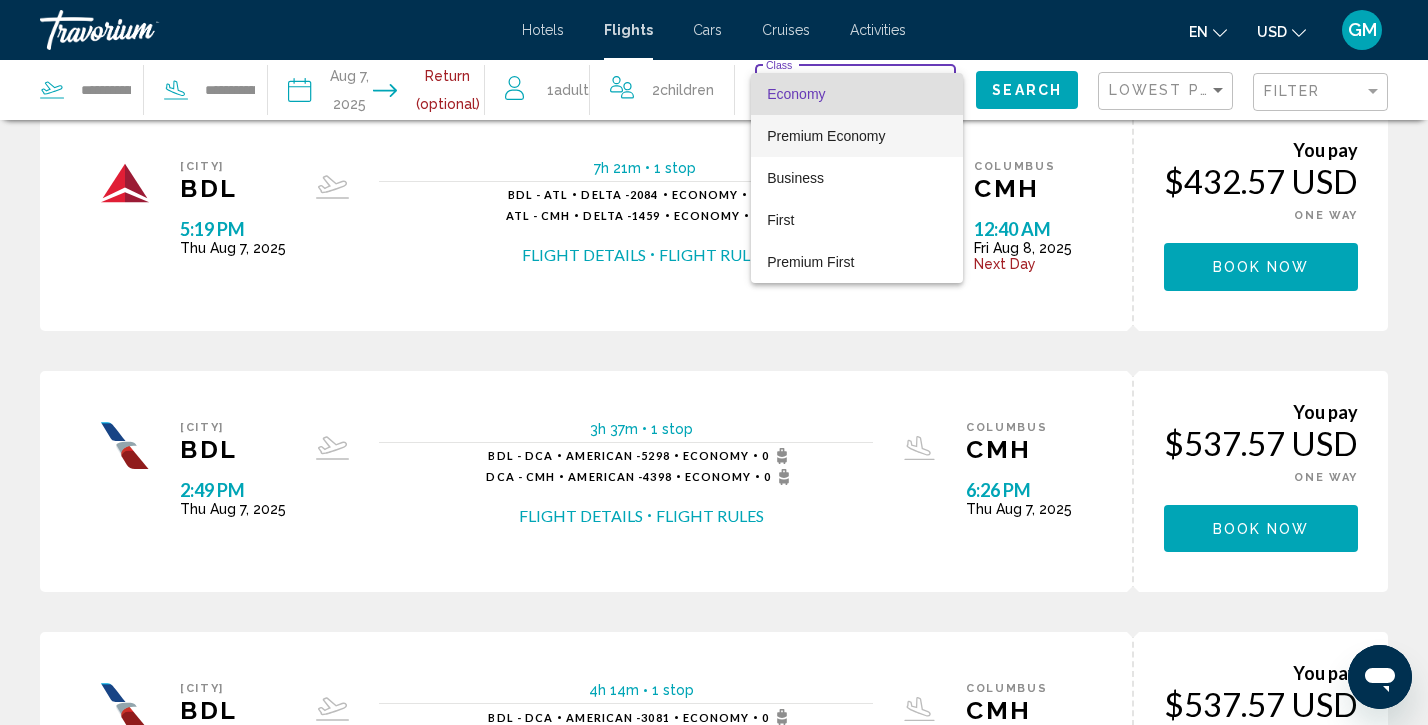 click on "Premium Economy" at bounding box center [826, 136] 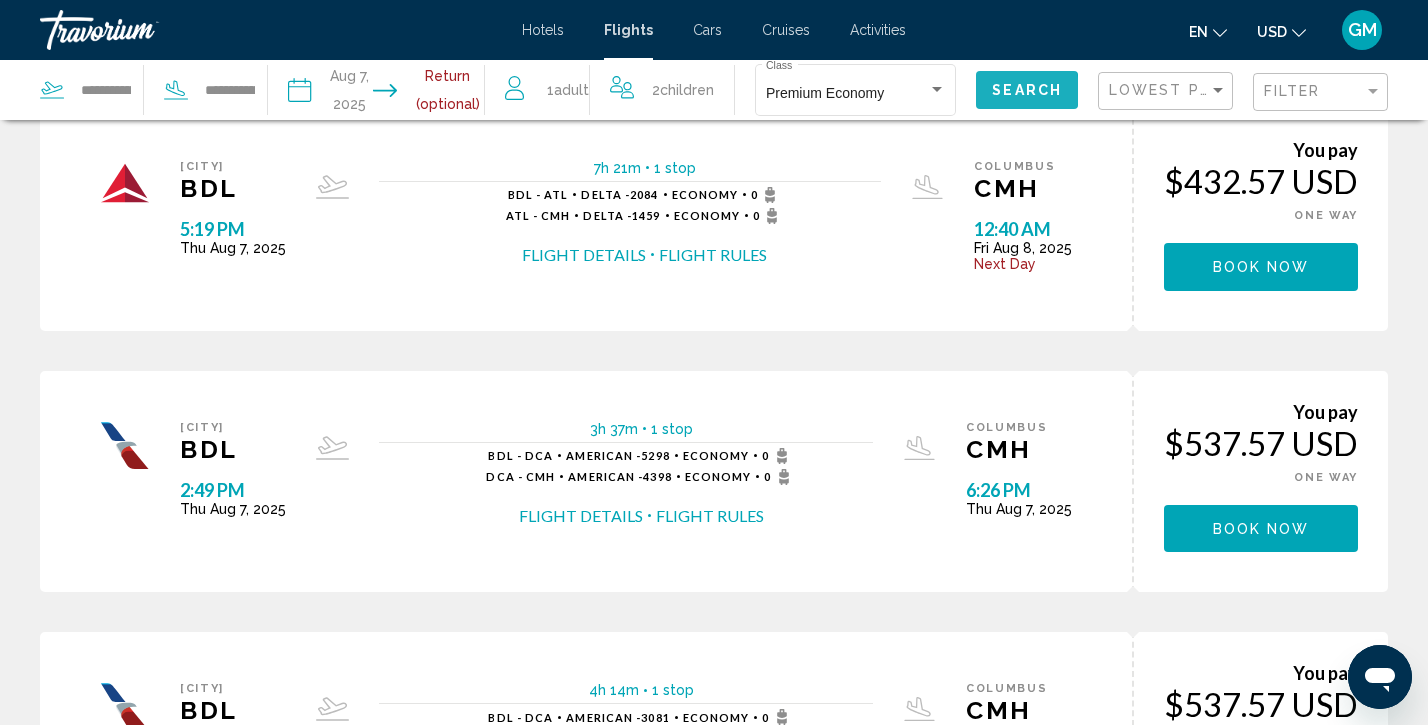 click on "Search" 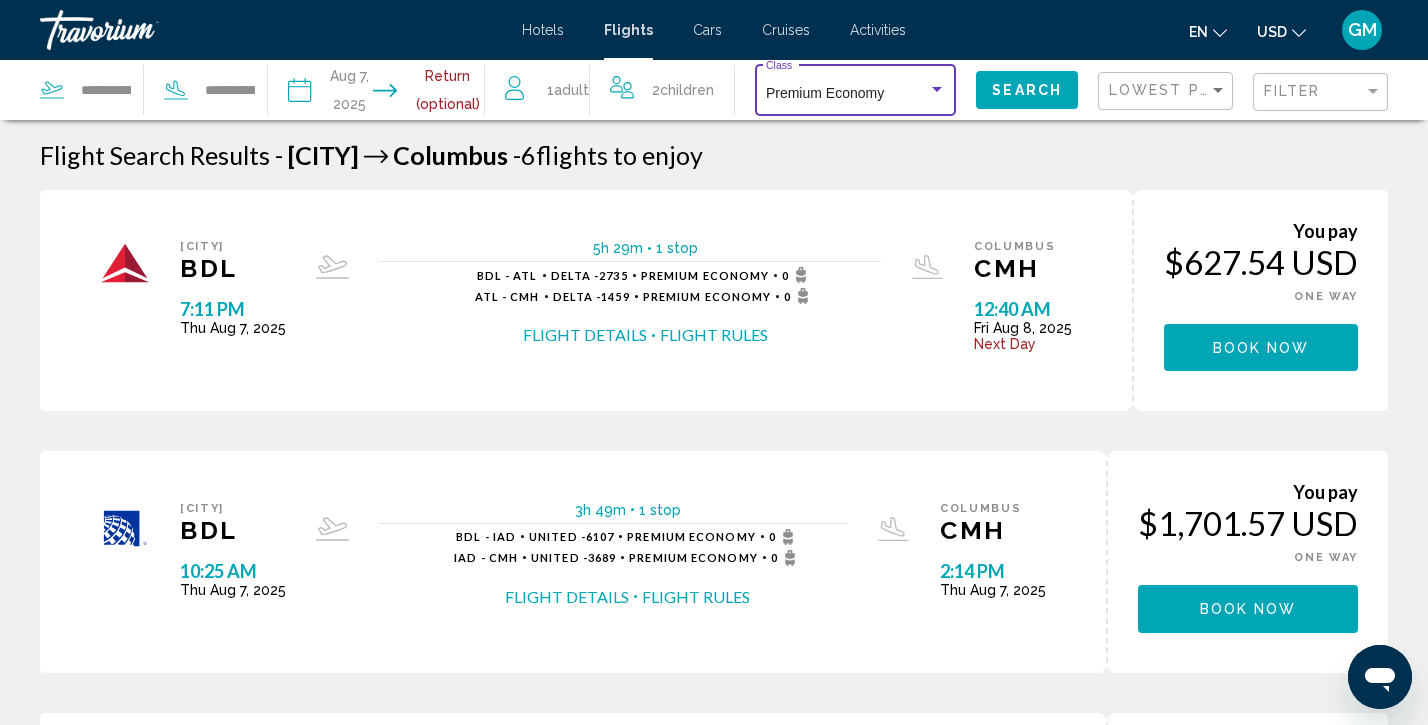 click at bounding box center (937, 89) 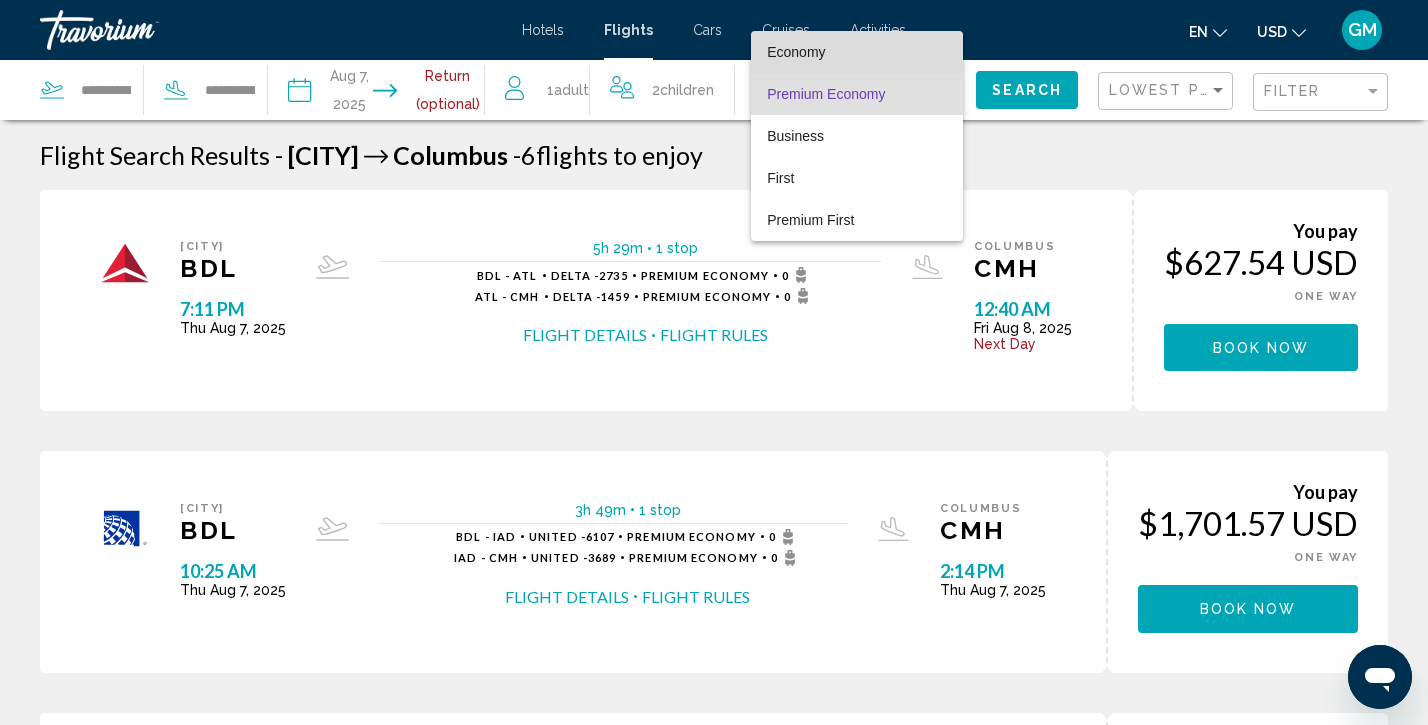 click on "Economy" at bounding box center [857, 52] 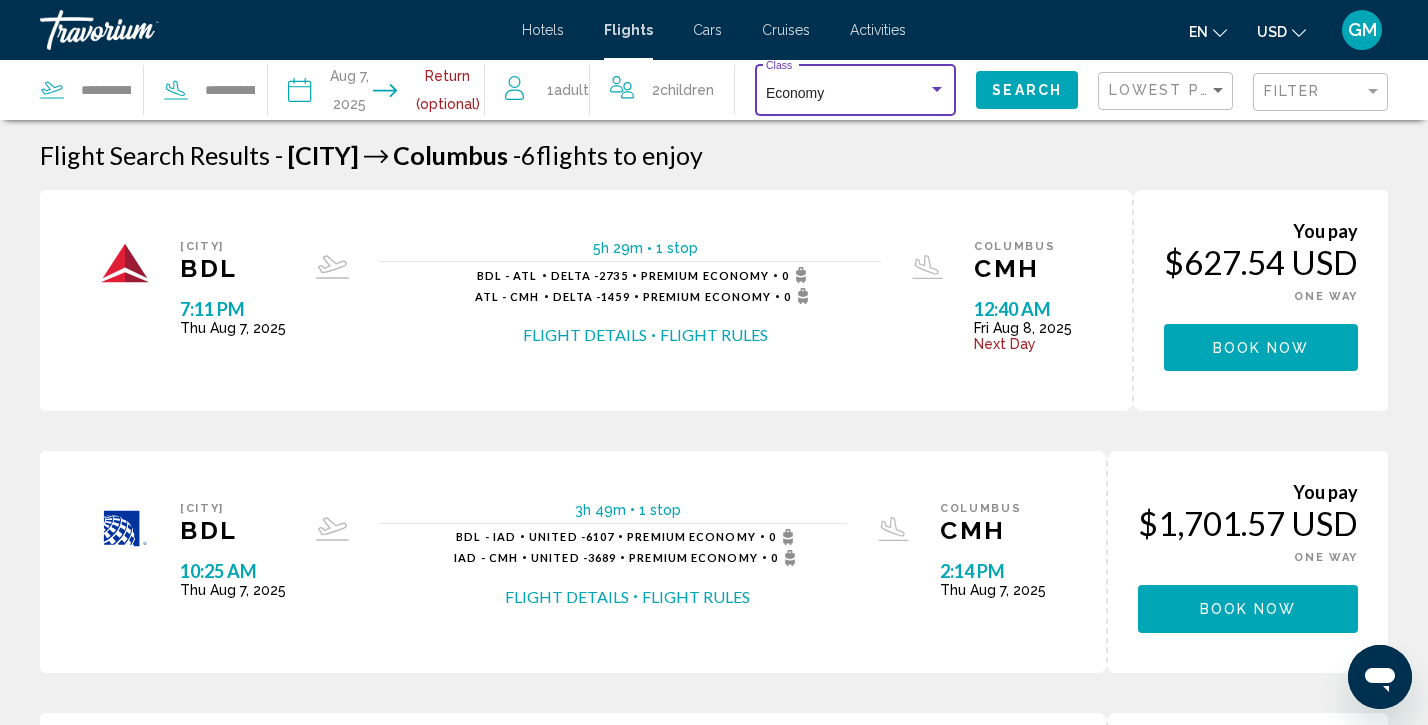 click on "Search" 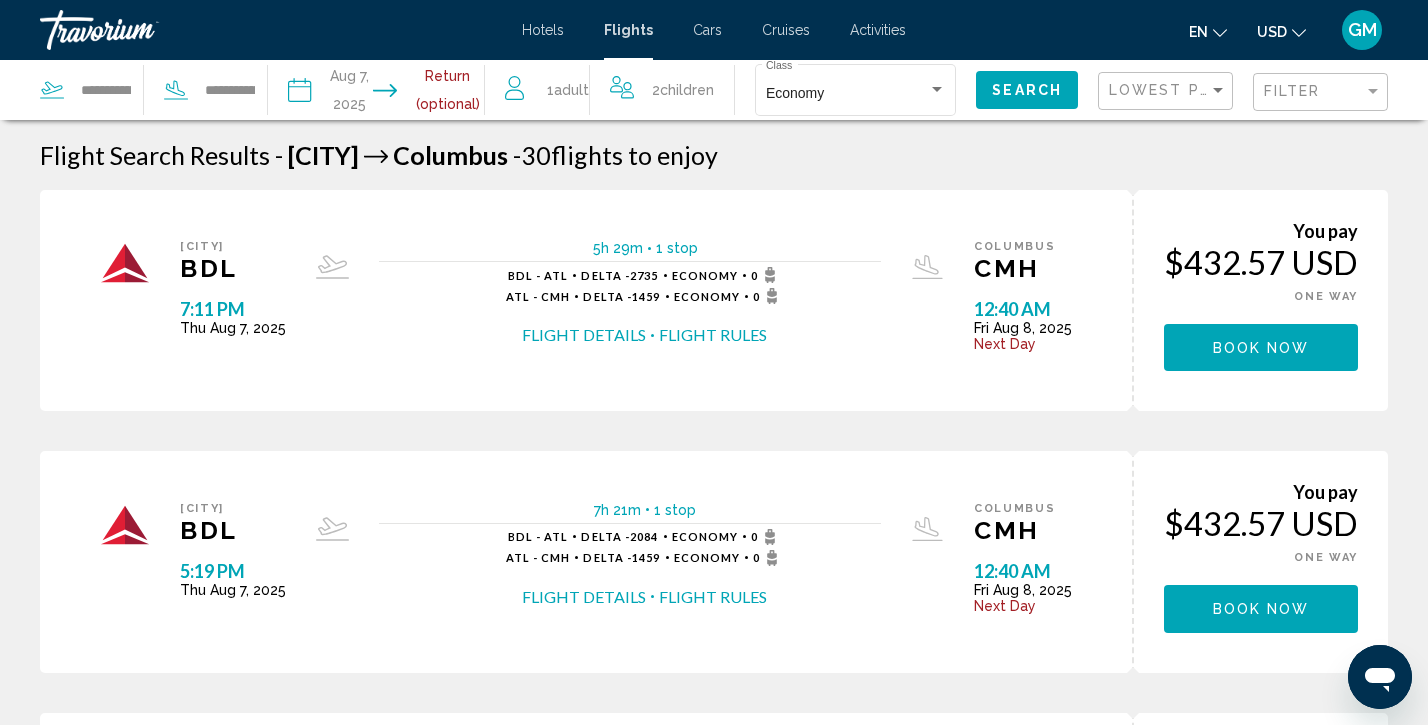 click on "[CITY] [AIRPORT_CODE] [TIME] [DAY] [MONTH] [DATE]
[DURATION] [STOPS]
[STOP_INFO] [AIRPORT_CODE] - [AIRPORT_CODE] [AIRLINE] - [FLIGHT_NUM] Economy  0
[AIRPORT_CODE] - [AIRPORT_CODE] [AIRLINE] - [FLIGHT_NUM] Economy  0
Flight Details Flight Rules
[CITY] [AIRPORT_CODE] [TIME] [DAY] [MONTH] [DATE] Next Day Flight Details Flight Rules You pay  $[PRICE]  [CURRENCY]  ONE WAY ROUND TRIP Book now You earn  0   Points [CITY] [AIRPORT_CODE] [TIME] [DAY] [MONTH] [DATE]
[DURATION] [STOPS]
[STOP_INFO] [AIRPORT_CODE] - [AIRPORT_CODE] [AIRLINE] - [FLIGHT_NUM] Economy  0
[AIRPORT_CODE] - [AIRPORT_CODE] [AIRLINE] - [FLIGHT_NUM] Economy  0
Flight Details Flight Rules
[CITY] [AIRPORT_CODE] [TIME] [DAY] [MONTH] [DATE] Next Day Flight Details Flight Rules You pay  $[PRICE]  [CURRENCY]  ONE WAY" at bounding box center [714, 974] 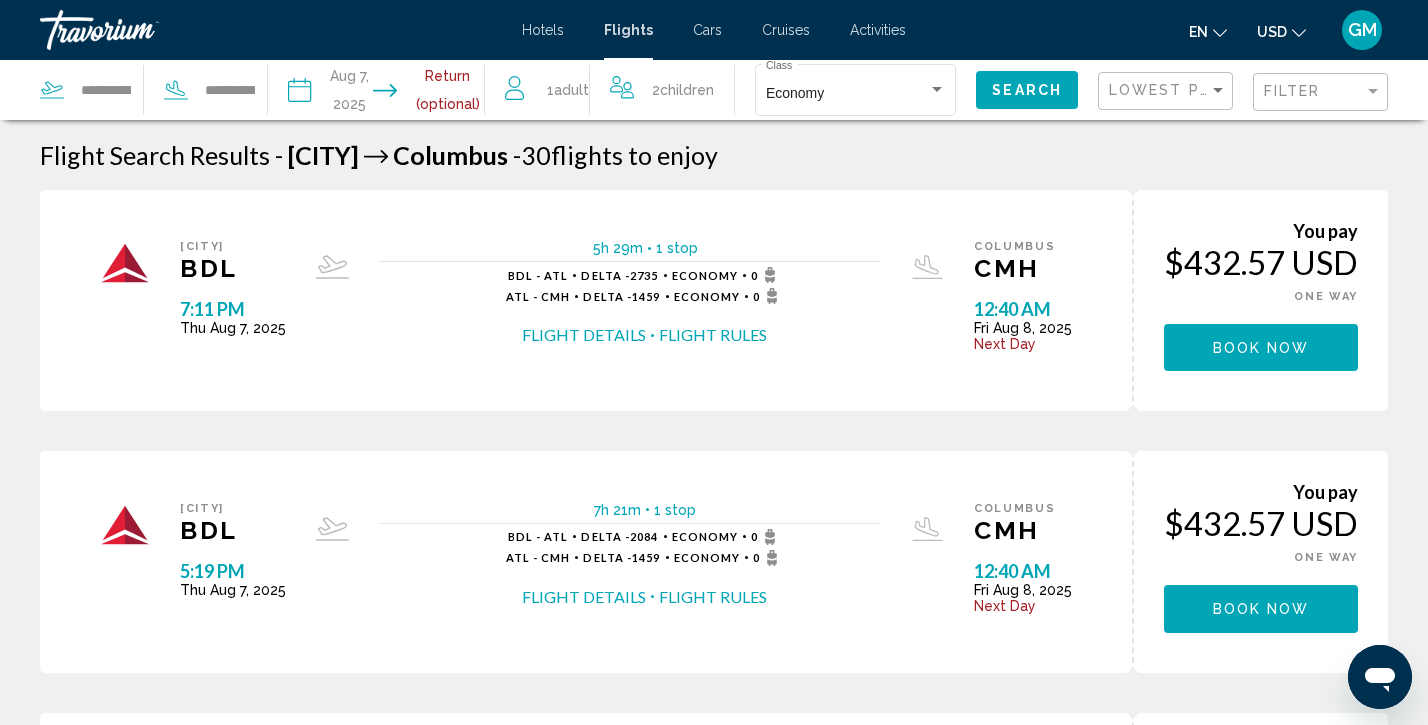 scroll, scrollTop: 0, scrollLeft: 0, axis: both 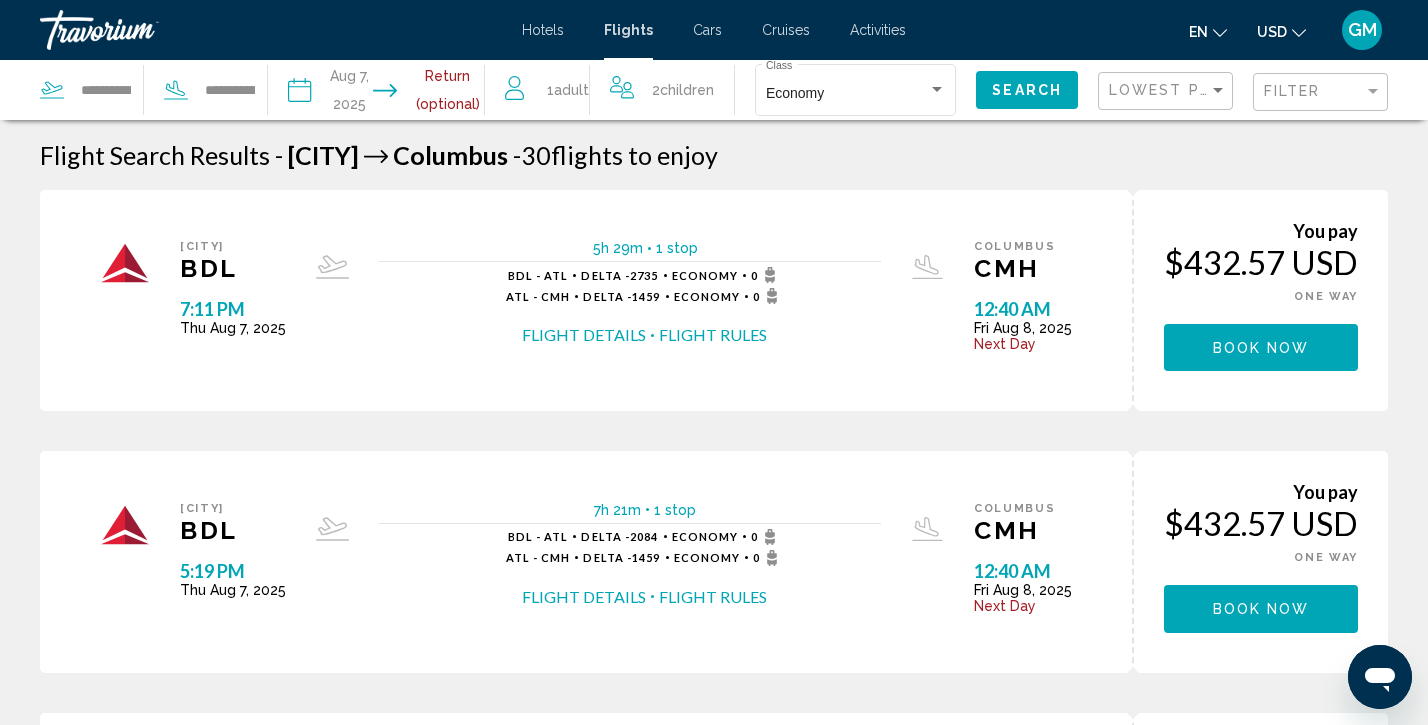 click on "Flight Details" at bounding box center (584, 335) 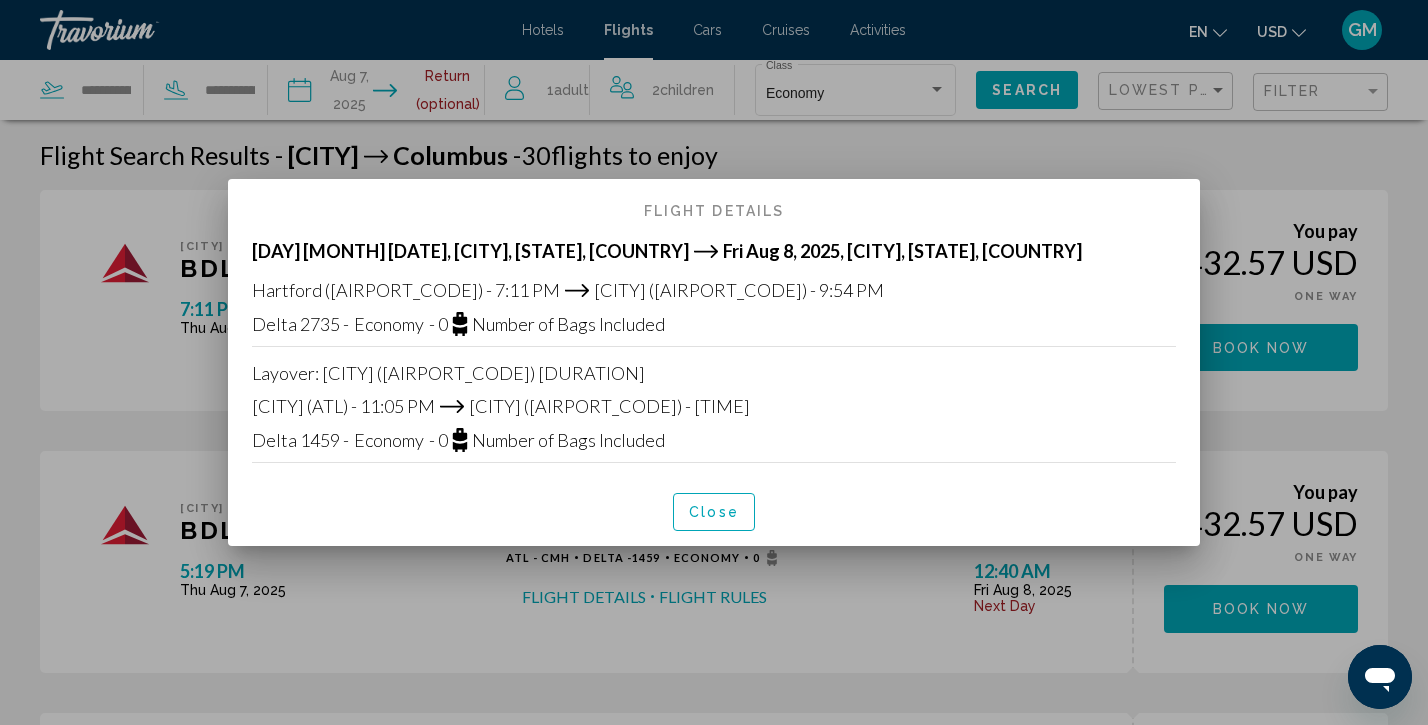 click at bounding box center (714, 362) 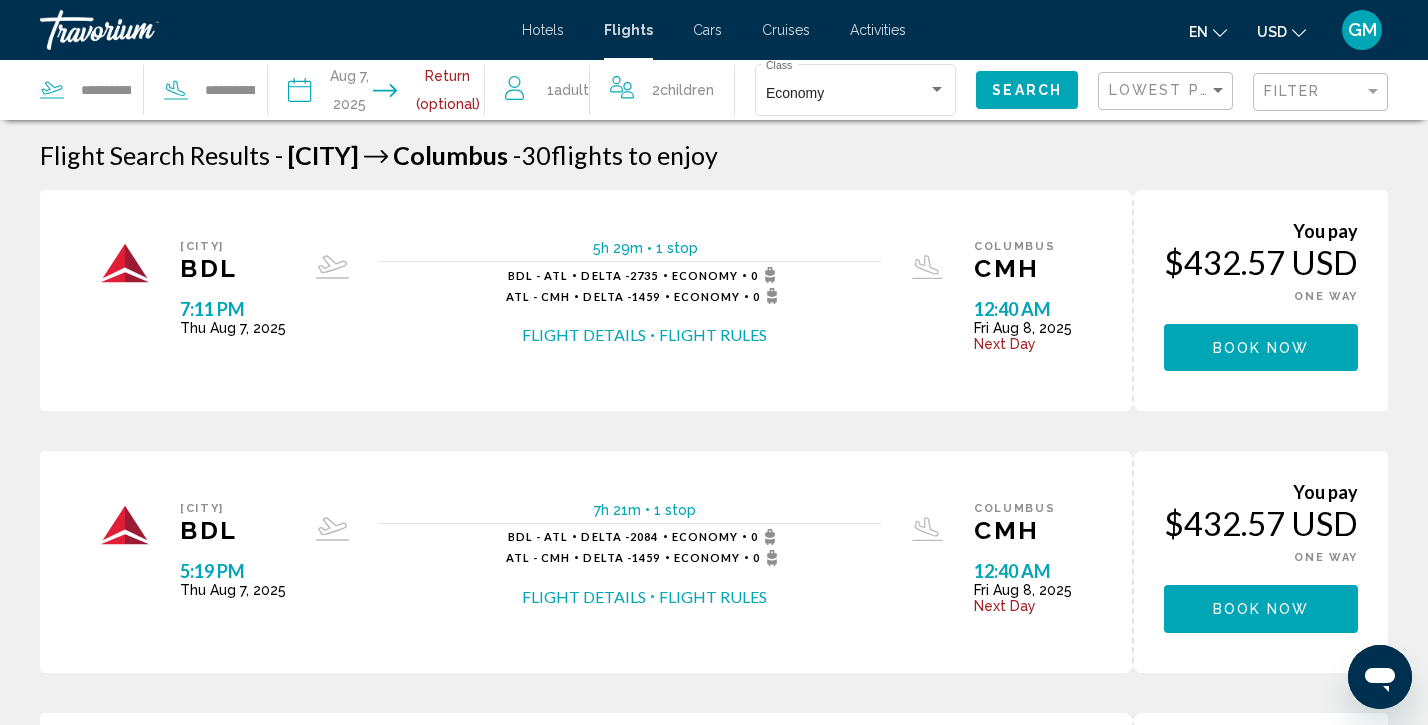 click on "Flight Rules" at bounding box center [713, 335] 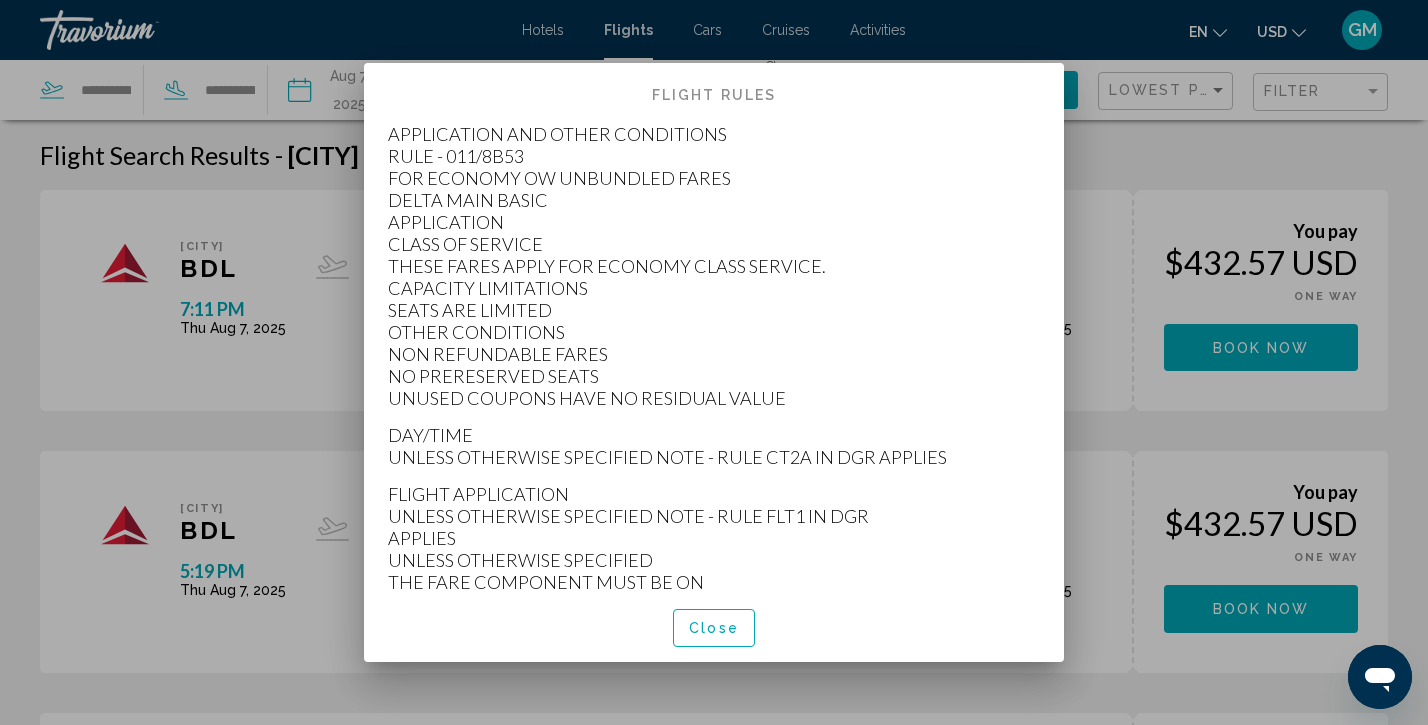 click at bounding box center [714, 362] 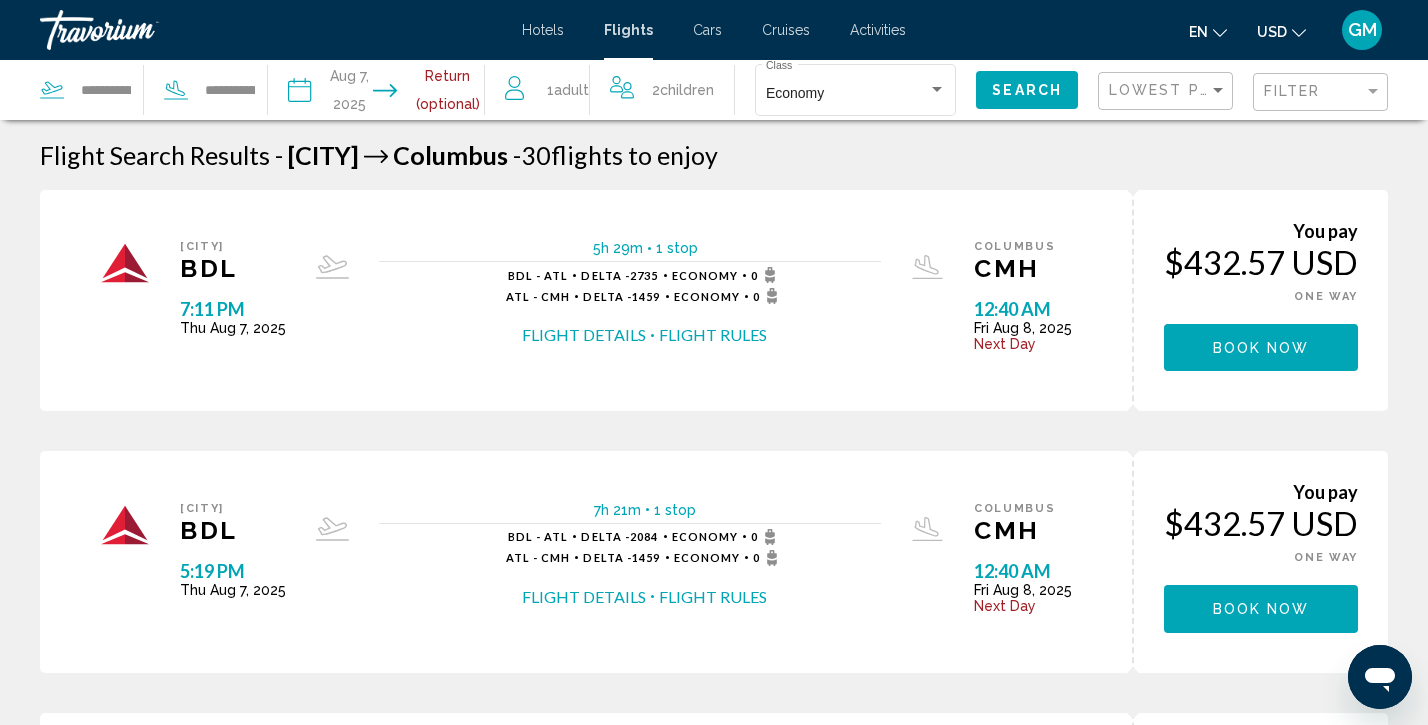 click on "Book now" at bounding box center (1261, 348) 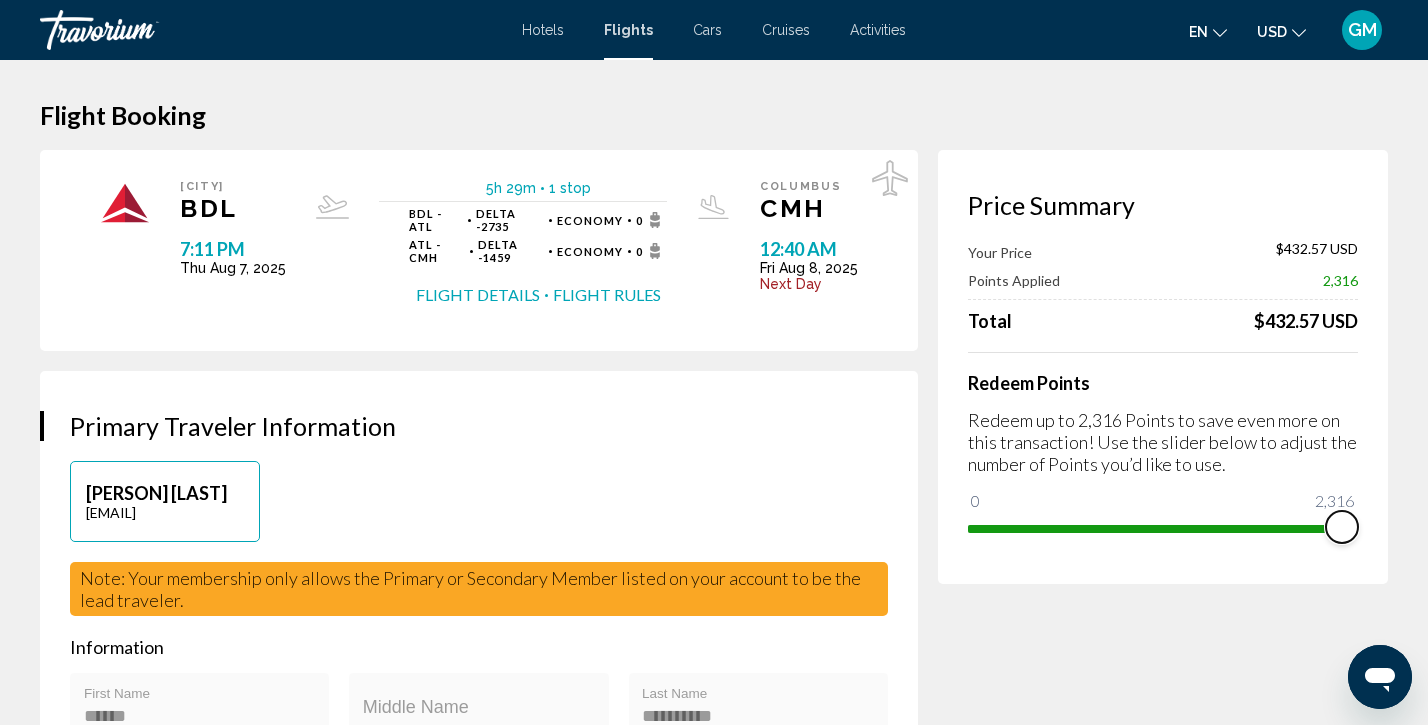 drag, startPoint x: 997, startPoint y: 505, endPoint x: 1404, endPoint y: 448, distance: 410.97202 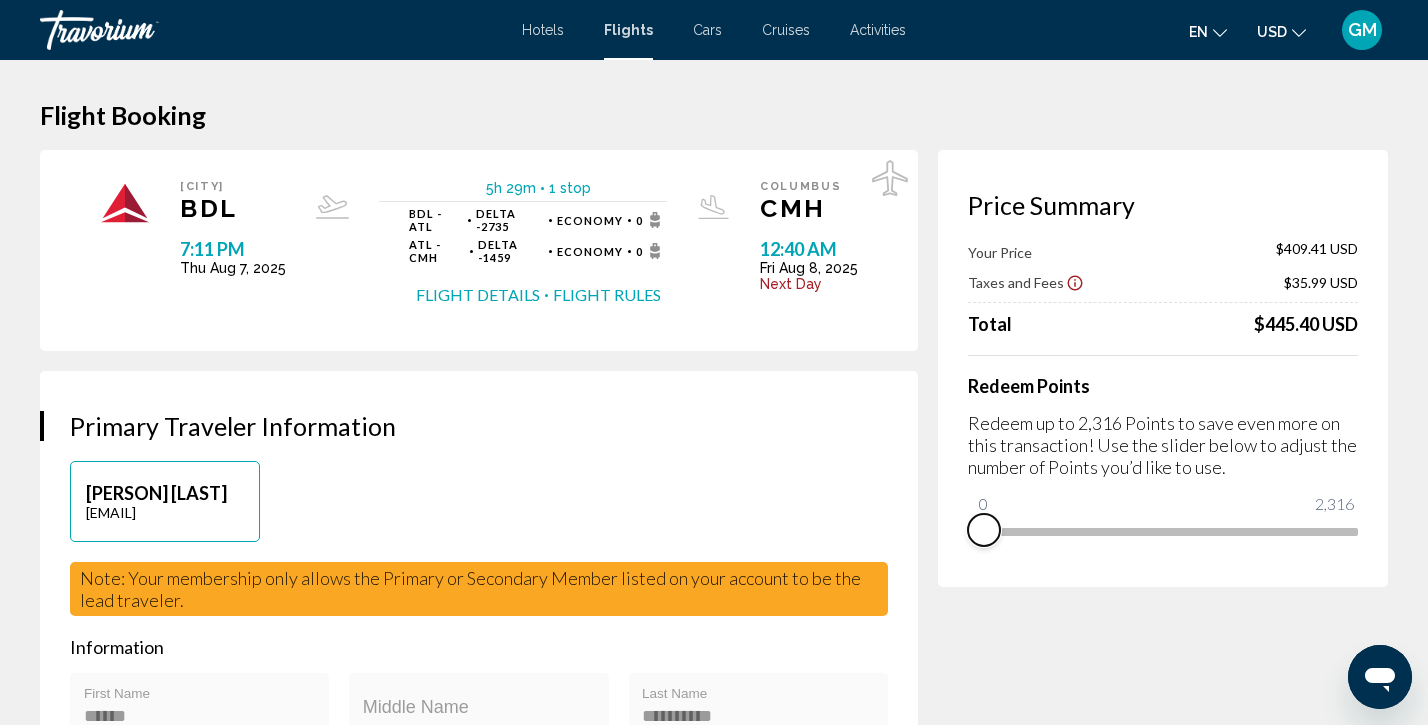 drag, startPoint x: 1351, startPoint y: 561, endPoint x: 938, endPoint y: 697, distance: 434.81604 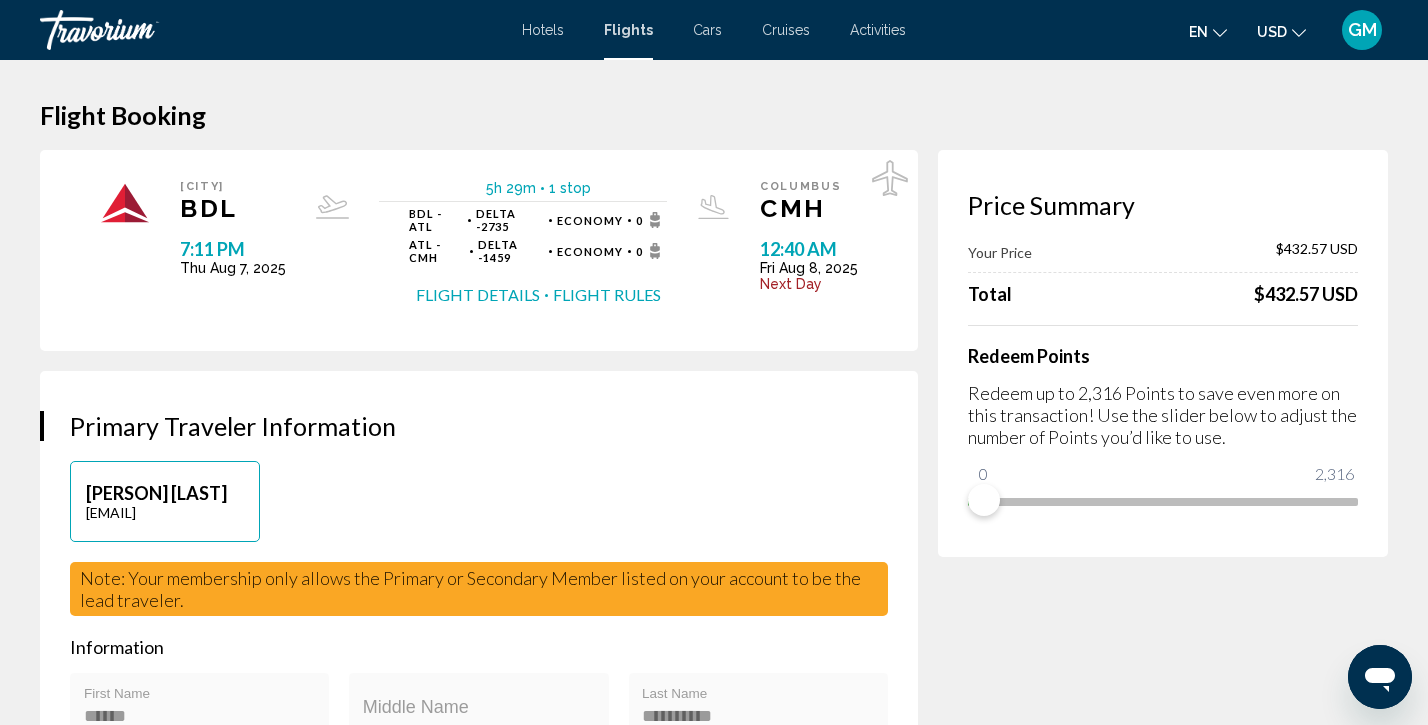 click on "Price Summary Your Price $432.57 USD Total  $432.57 USD  Redeem  Points Redeem up to 2,316  Points to save even more on this transaction! Use the slider below to adjust the number of Points you’d like to use. 0 2,316 0" at bounding box center (1163, 2399) 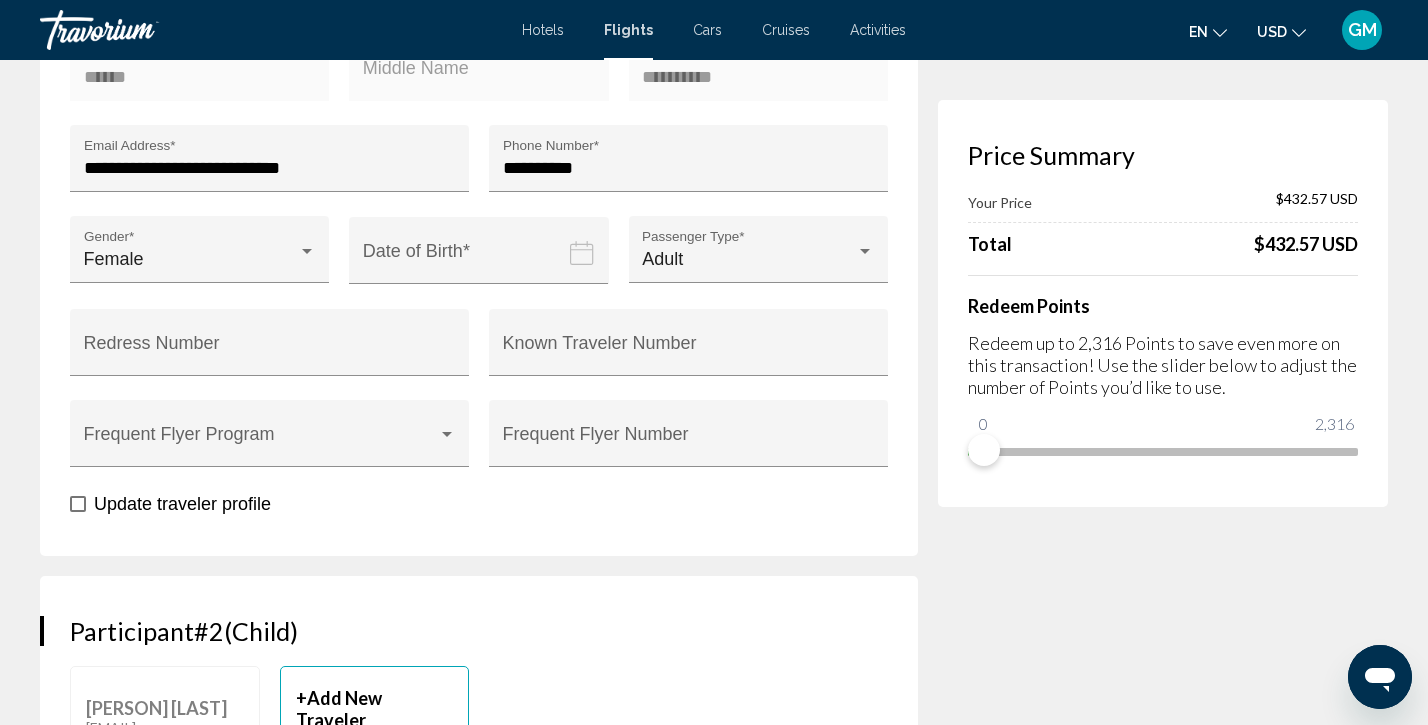 scroll, scrollTop: 642, scrollLeft: 0, axis: vertical 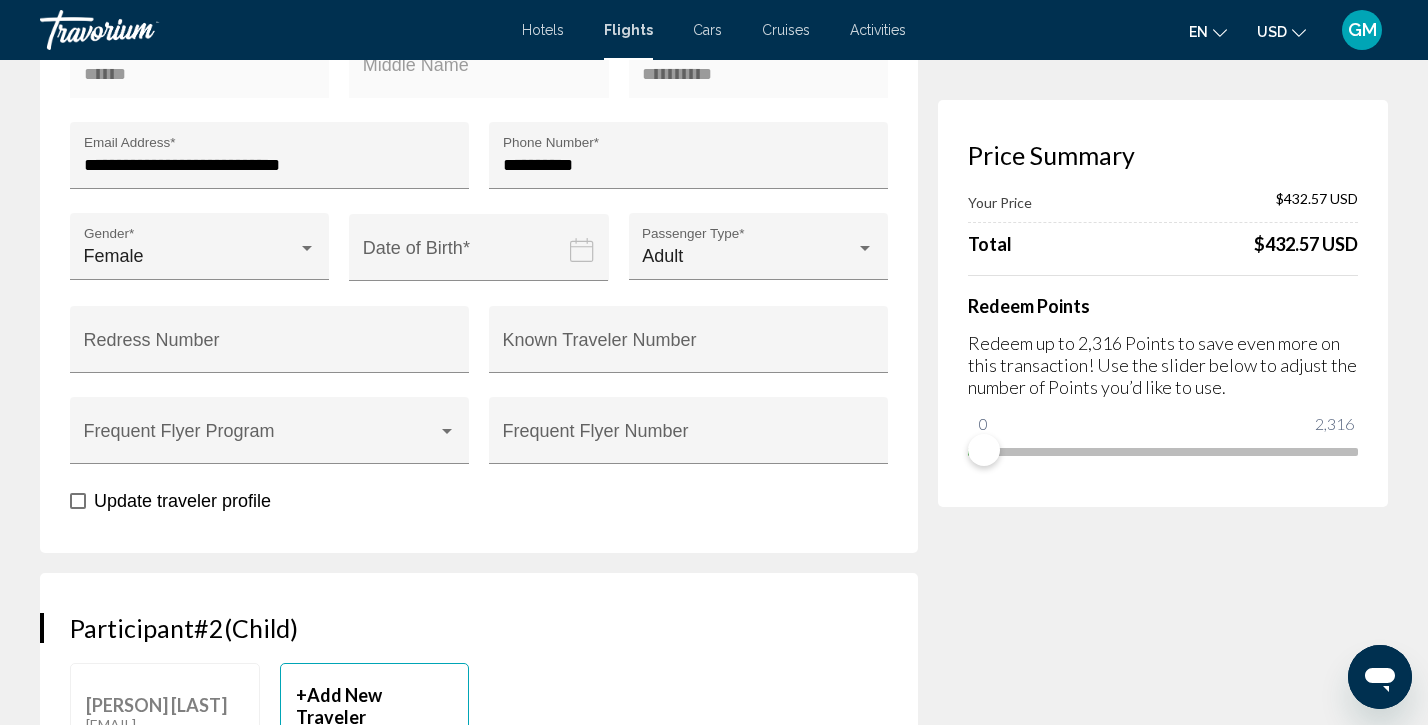 click 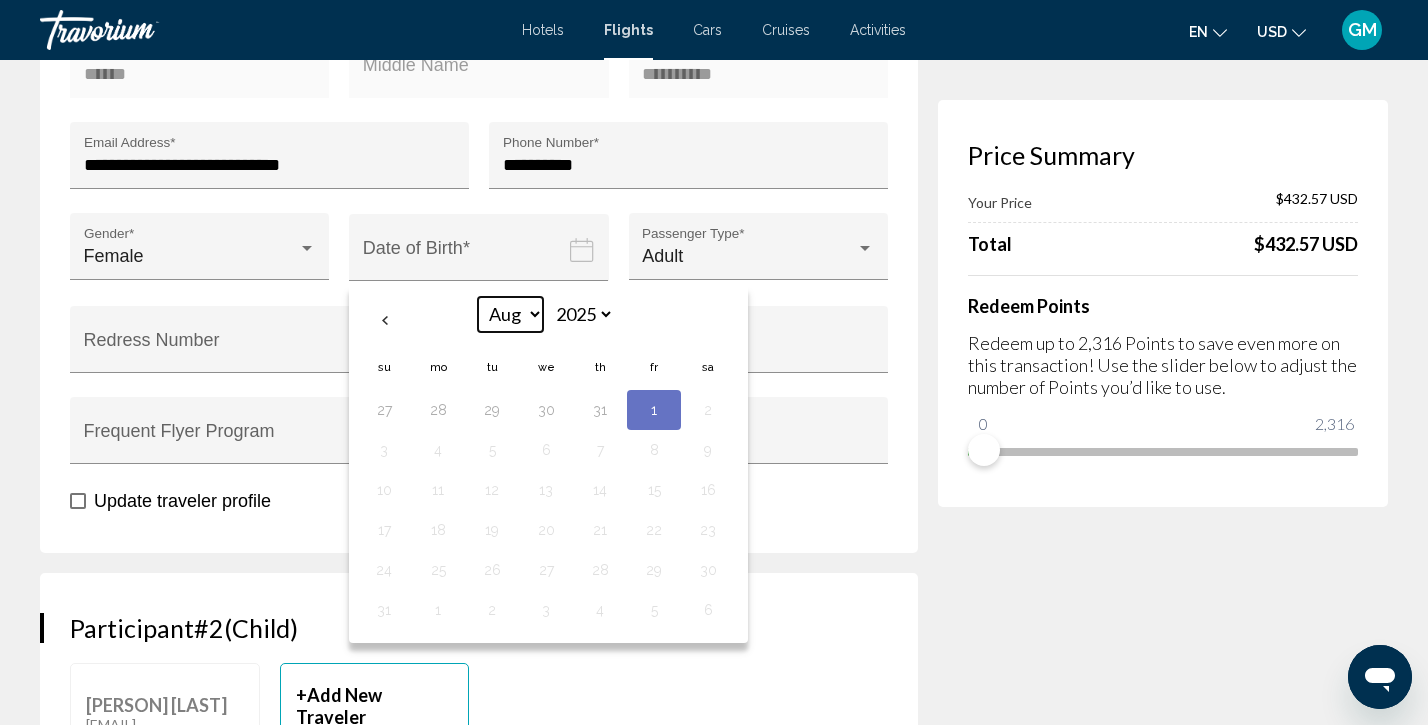 select on "*" 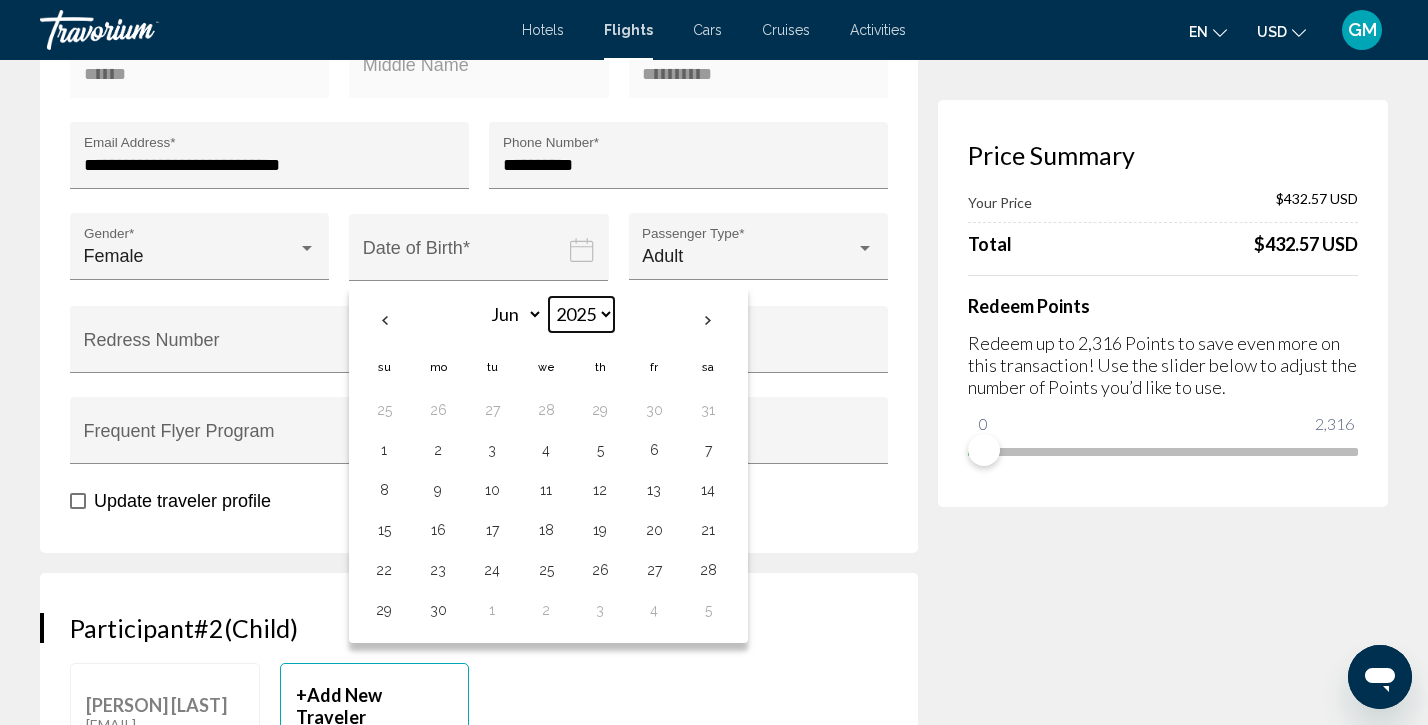 select on "****" 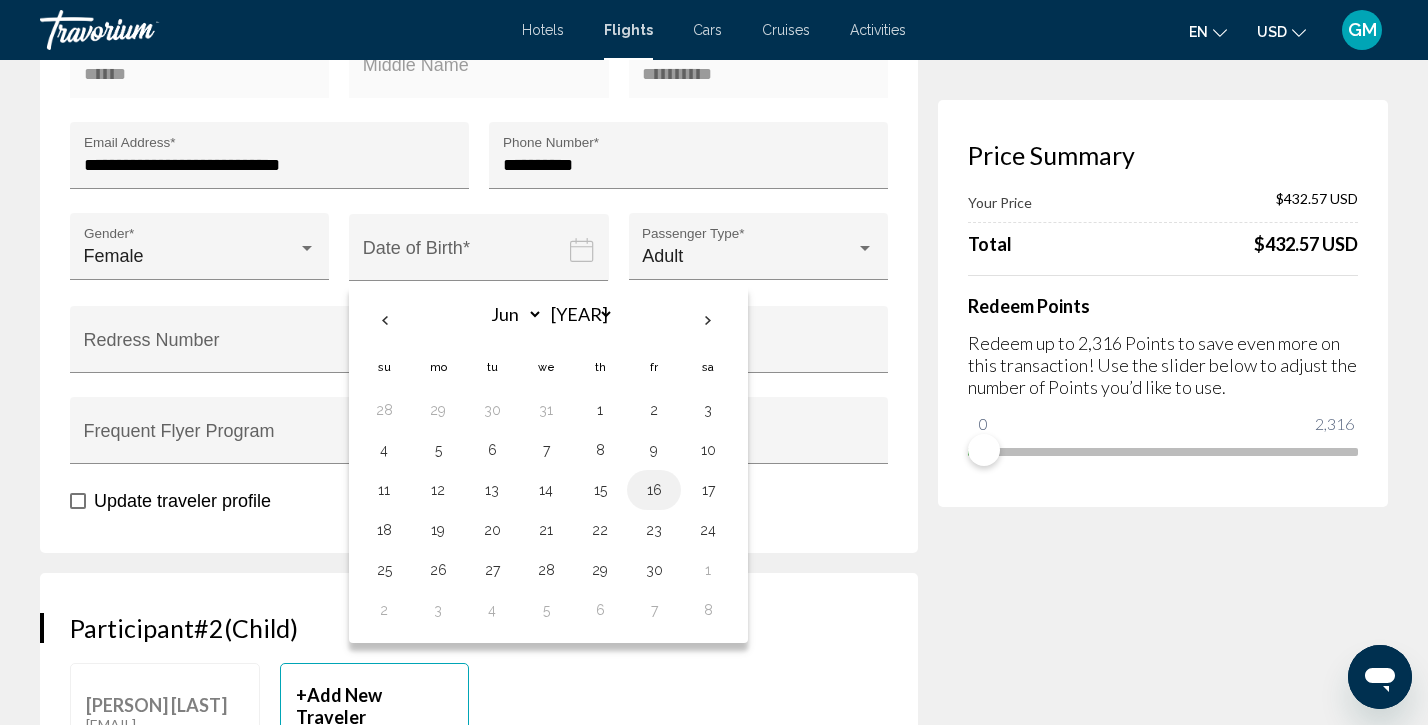 click on "16" at bounding box center (654, 490) 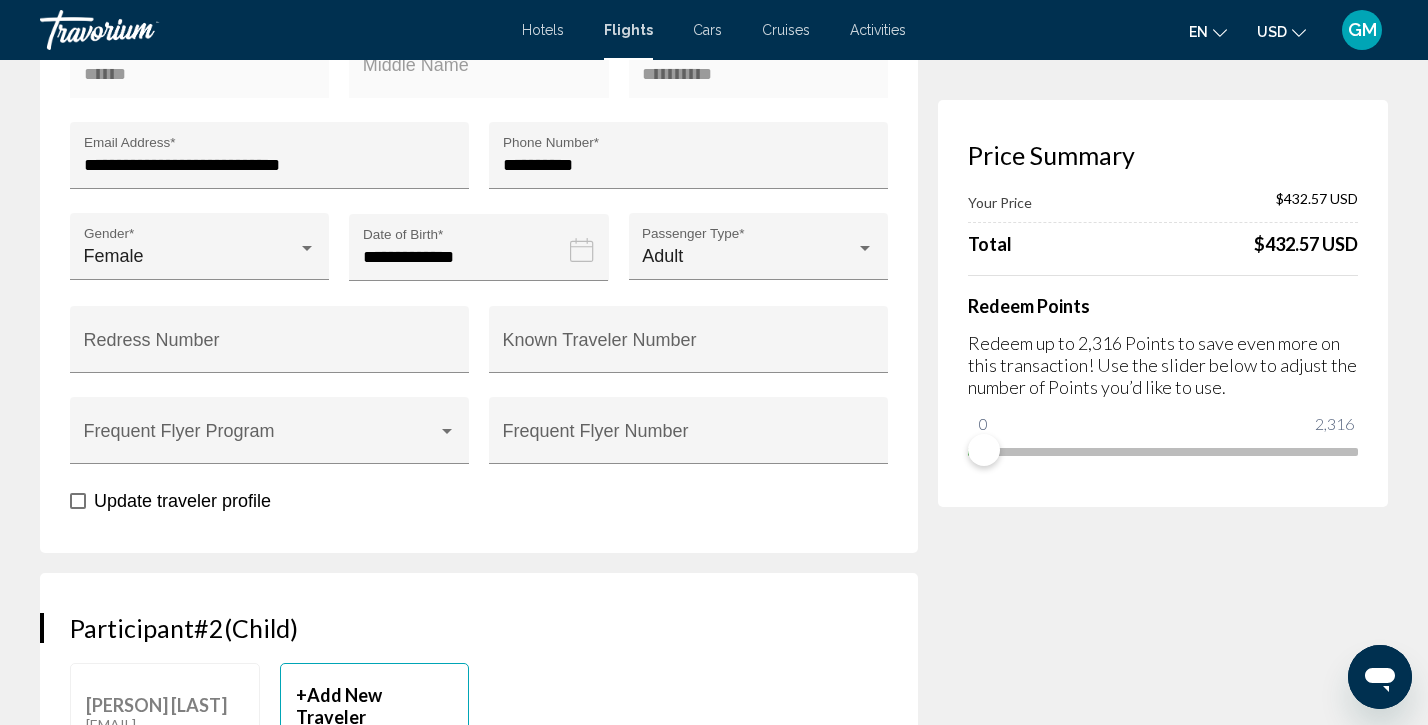 click on "Update traveler profile" at bounding box center [479, 500] 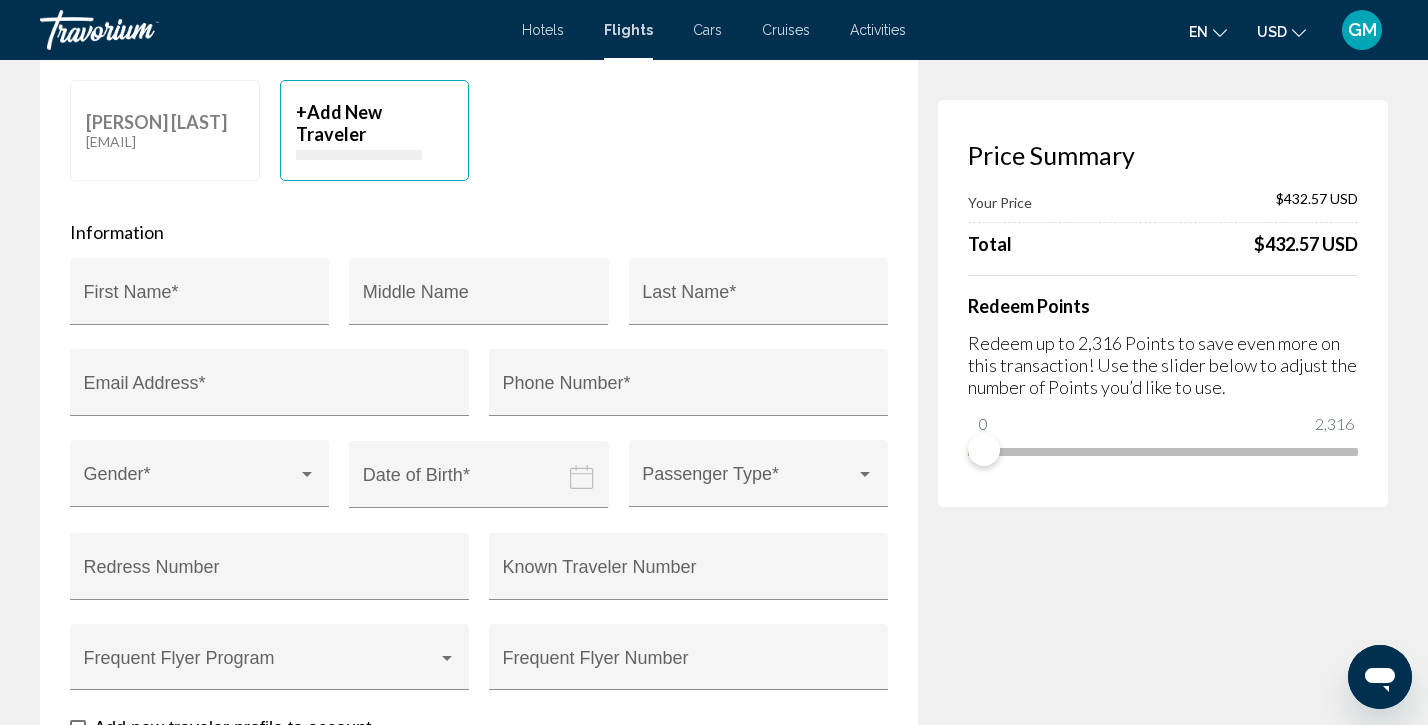 scroll, scrollTop: 1230, scrollLeft: 0, axis: vertical 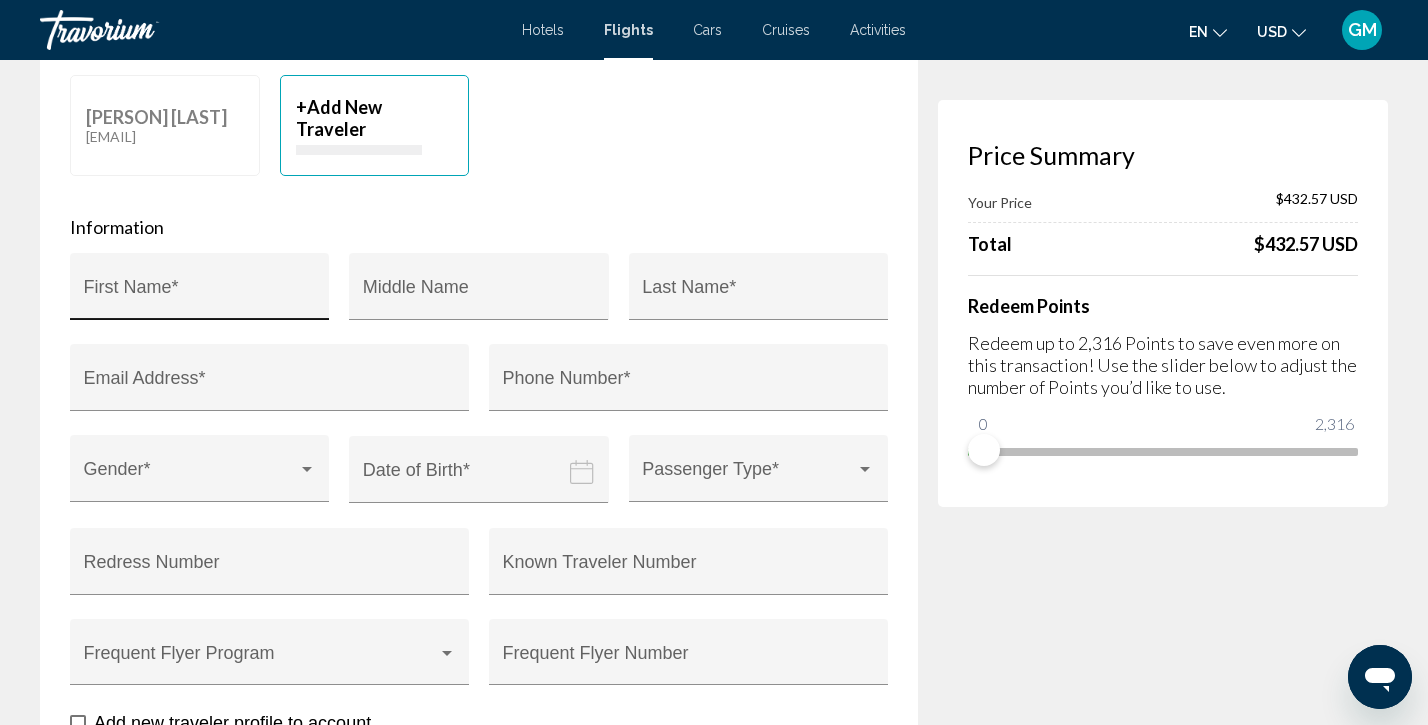 click on "First Name  *" at bounding box center (200, 292) 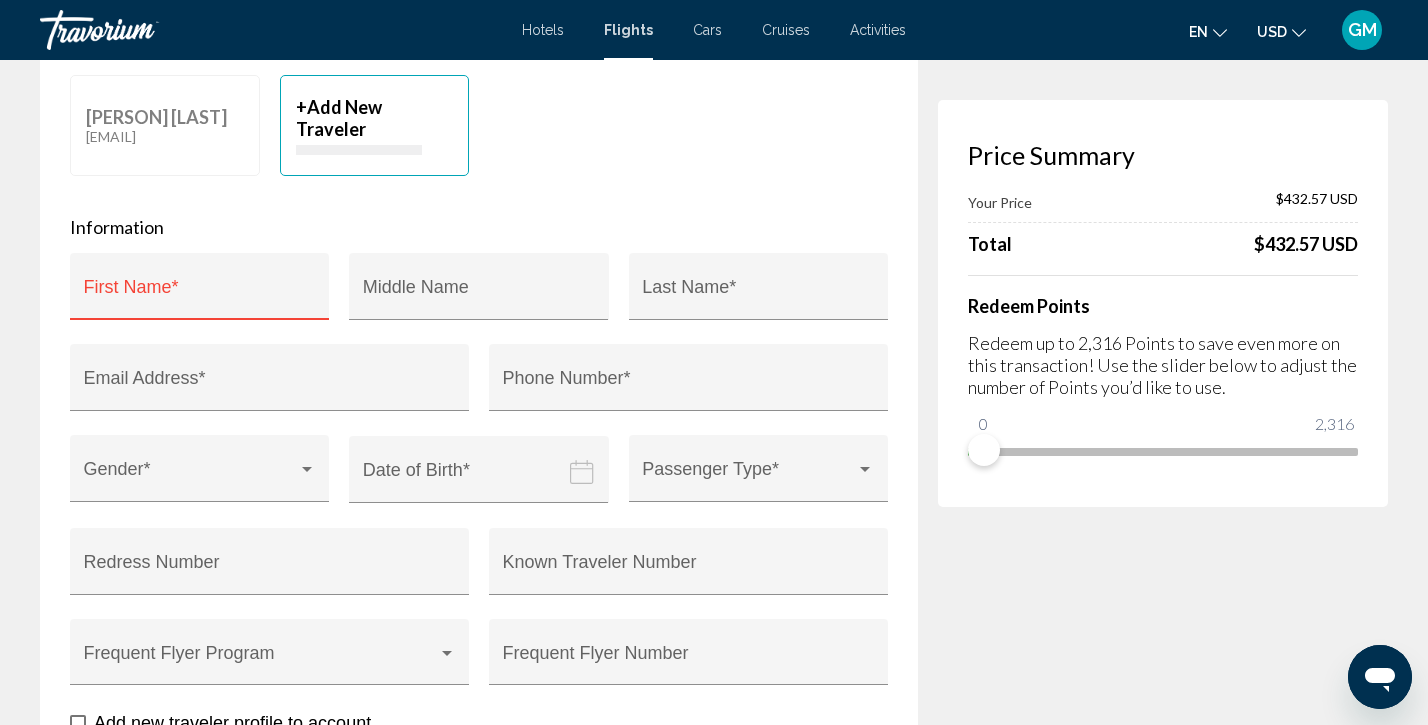 click on "Add New Traveler" at bounding box center (339, 118) 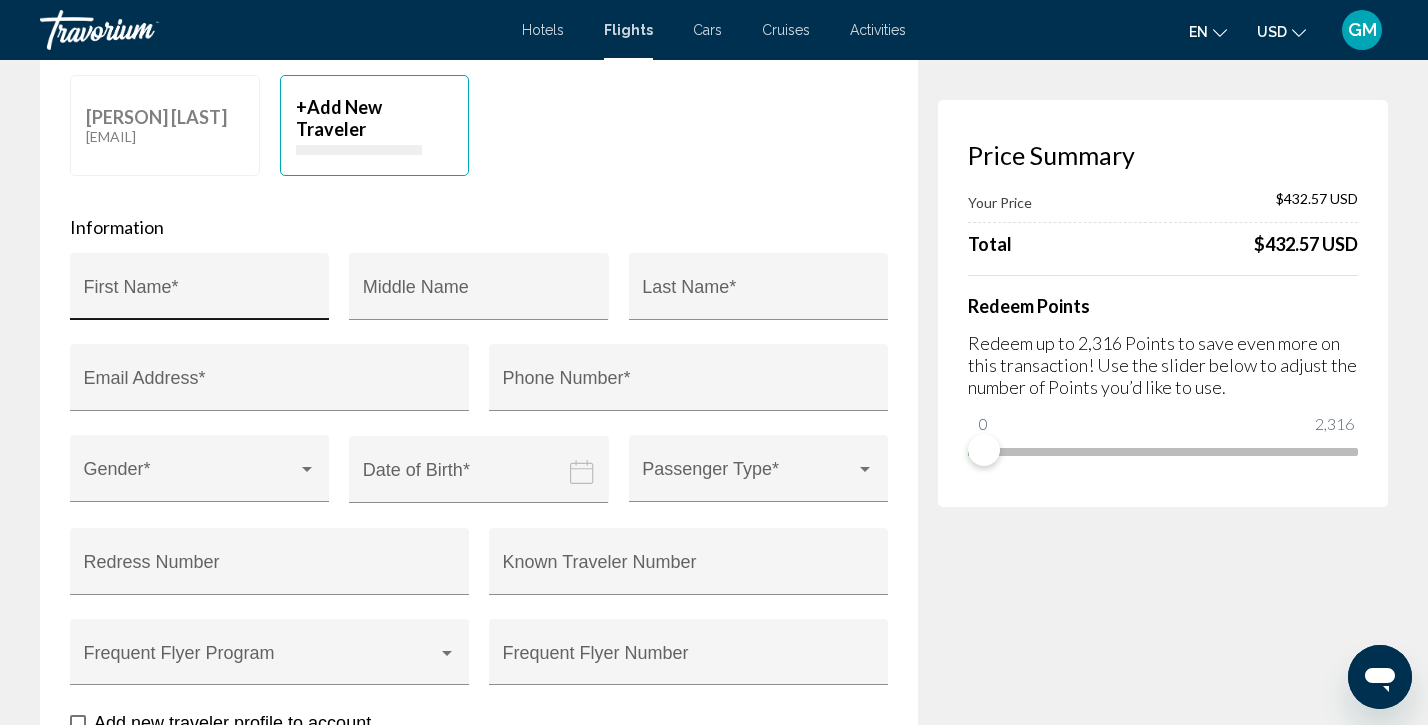 click on "First Name  *" at bounding box center [200, 296] 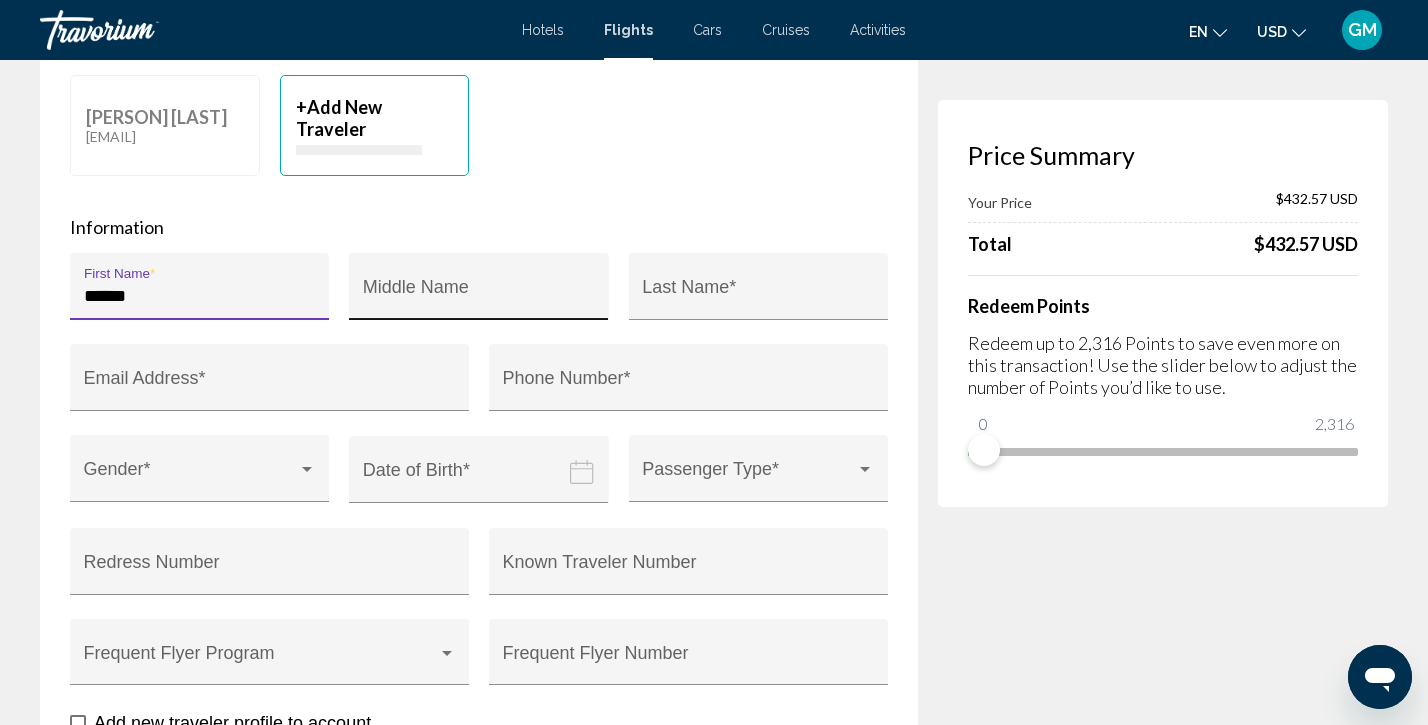 type on "*****" 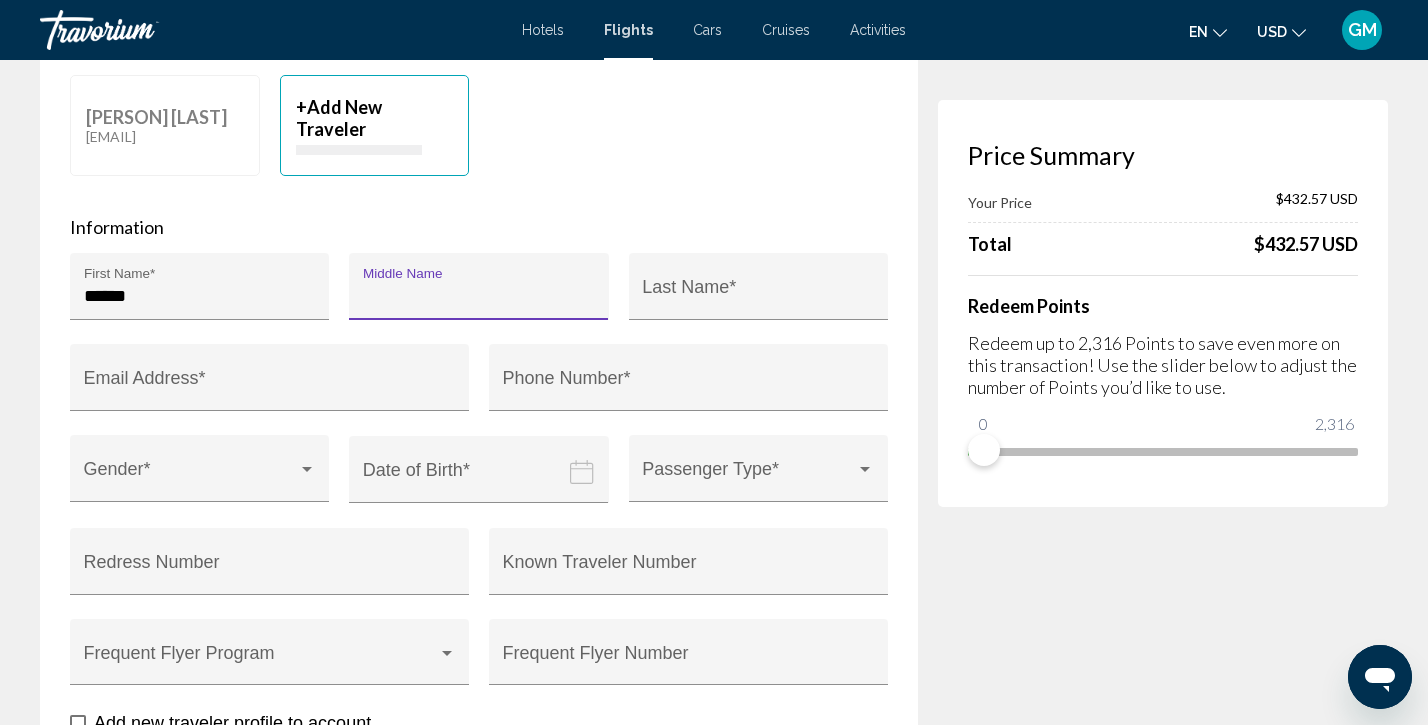 type on "*" 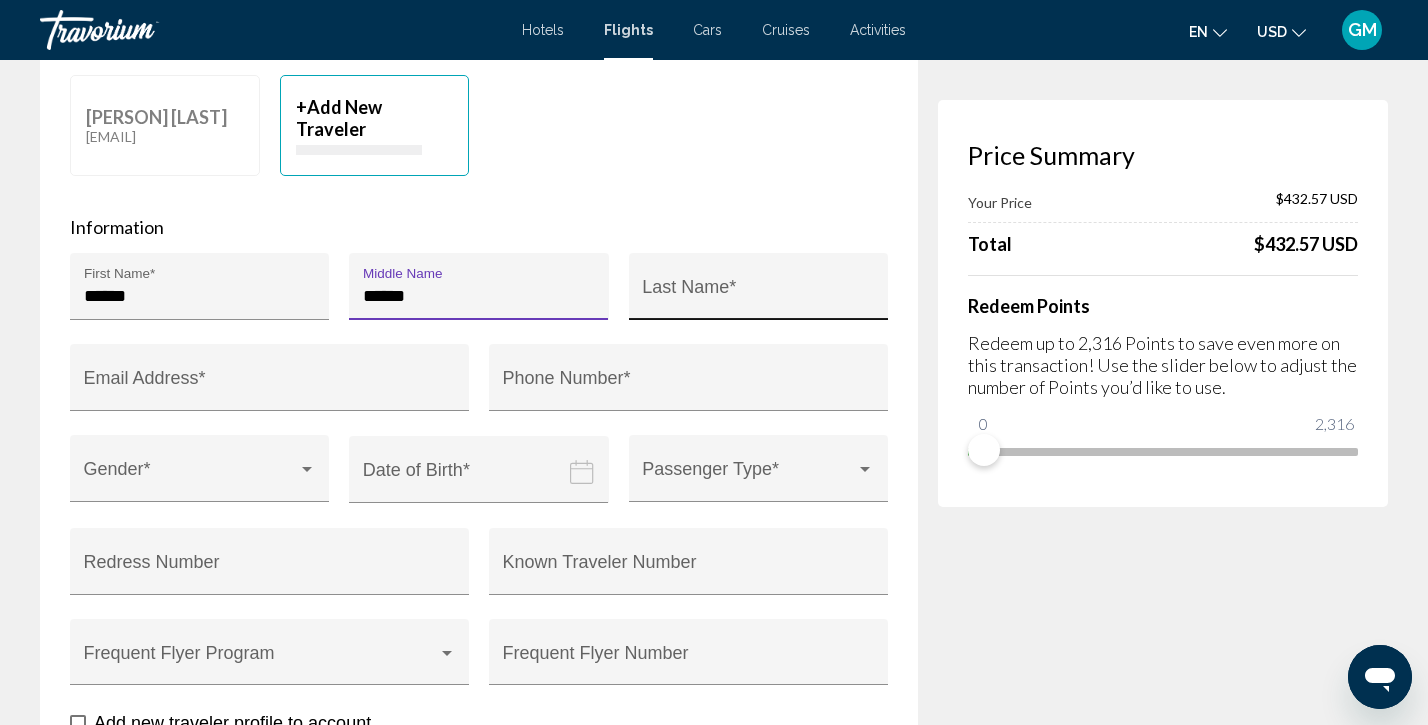 type on "******" 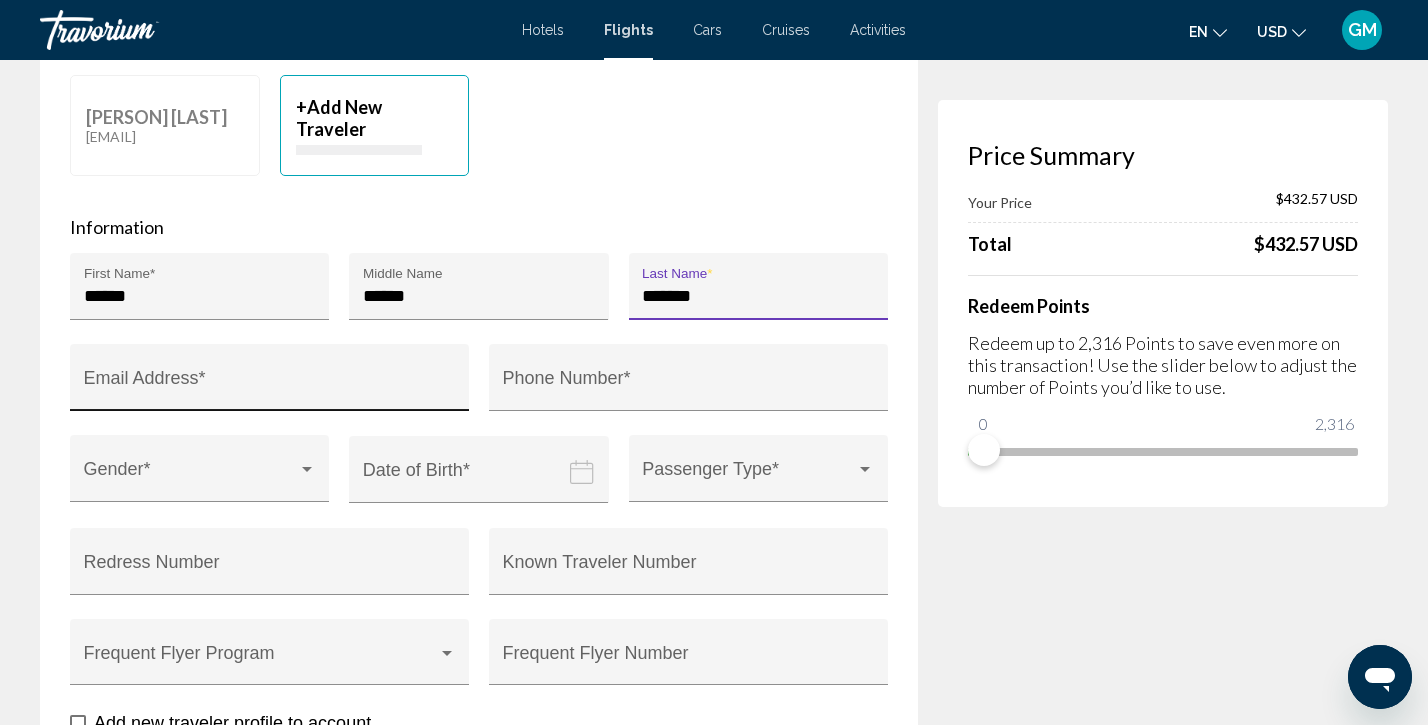 type on "*******" 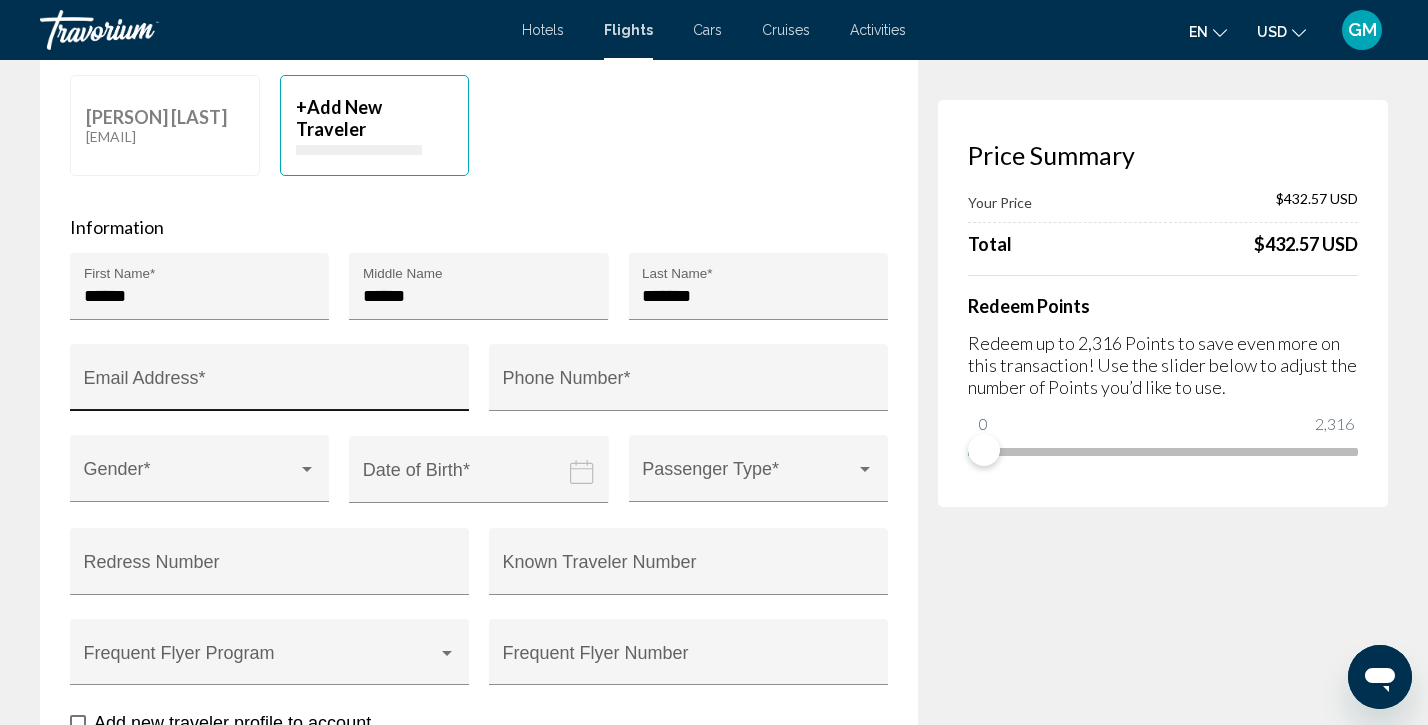 click on "Email Address  *" at bounding box center [270, 383] 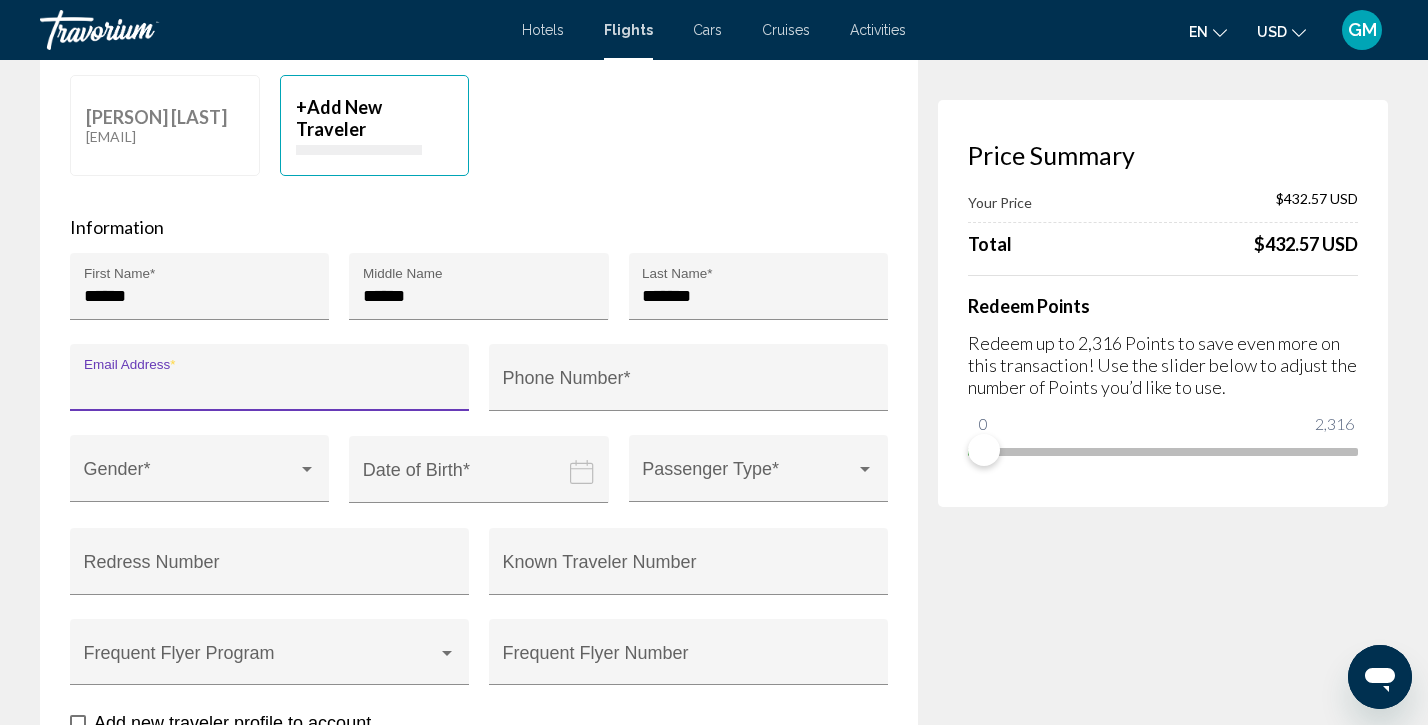 type on "**********" 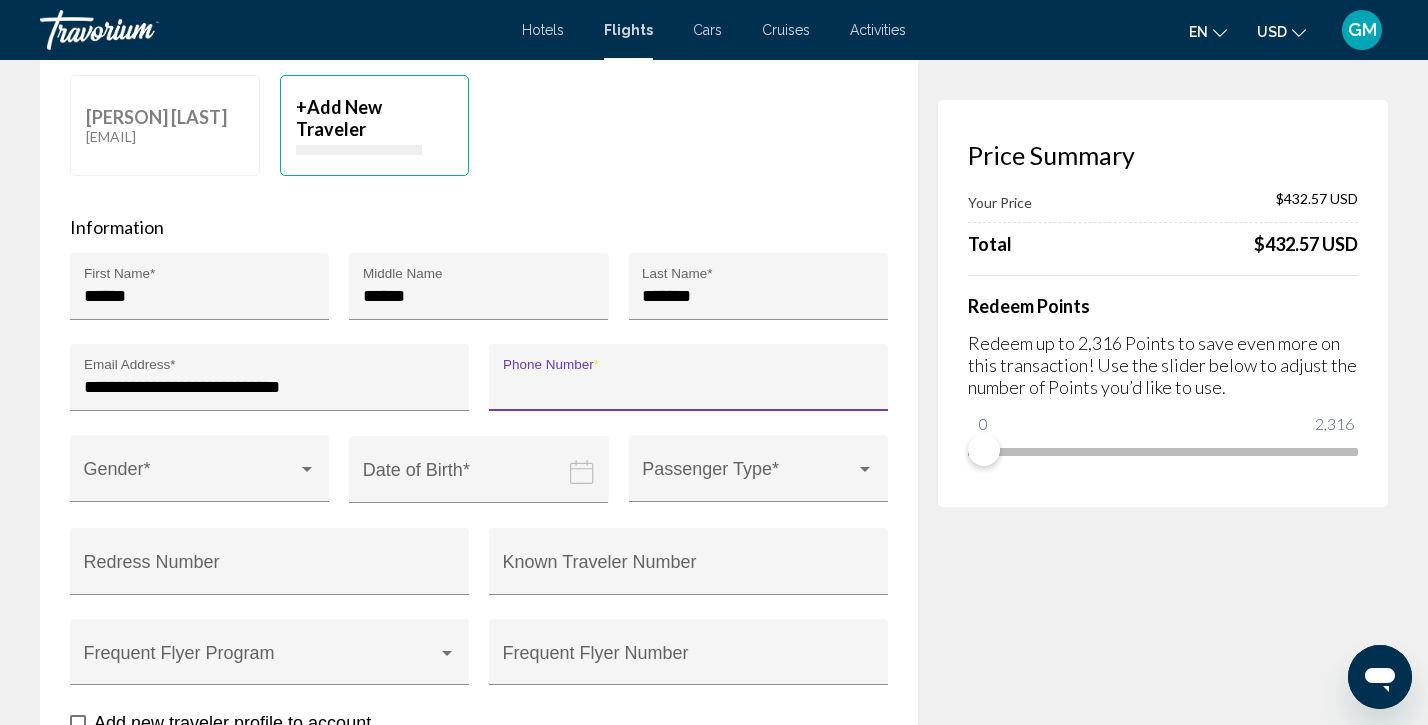 type on "**********" 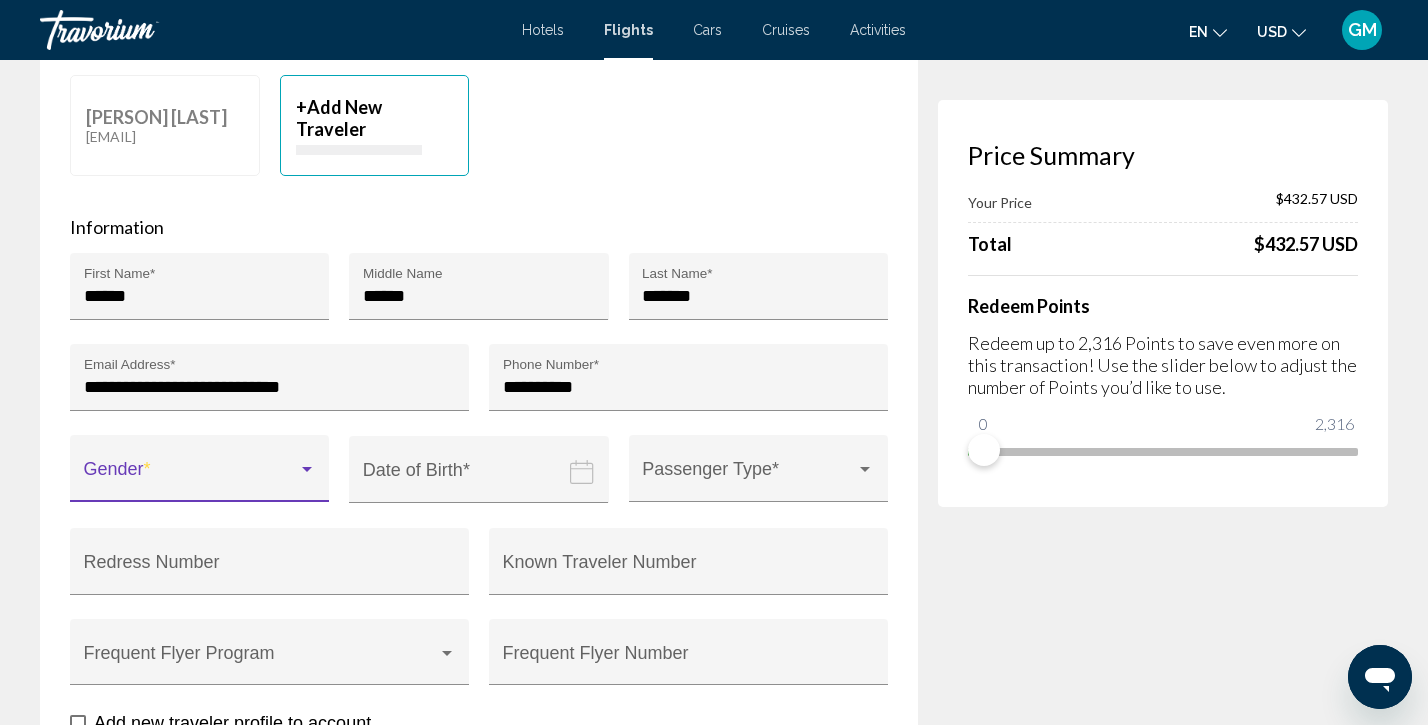 click at bounding box center [307, 469] 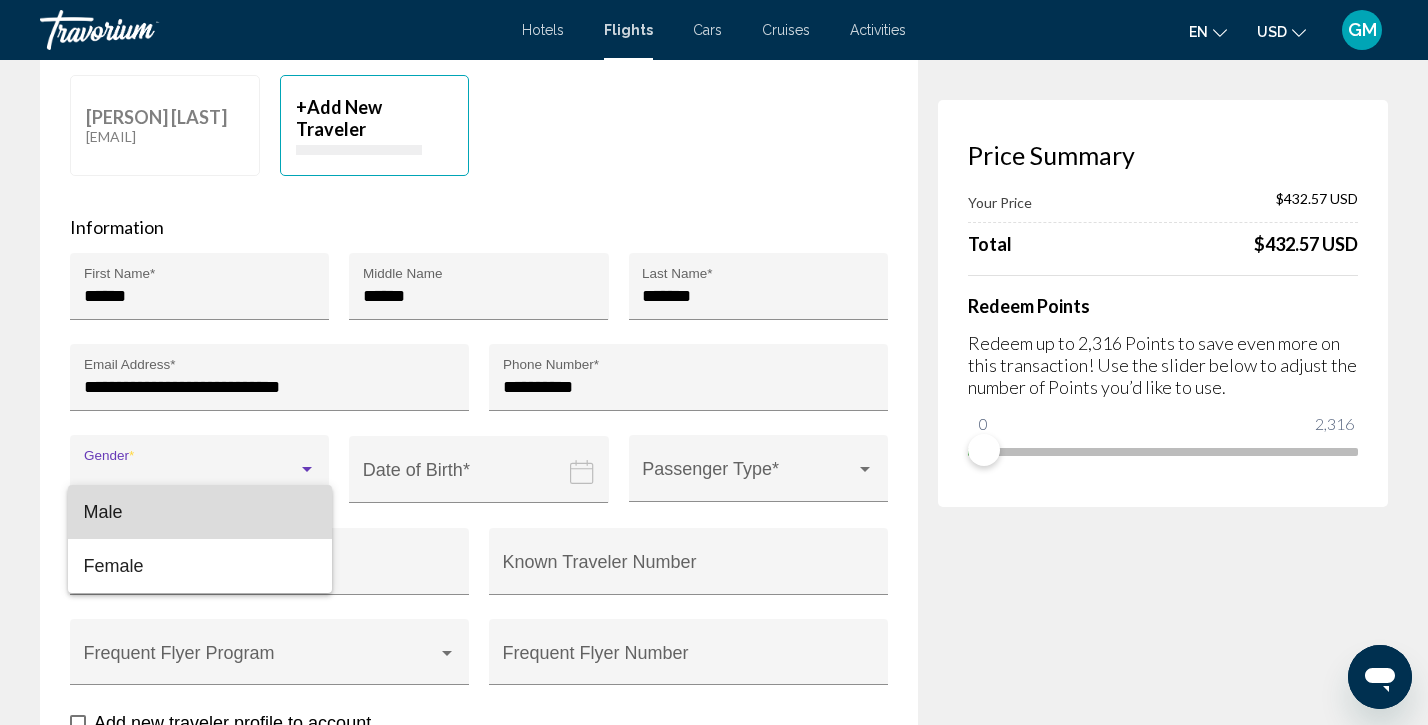 click on "Male" at bounding box center [200, 512] 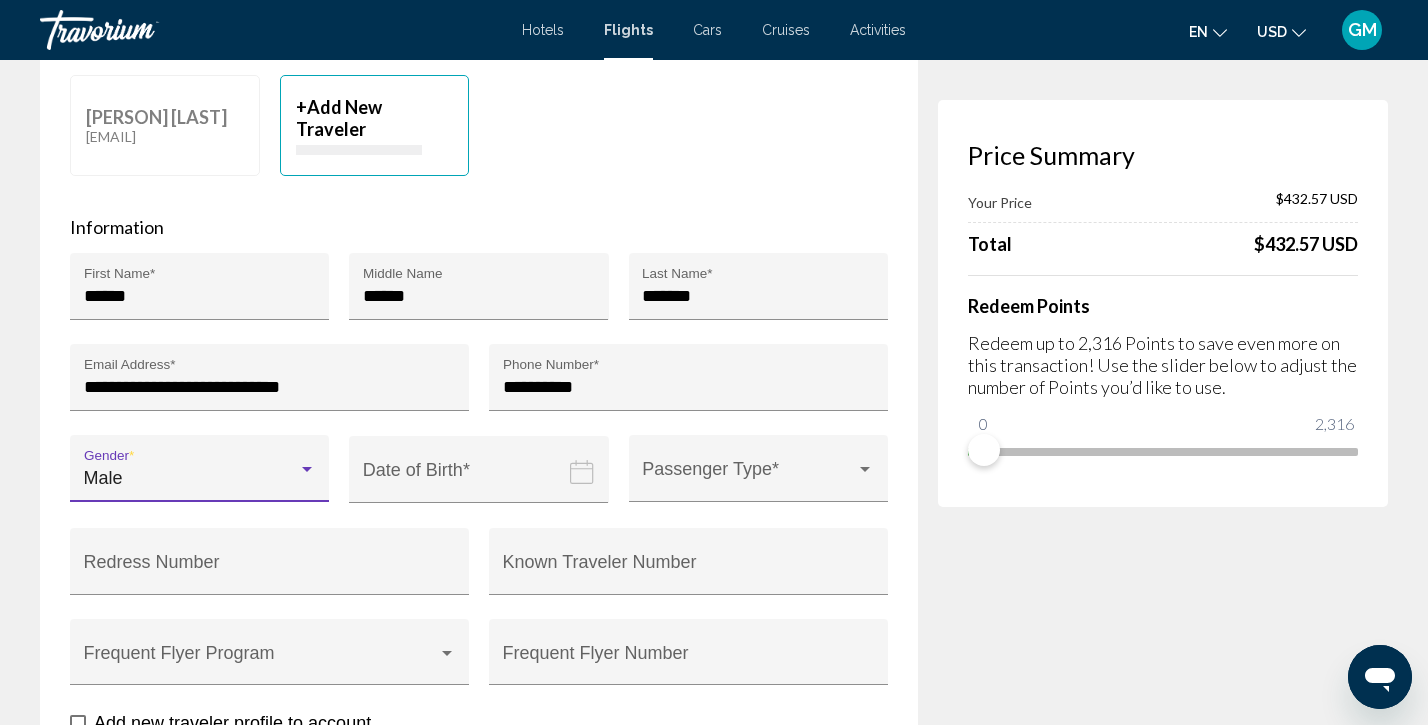 click at bounding box center (482, 484) 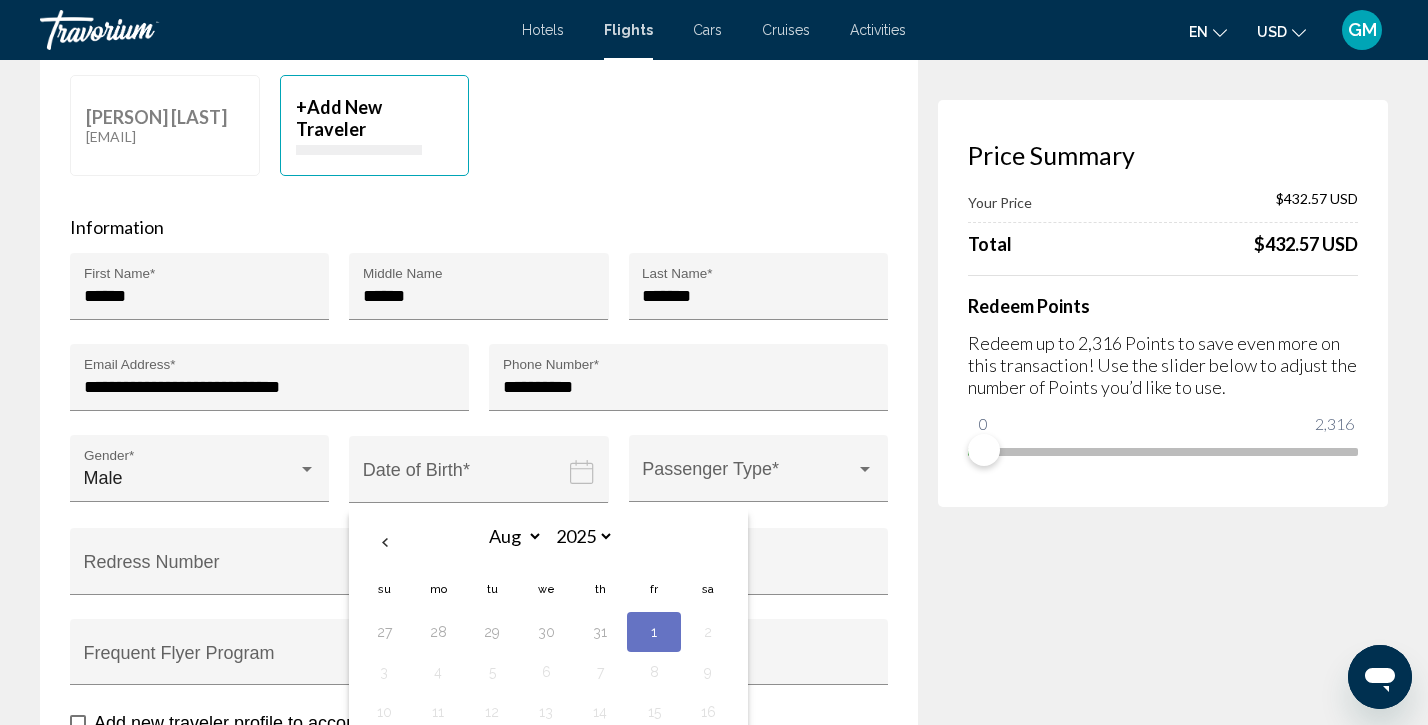 type 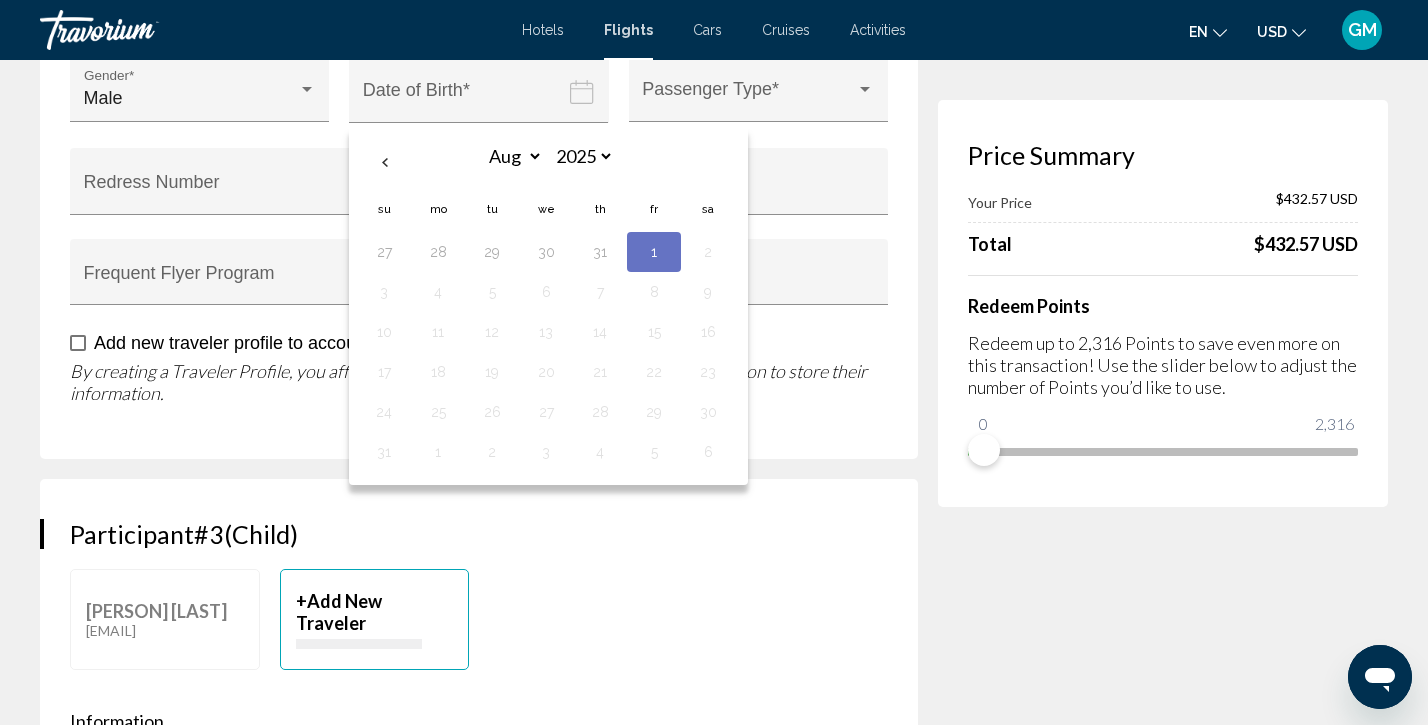 scroll, scrollTop: 1616, scrollLeft: 0, axis: vertical 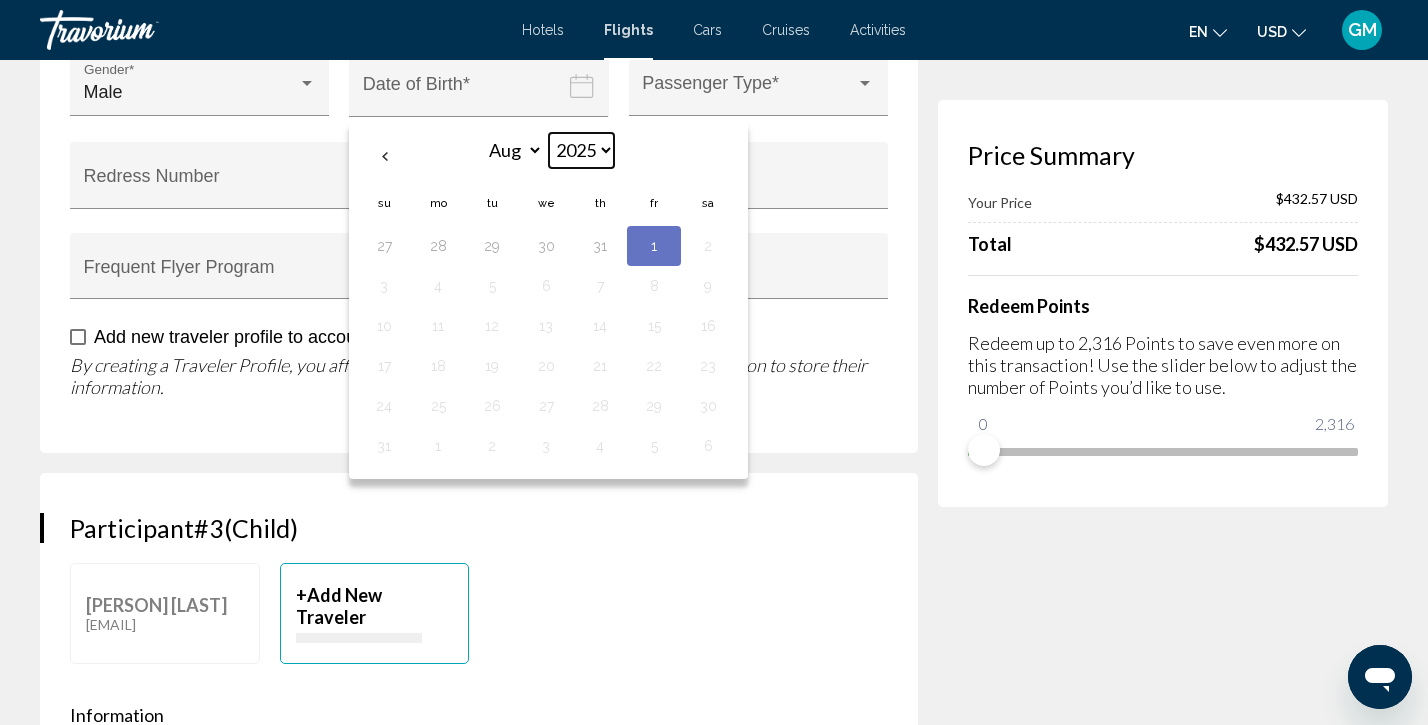 select on "****" 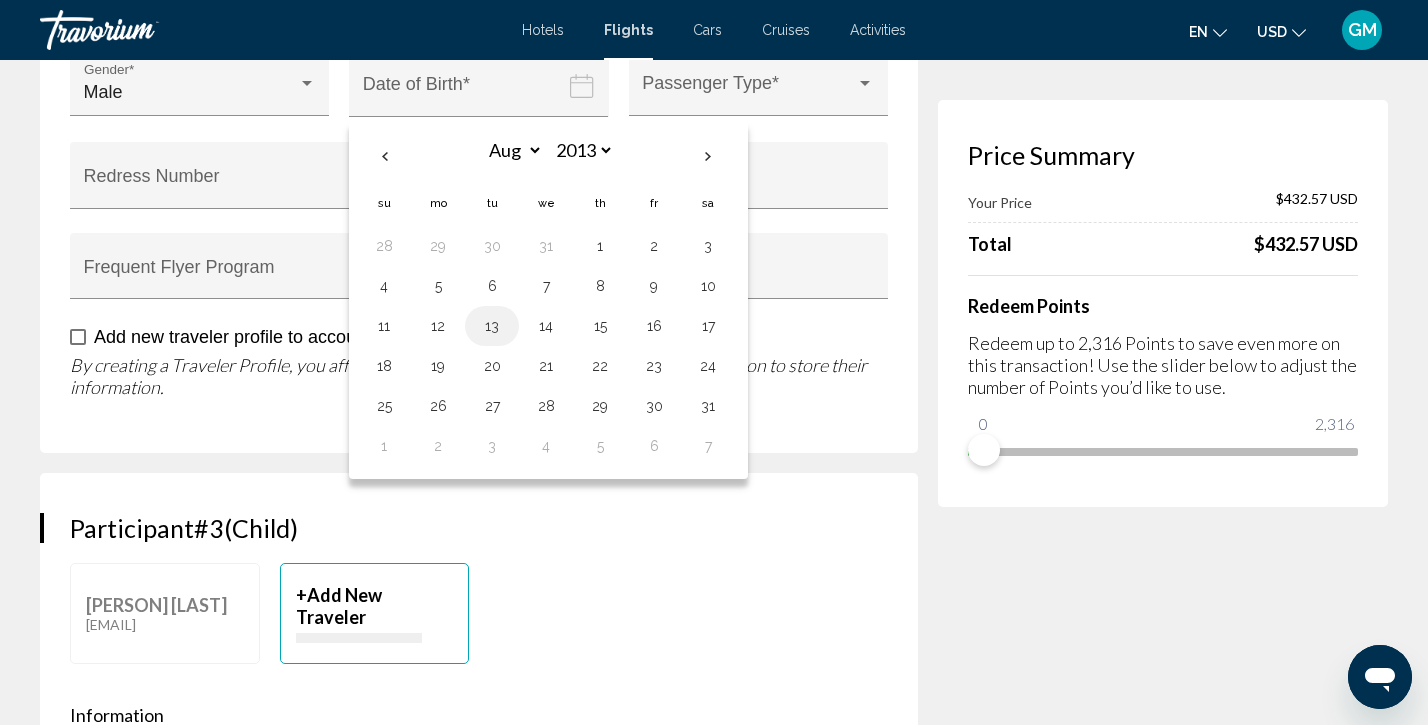 click on "13" at bounding box center [492, 326] 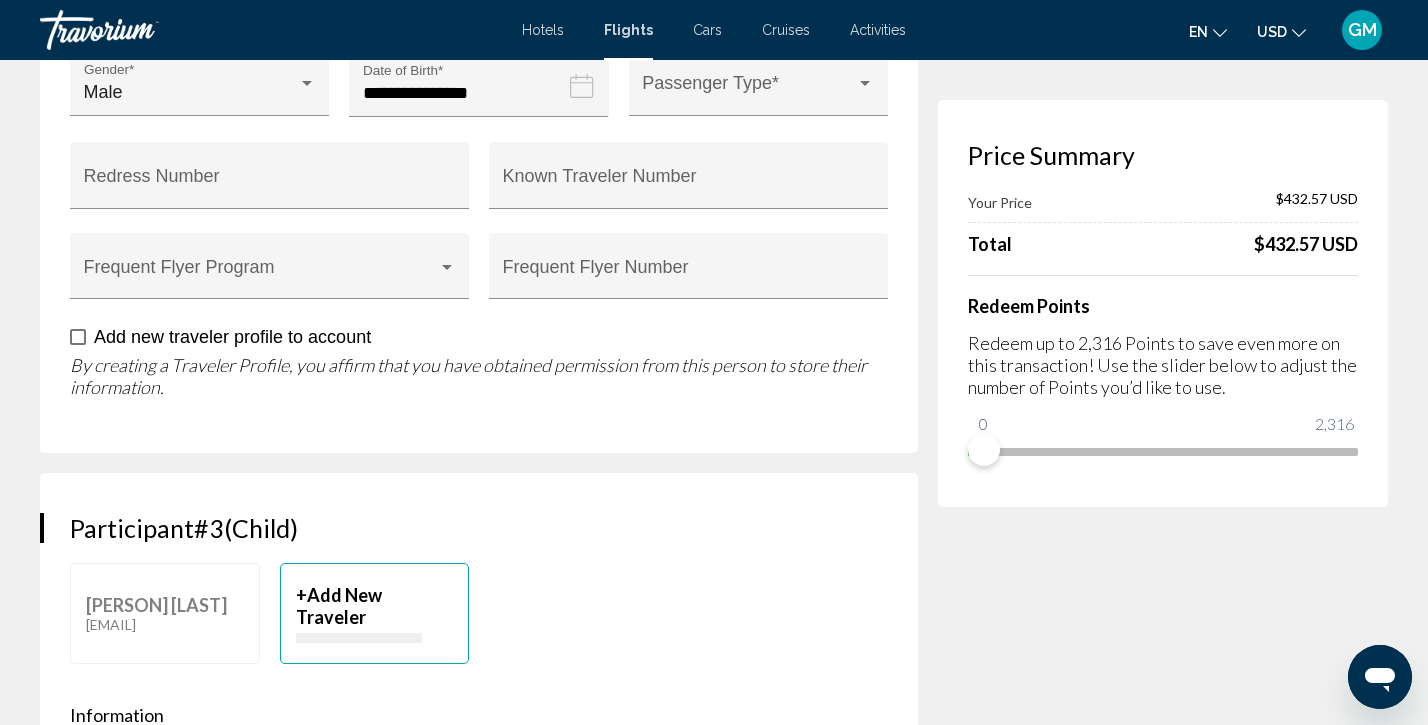 scroll, scrollTop: 567, scrollLeft: 0, axis: vertical 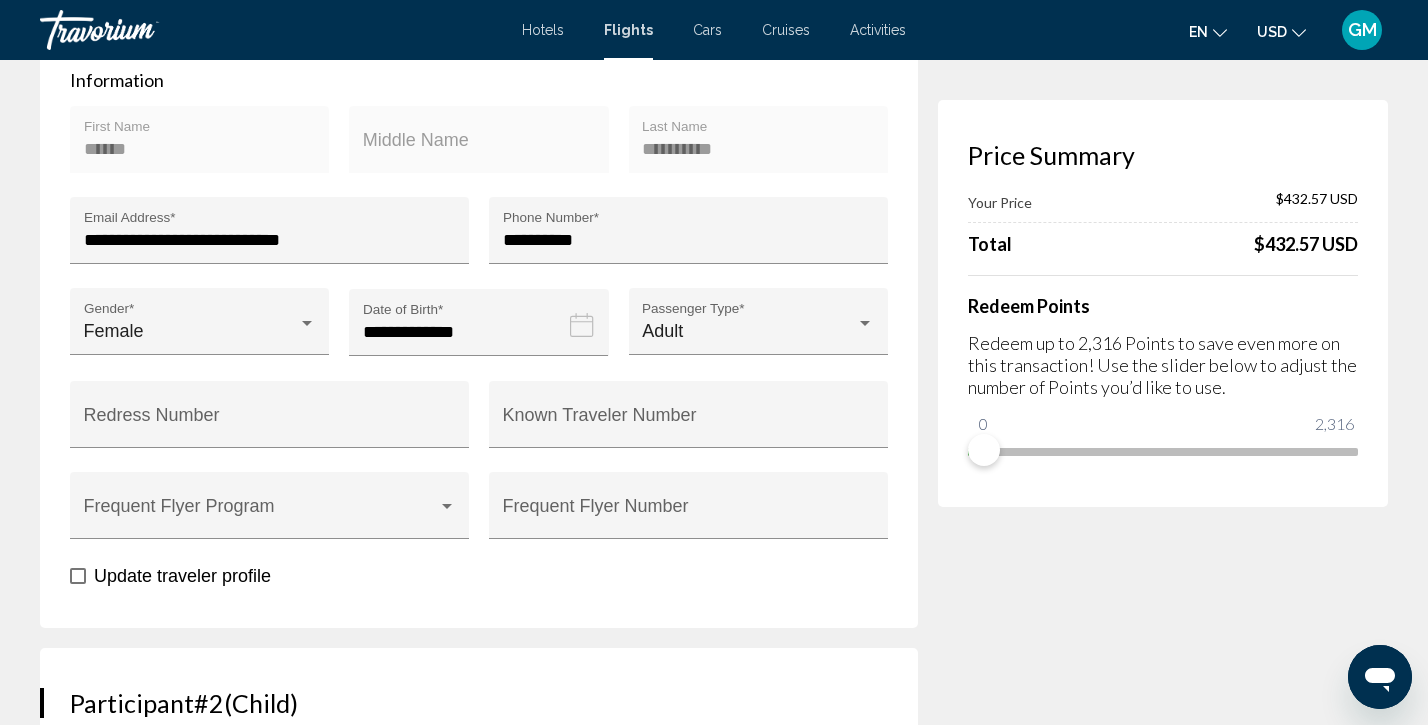 click on "Price Summary Your Price $432.57 USD Total  $432.57 USD  Redeem  Points Redeem up to 2,316  Points to save even more on this transaction! Use the slider below to adjust the number of Points you’d like to use. 0 2,316 0" at bounding box center [1163, 1832] 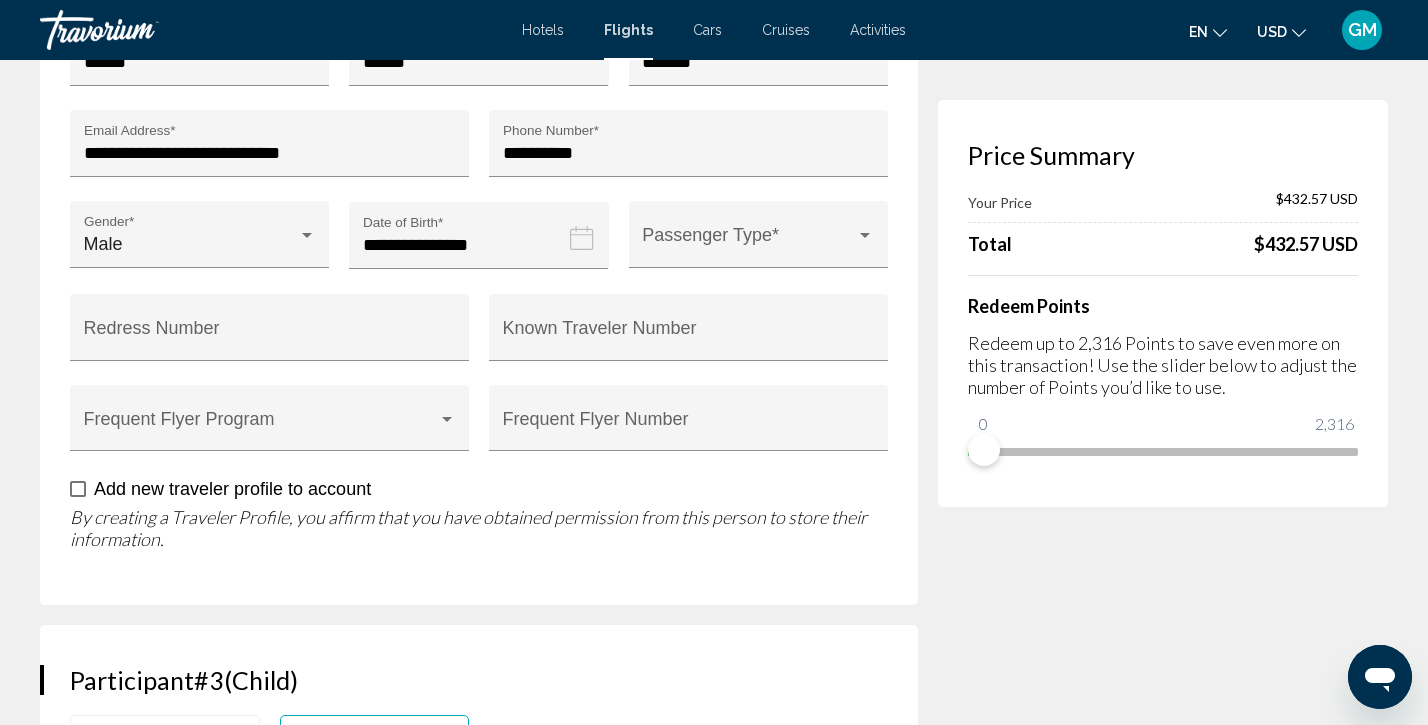 scroll, scrollTop: 1465, scrollLeft: 0, axis: vertical 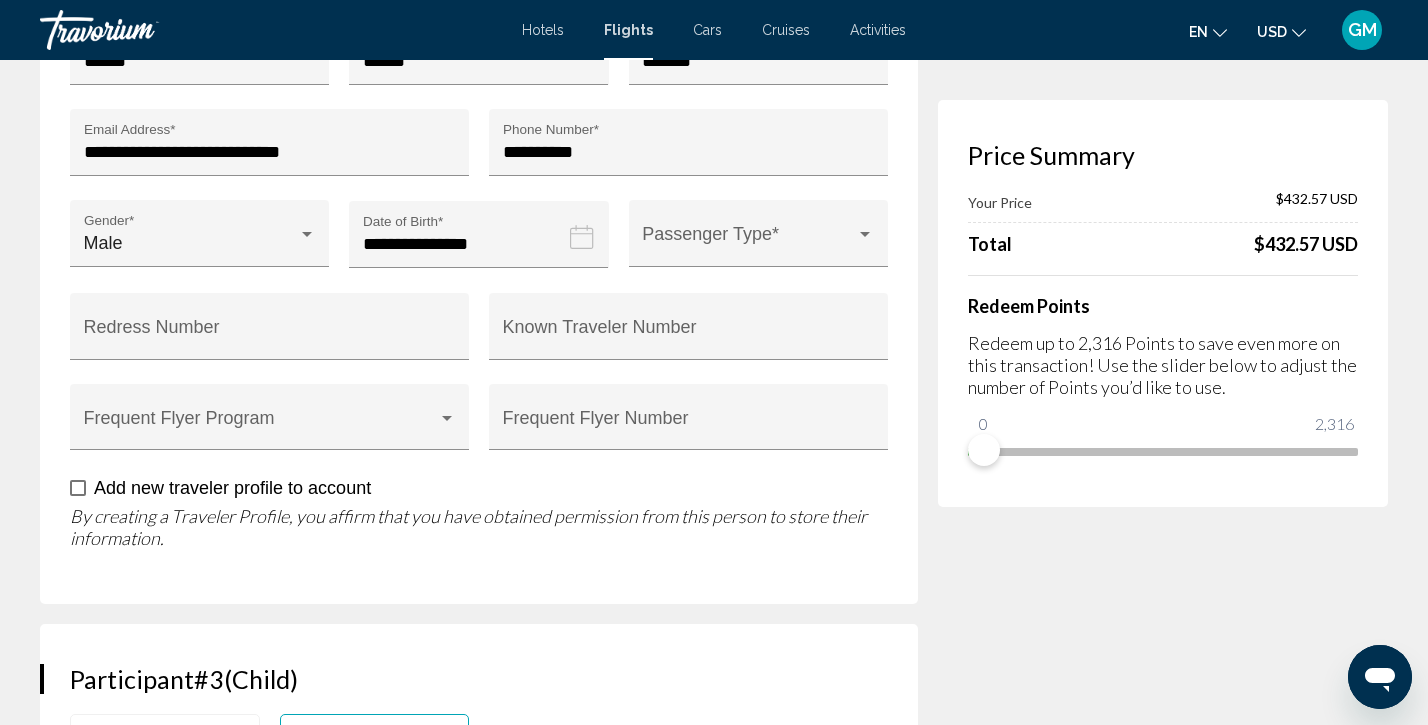 click 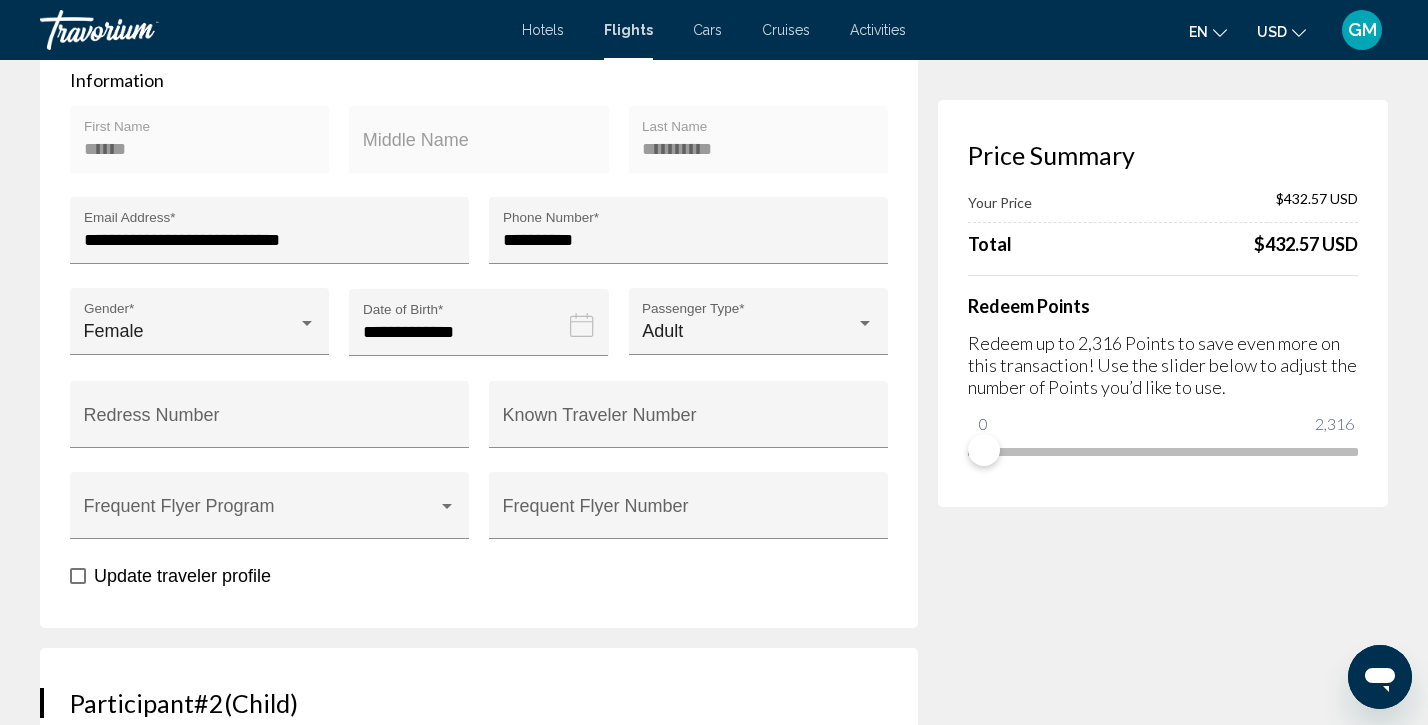 click on "Price Summary Your Price $432.57 USD Total  $432.57 USD  Redeem  Points Redeem up to 2,316  Points to save even more on this transaction! Use the slider below to adjust the number of Points you’d like to use. 0 2,316 0" at bounding box center (1163, 1832) 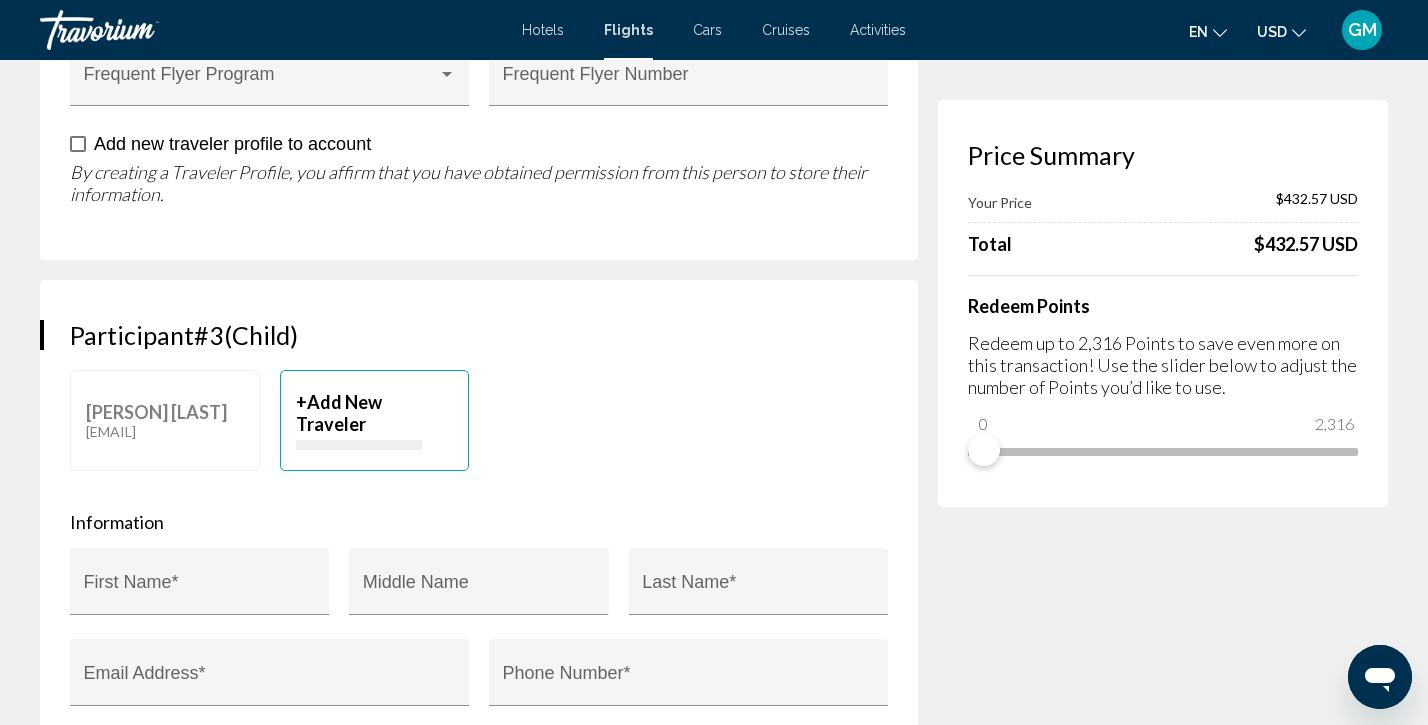 scroll, scrollTop: 1817, scrollLeft: 0, axis: vertical 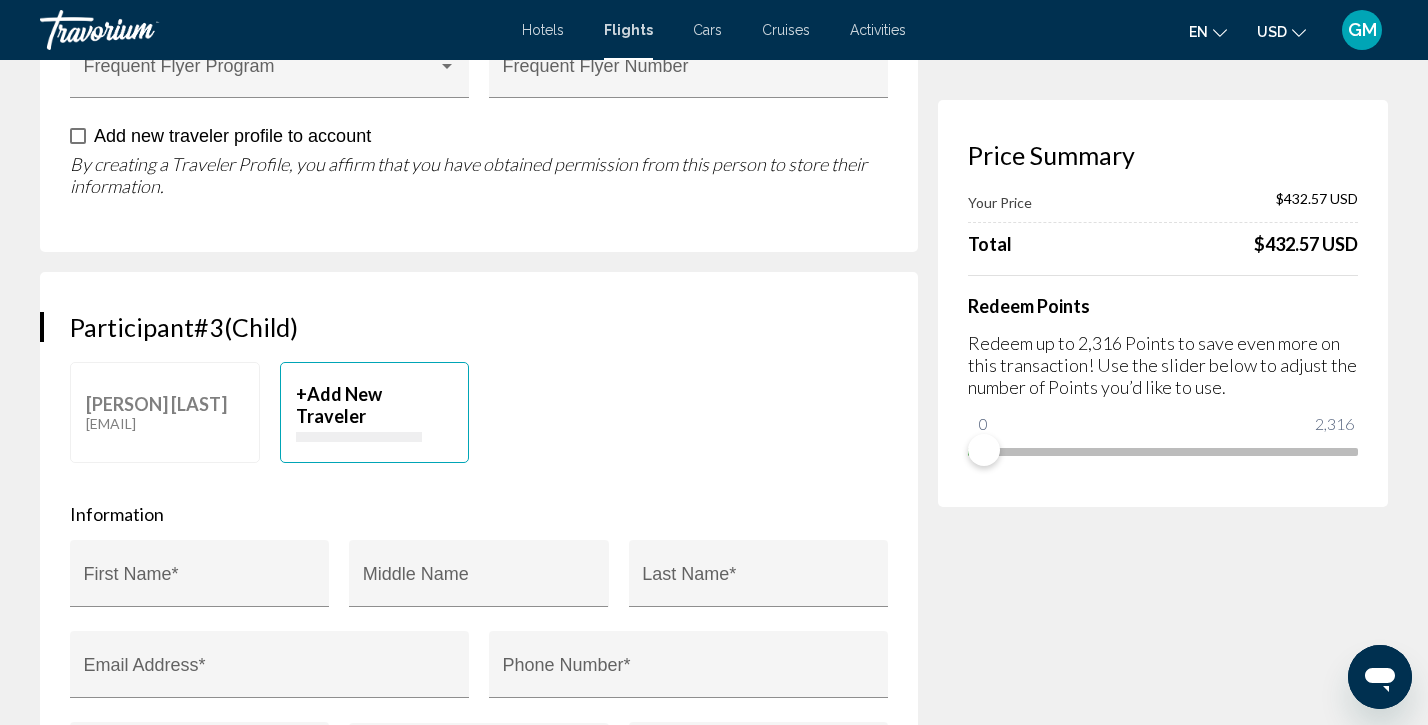 click on "[FIRST] [LAST]  [EMAIL]  +  Add New Traveler" at bounding box center [479, -1306] 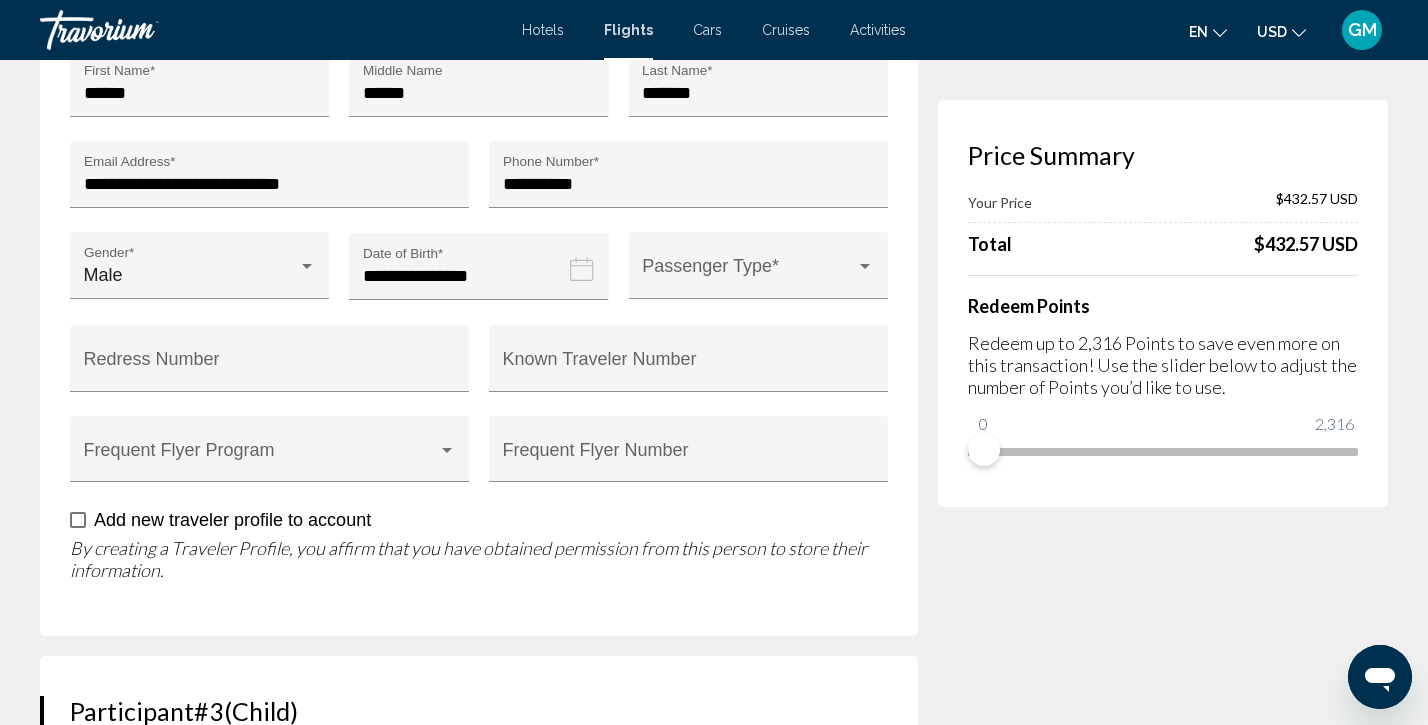 scroll, scrollTop: 1430, scrollLeft: 0, axis: vertical 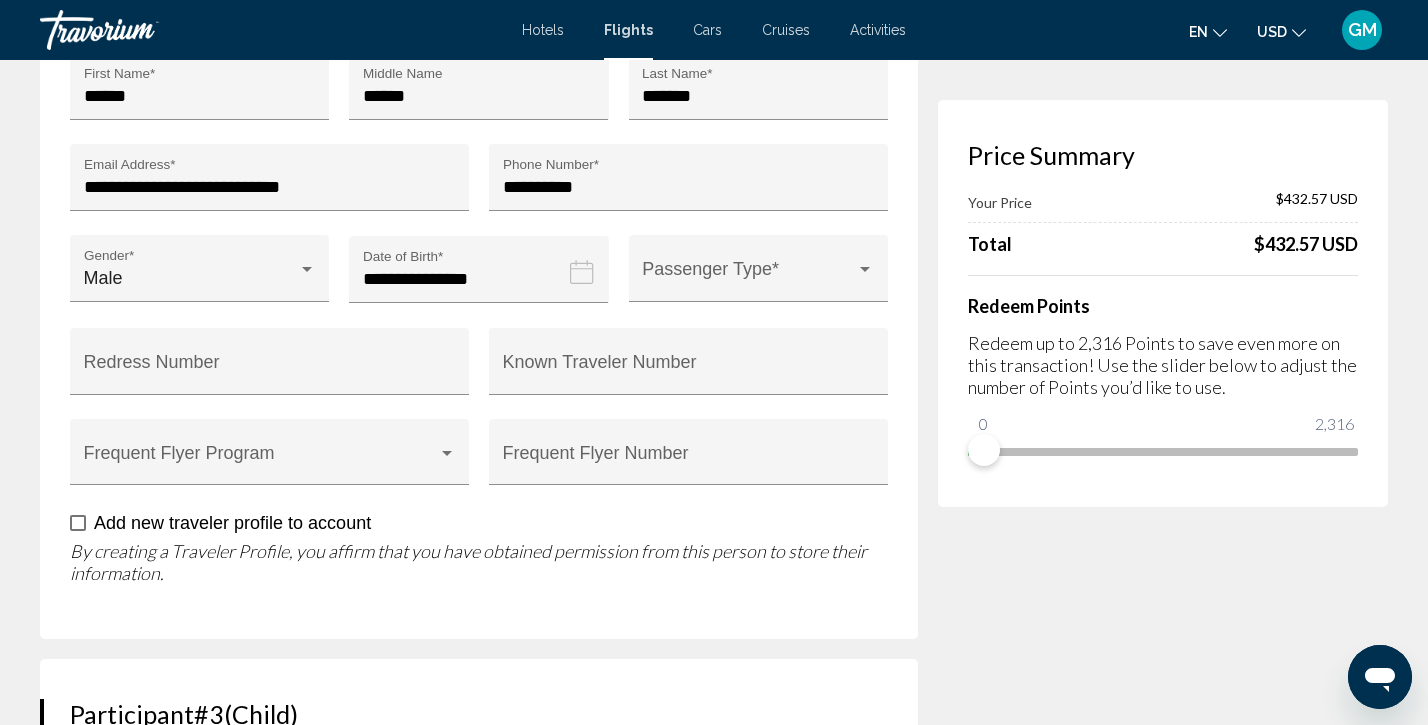 click 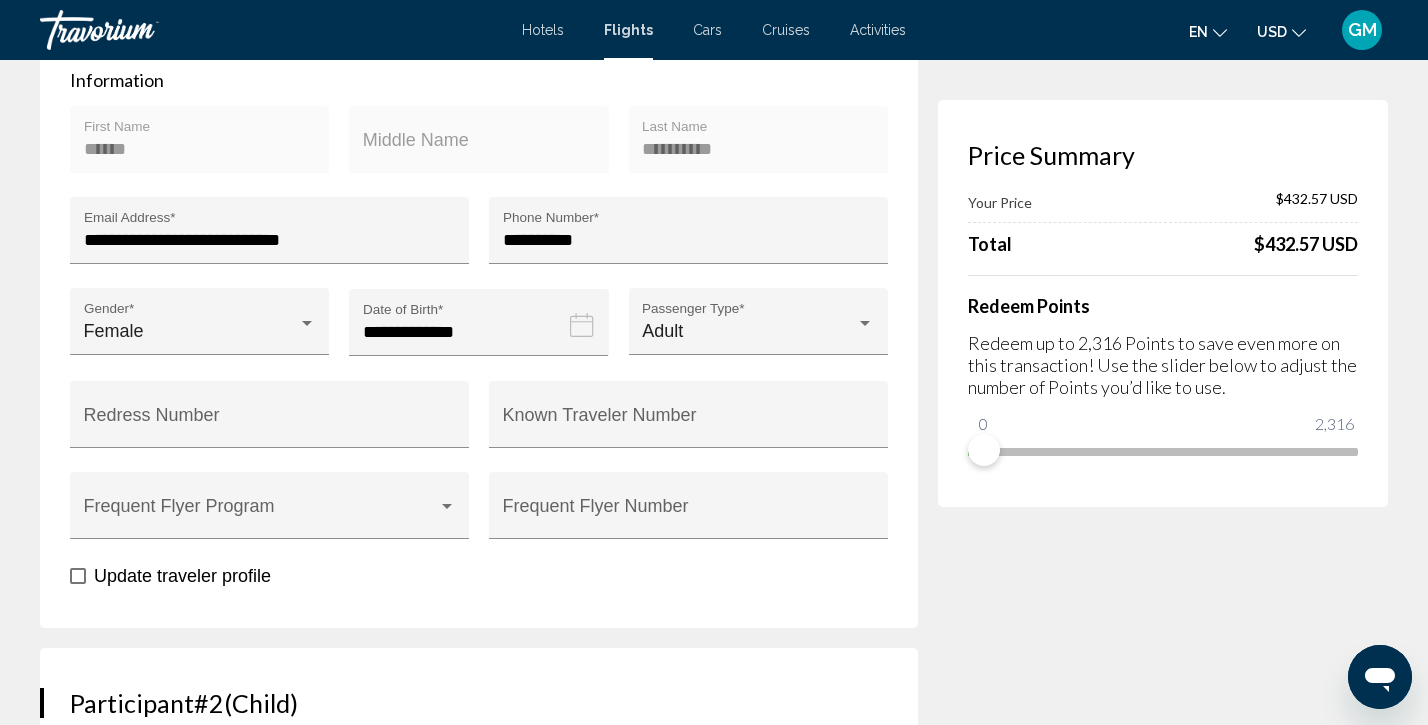 click on "Price Summary Your Price $432.57 USD Total  $432.57 USD  Redeem  Points Redeem up to 2,316  Points to save even more on this transaction! Use the slider below to adjust the number of Points you’d like to use. 0 2,316 0" at bounding box center [1163, 1832] 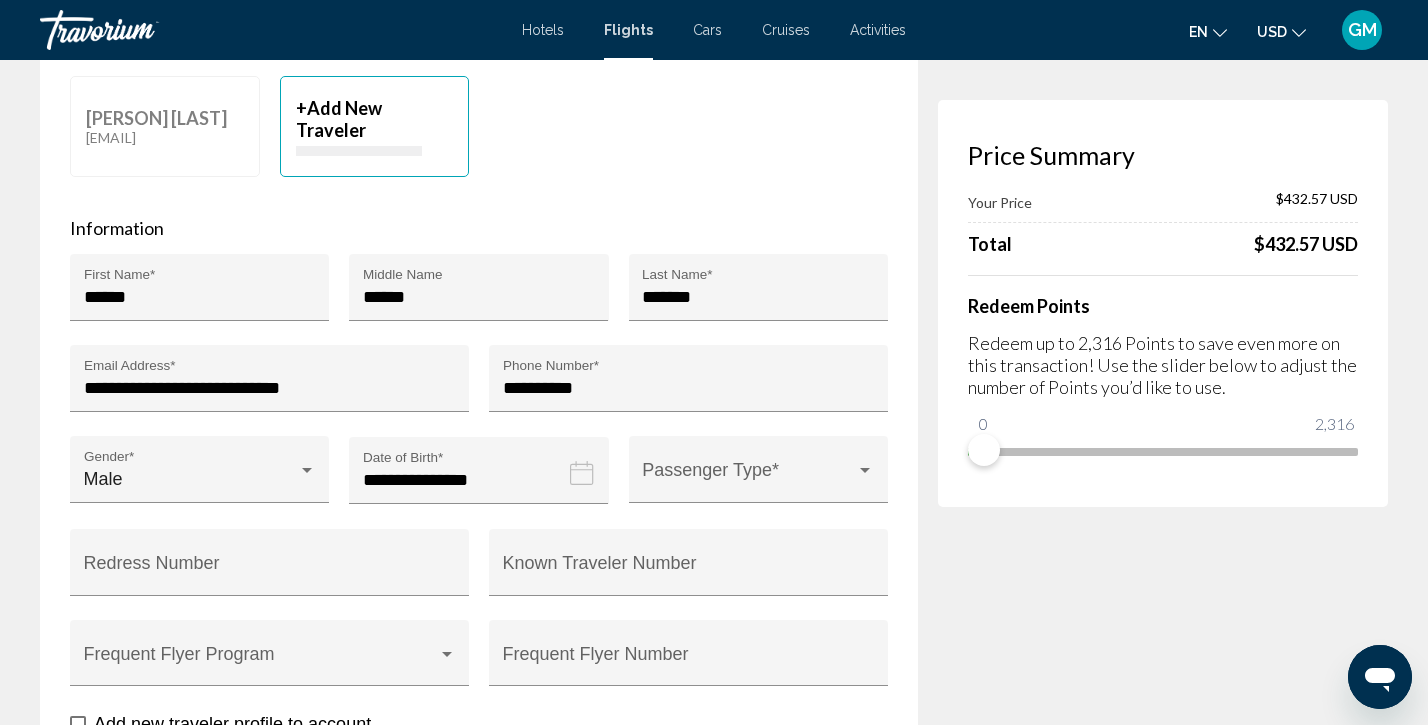 scroll, scrollTop: 1239, scrollLeft: 0, axis: vertical 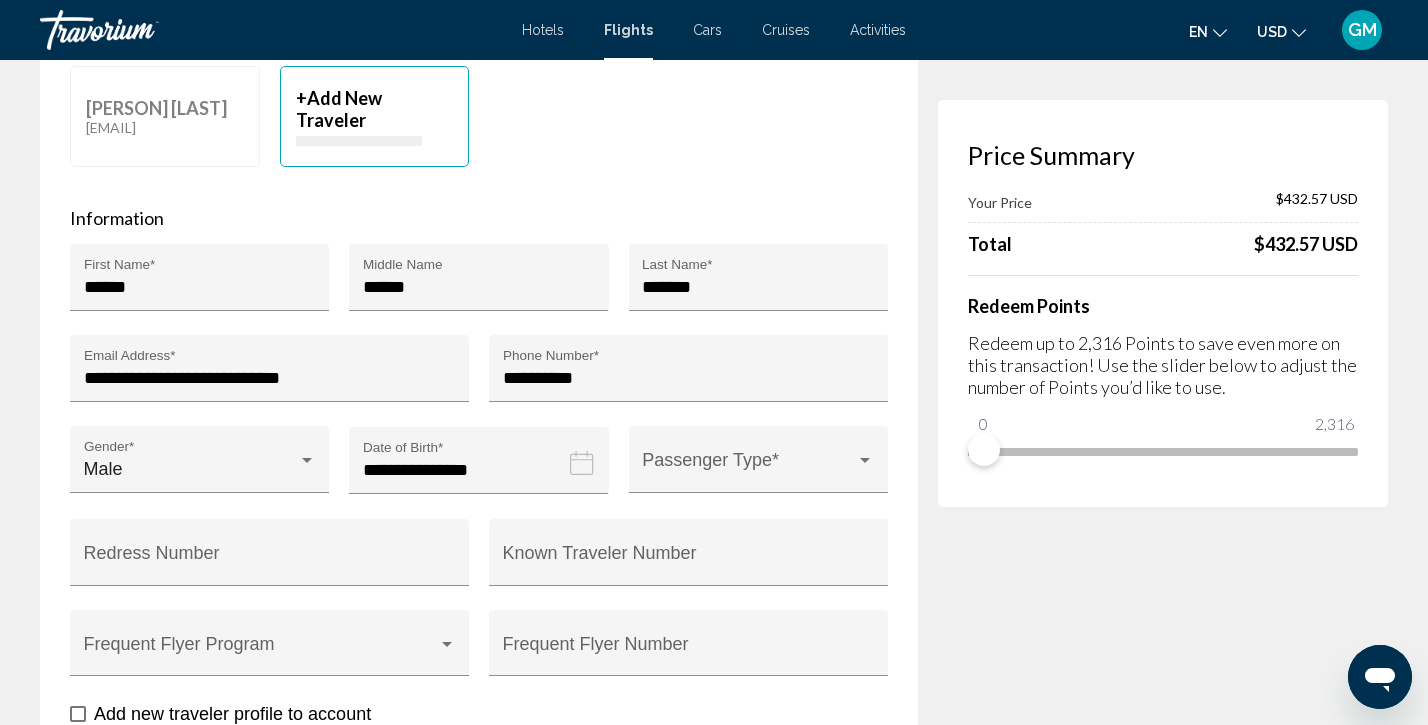click on "**********" at bounding box center [482, 475] 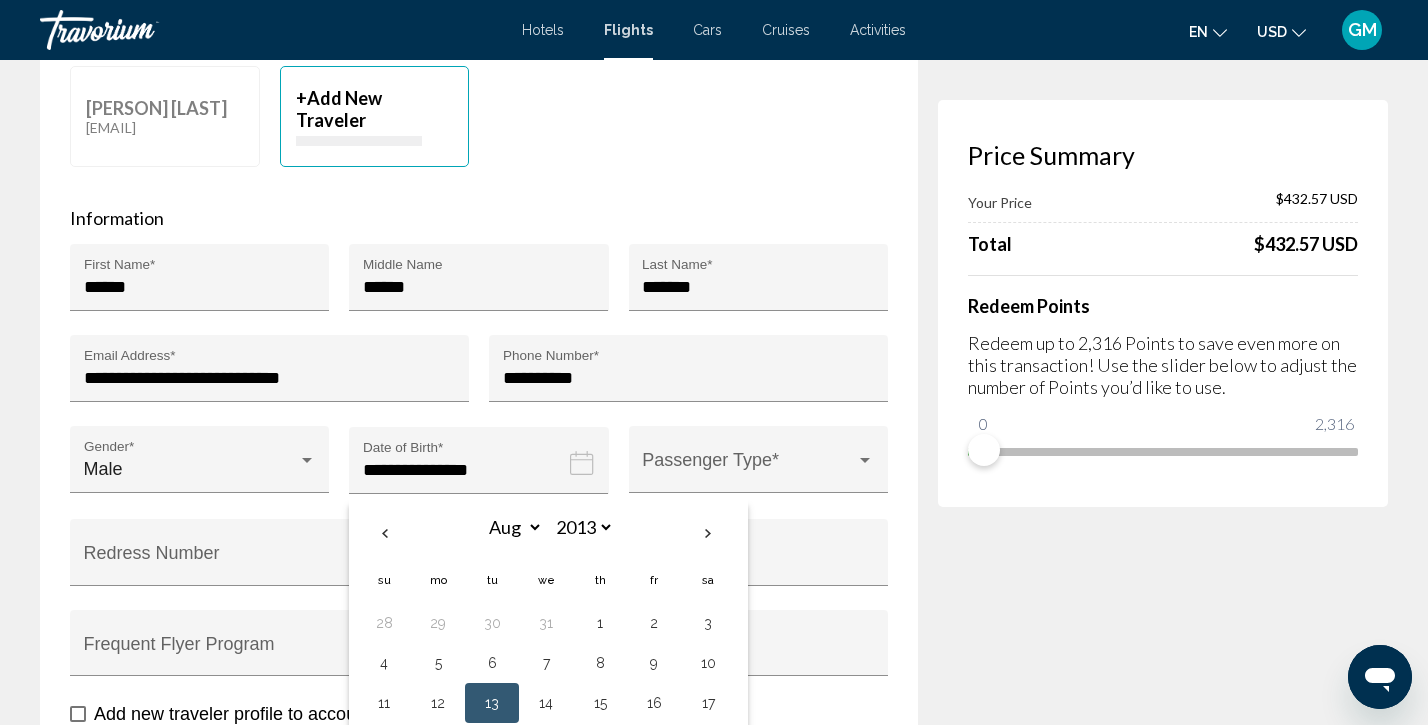 type 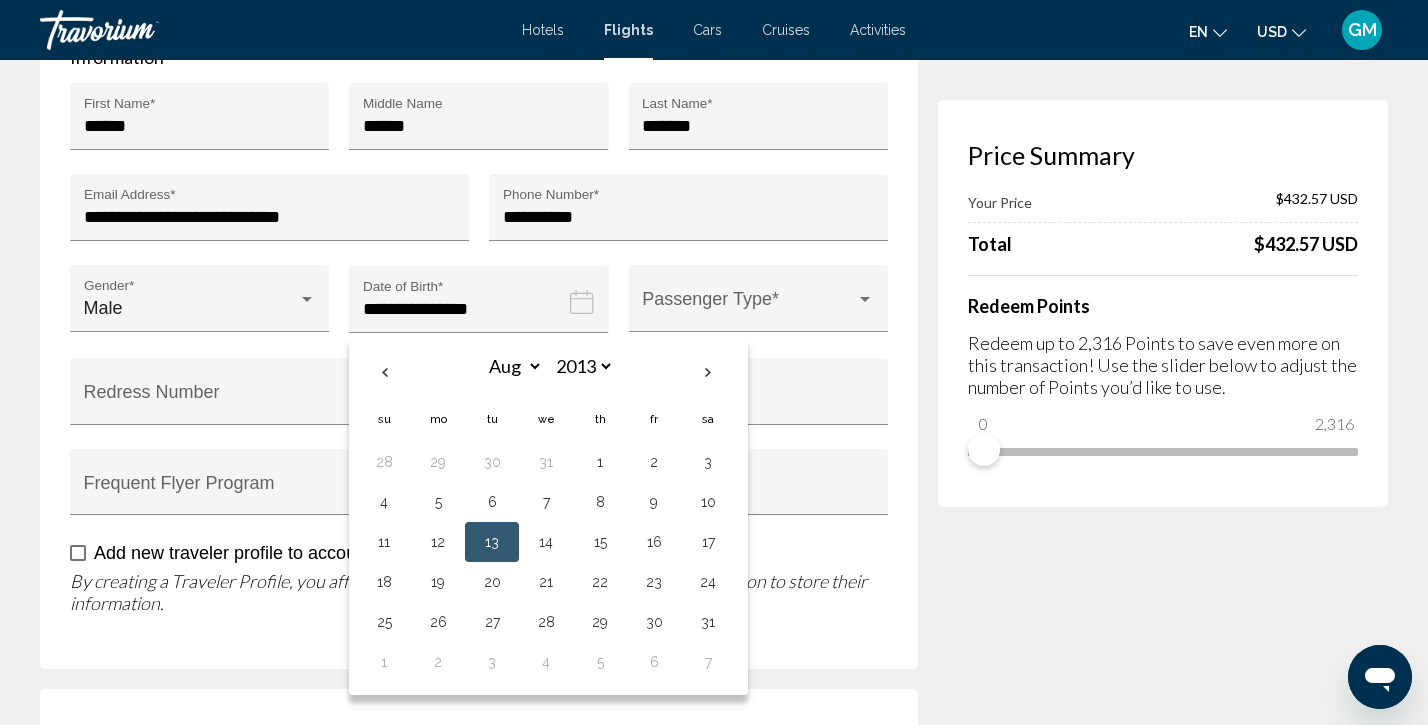 scroll, scrollTop: 1401, scrollLeft: 0, axis: vertical 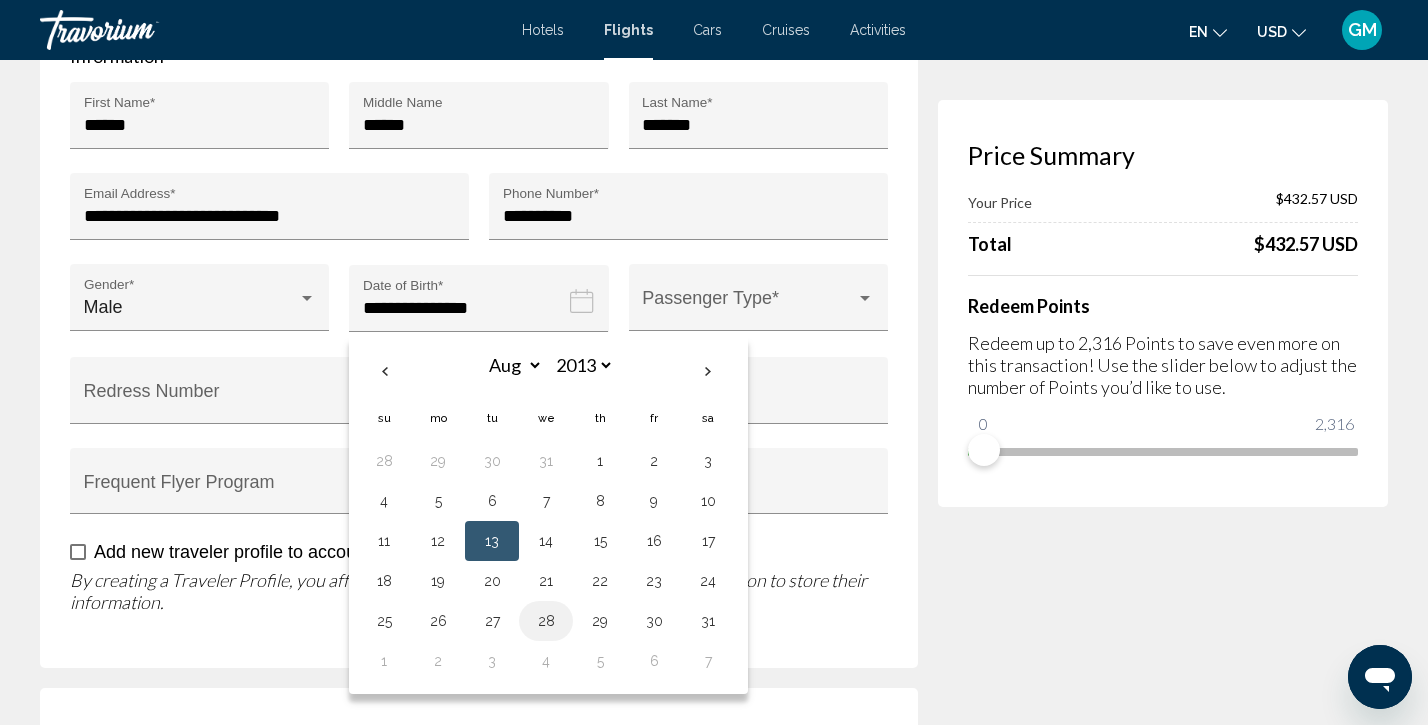 click on "28" at bounding box center (546, 621) 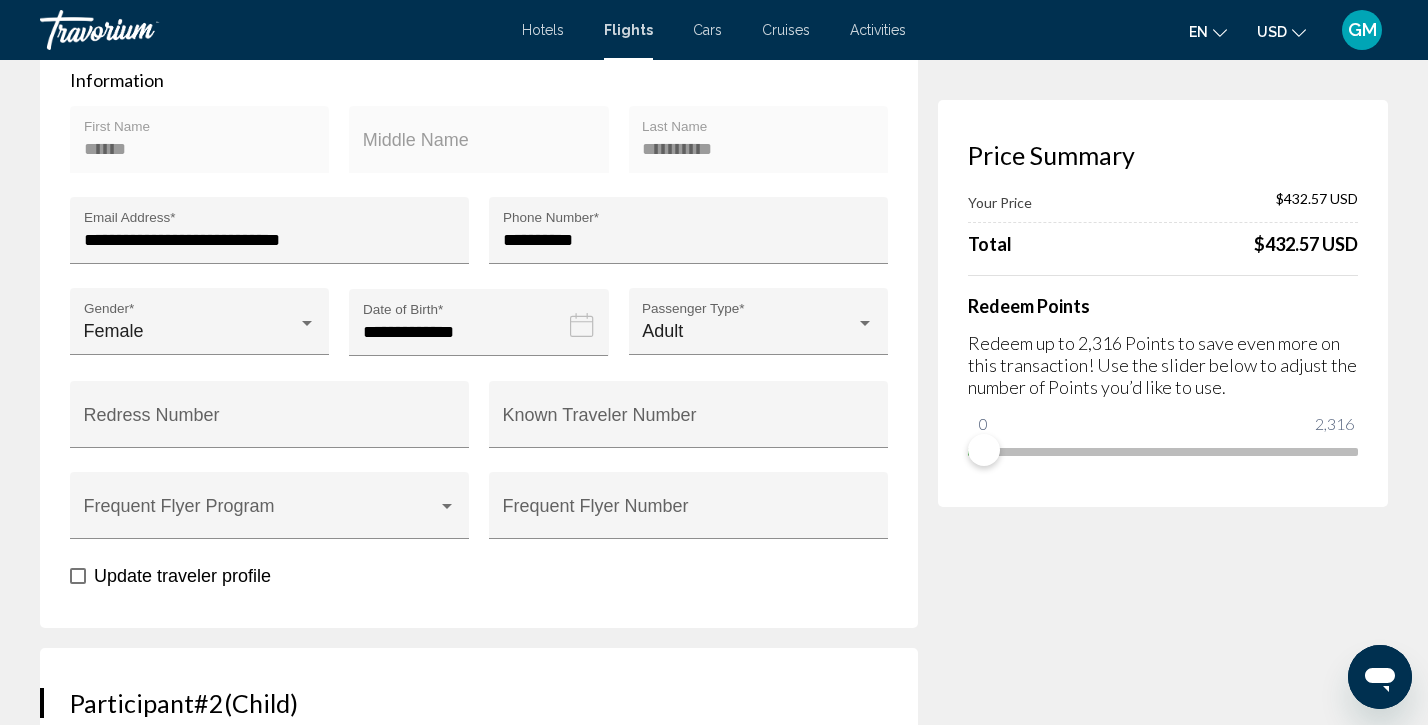 click on "Price Summary Your Price $432.57 USD Total  $432.57 USD  Redeem  Points Redeem up to 2,316  Points to save even more on this transaction! Use the slider below to adjust the number of Points you’d like to use. 0 2,316 0" at bounding box center (1163, 1832) 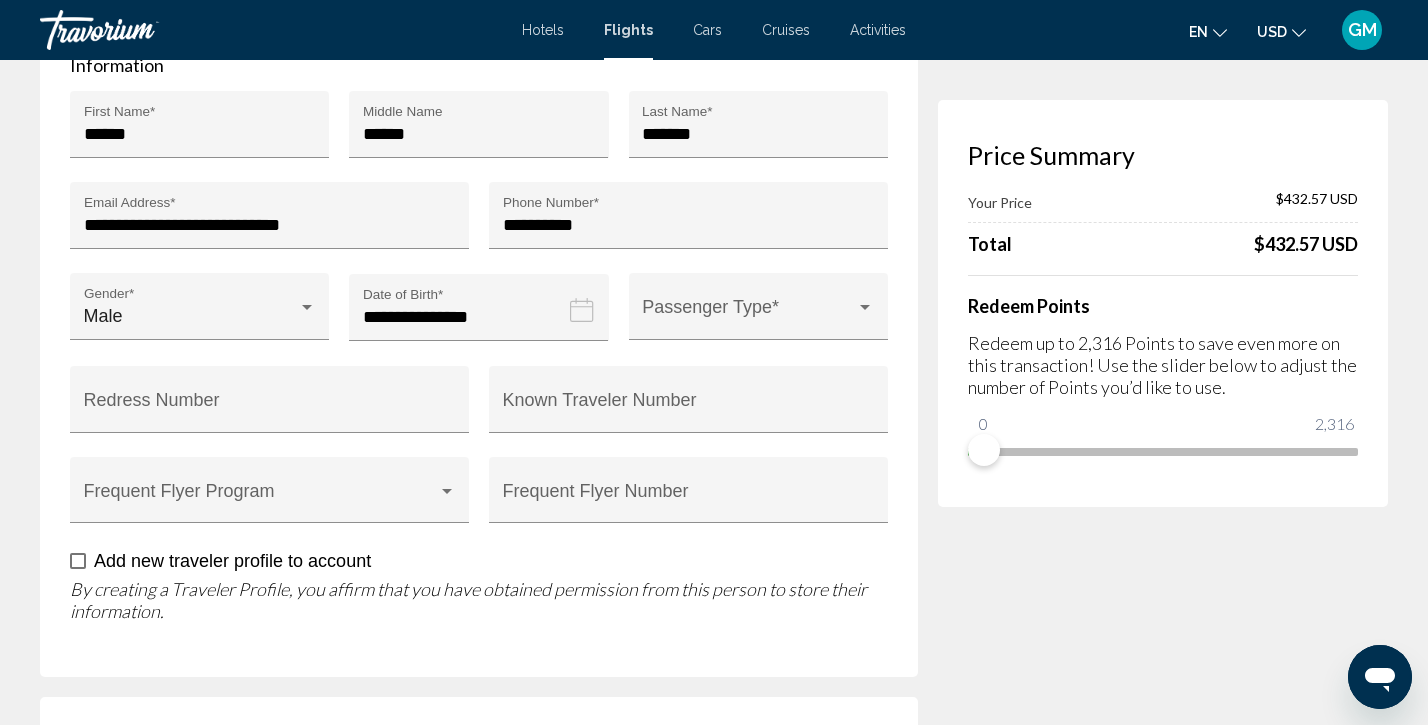scroll, scrollTop: 1428, scrollLeft: 0, axis: vertical 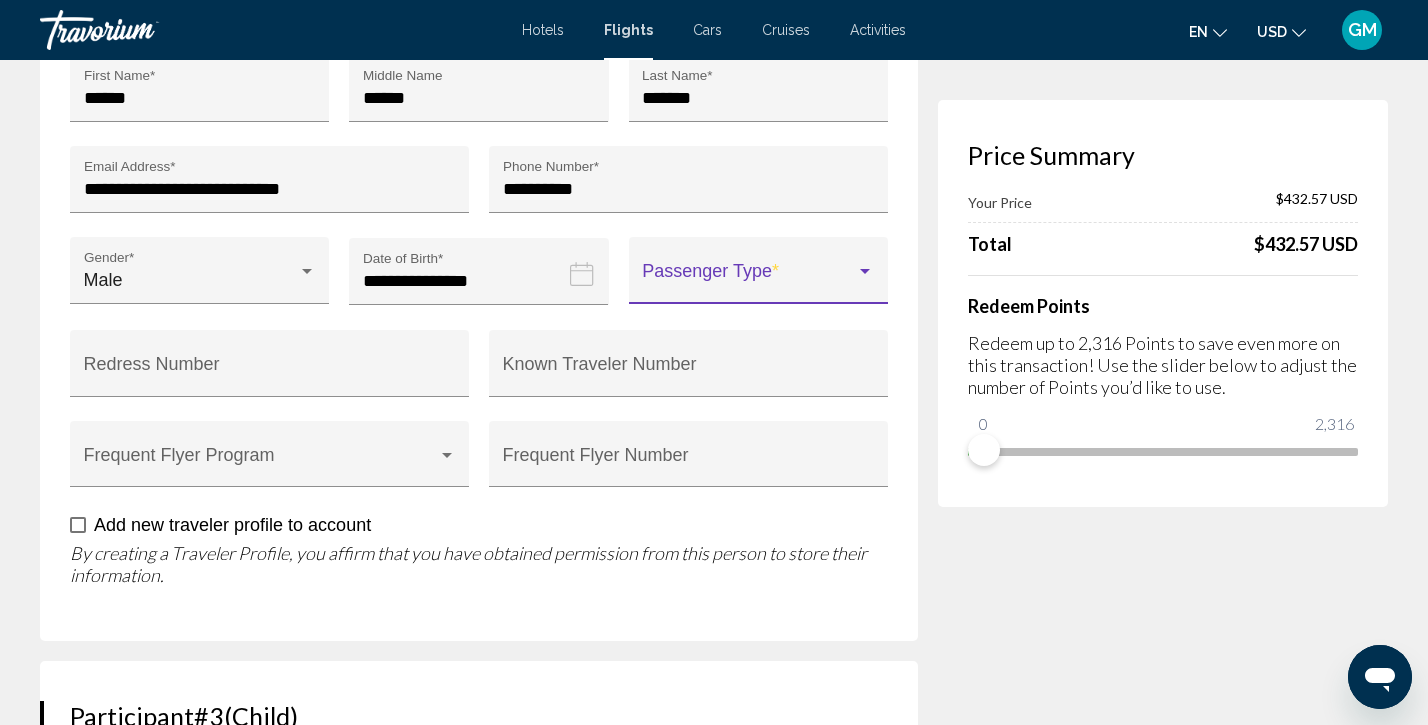 click at bounding box center [865, 272] 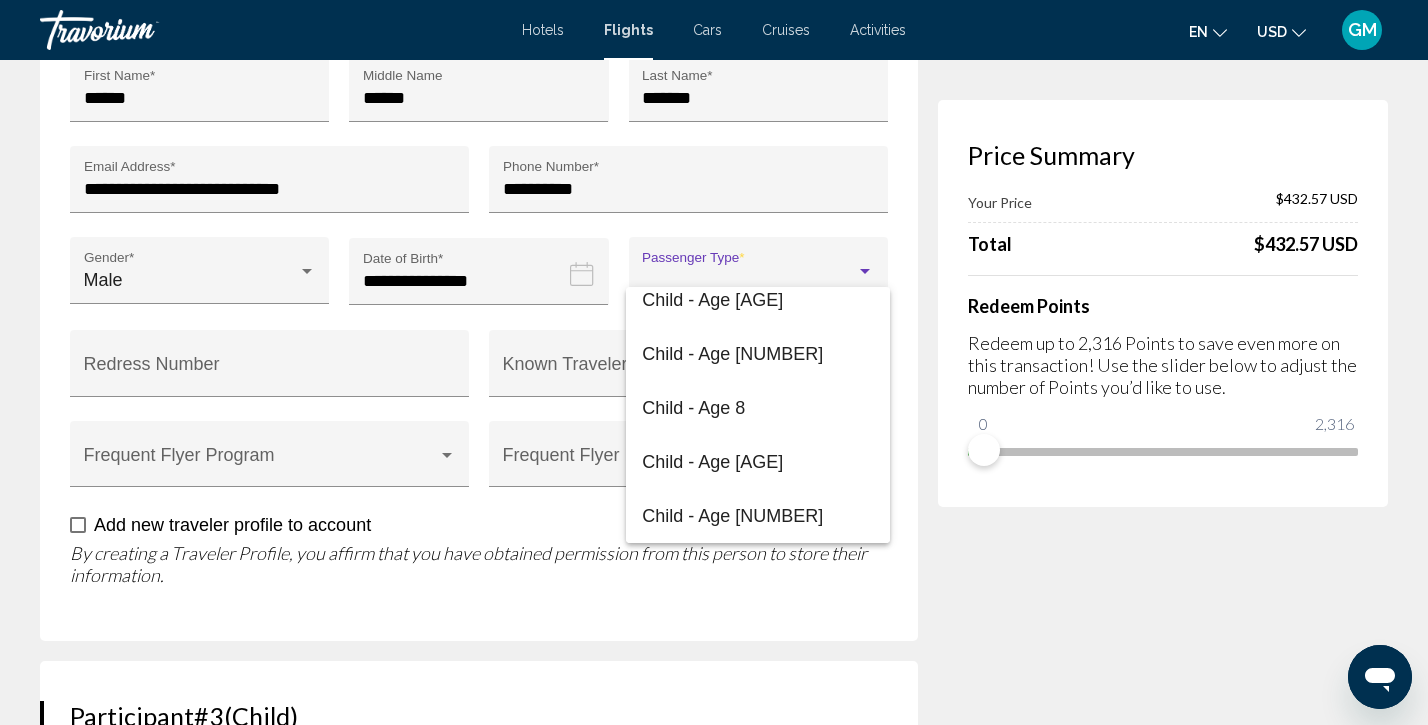 scroll, scrollTop: 338, scrollLeft: 0, axis: vertical 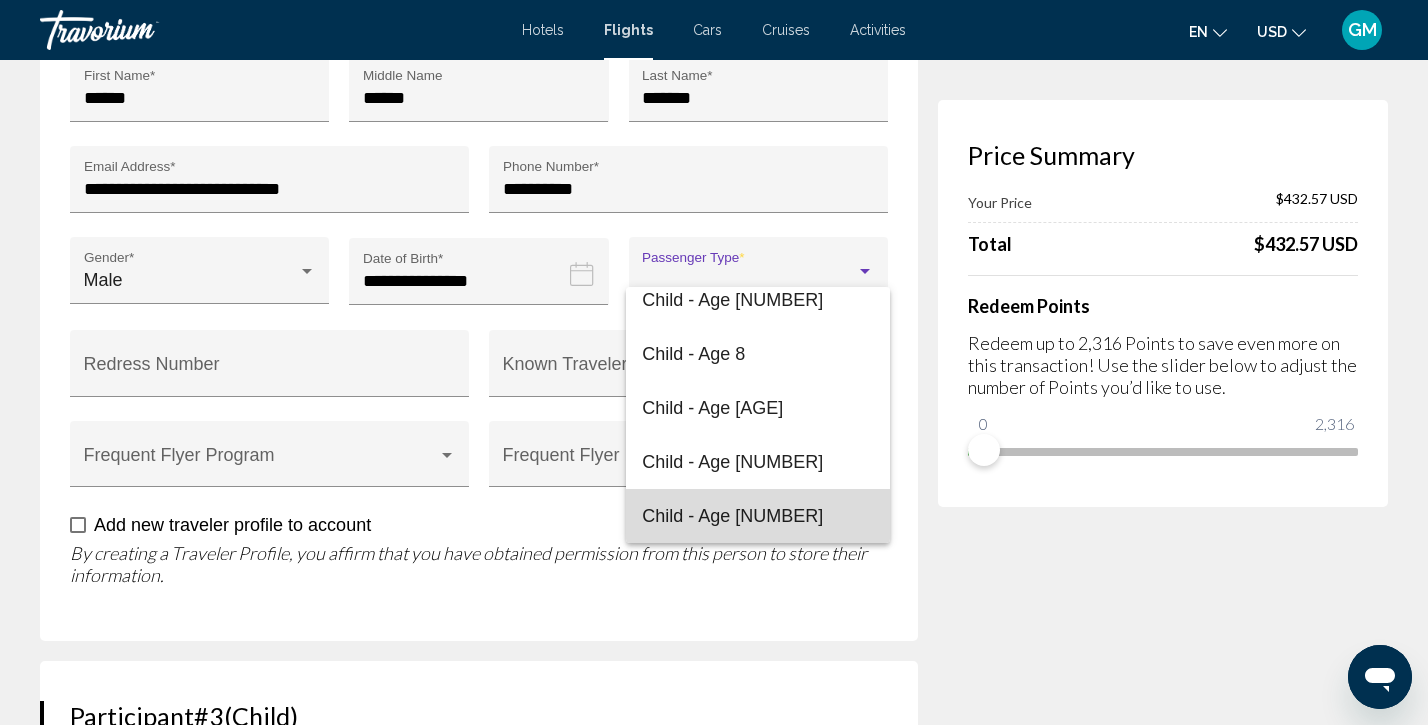 click on "Child - Age [NUMBER]" at bounding box center (732, 516) 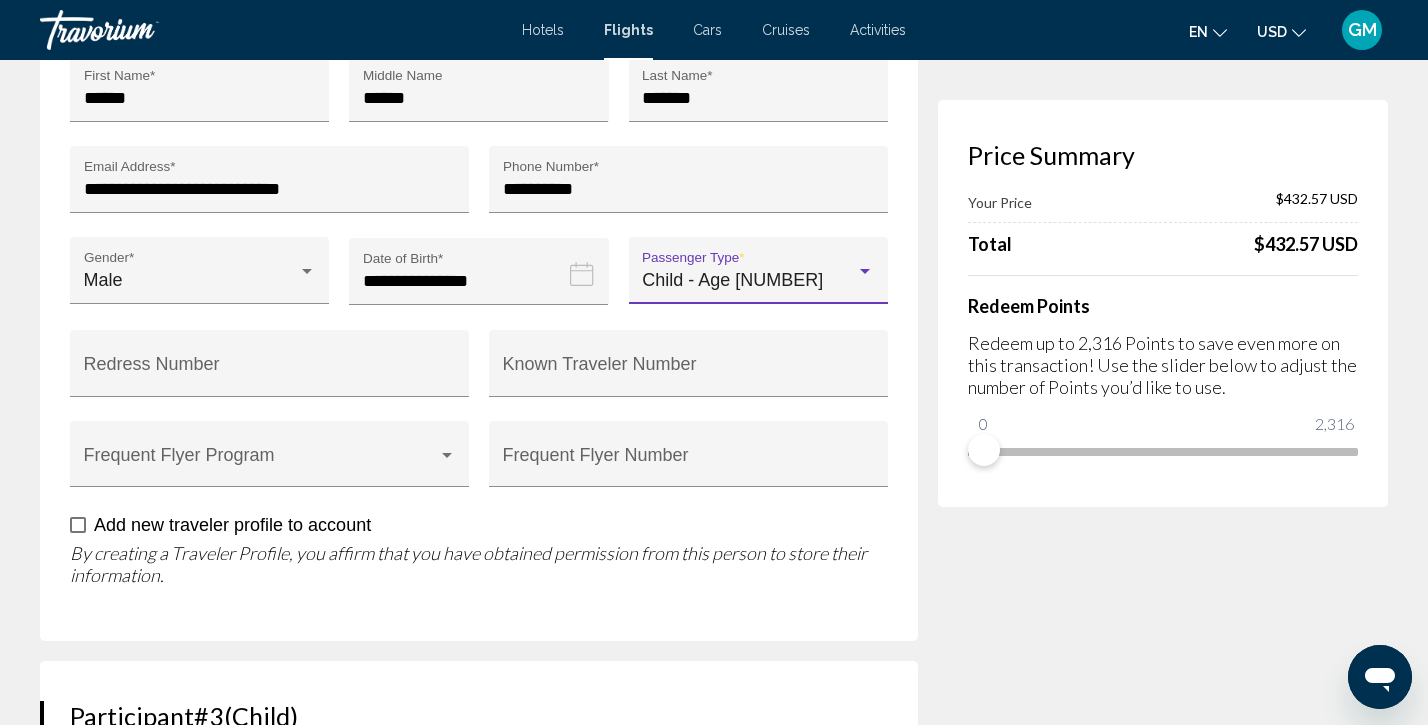 click at bounding box center [865, 272] 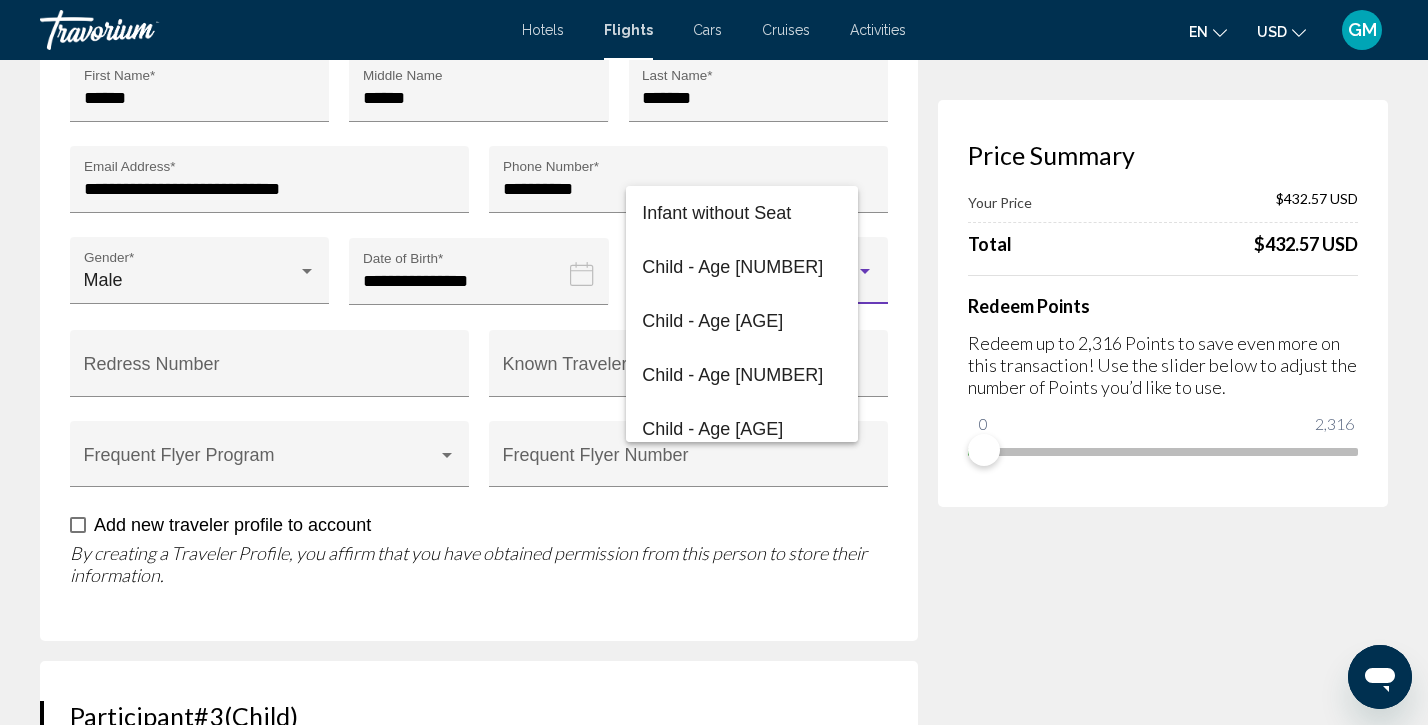 scroll, scrollTop: 439, scrollLeft: 0, axis: vertical 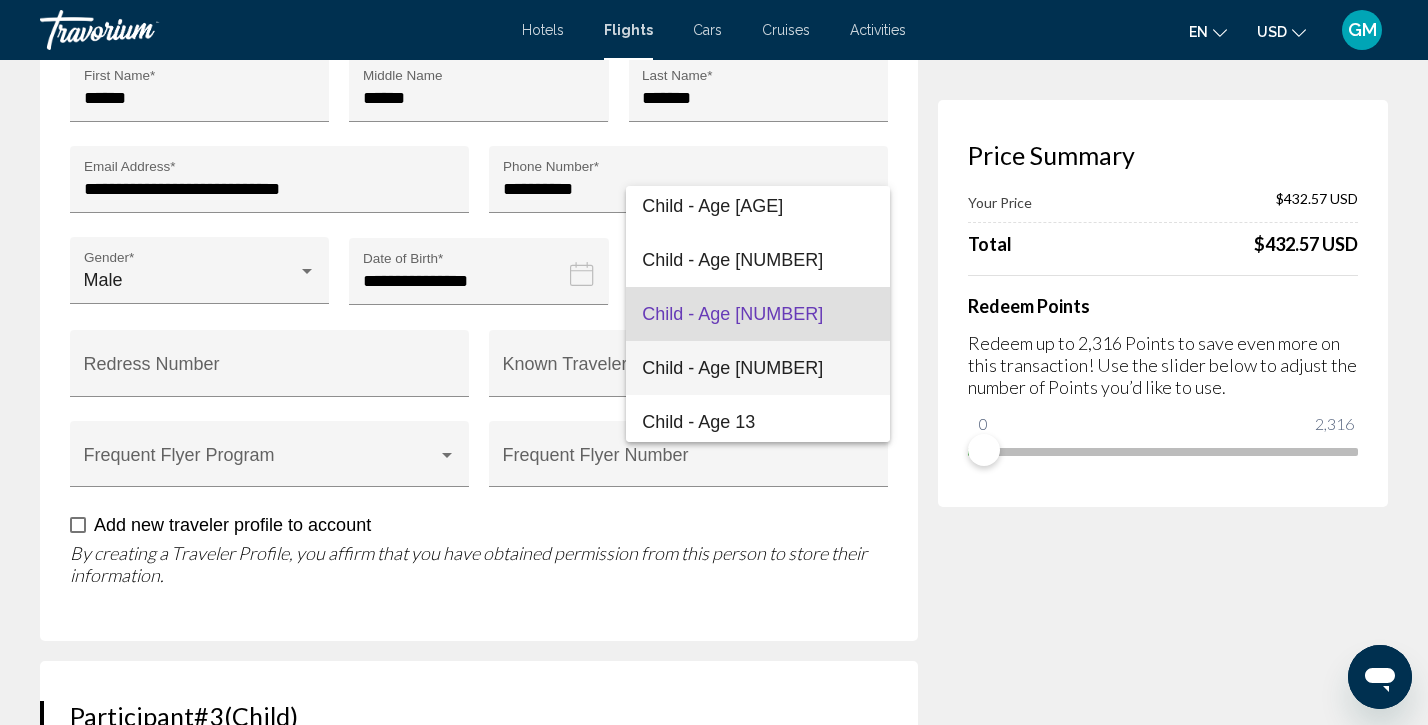 click on "Child - Age [NUMBER]" at bounding box center [758, 368] 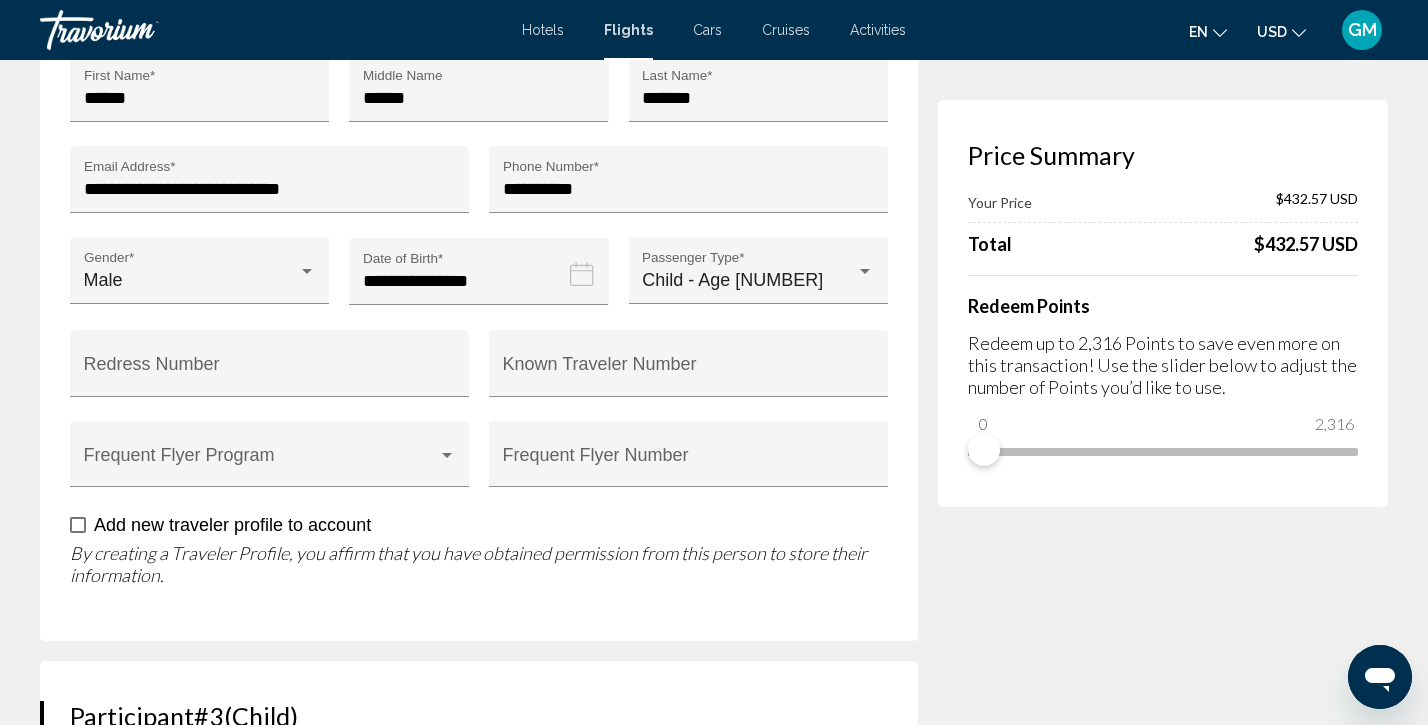 click on "Price Summary Your Price $432.57 USD Total  $432.57 USD  Redeem  Points Redeem up to 2,316  Points to save even more on this transaction! Use the slider below to adjust the number of Points you’d like to use. 0 2,316 0" at bounding box center [1163, 971] 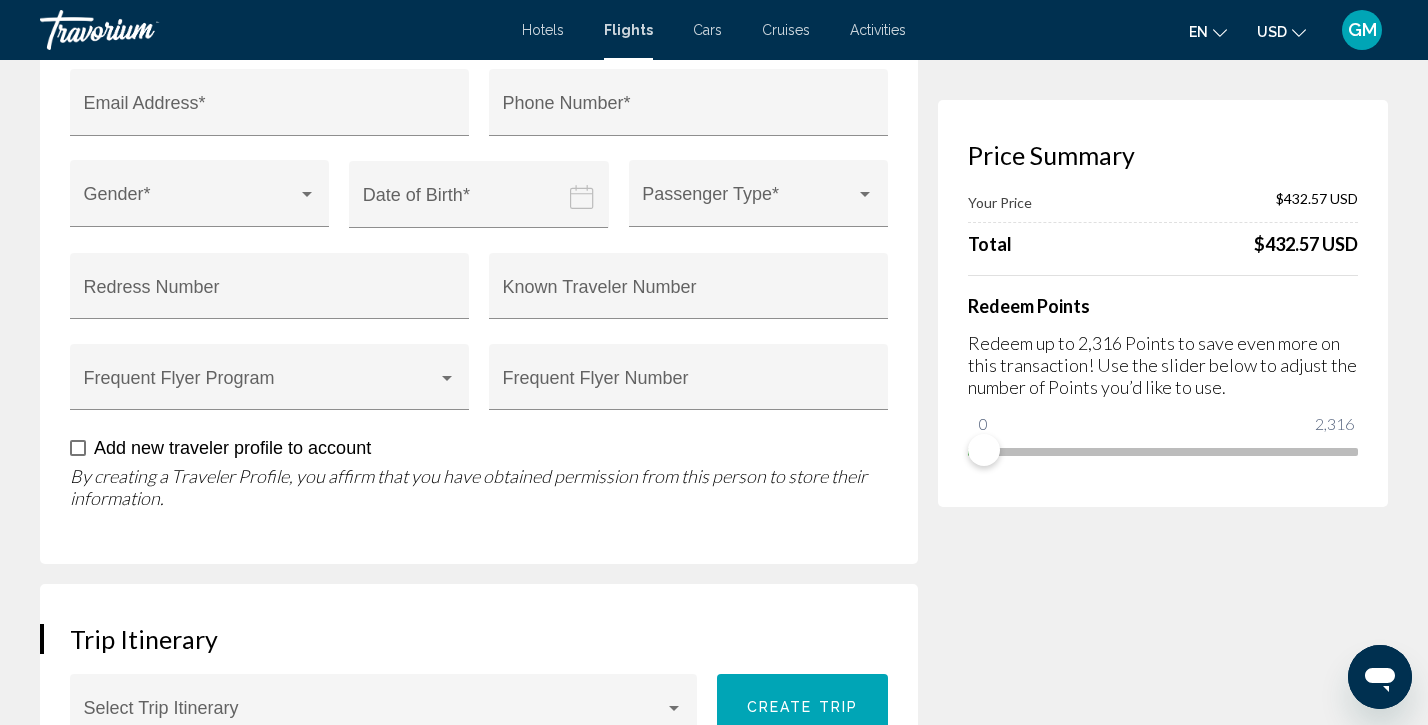 scroll, scrollTop: 2380, scrollLeft: 0, axis: vertical 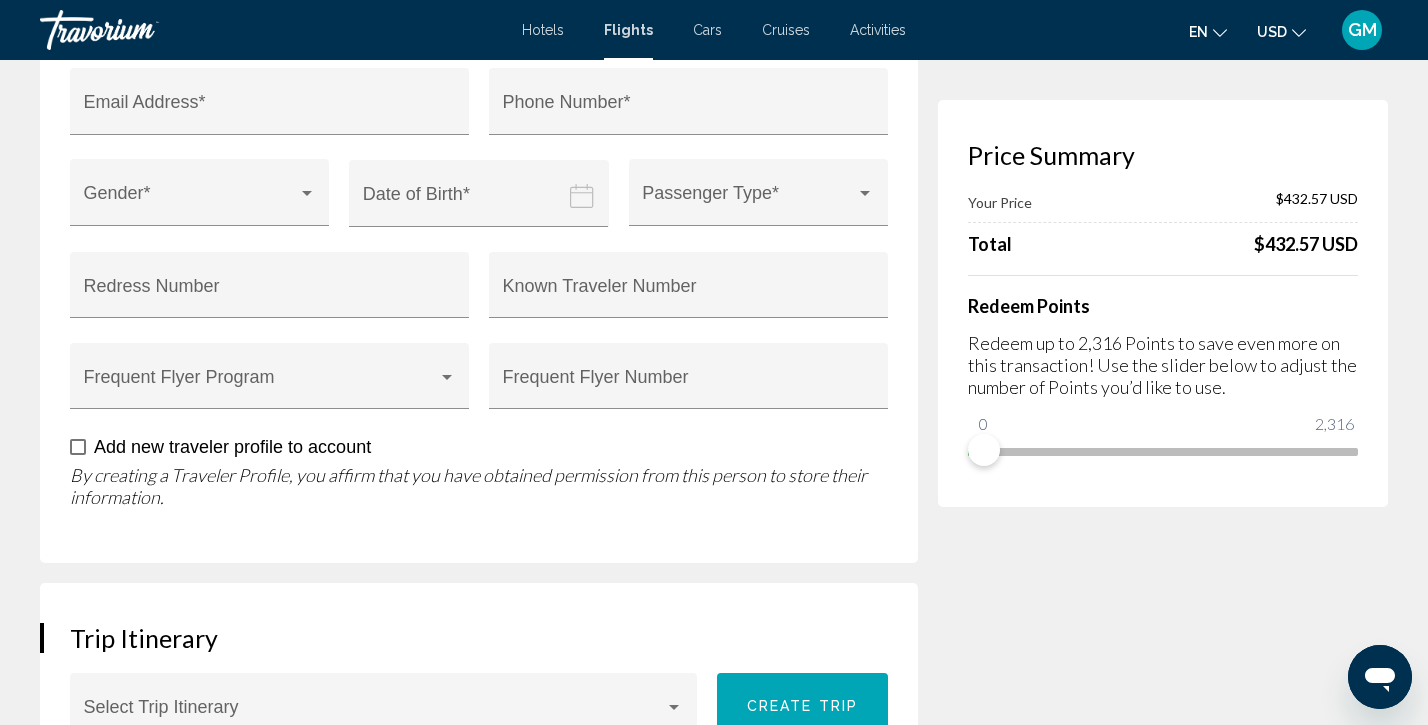 click 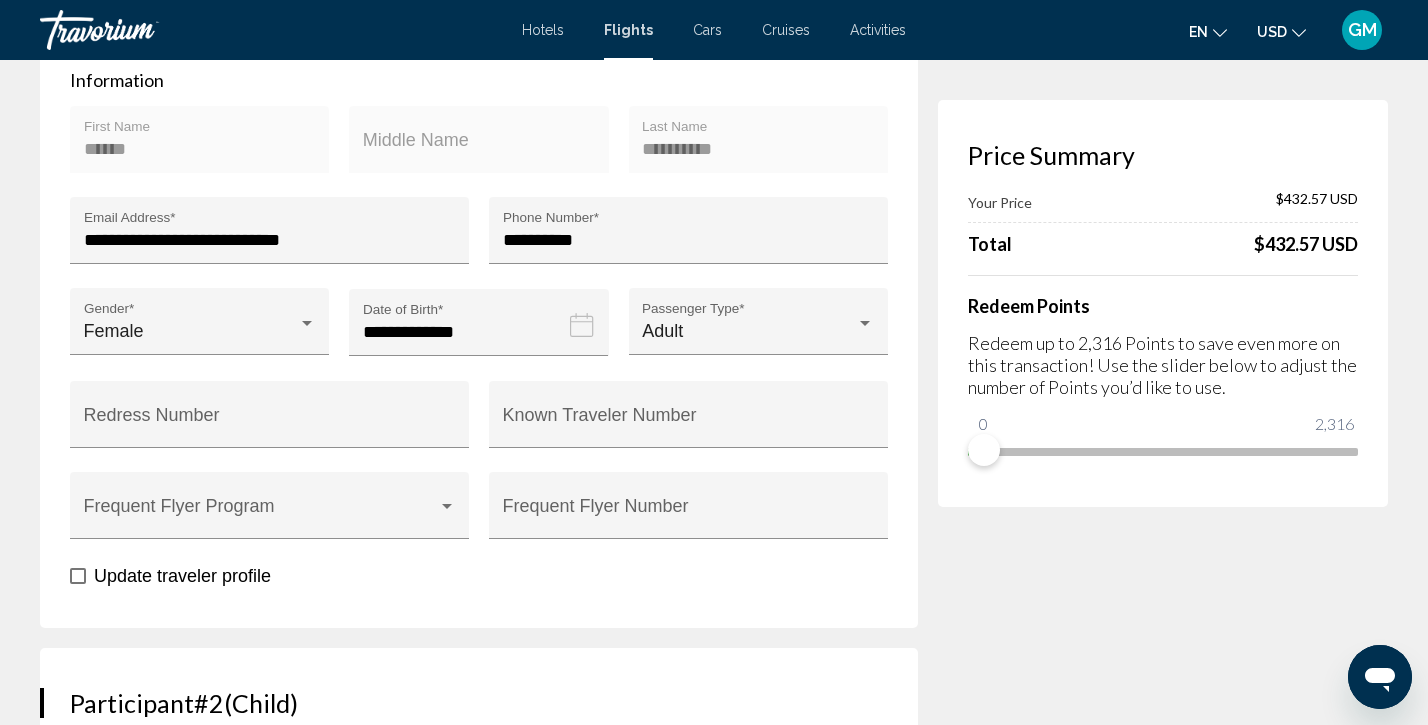 click on "Price Summary Your Price $432.57 USD Total  $432.57 USD  Redeem  Points Redeem up to 2,316  Points to save even more on this transaction! Use the slider below to adjust the number of Points you’d like to use. 0 2,316 0" at bounding box center [1163, 1832] 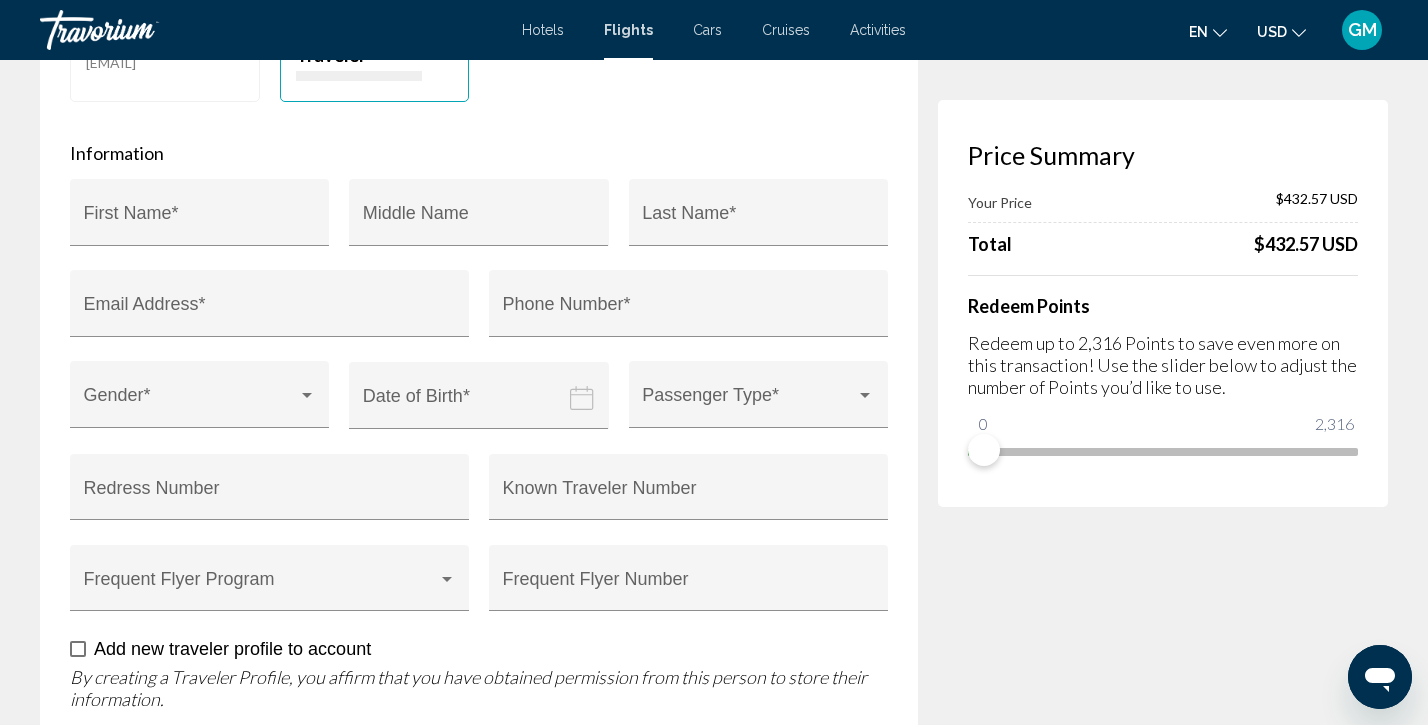 scroll, scrollTop: 2180, scrollLeft: 0, axis: vertical 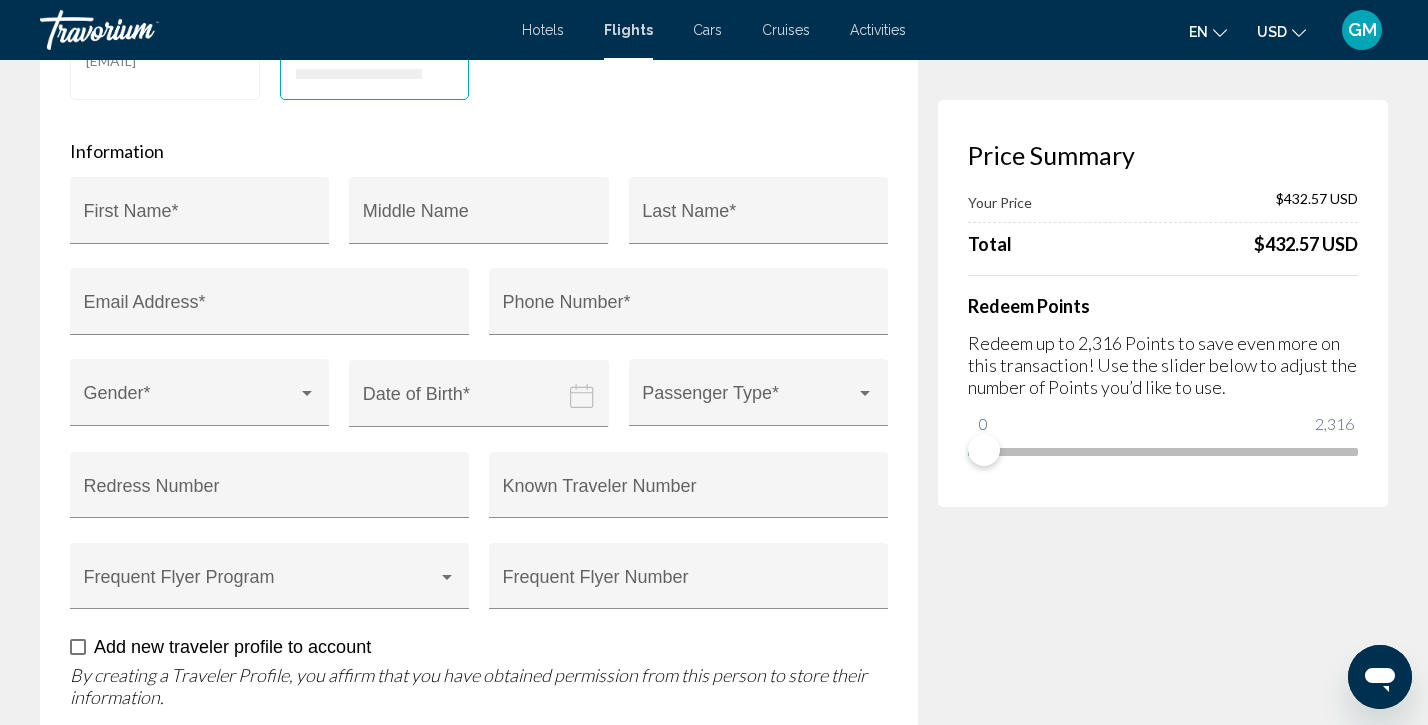 click at bounding box center (482, 408) 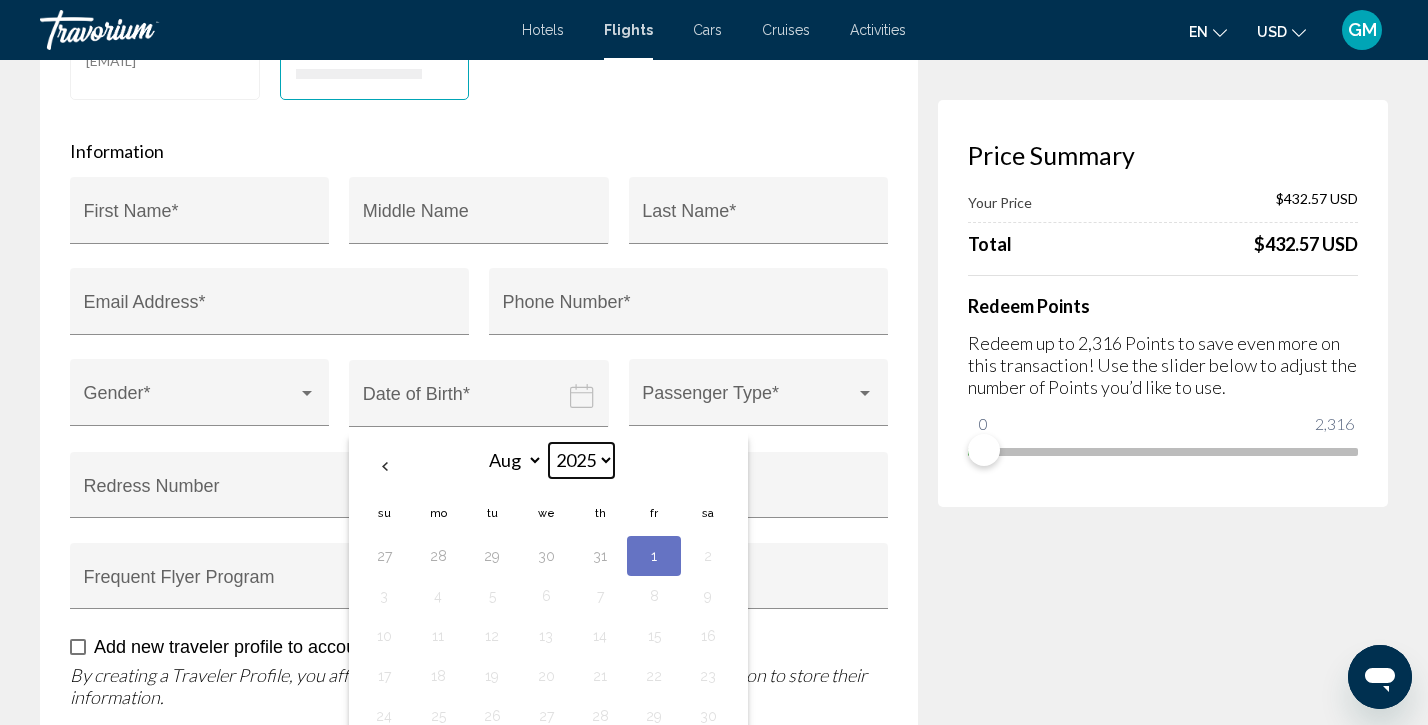 select on "****" 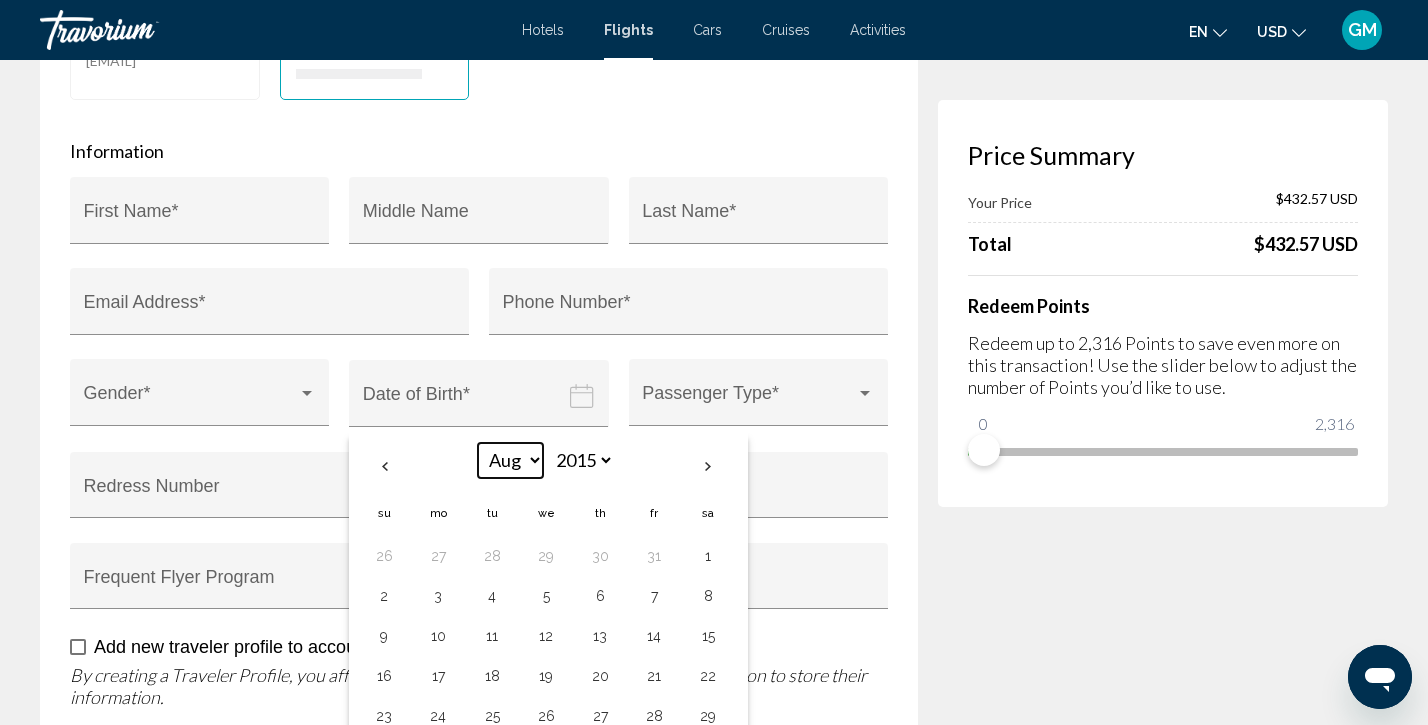 select on "*" 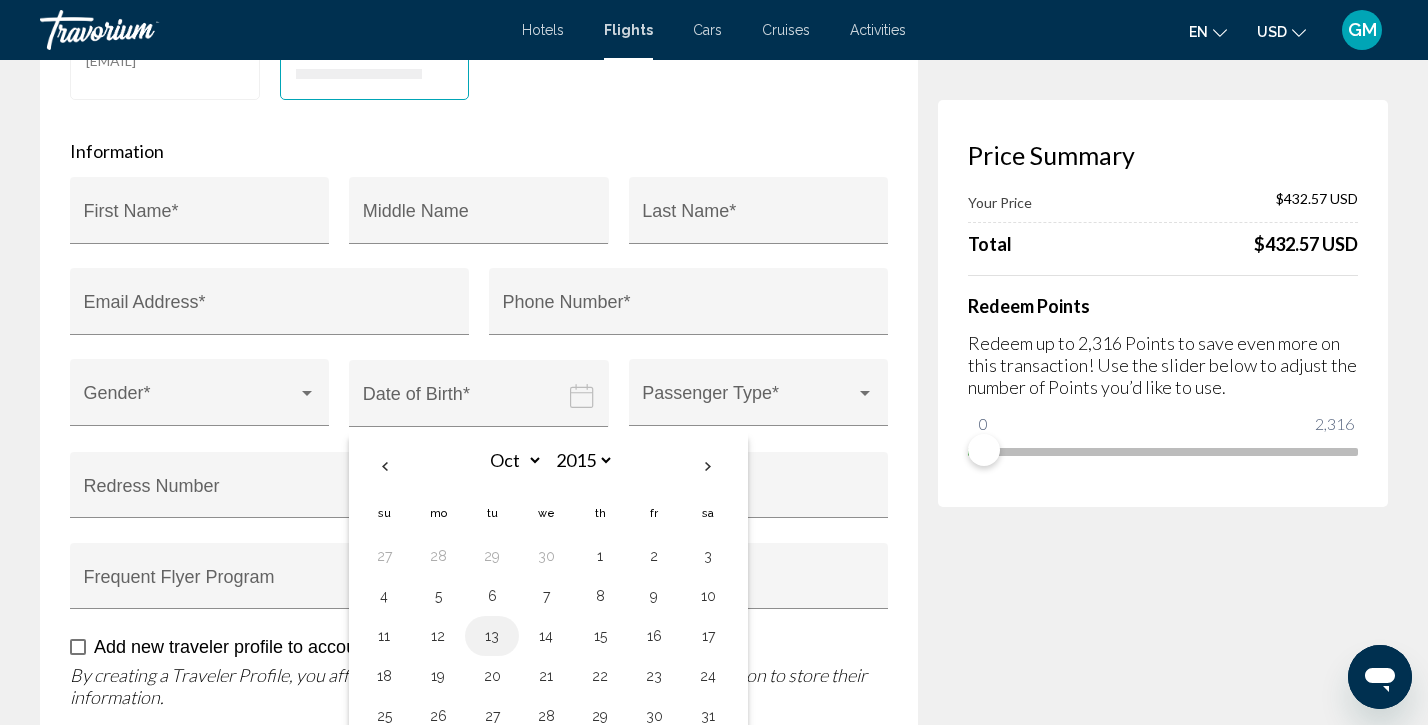 click on "13" at bounding box center (492, 636) 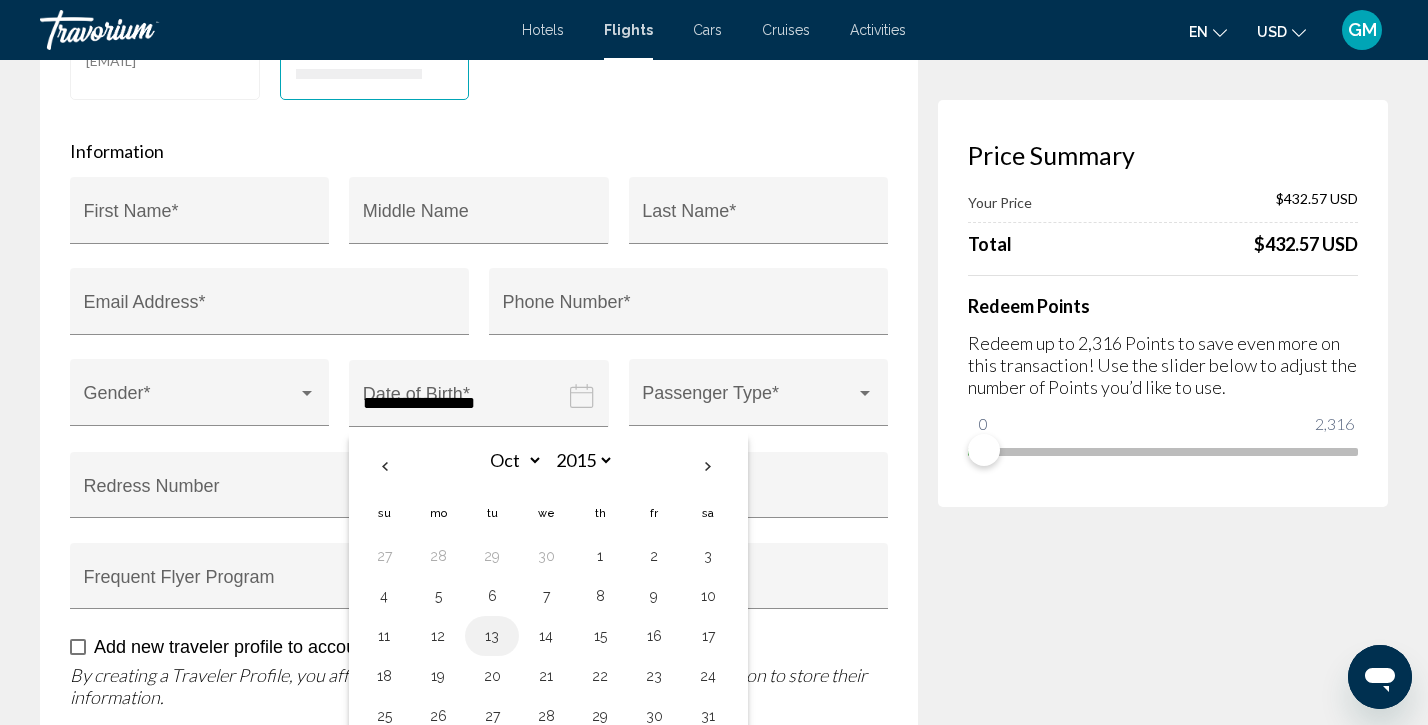 scroll, scrollTop: 567, scrollLeft: 0, axis: vertical 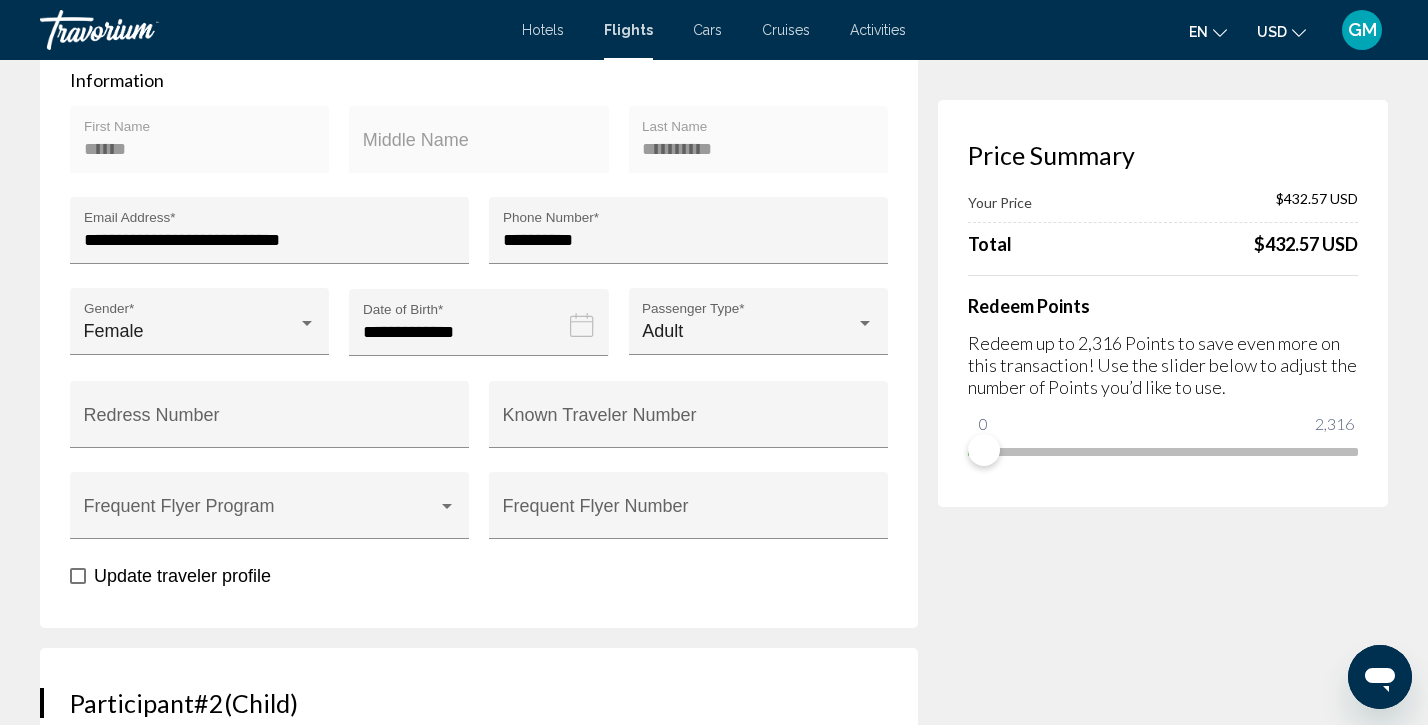click on "Price Summary Your Price $432.57 USD Total  $432.57 USD  Redeem  Points Redeem up to 2,316  Points to save even more on this transaction! Use the slider below to adjust the number of Points you’d like to use. 0 2,316 0" at bounding box center [1163, 1832] 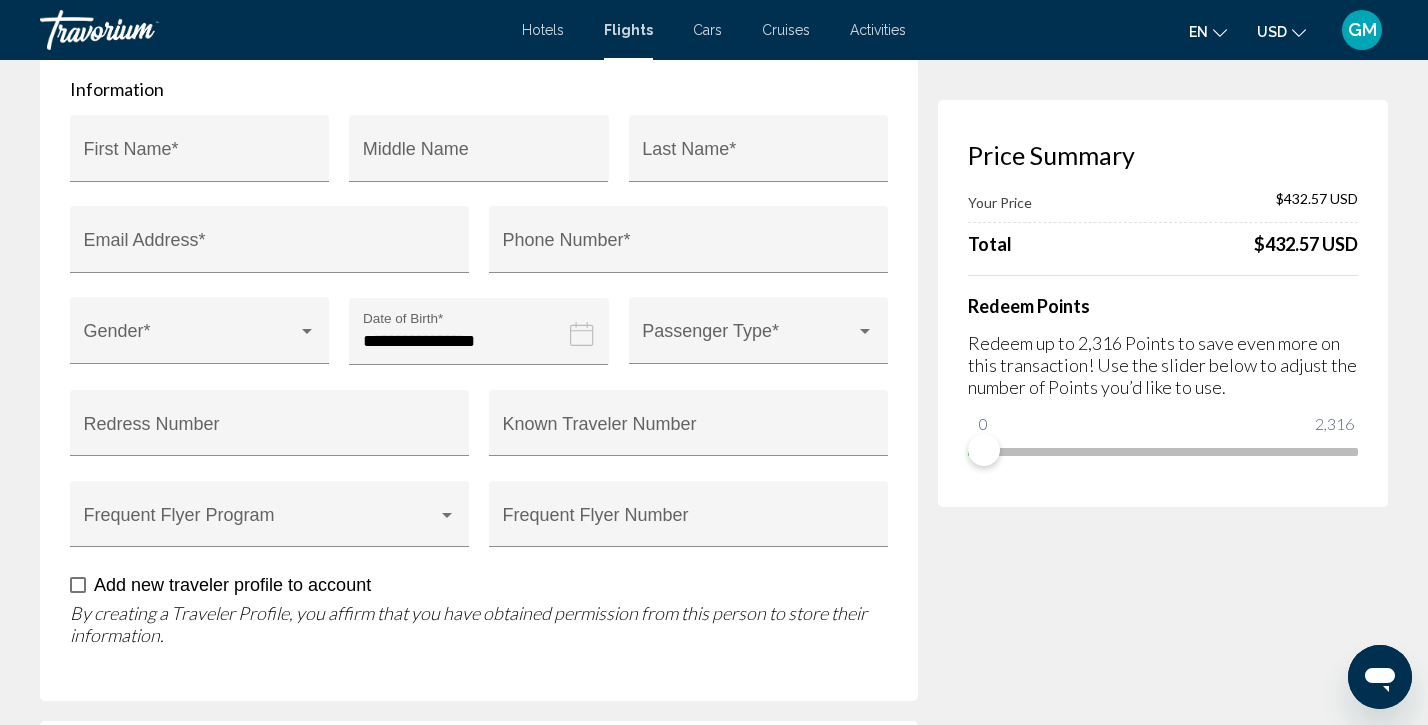scroll, scrollTop: 2263, scrollLeft: 0, axis: vertical 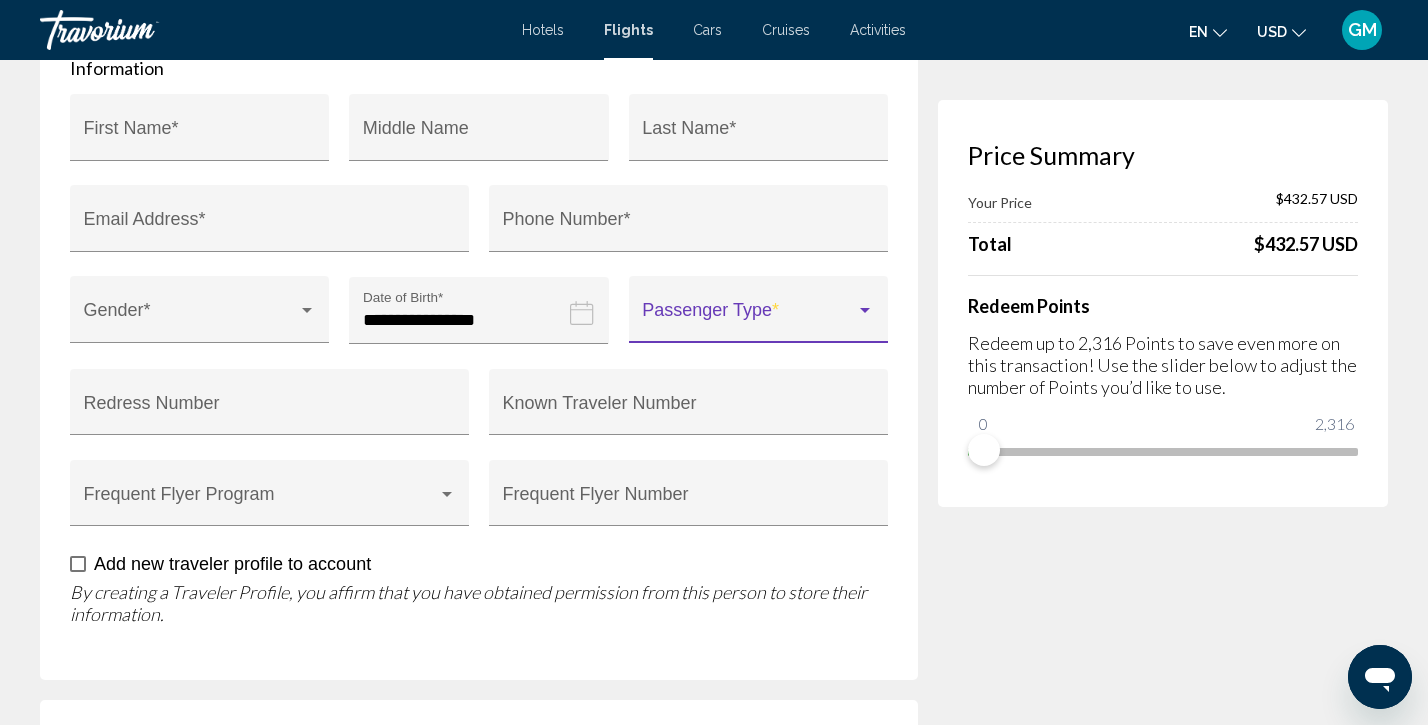 click at bounding box center [865, 311] 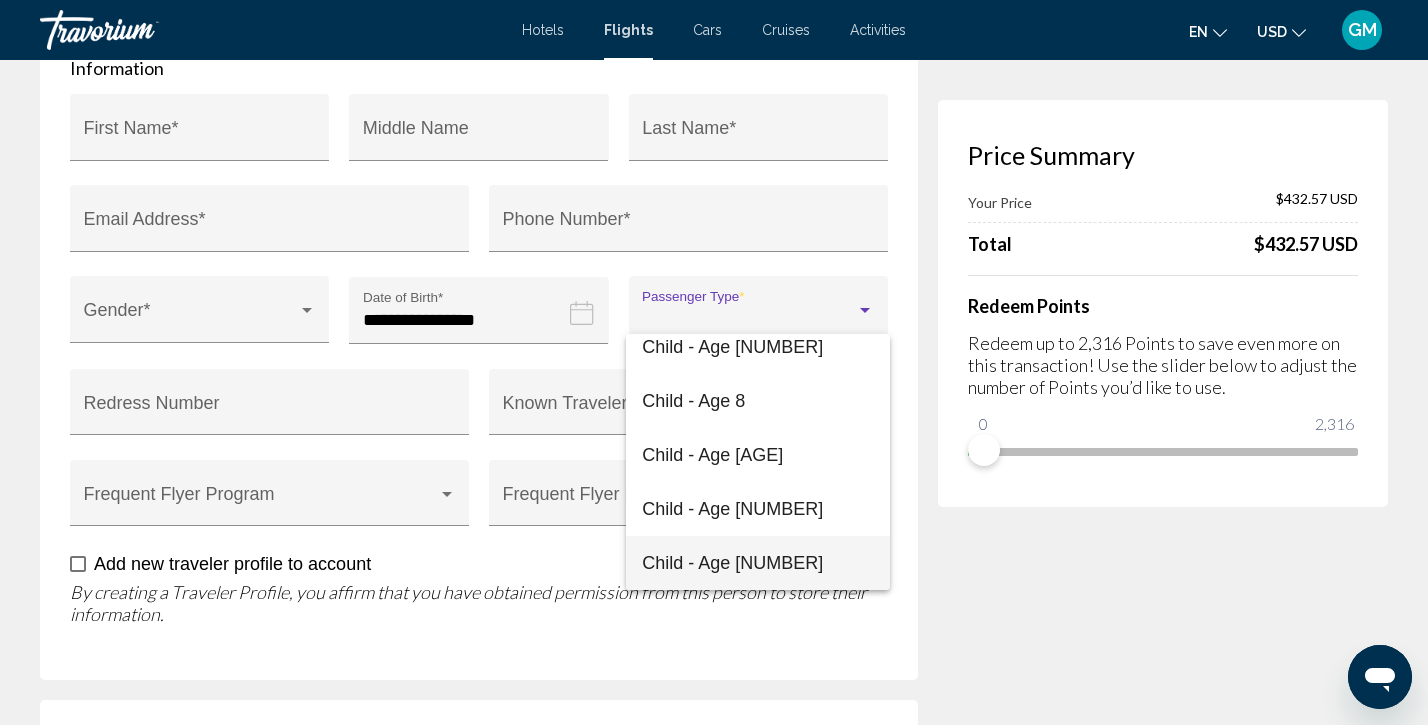 scroll, scrollTop: 392, scrollLeft: 0, axis: vertical 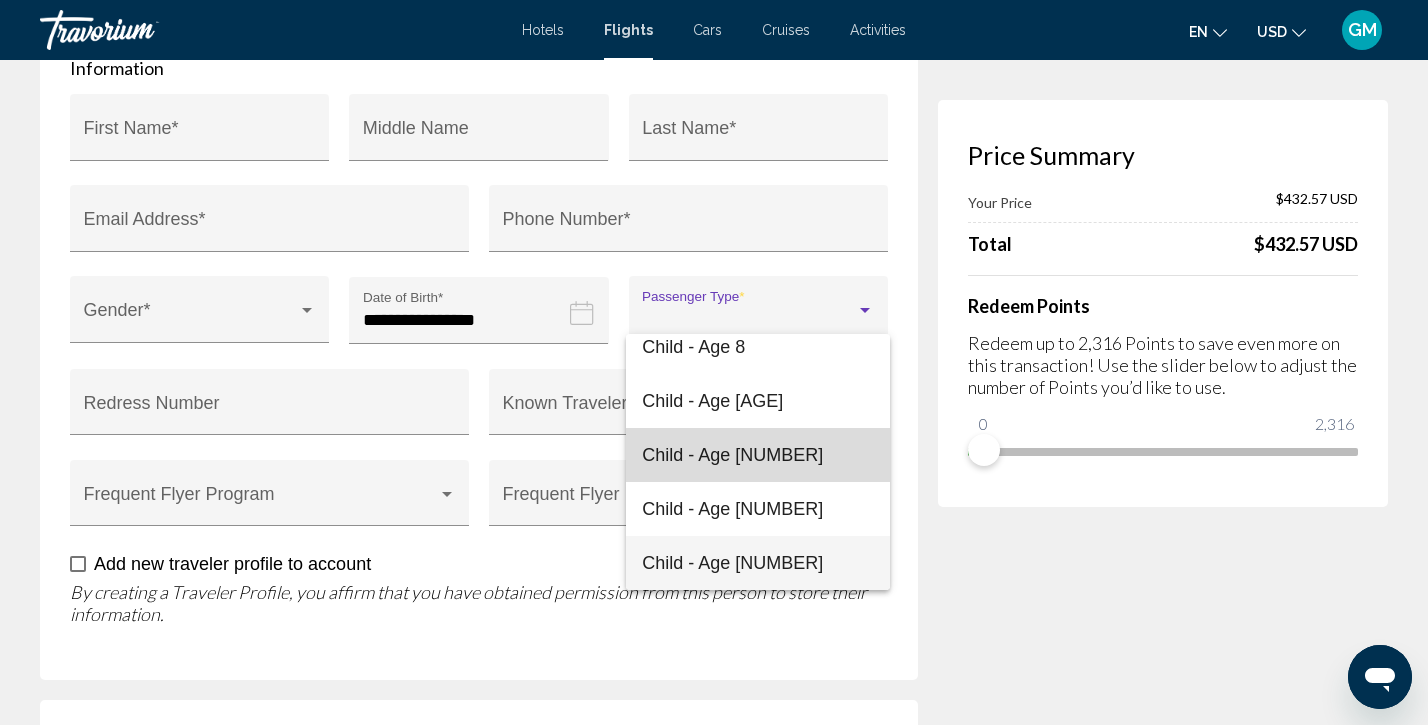 click on "Child - Age [NUMBER]" at bounding box center (732, 455) 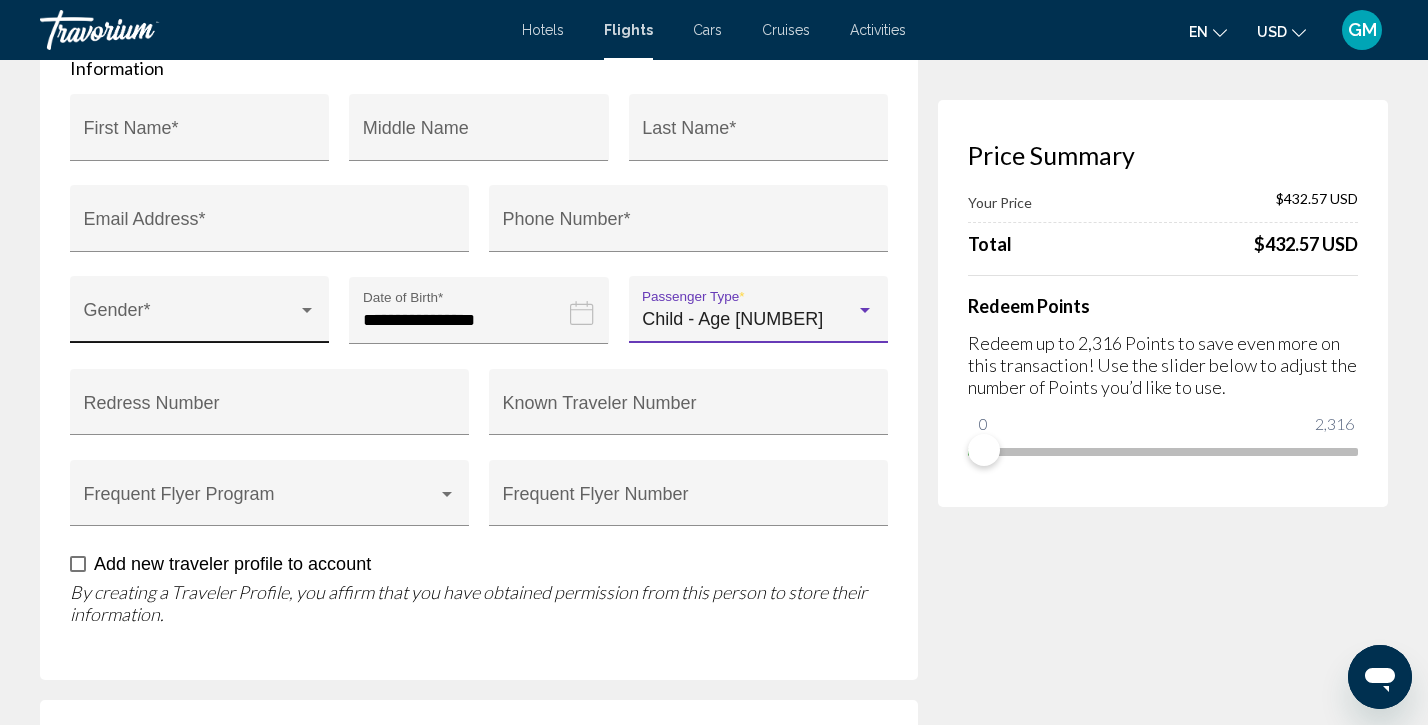 click on "Gender  *" at bounding box center (200, 315) 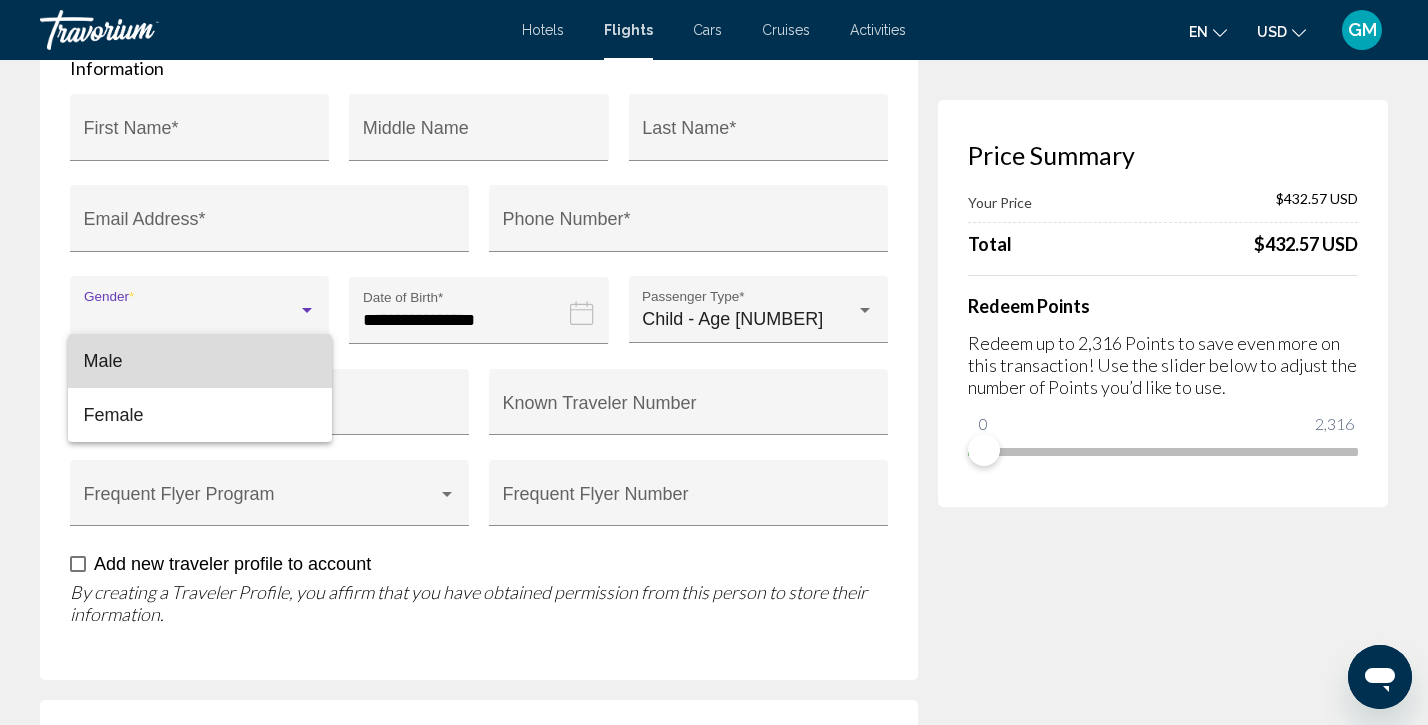 click on "Male" at bounding box center (200, 361) 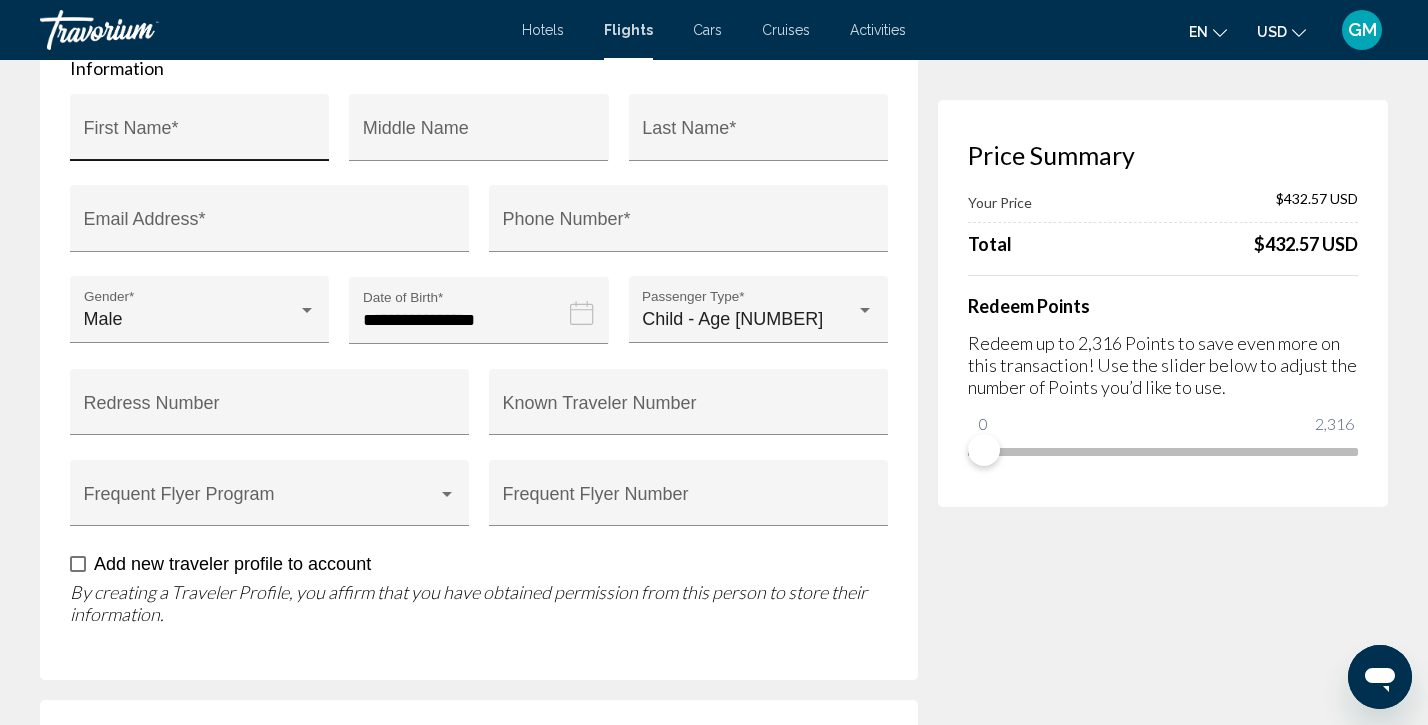 click on "First Name  *" at bounding box center (200, 133) 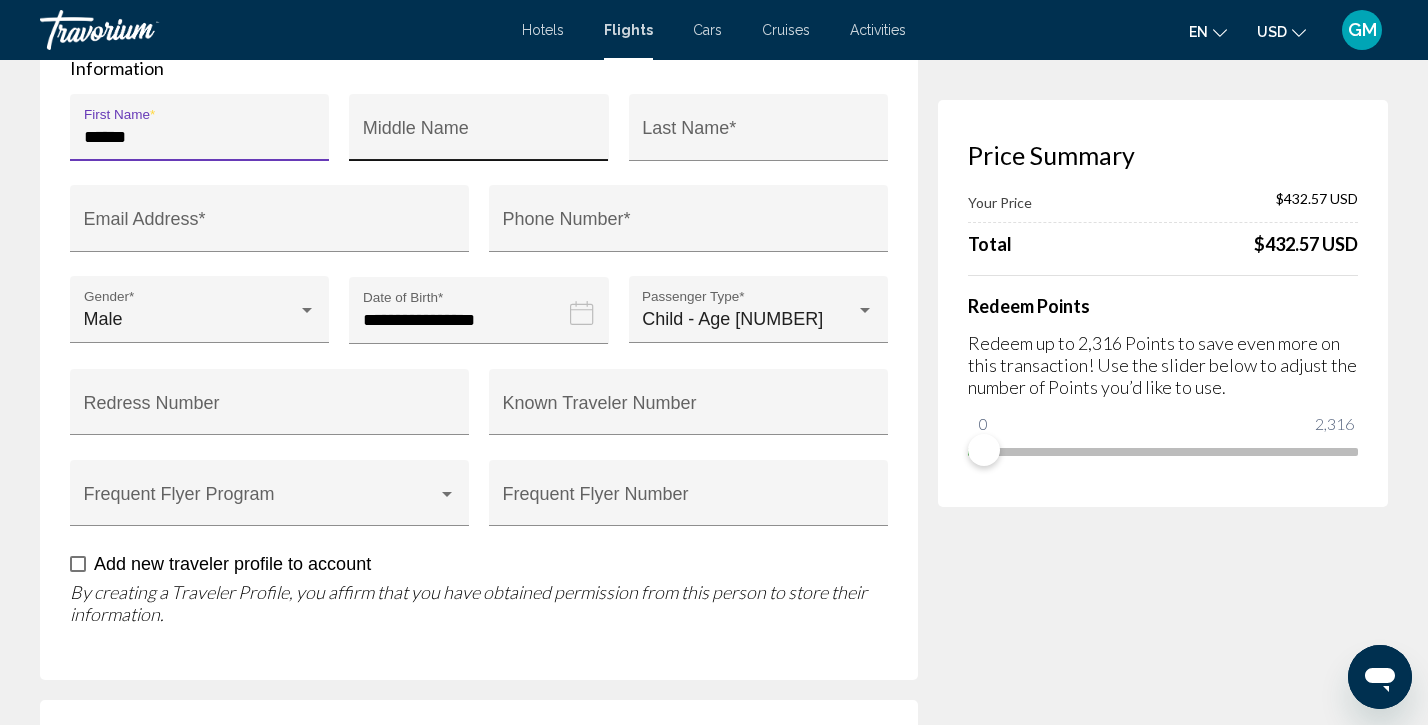 type on "*****" 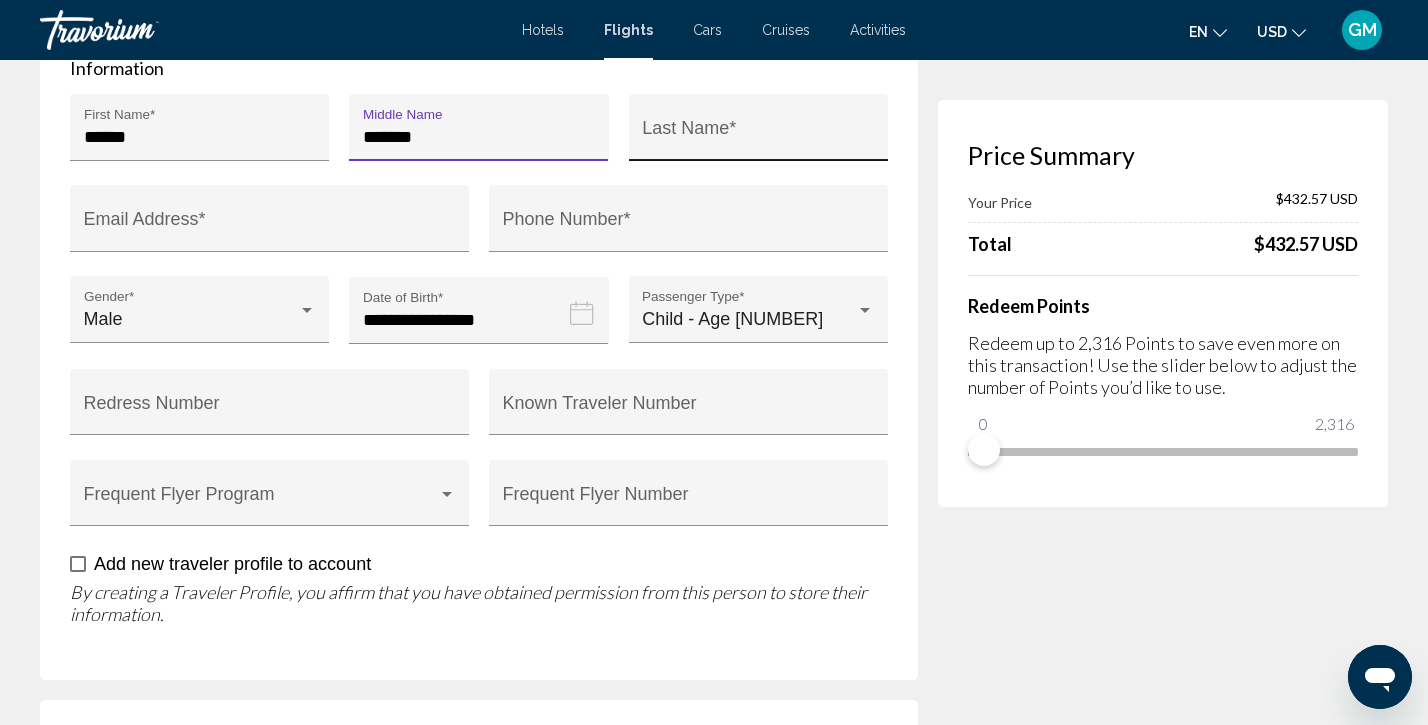 type on "*******" 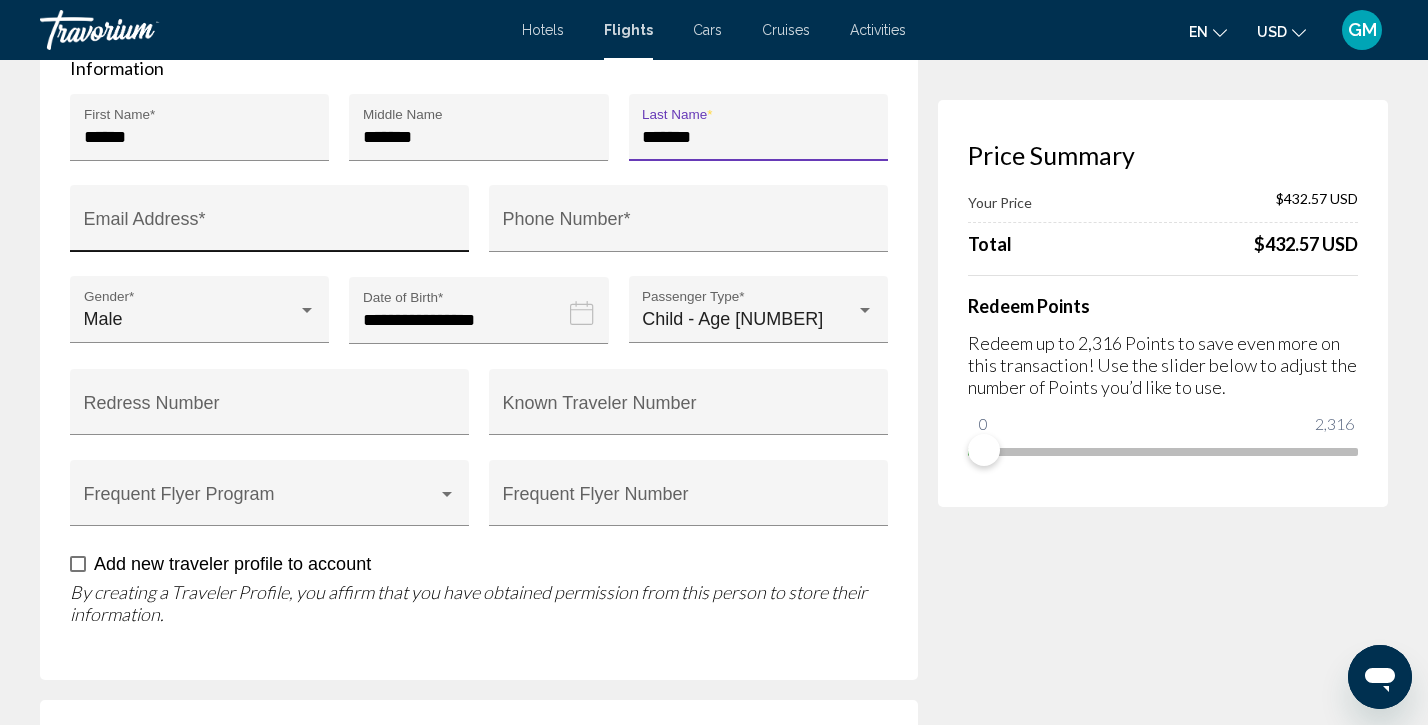 type on "*******" 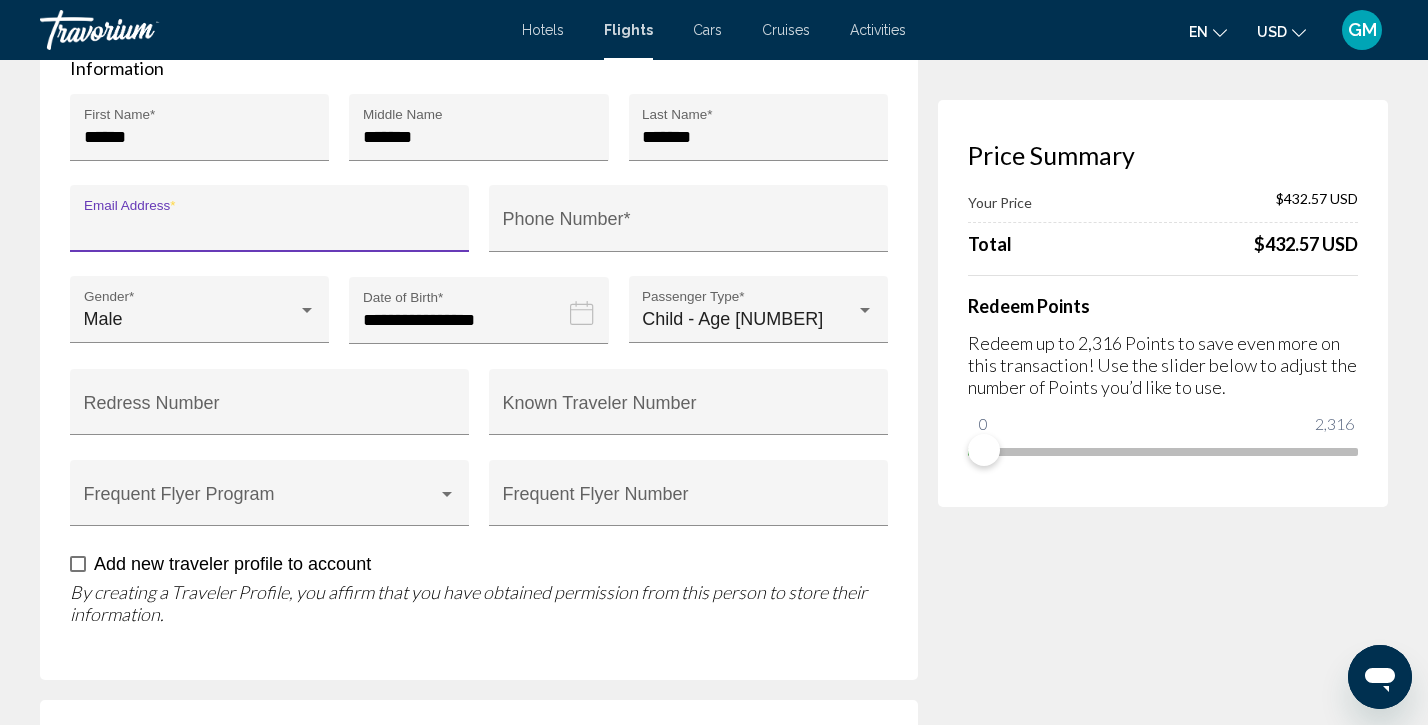 type on "**********" 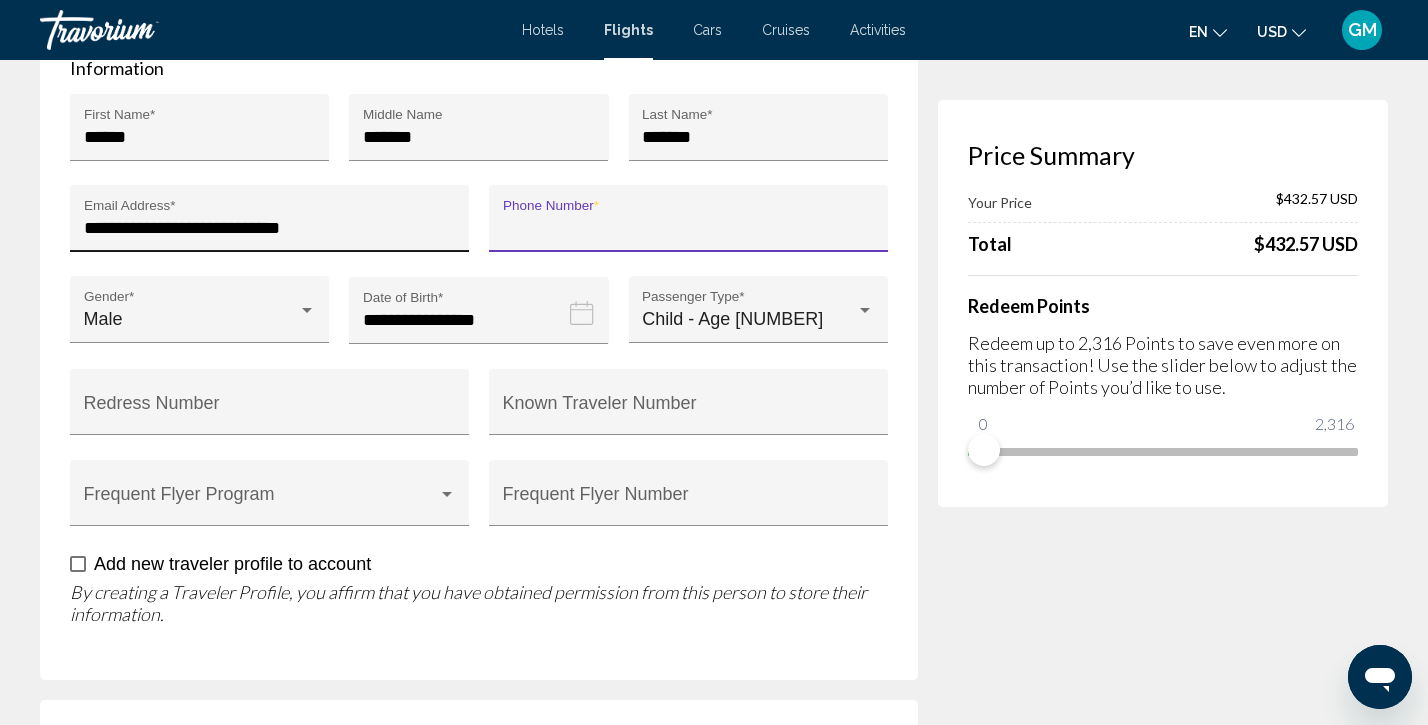 type on "**********" 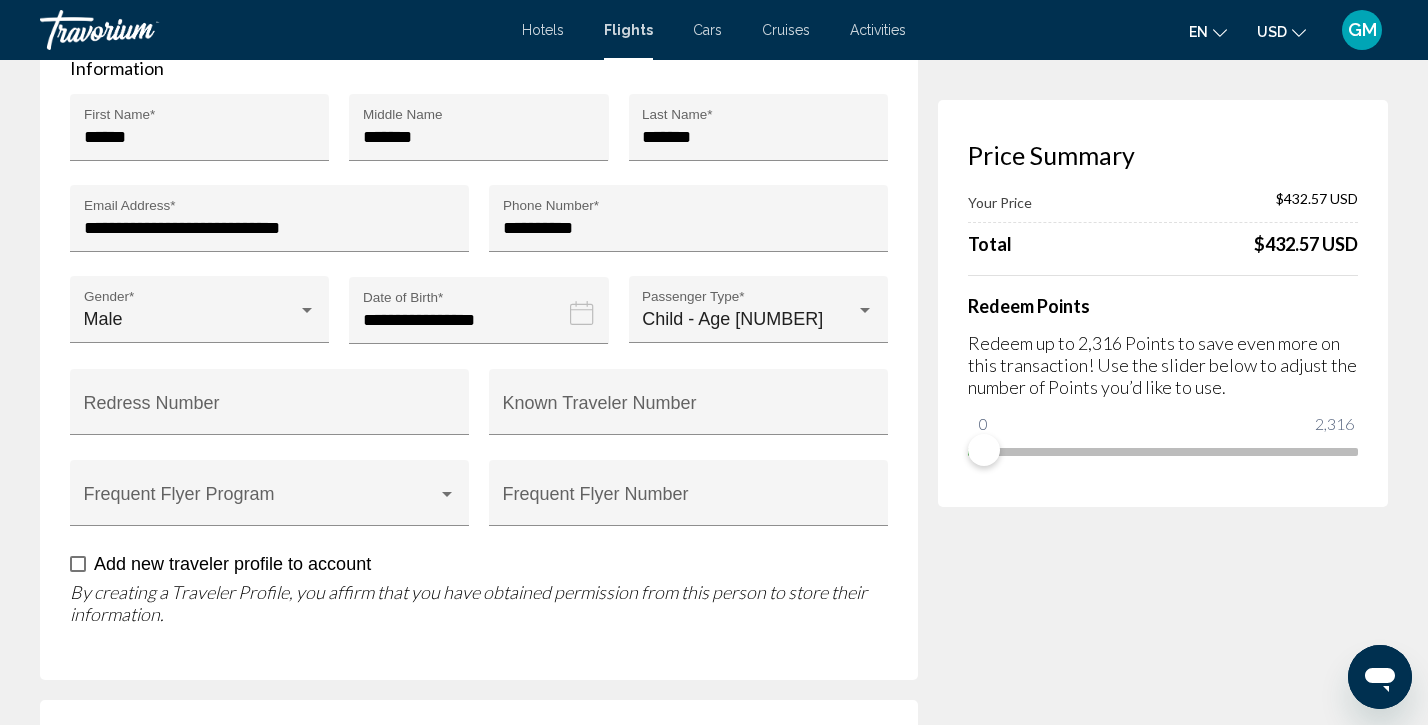 click on "Price Summary Your Price $432.57 USD Total  $432.57 USD  Redeem  Points Redeem up to 2,316  Points to save even more on this transaction! Use the slider below to adjust the number of Points you’d like to use. 0 2,316 0" at bounding box center [1163, 136] 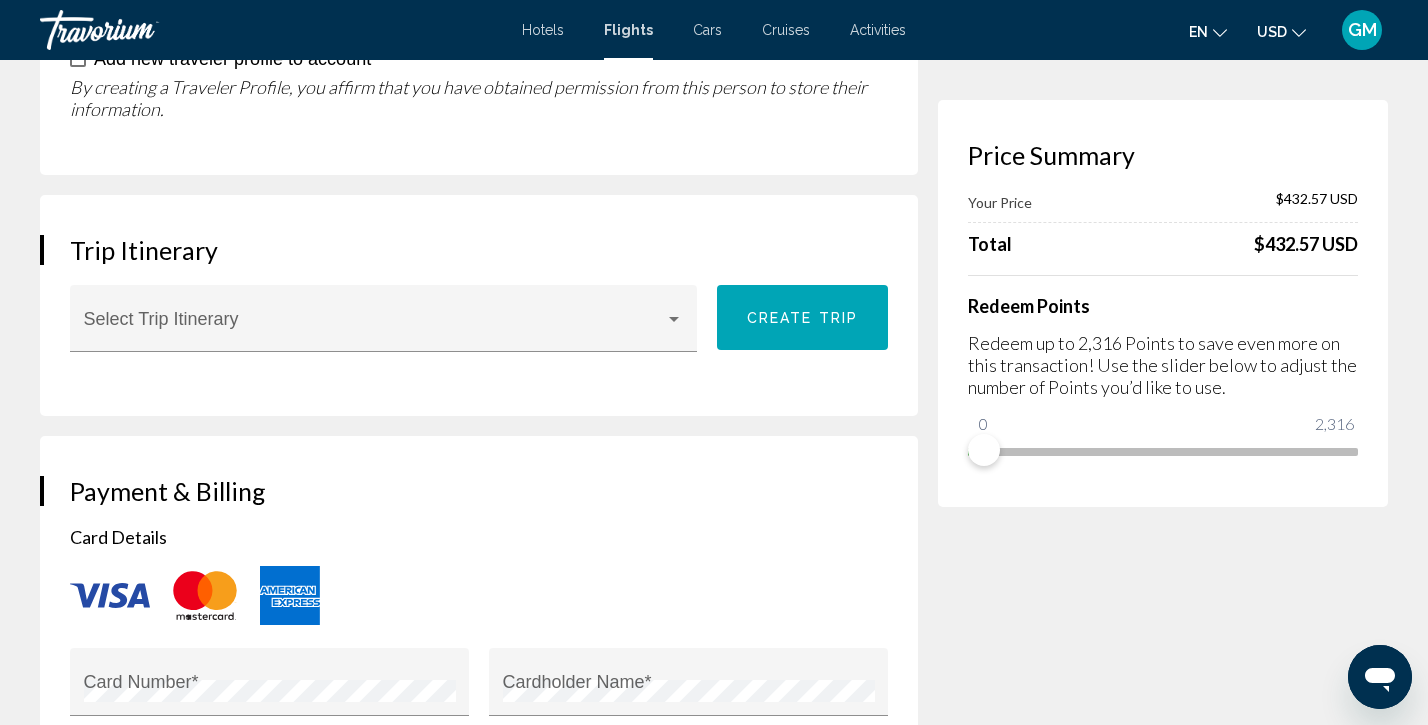 scroll, scrollTop: 2769, scrollLeft: 0, axis: vertical 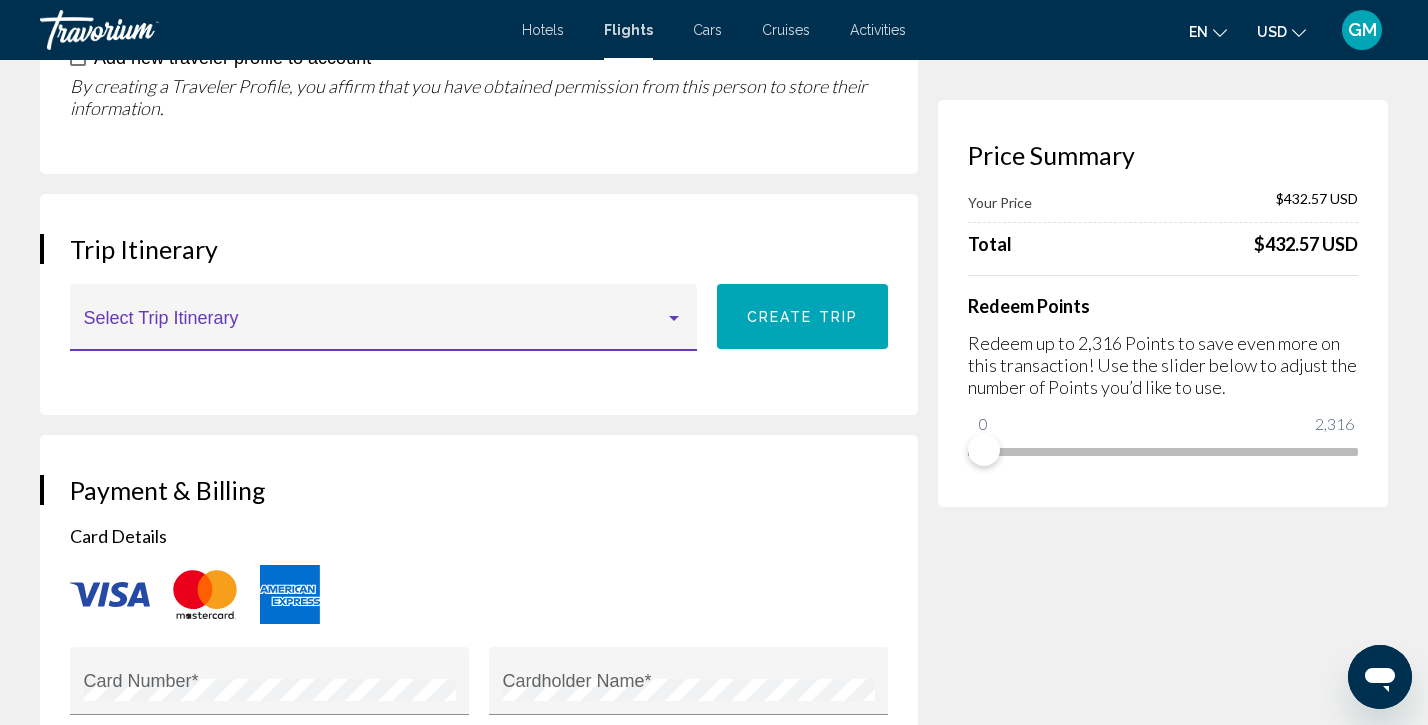 click at bounding box center [674, 319] 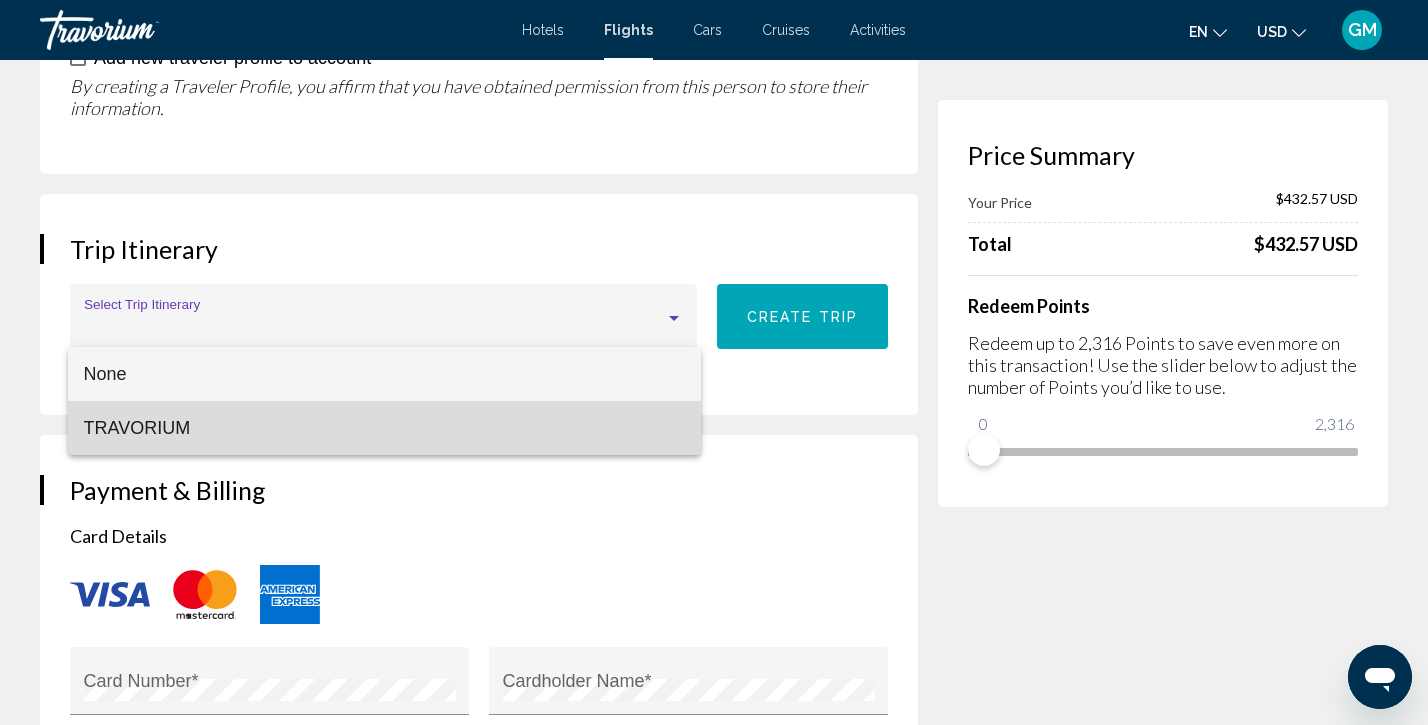 click on "TRAVORIUM" at bounding box center (384, 428) 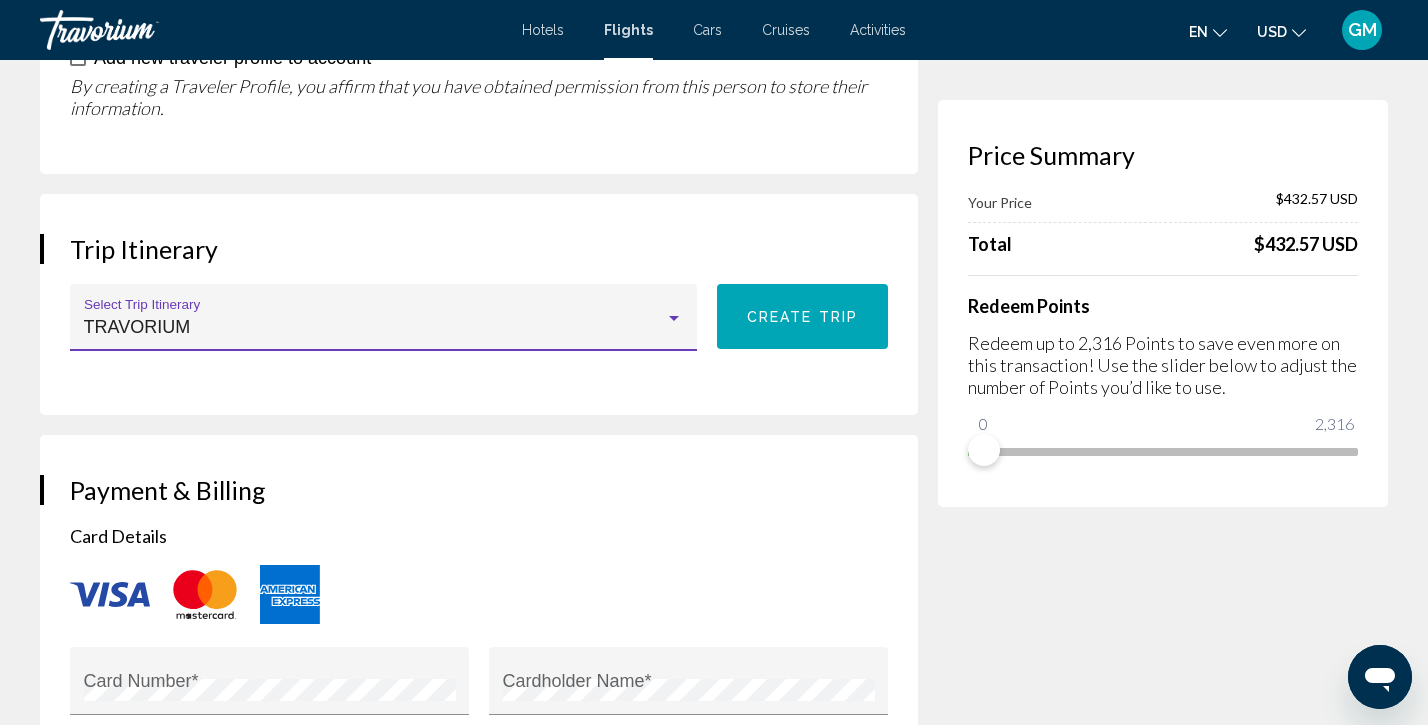 click on "Trip Itinerary TRAVORIUM Select Trip Itinerary Create trip" at bounding box center [479, 304] 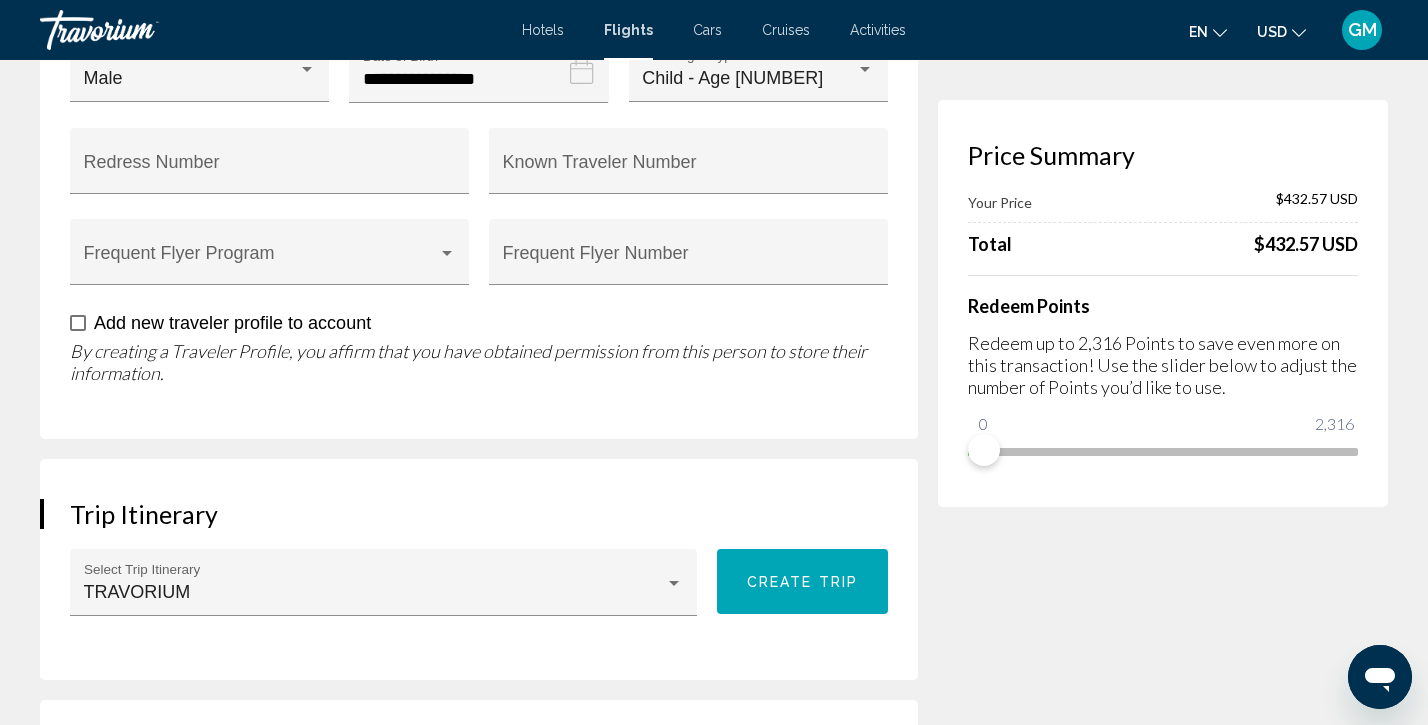 scroll, scrollTop: 2496, scrollLeft: 0, axis: vertical 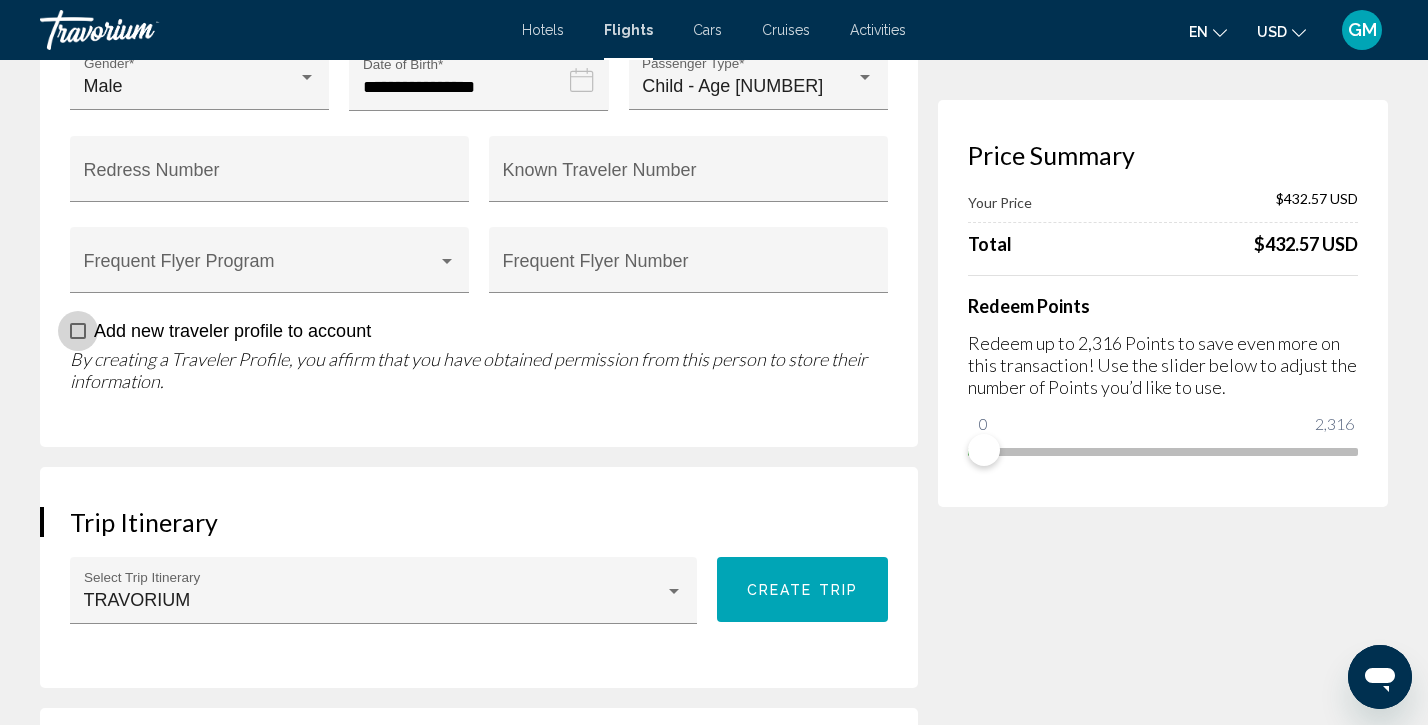 click at bounding box center (78, 331) 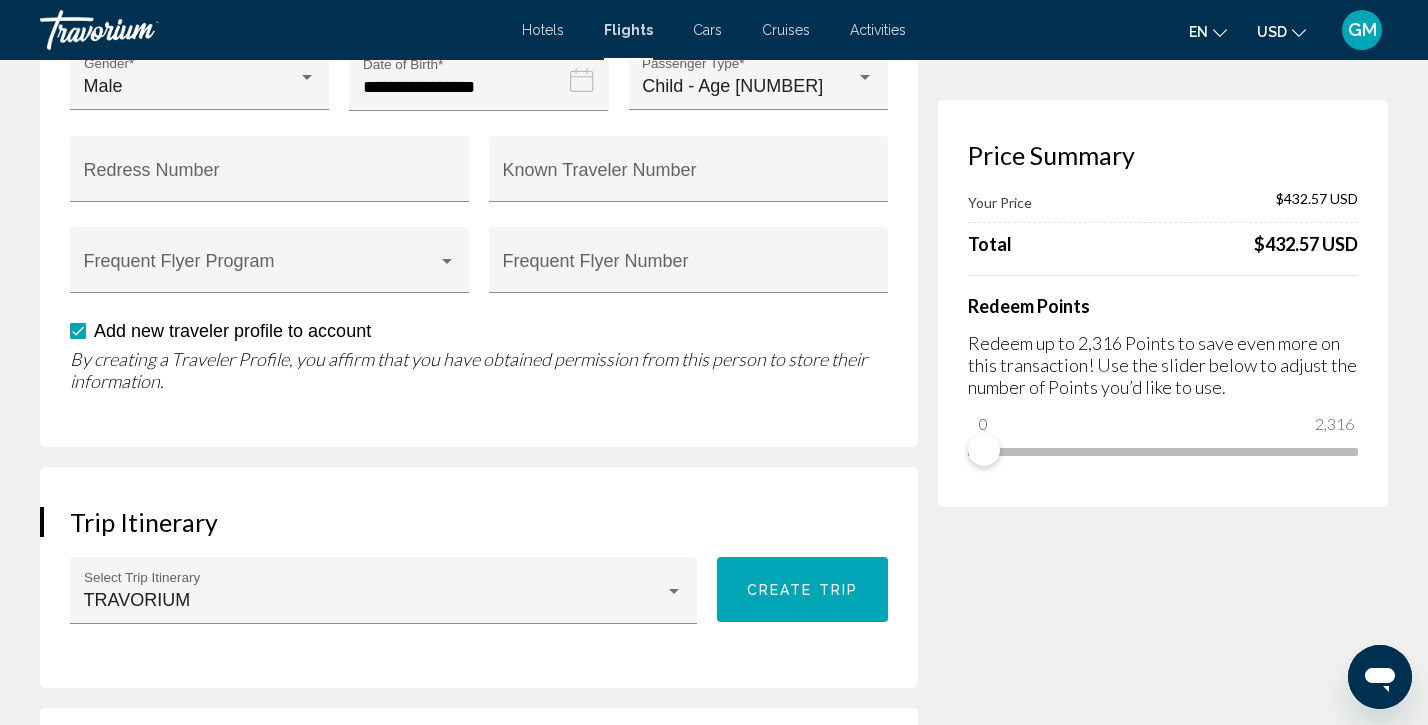 click on "**********" at bounding box center [489, -97] 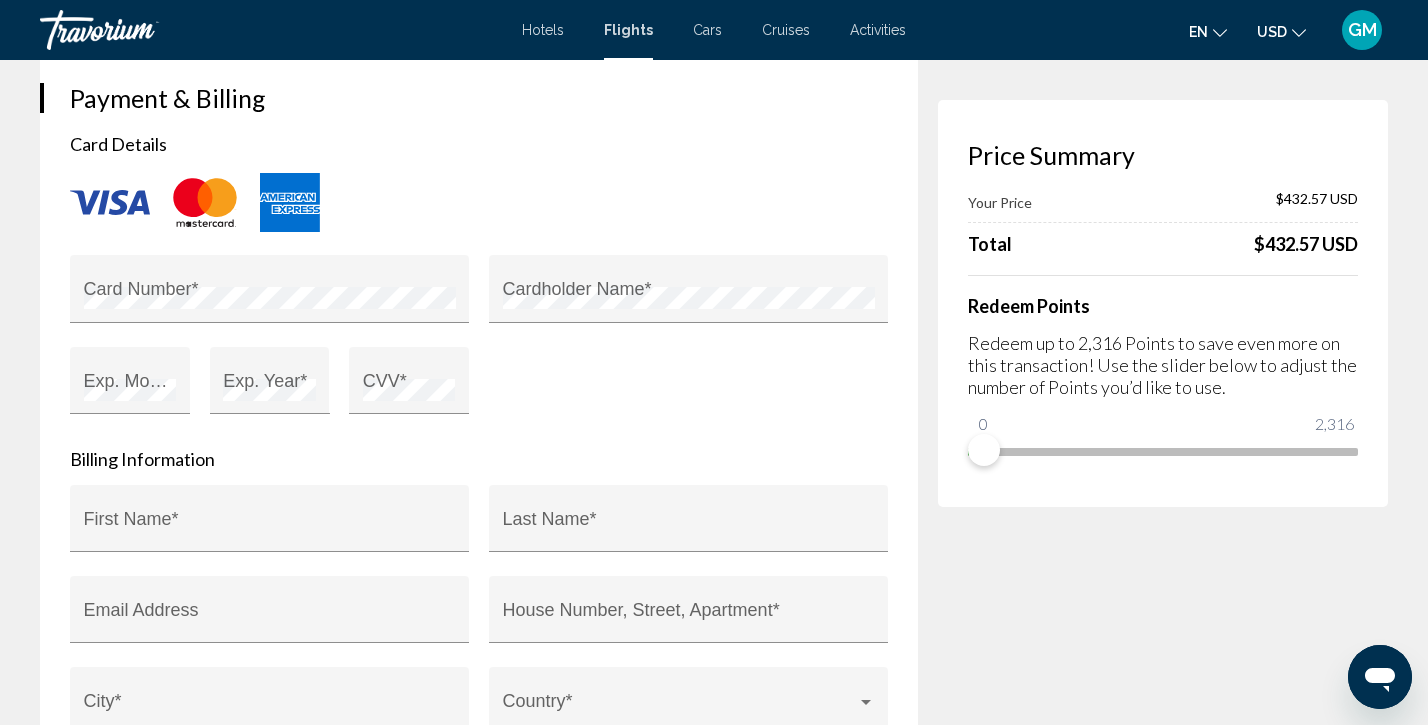 scroll, scrollTop: 3152, scrollLeft: 0, axis: vertical 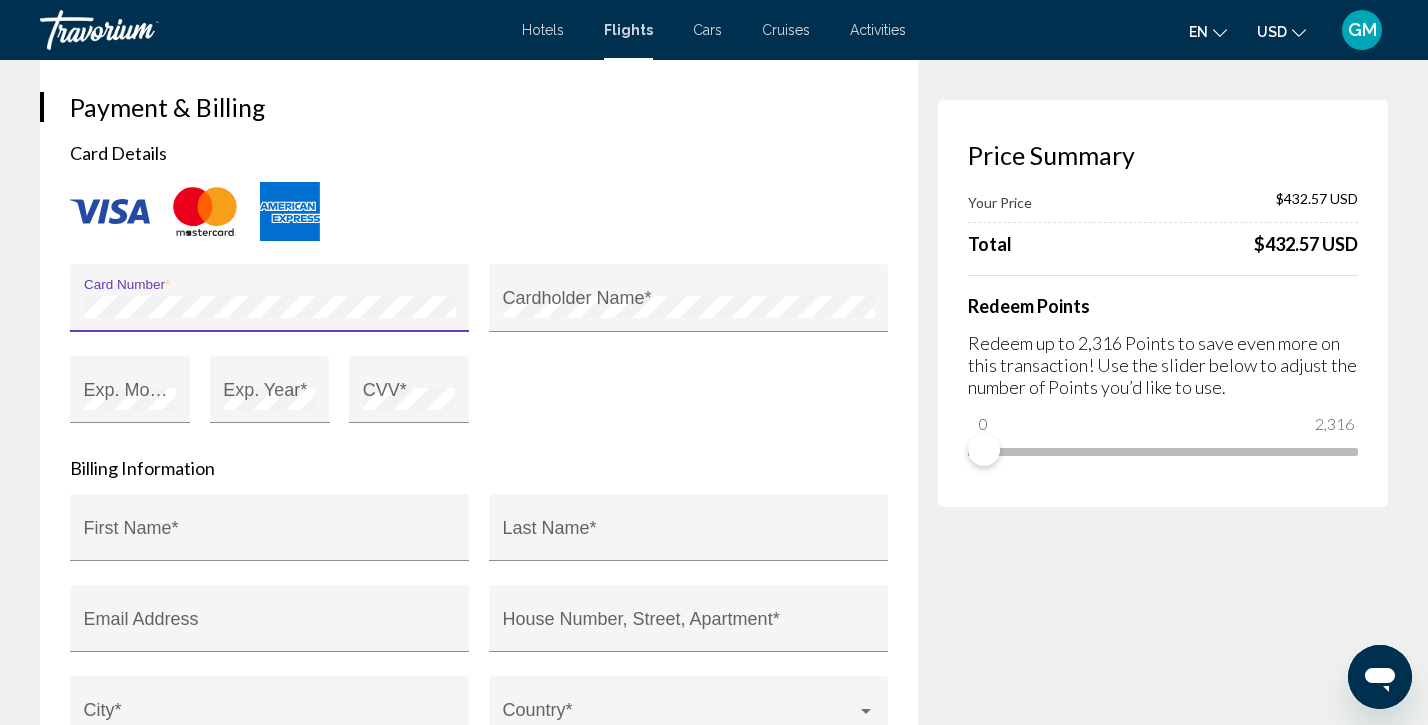 click on "Card Number  *" at bounding box center (269, 297) 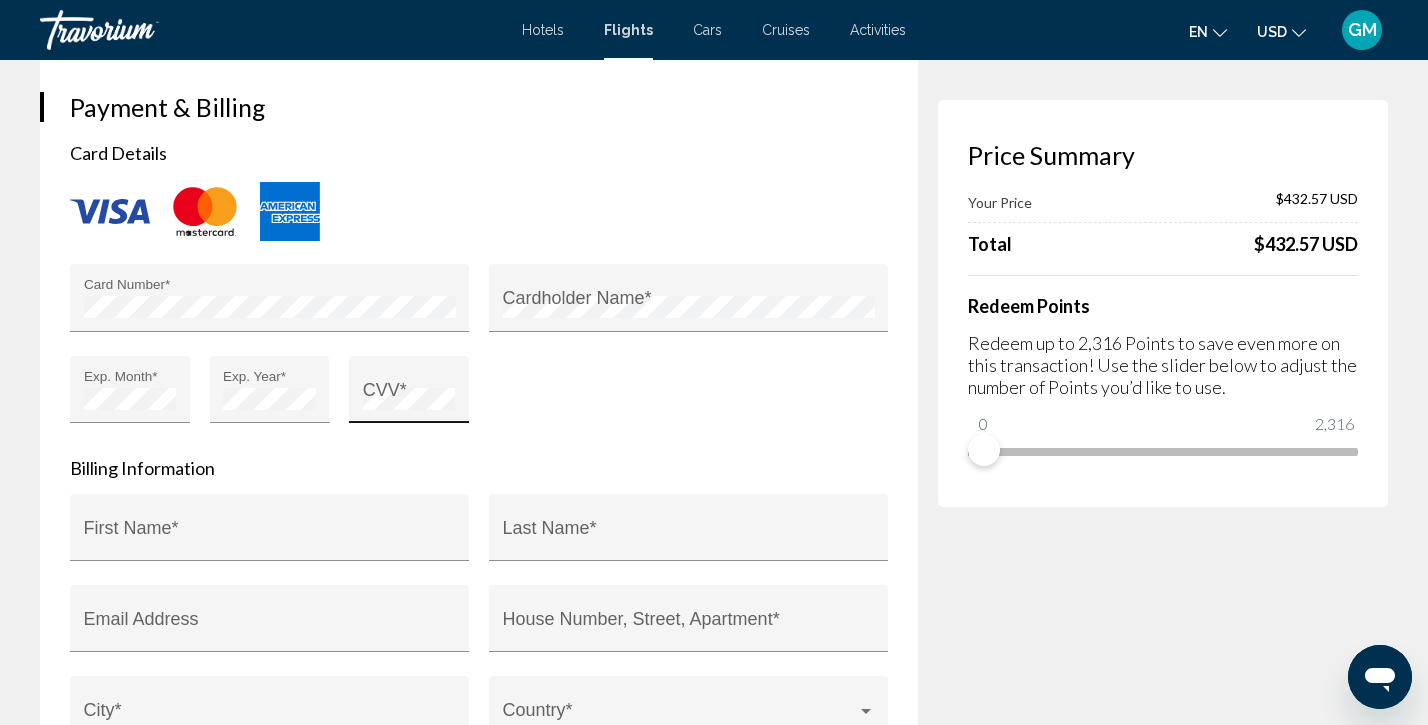 click on "CVV  *" at bounding box center (409, 396) 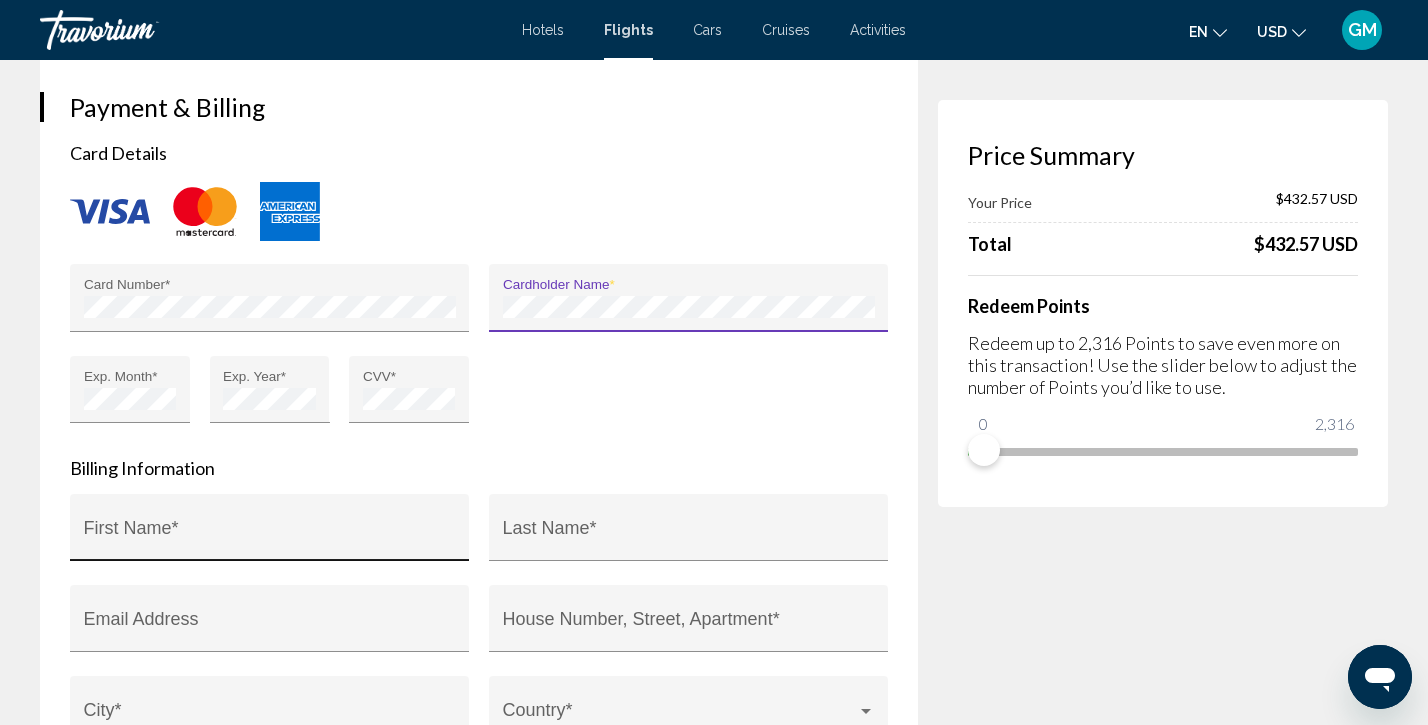 click on "First Name  *" at bounding box center [270, 534] 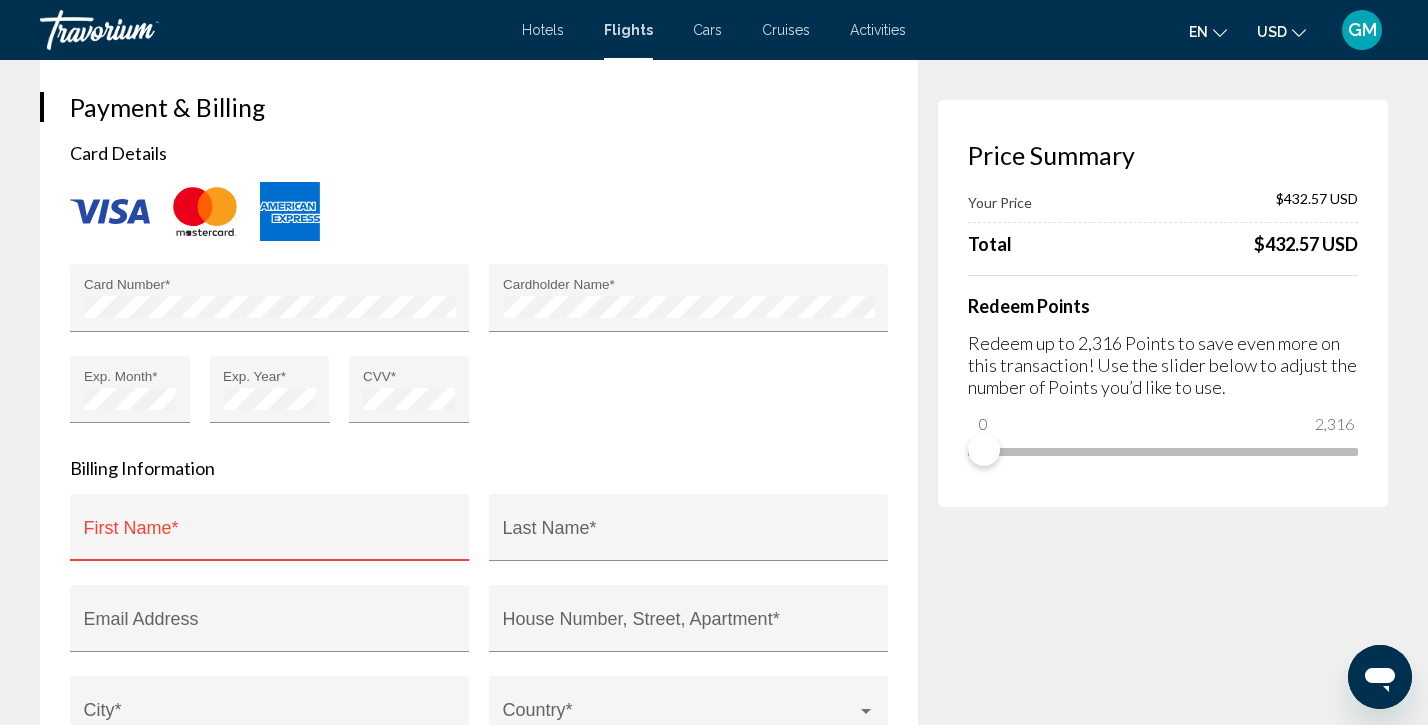 click on "First Name  *" at bounding box center (270, 534) 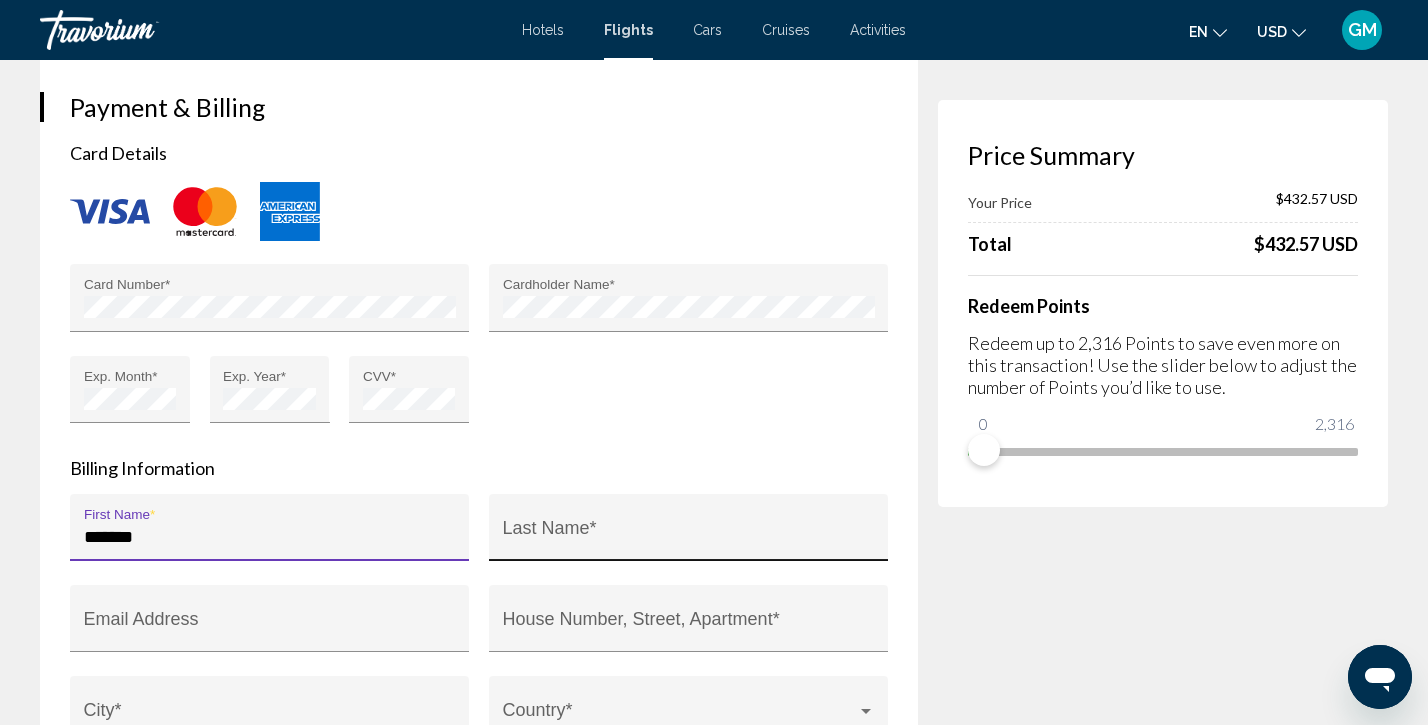 type on "******" 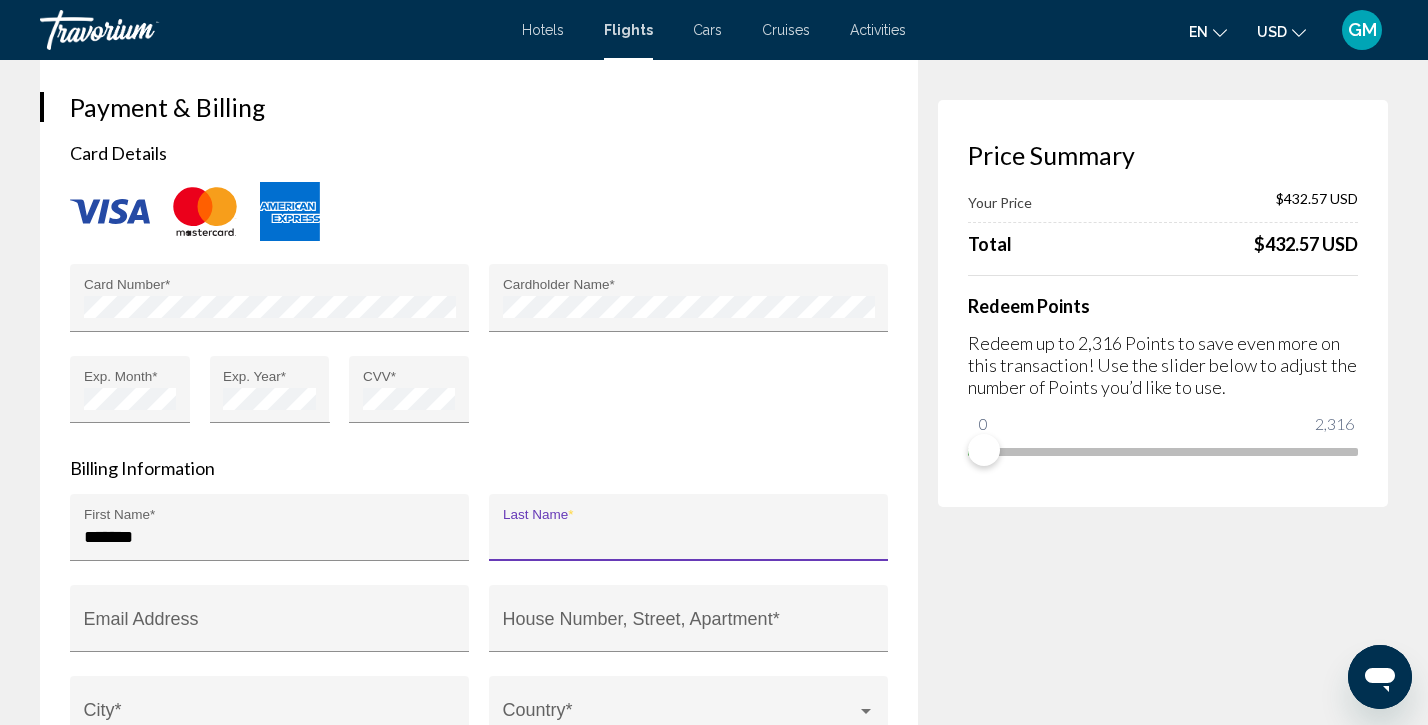 type on "**********" 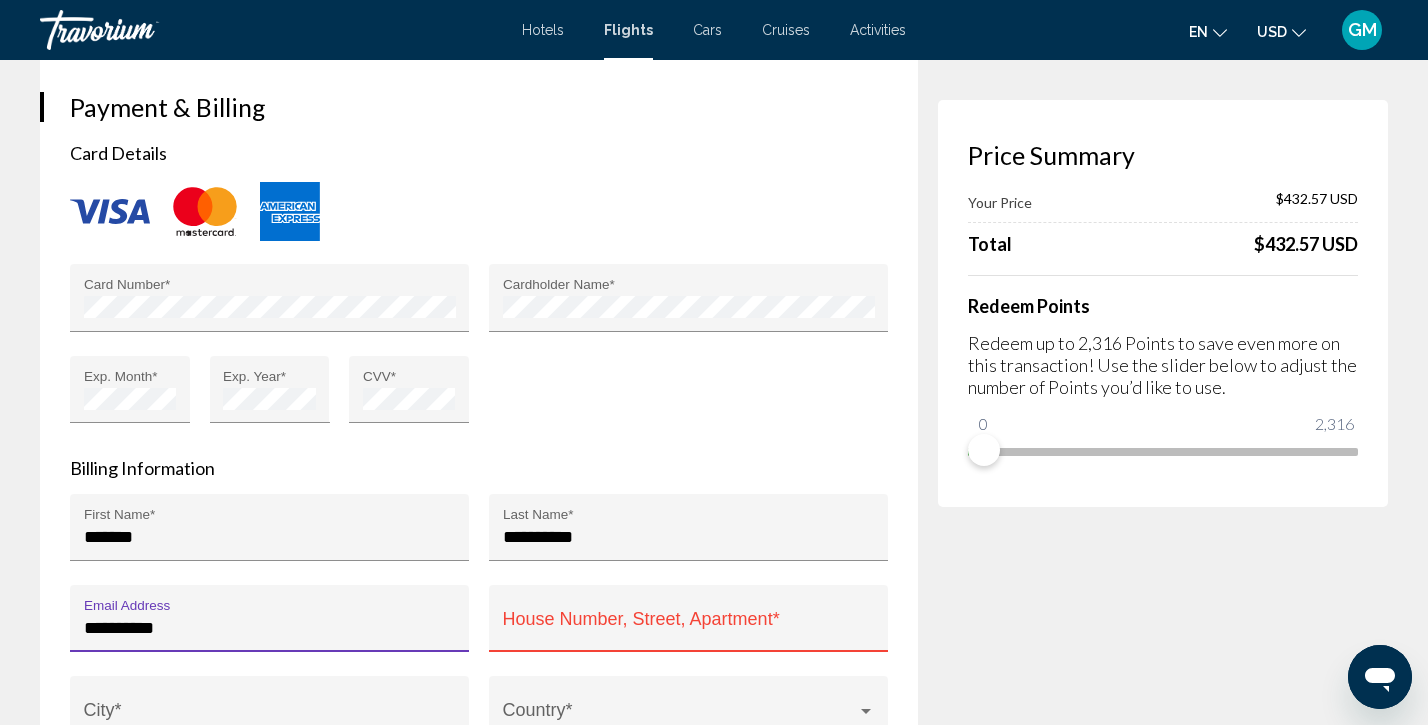 click on "**********" at bounding box center (270, 625) 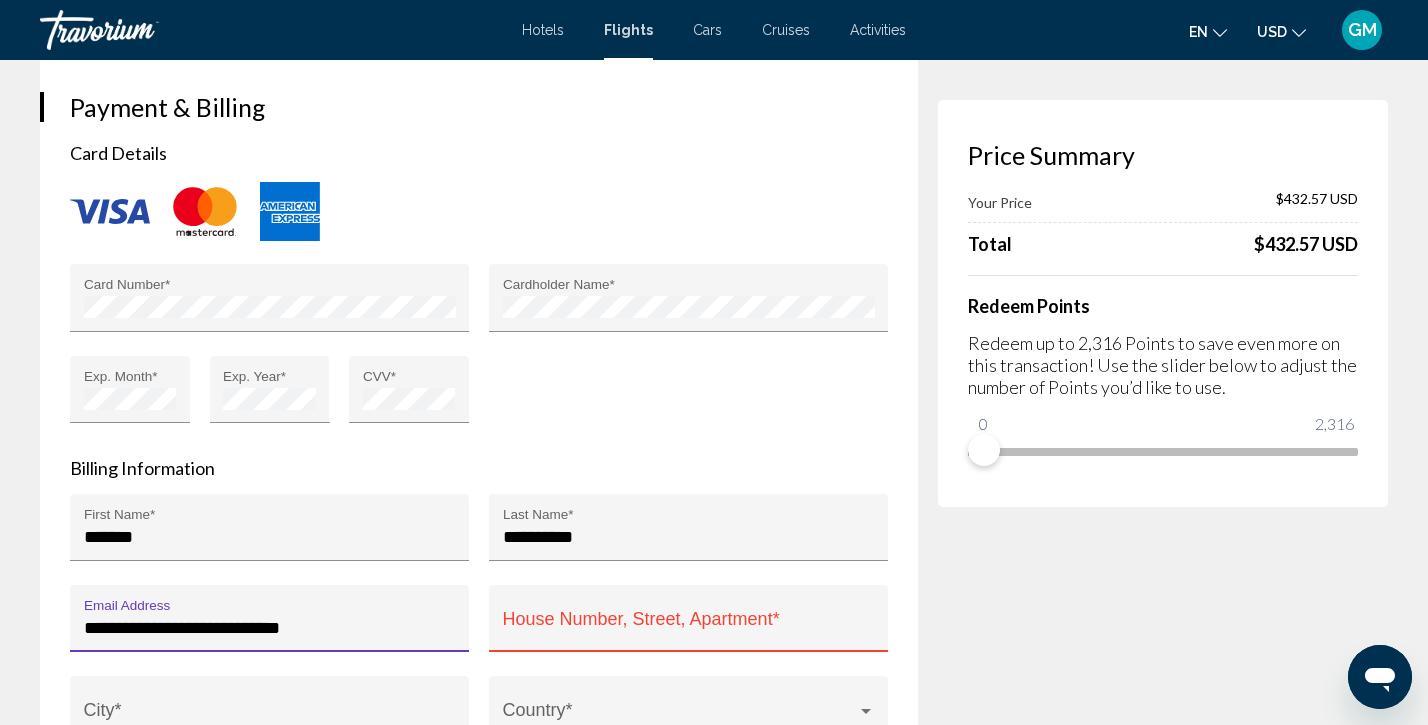 type on "**********" 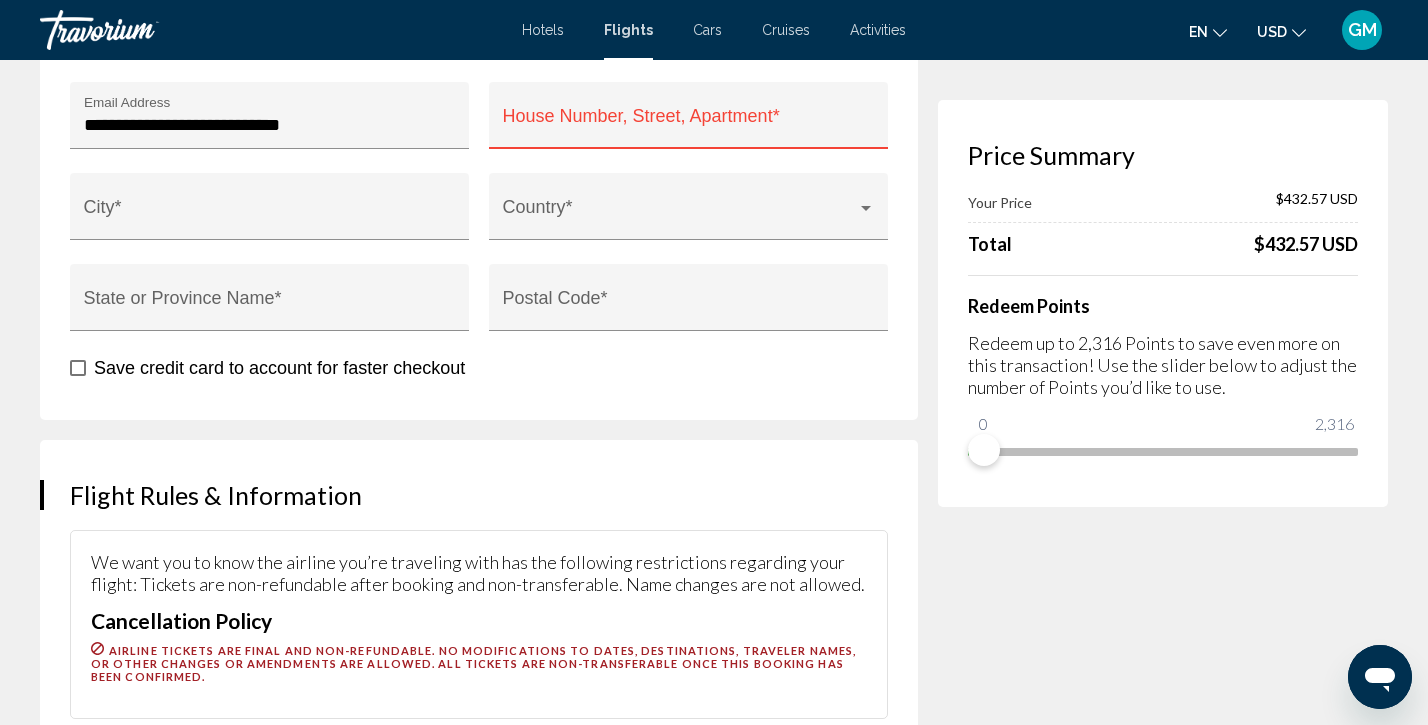 scroll, scrollTop: 3656, scrollLeft: 0, axis: vertical 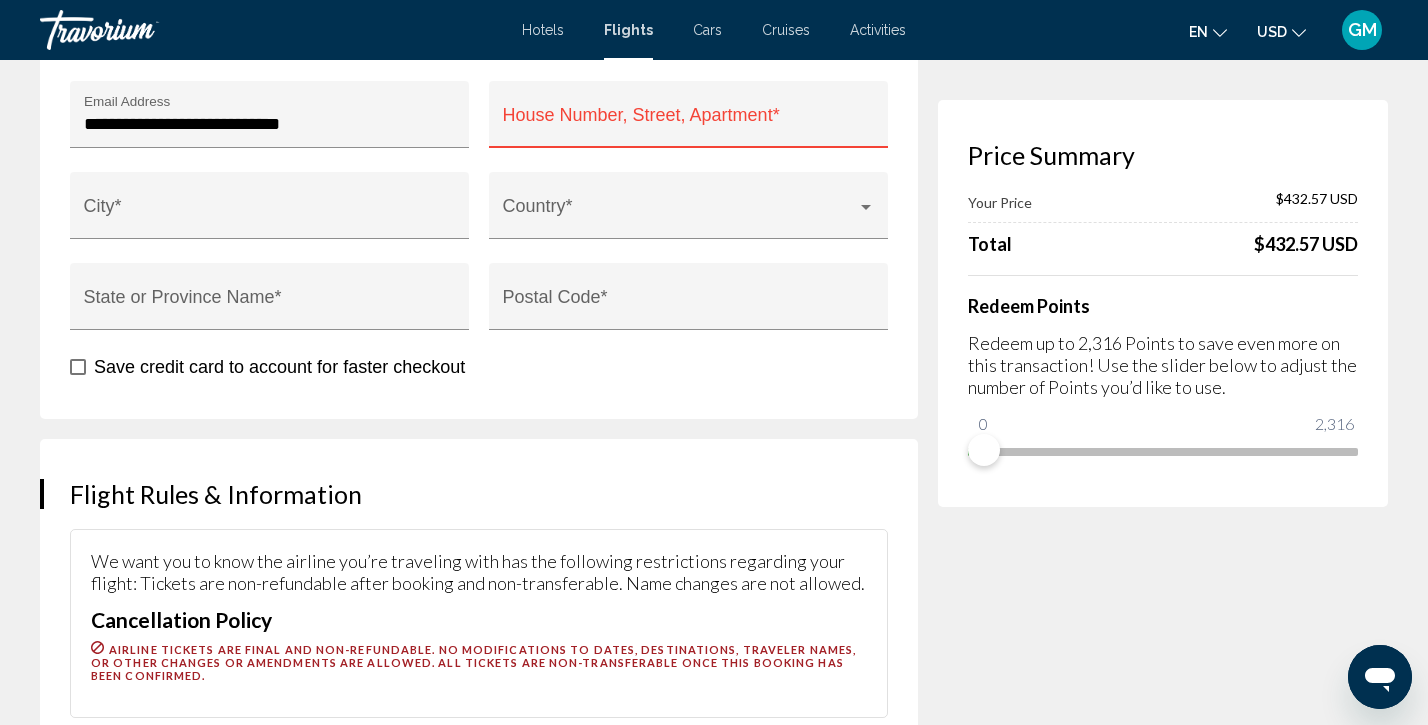 click on "House Number, Street, Apartment  *" at bounding box center (689, 124) 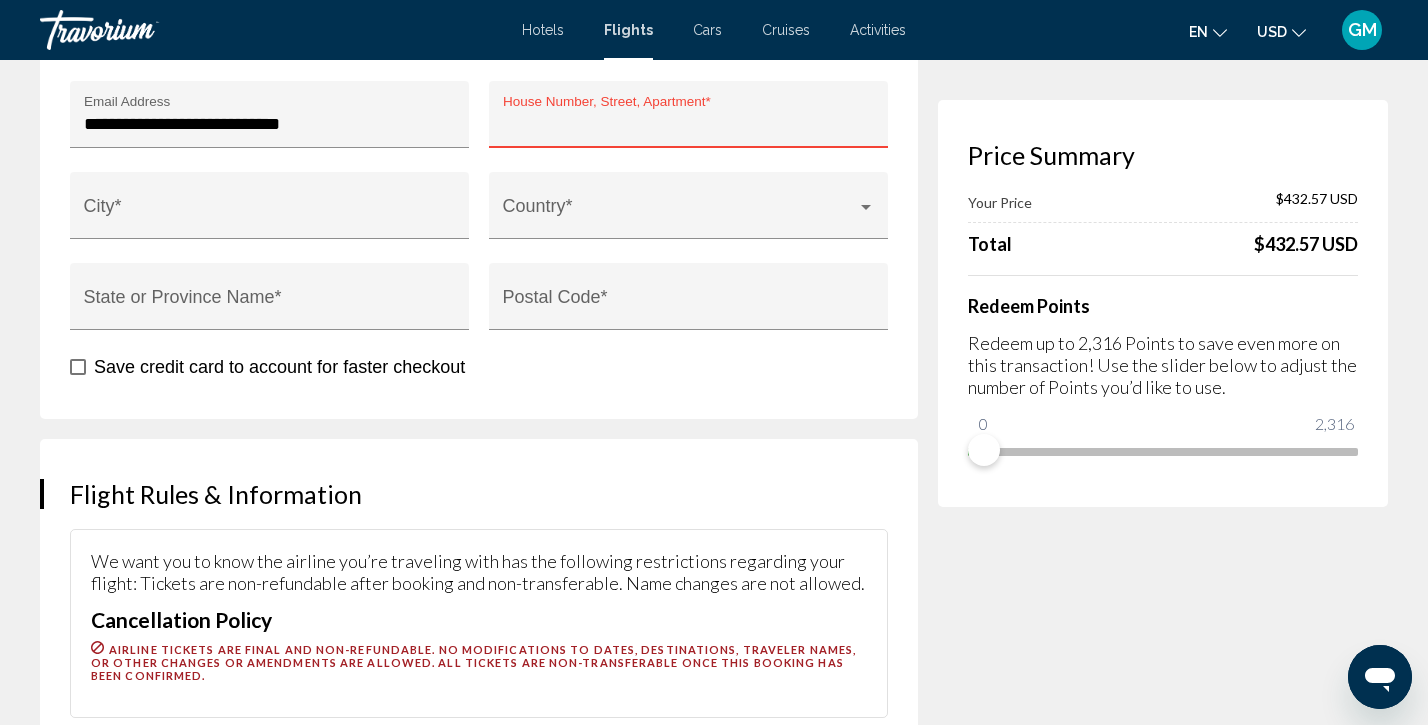 type on "**********" 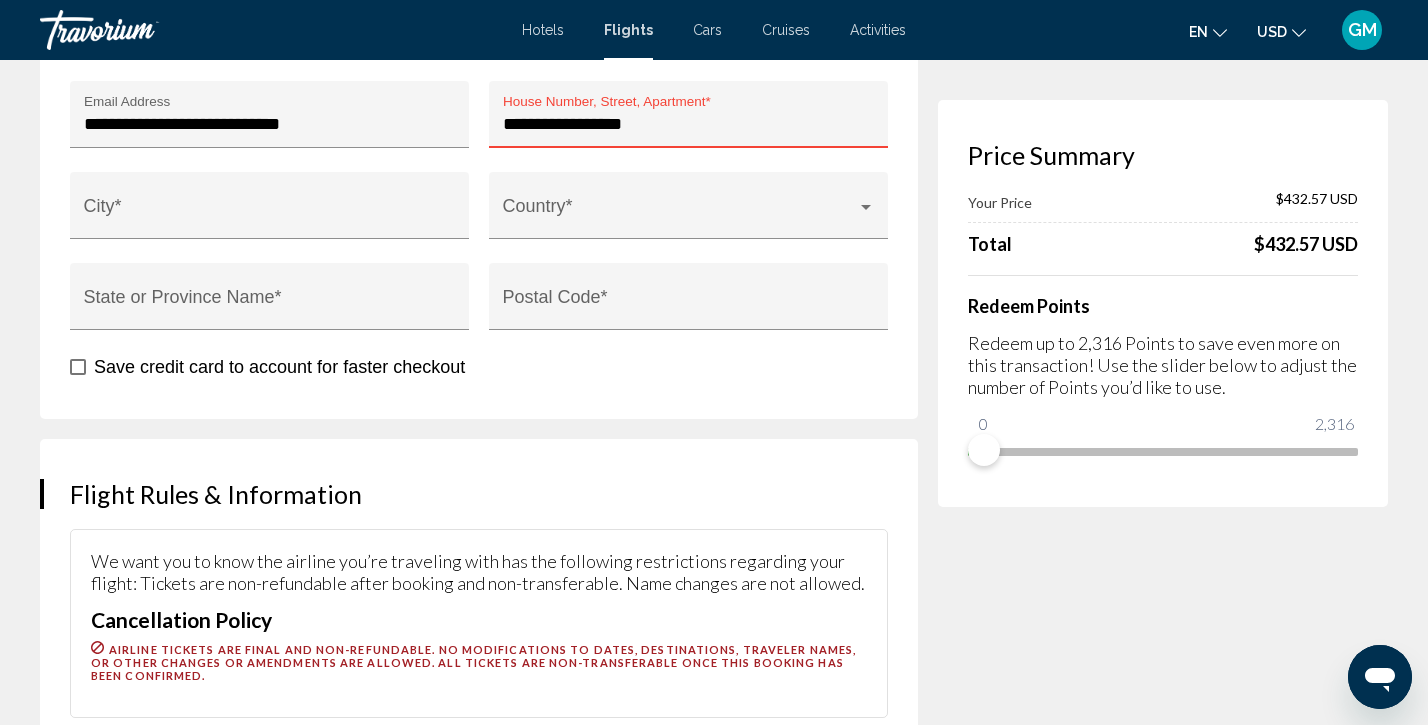 type on "*********" 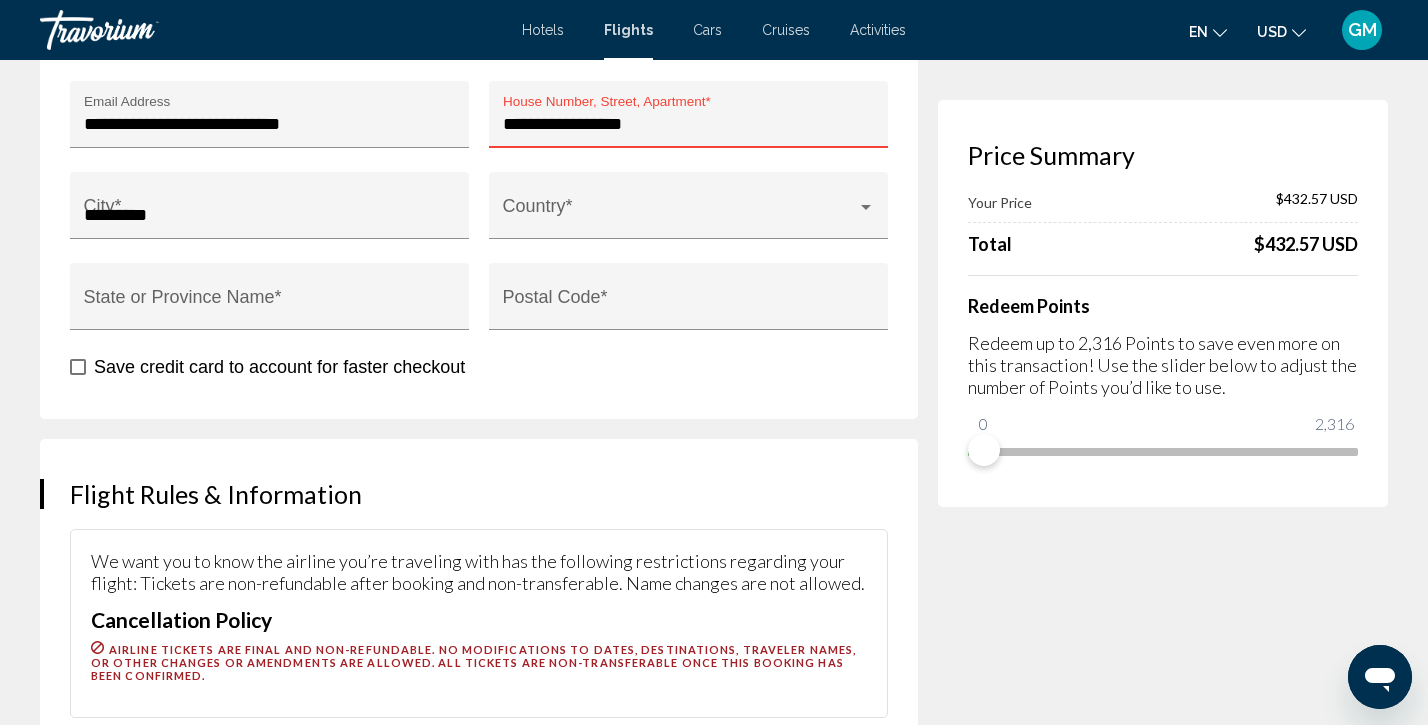 type on "**" 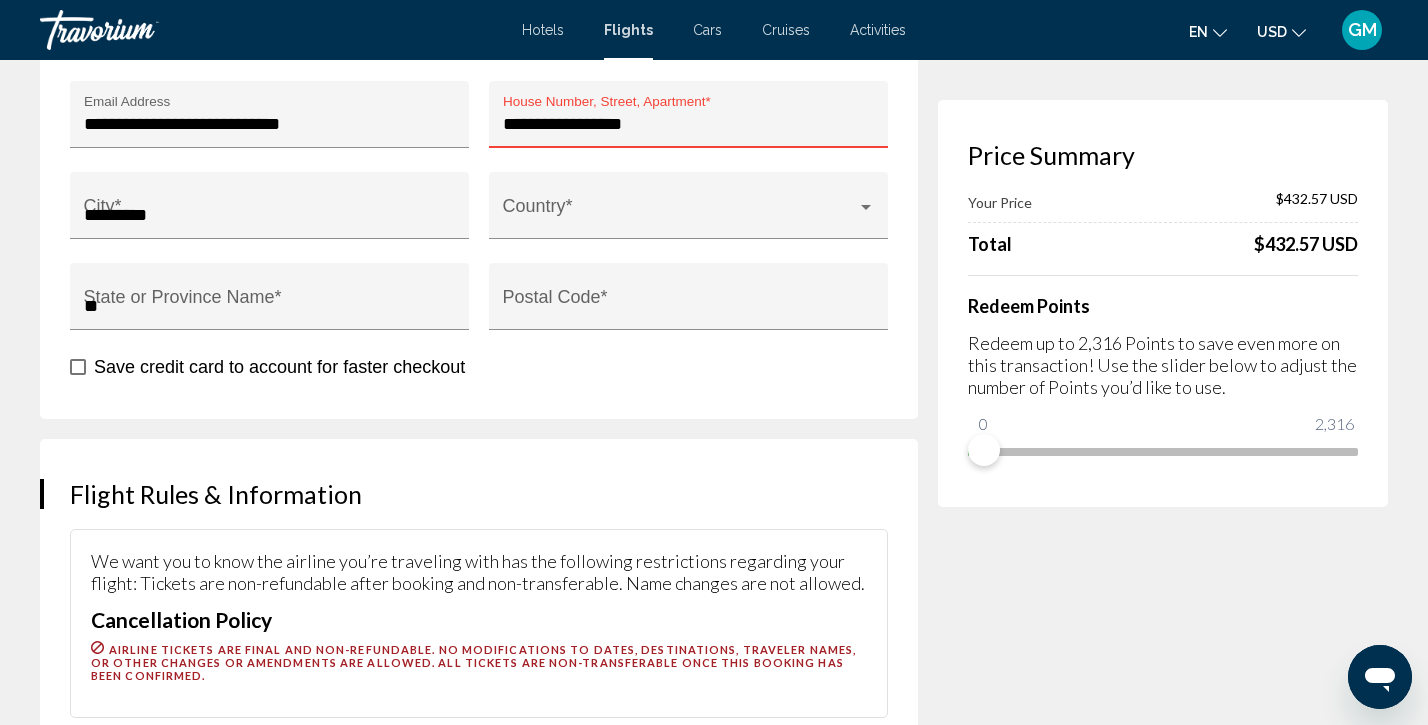 type on "*****" 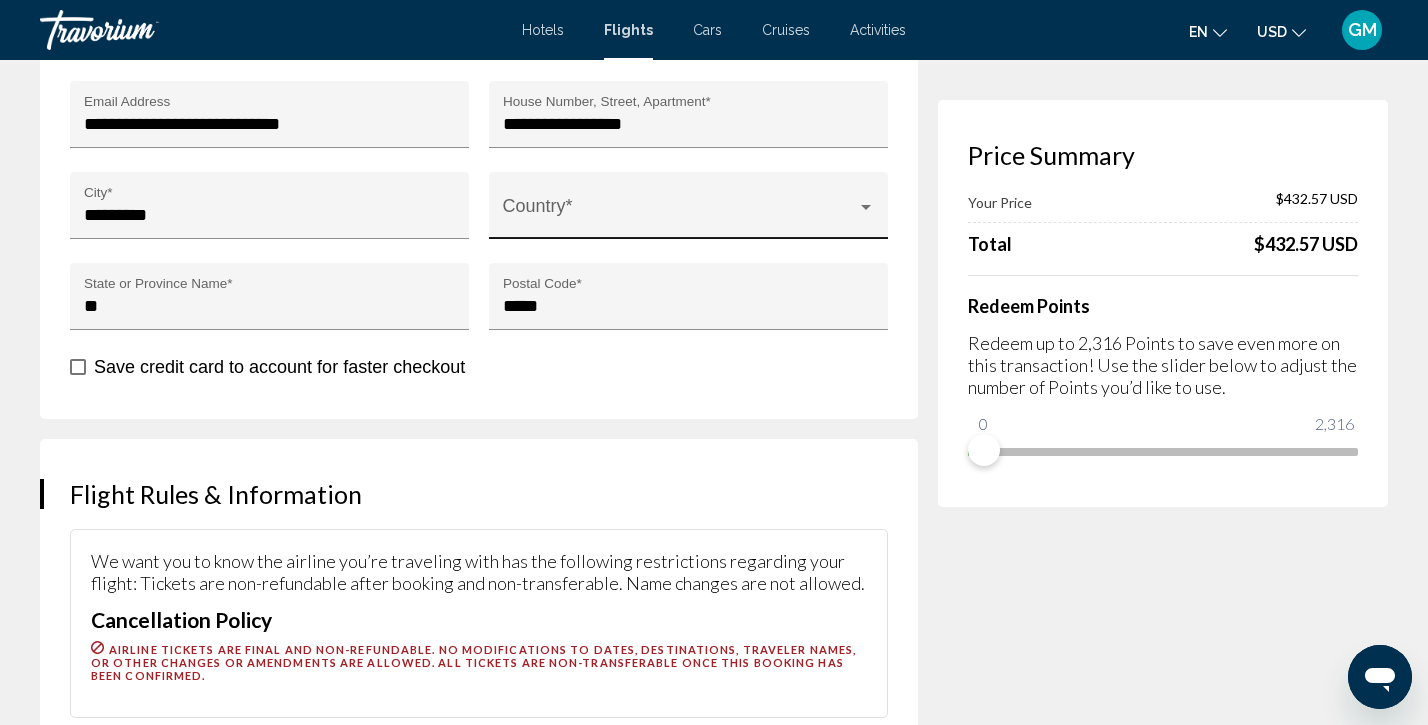 click on "Country  *" at bounding box center [689, 212] 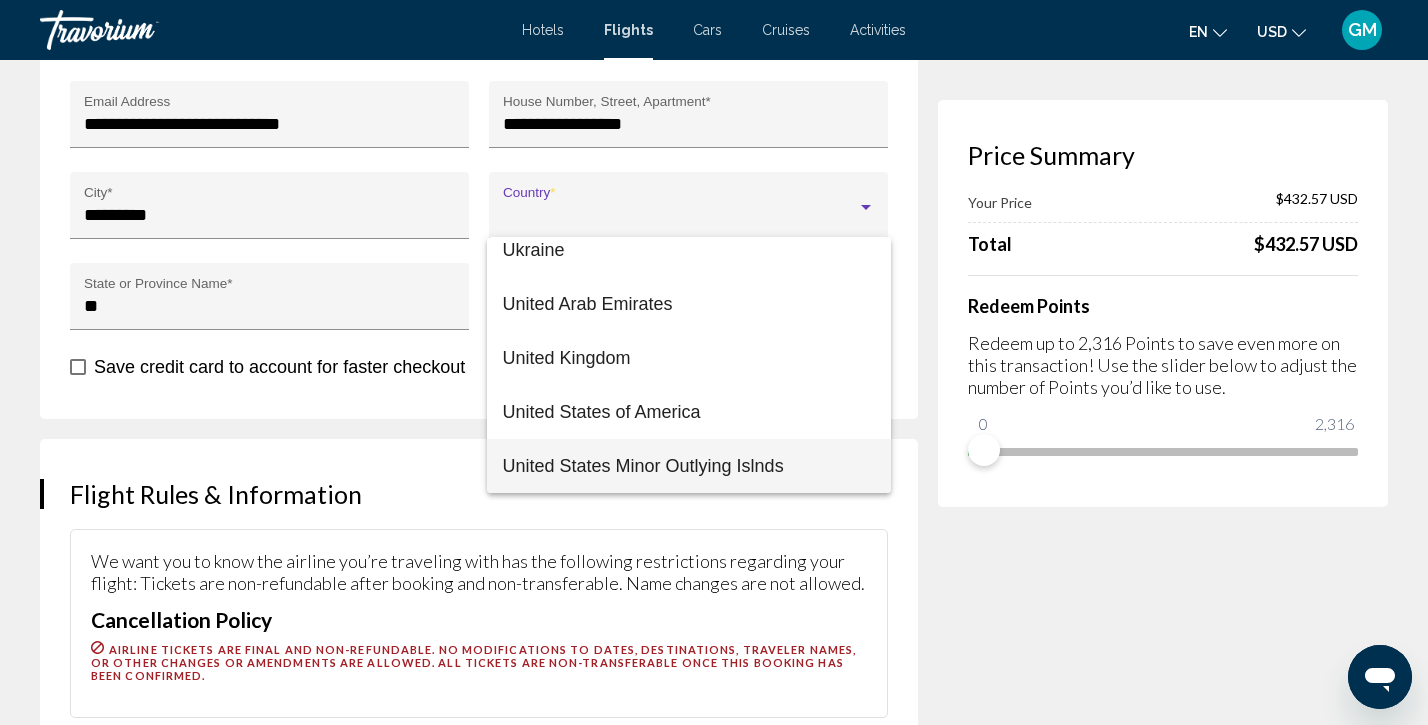 scroll, scrollTop: 13028, scrollLeft: 0, axis: vertical 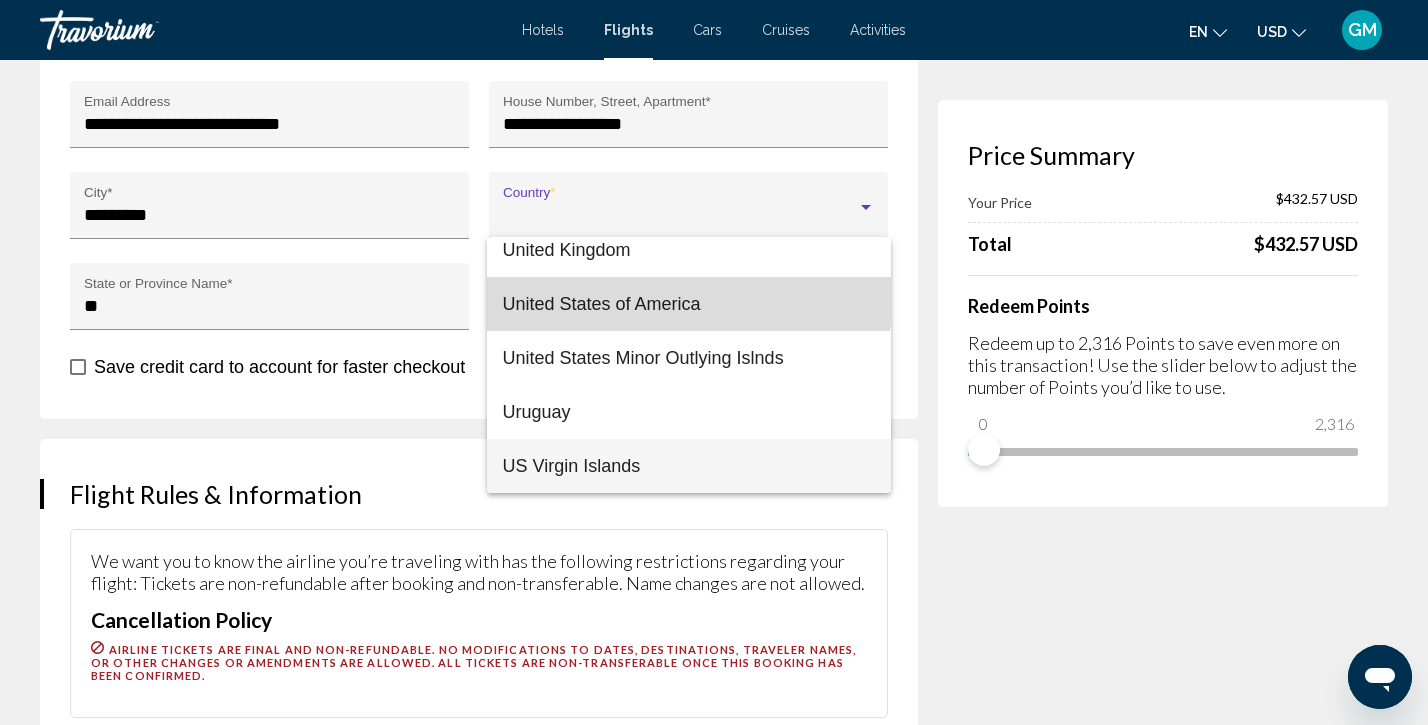 click on "United States of America" at bounding box center [689, 304] 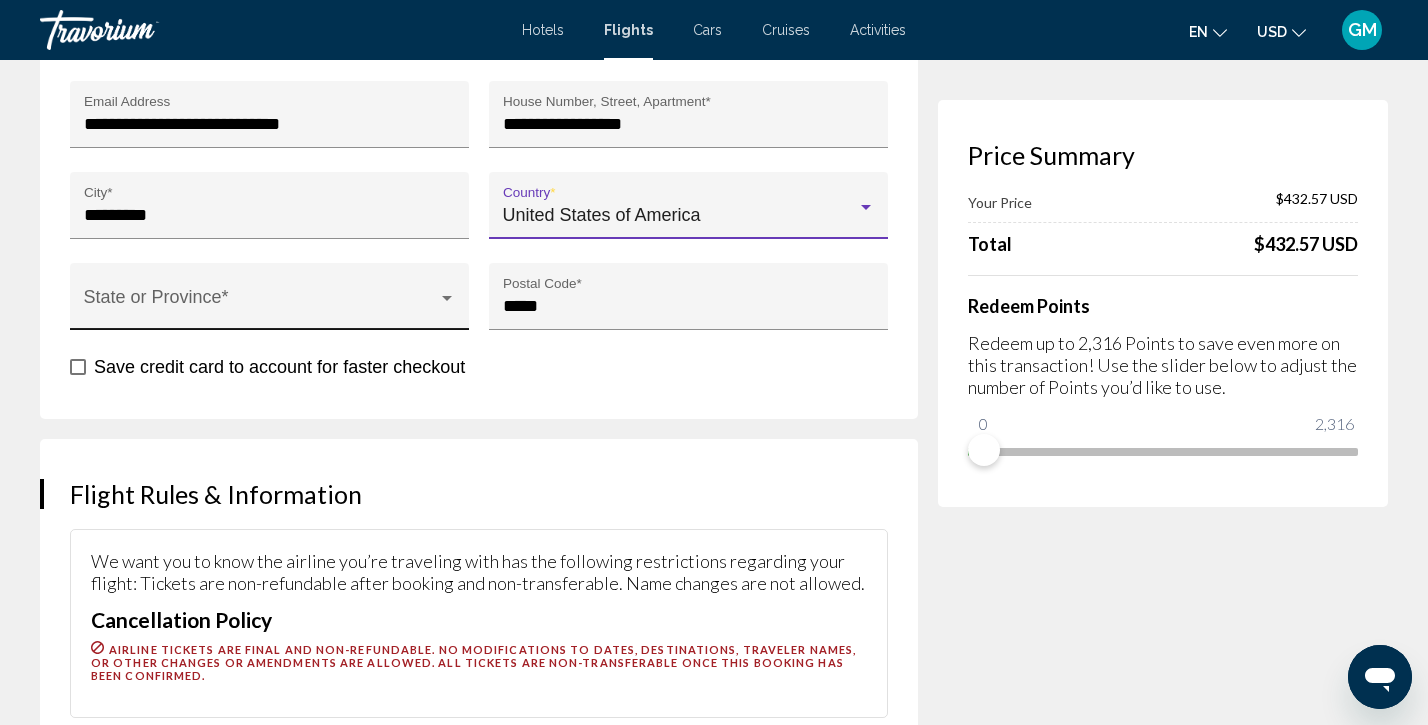 click at bounding box center (261, 306) 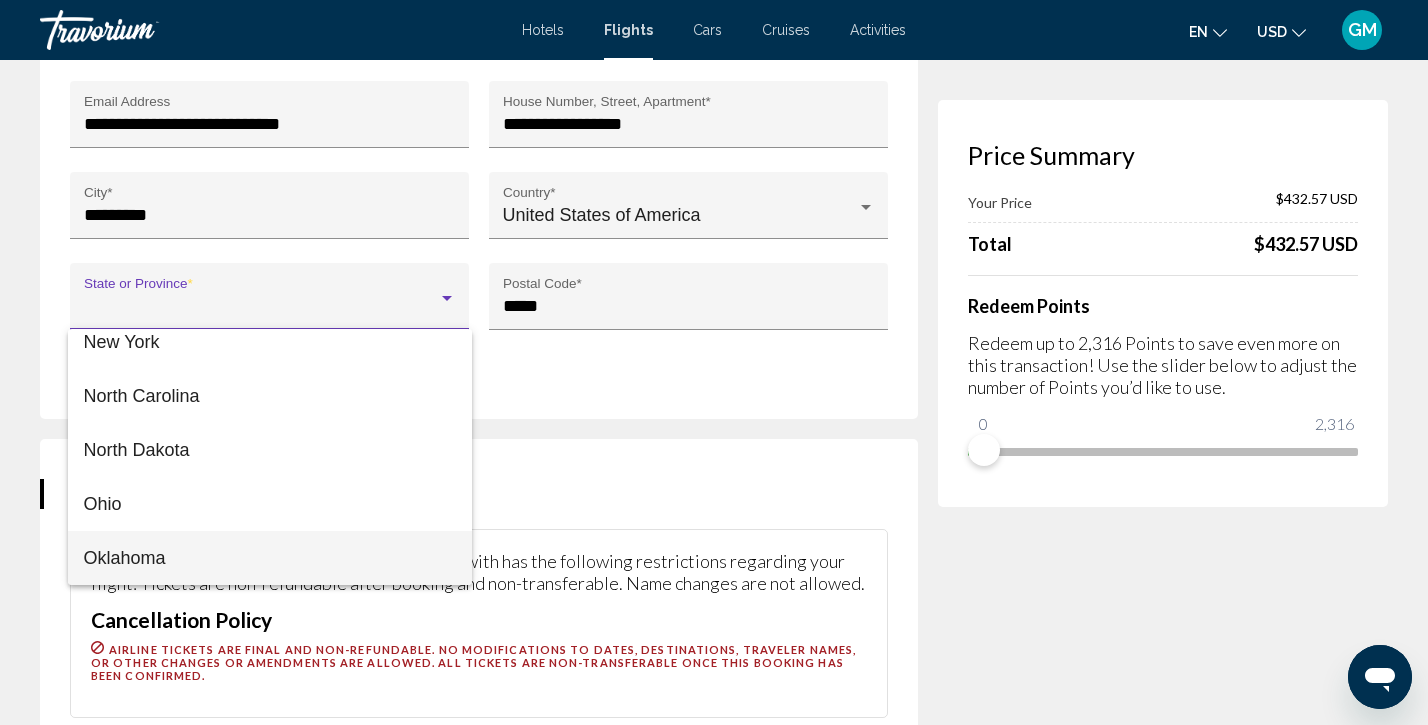 scroll, scrollTop: 1796, scrollLeft: 0, axis: vertical 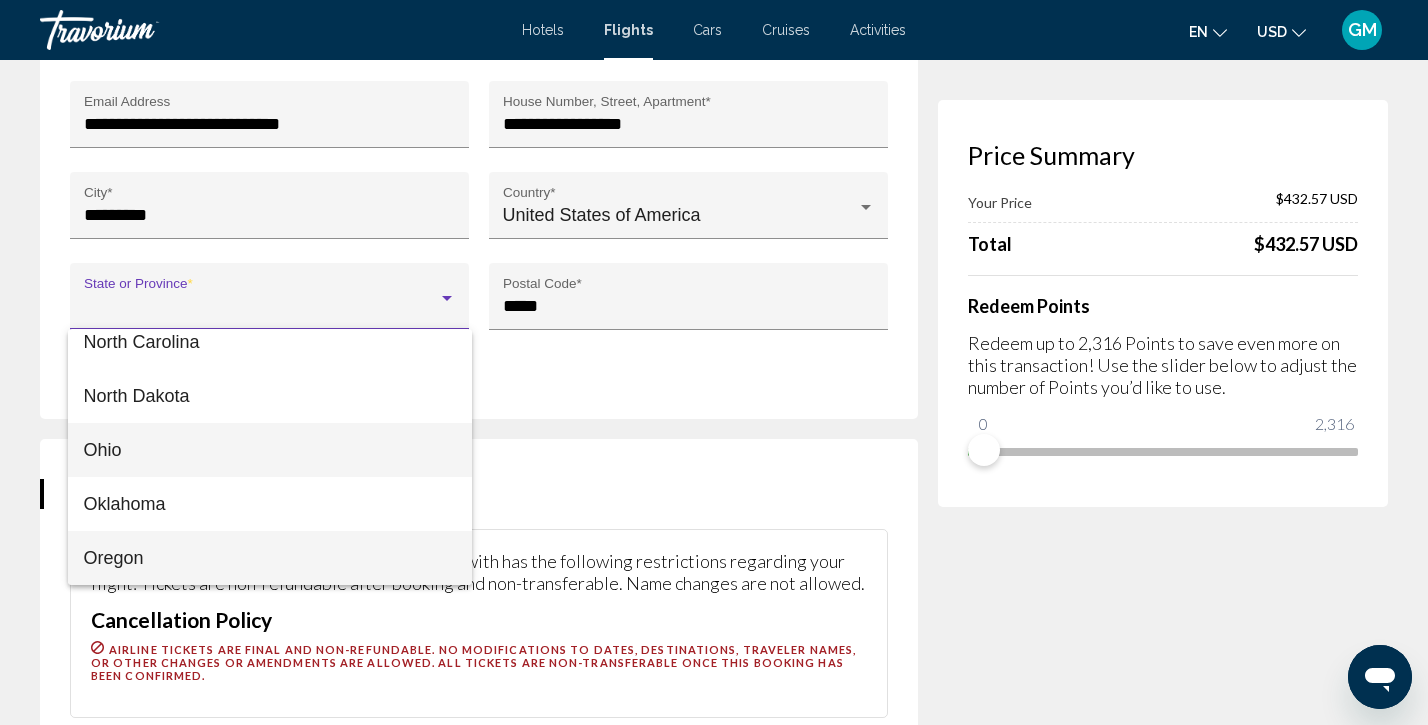 click on "Ohio" at bounding box center [270, 450] 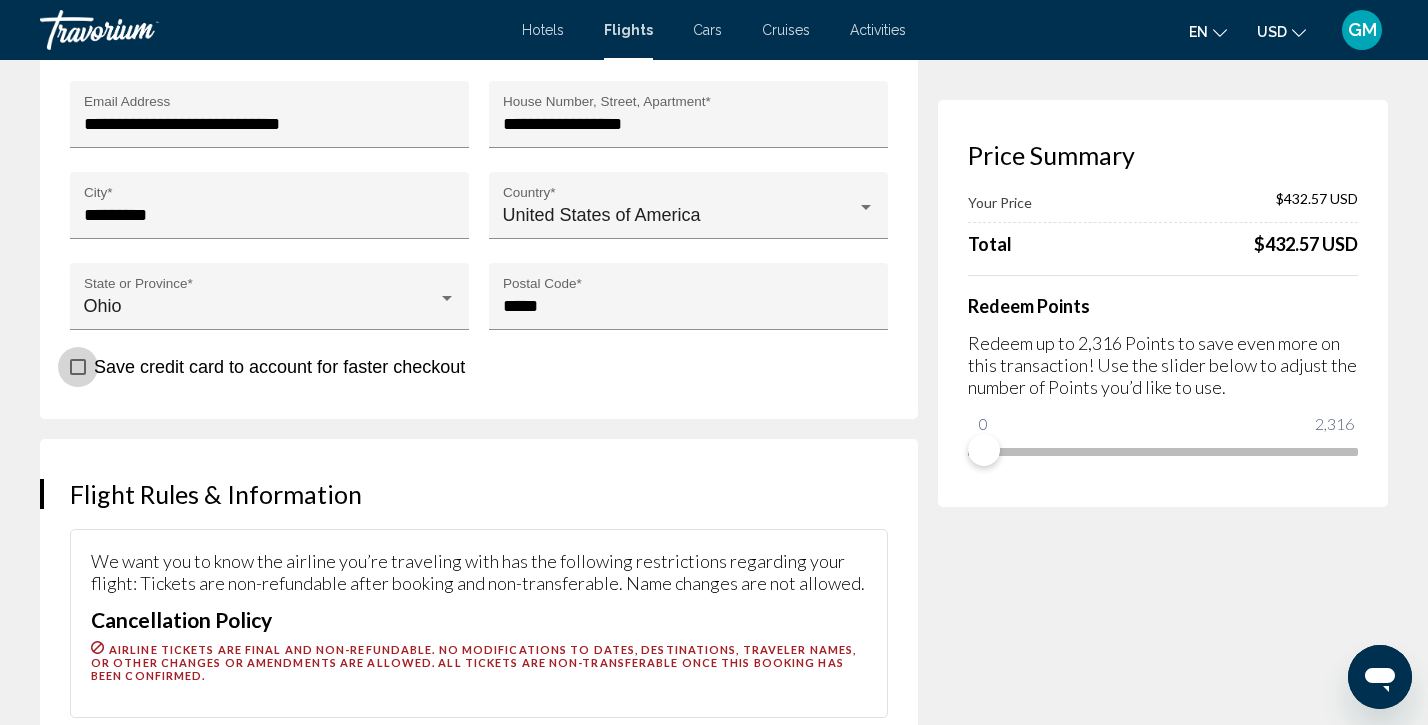 click on "Save credit card to account for faster checkout" at bounding box center [267, 367] 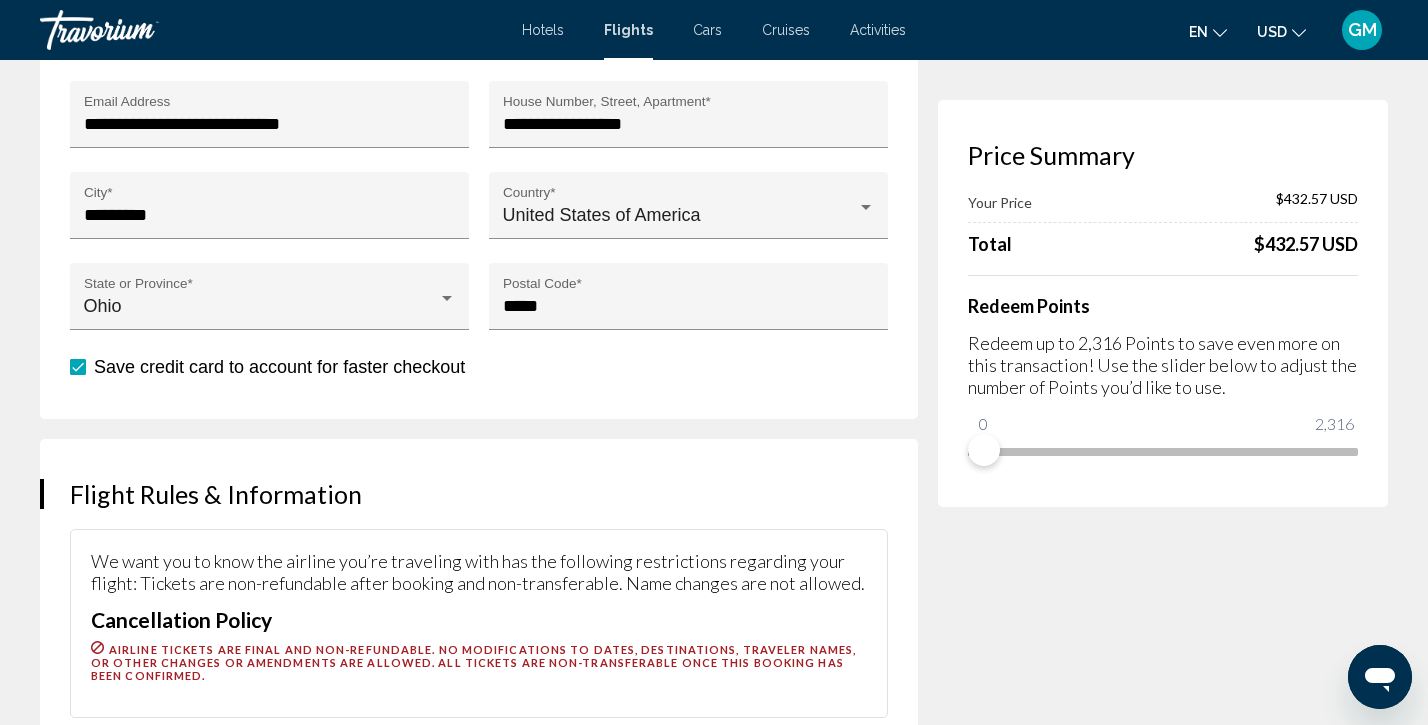 click on "Price Summary Your Price $432.57 USD Total  $432.57 USD  Redeem  Points Redeem up to 2,316  Points to save even more on this transaction! Use the slider below to adjust the number of Points you’d like to use. 0 2,316 0" at bounding box center (1163, -1257) 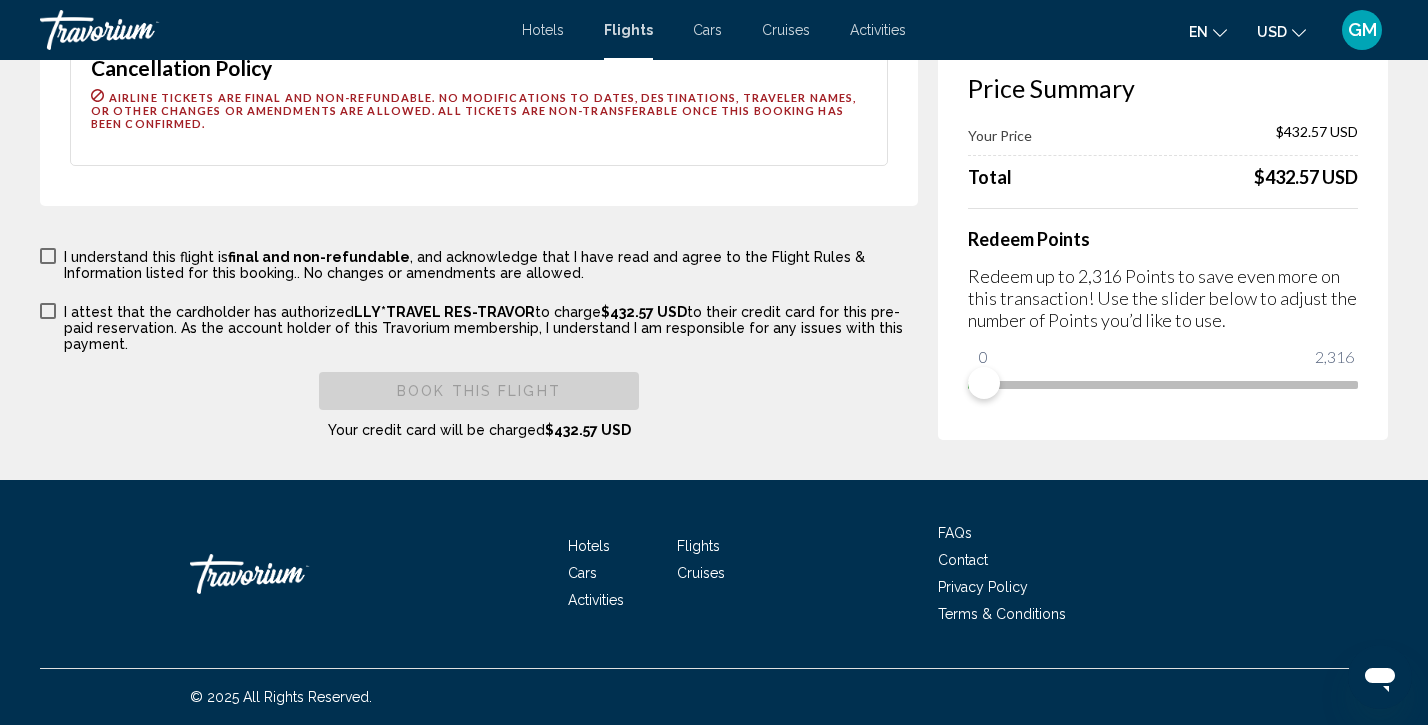 scroll, scrollTop: 4242, scrollLeft: 0, axis: vertical 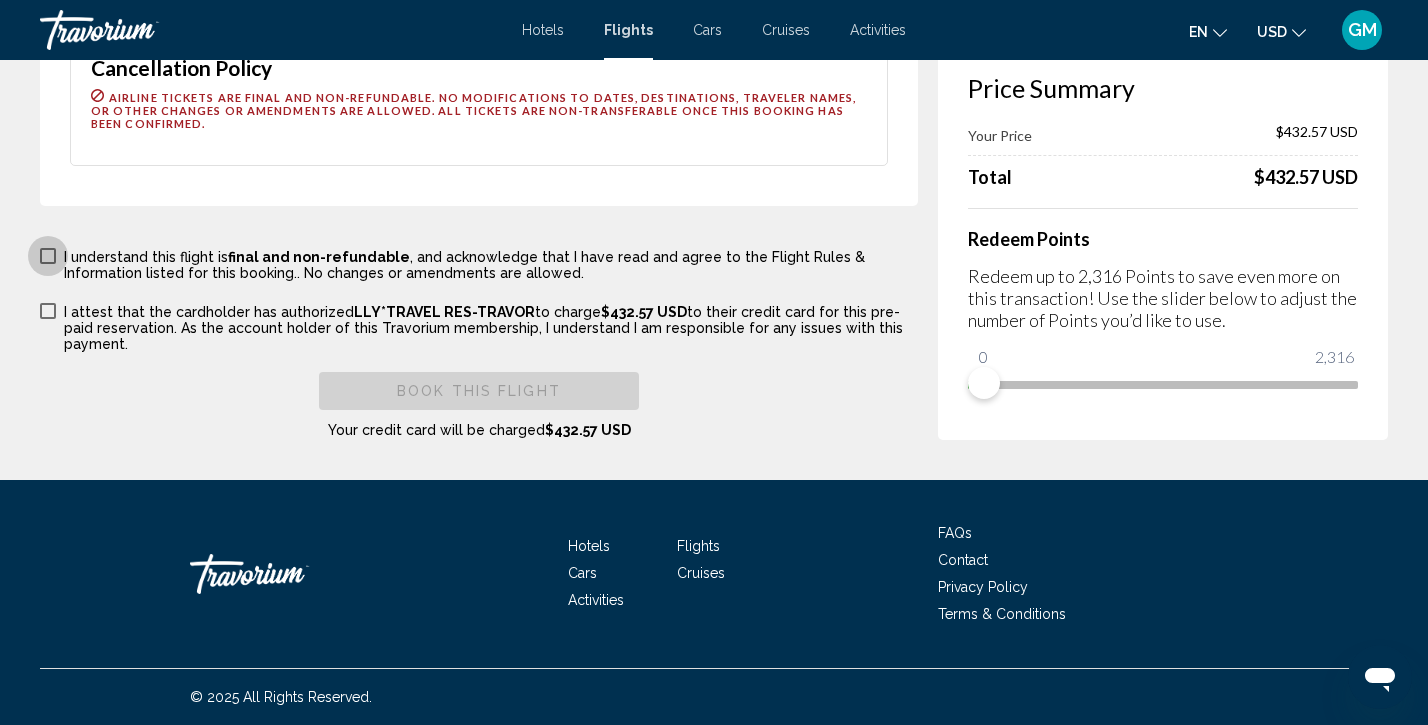 click at bounding box center (48, 256) 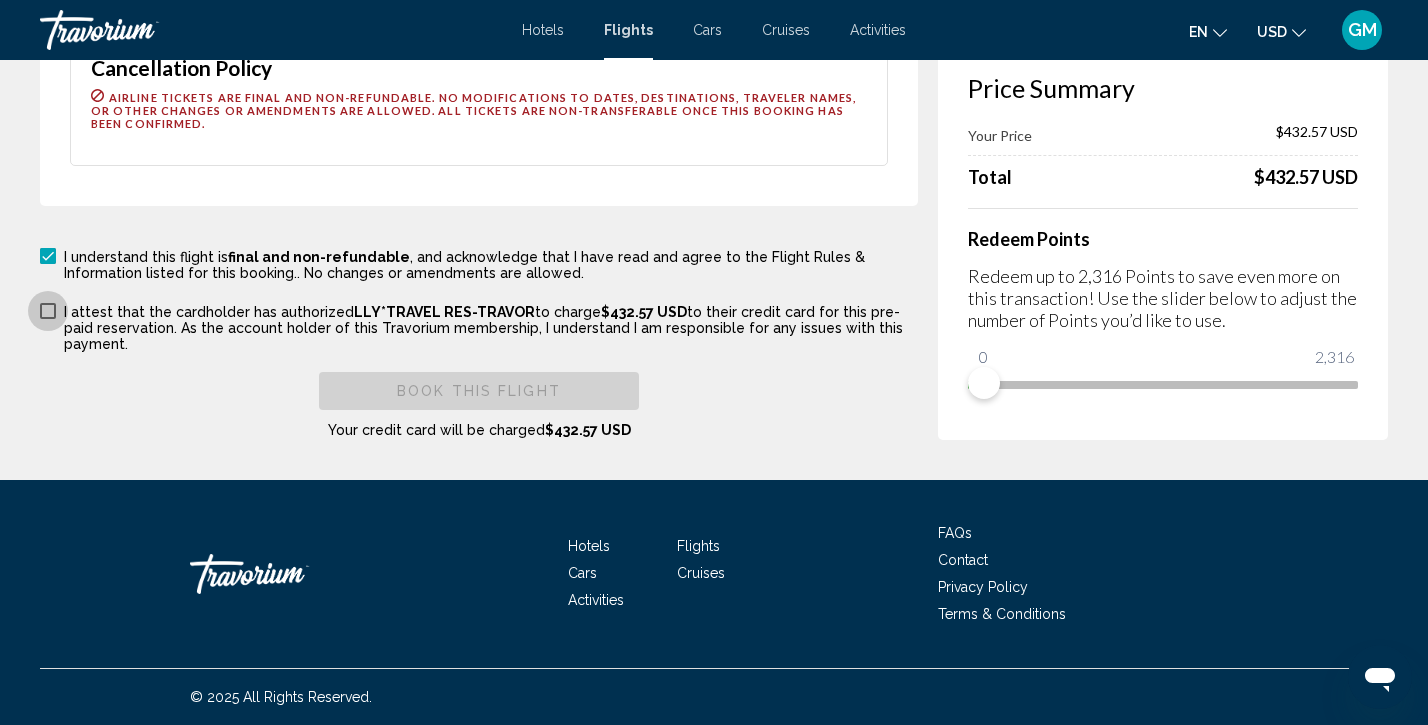 click at bounding box center [48, 311] 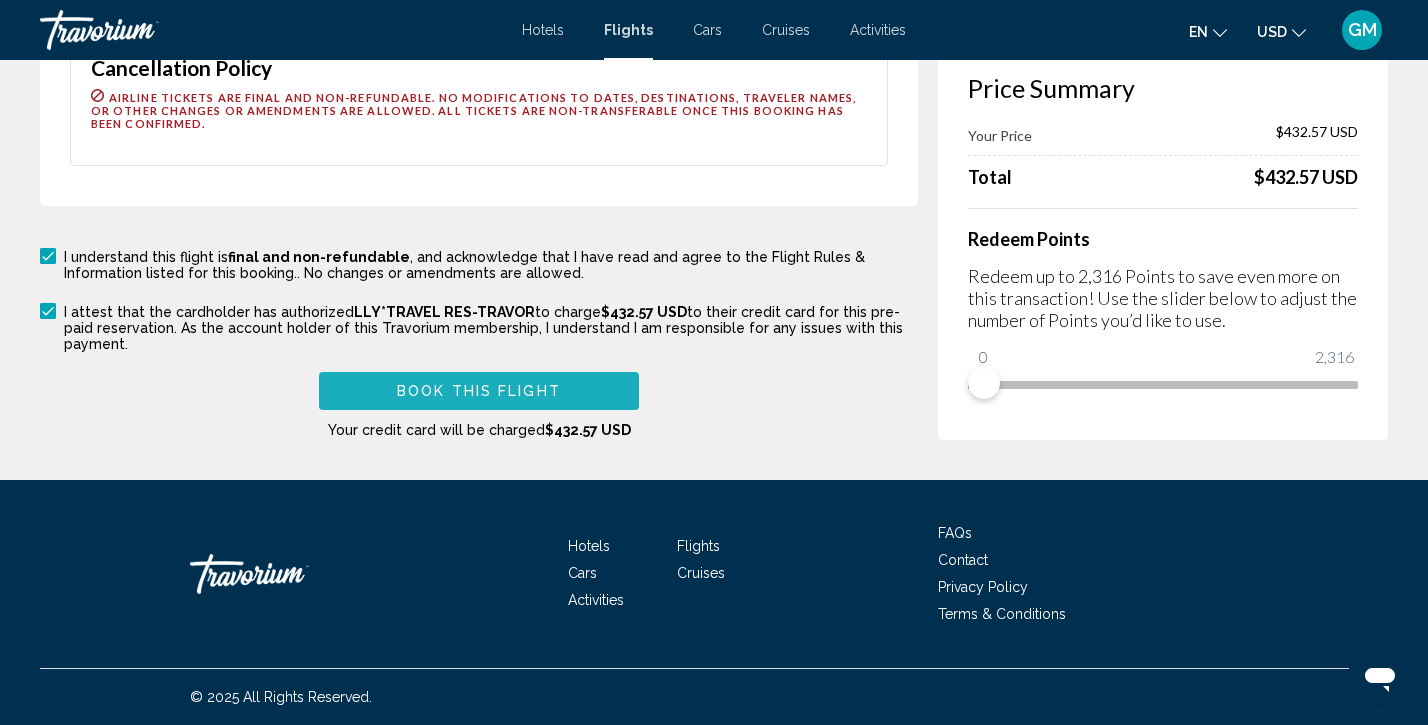 click on "Book this flight" at bounding box center (479, 392) 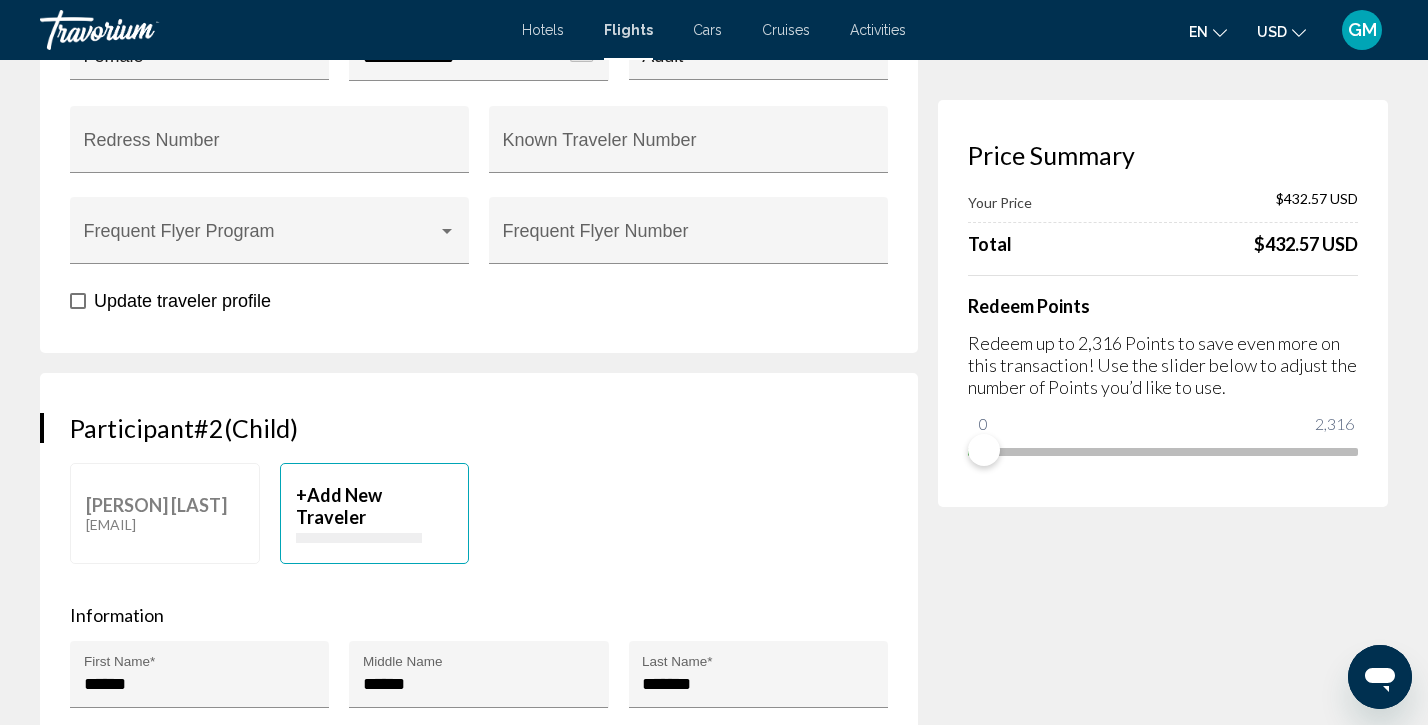 scroll, scrollTop: 0, scrollLeft: 0, axis: both 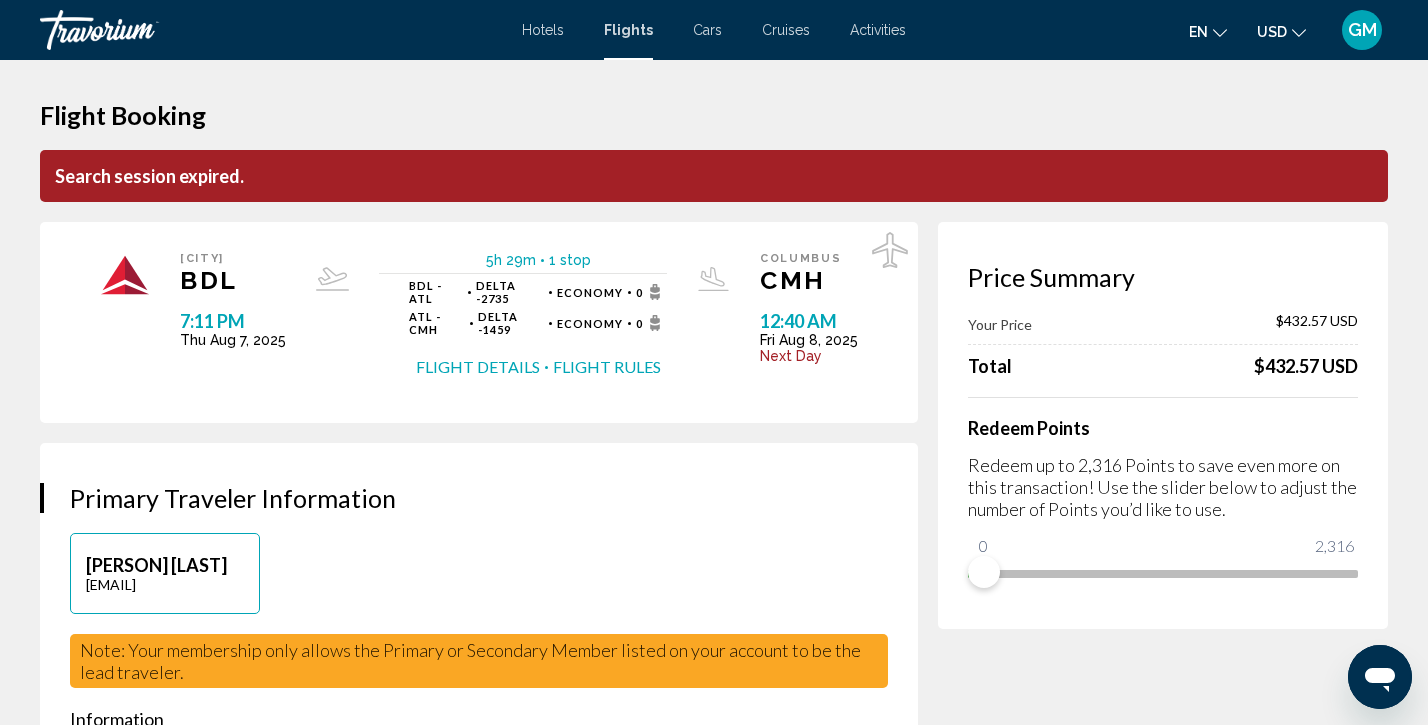 click on "Price Summary Your Price $432.57 USD Total  $432.57 USD  Redeem  Points Redeem up to 2,316  Points to save even more on this transaction! Use the slider below to adjust the number of Points you’d like to use. 0 2,316 0" at bounding box center (1163, 2471) 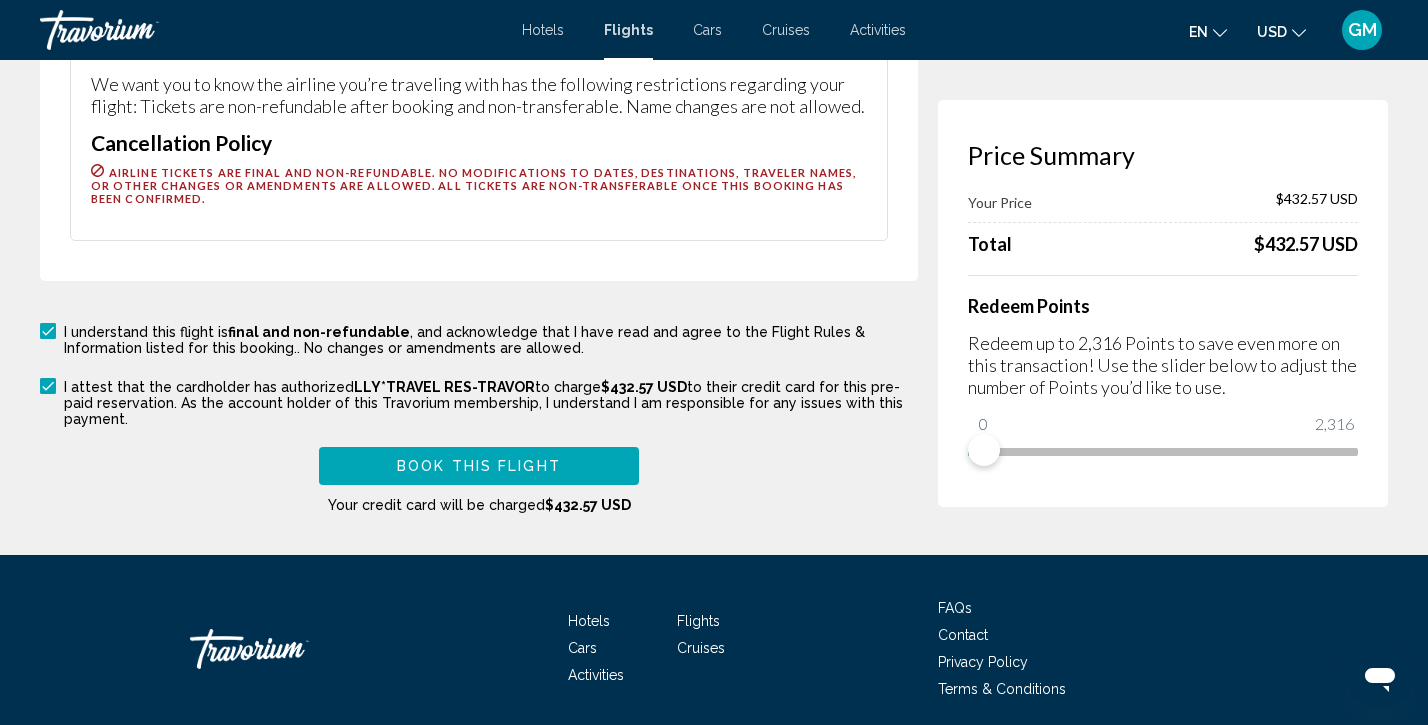 scroll, scrollTop: 4221, scrollLeft: 0, axis: vertical 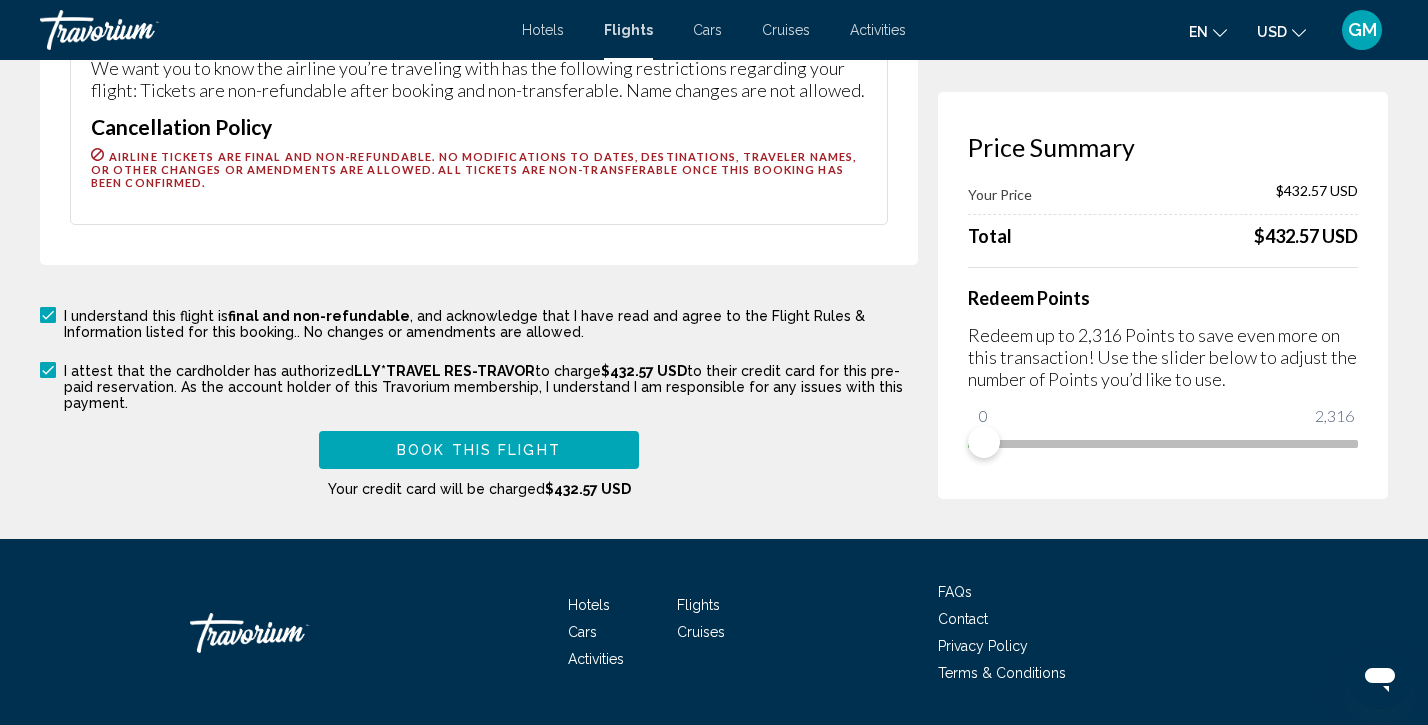 click on "Book this flight" at bounding box center (479, 451) 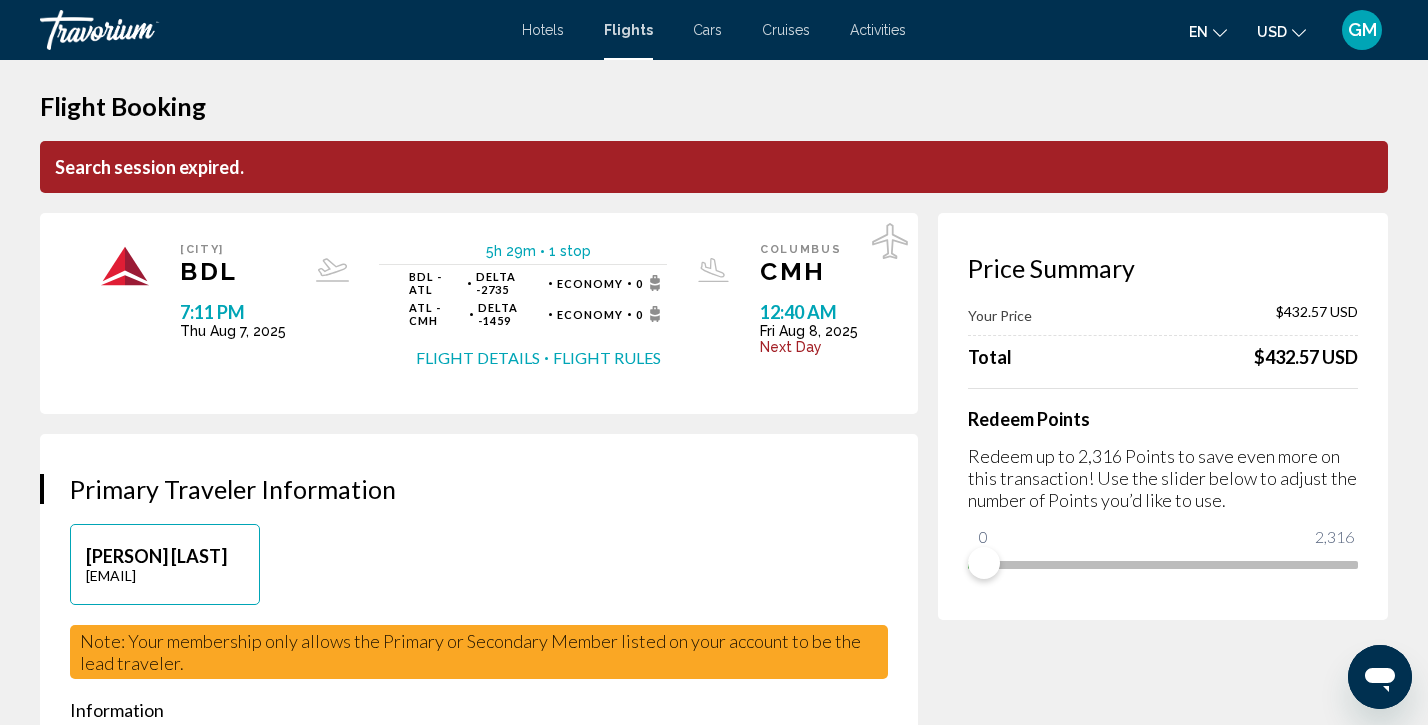 scroll, scrollTop: 0, scrollLeft: 0, axis: both 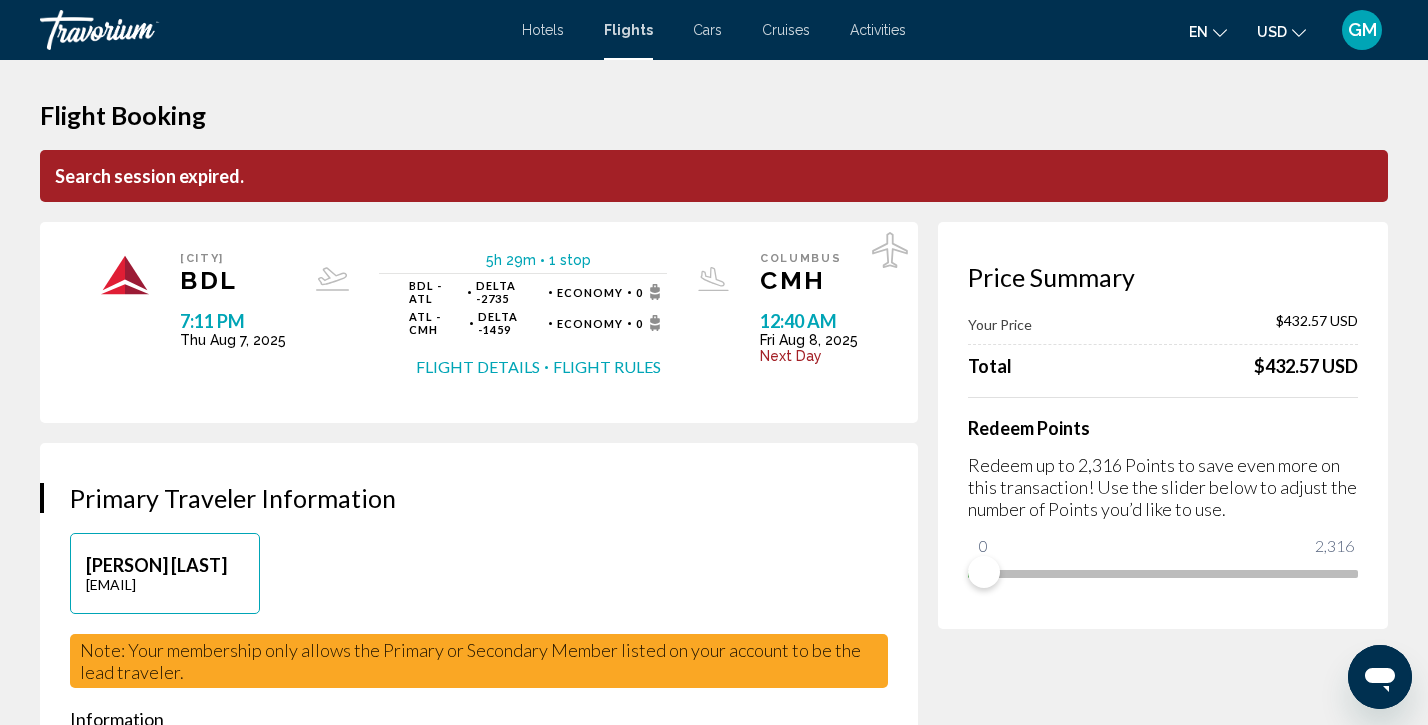 click on "Search session expired." at bounding box center (714, 176) 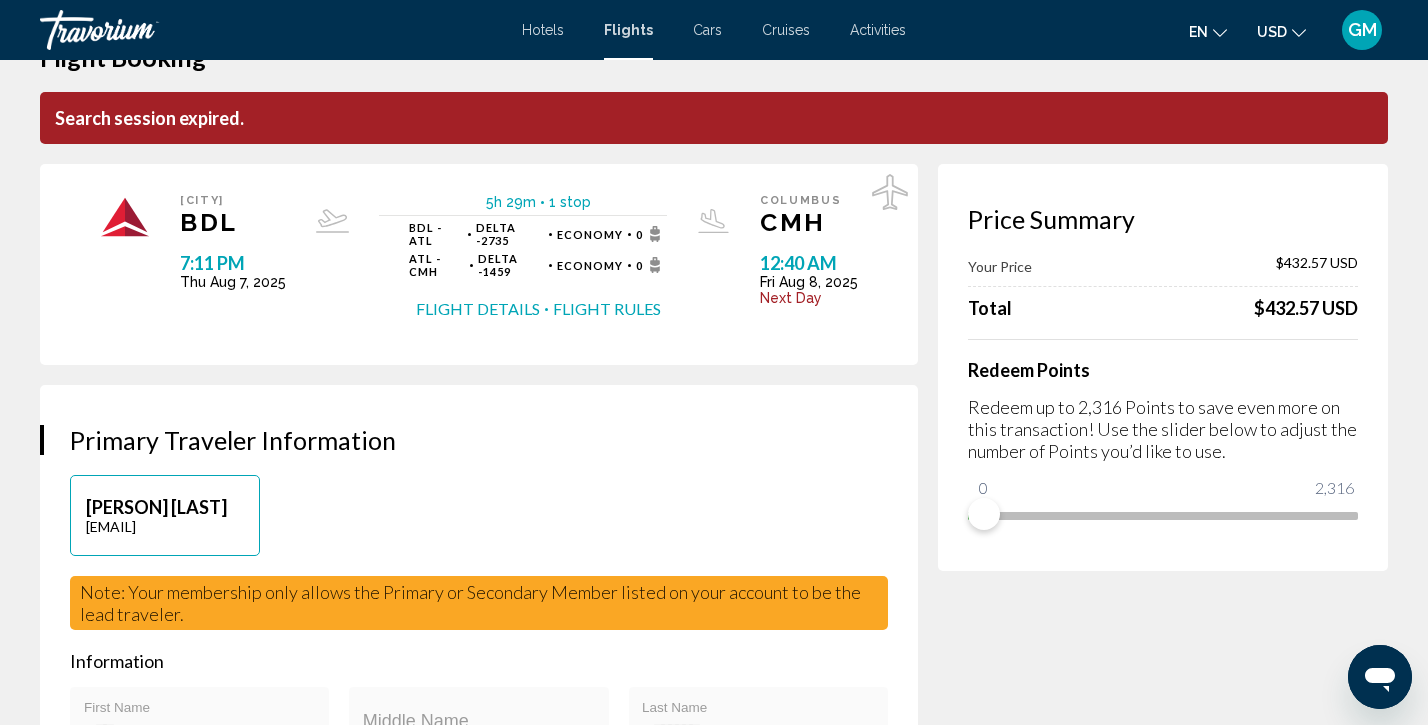 scroll, scrollTop: 57, scrollLeft: 0, axis: vertical 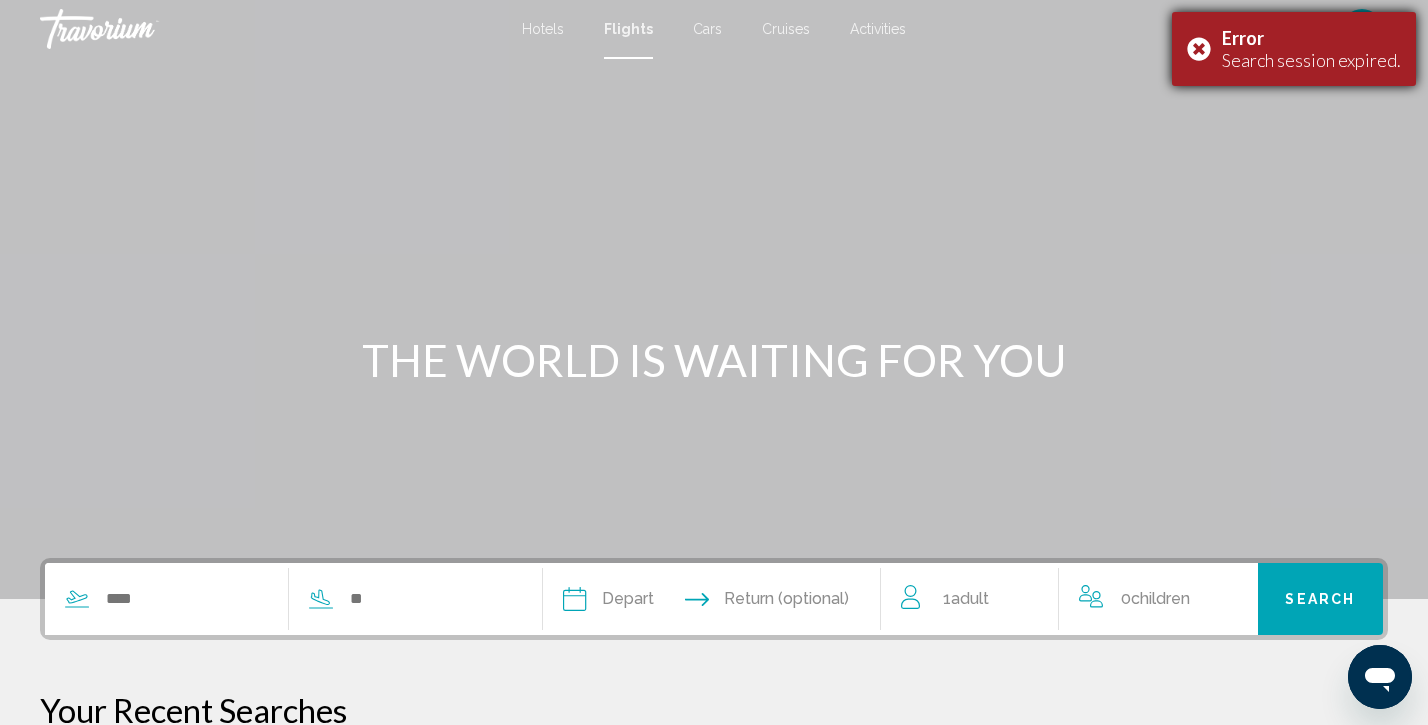 click on "Error   Search session expired." at bounding box center (1294, 49) 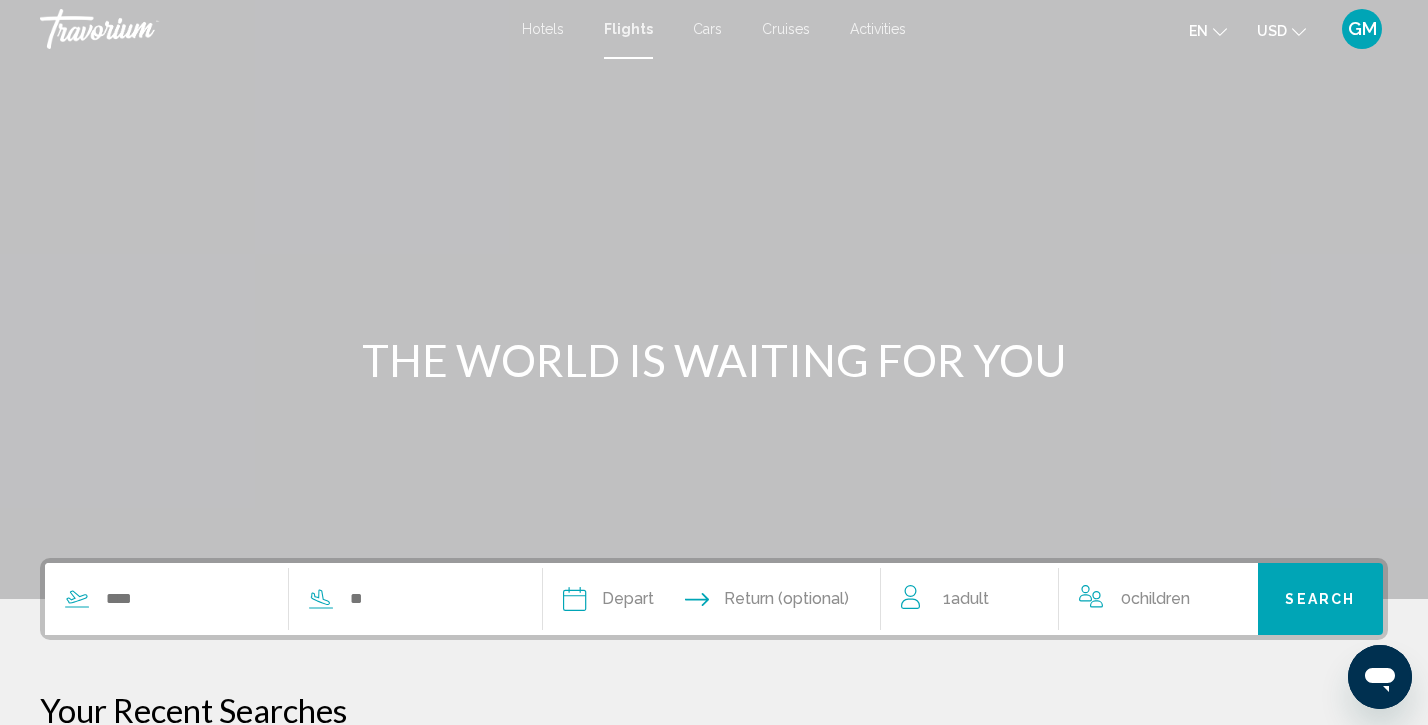 click at bounding box center (714, 299) 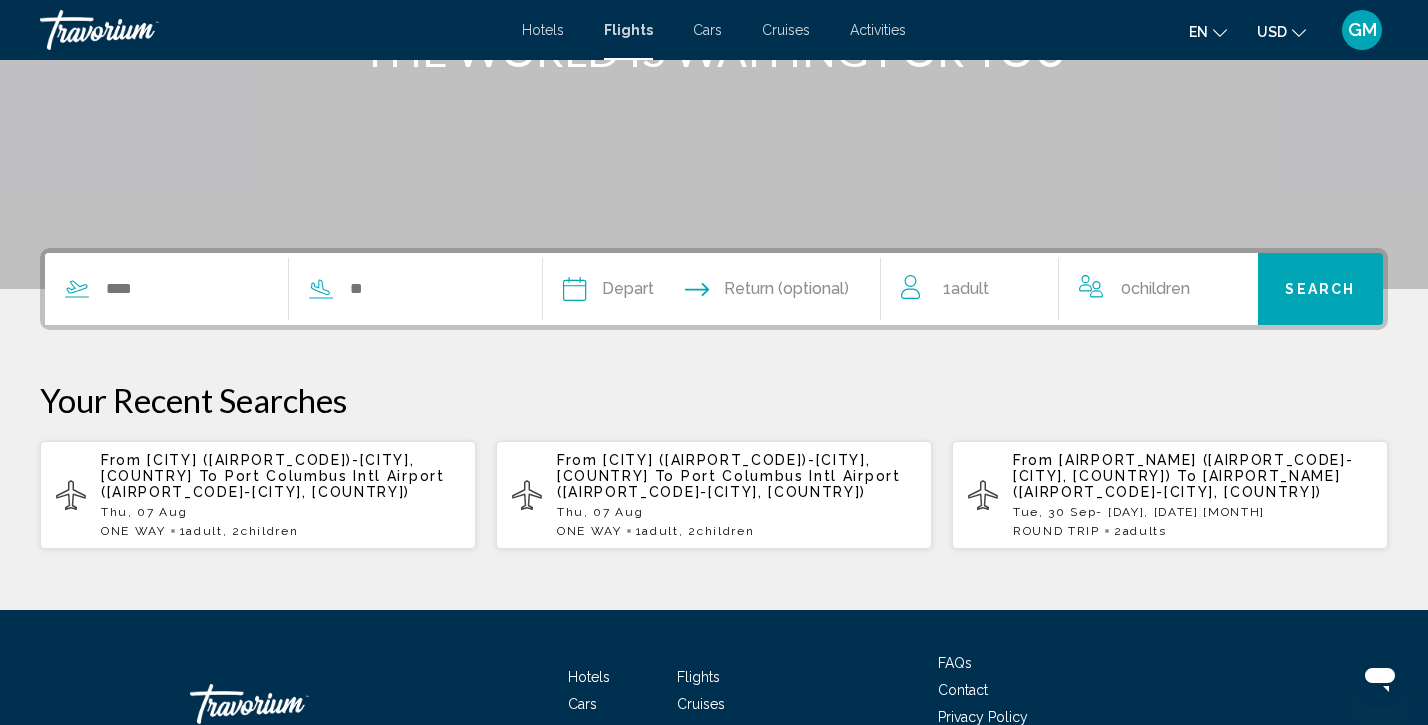 scroll, scrollTop: 313, scrollLeft: 0, axis: vertical 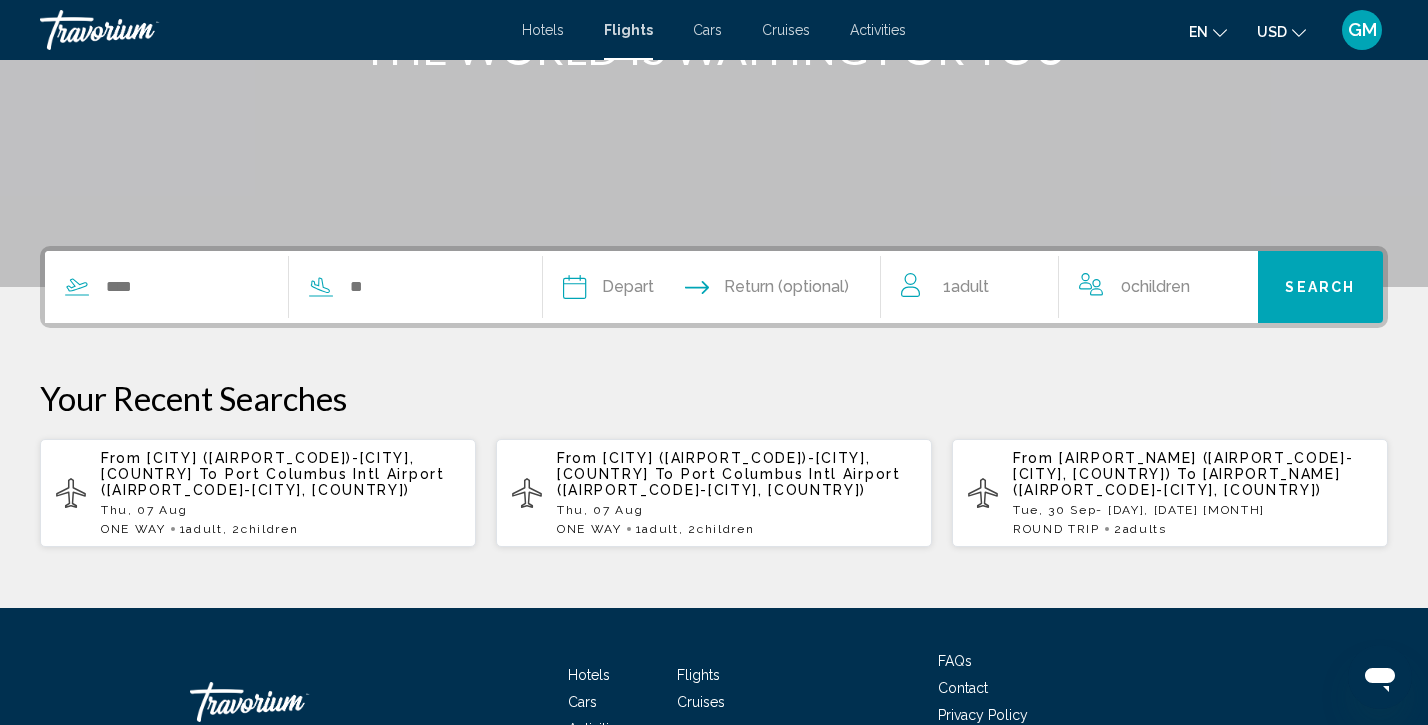 click on "Port Columbus Intl Airport ([AIRPORT_CODE]-[CITY], [COUNTRY])" at bounding box center (273, 482) 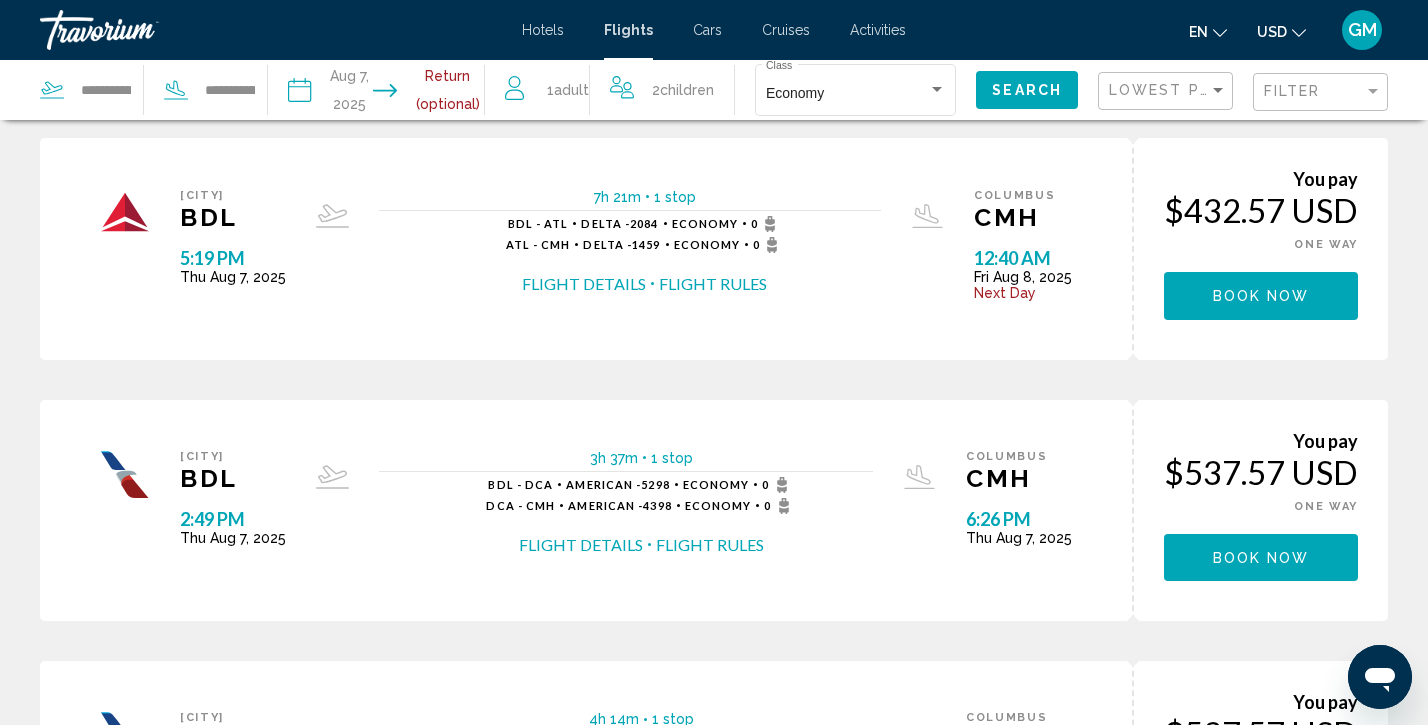 scroll, scrollTop: 0, scrollLeft: 0, axis: both 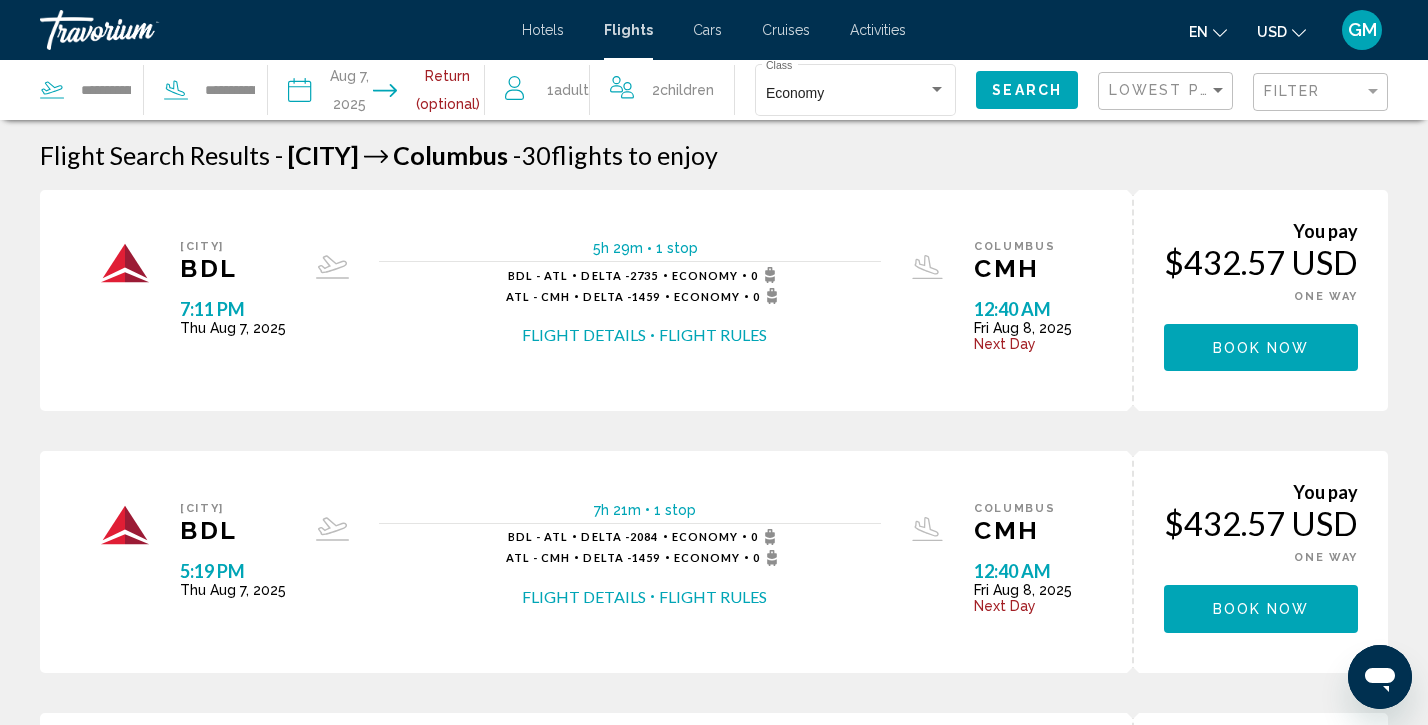 click on "Book now" at bounding box center (1261, 348) 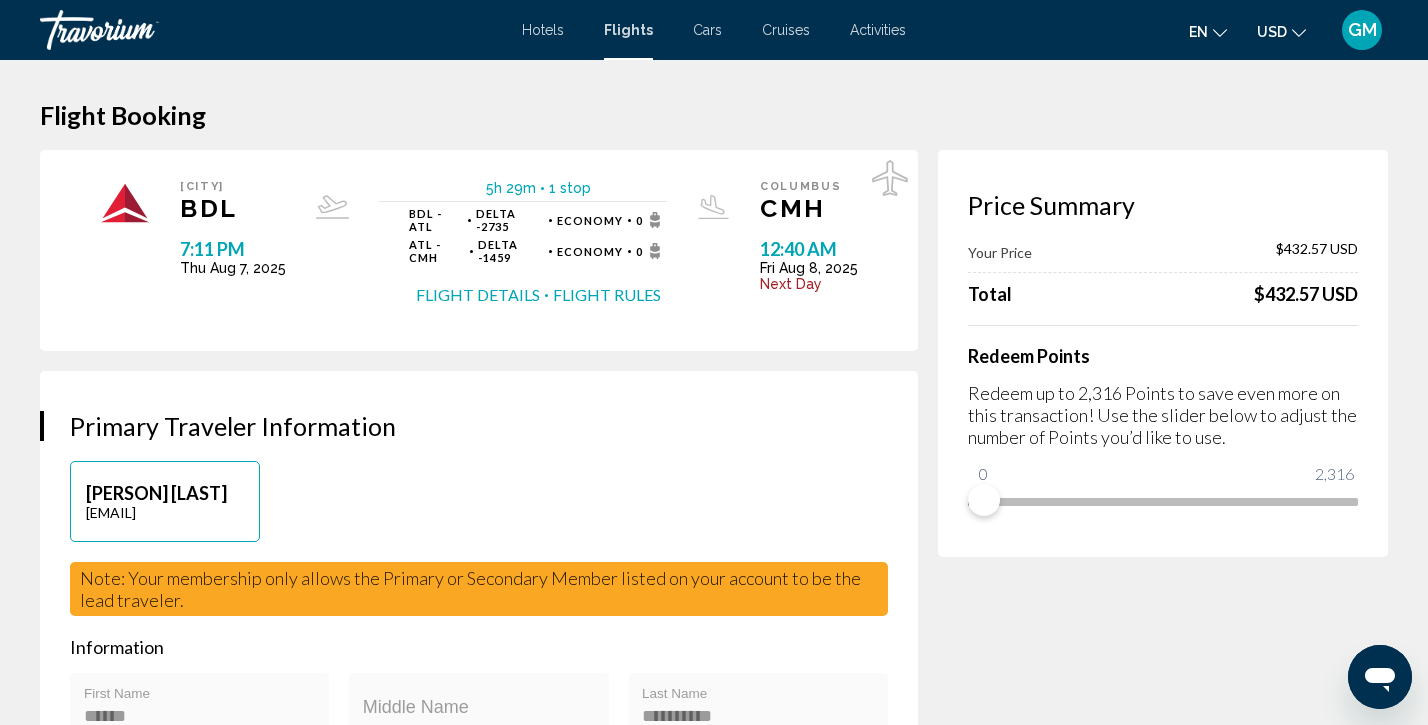 click on "**********" at bounding box center [489, 2399] 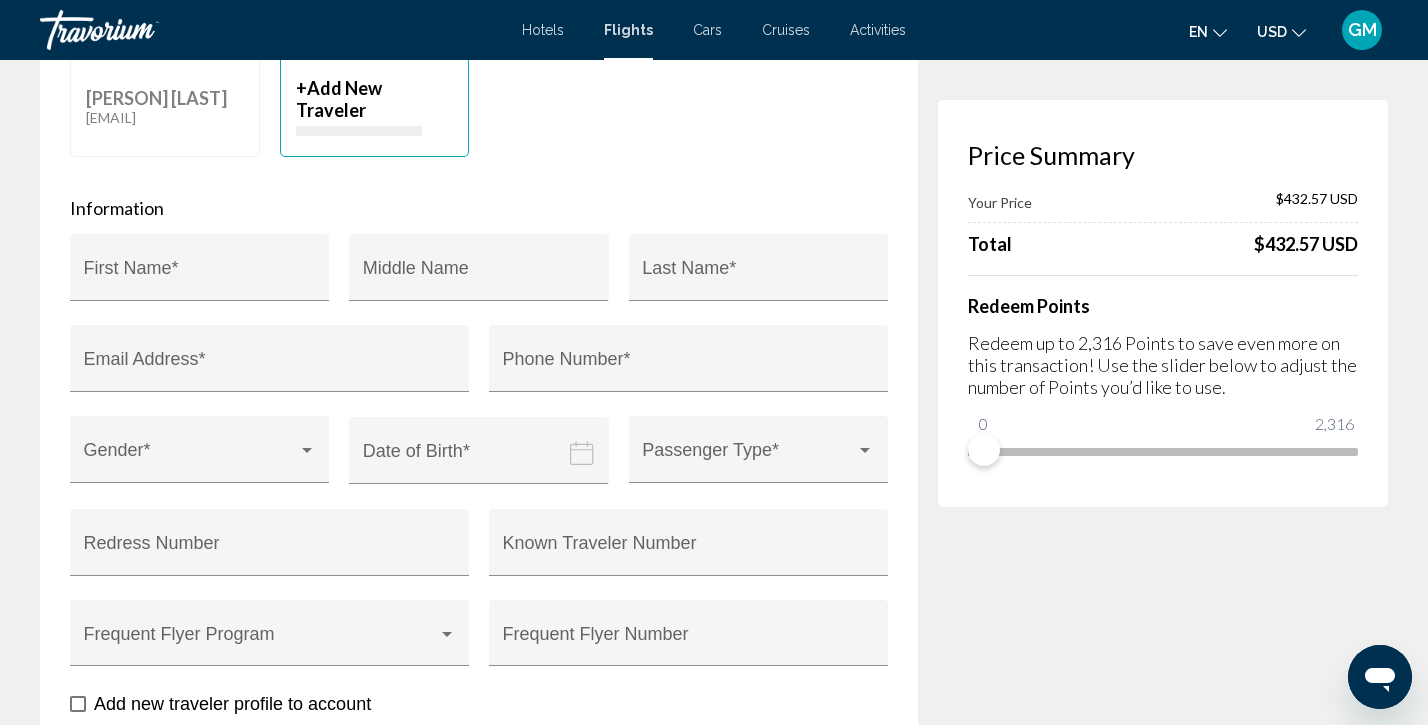 scroll, scrollTop: 1244, scrollLeft: 0, axis: vertical 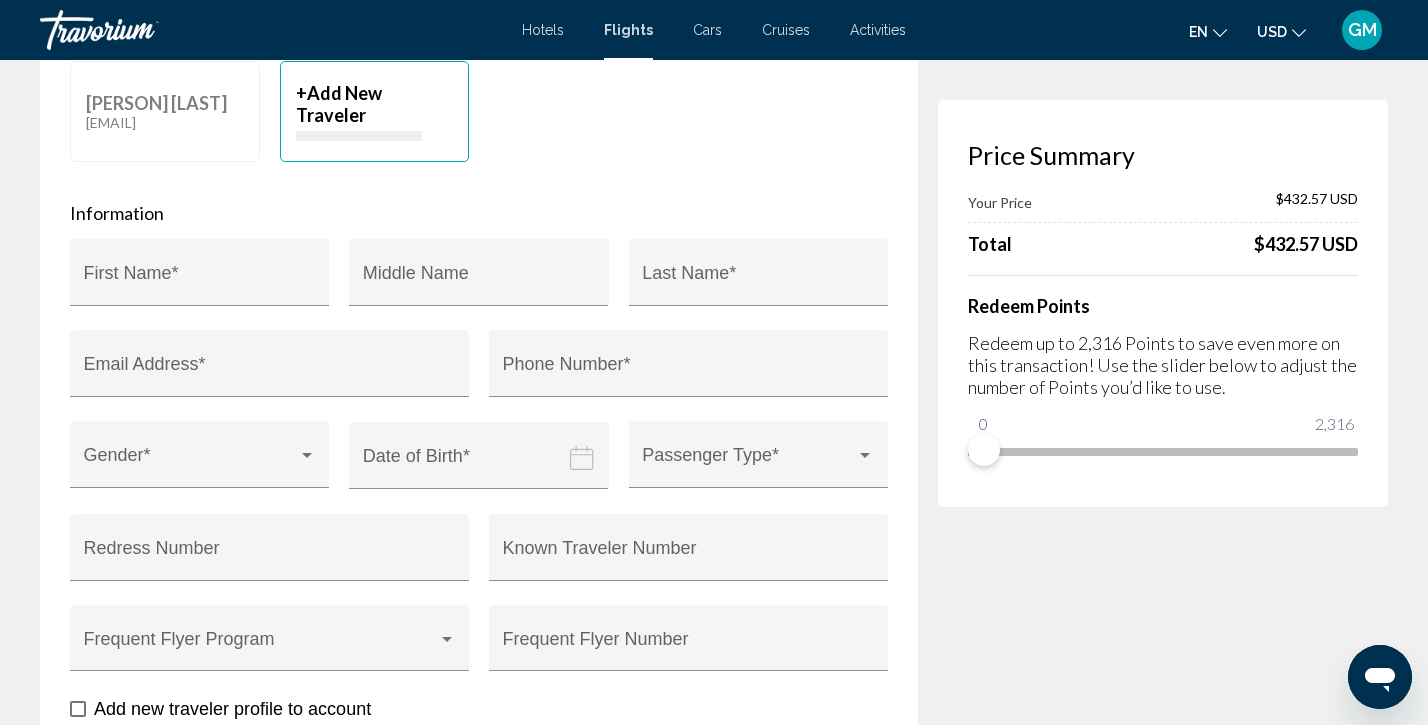 click on "Add New Traveler" at bounding box center (339, 104) 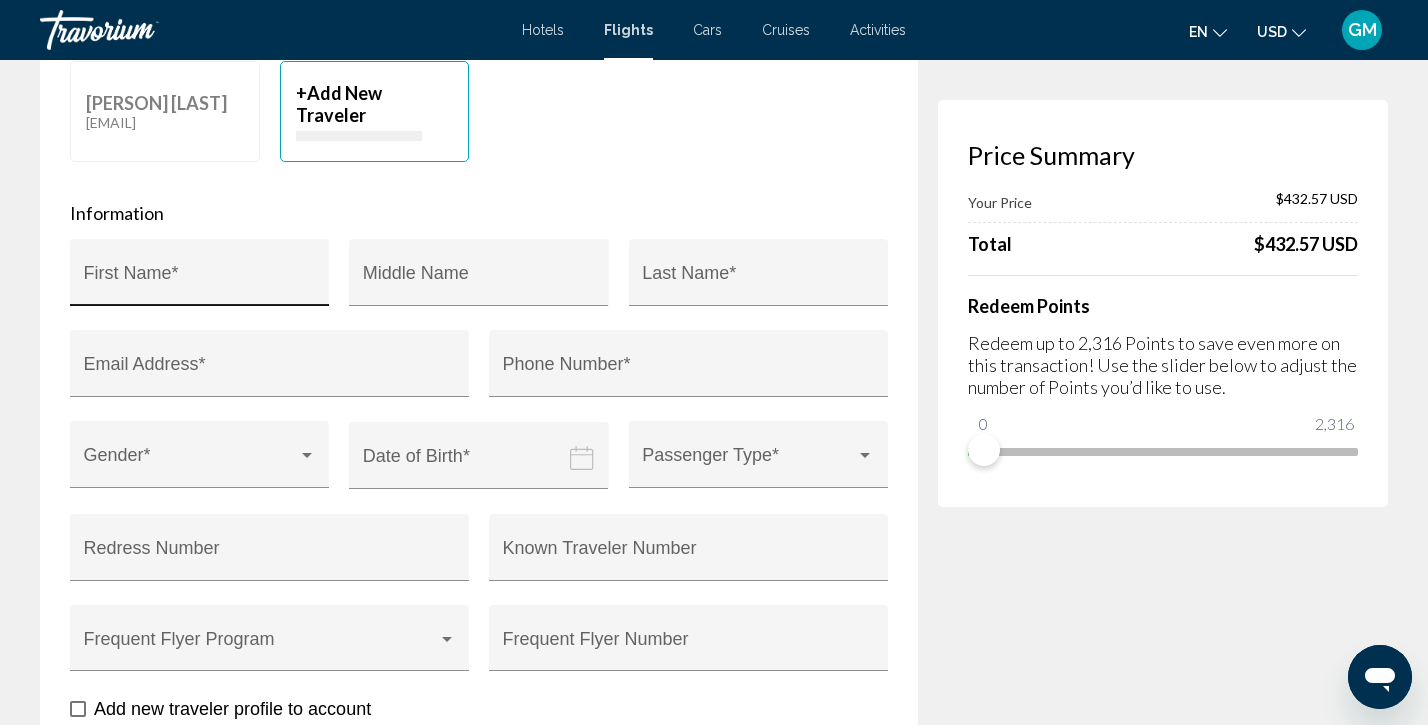 drag, startPoint x: 361, startPoint y: 135, endPoint x: 199, endPoint y: 305, distance: 234.82759 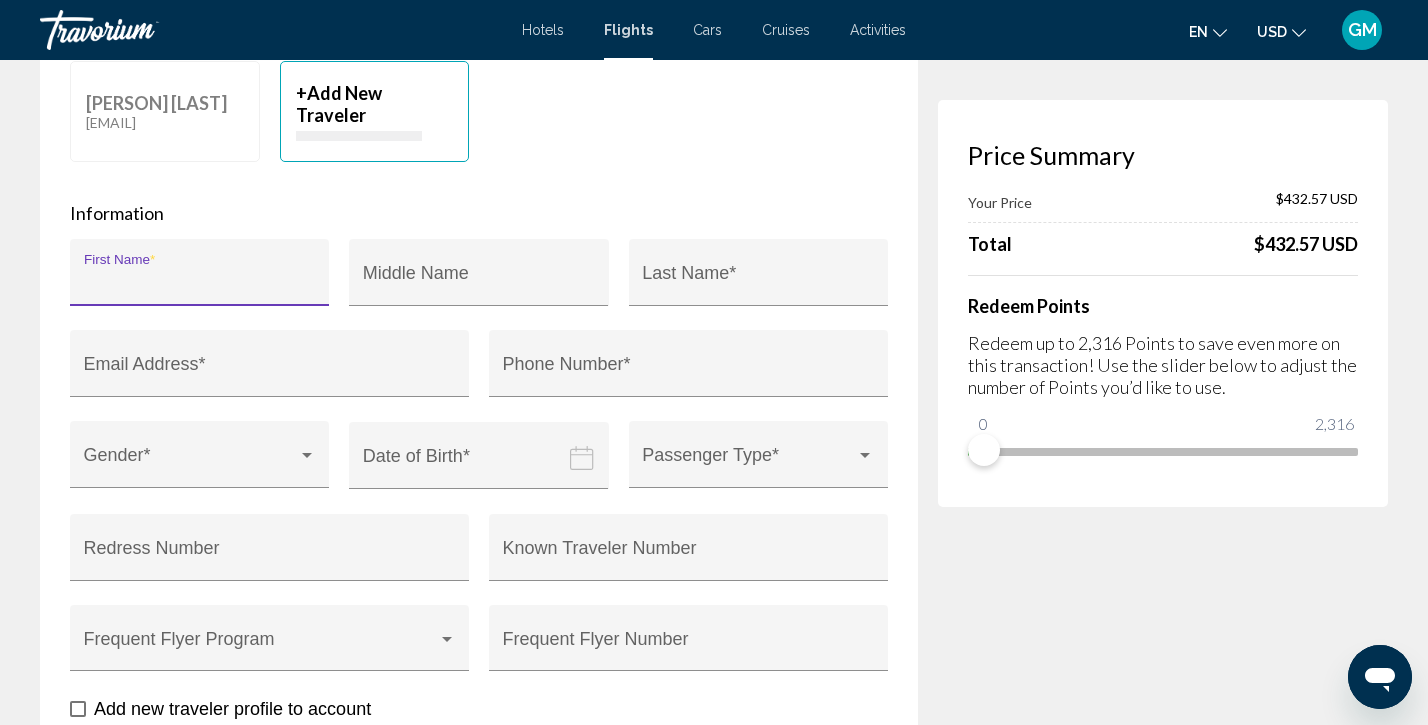 click on "First Name  *" at bounding box center [200, 282] 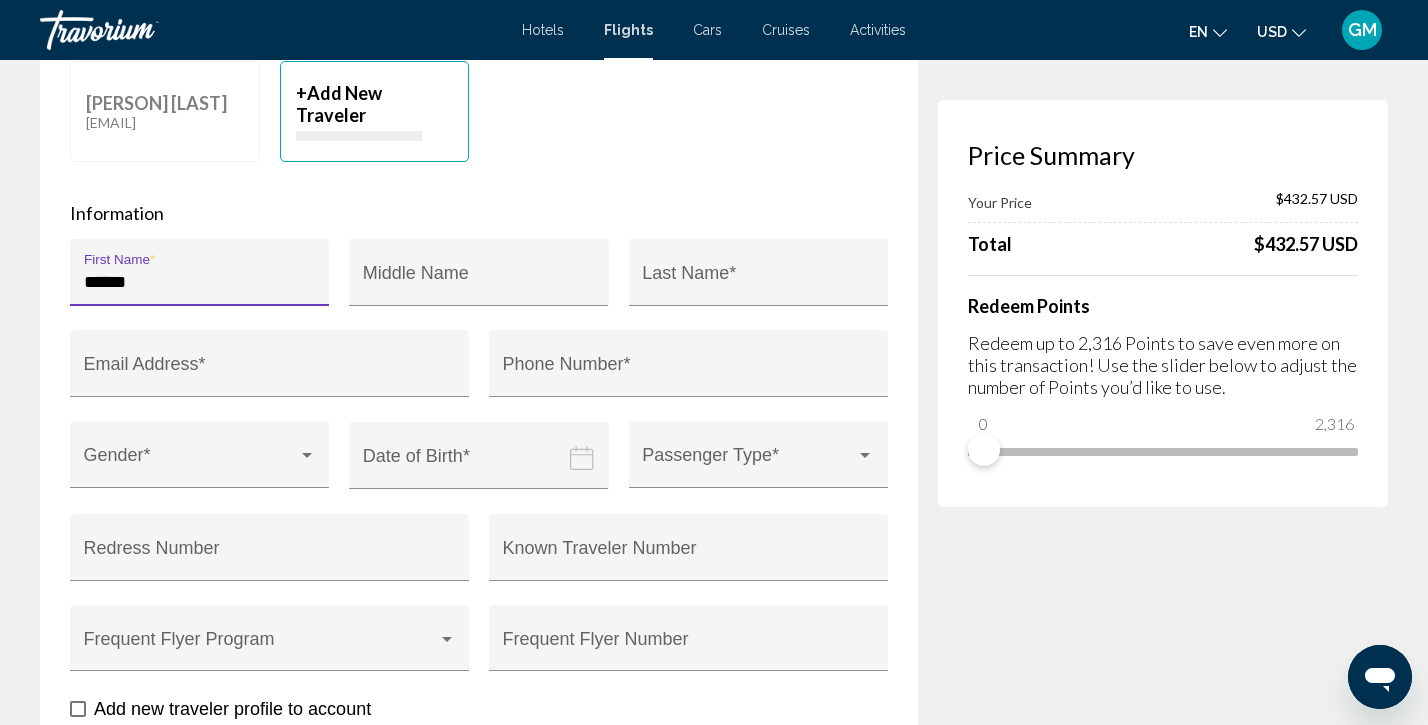 type on "******" 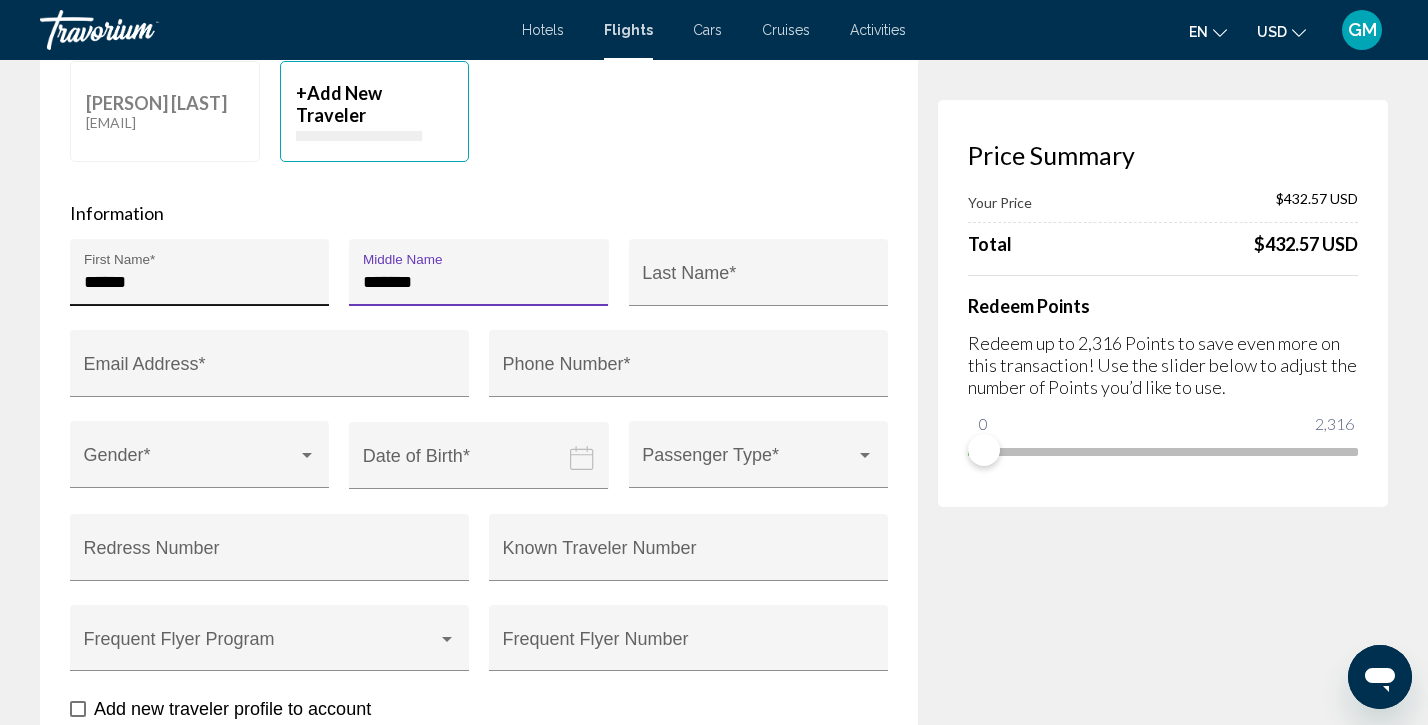 type on "*******" 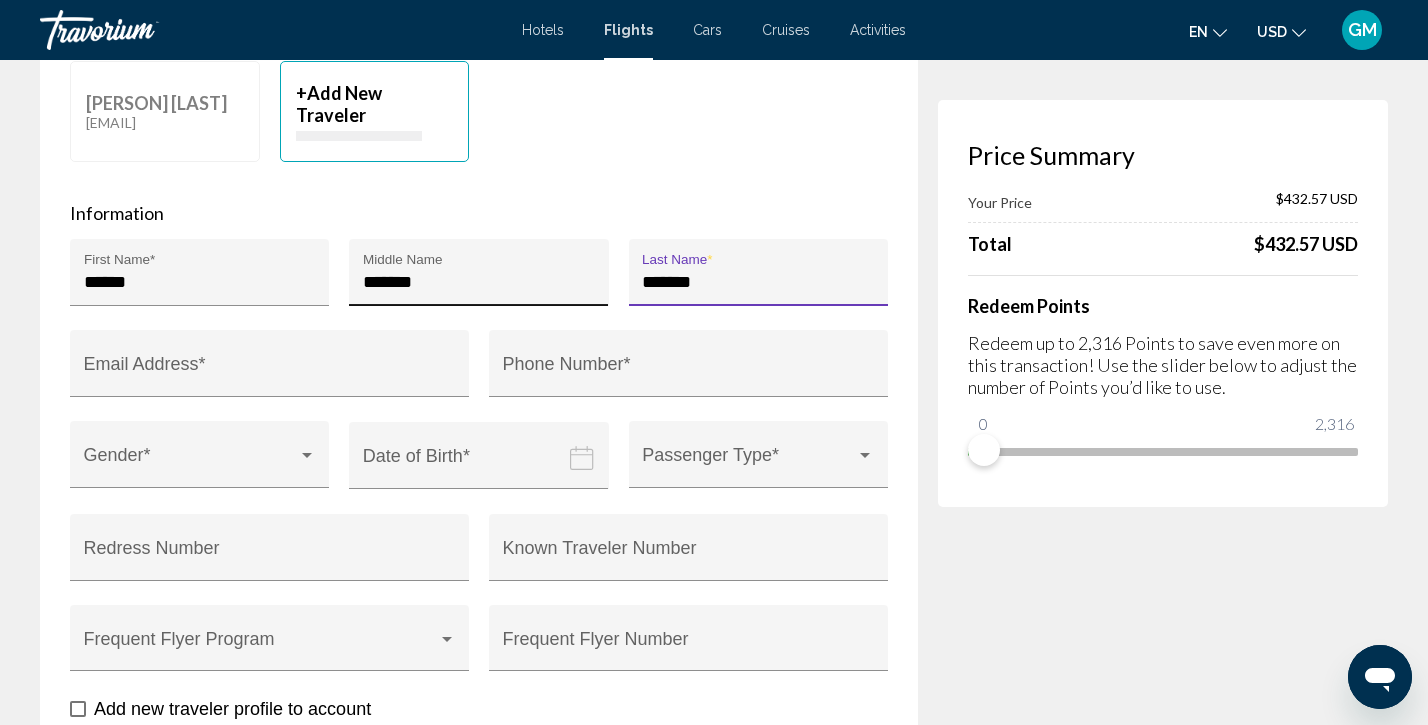 type on "*******" 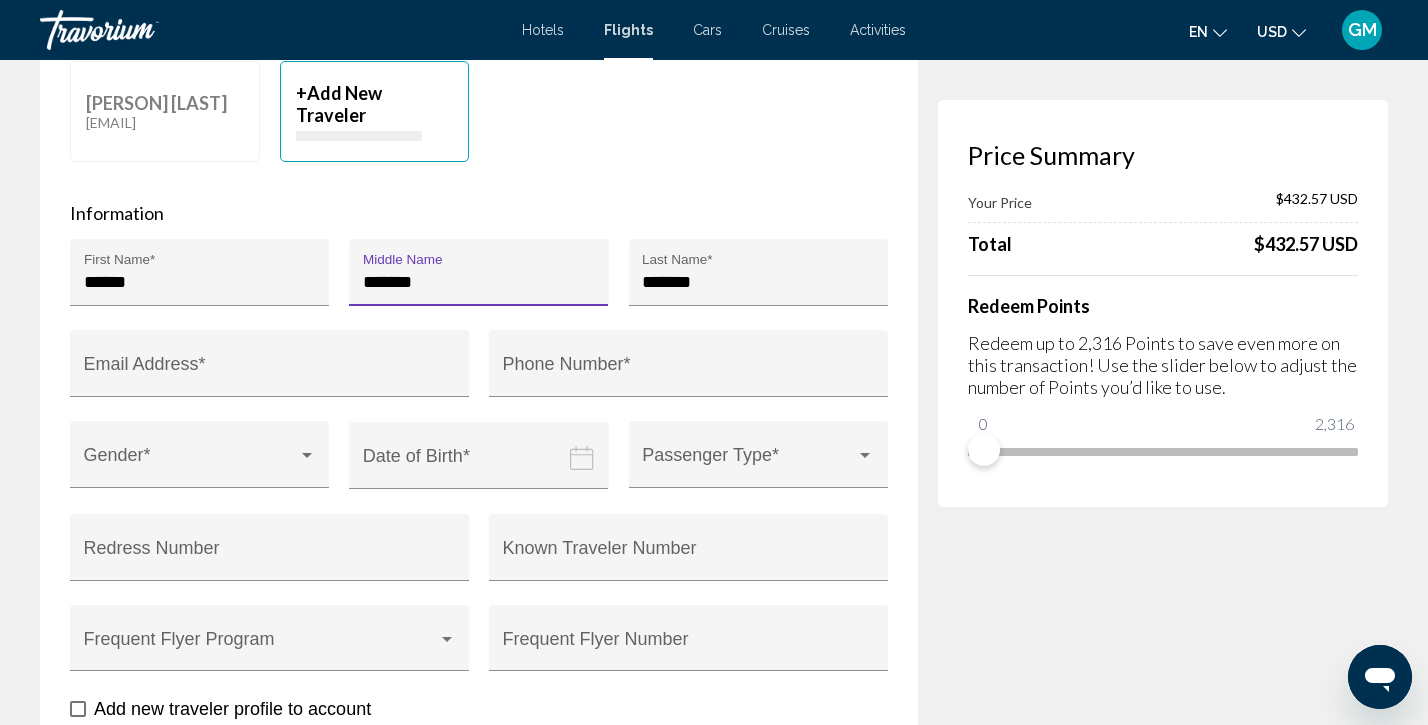 click on "*******" at bounding box center [479, 282] 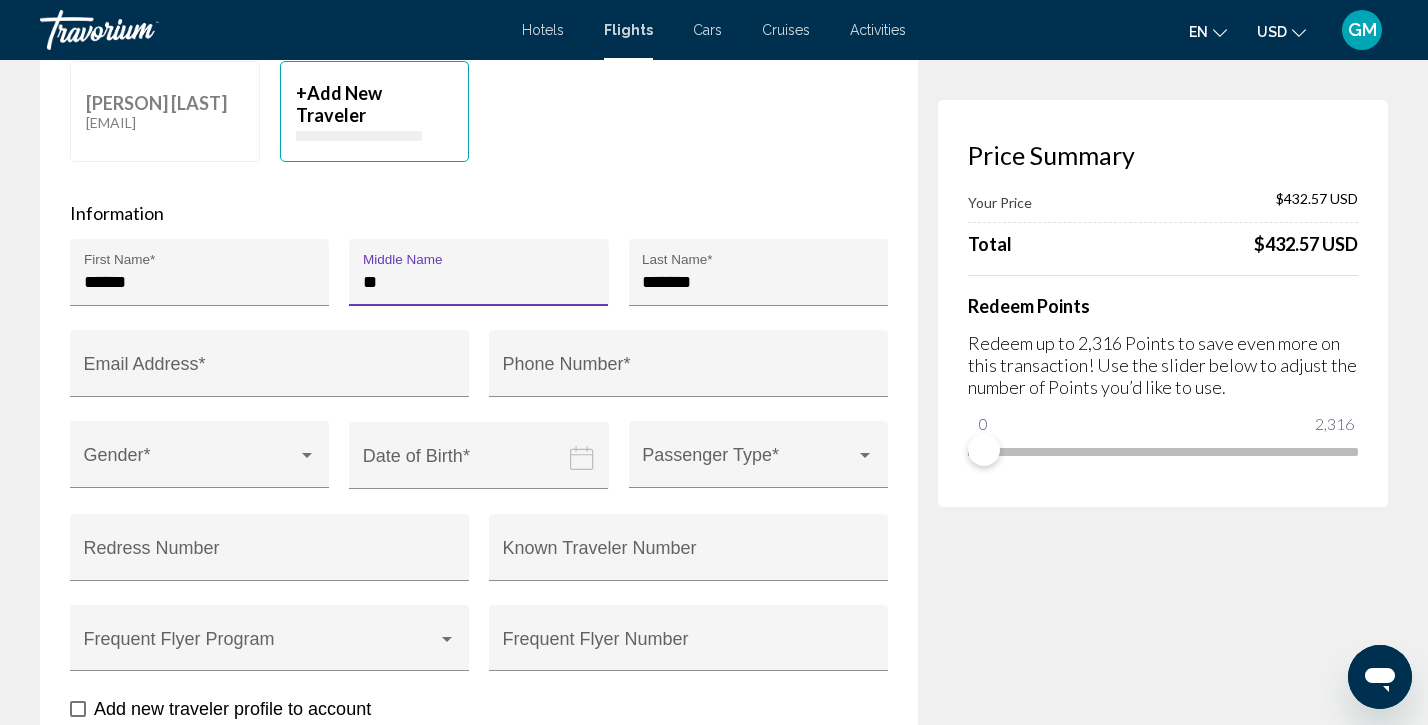 type on "*" 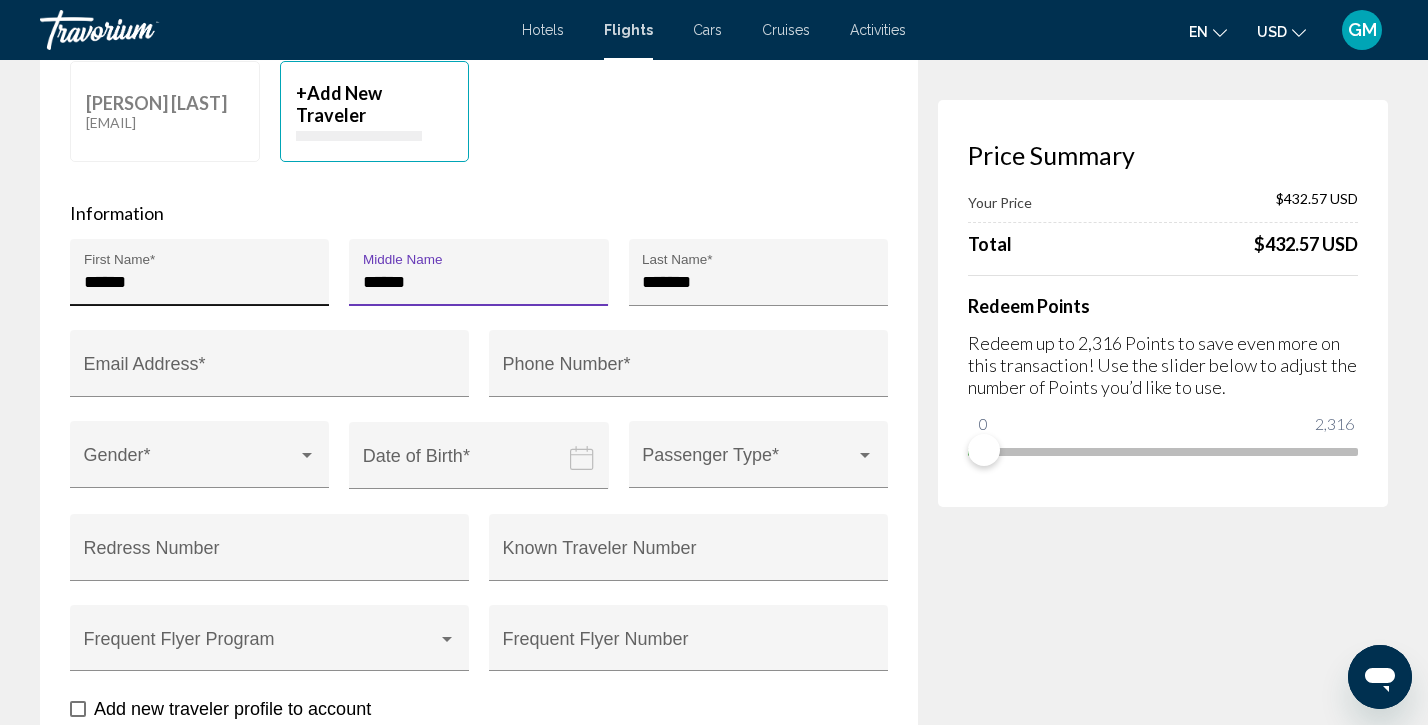 type on "******" 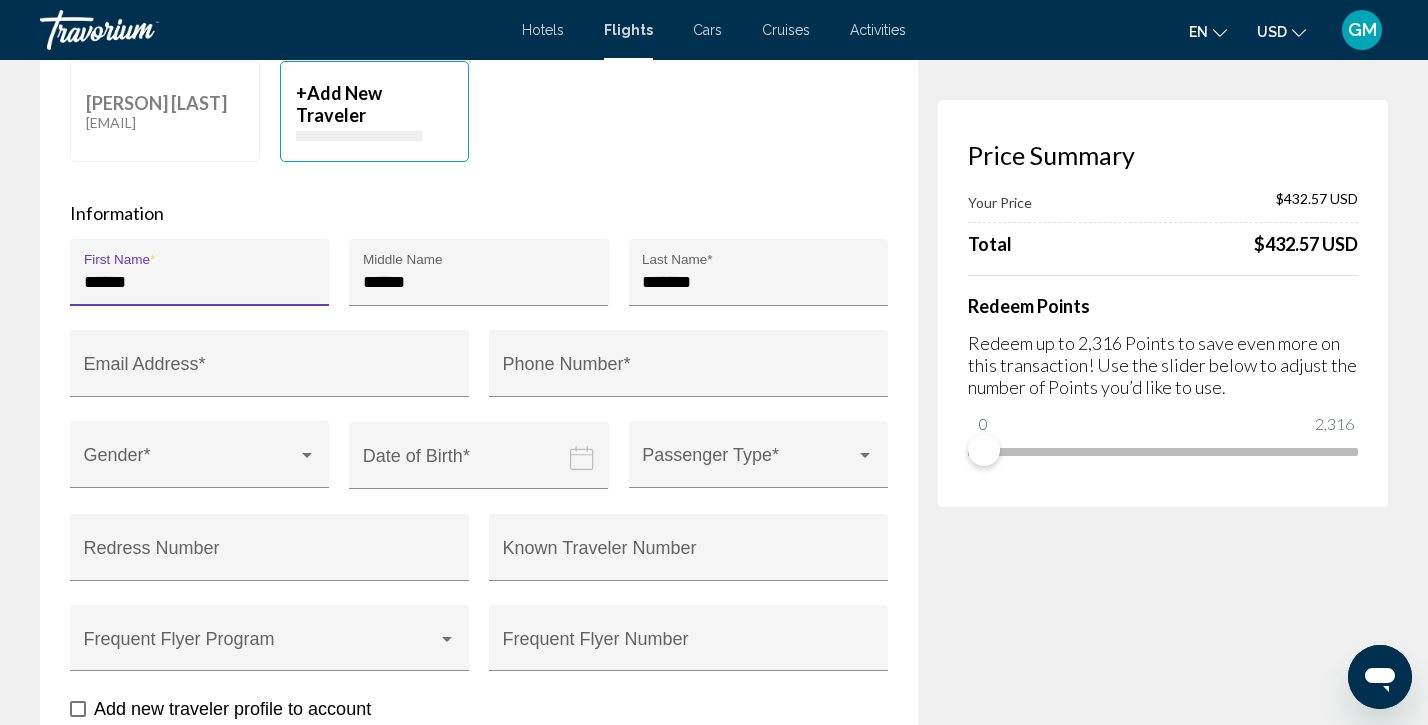 click on "******" at bounding box center (200, 282) 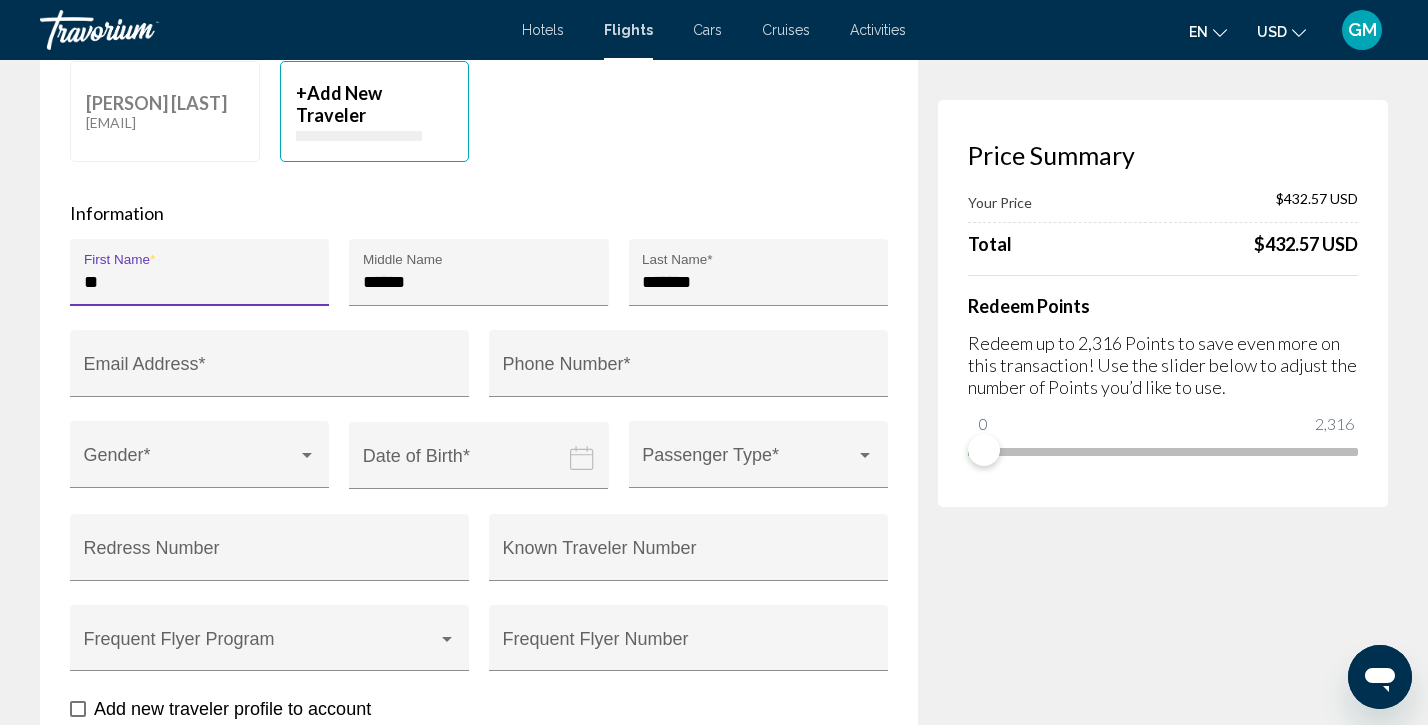 type on "*" 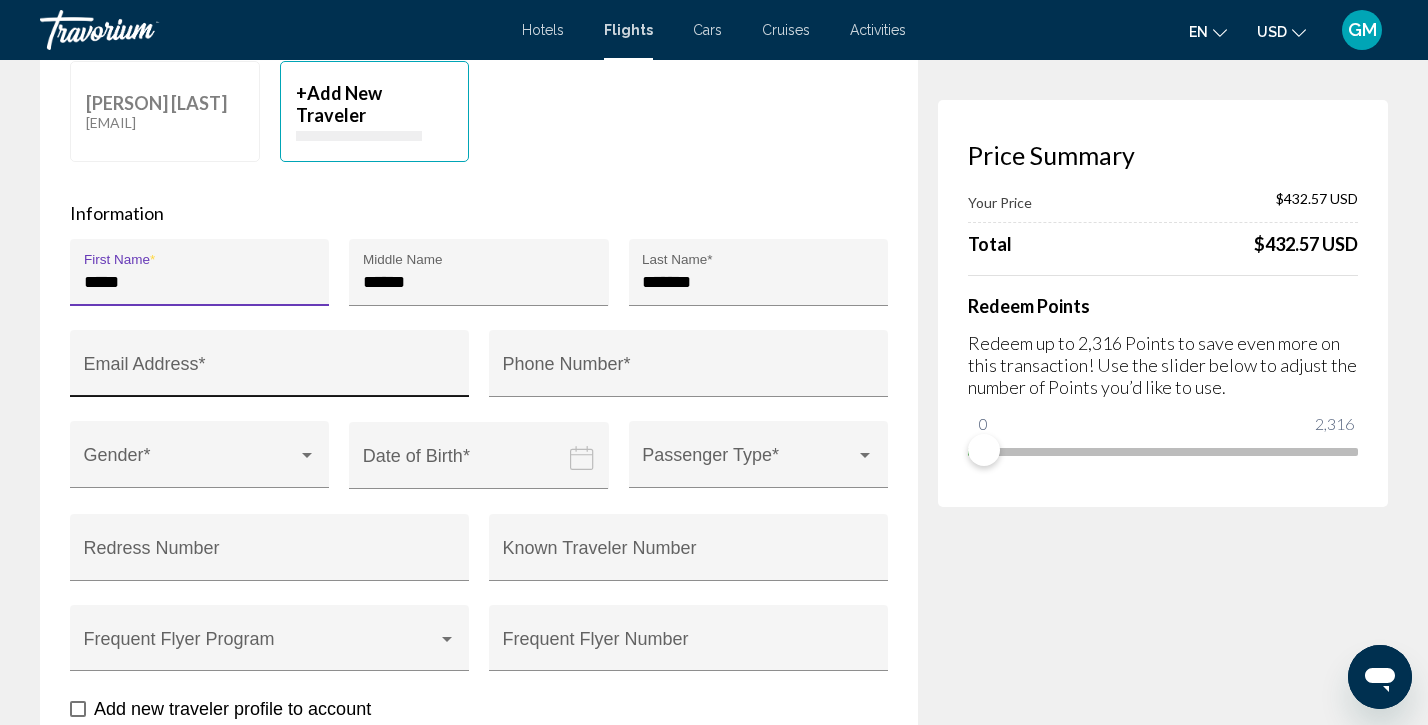 type on "*****" 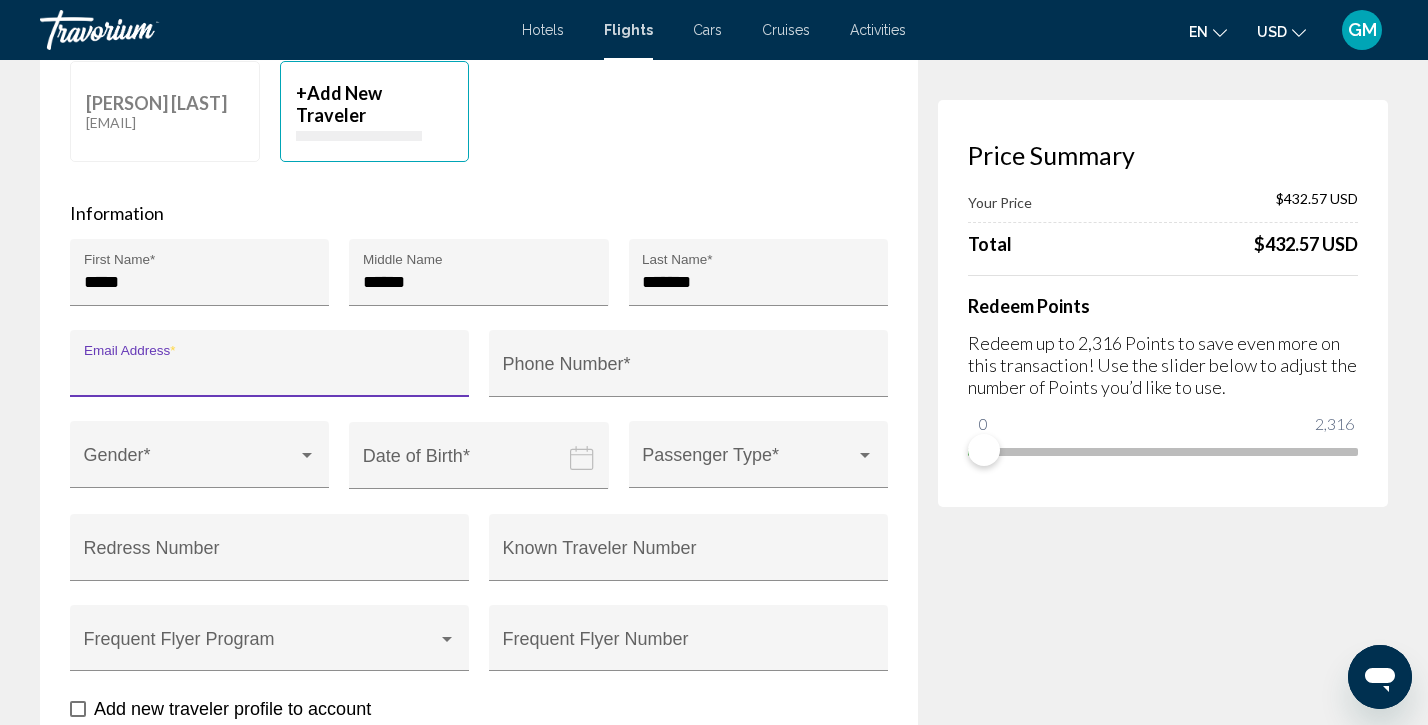 type on "**********" 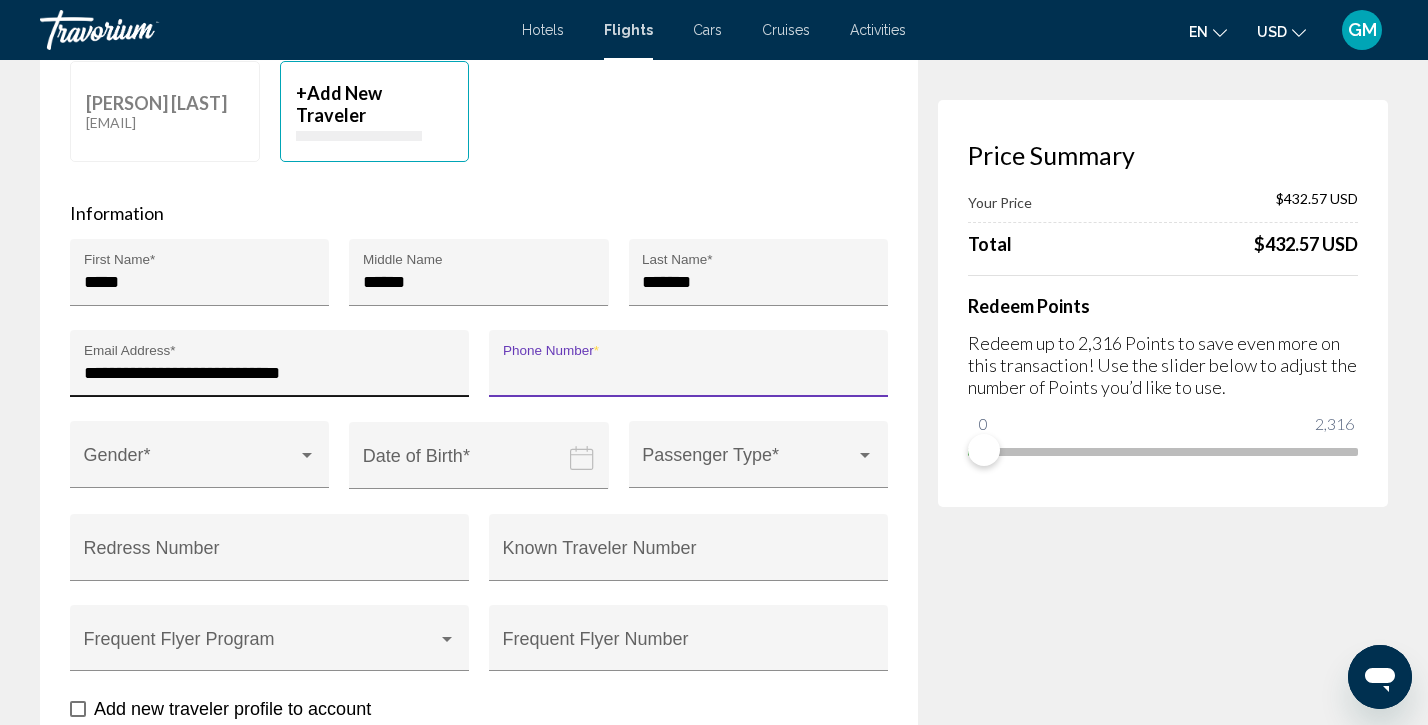 type on "**********" 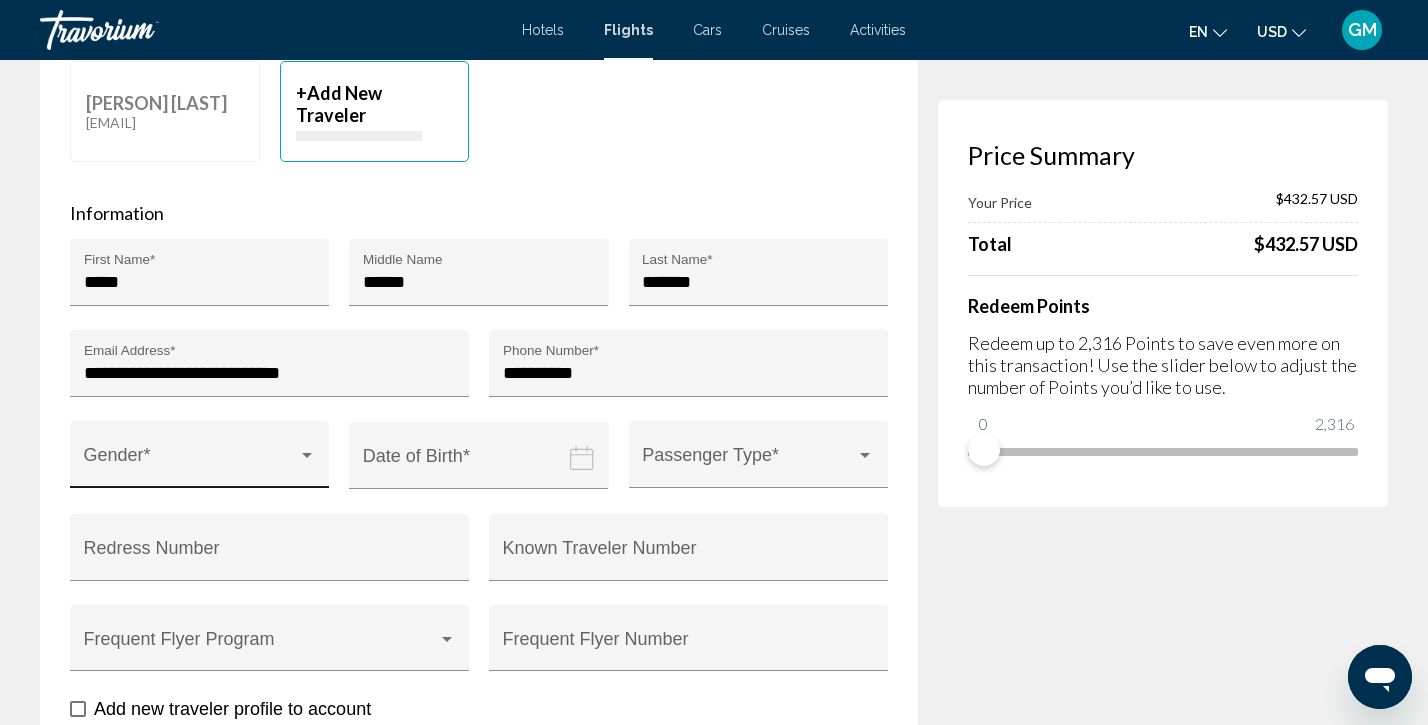 click at bounding box center [307, 456] 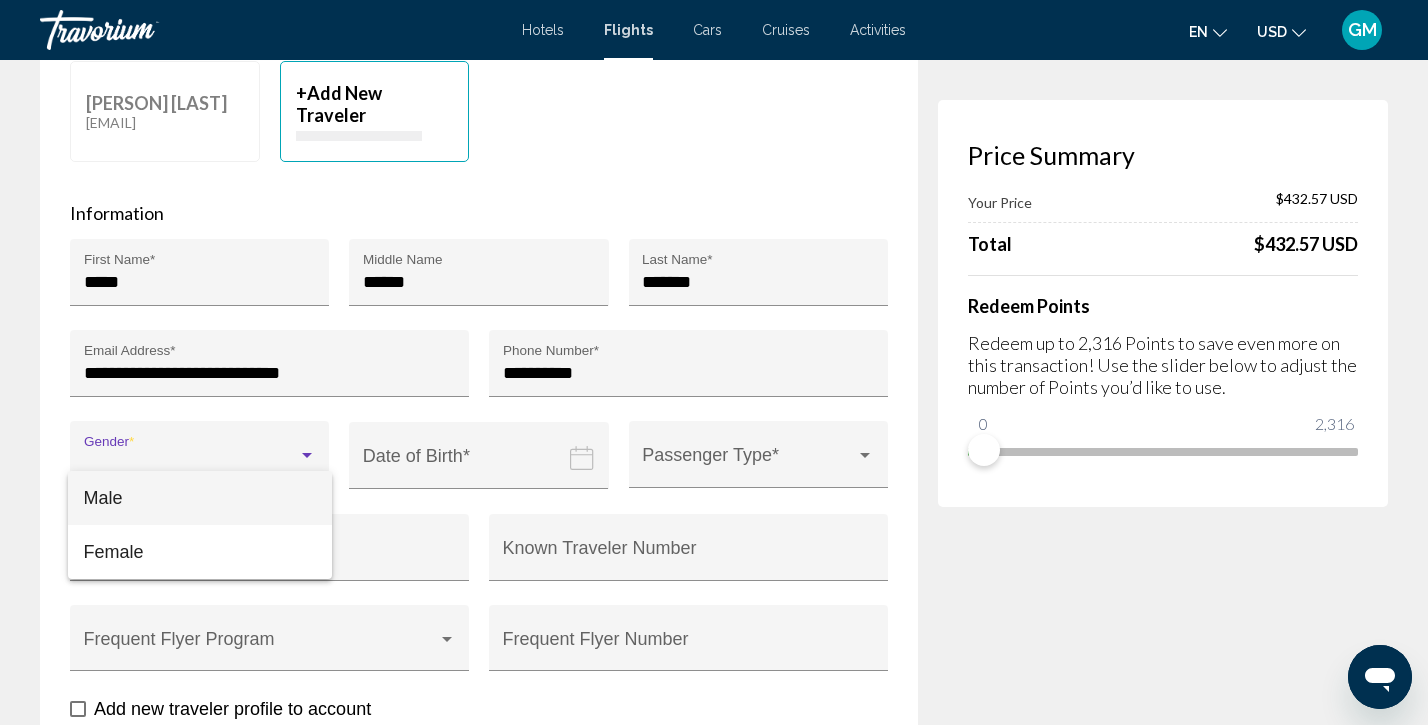 click on "Male" at bounding box center [200, 498] 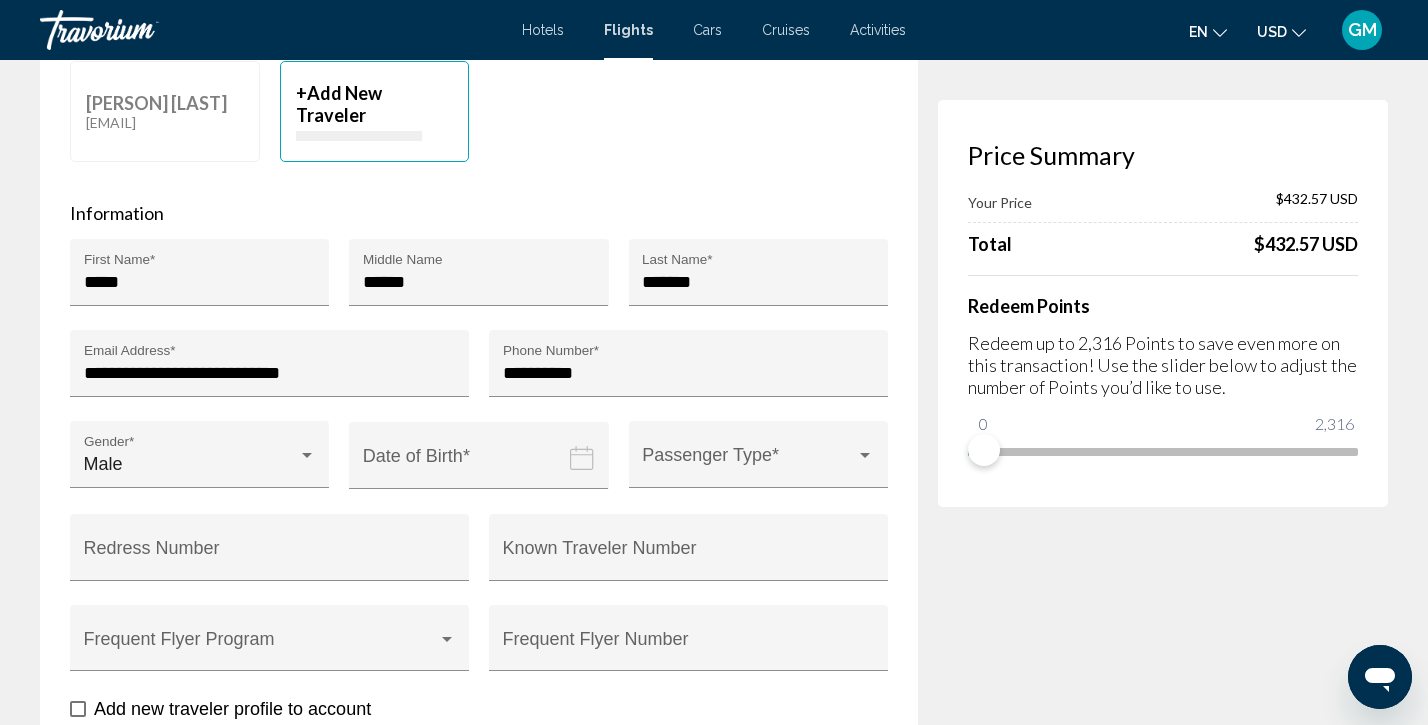 click at bounding box center [482, 470] 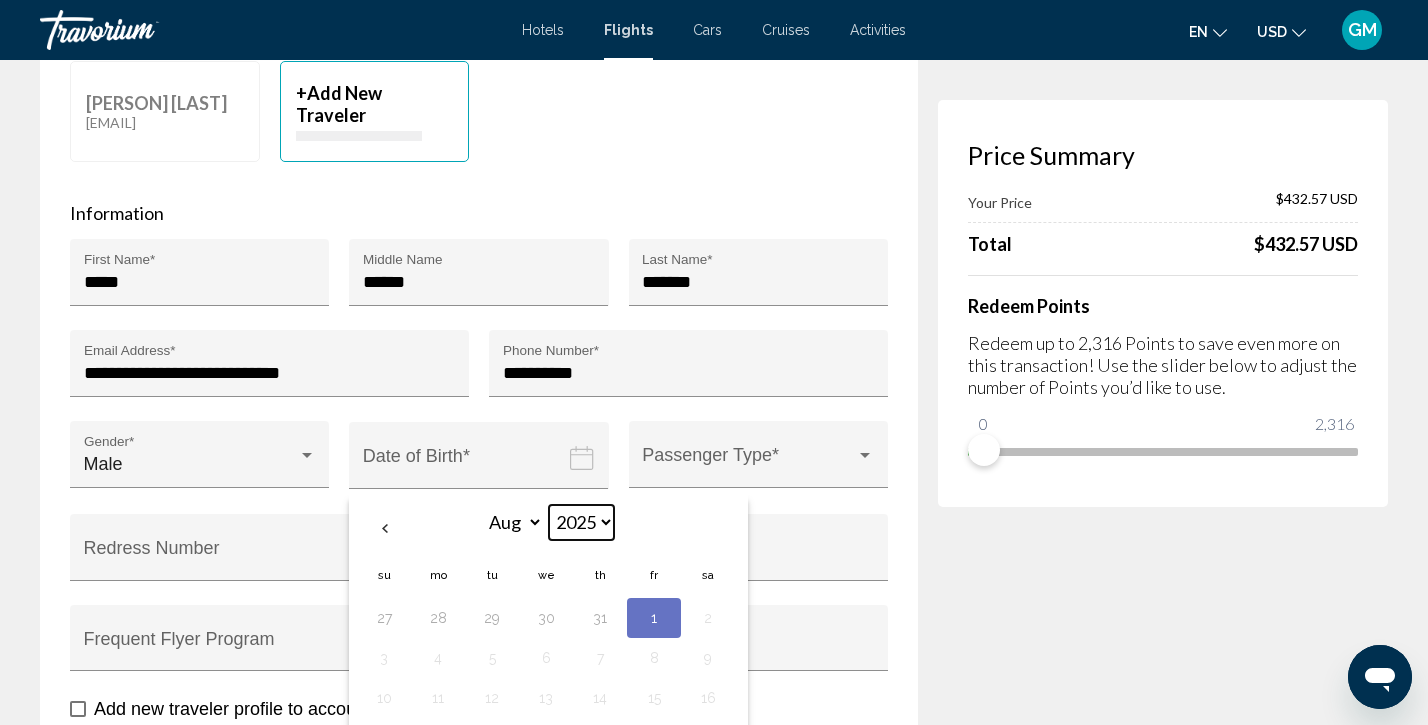 select on "****" 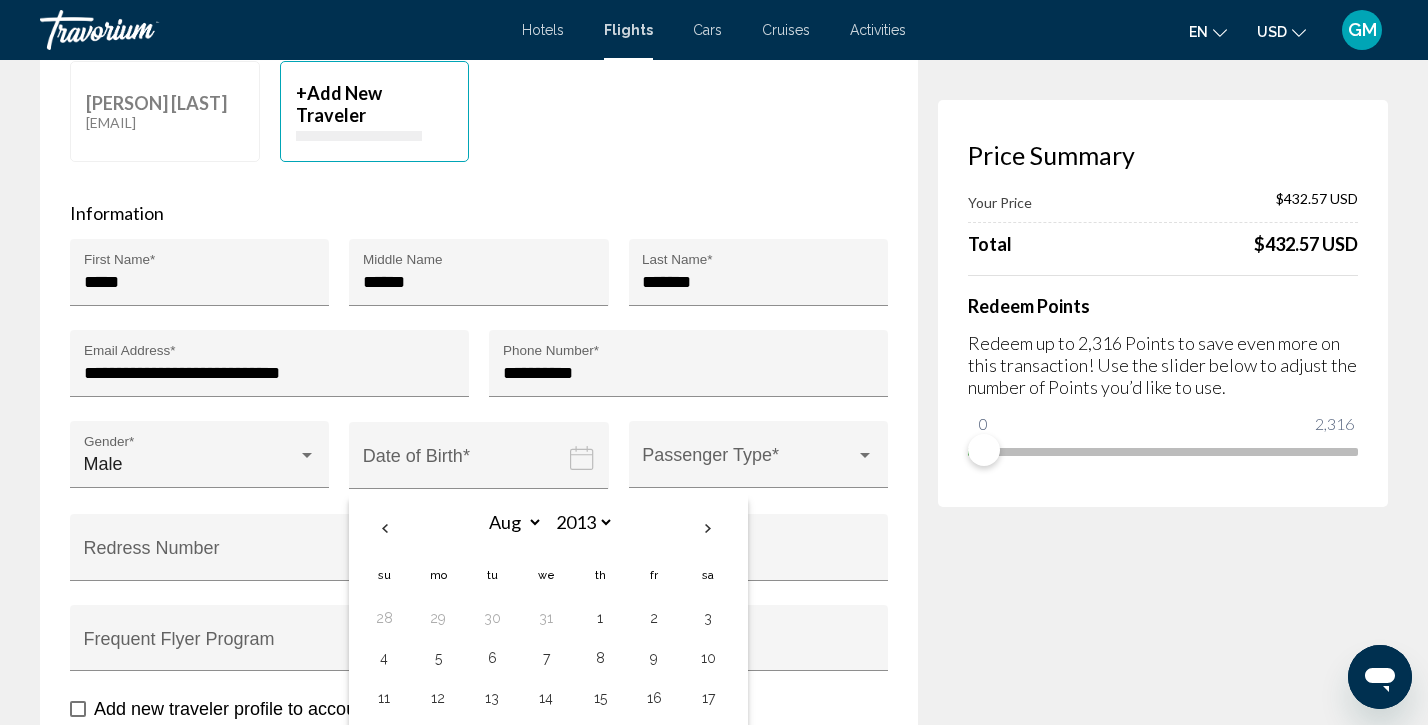 click on "[MONTH]  *** *** *** *** *** *** *** *** *** *** *** ***   [YEAR]  **** **** **** **** **** **** **** **** **** **** **** **** **** **** **** **** **** **** **** **** **** **** **** **** **** **** **** **** **** **** **** **** **** **** **** **** **** **** **** **** **** **** **** **** **** **** **** **** **** **** **** **** **** **** **** **** **** **** **** **** **** **** **** **** **** **** **** **** **** **** **** **** **** **** **** **** **** **** **** **** **** **** **** **** **** **** **** **** **** **** **** **** **** **** **** **** **** **** **** **** **** **** **** **** **** **** **** **** **** **** **** **** **** **** **** **** **** **** **** **** **** **** **** **** **** ****" at bounding box center (546, 530) 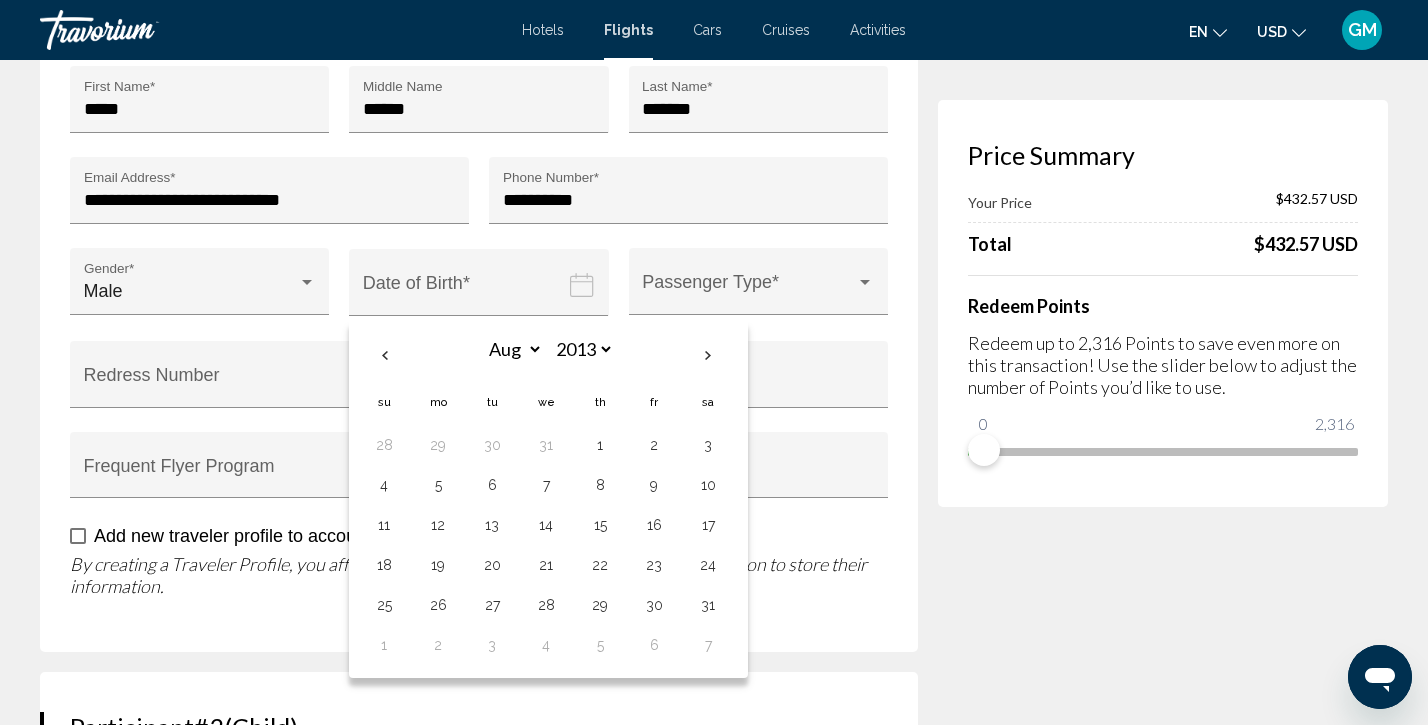 scroll, scrollTop: 1423, scrollLeft: 0, axis: vertical 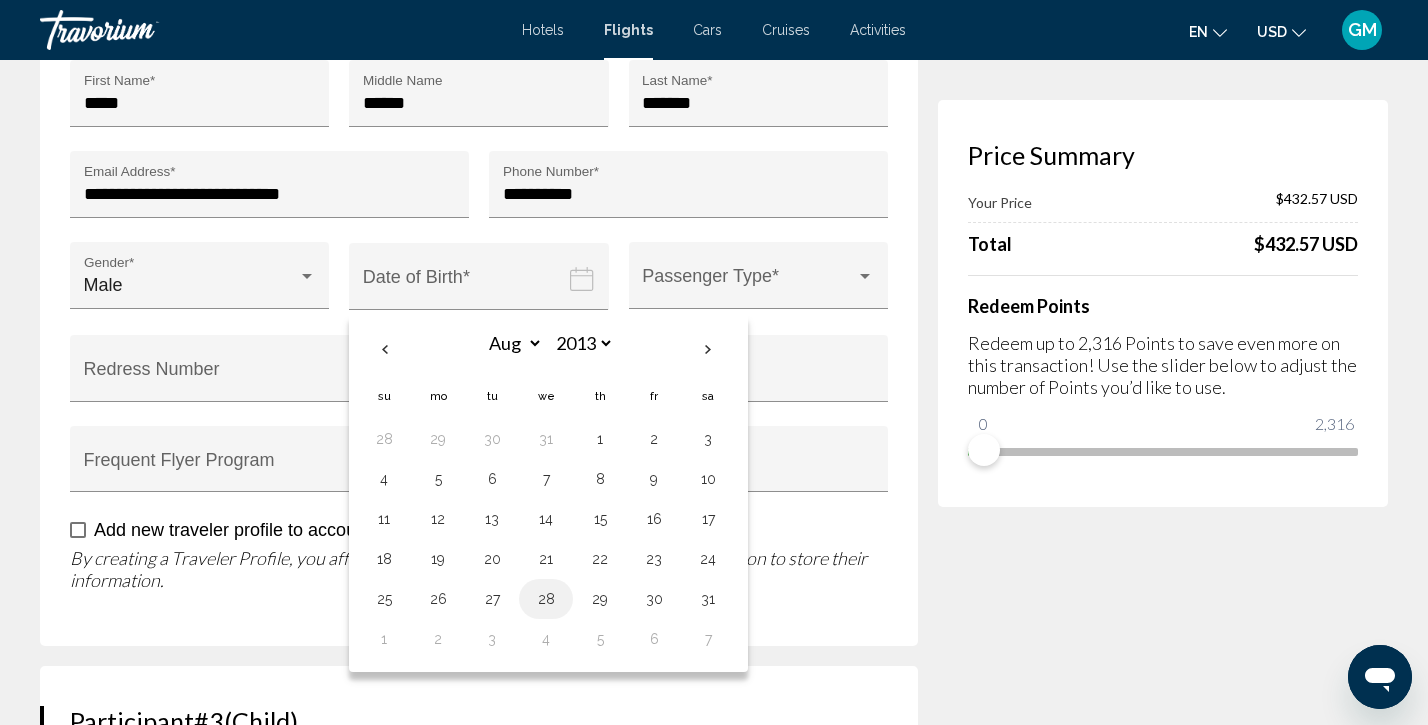 click on "28" at bounding box center (546, 599) 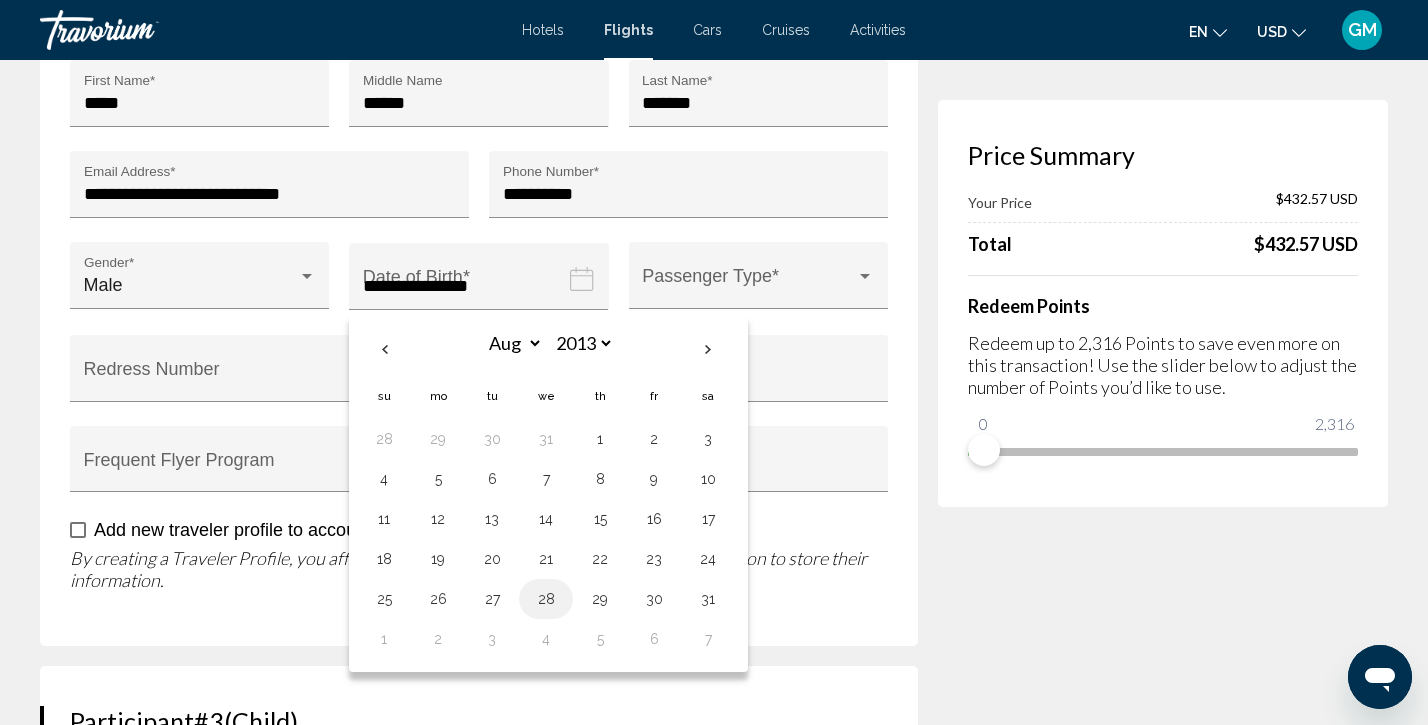 scroll, scrollTop: 567, scrollLeft: 0, axis: vertical 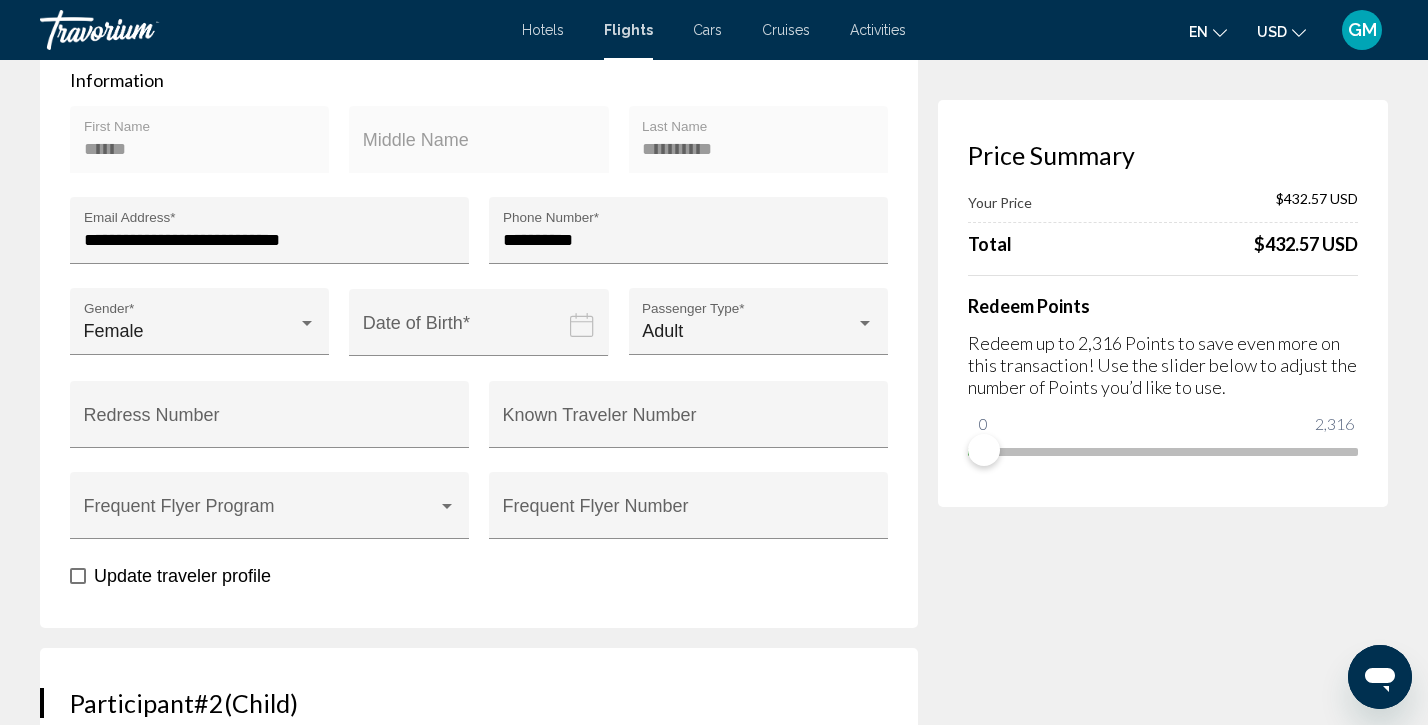 click at bounding box center (482, 337) 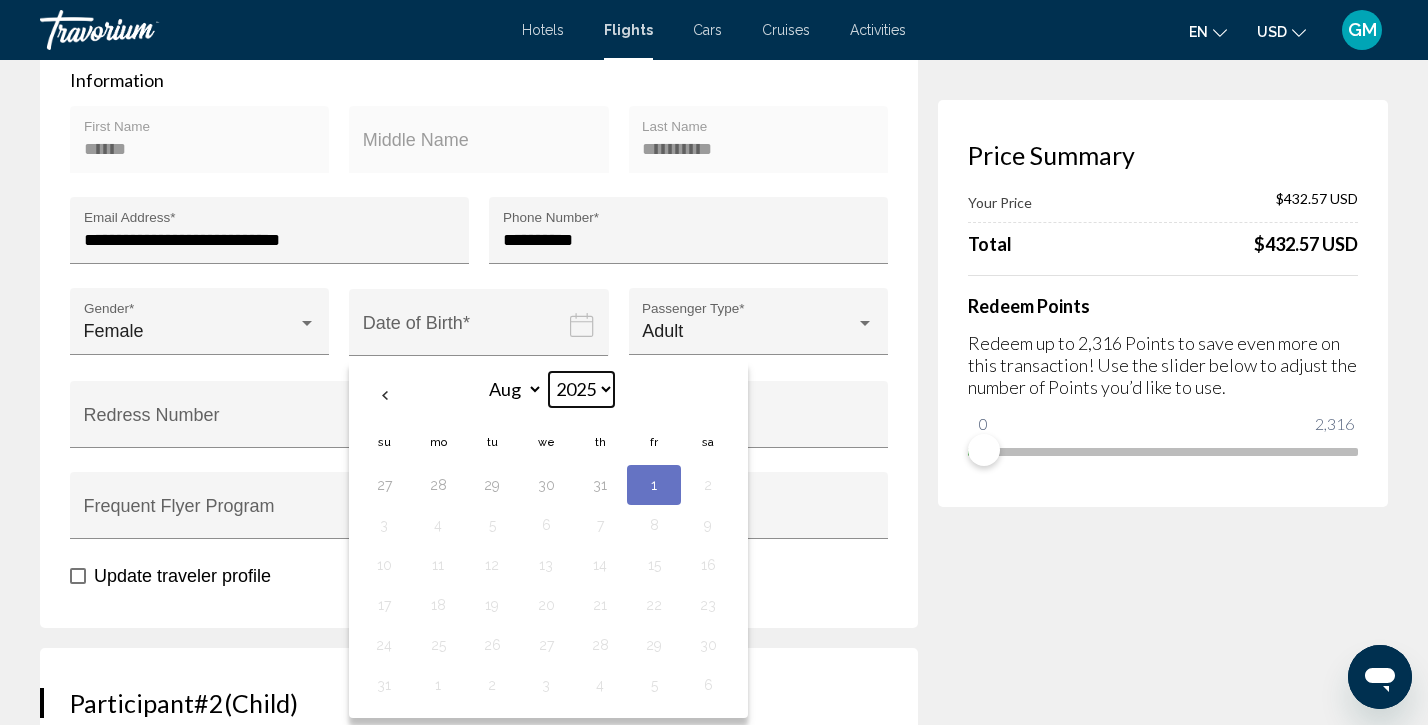 select on "****" 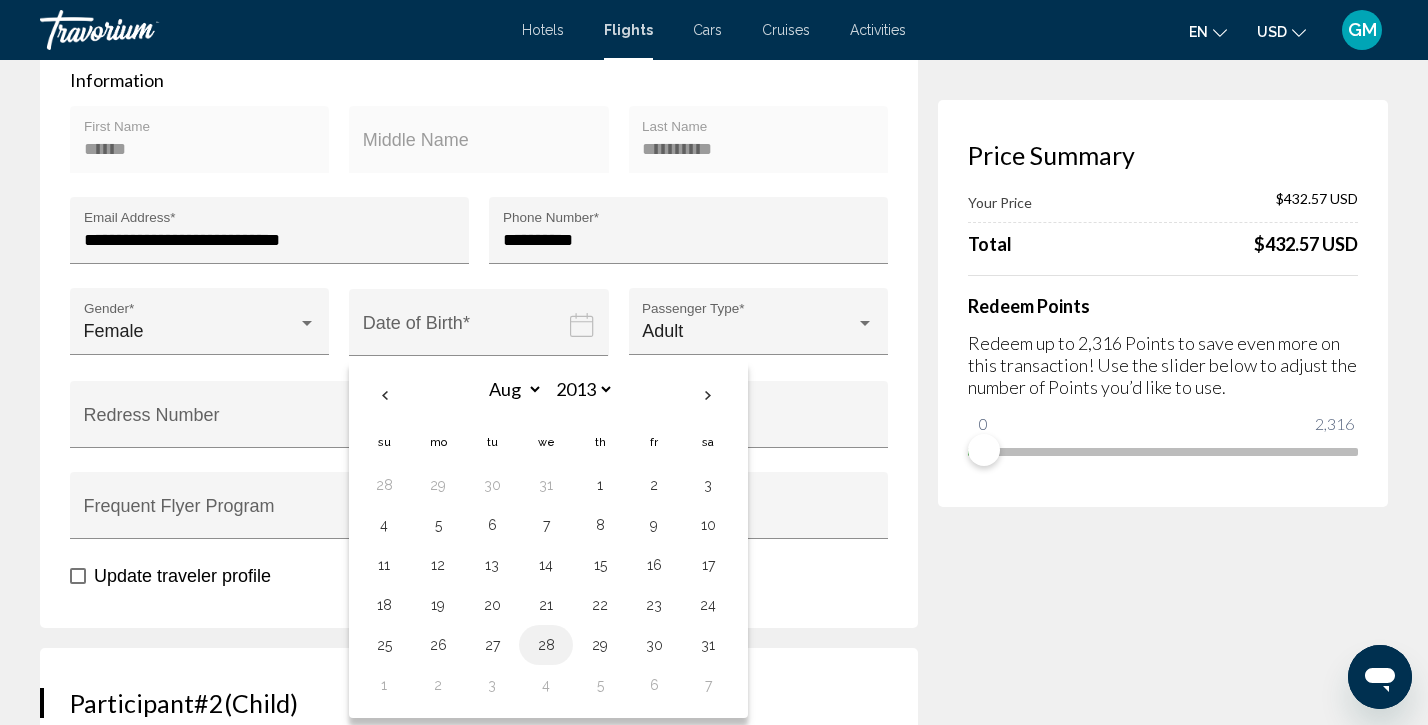 click on "28" at bounding box center [546, 645] 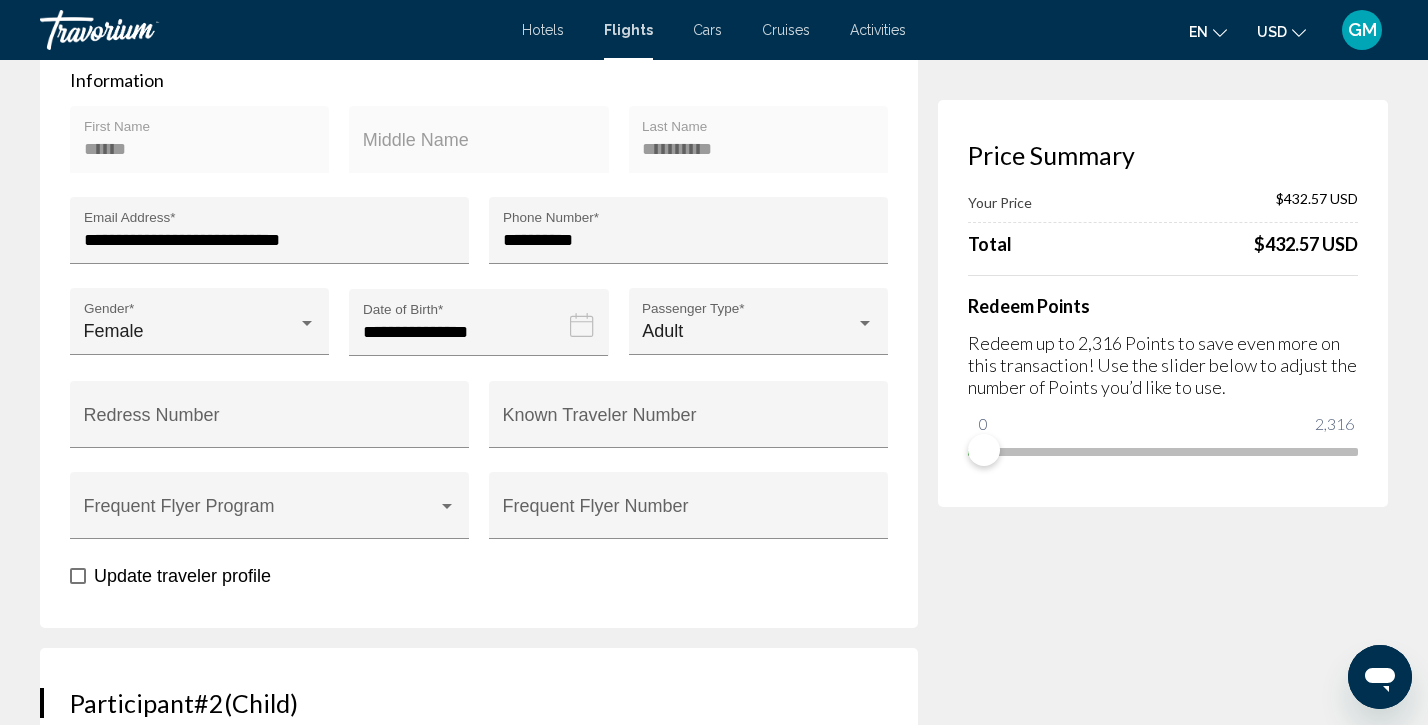 click on "**********" at bounding box center (479, 216) 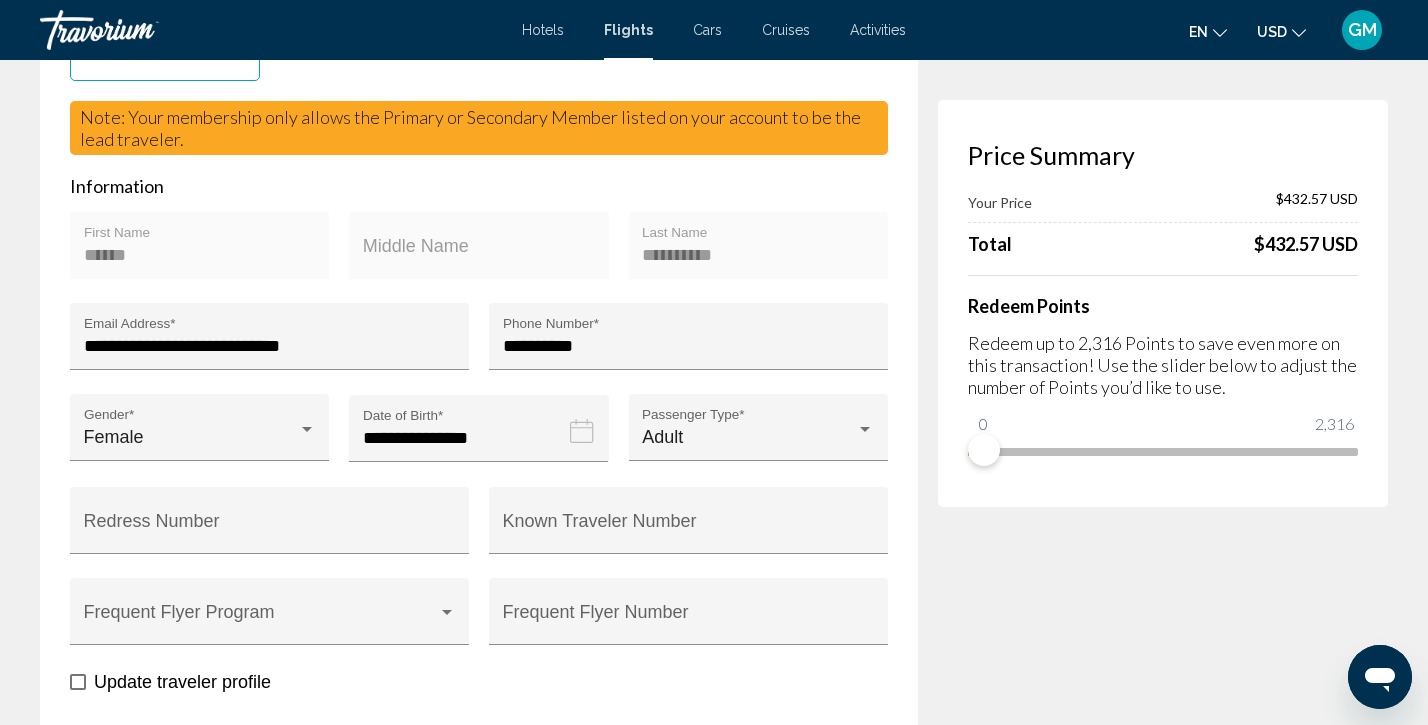 scroll, scrollTop: 408, scrollLeft: 0, axis: vertical 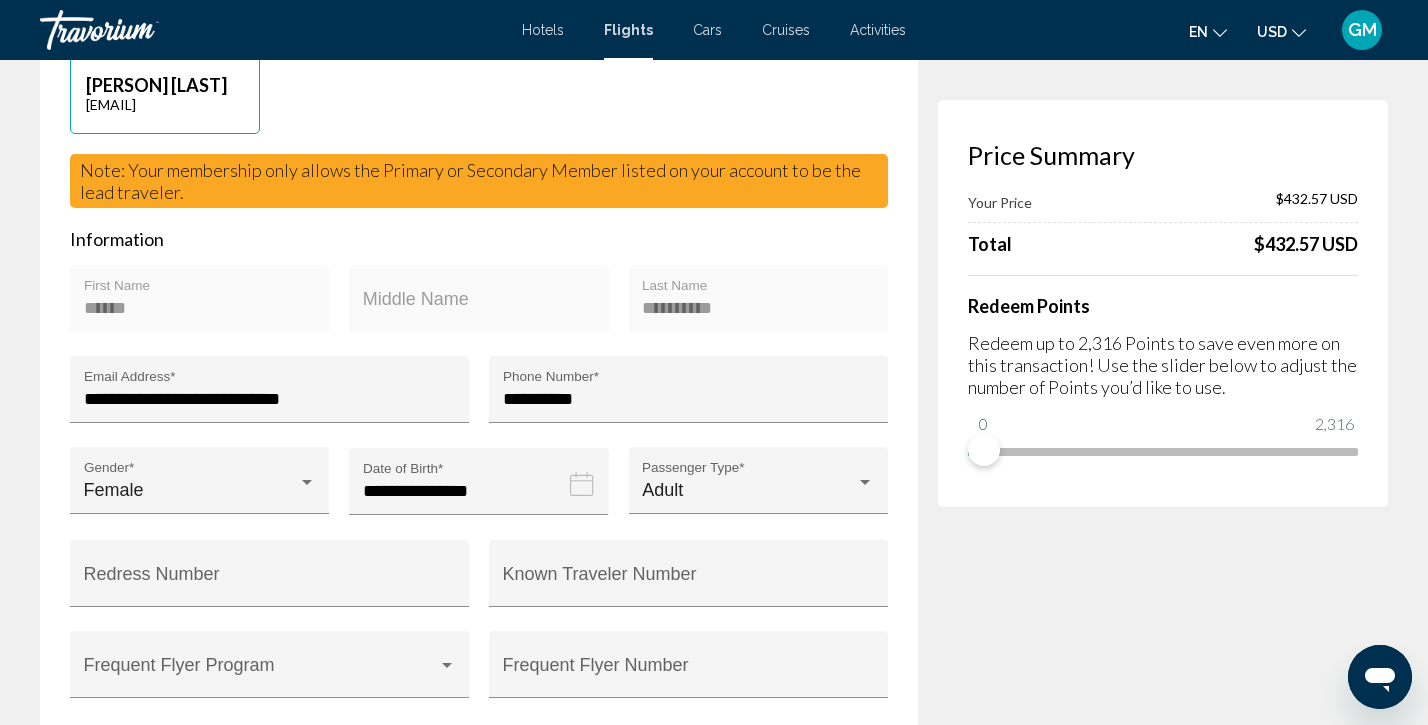 click on "**********" at bounding box center (482, 496) 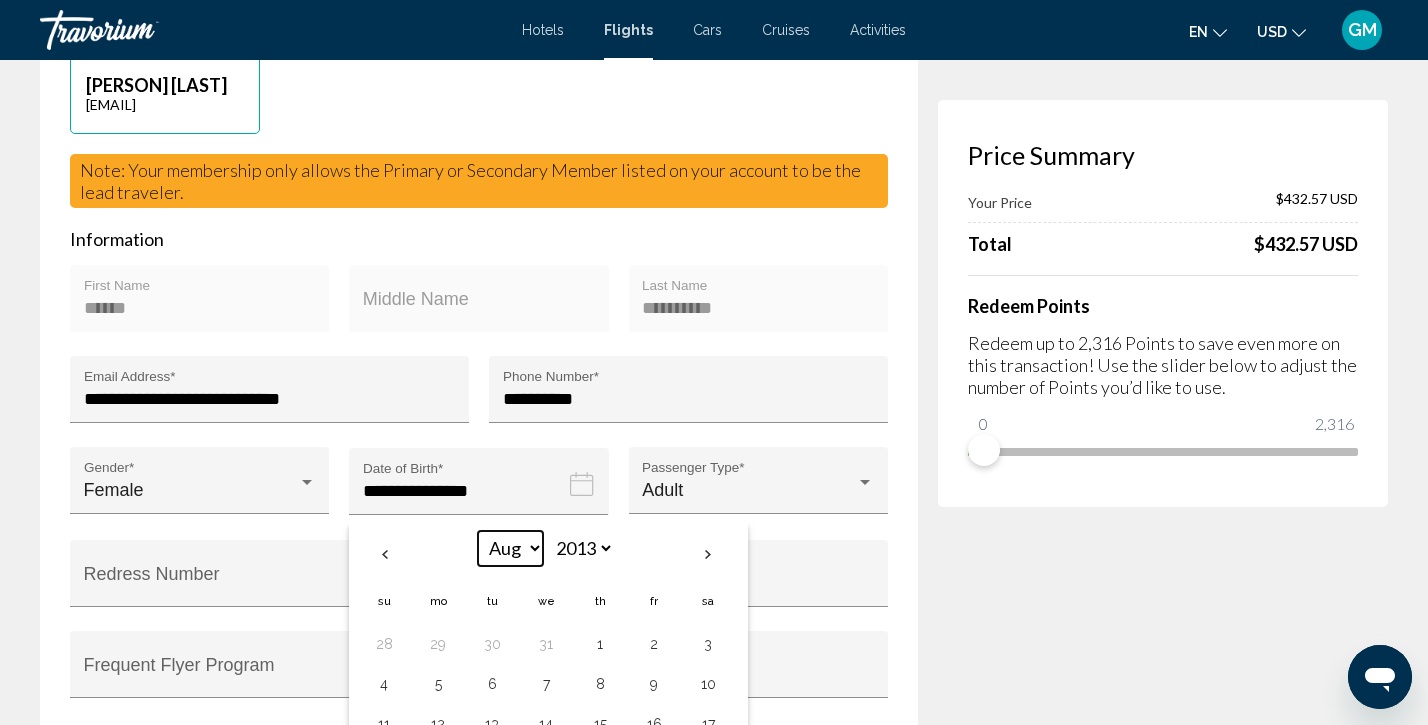 select on "*" 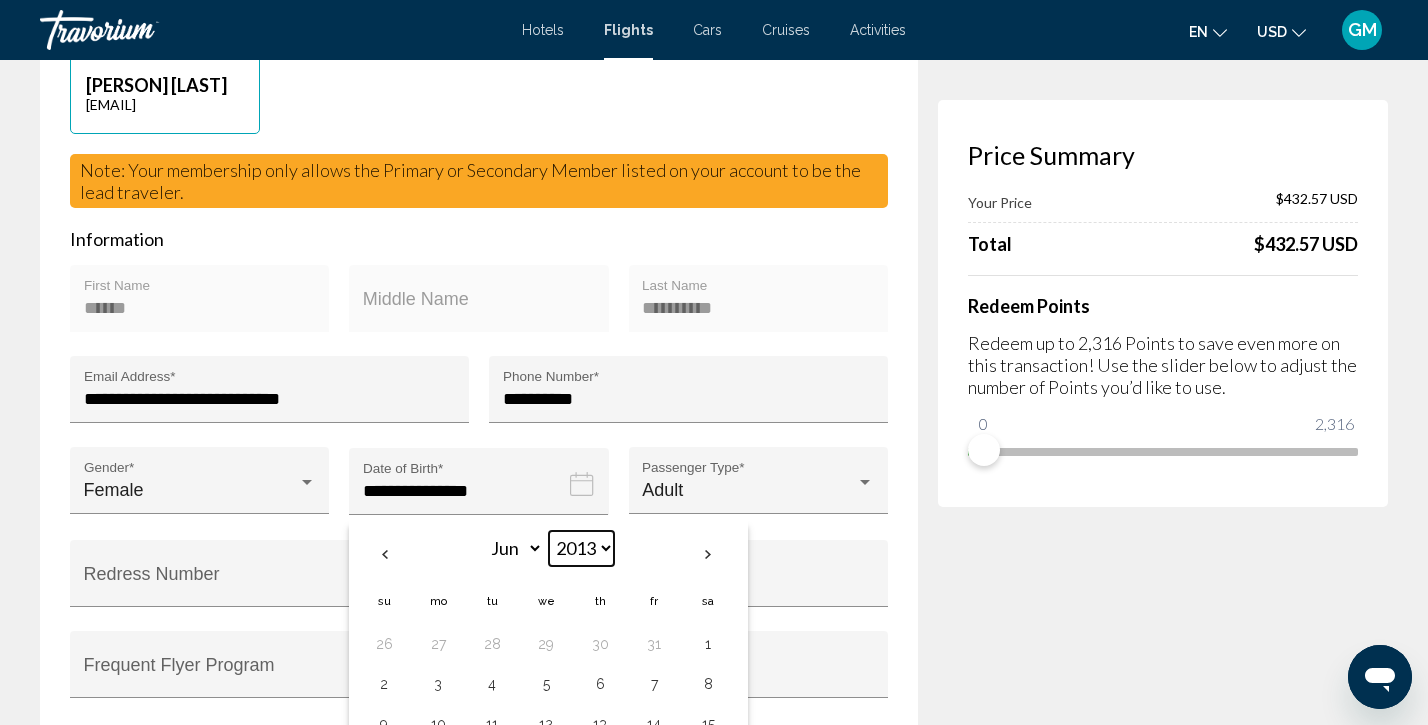 select on "****" 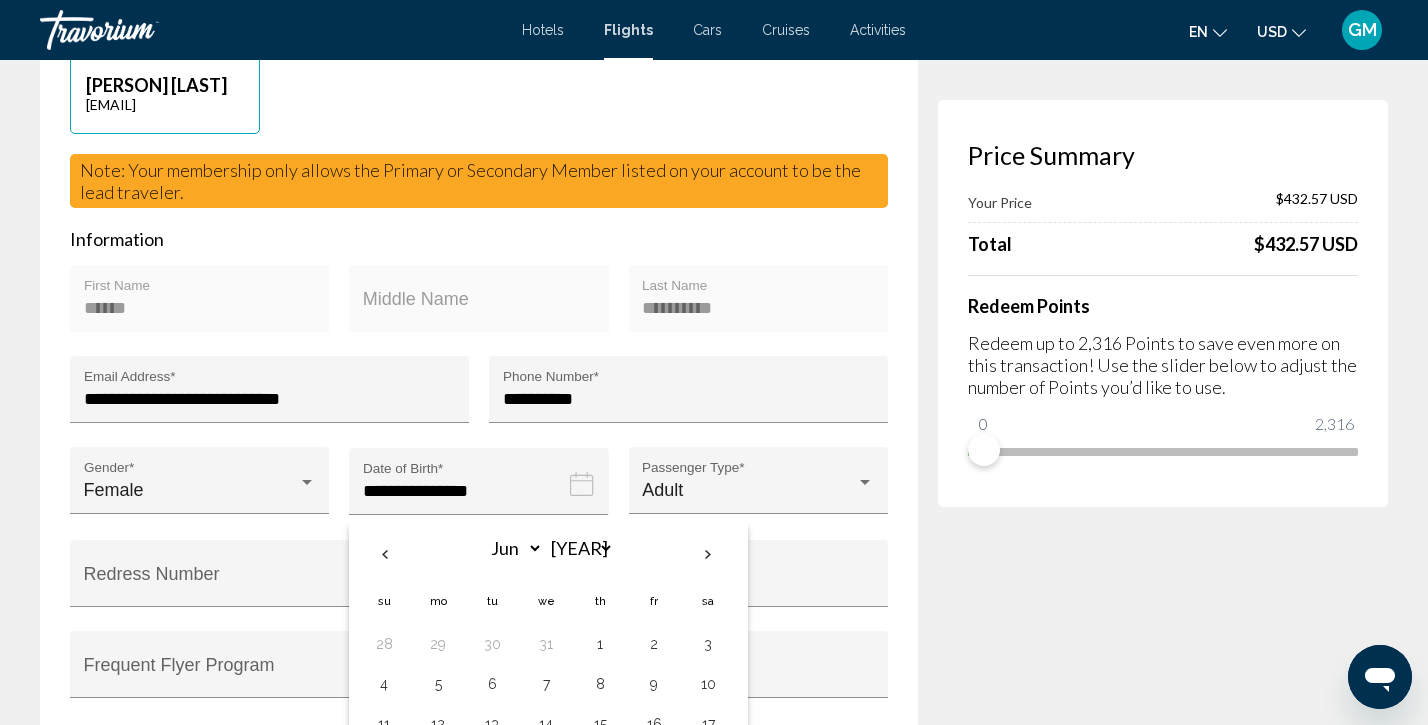 click on "Jun  *** *** *** *** *** *** *** *** *** *** *** ***   1989  **** **** **** **** **** **** **** **** **** **** **** **** **** **** **** **** **** **** **** **** **** **** **** **** **** **** **** **** **** **** **** **** **** **** **** **** **** **** **** **** **** **** **** **** **** **** **** **** **** **** **** **** **** **** **** **** **** **** **** **** **** **** **** **** **** **** **** **** **** **** **** **** **** **** **** **** **** **** **** **** **** **** **** **** **** **** **** **** **** **** **** **** **** **** **** **** **** **** **** **** **** **** **** **** **** **** **** **** **** **** **** **** **** **** **** **** **** **** **** **** **** **** **** **** **** **** Su Mo Tu We Th Fr Sa 28 29 30 31 1 2 3 4 5 6 7 8 9 10 11 12 13 14 15 16 17 18 19 20 21 22 23 24 25 26 27 28 29 30 1 2 3 4 5 6 7 8" at bounding box center [546, 556] 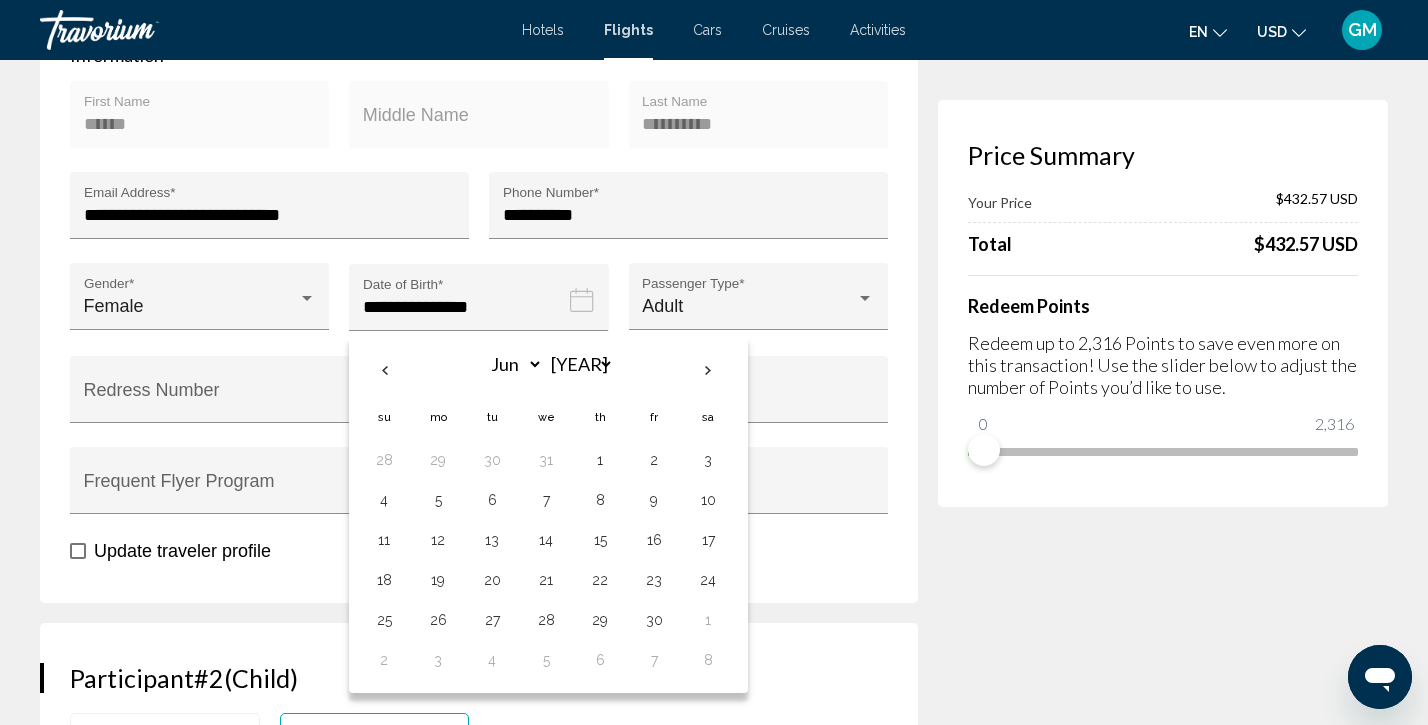 scroll, scrollTop: 647, scrollLeft: 0, axis: vertical 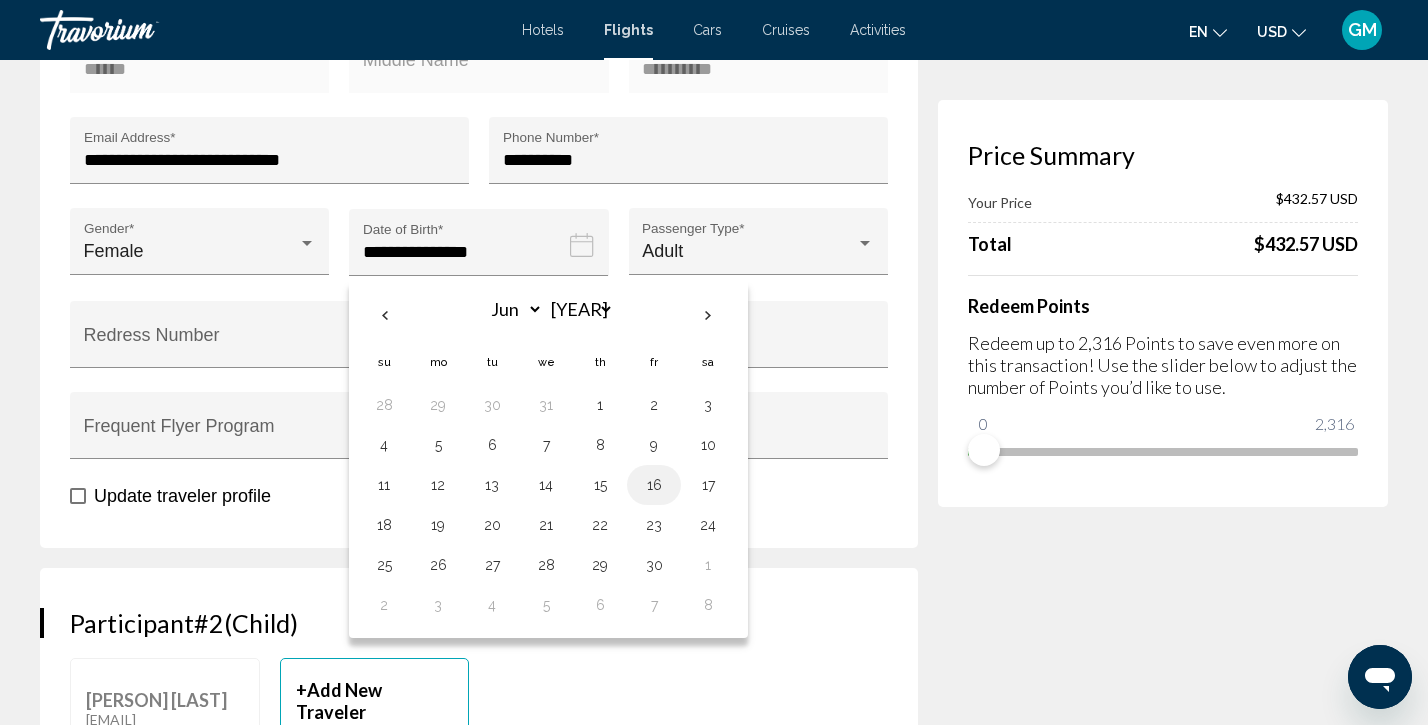 click on "16" at bounding box center (654, 485) 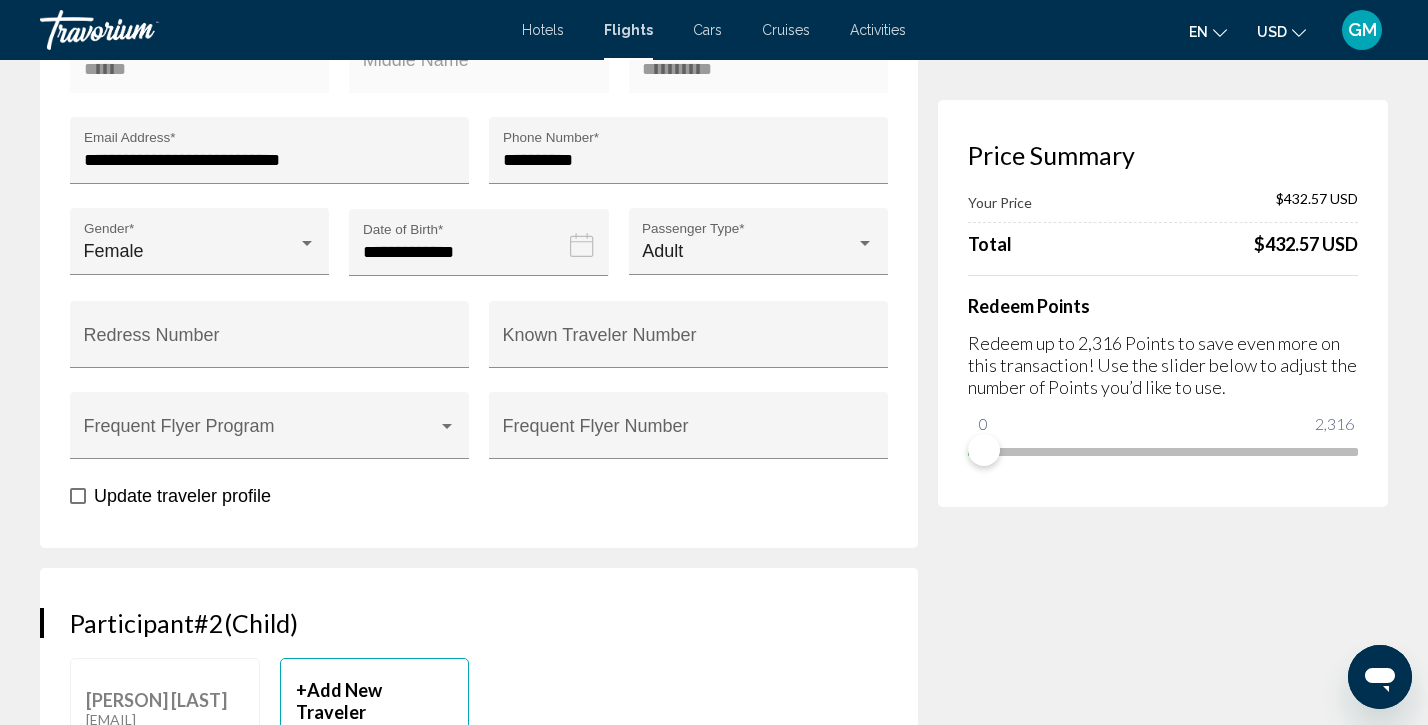 click on "Update traveler profile" at bounding box center (479, 495) 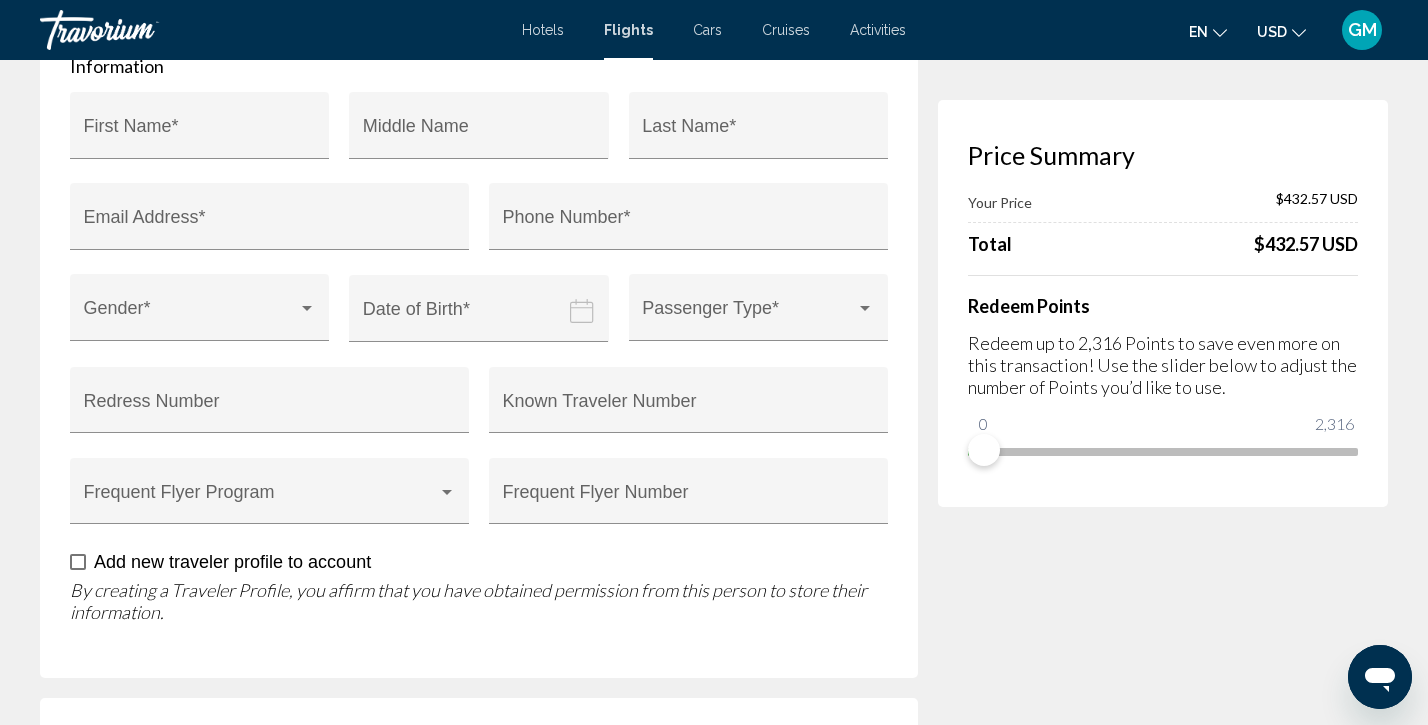 scroll, scrollTop: 2266, scrollLeft: 0, axis: vertical 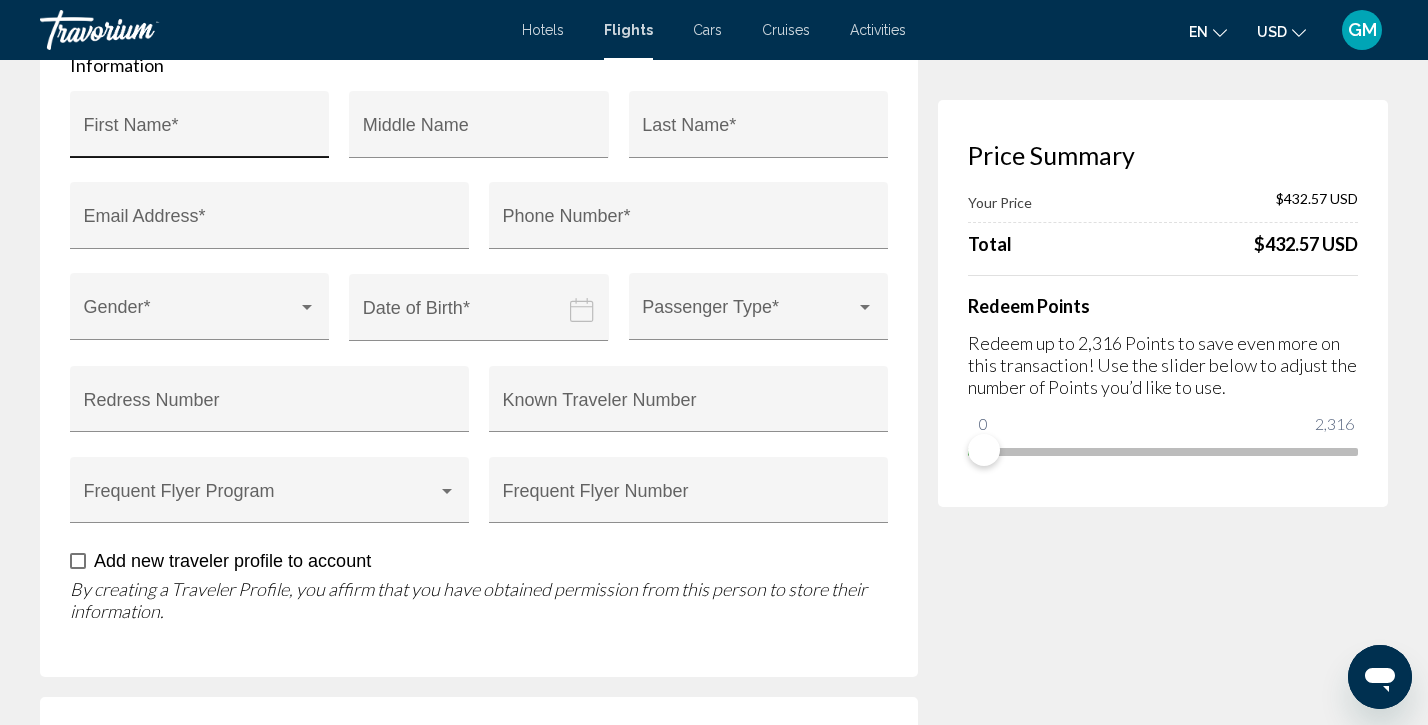 click on "First Name  *" at bounding box center (200, 130) 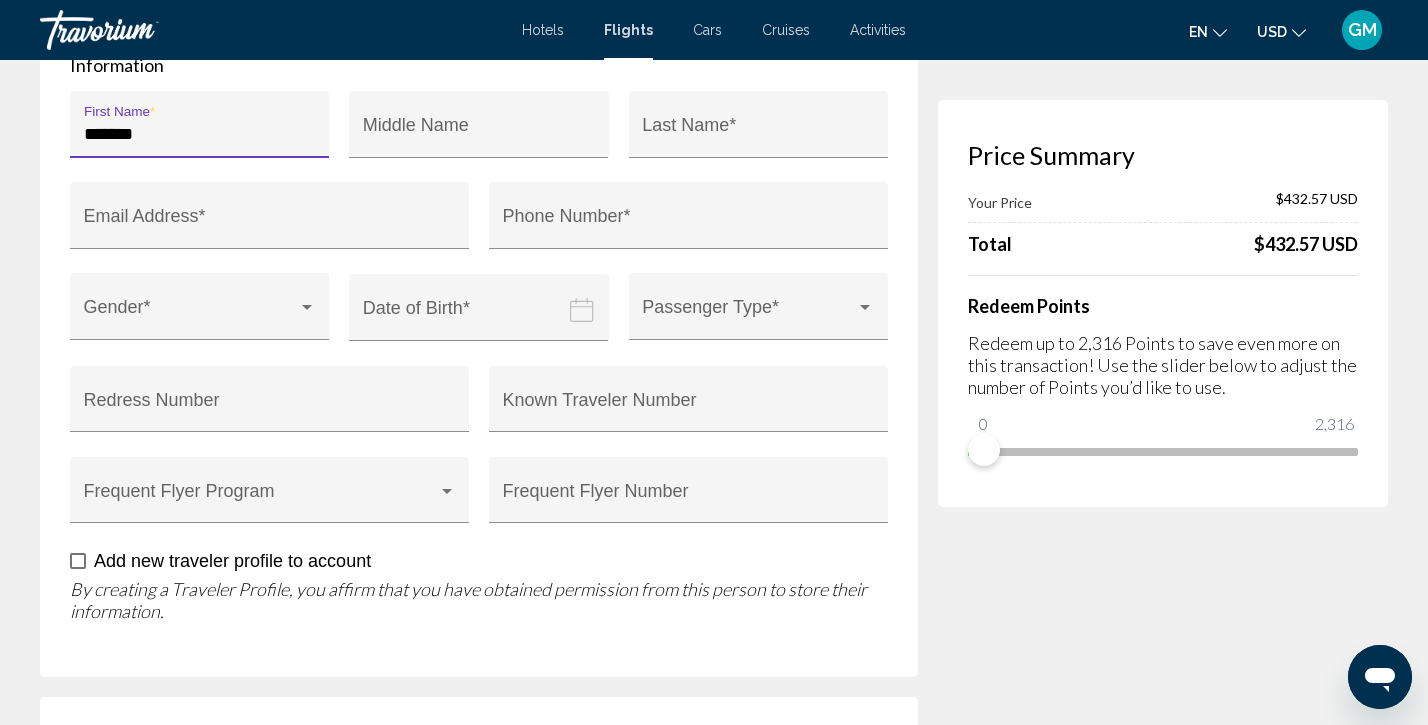 type on "*****" 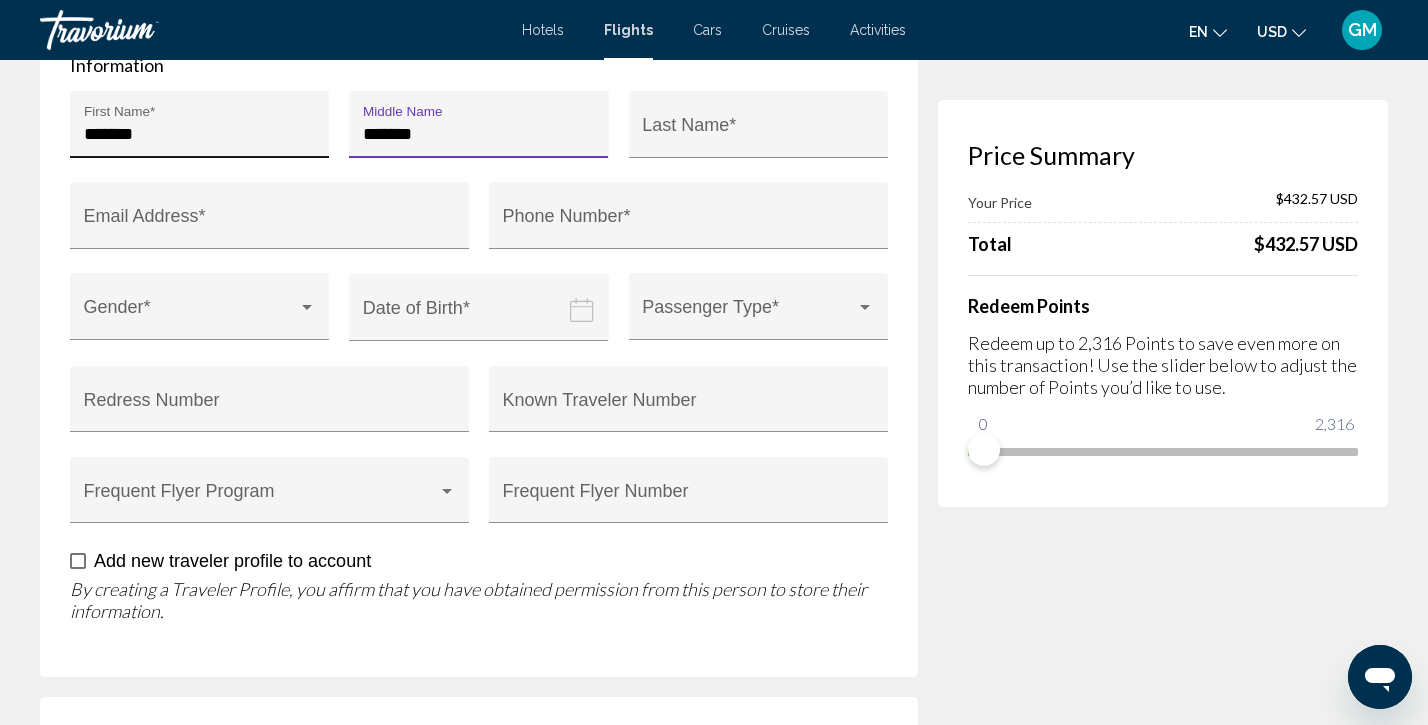 type on "*******" 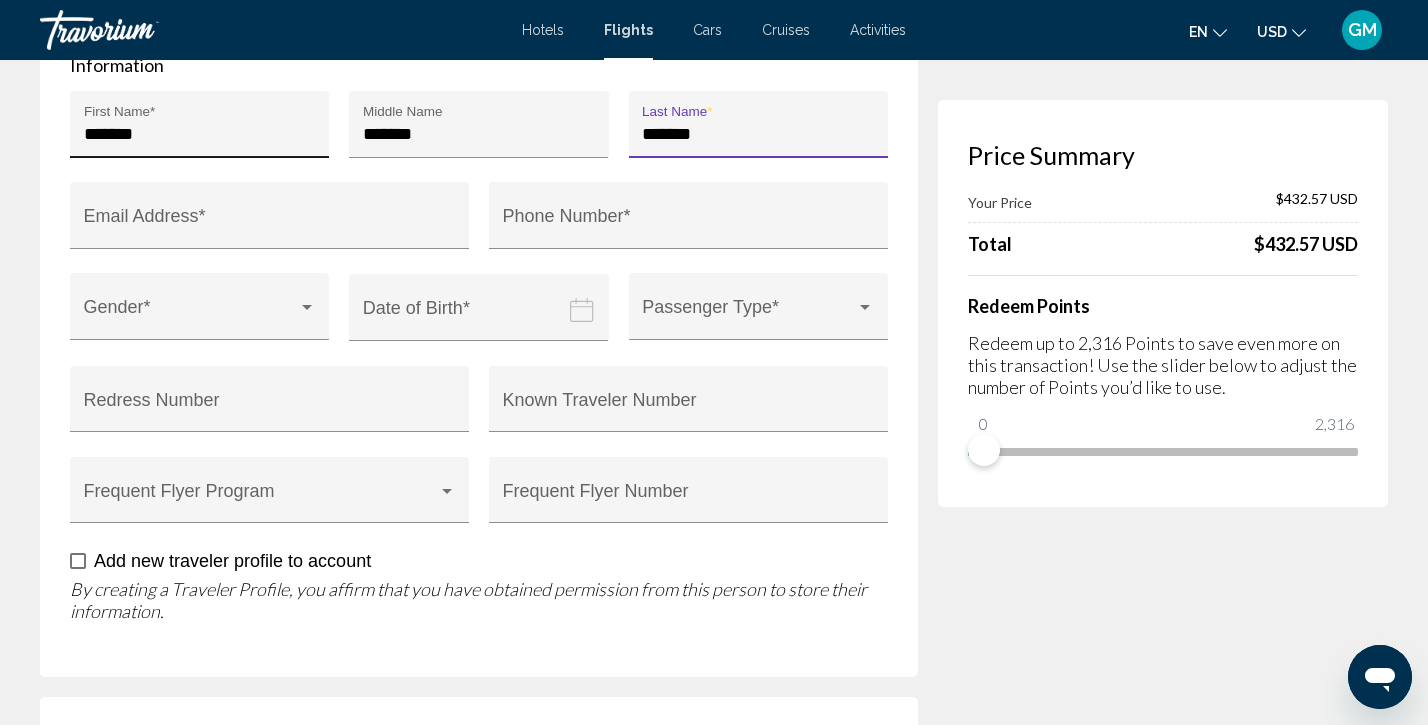 type on "*******" 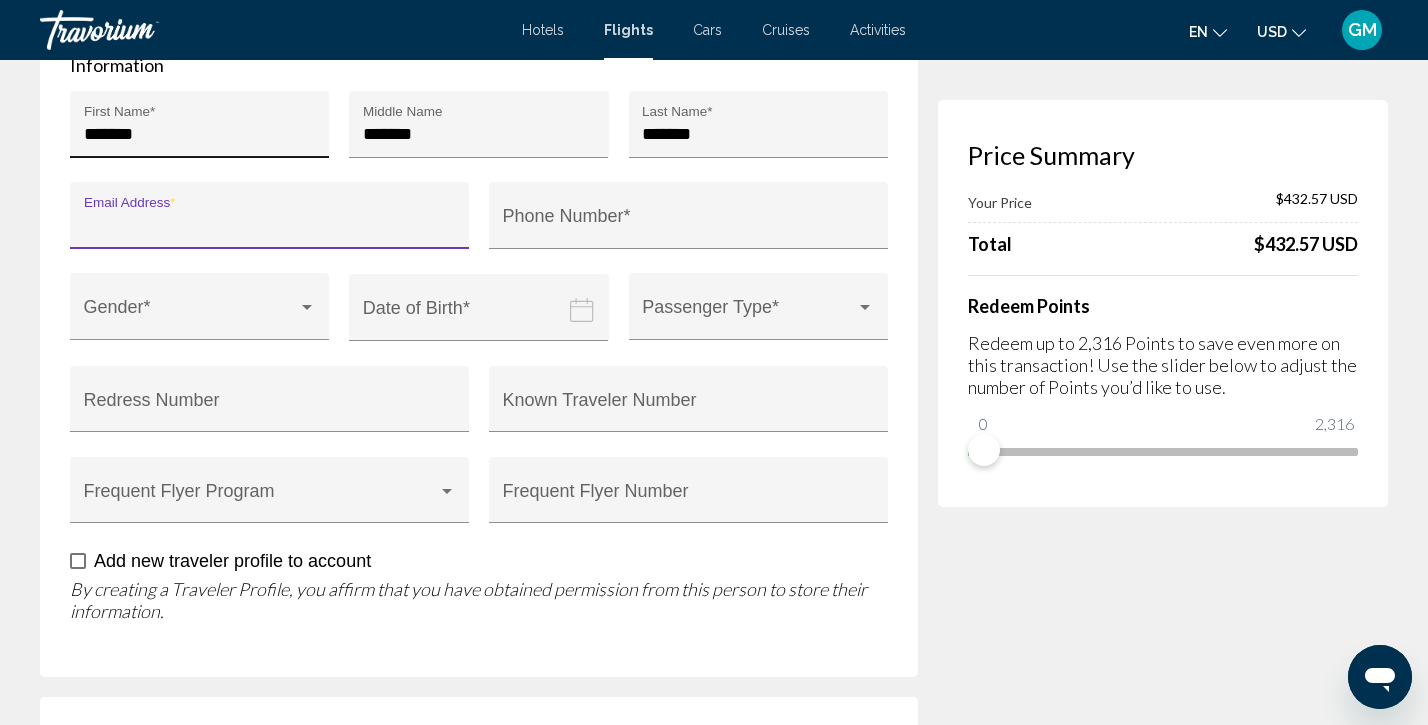 type on "**********" 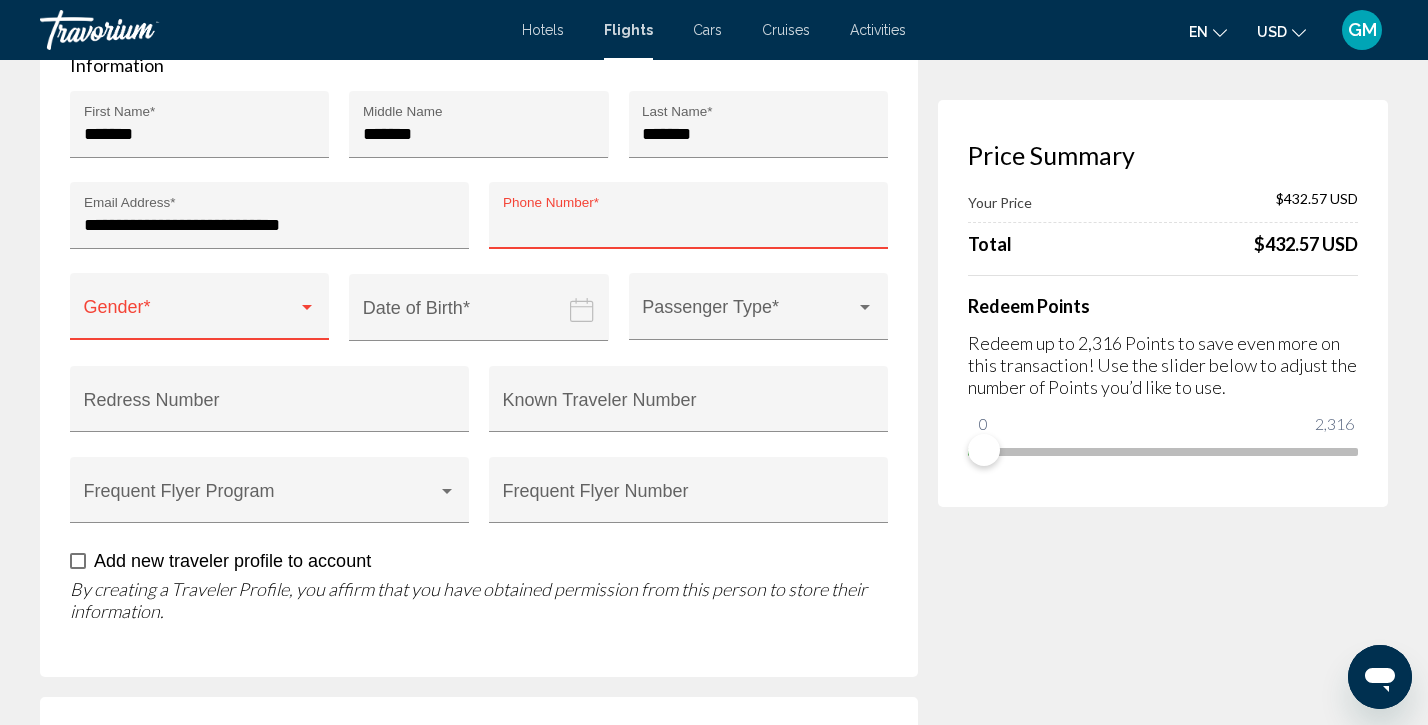 click on "Phone Number  *" at bounding box center [689, 225] 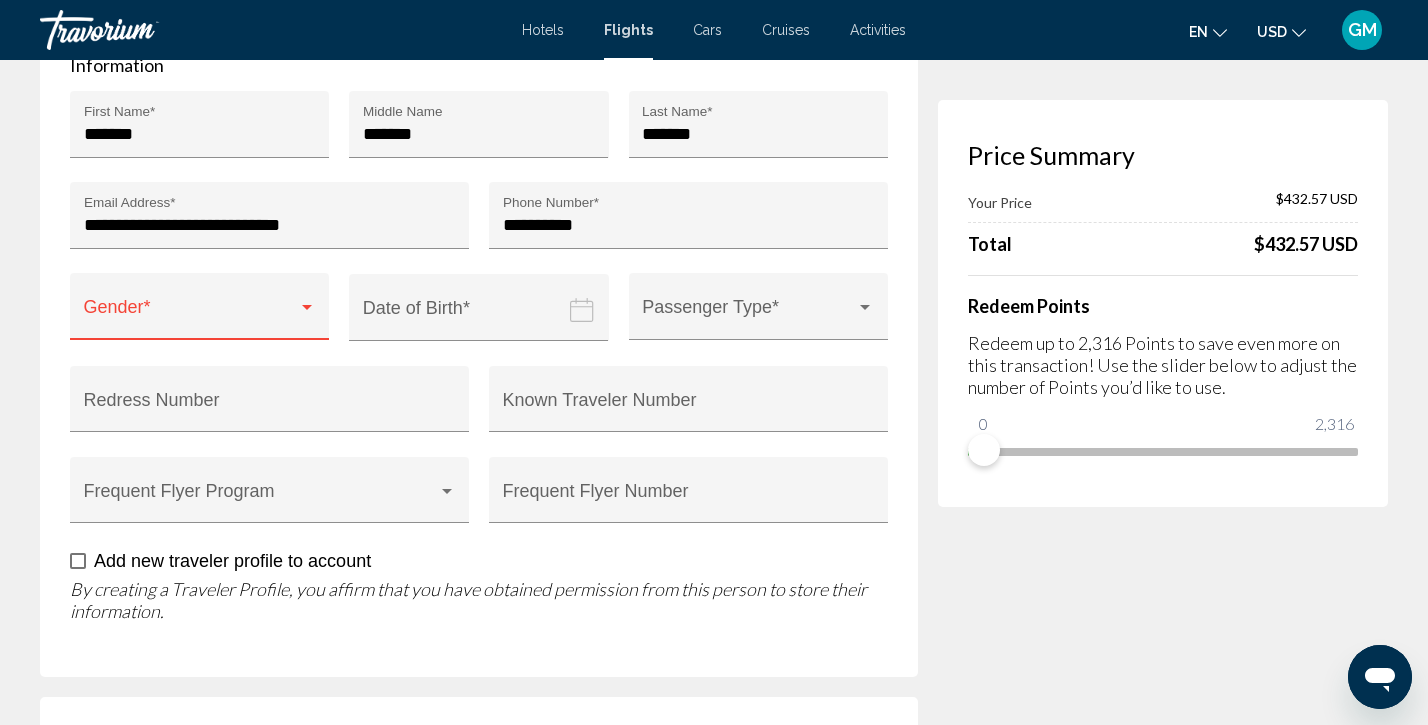 click at bounding box center (307, 308) 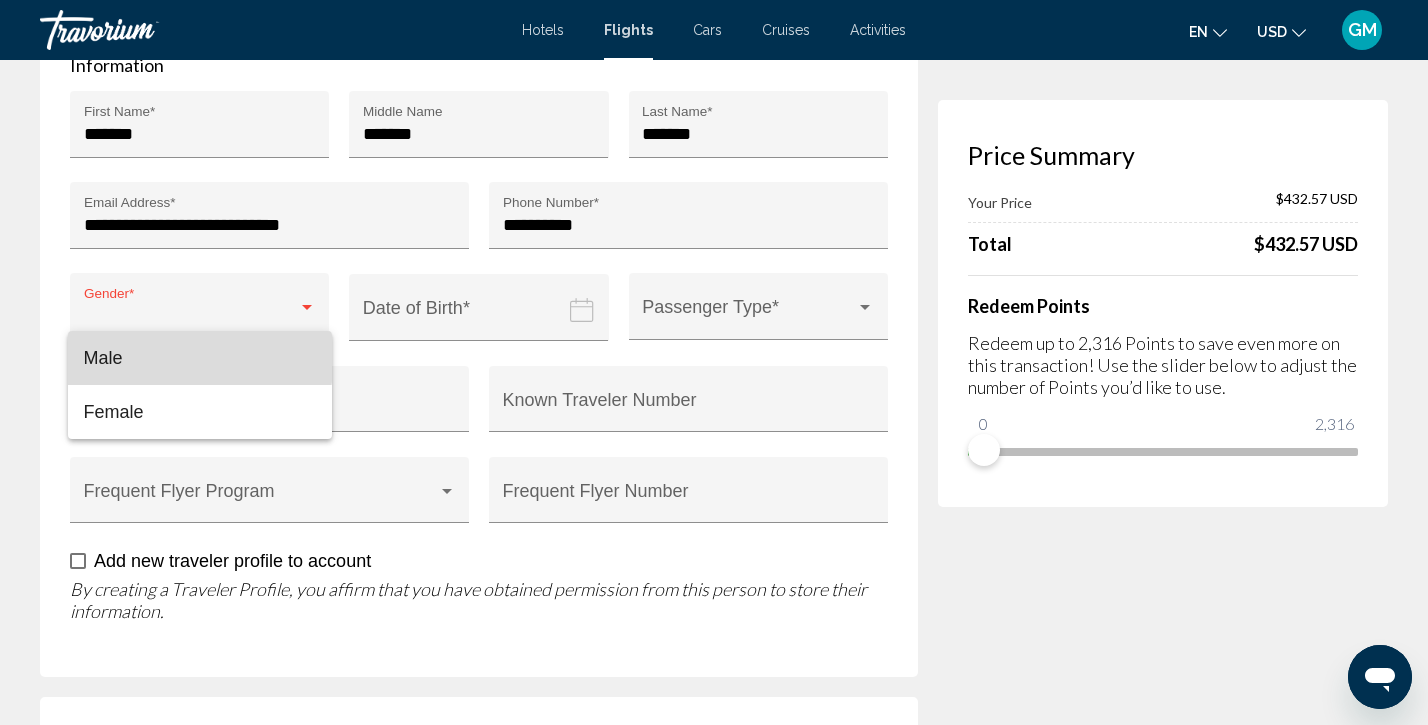 click on "Male" at bounding box center [200, 358] 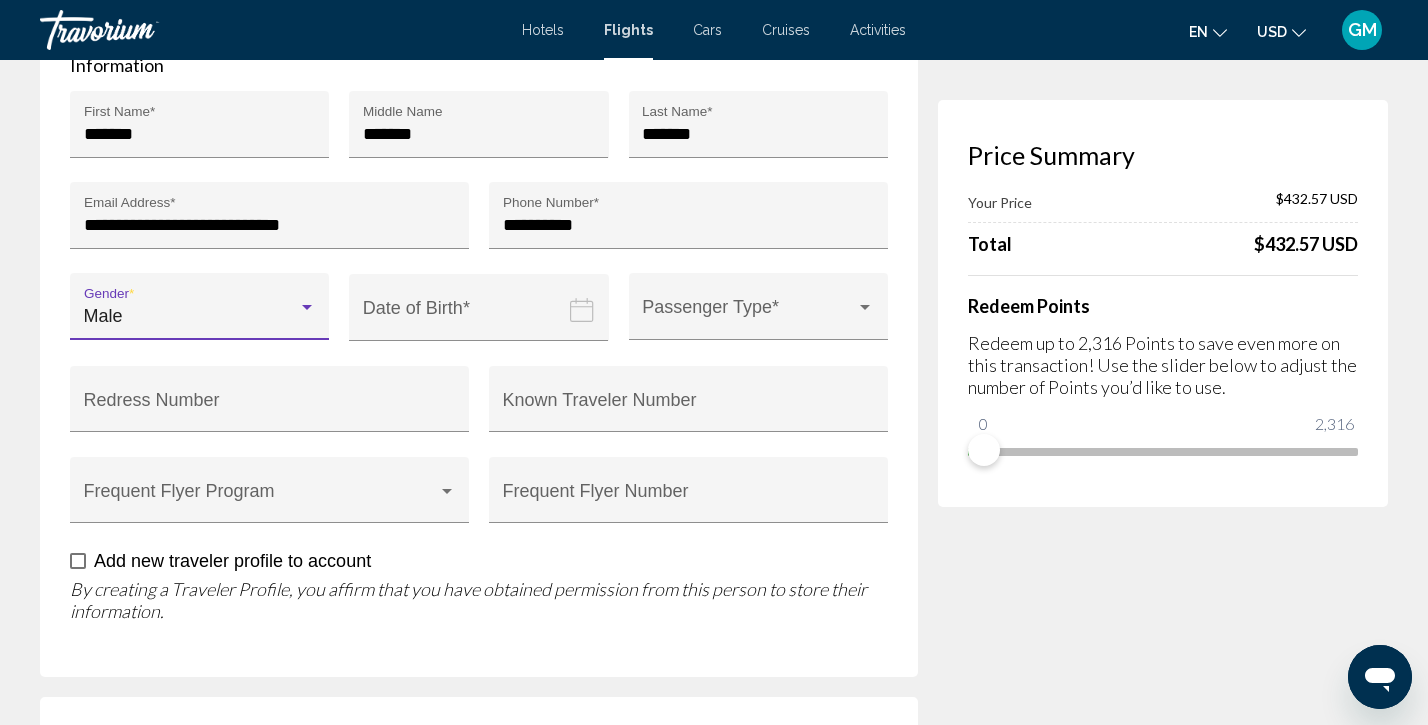 click at bounding box center (482, -552) 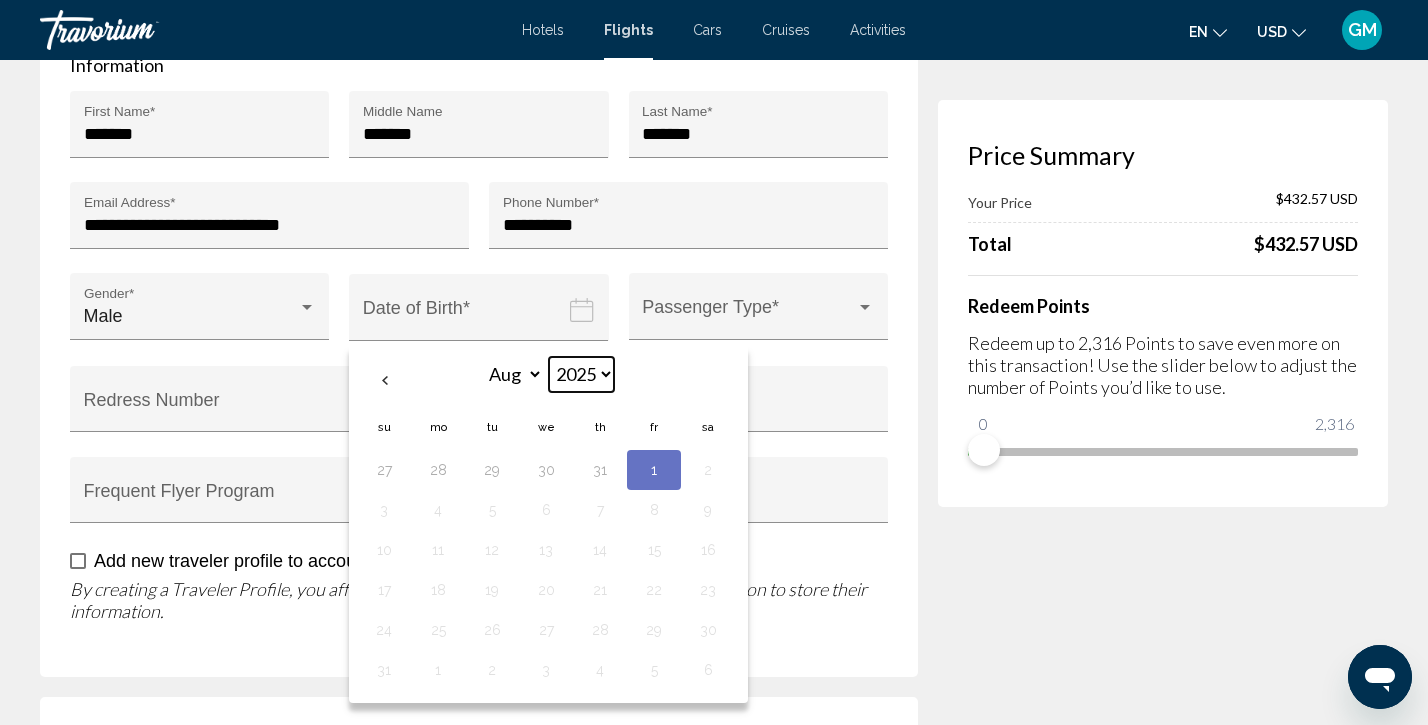 select on "****" 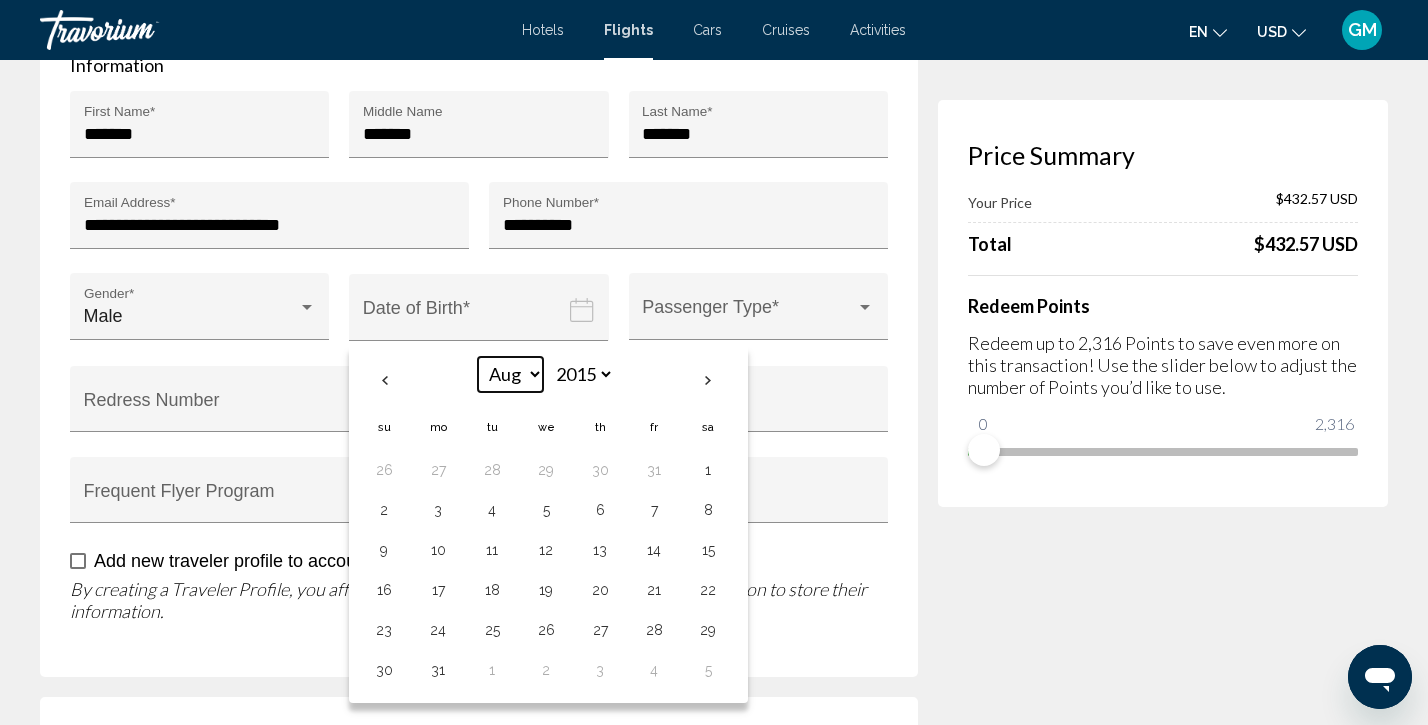 select on "*" 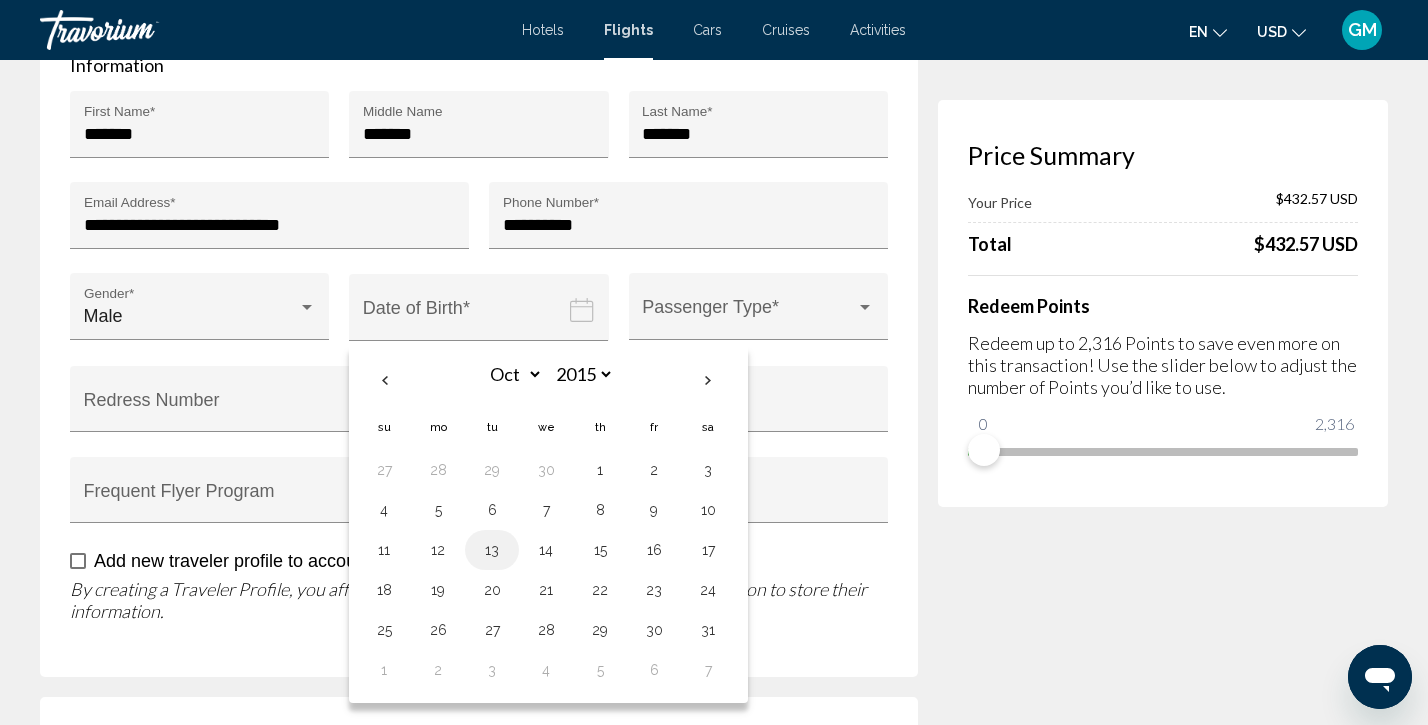 click on "13" at bounding box center [492, 550] 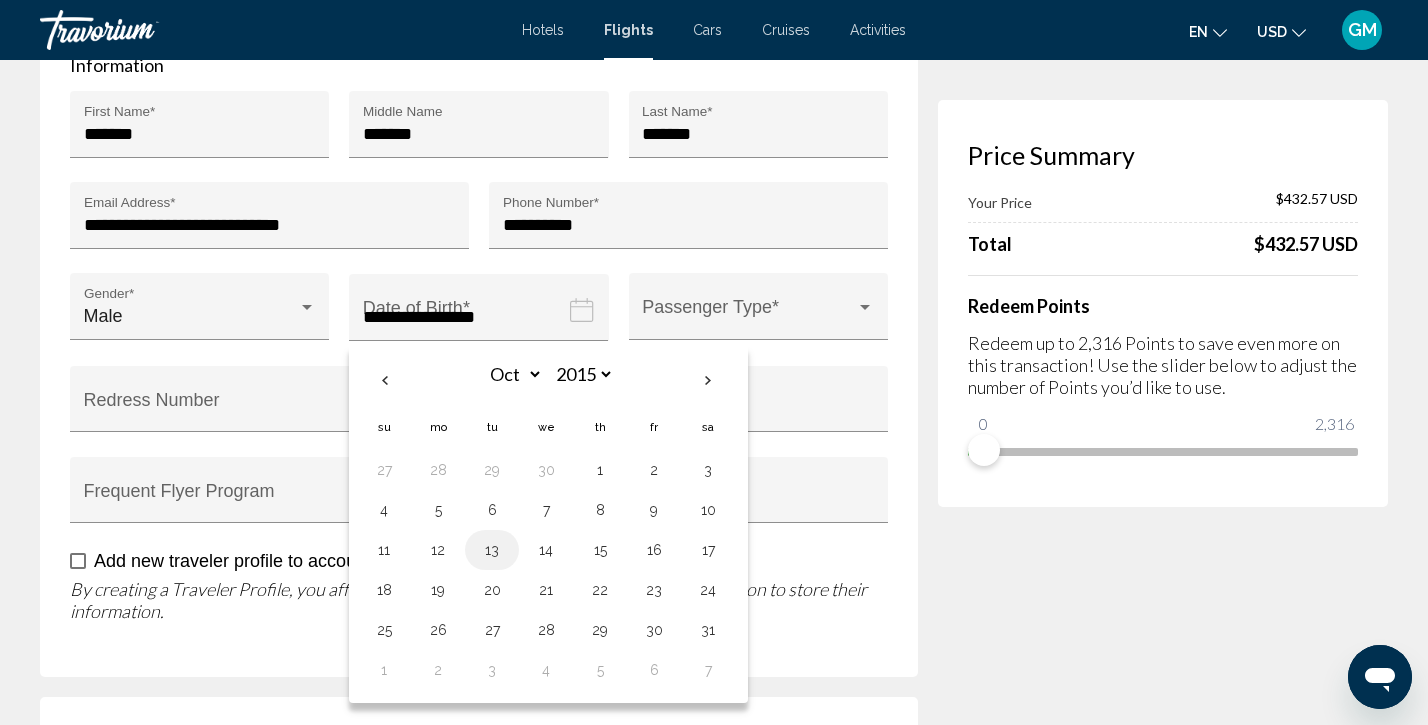 scroll, scrollTop: 567, scrollLeft: 0, axis: vertical 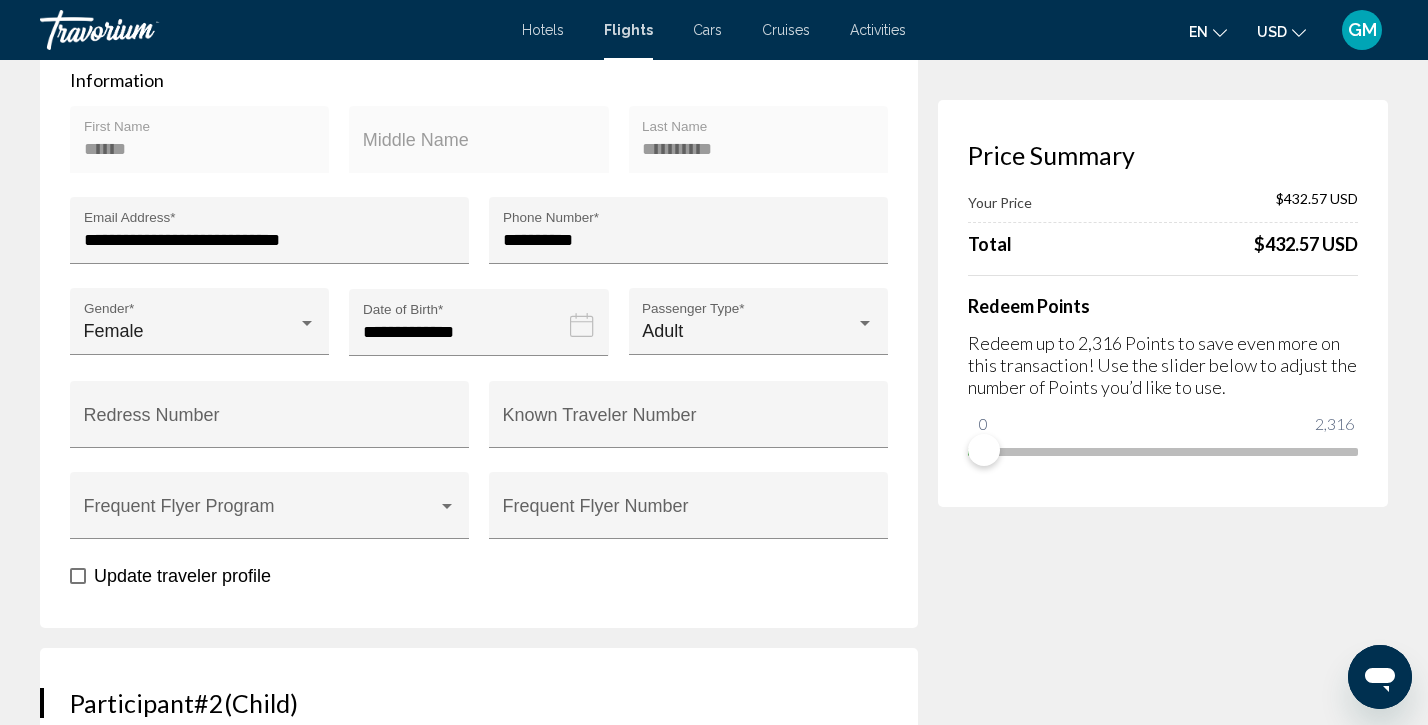 click on "Price Summary Your Price $432.57 USD Total  $432.57 USD  Redeem  Points Redeem up to 2,316  Points to save even more on this transaction! Use the slider below to adjust the number of Points you’d like to use. 0 2,316 0" at bounding box center (1163, 1832) 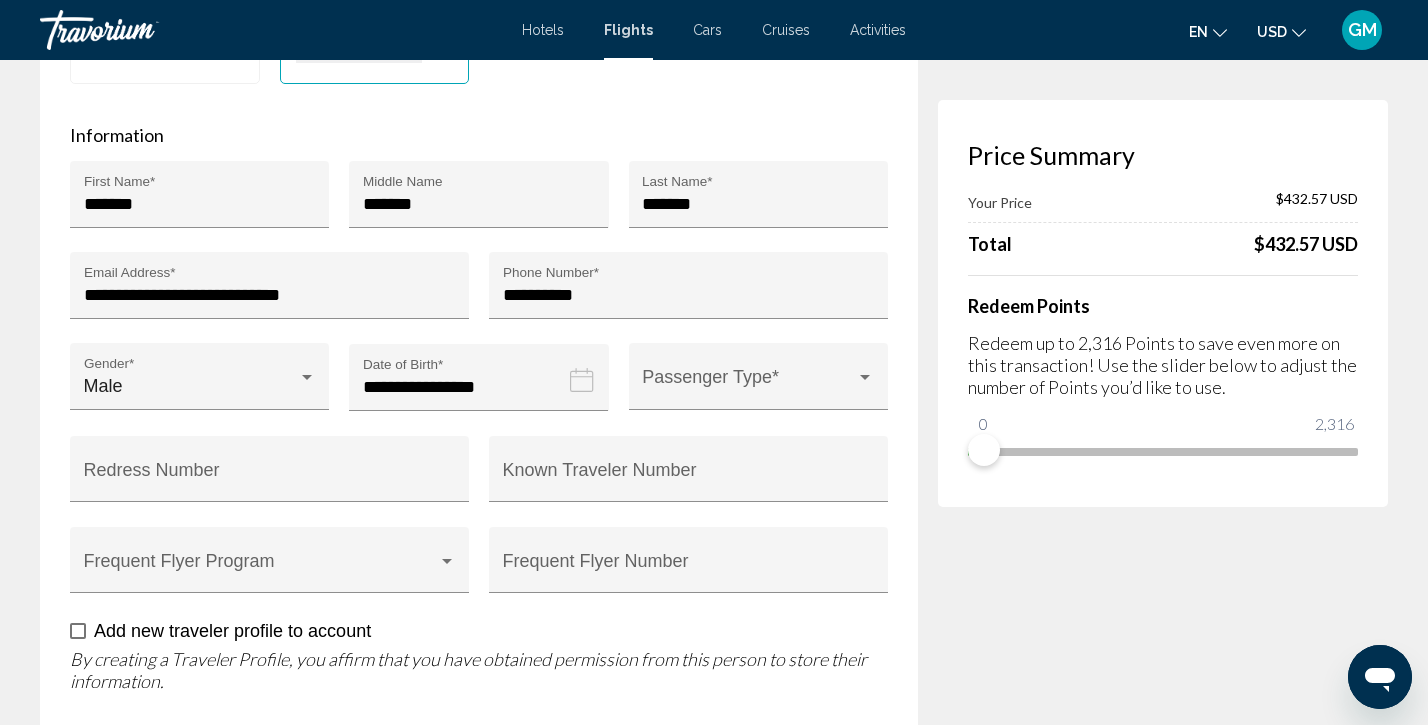 scroll, scrollTop: 2310, scrollLeft: 0, axis: vertical 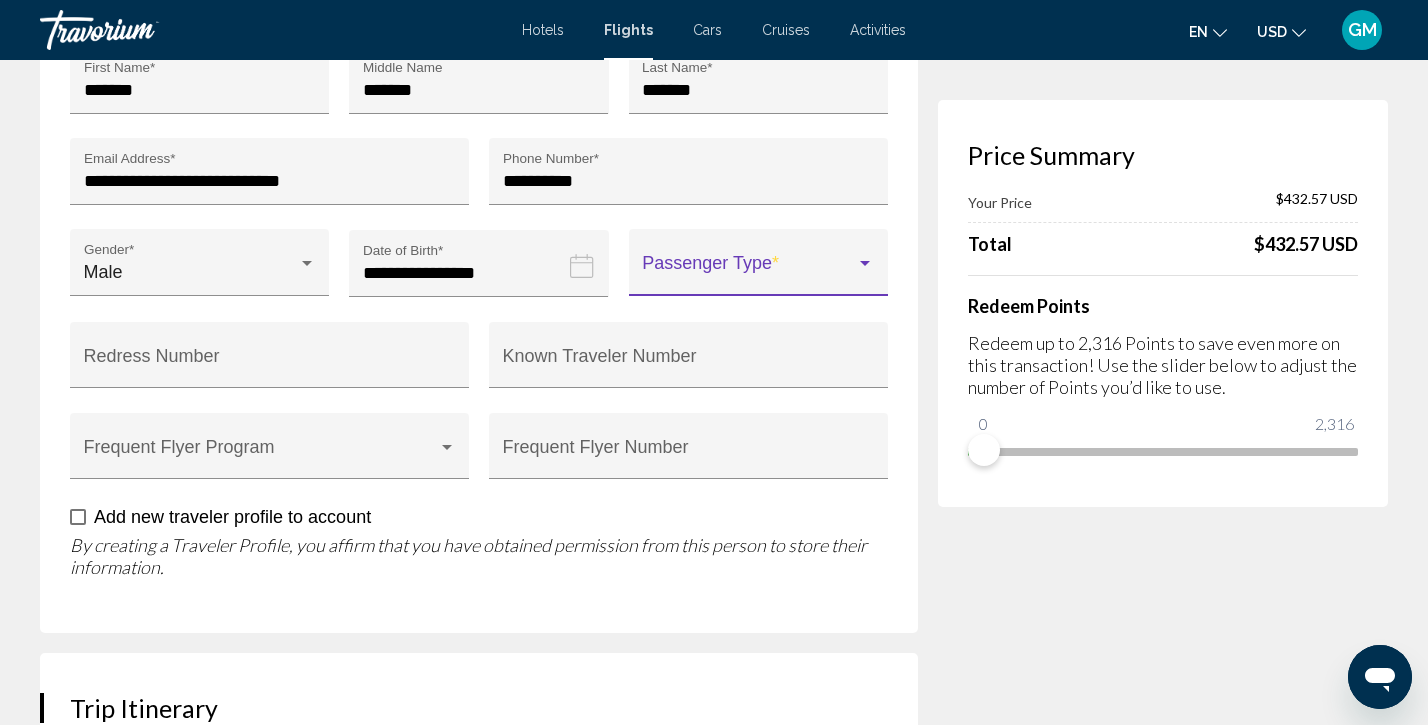 click at bounding box center [865, 264] 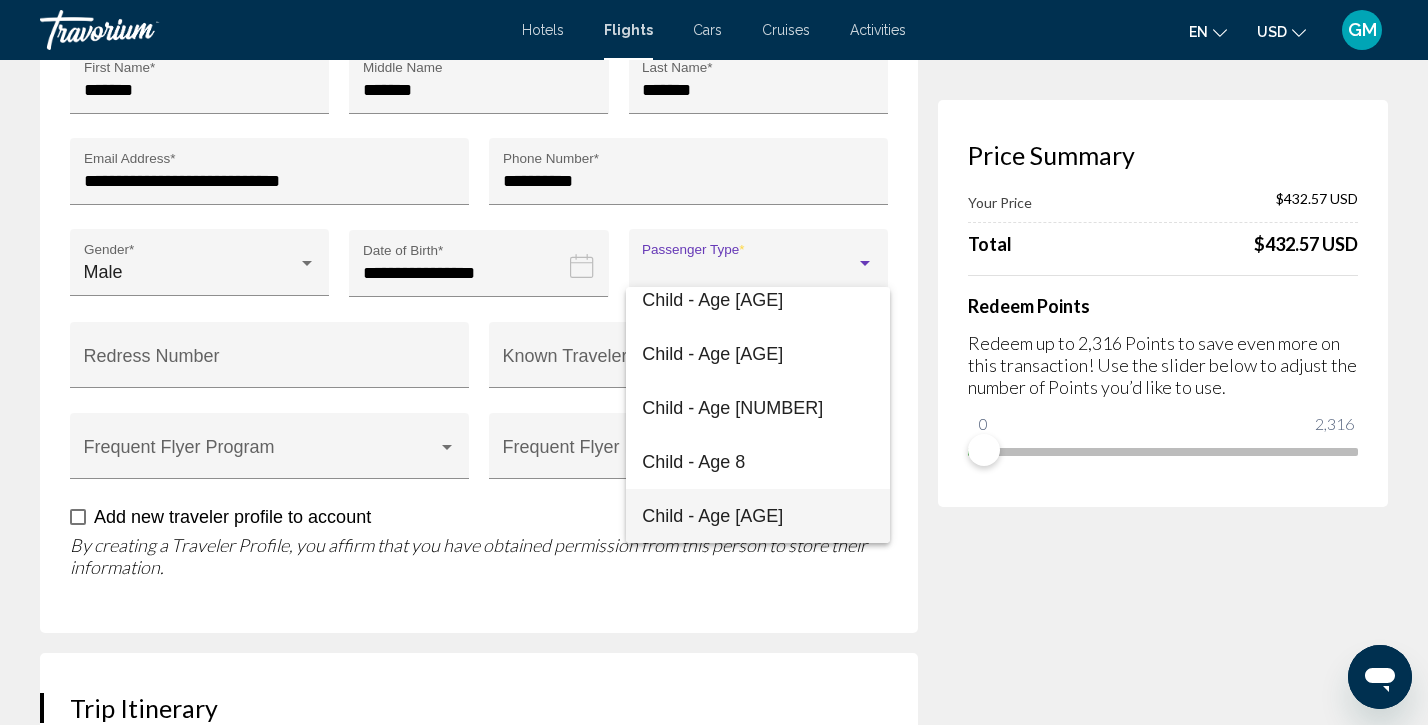 scroll, scrollTop: 284, scrollLeft: 0, axis: vertical 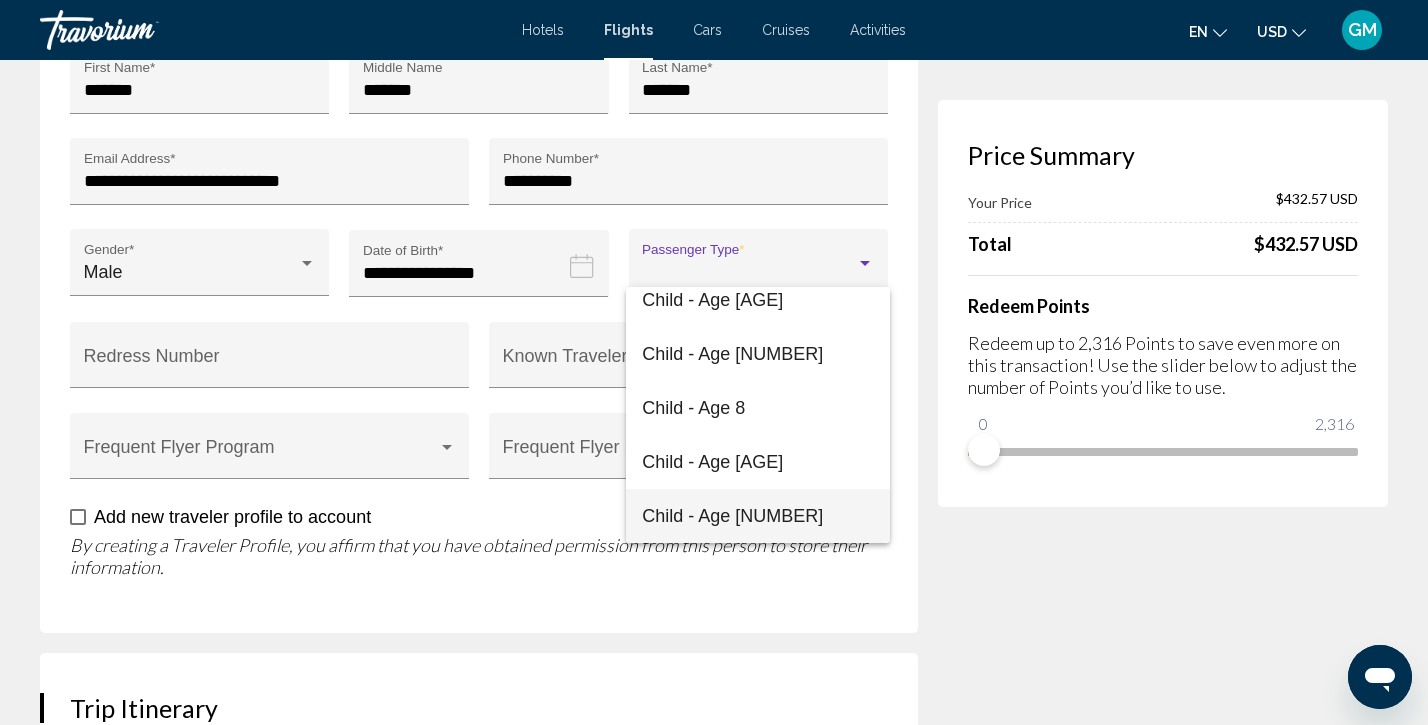 click on "Child - Age [NUMBER]" at bounding box center [758, 516] 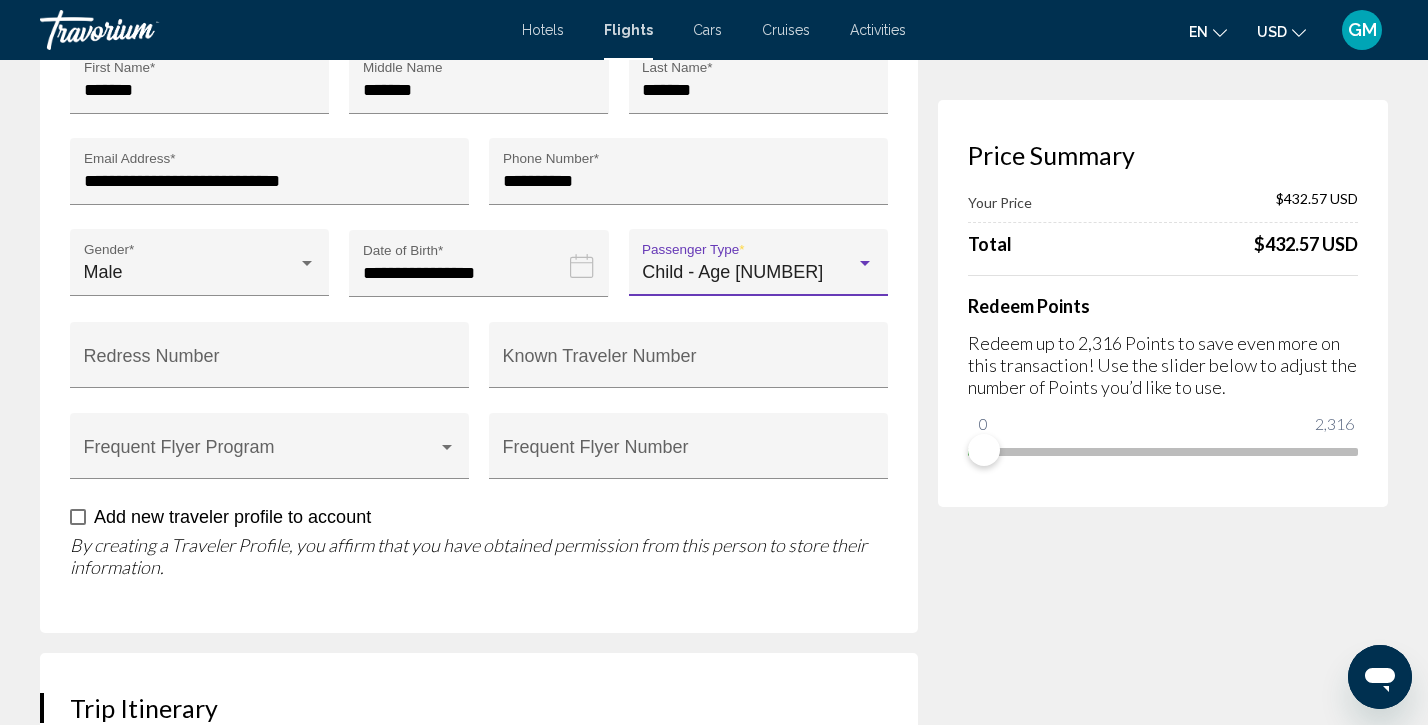 click on "**********" at bounding box center (489, 89) 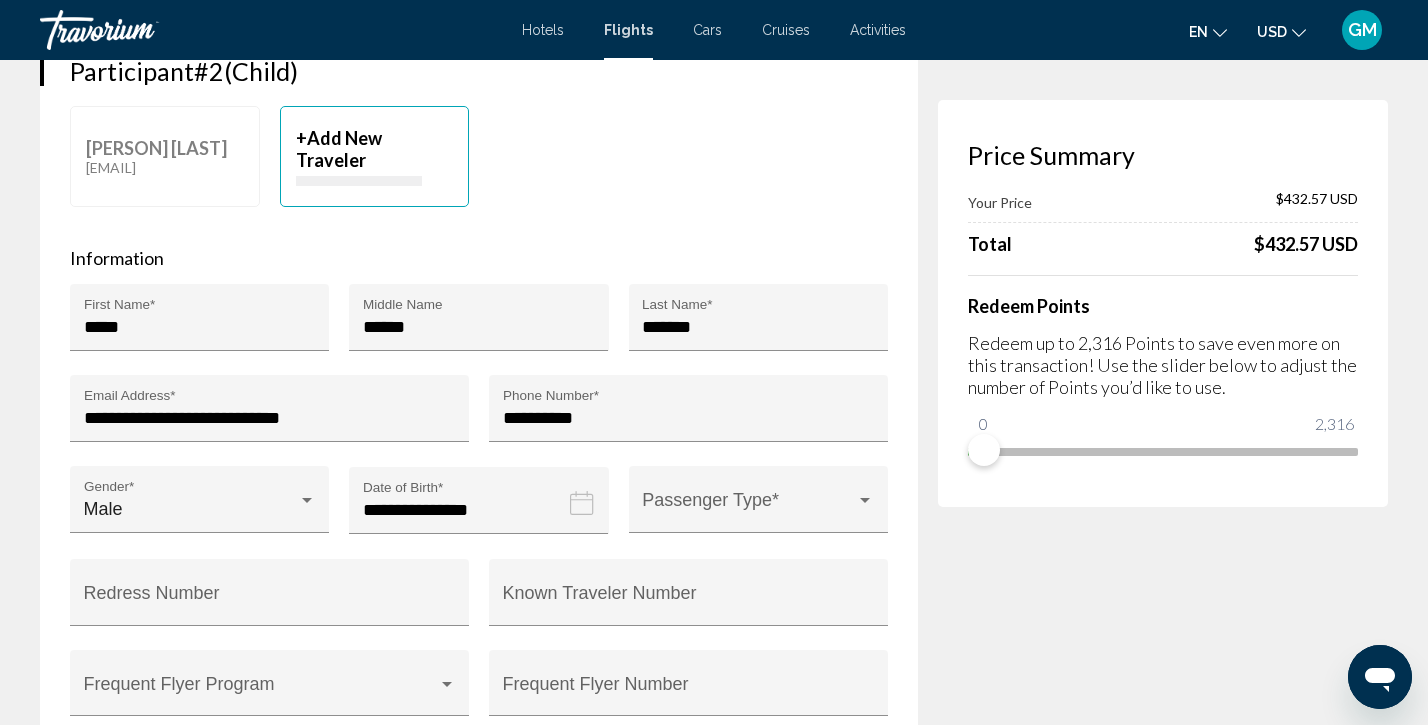 scroll, scrollTop: 1194, scrollLeft: 0, axis: vertical 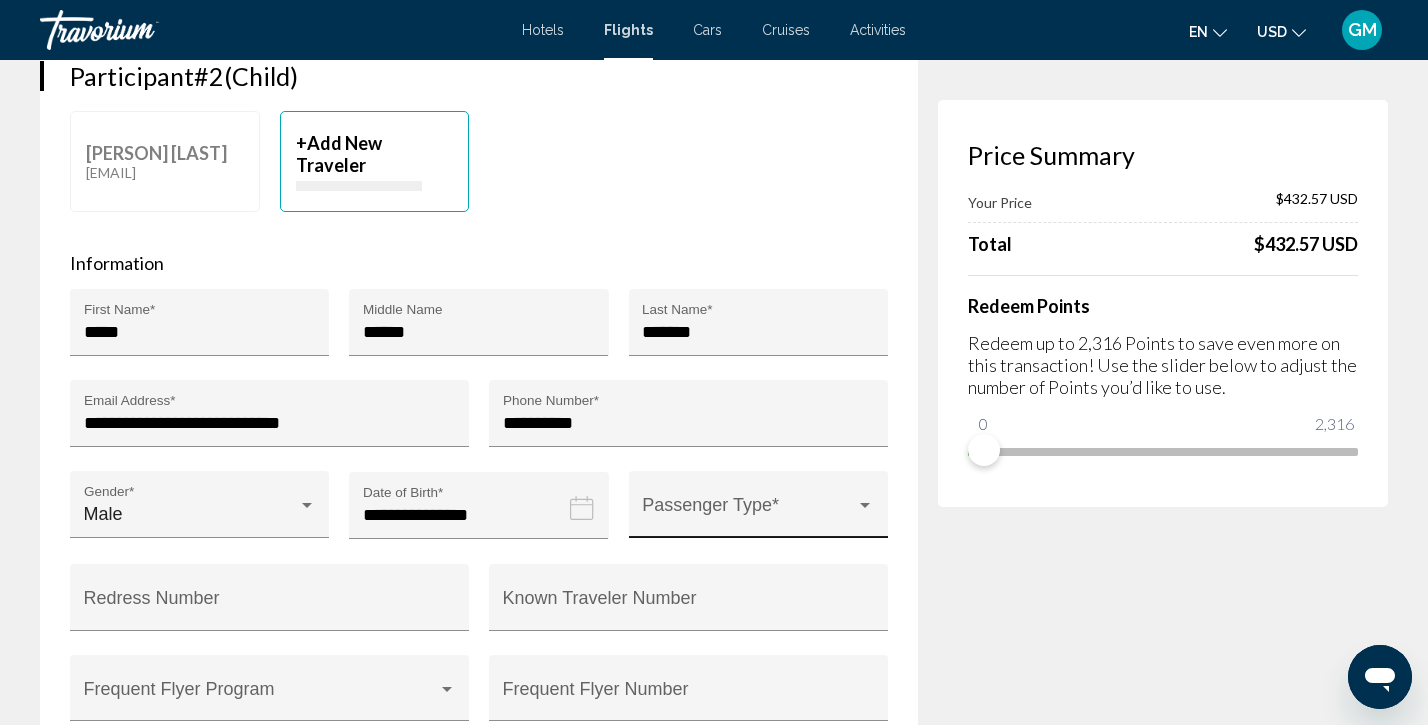 click on "Passenger Type  *" at bounding box center (758, 504) 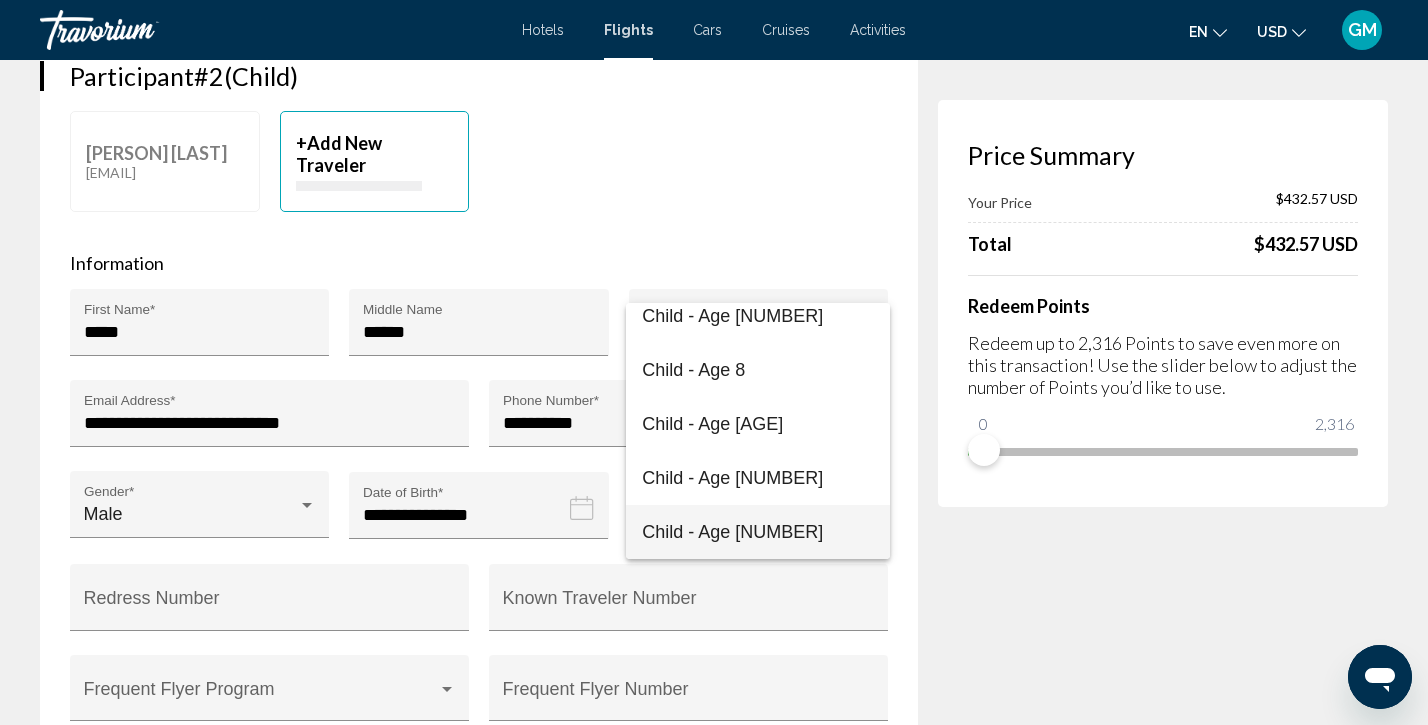 scroll, scrollTop: 392, scrollLeft: 0, axis: vertical 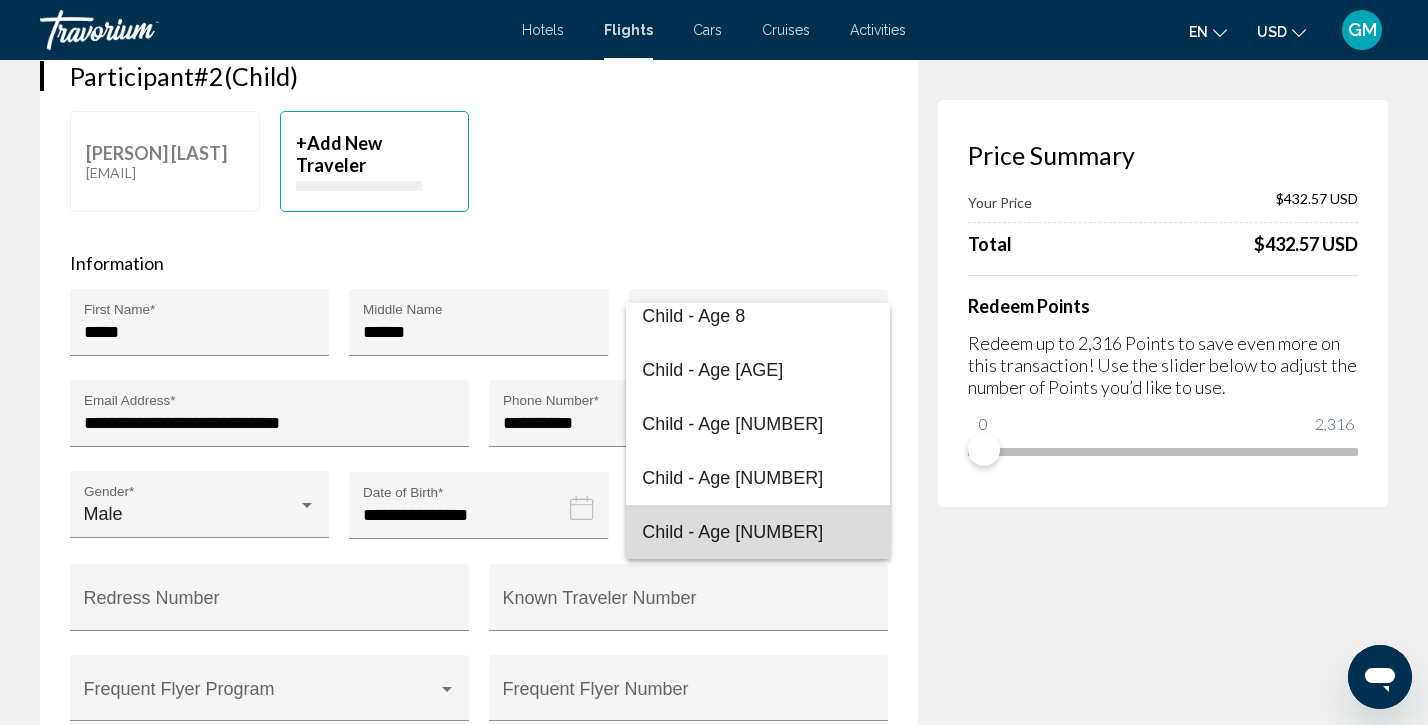 click on "Child - Age [NUMBER]" at bounding box center [732, 532] 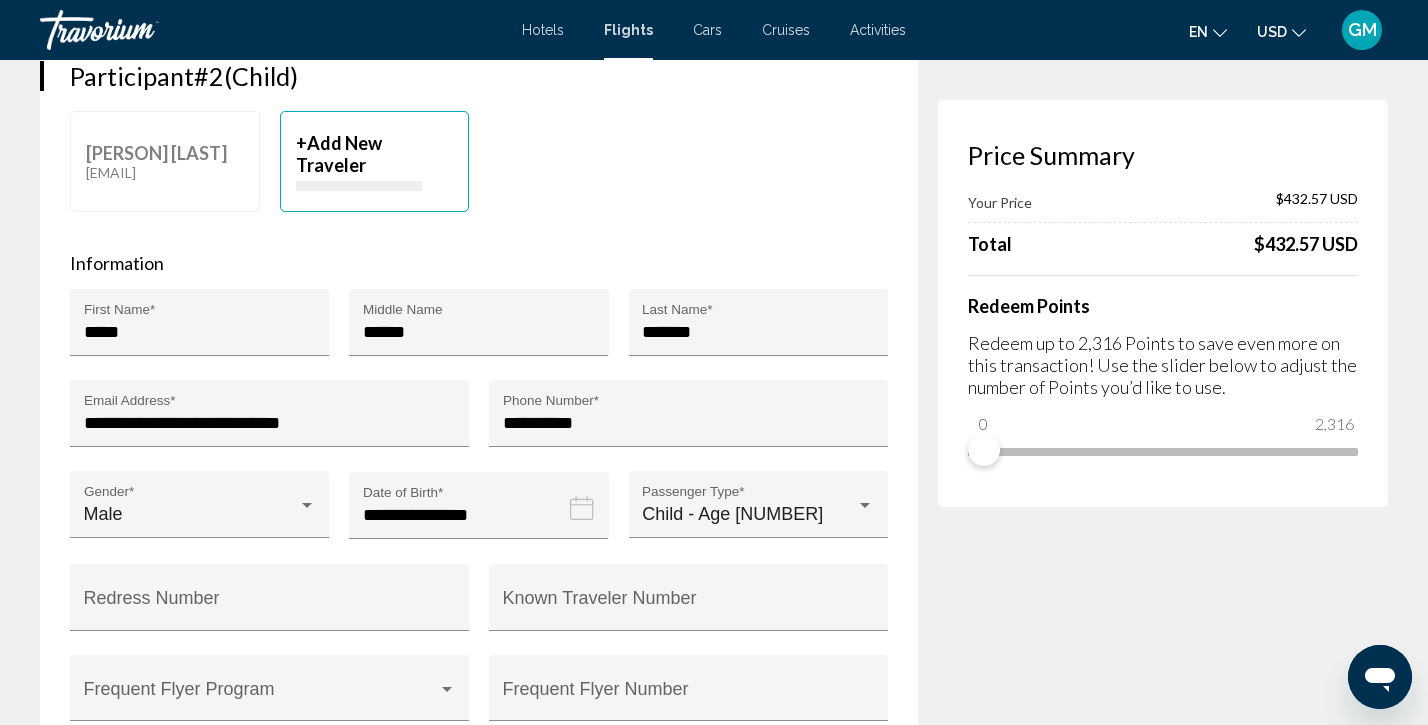 click on "Price Summary Your Price $432.57 USD Total  $432.57 USD  Redeem  Points Redeem up to 2,316  Points to save even more on this transaction! Use the slider below to adjust the number of Points you’d like to use. 0 2,316 0" at bounding box center (1163, 1205) 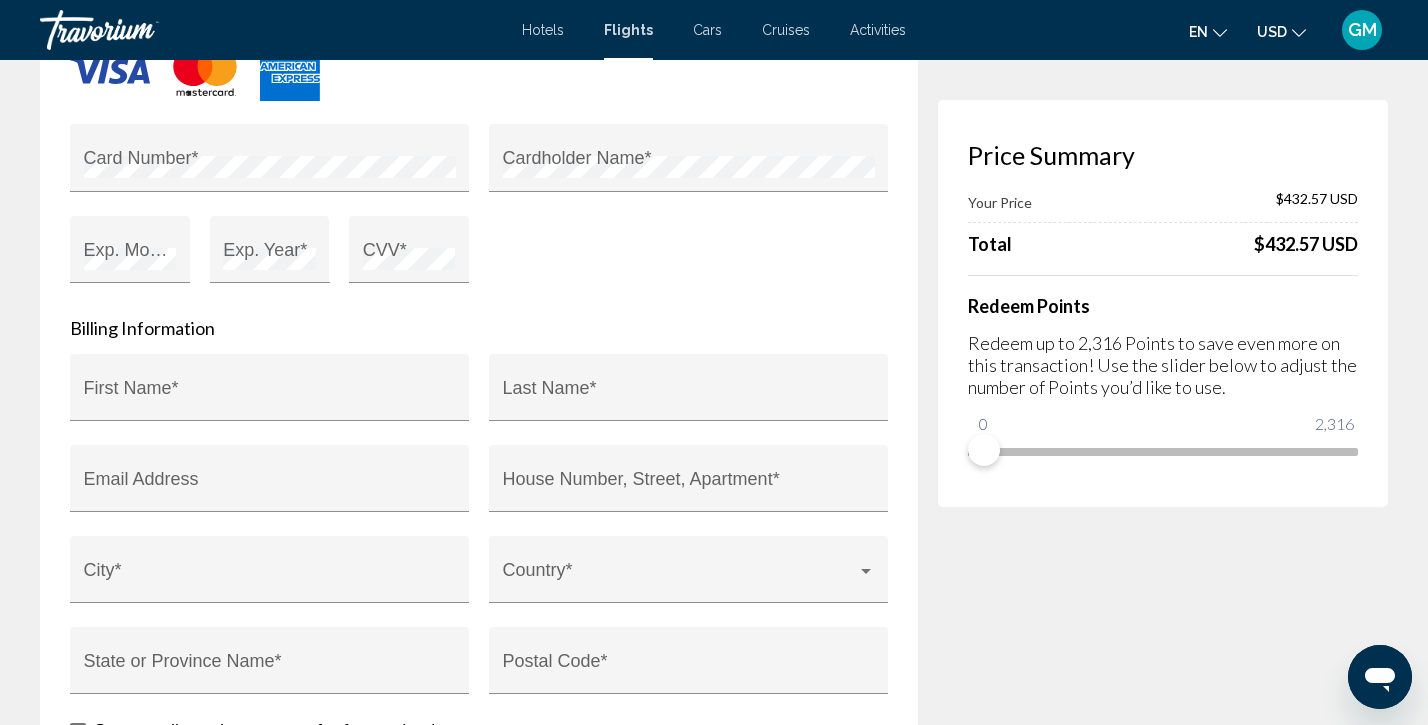 scroll, scrollTop: 3353, scrollLeft: 0, axis: vertical 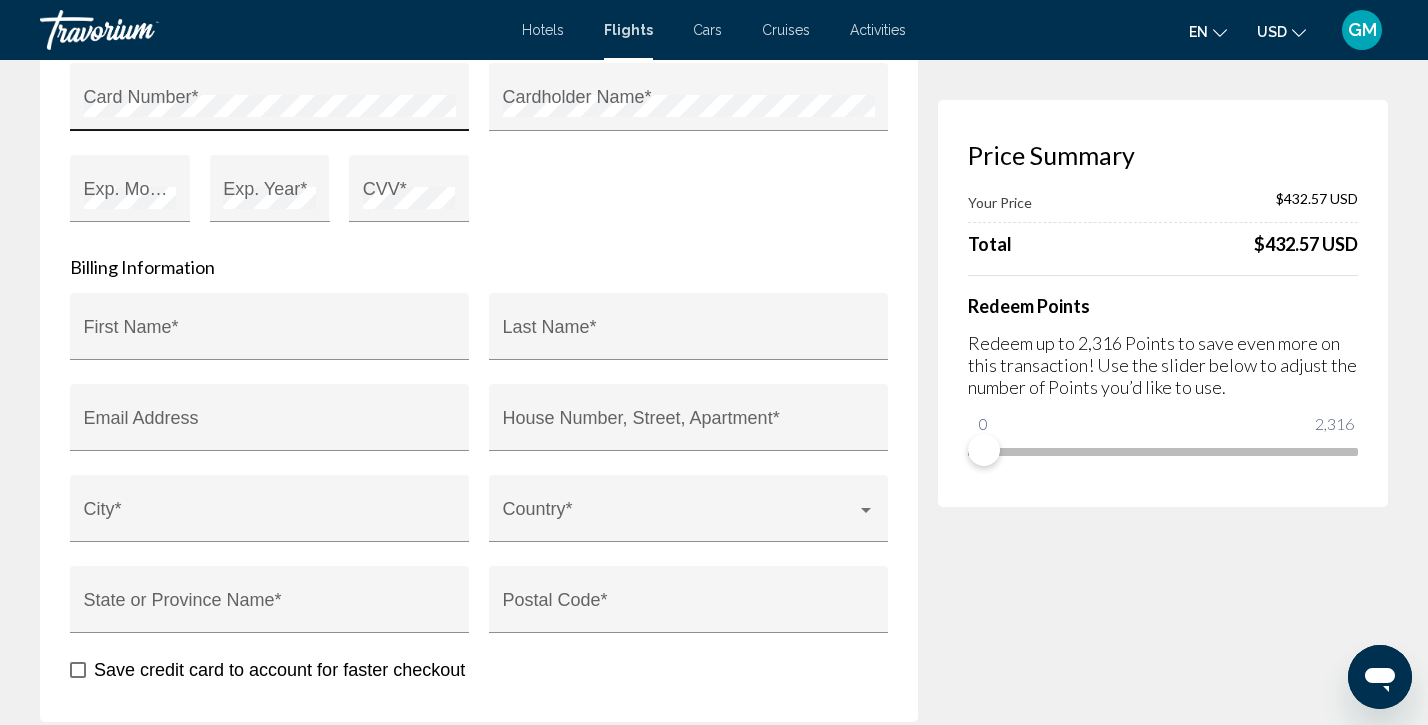 click on "Card Number  *" at bounding box center (270, 104) 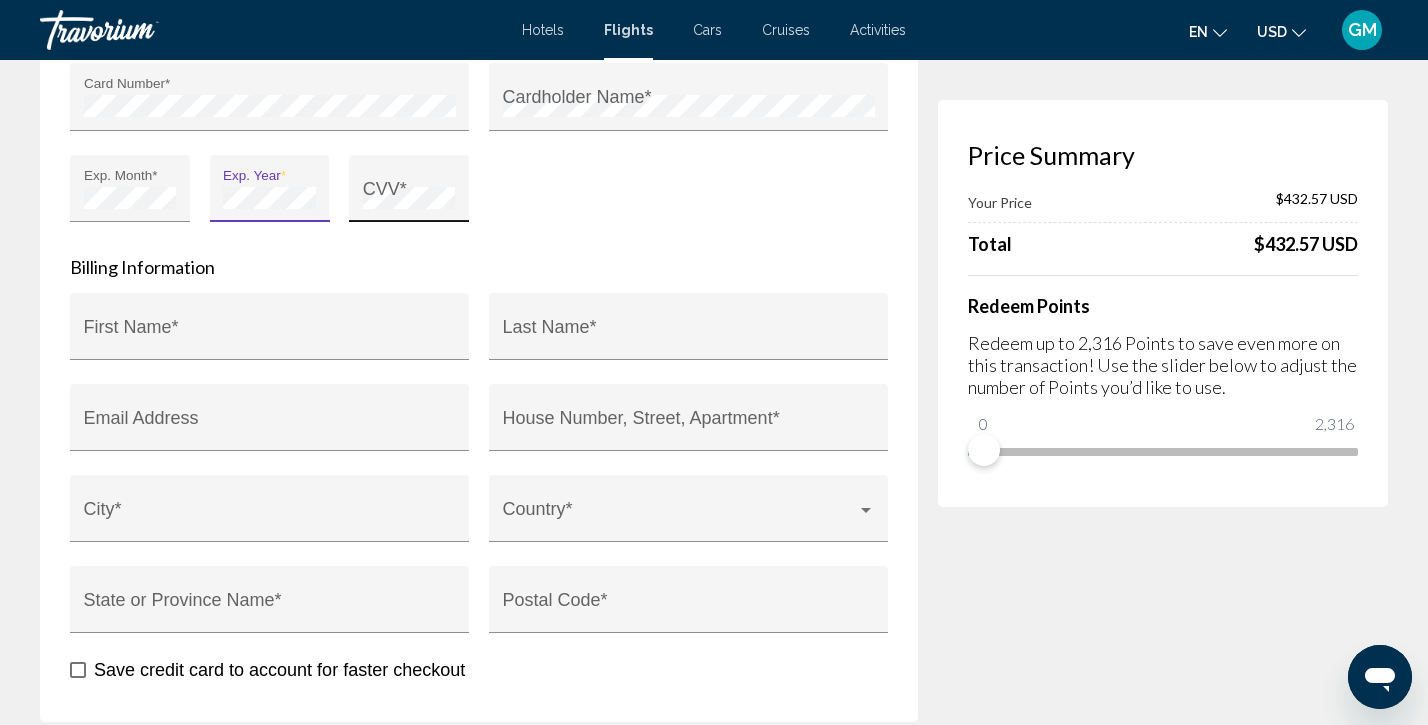 click on "CVV  *" at bounding box center (409, 195) 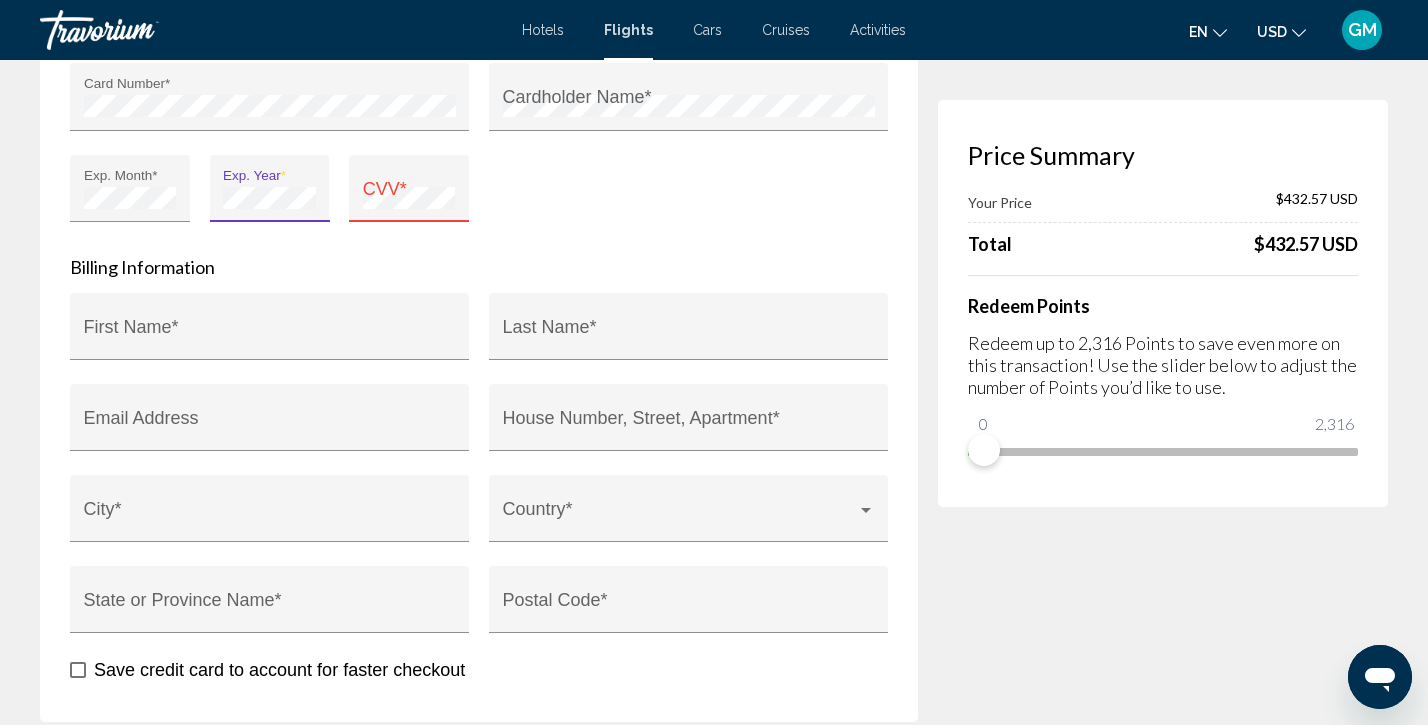 click on "CVV  *" at bounding box center (409, 195) 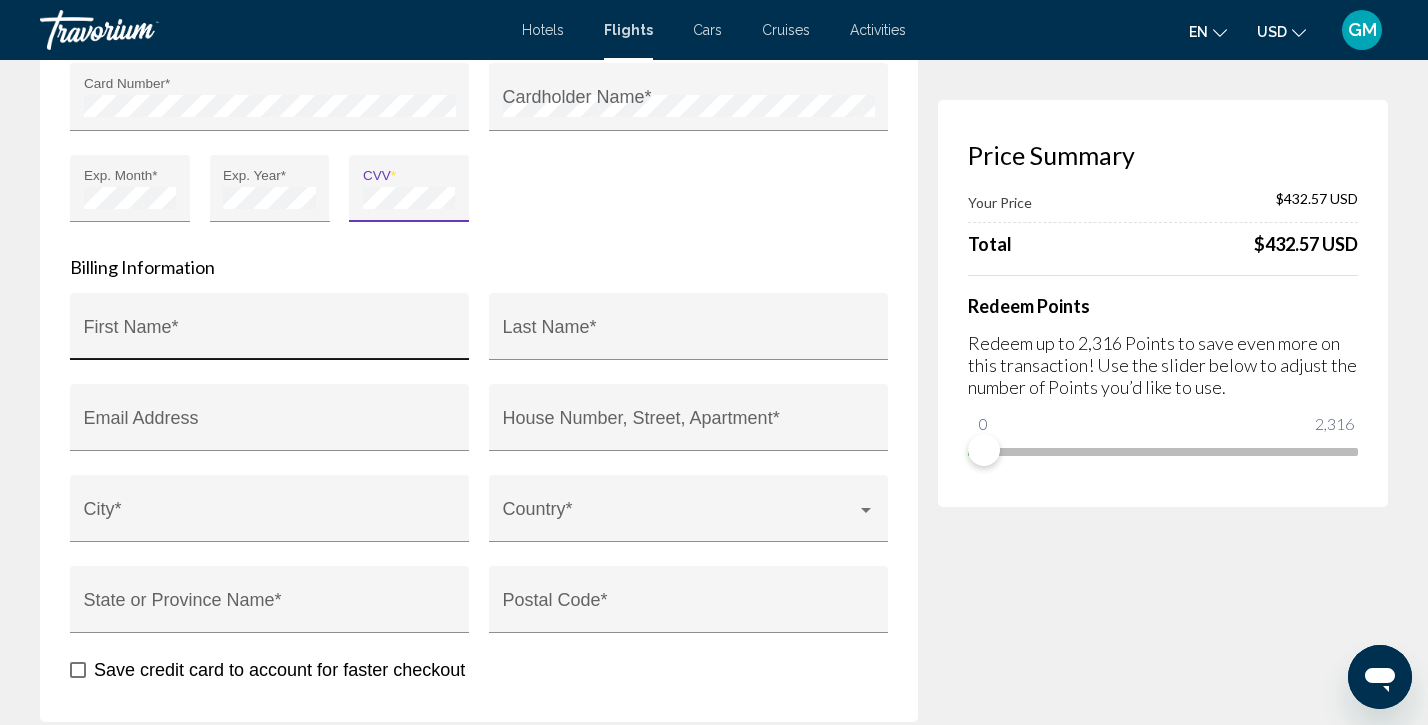 click on "First Name  *" at bounding box center (270, 333) 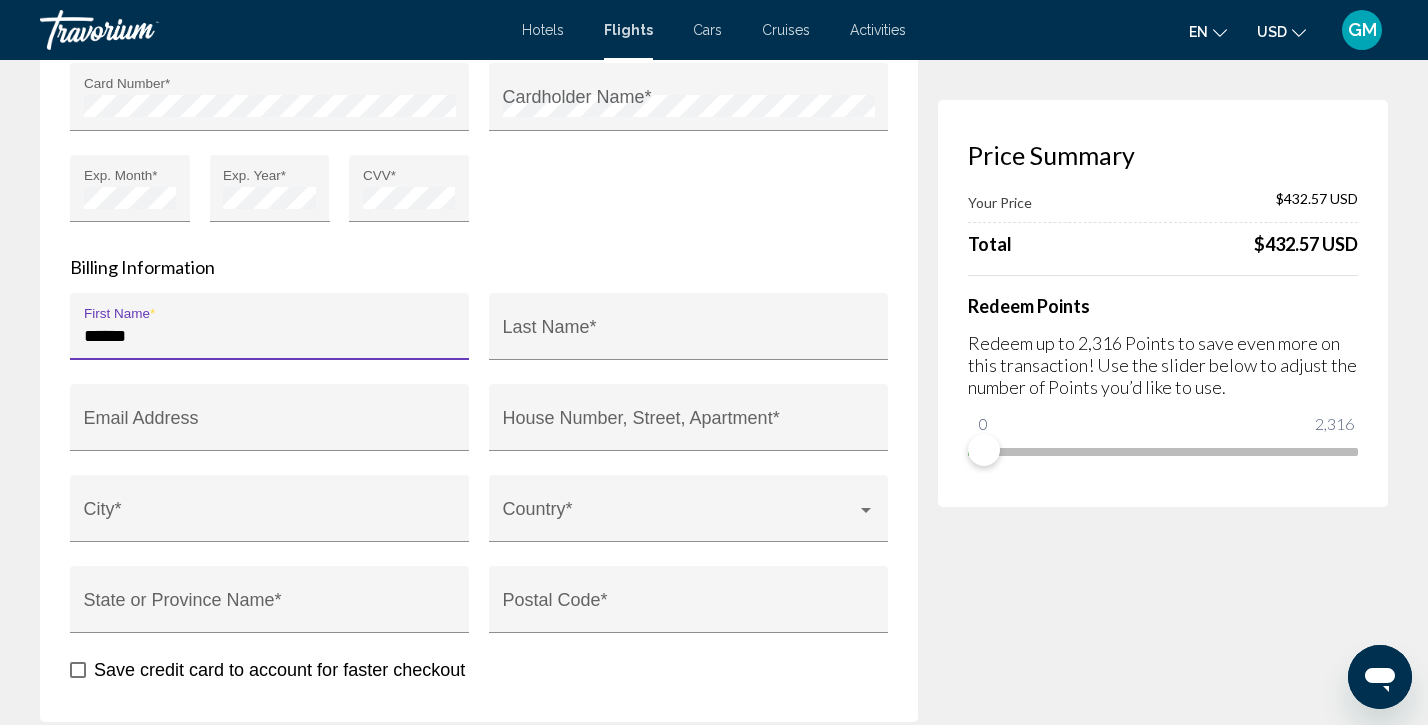 type on "******" 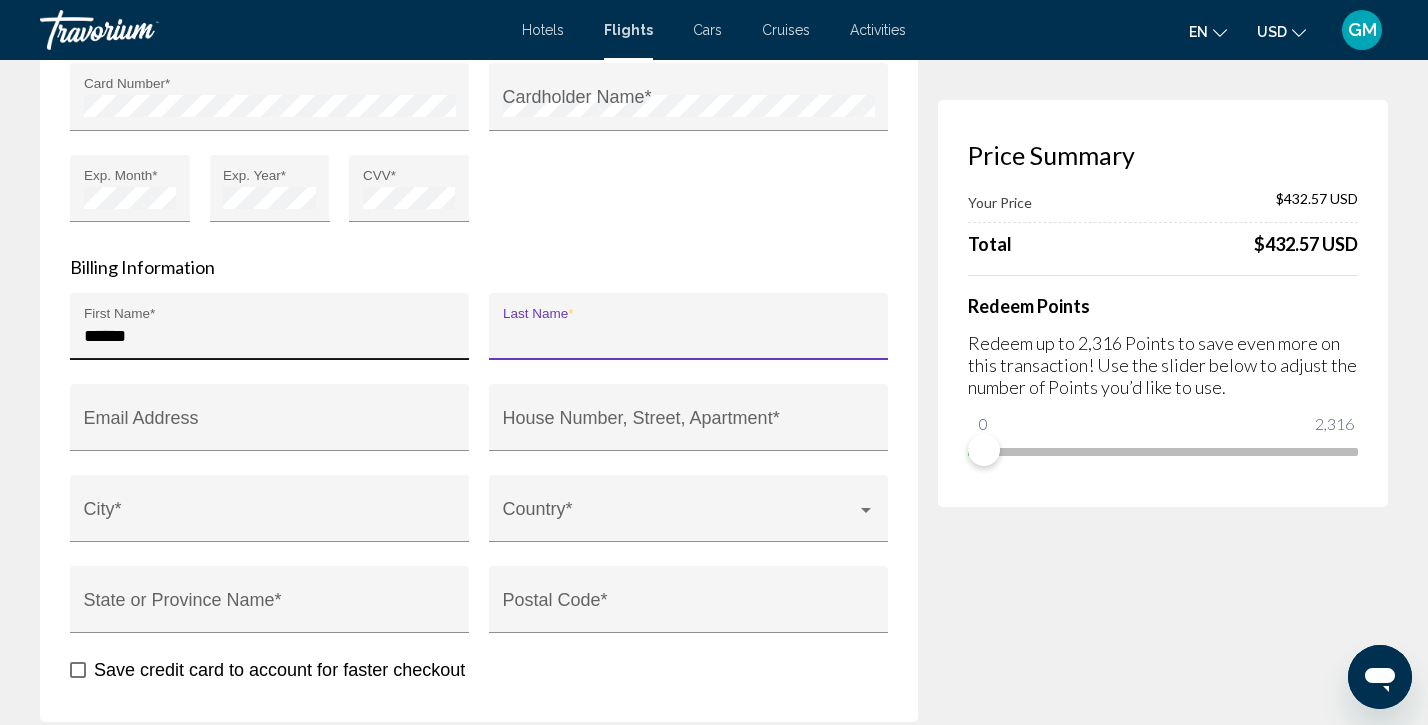 type on "**********" 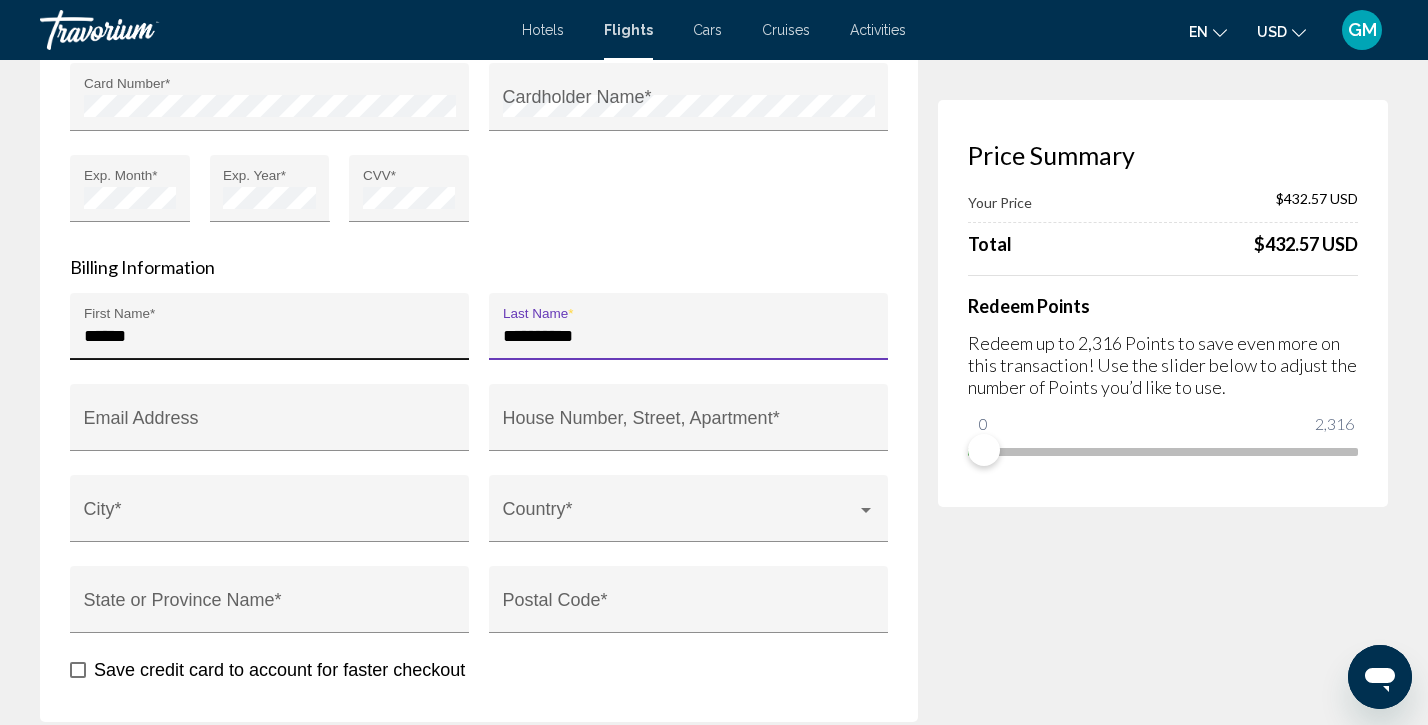 type on "**********" 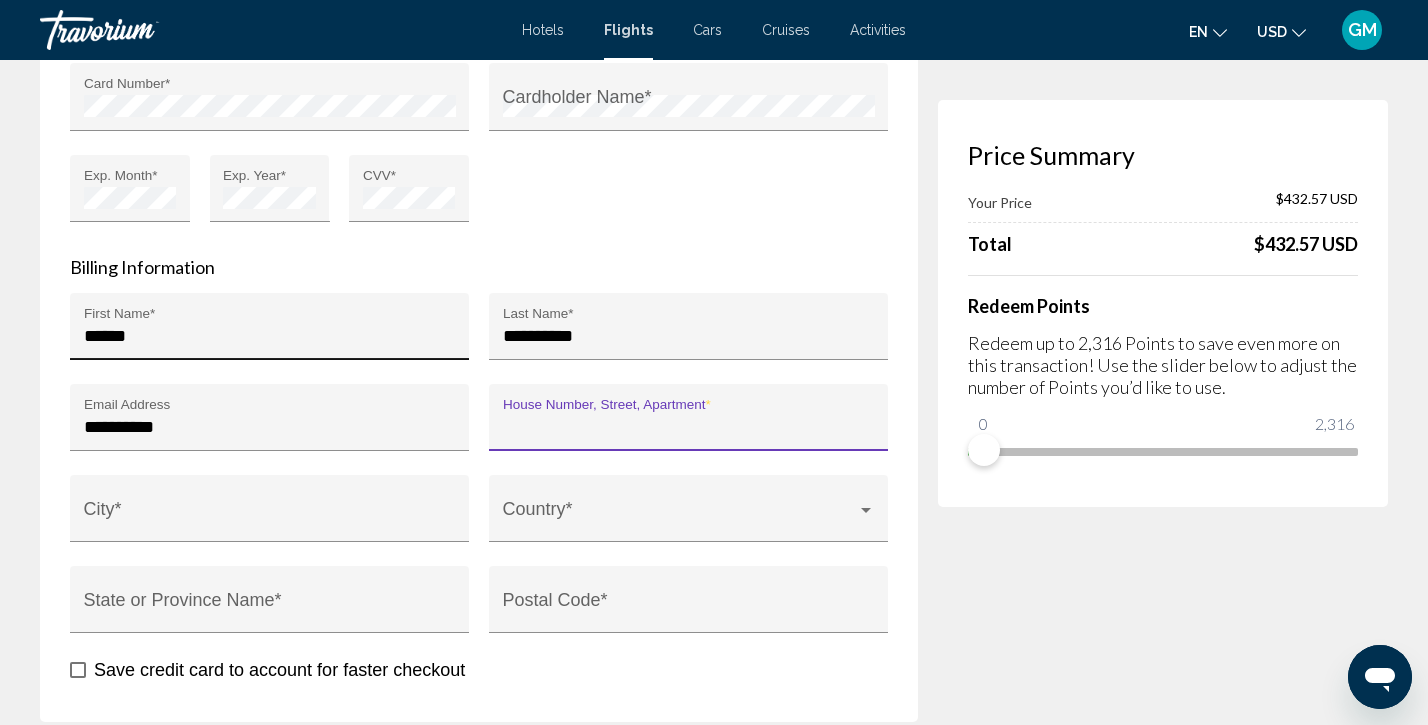 type on "**********" 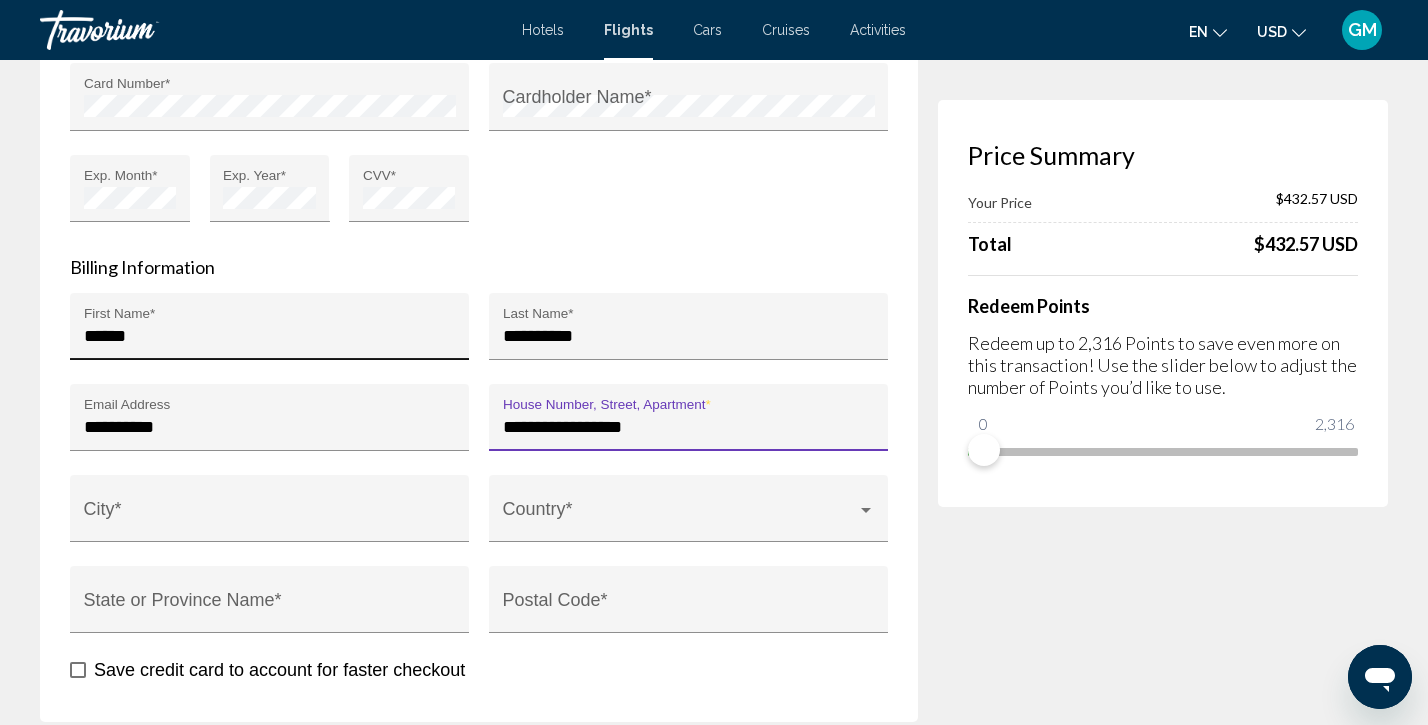 type on "*********" 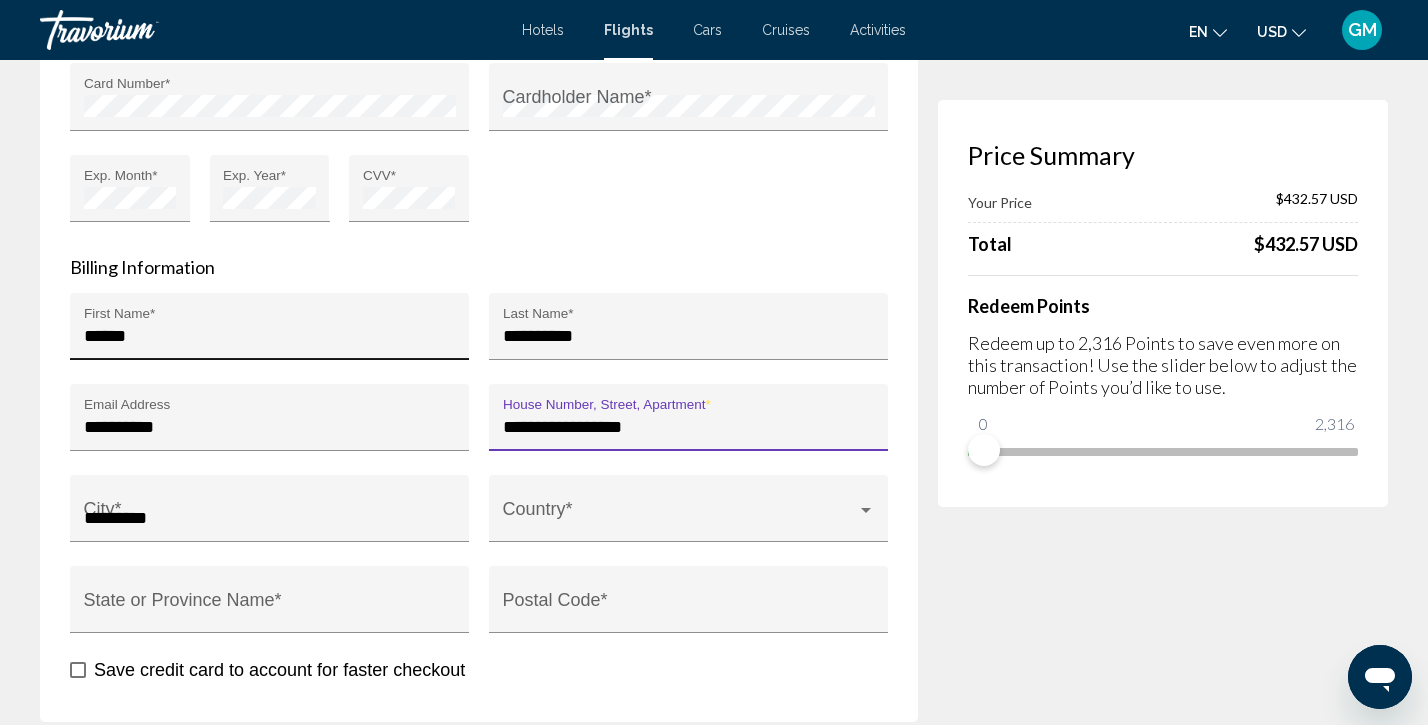 type on "**" 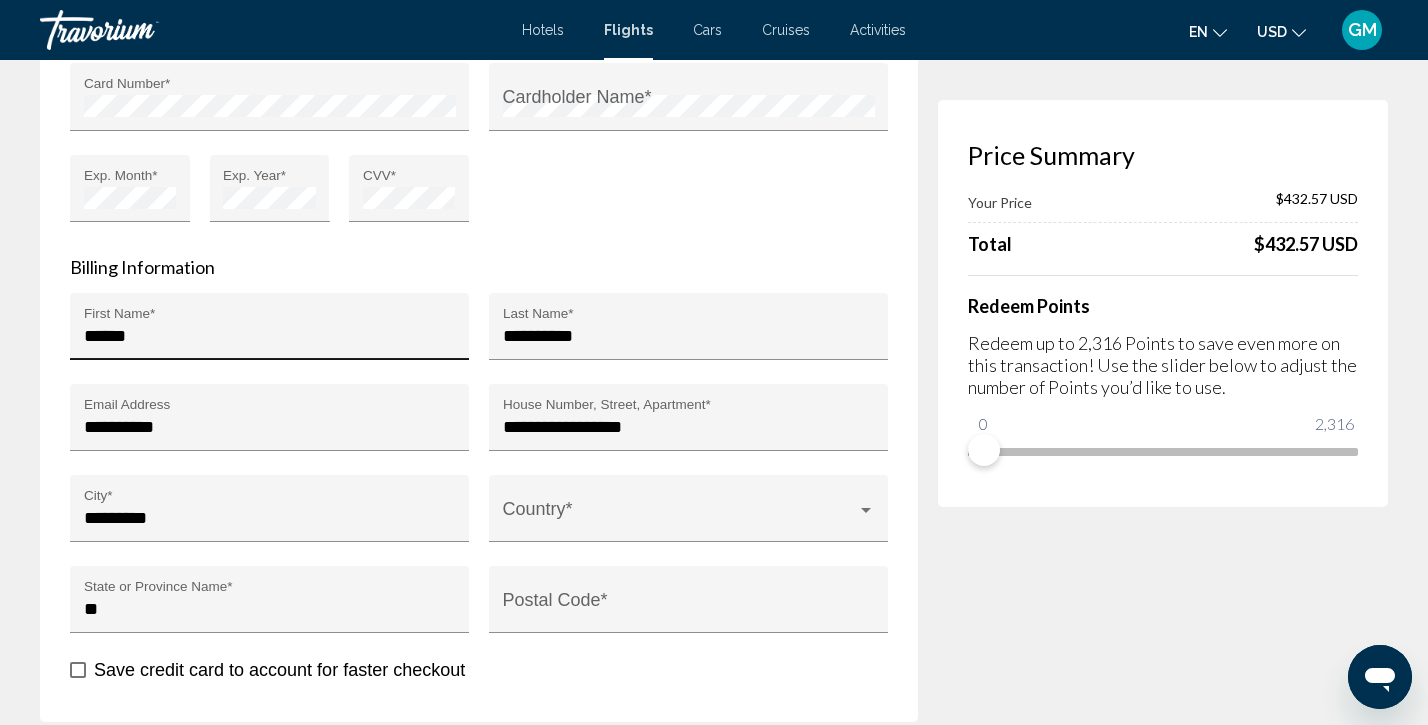 type on "*****" 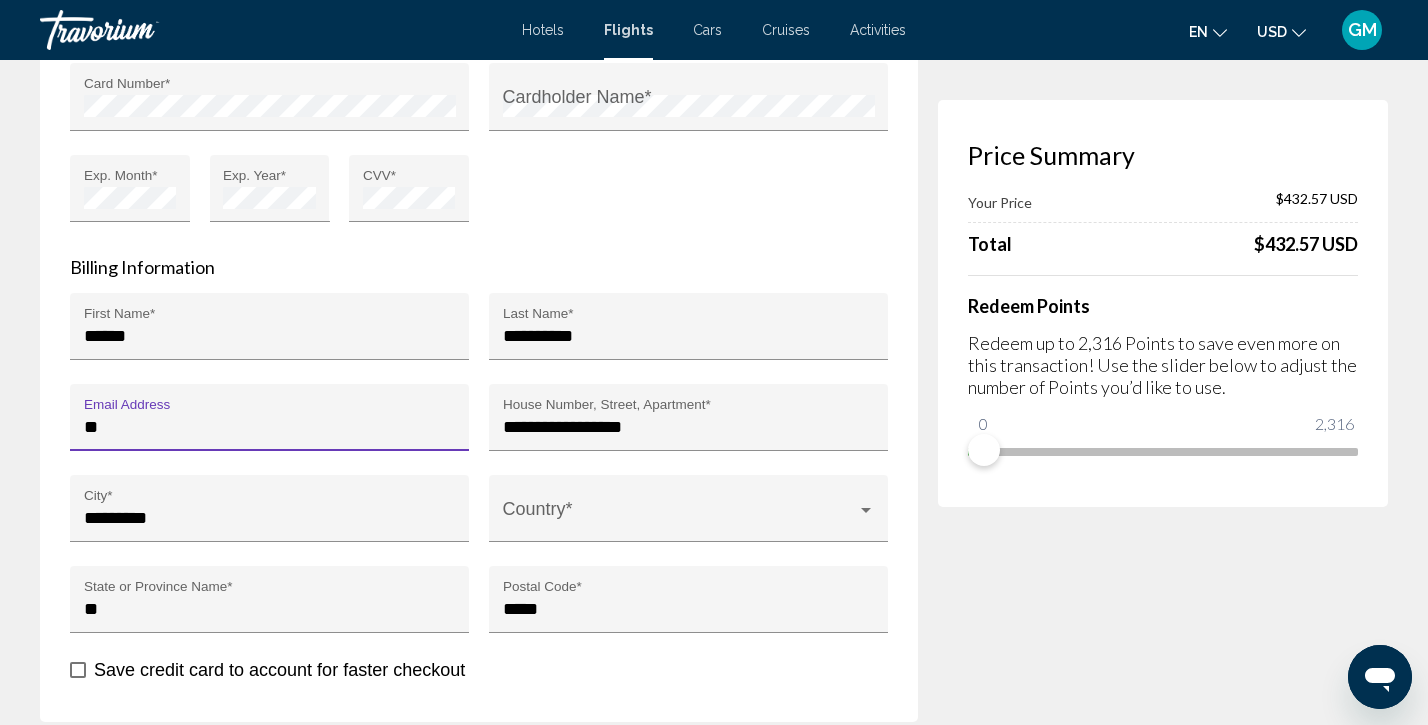 type on "*" 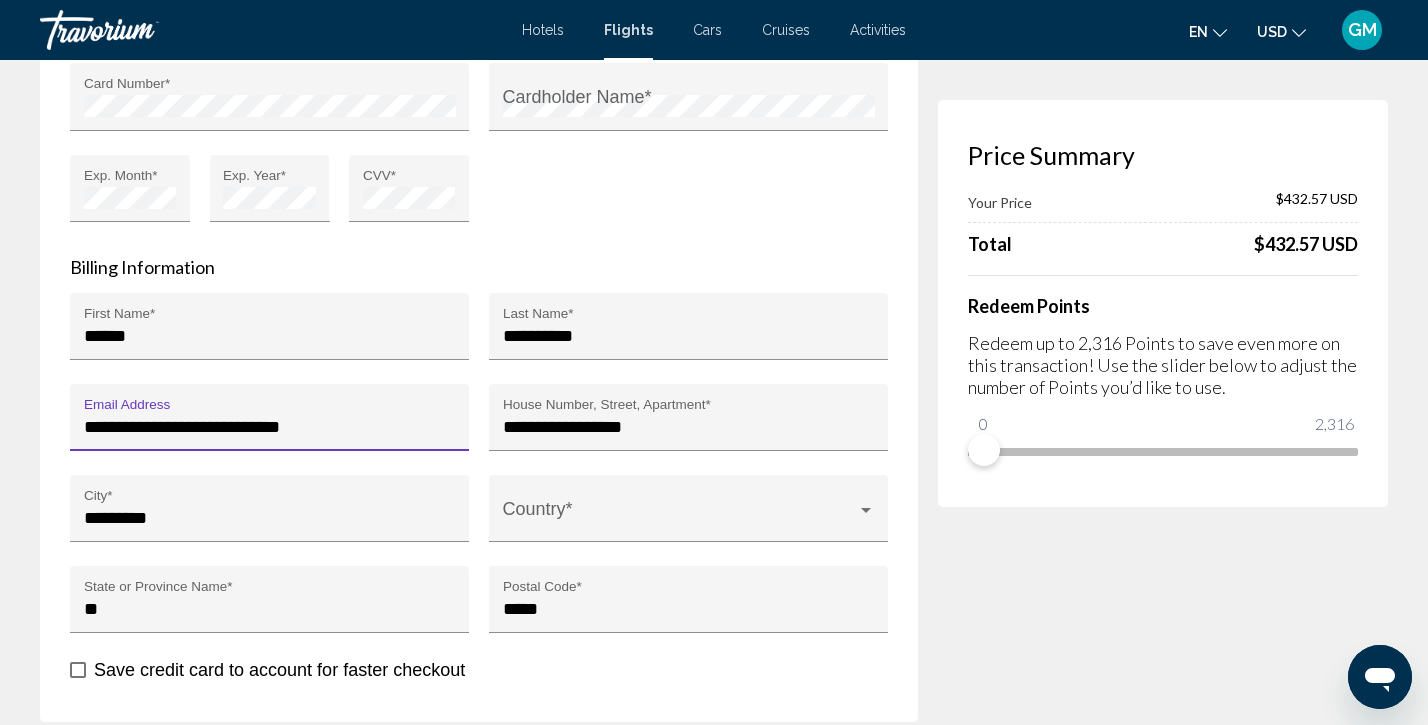 type on "**********" 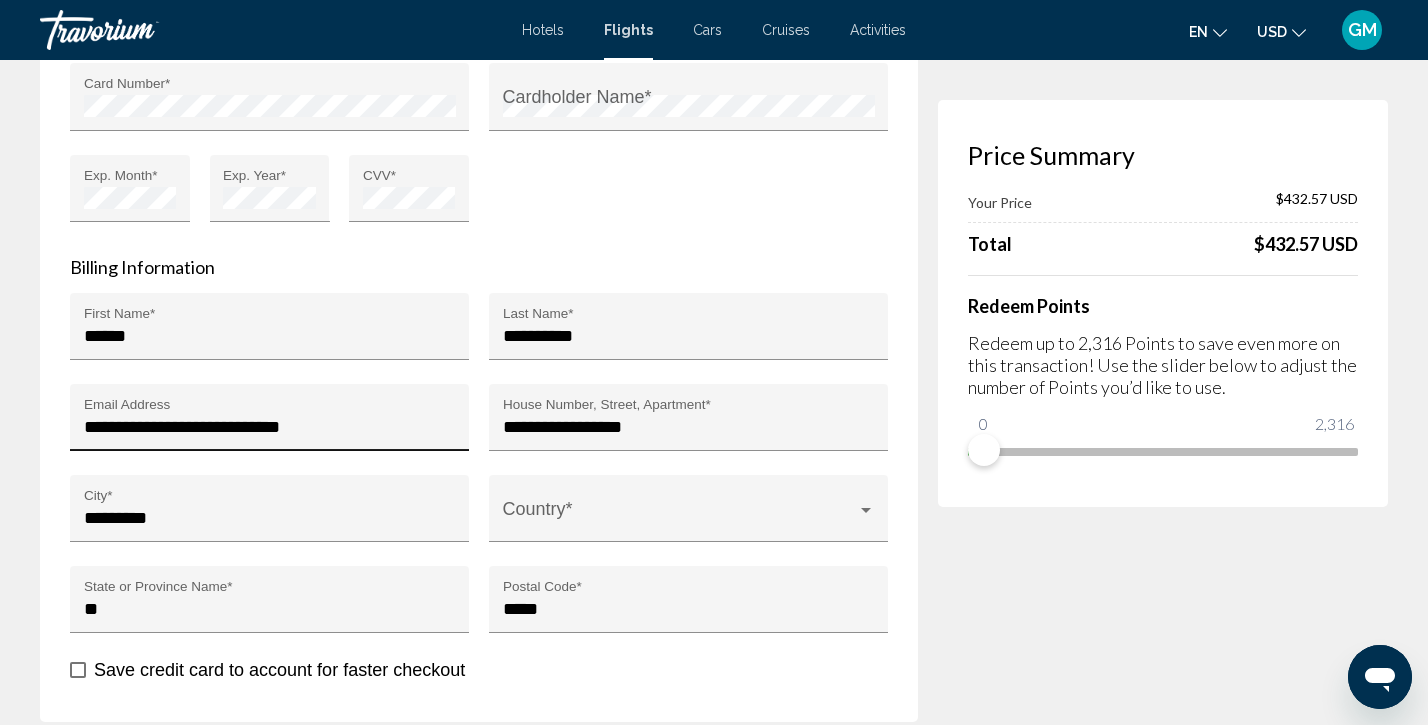 click on "**********" at bounding box center [270, 424] 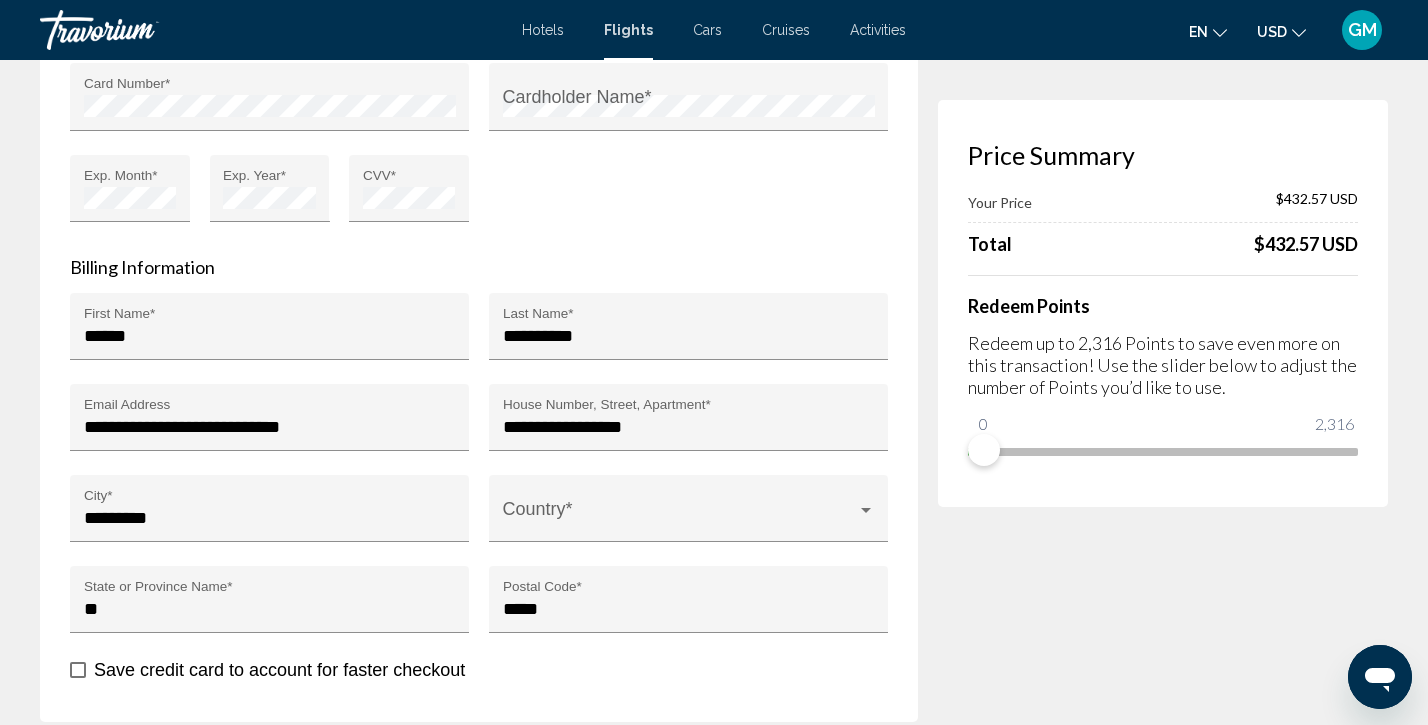click on "Price Summary Your Price $432.57 USD Total  $432.57 USD  Redeem  Points Redeem up to 2,316  Points to save even more on this transaction! Use the slider below to adjust the number of Points you’d like to use. 0 2,316 0" at bounding box center [1163, -954] 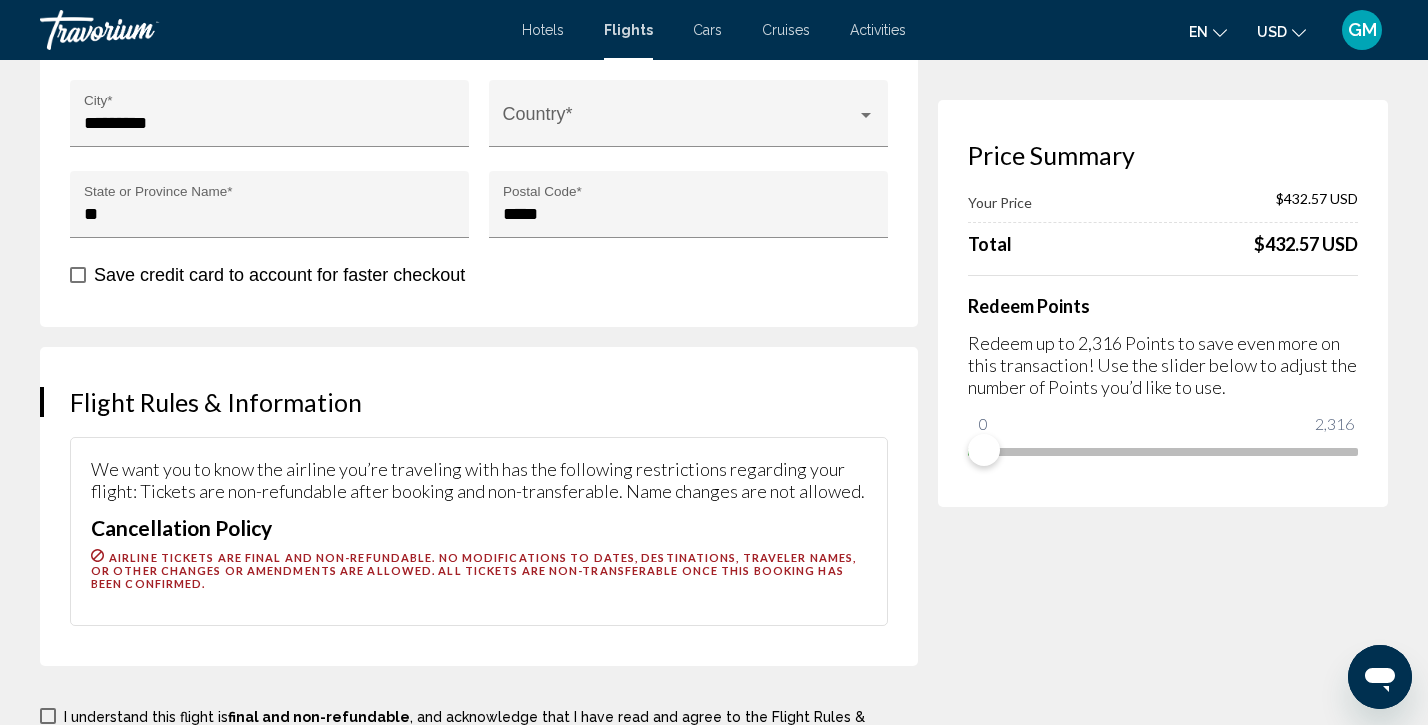 scroll, scrollTop: 3756, scrollLeft: 0, axis: vertical 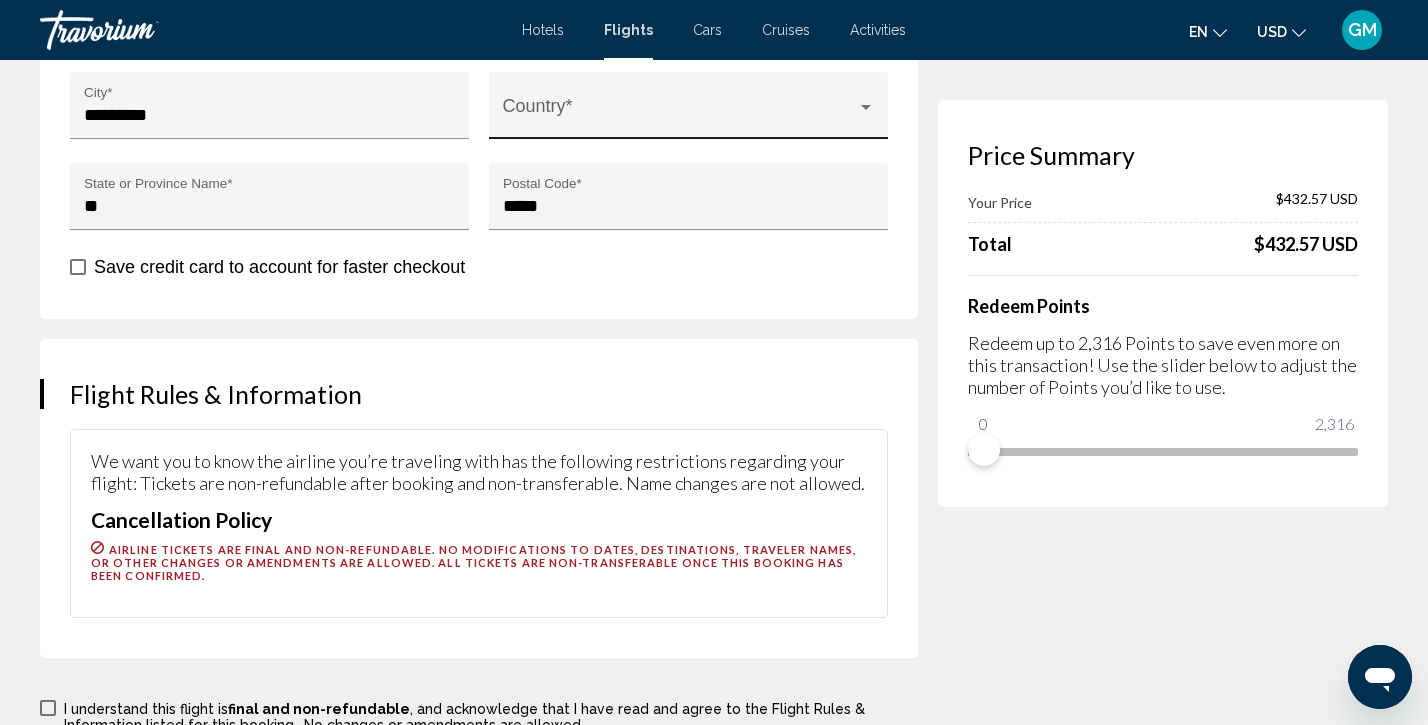 click at bounding box center (866, 107) 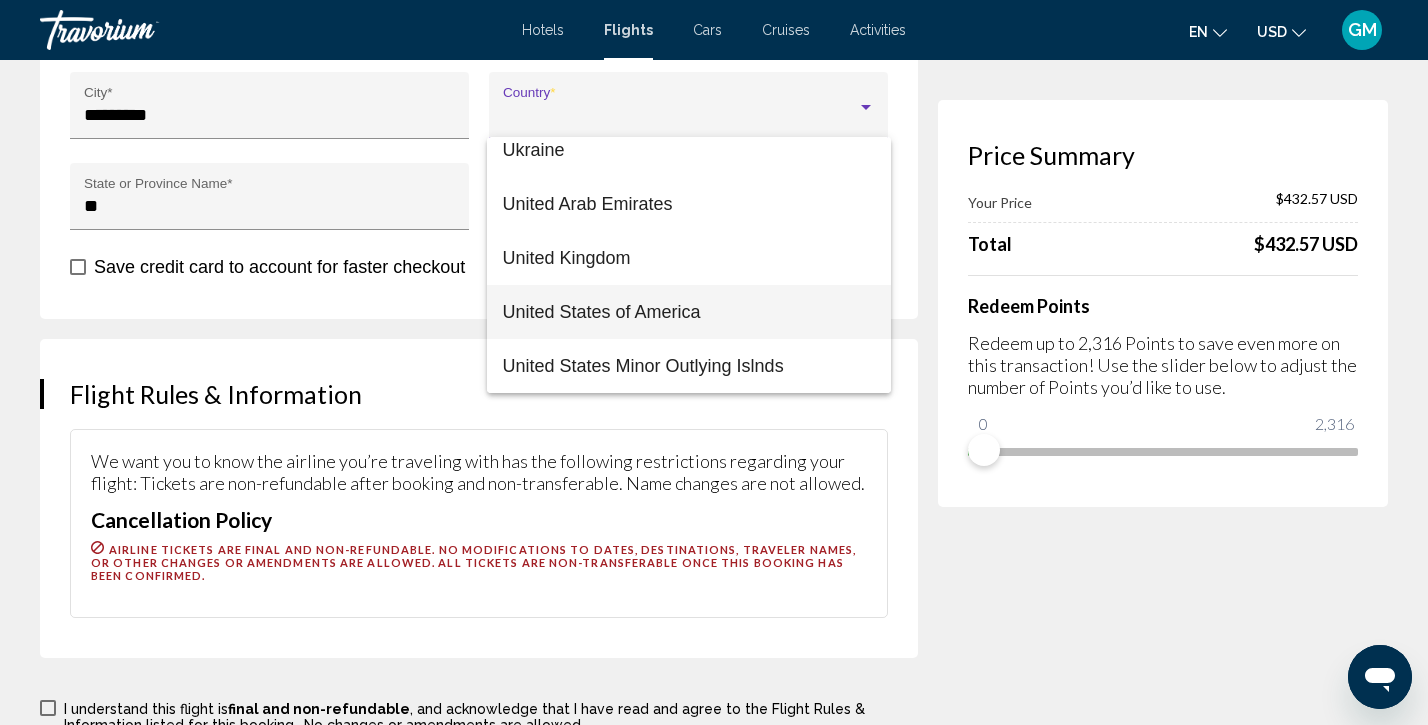scroll, scrollTop: 13028, scrollLeft: 0, axis: vertical 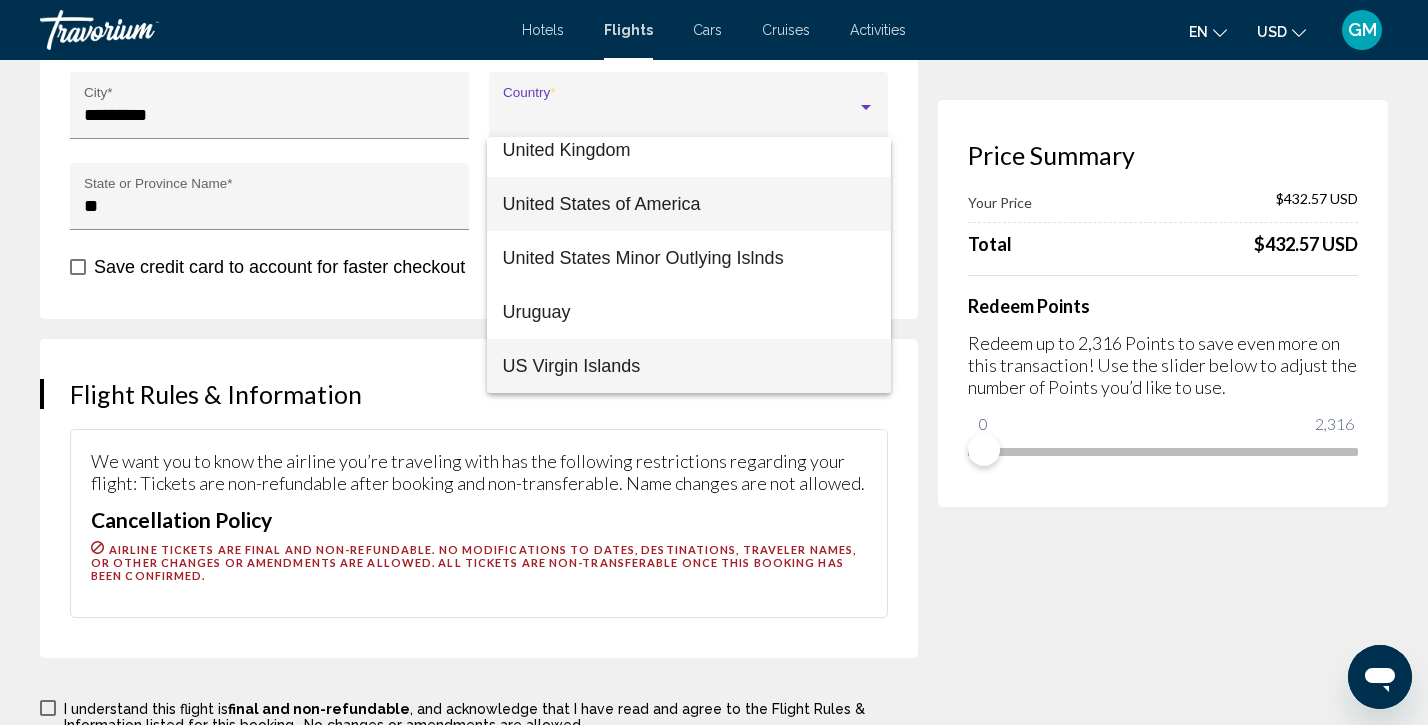 click on "United States of America" at bounding box center [689, 204] 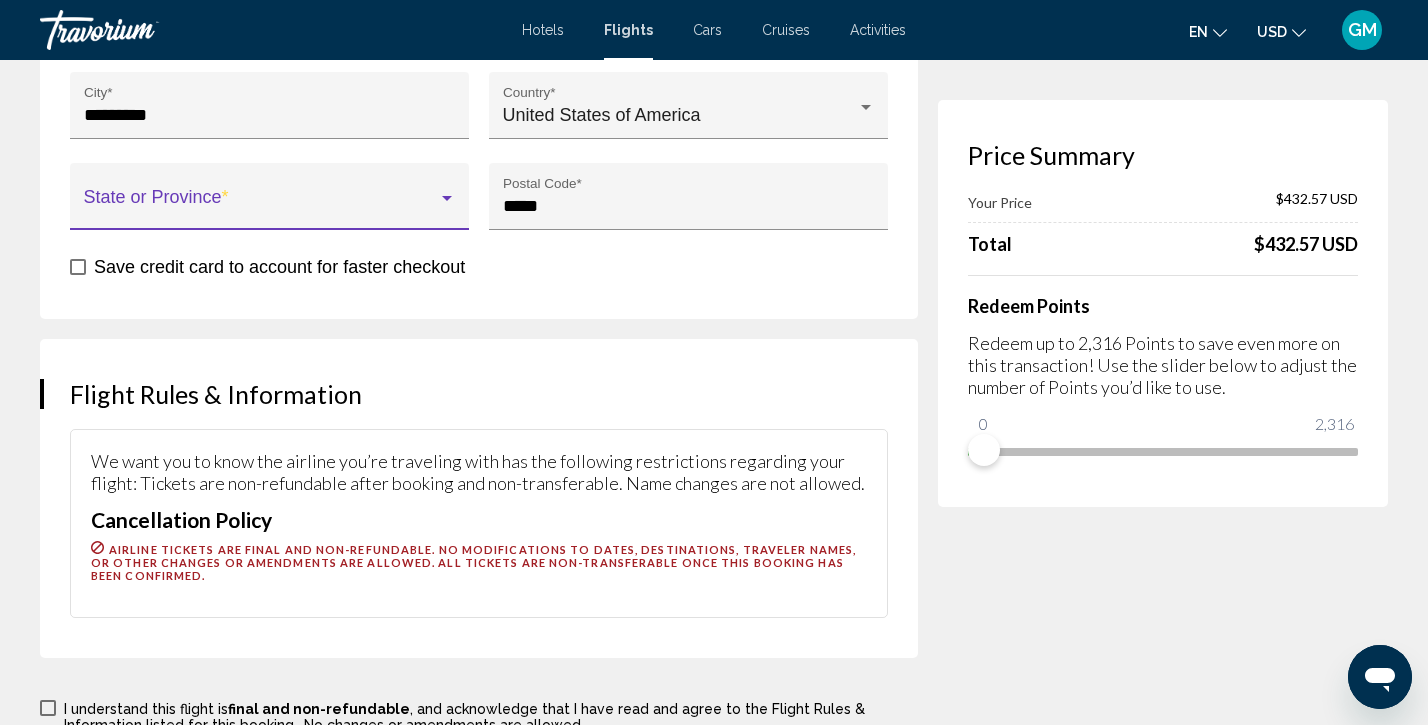 click at bounding box center (447, 198) 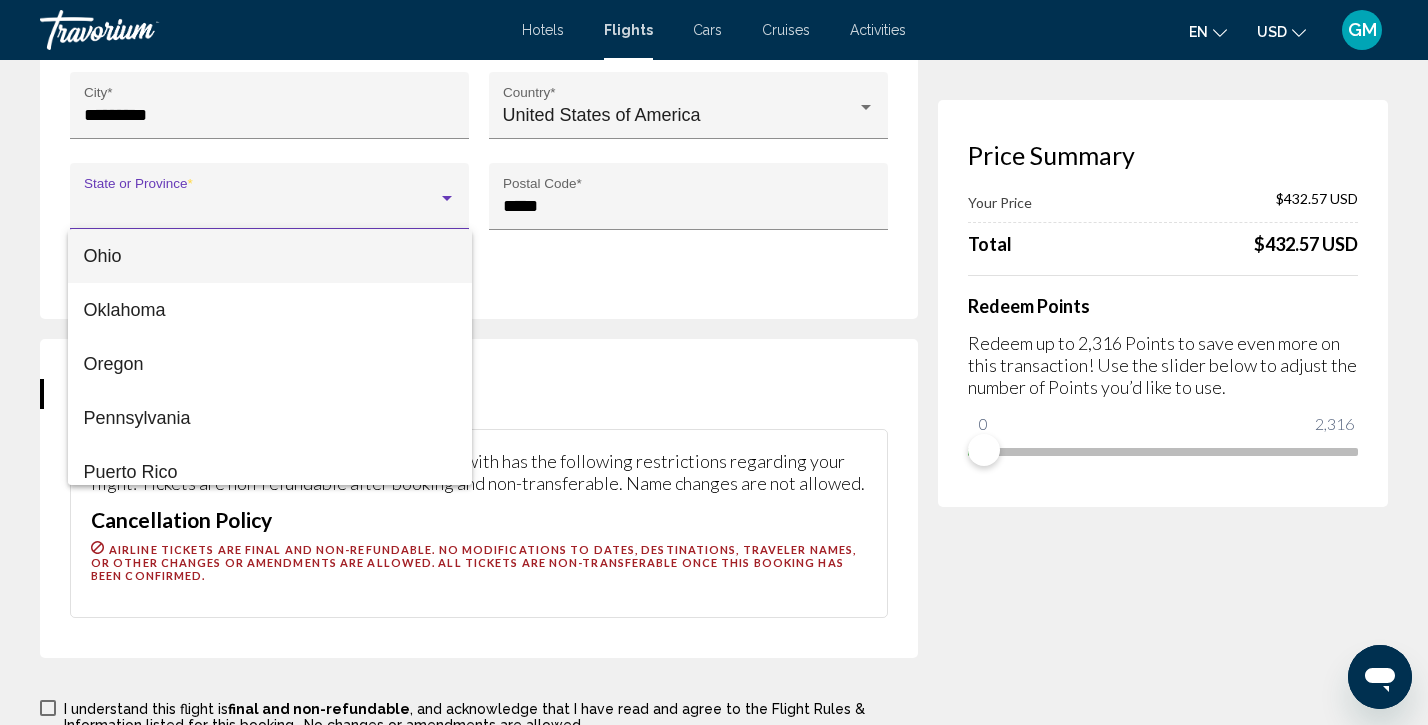 scroll, scrollTop: 1836, scrollLeft: 0, axis: vertical 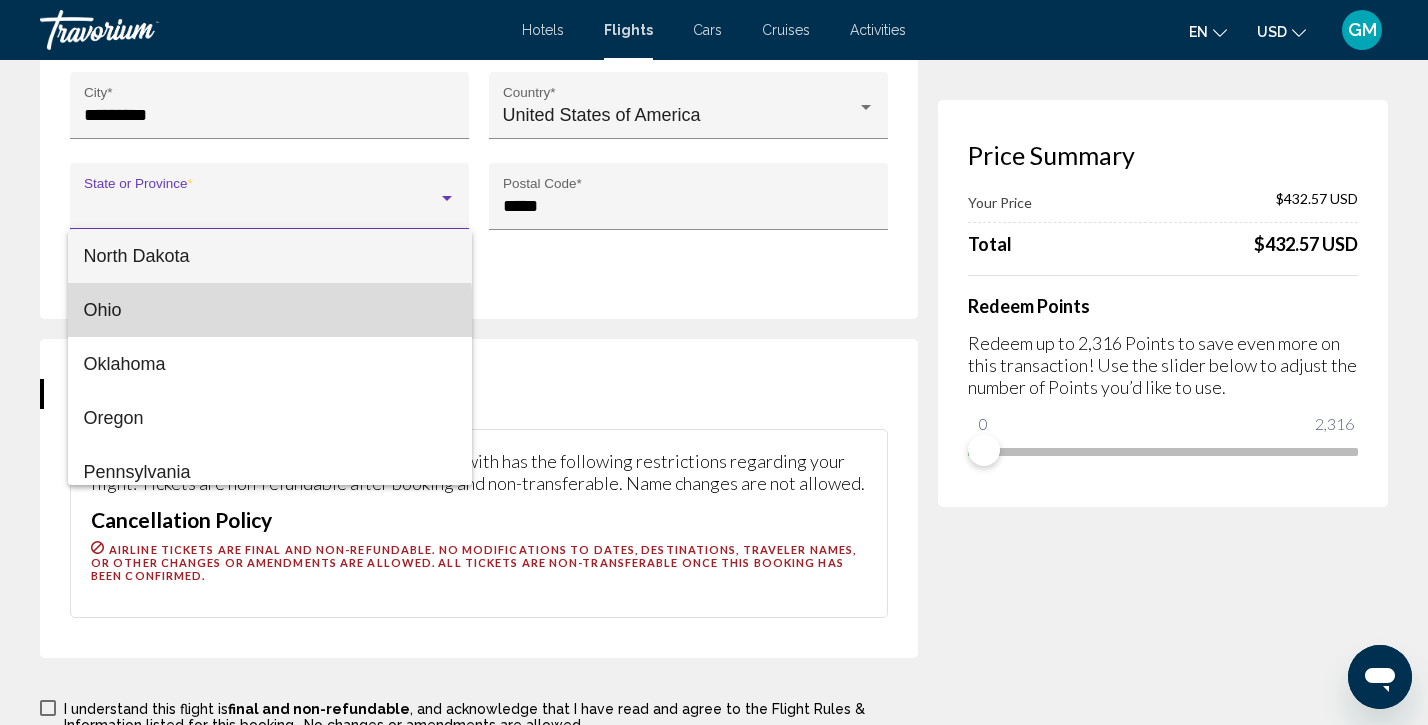 click on "Ohio" at bounding box center (270, 310) 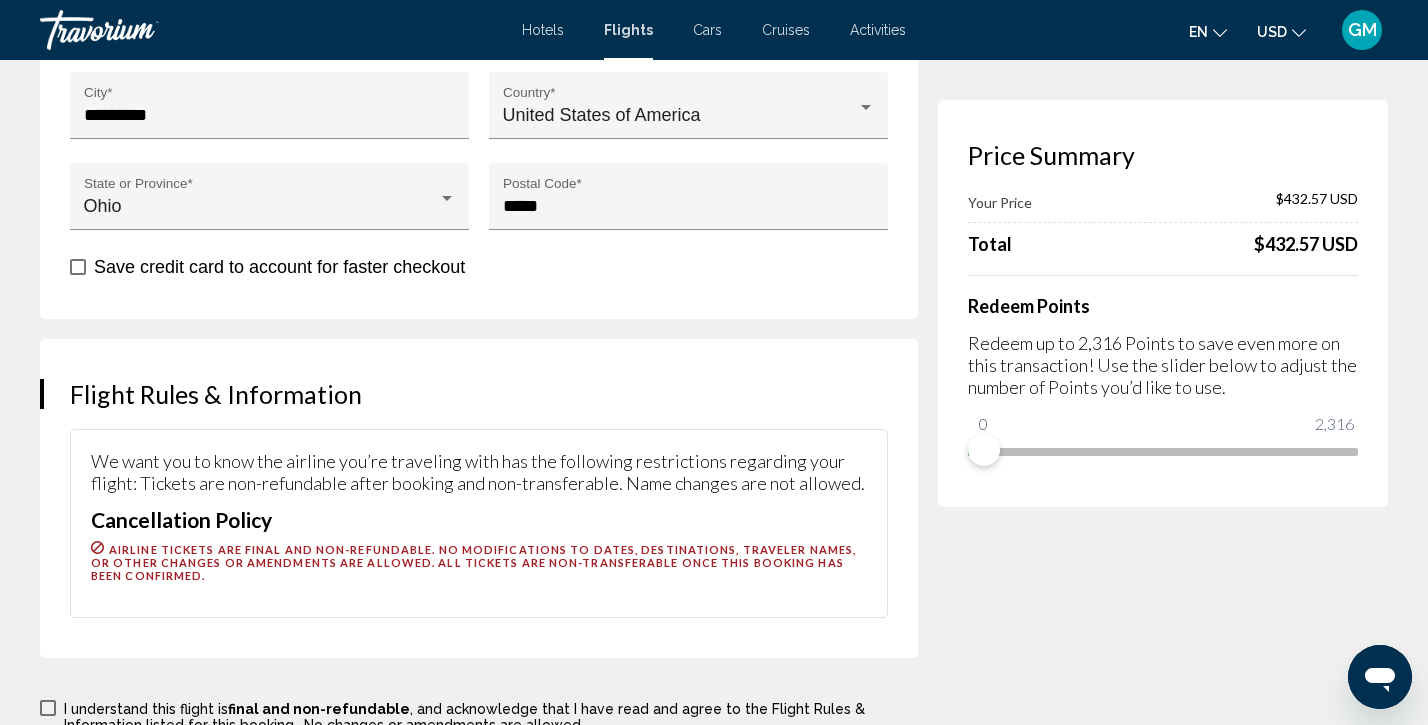 click on "Flight Rules & Information We want you to know the airline you’re traveling with has the following restrictions regarding your flight: Tickets are non-refundable after booking and non-transferable. Name changes are not allowed. Cancellation Policy
Airline tickets are final and non-refundable. No modifications to dates, destinations, traveler names, or other changes or amendments are allowed. All tickets are non-transferable once this booking has been confirmed." at bounding box center [479, 498] 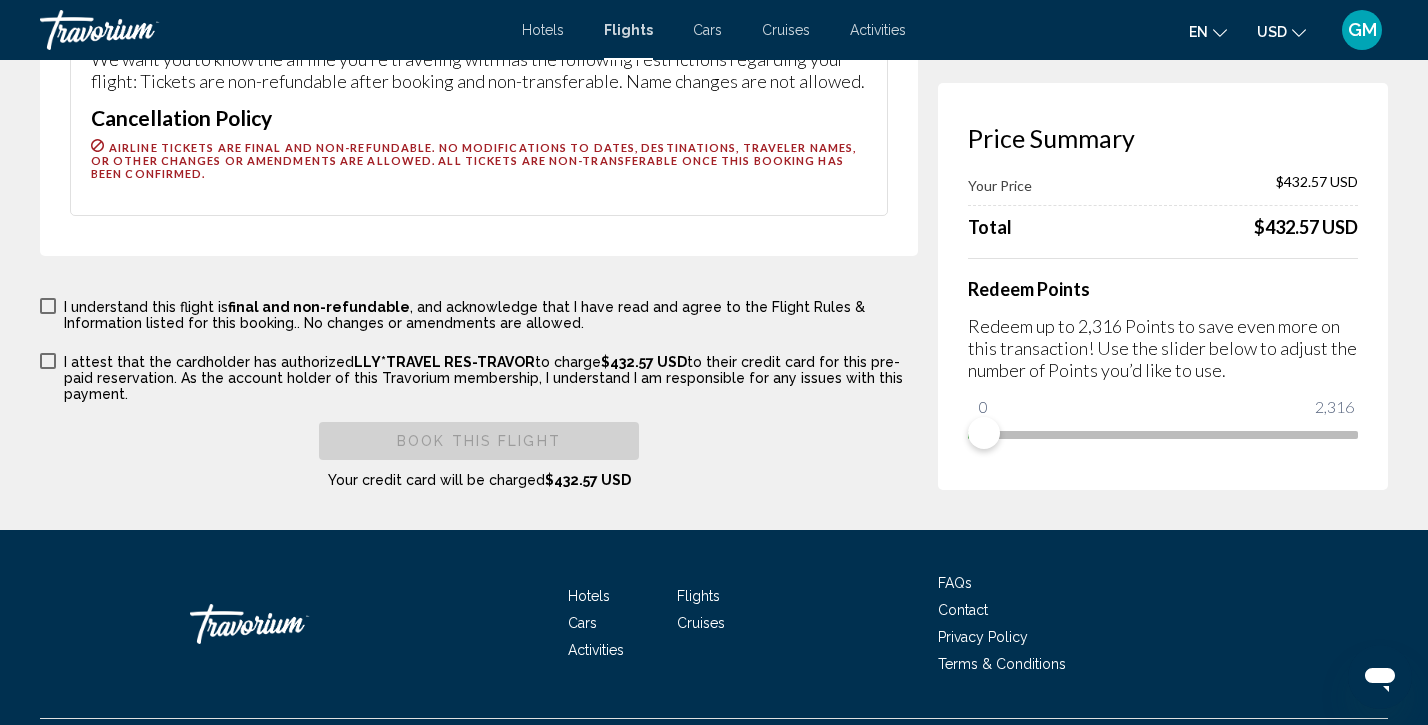 scroll, scrollTop: 4160, scrollLeft: 0, axis: vertical 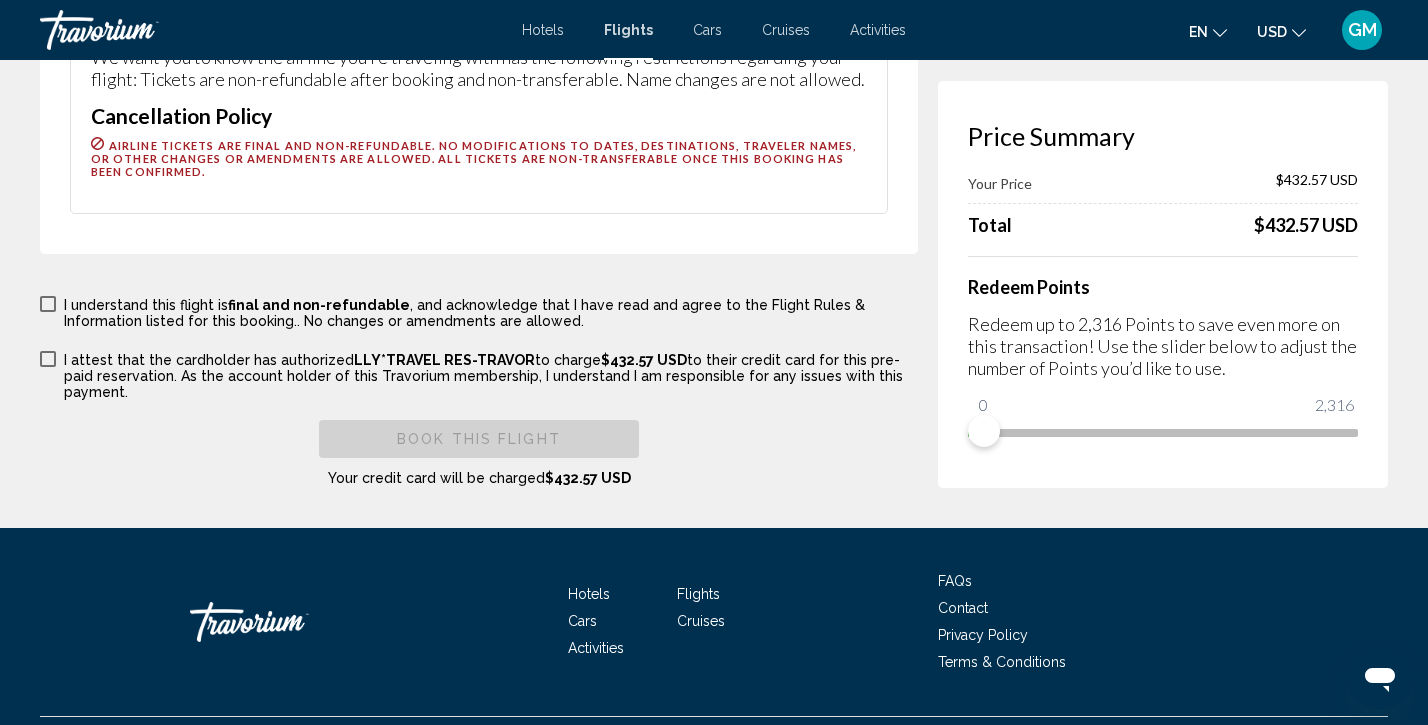 click at bounding box center [48, 304] 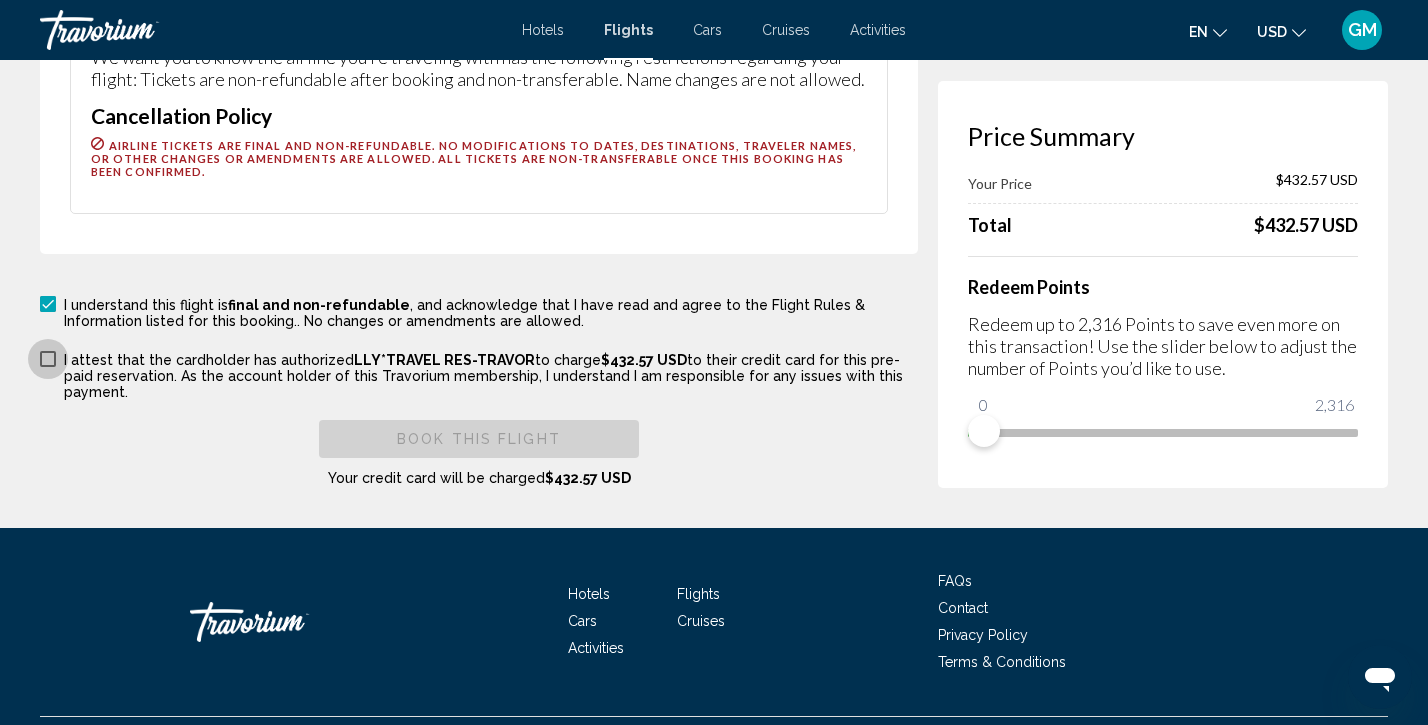 click at bounding box center [48, 359] 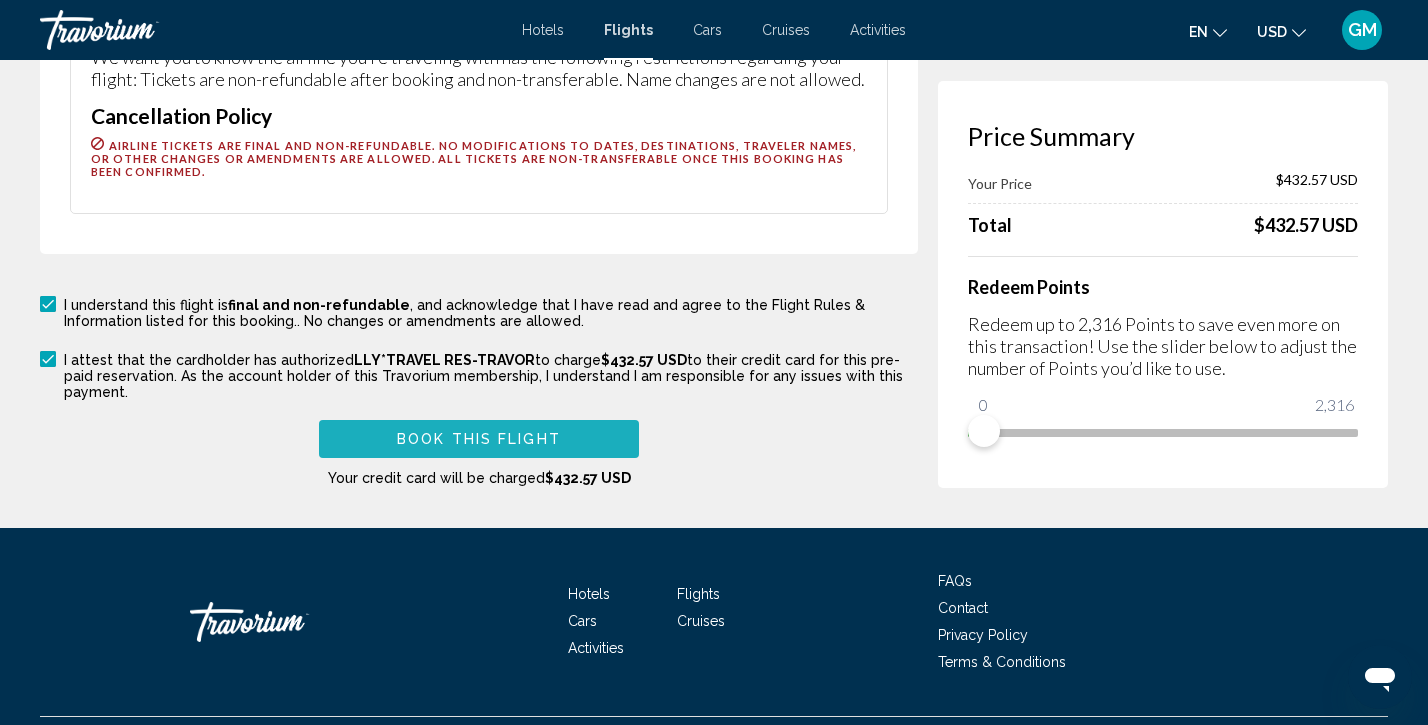 click on "Book this flight" at bounding box center (479, 440) 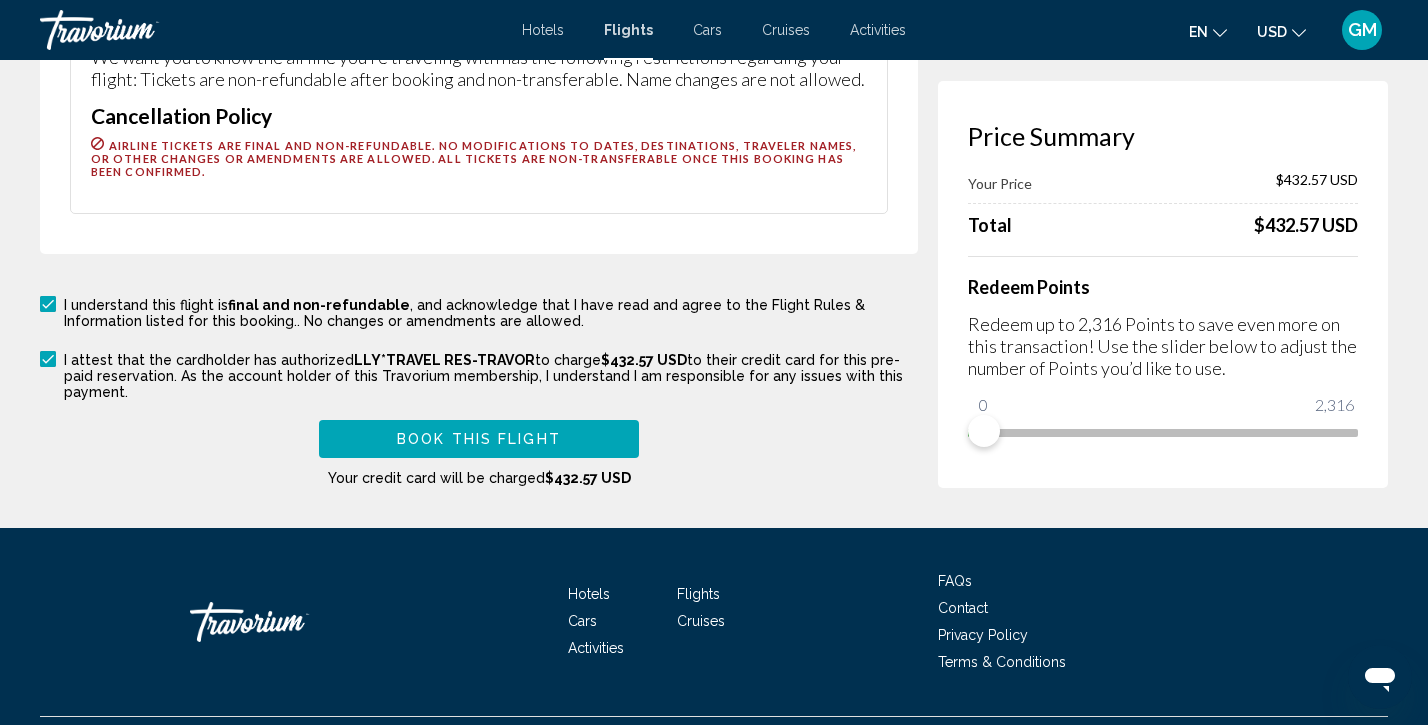 scroll, scrollTop: 3145, scrollLeft: 0, axis: vertical 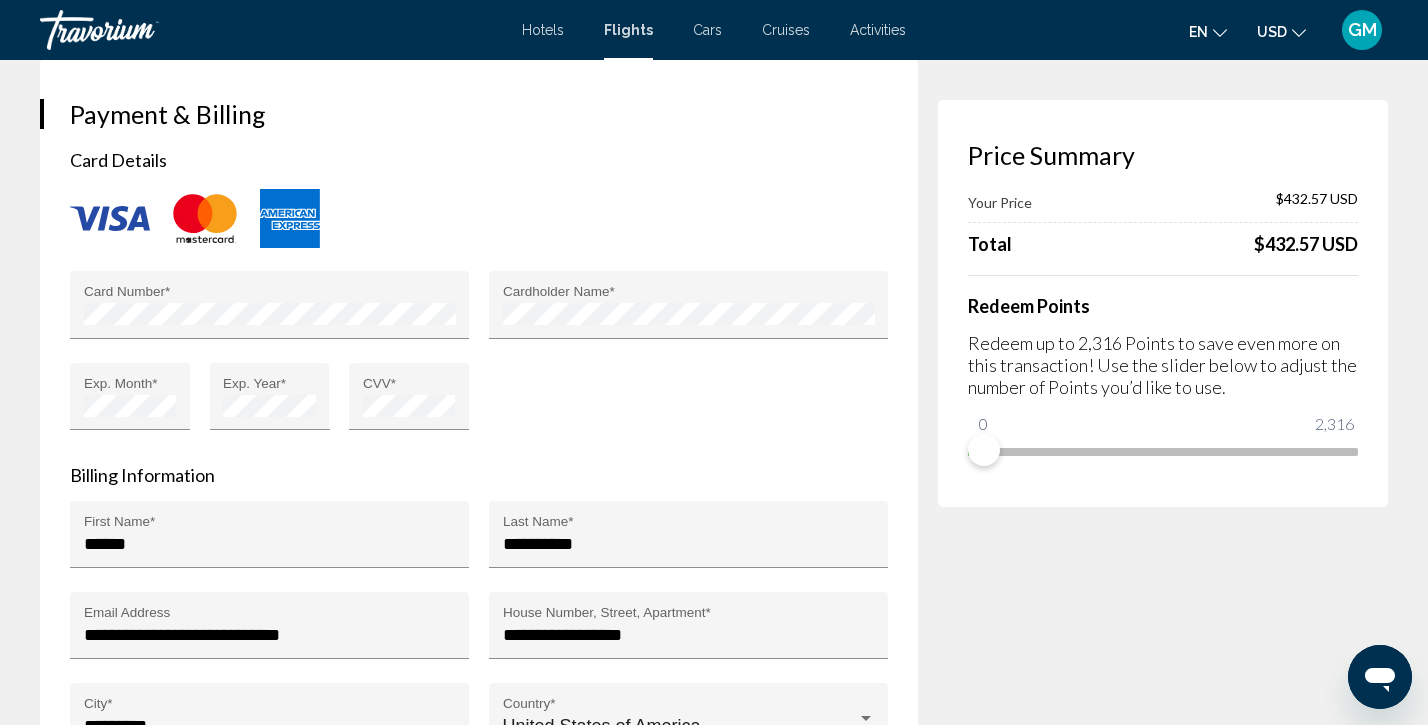 click on "Card Number  * Cardholder Name  * Exp. Month  * Exp. Year  * CVV  *" at bounding box center (479, 362) 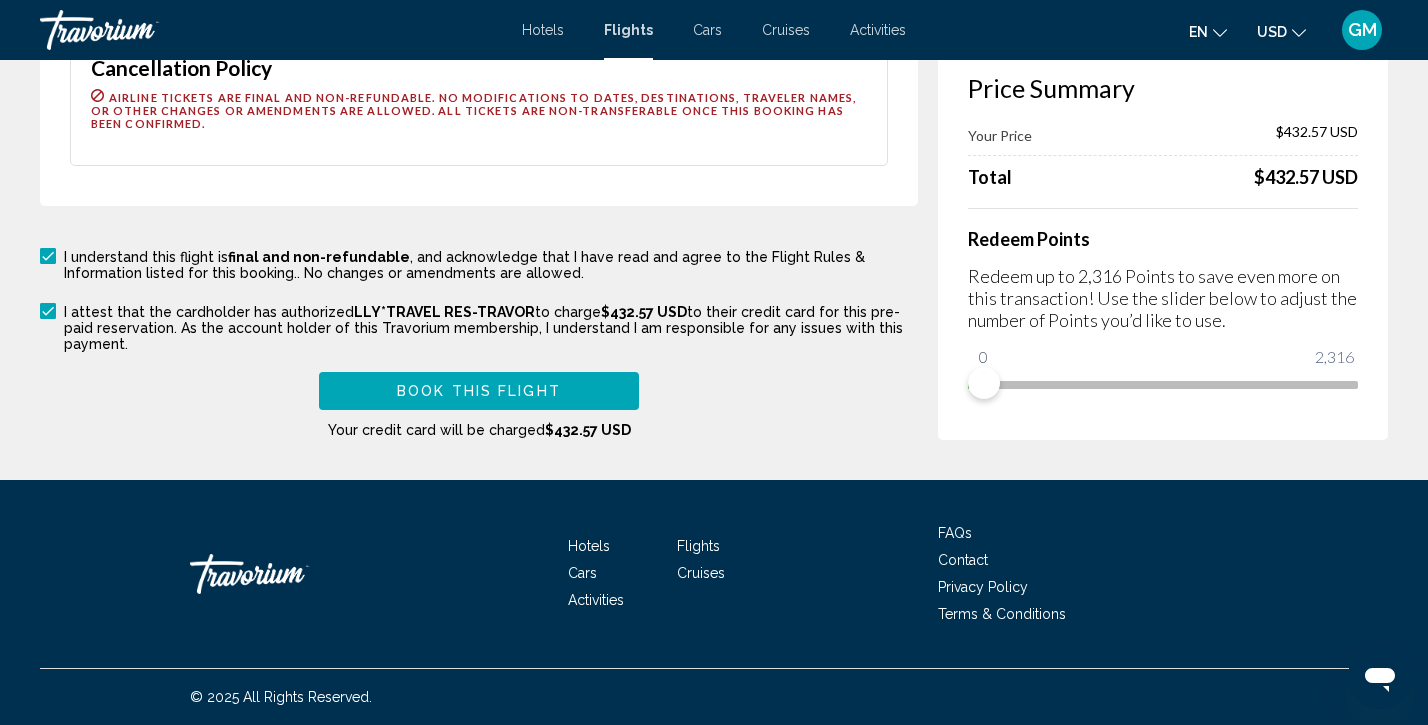 scroll, scrollTop: 4242, scrollLeft: 0, axis: vertical 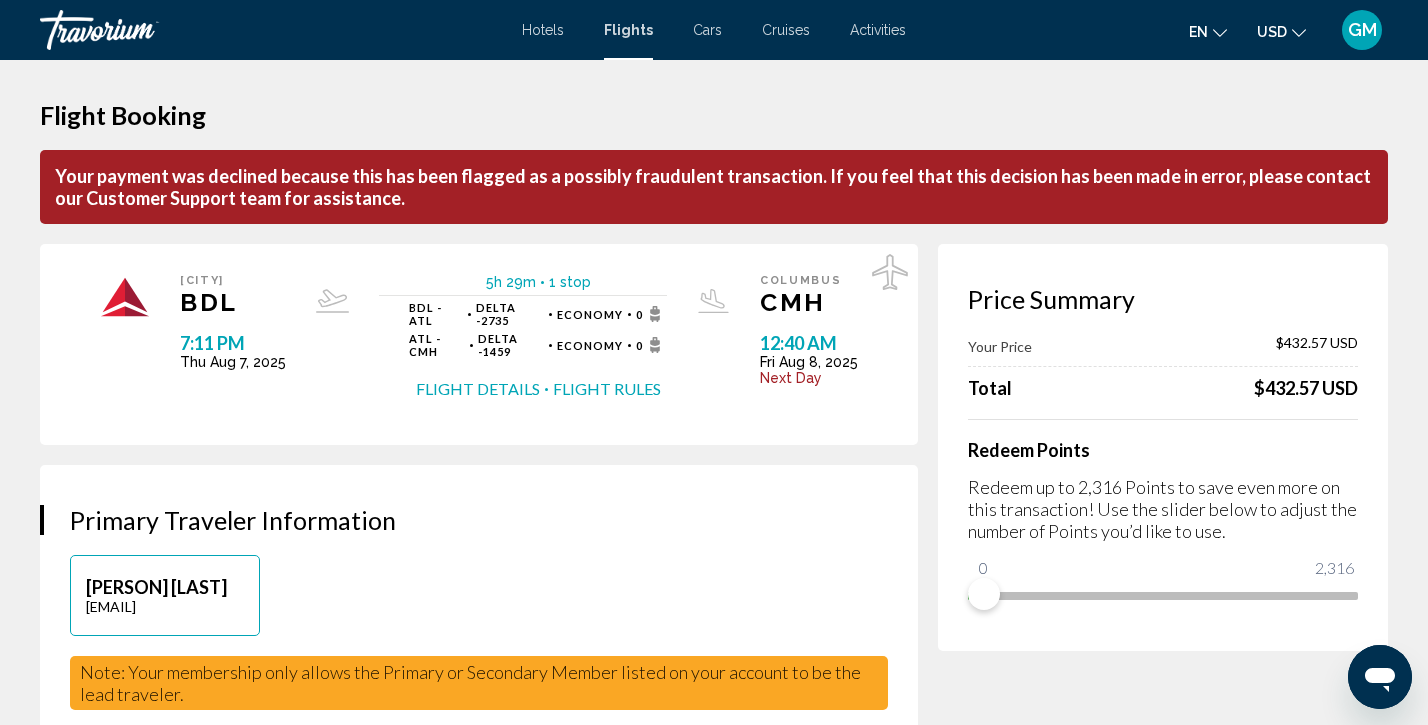 click on "Your payment was declined because this has been flagged as a possibly fraudulent transaction. If you feel that this decision has been made in error, please contact our Customer Support team for assistance." at bounding box center [714, 187] 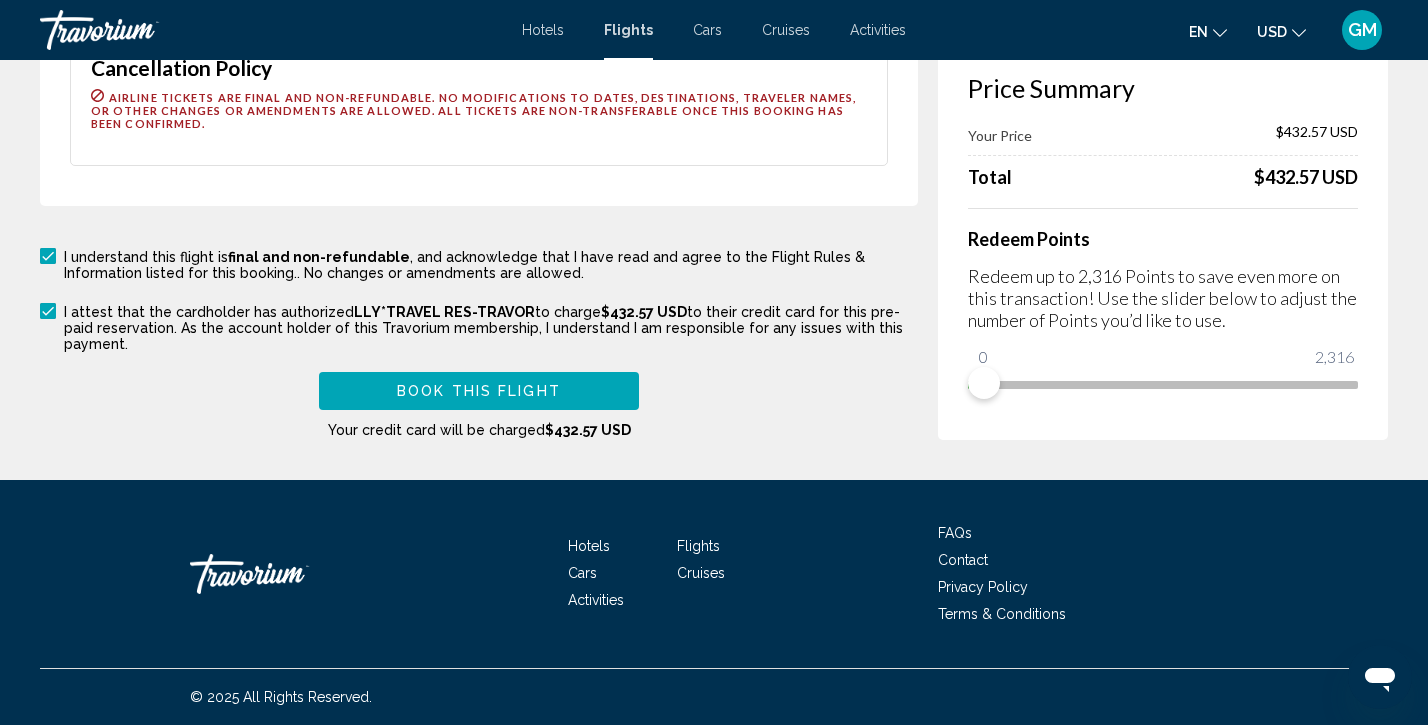 scroll, scrollTop: 4336, scrollLeft: 0, axis: vertical 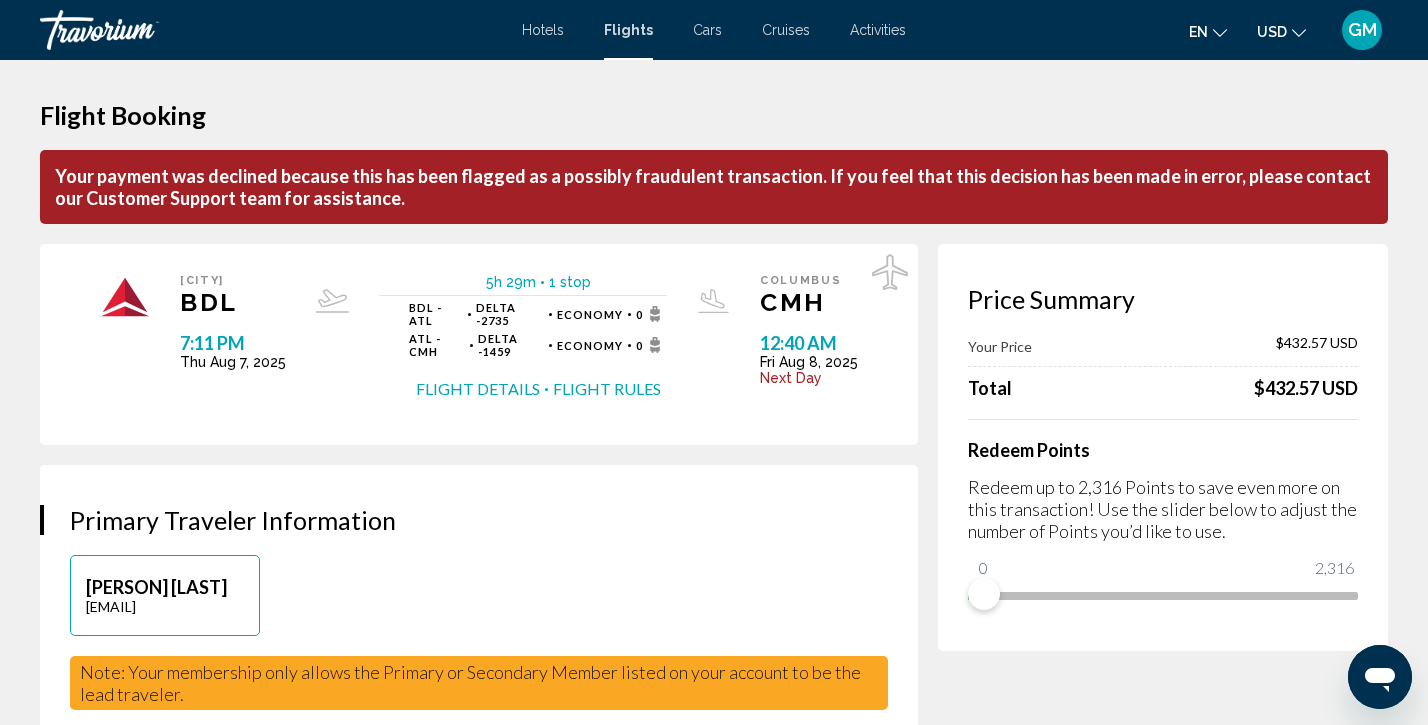 click 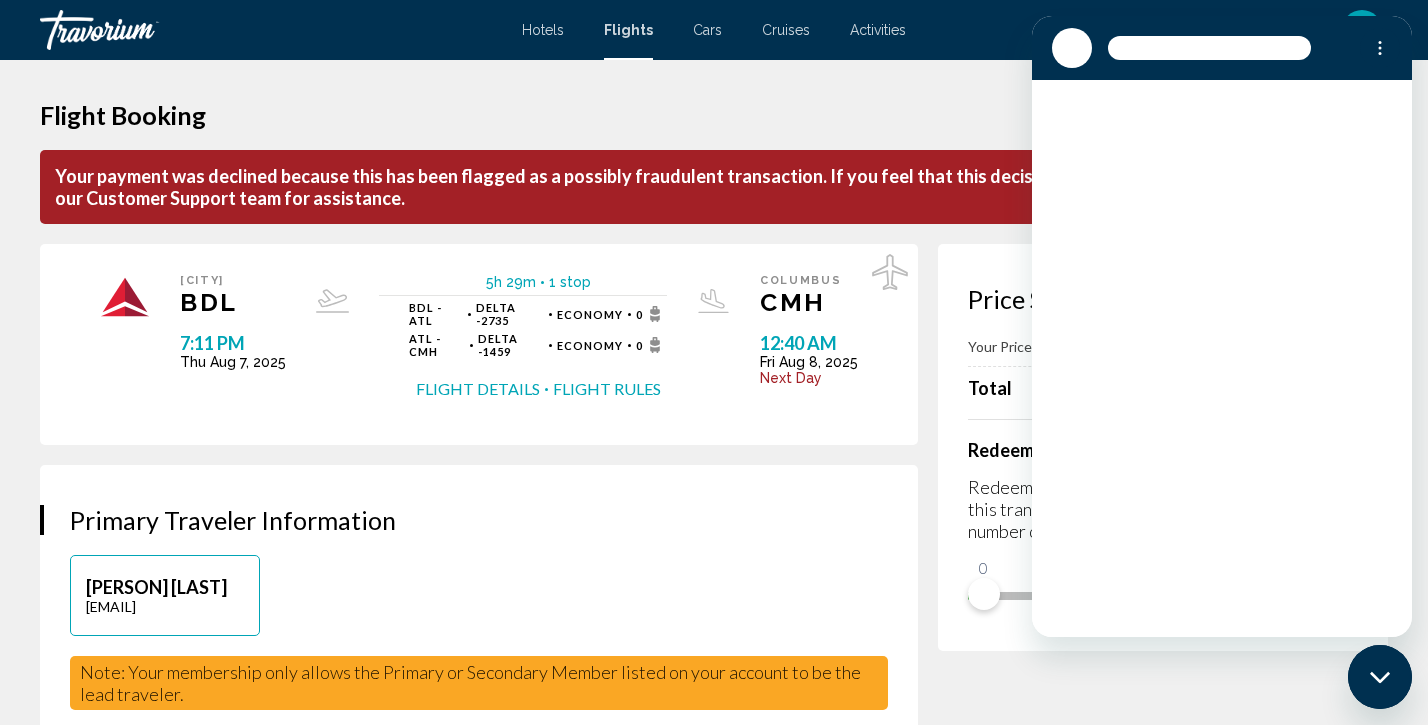 scroll, scrollTop: 0, scrollLeft: 0, axis: both 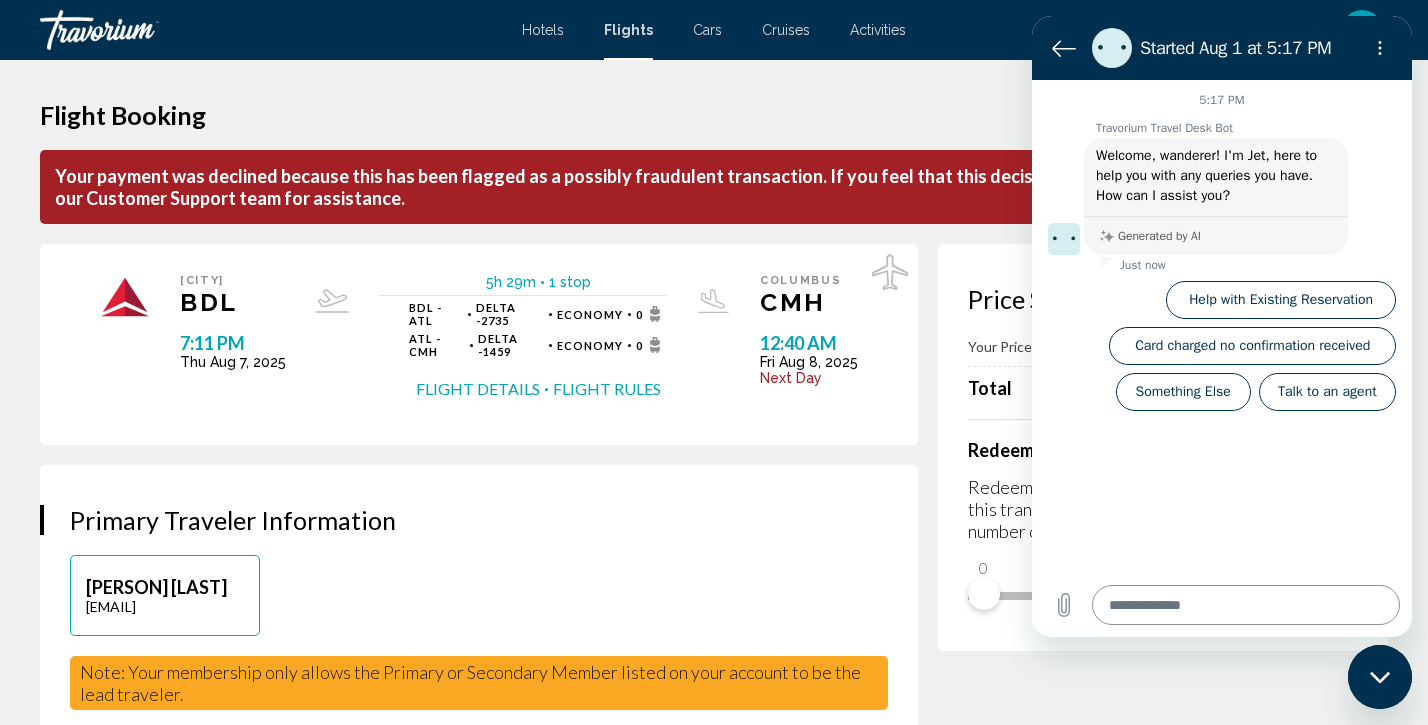 click at bounding box center (1246, 605) 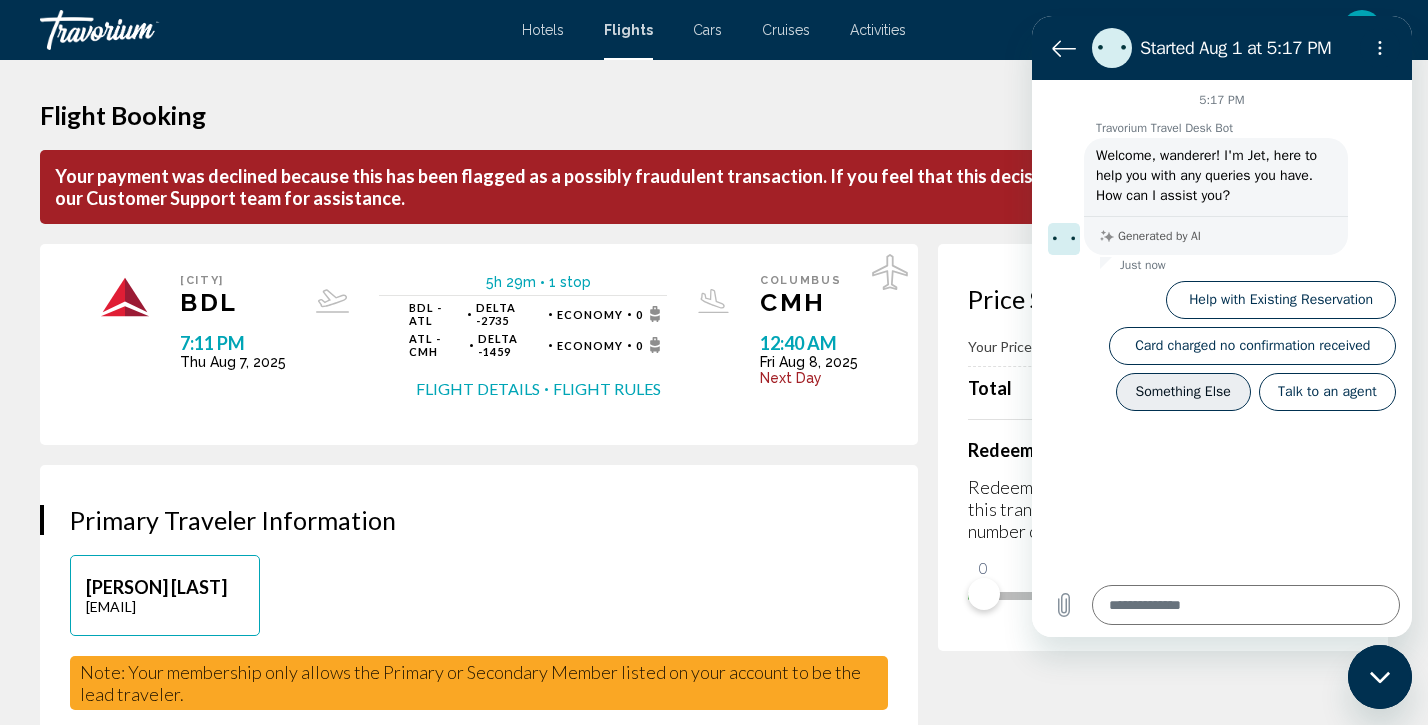 click on "Something Else" at bounding box center (1183, 392) 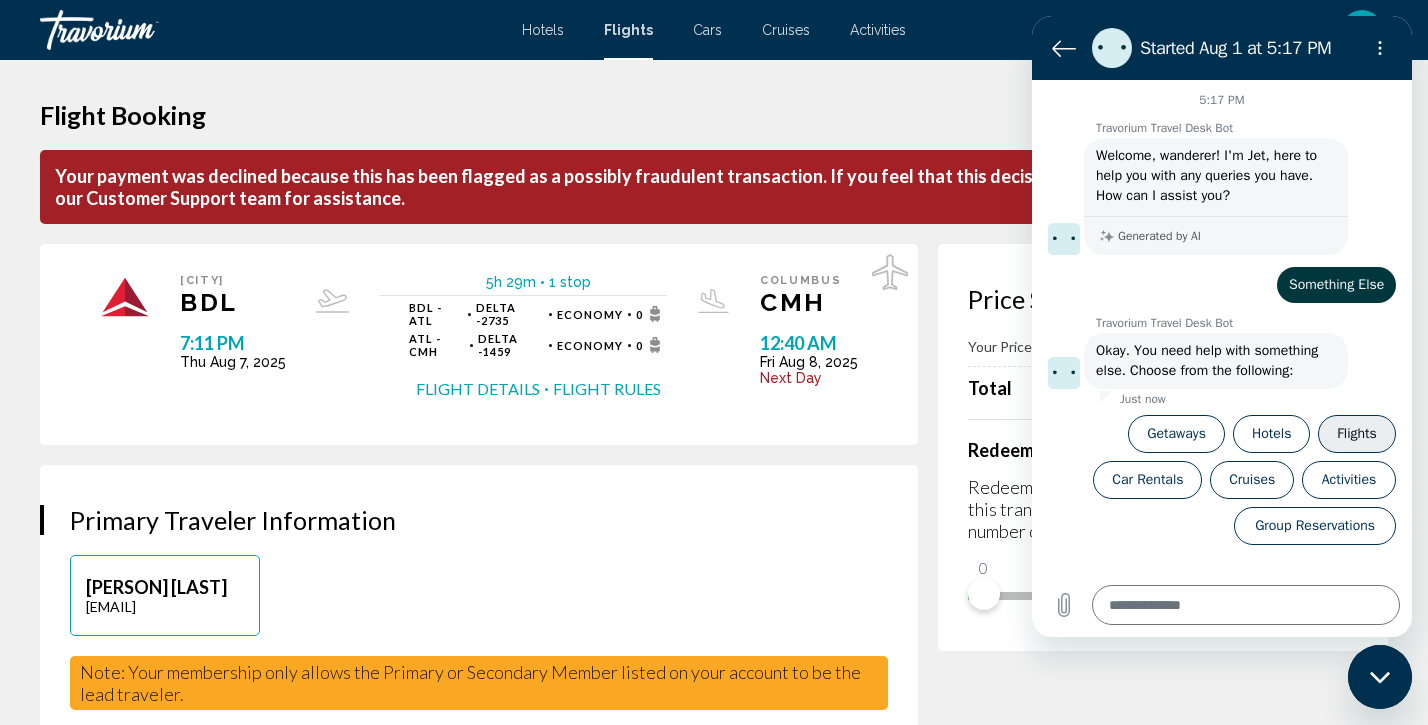 click on "Flights" at bounding box center (1357, 434) 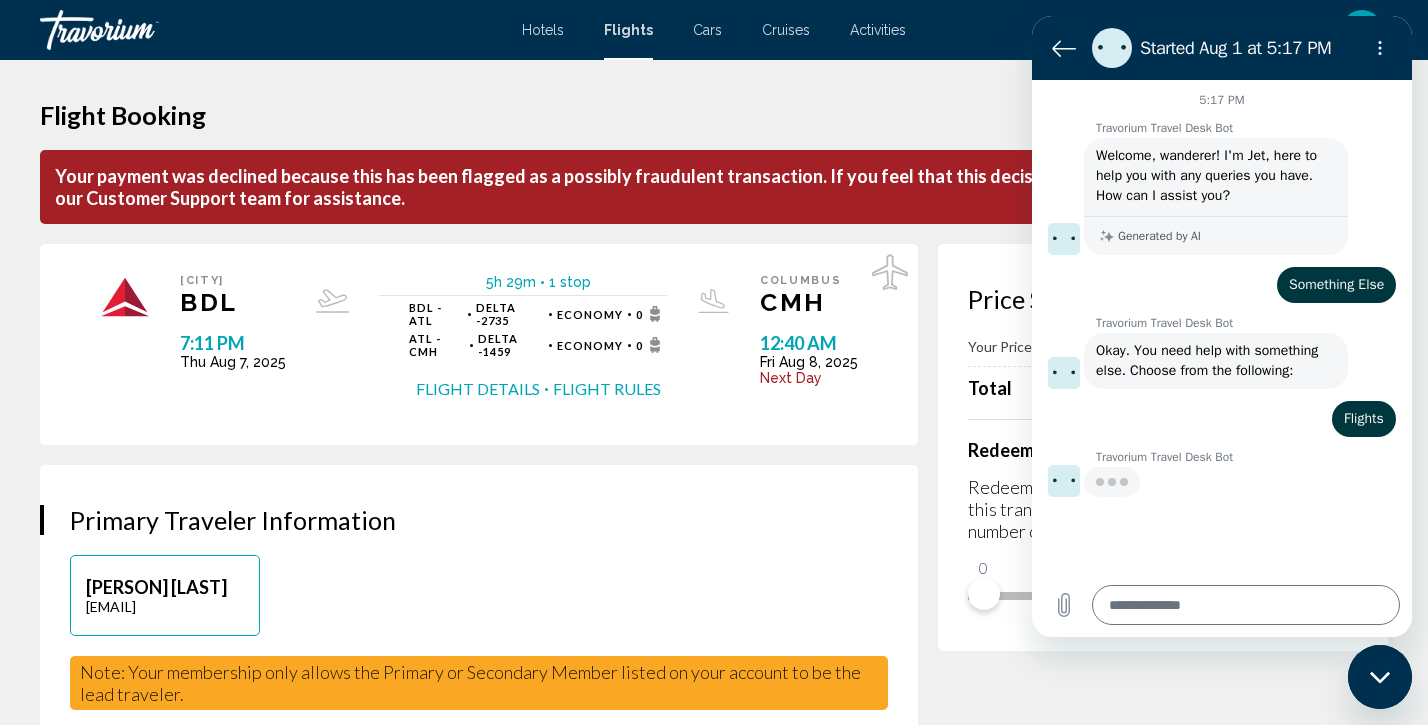 type on "*" 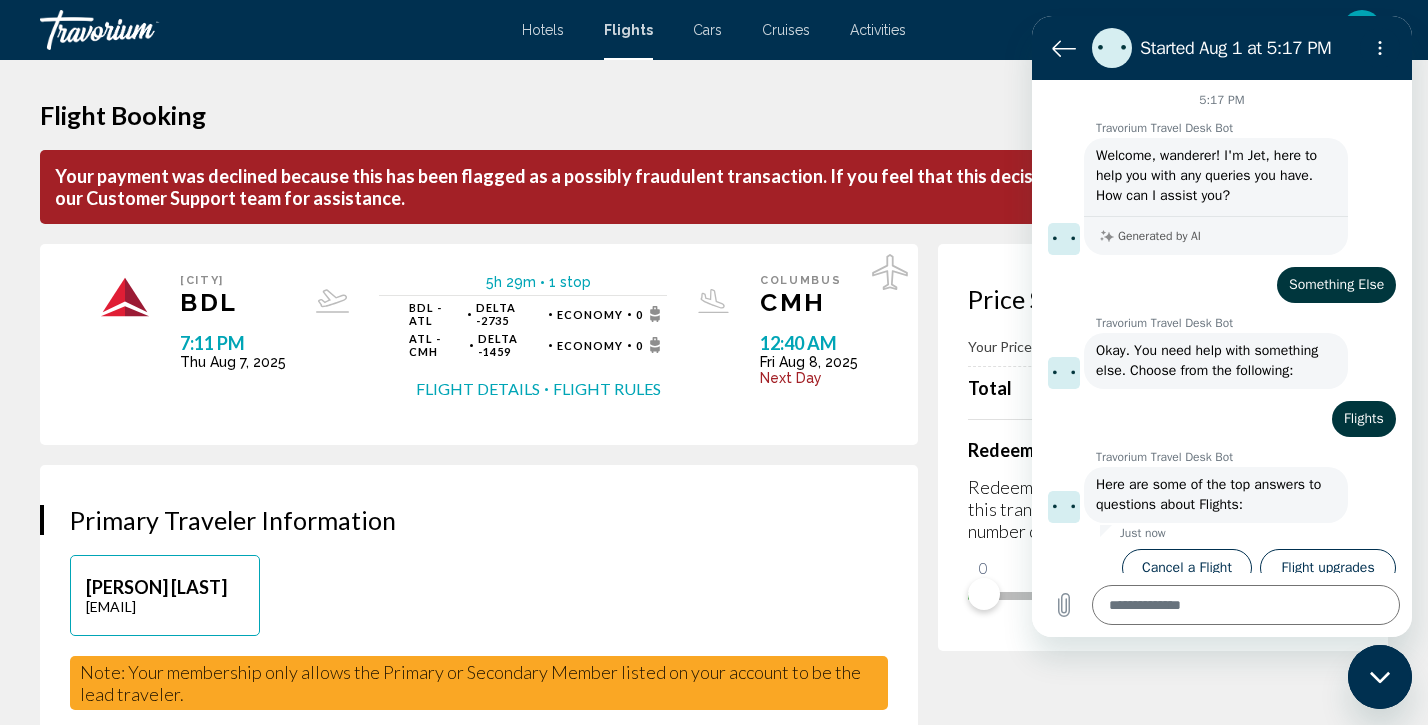 scroll, scrollTop: 111, scrollLeft: 0, axis: vertical 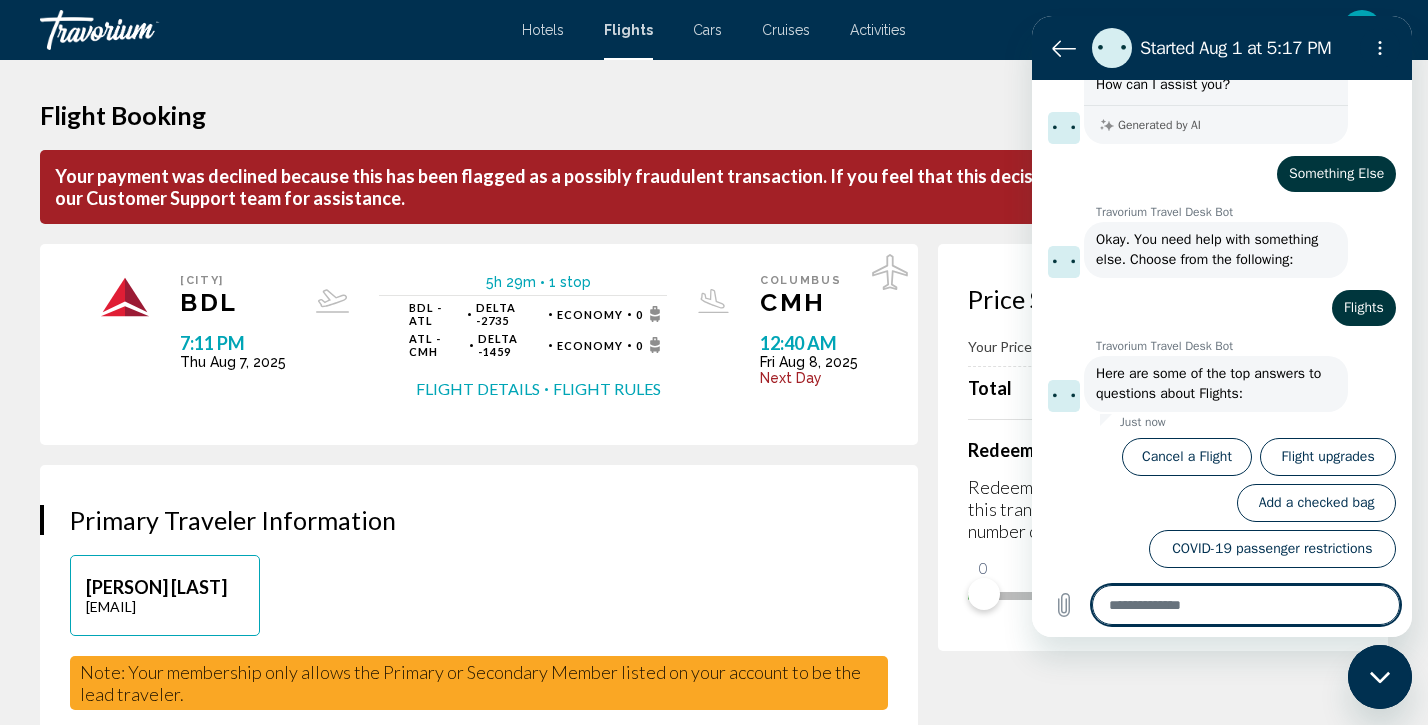 click at bounding box center [1246, 605] 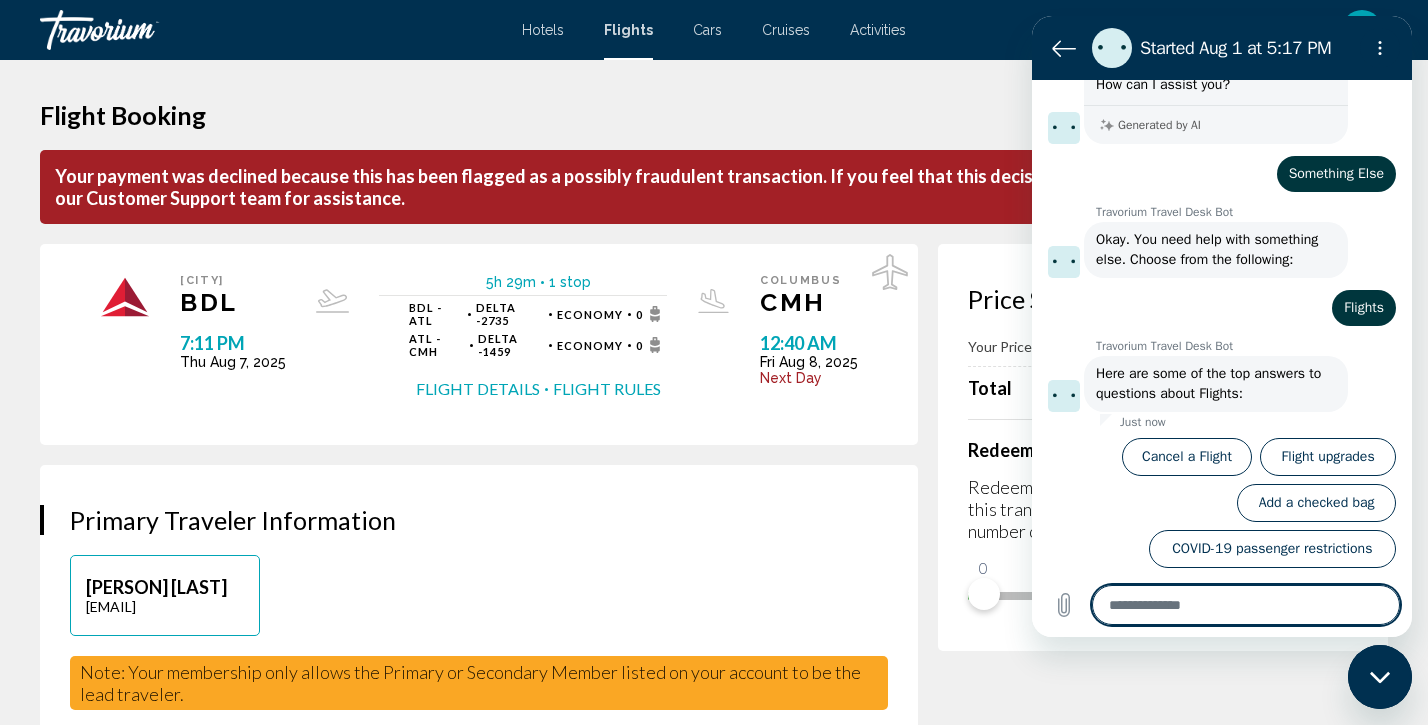 type on "*" 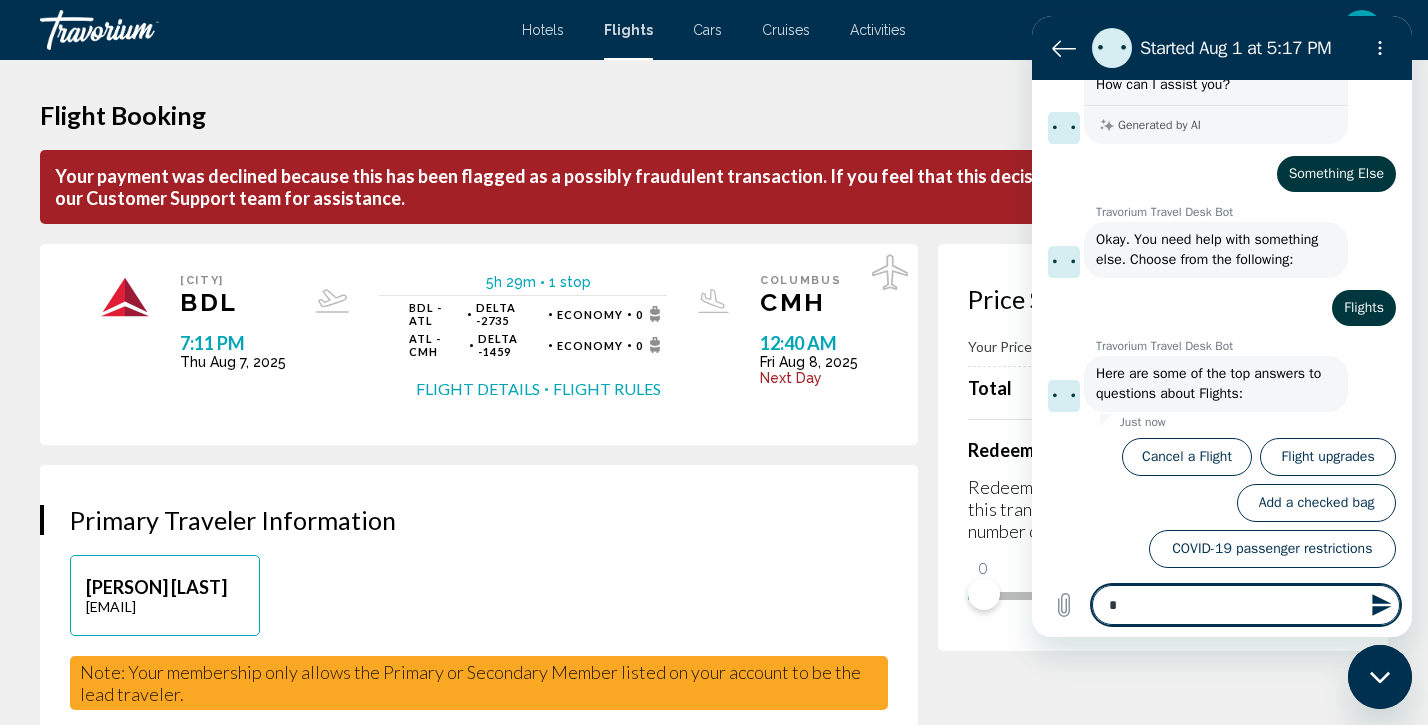 type on "**" 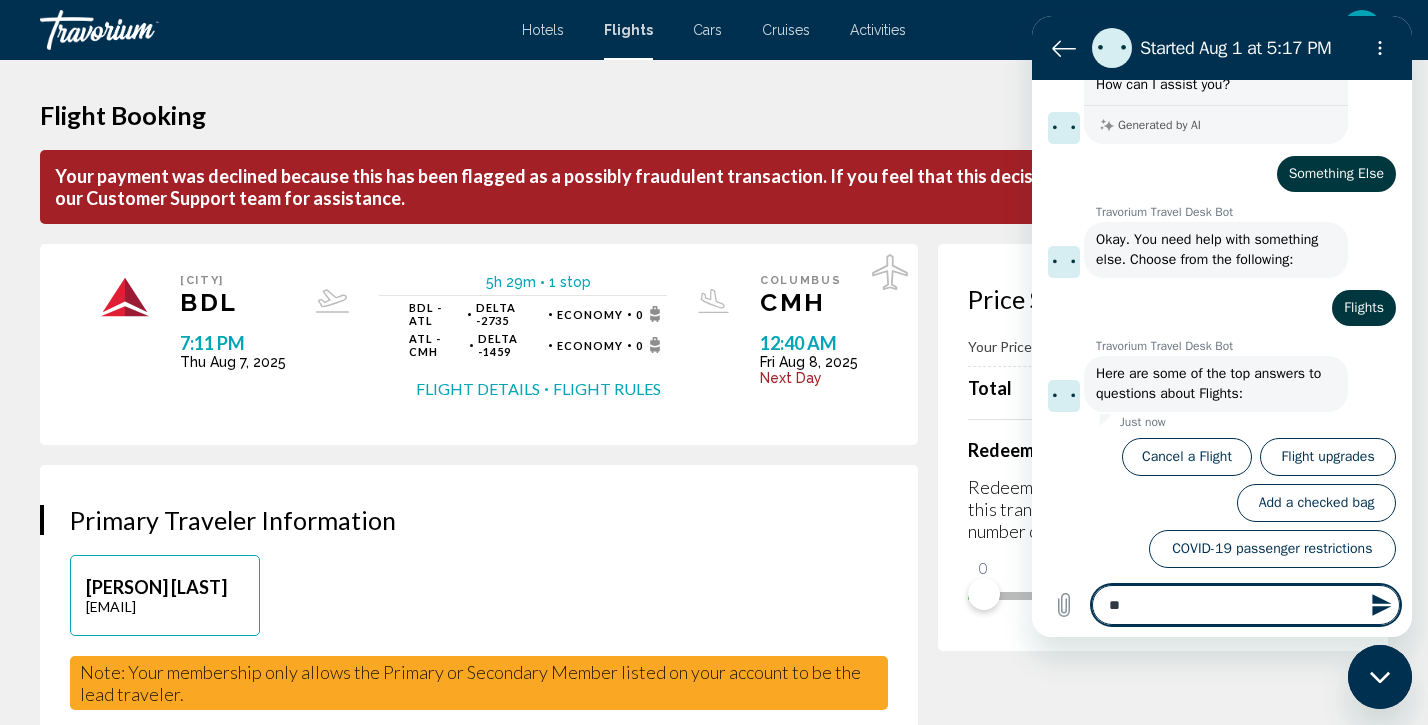 type 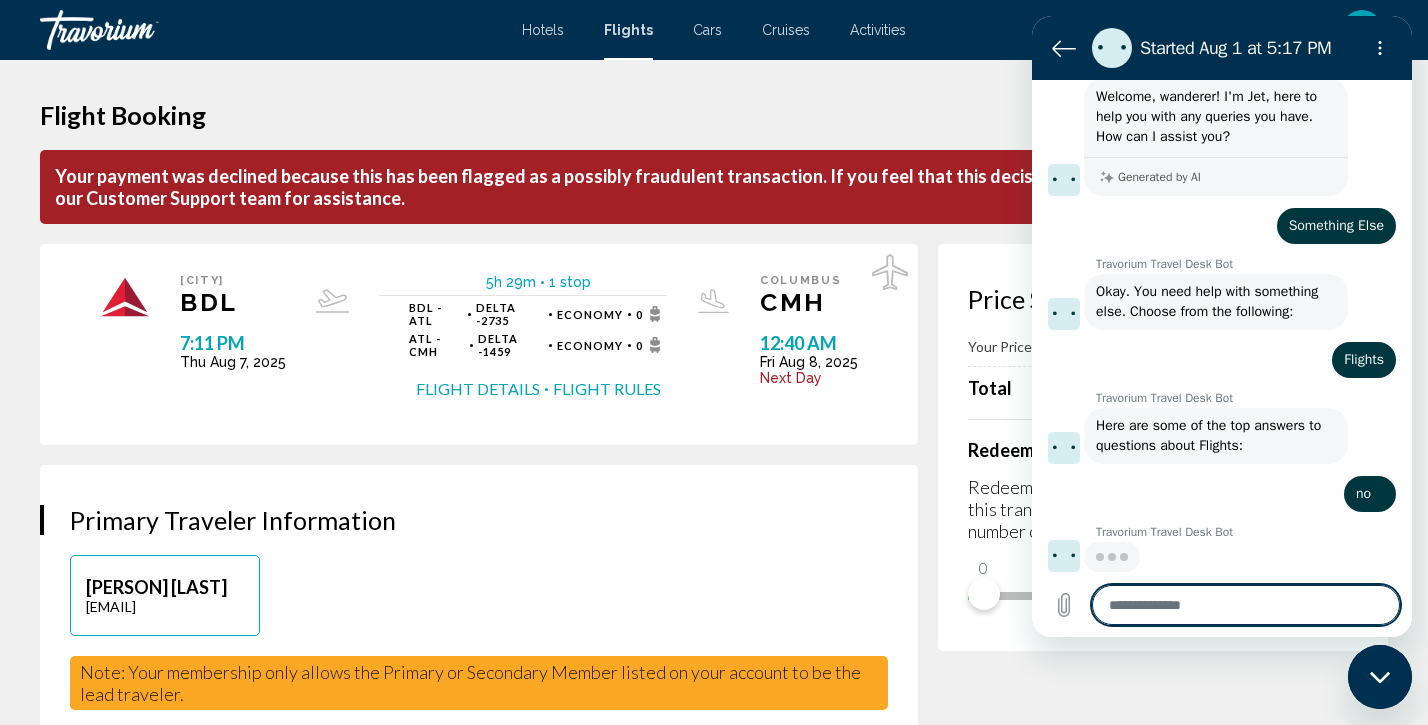 scroll, scrollTop: 59, scrollLeft: 0, axis: vertical 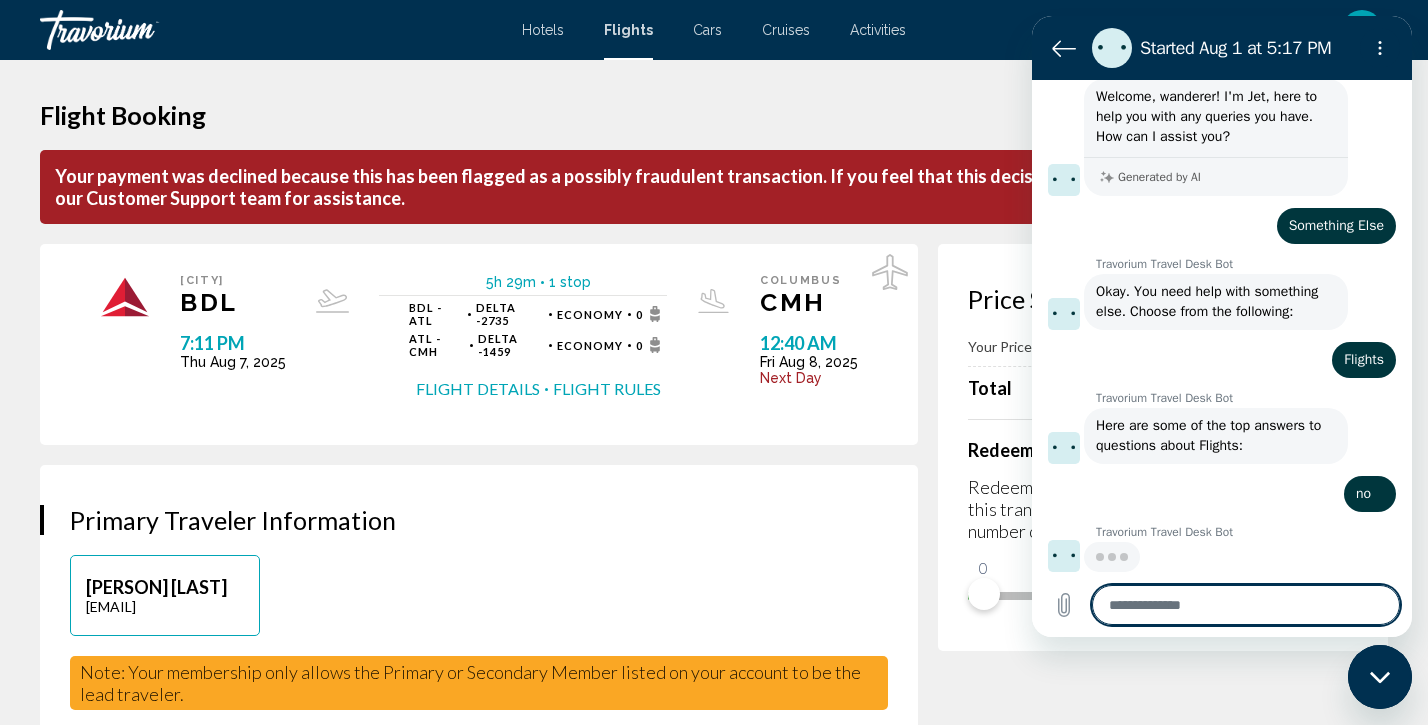 type on "*" 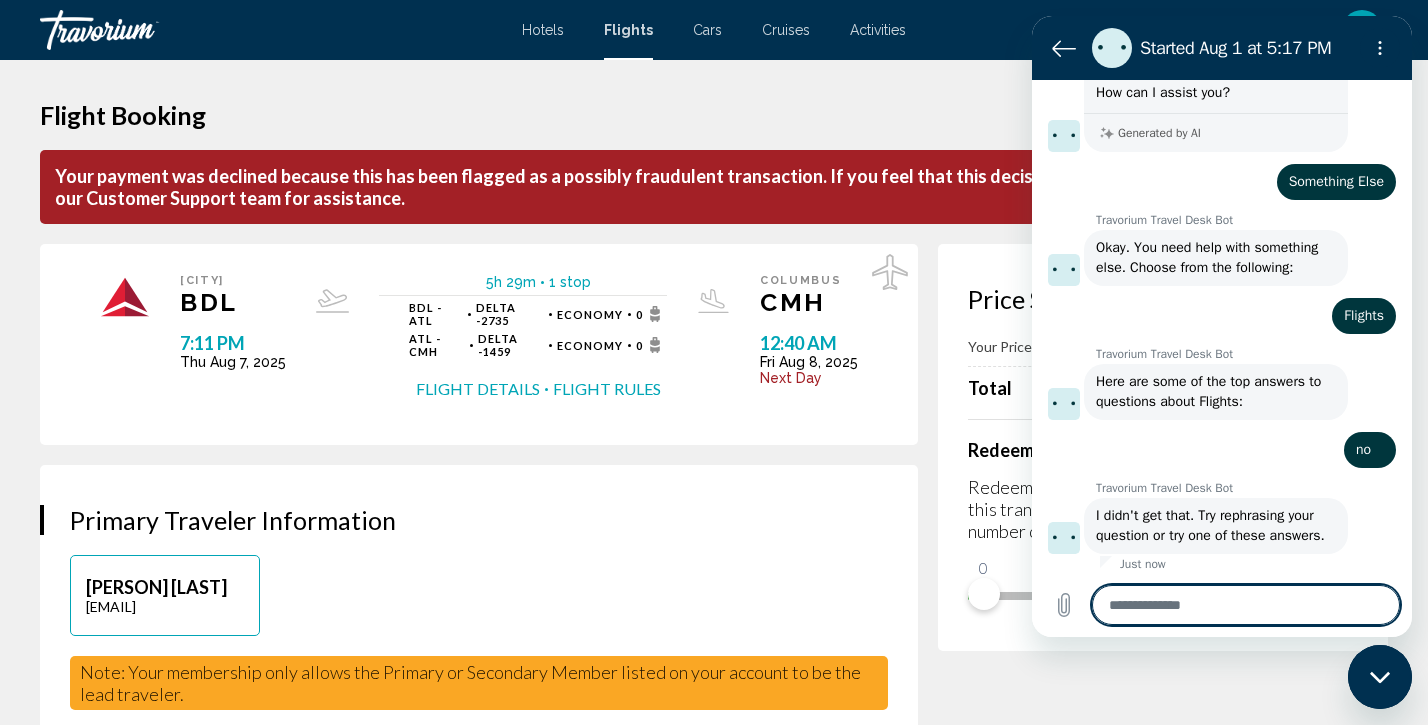 scroll, scrollTop: 107, scrollLeft: 0, axis: vertical 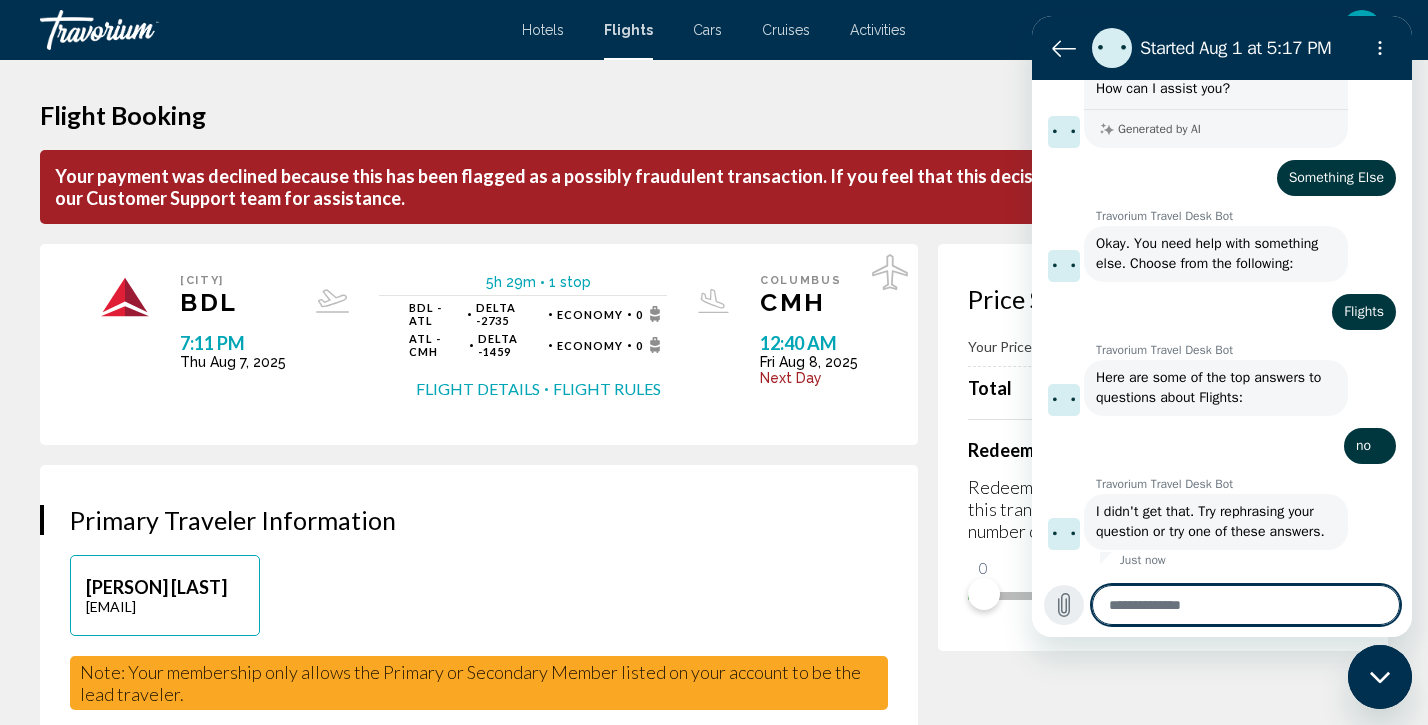 click 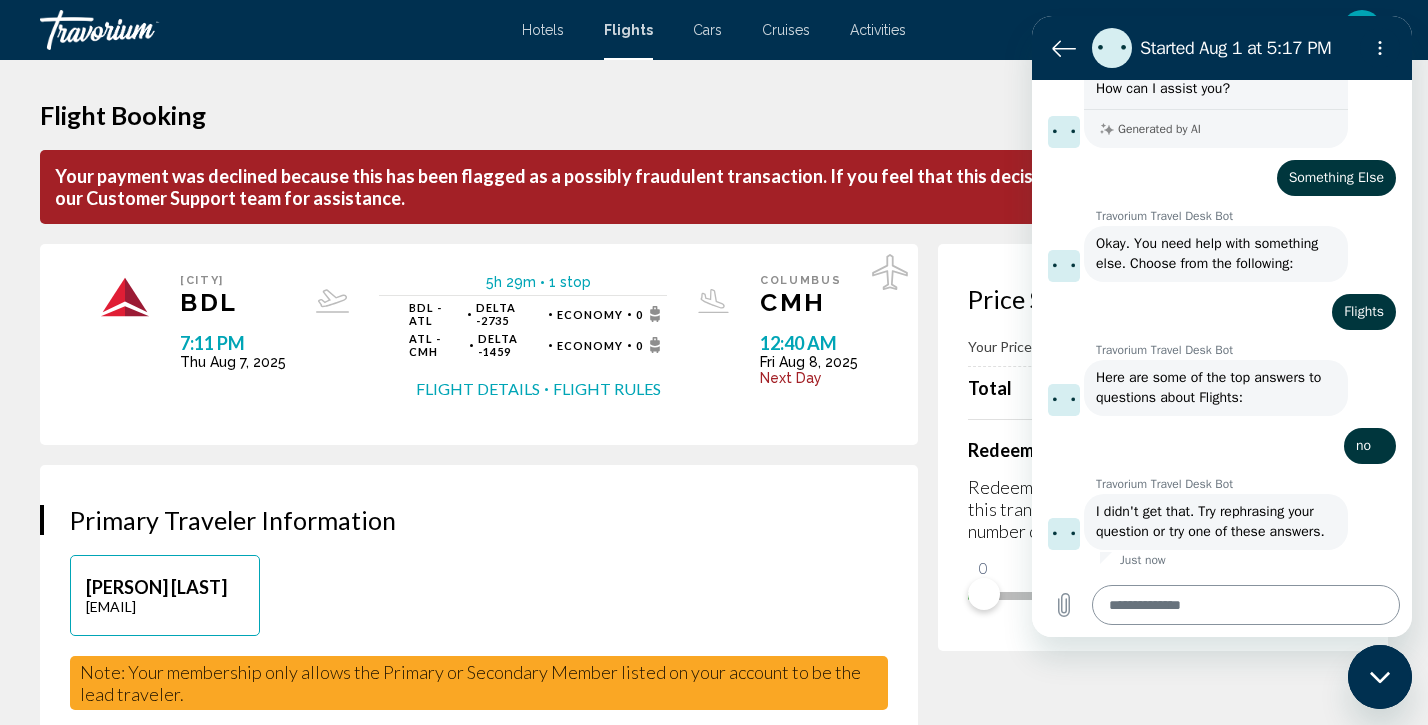 click at bounding box center (1246, 605) 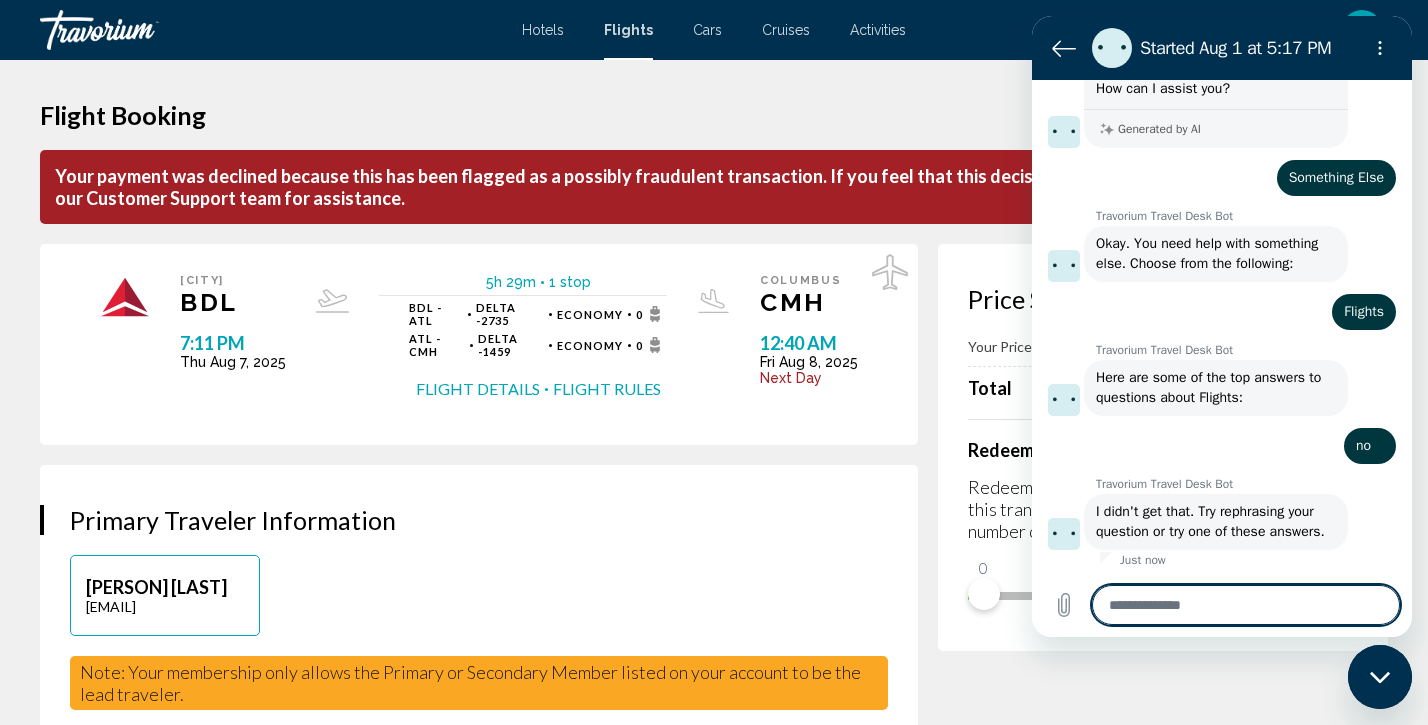 type on "*" 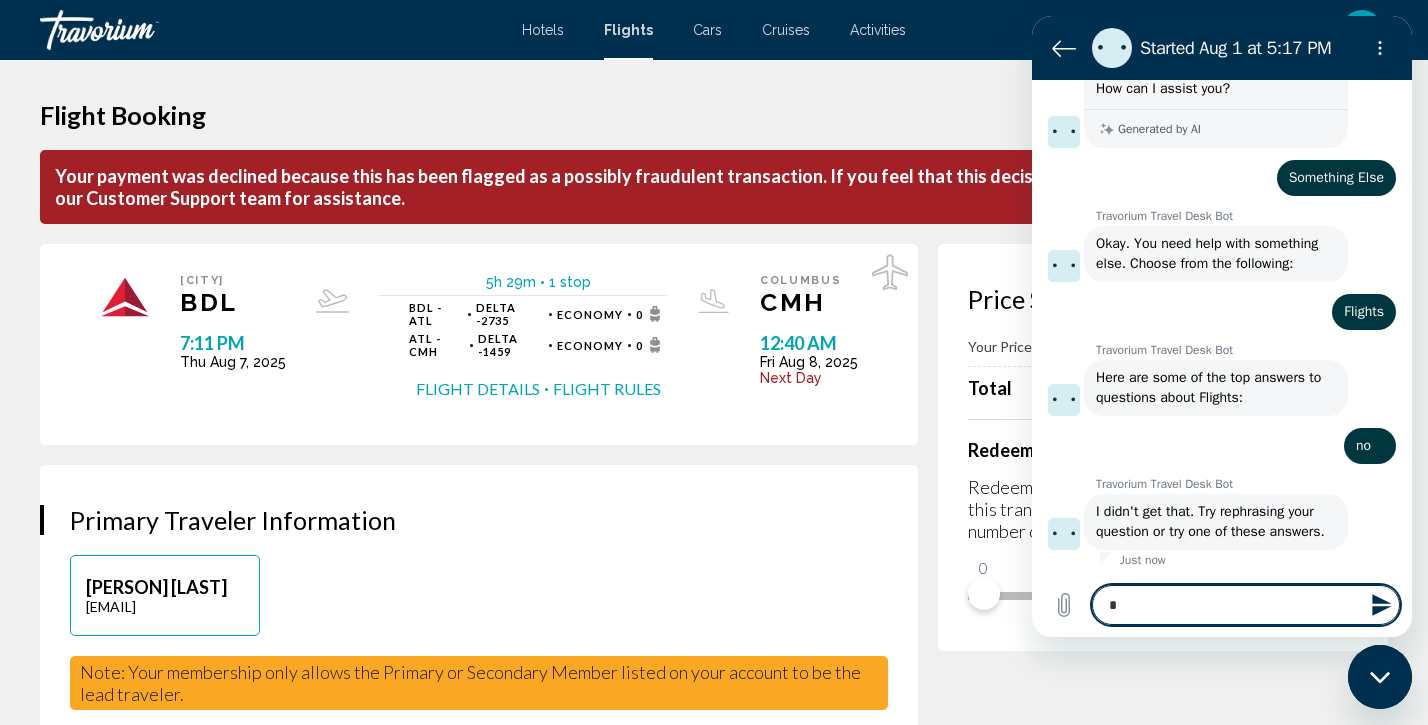type on "**" 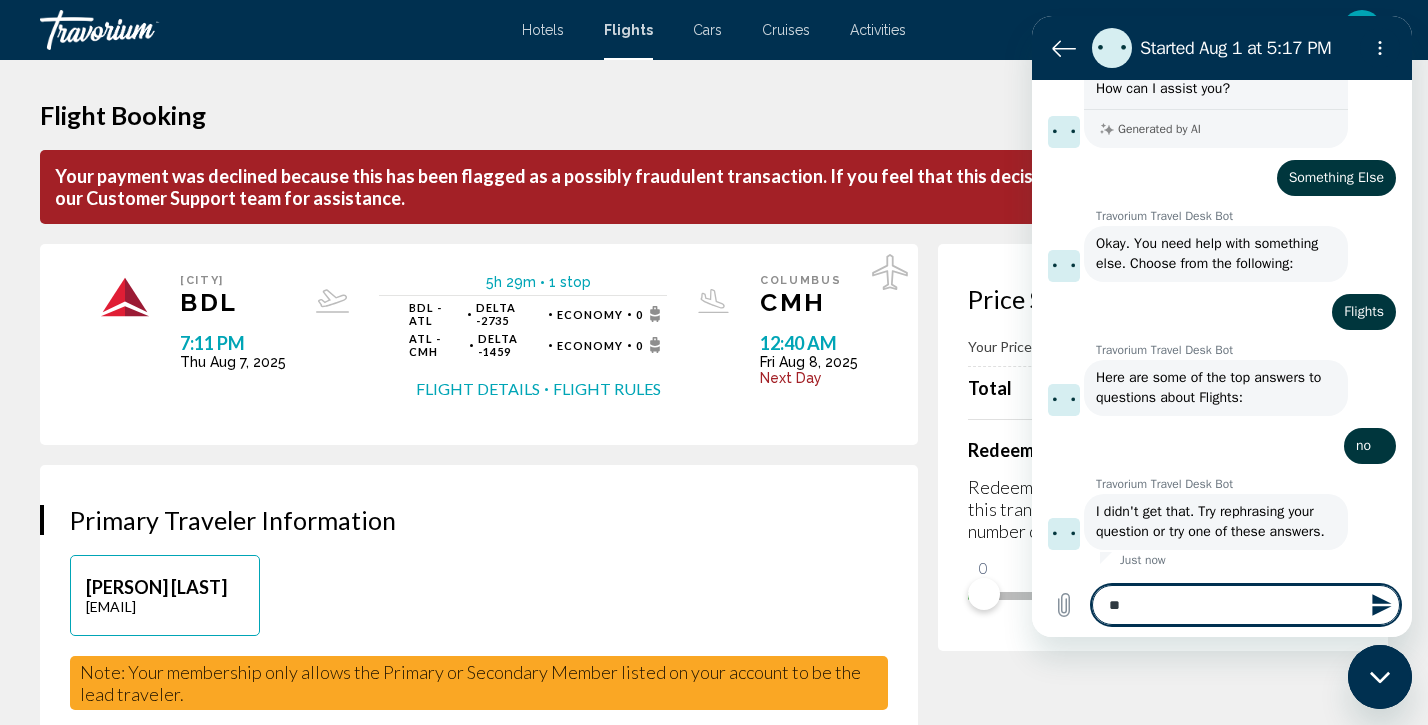 type on "***" 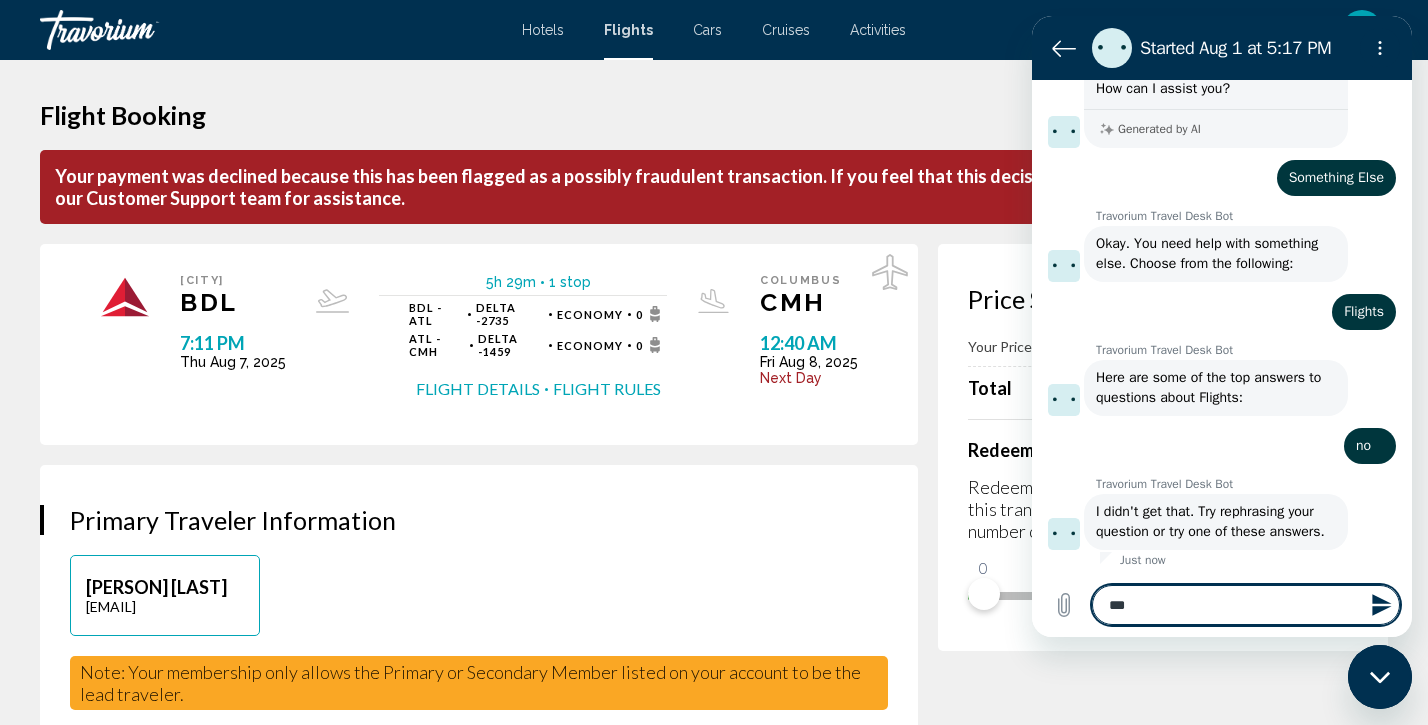 type on "****" 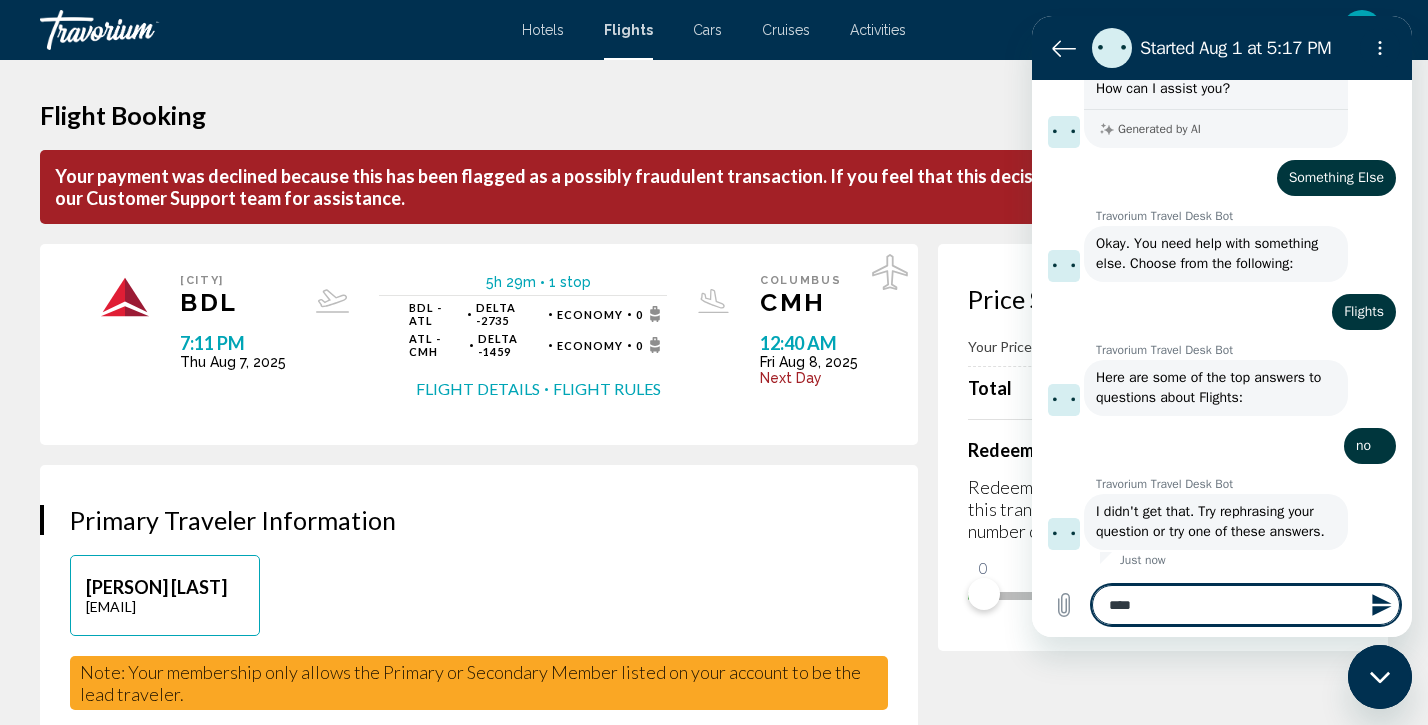 type on "*****" 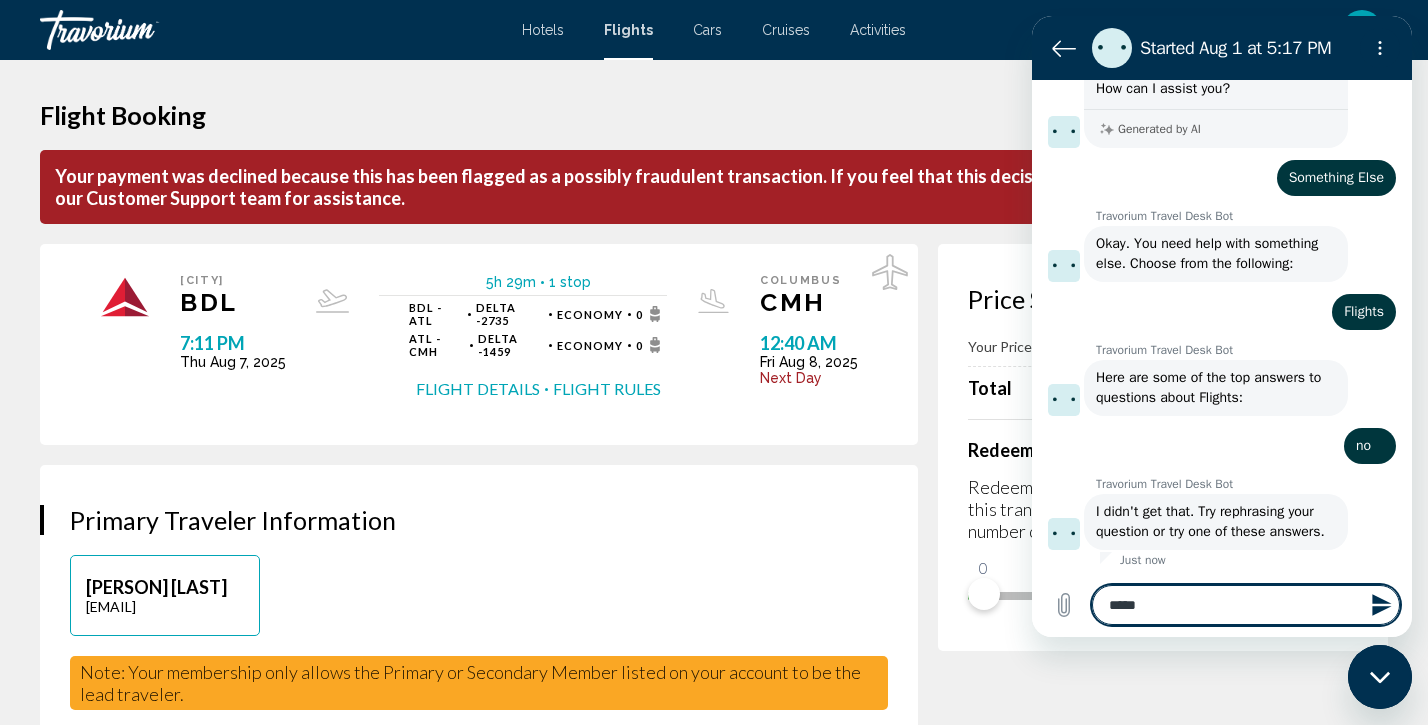 type on "******" 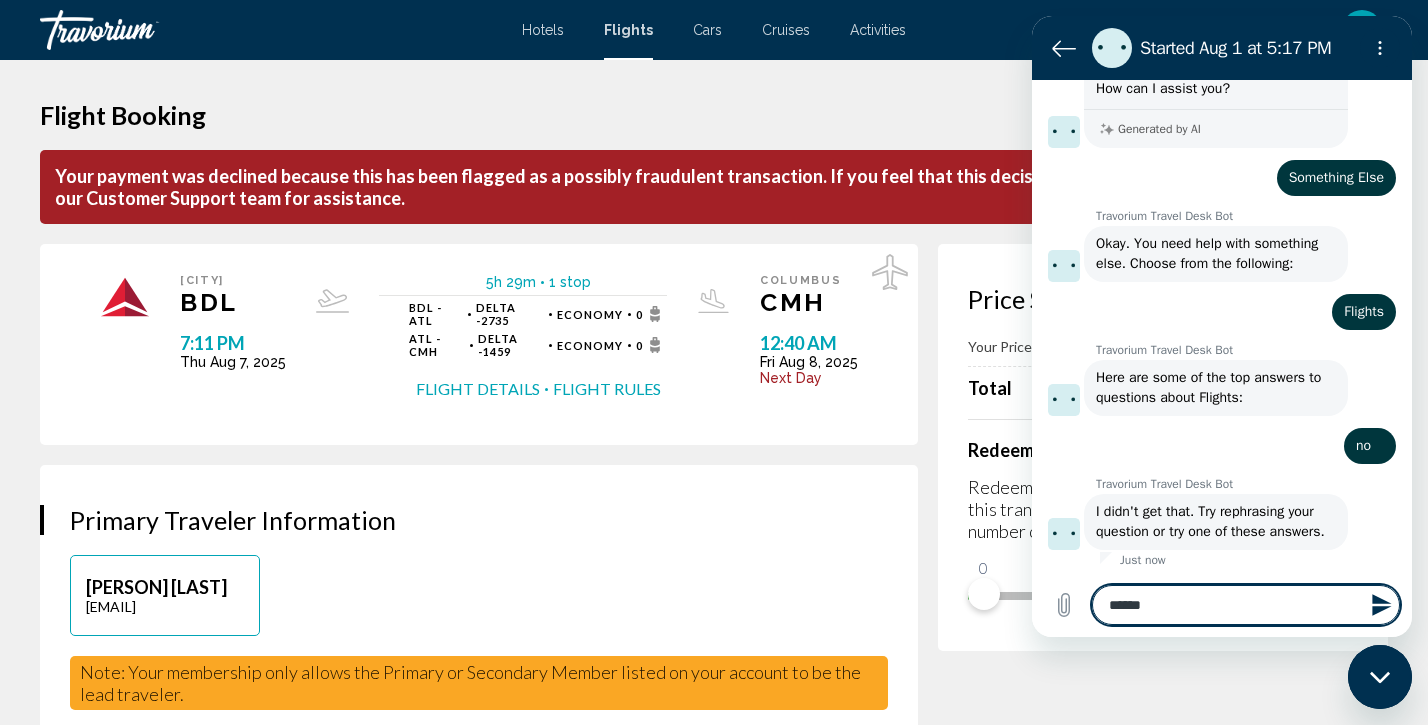 type on "*******" 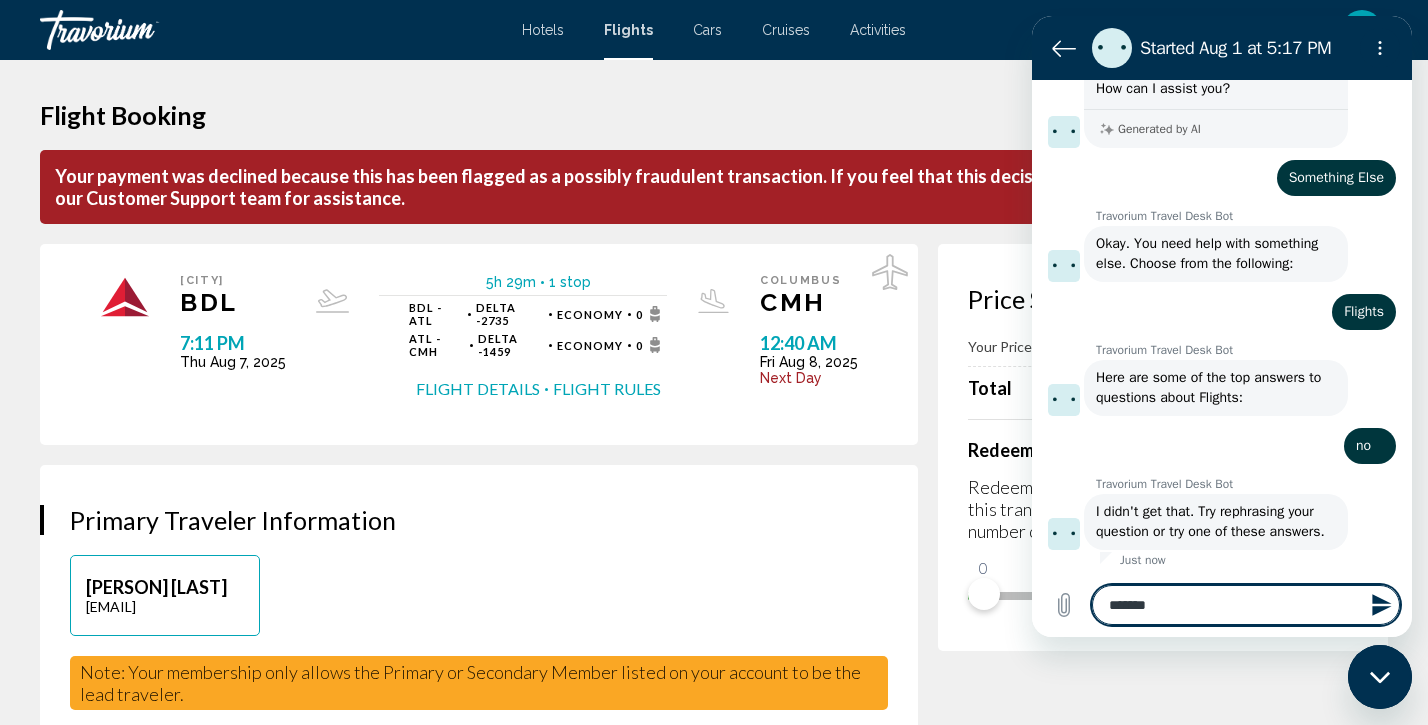 type on "********" 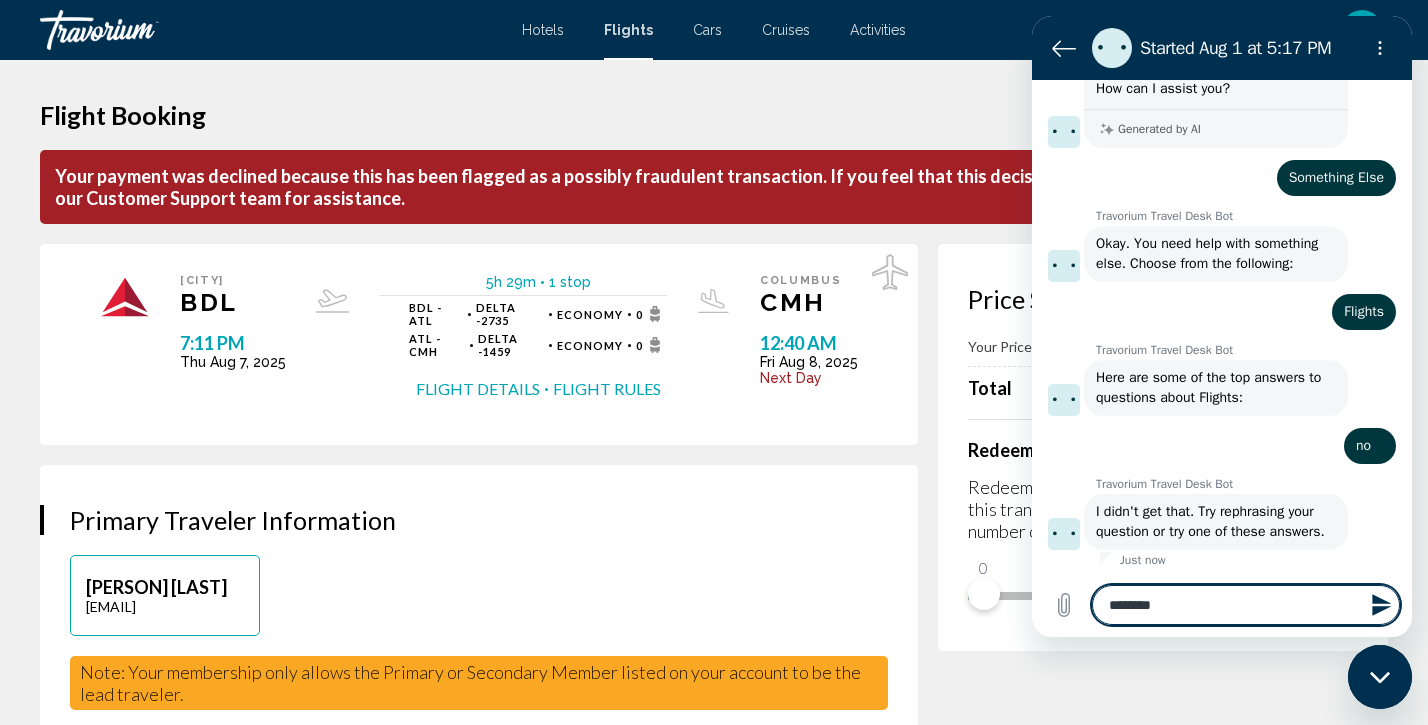 type on "********" 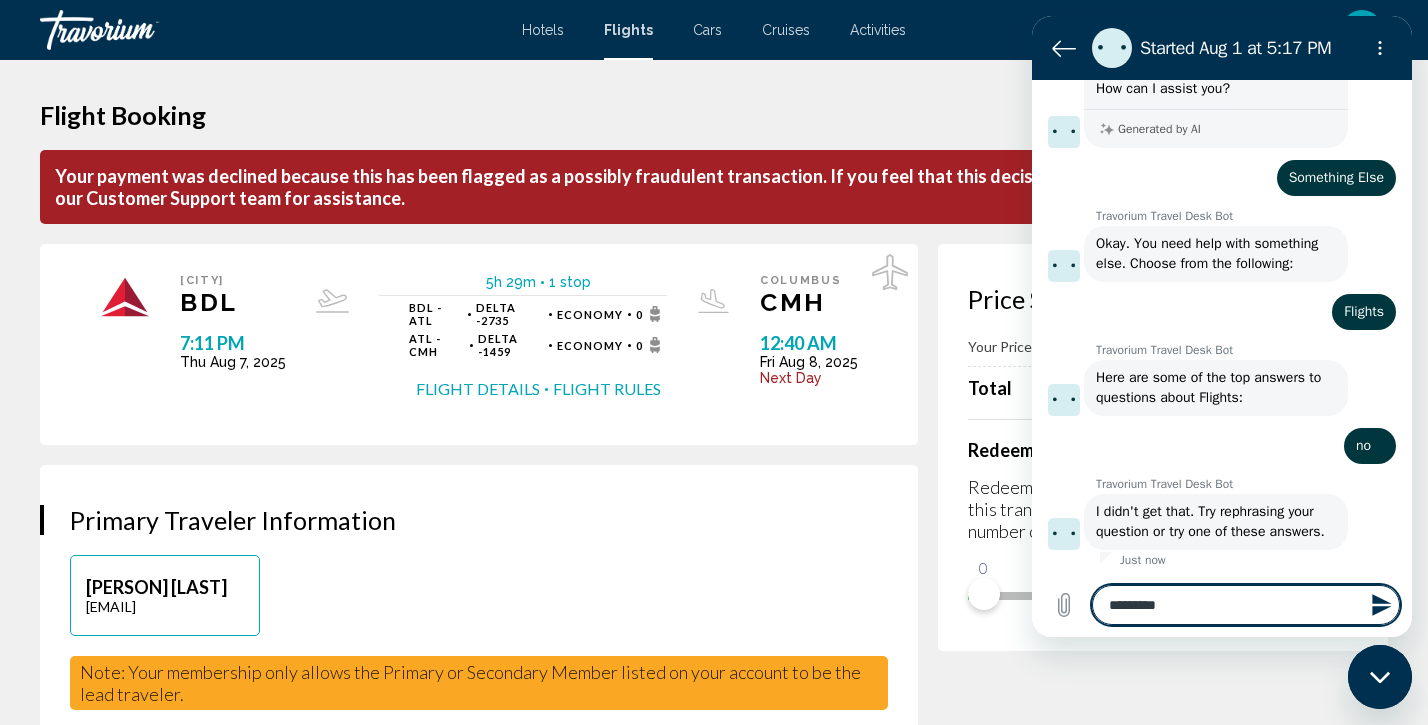 type on "**********" 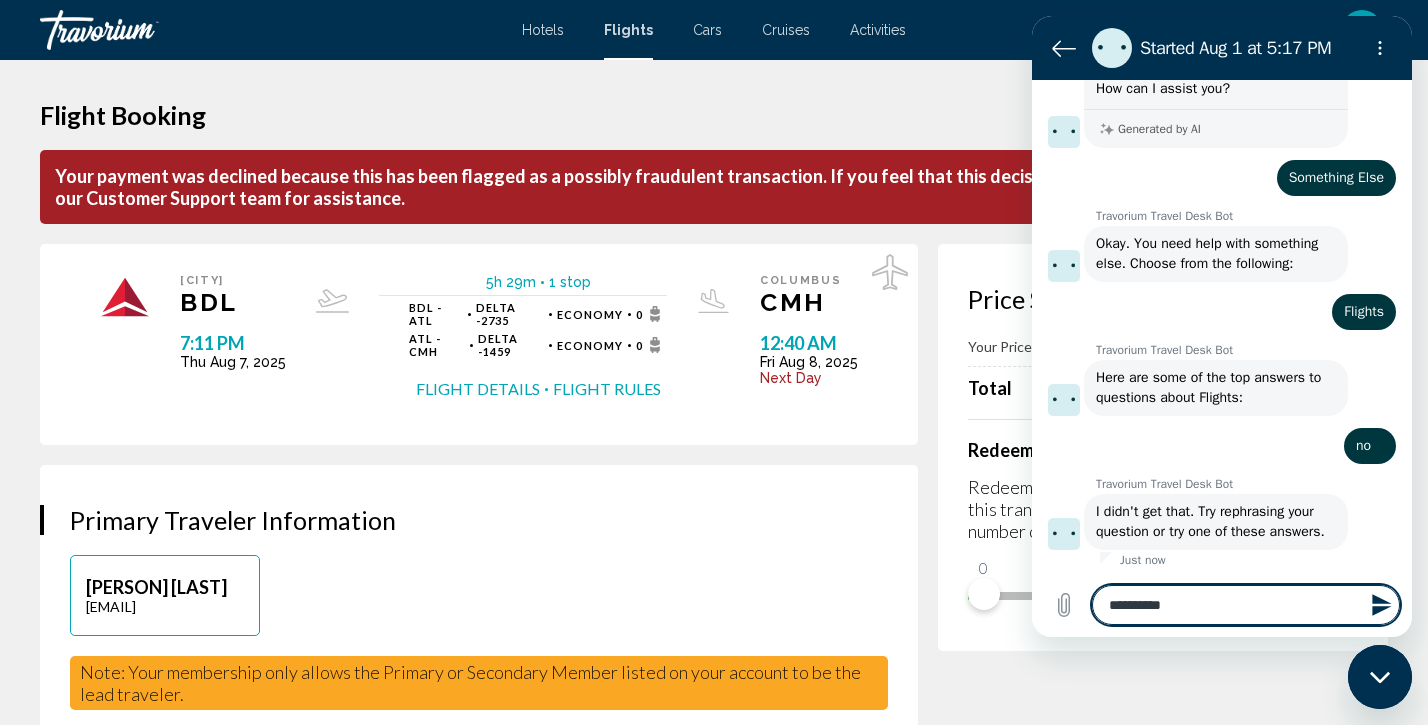 type on "**********" 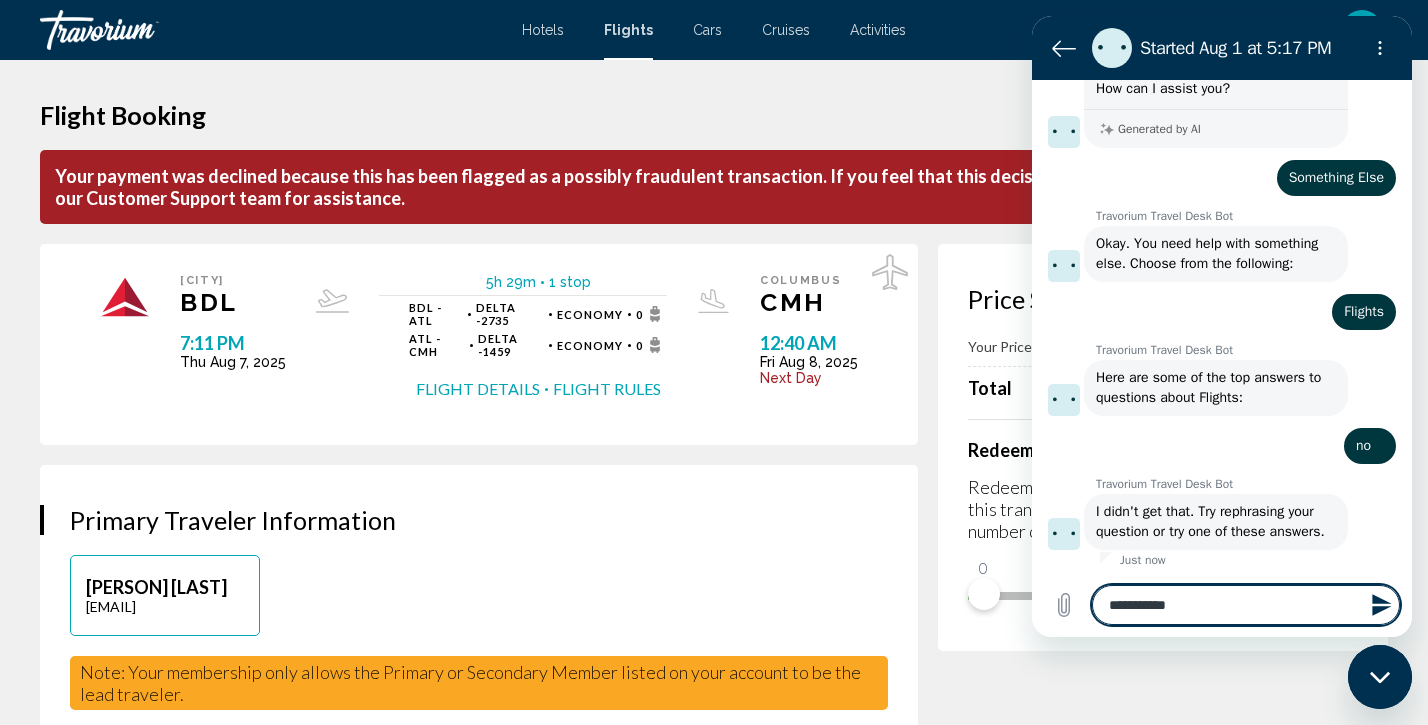 type on "**********" 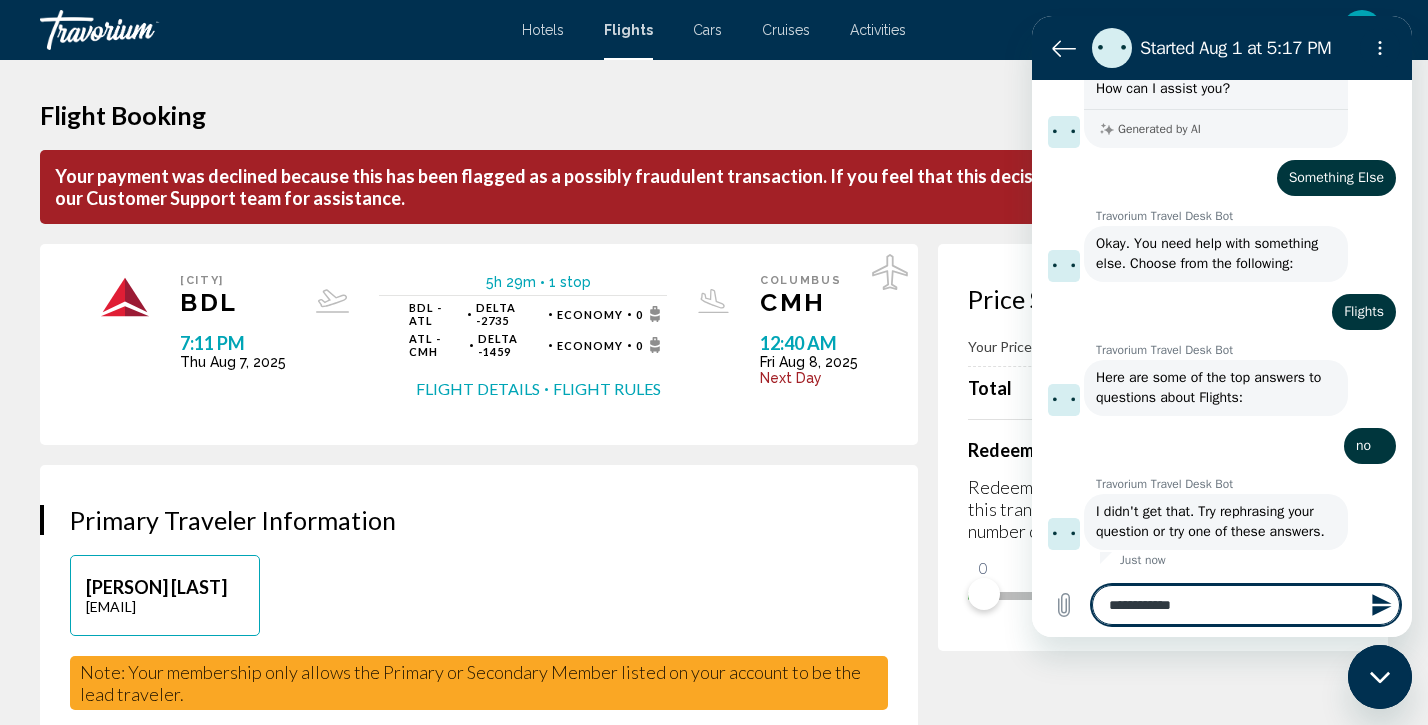 type on "**********" 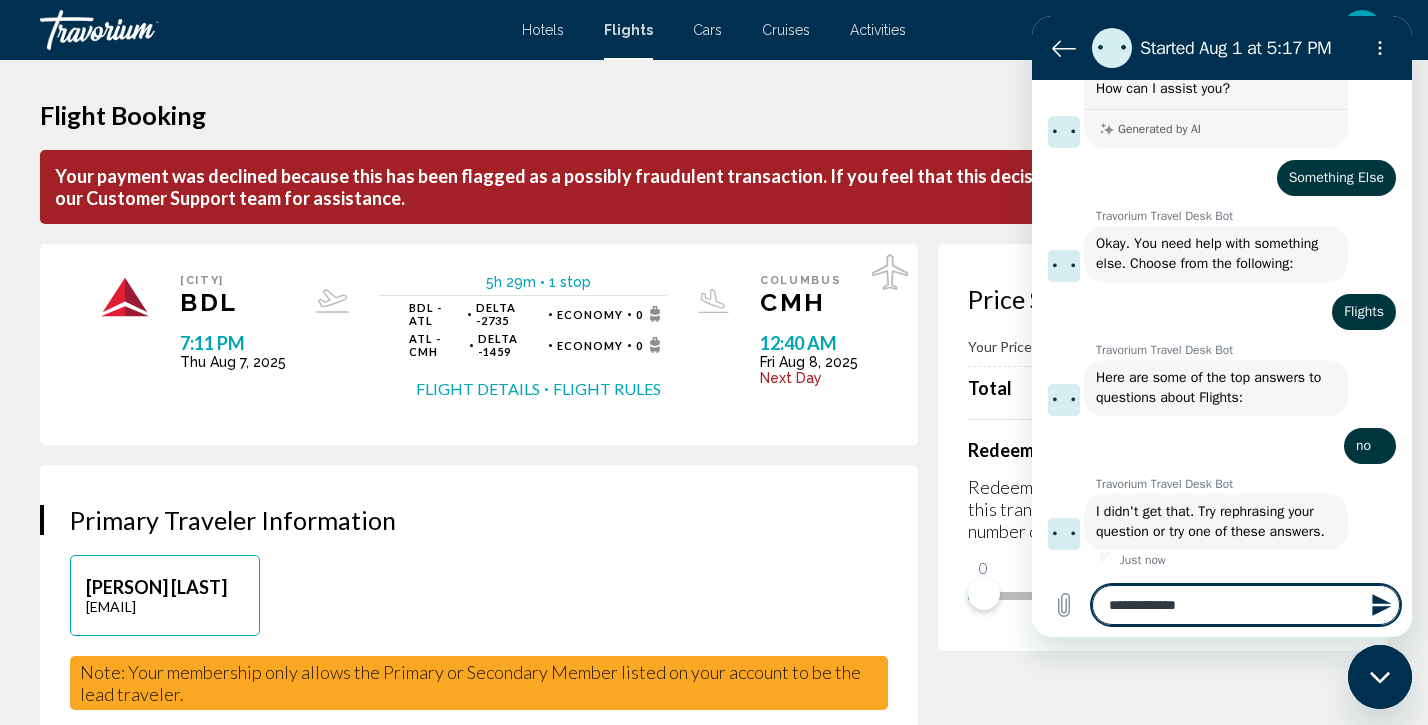 type on "**********" 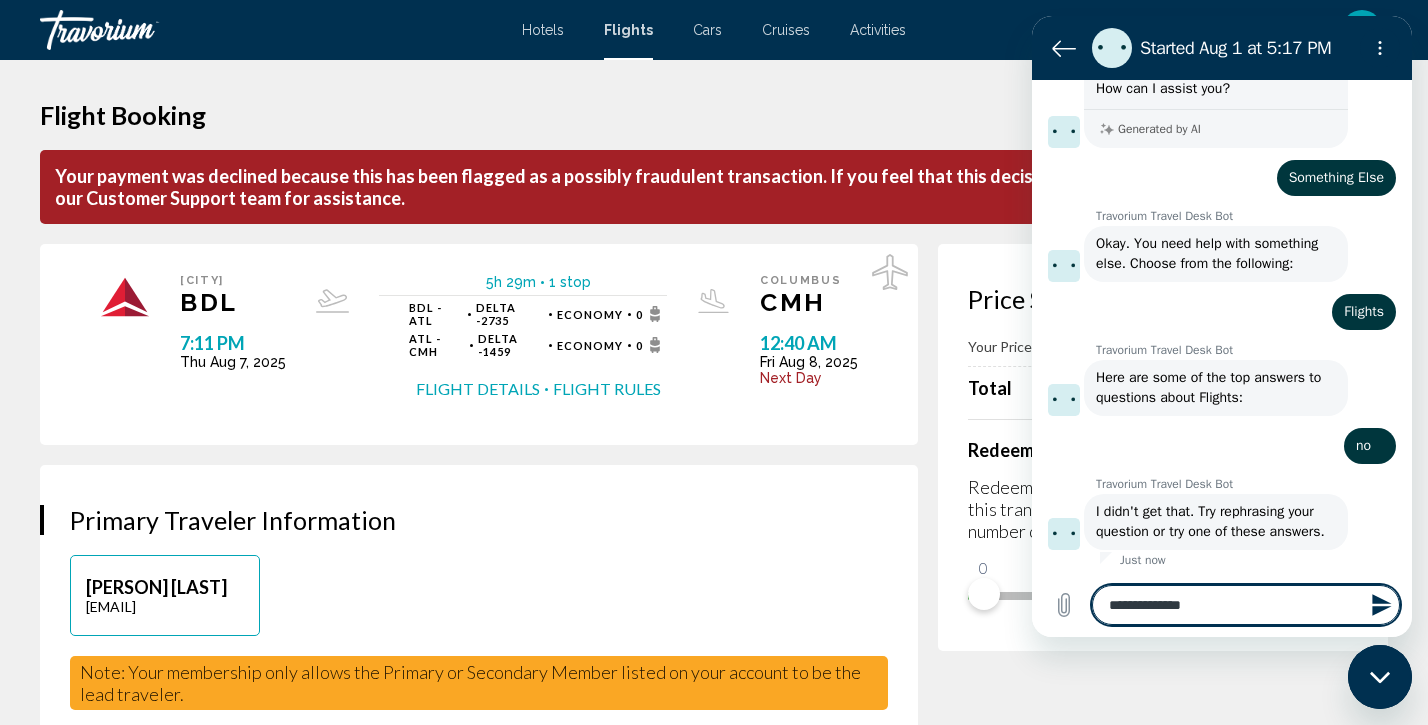 type on "**********" 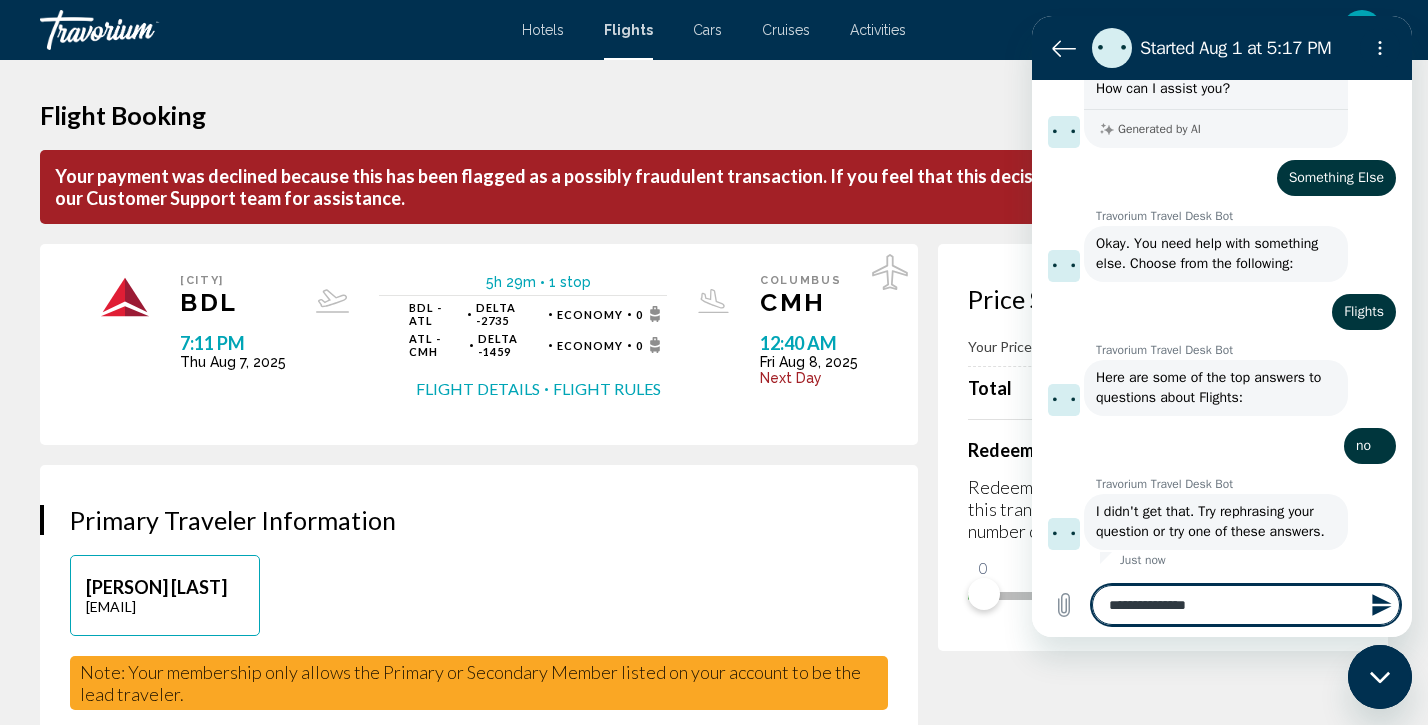type on "**********" 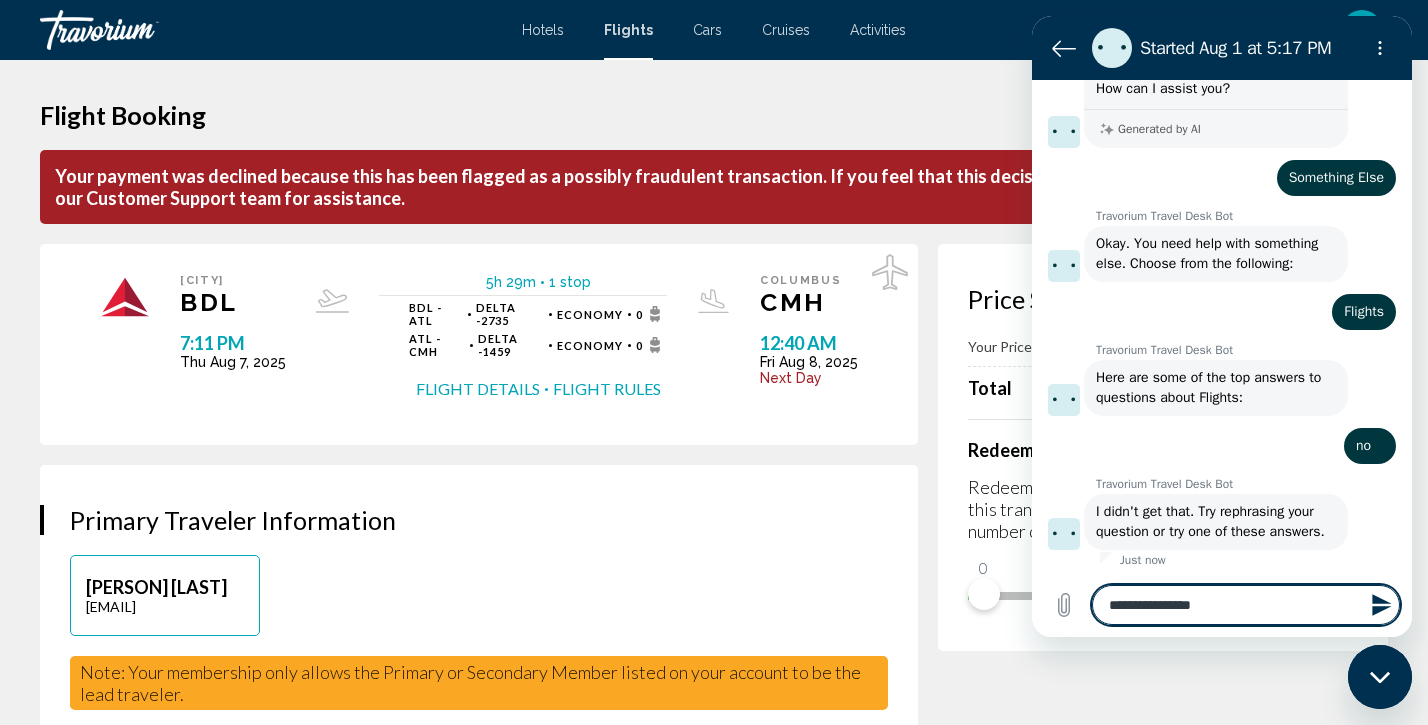 type on "**********" 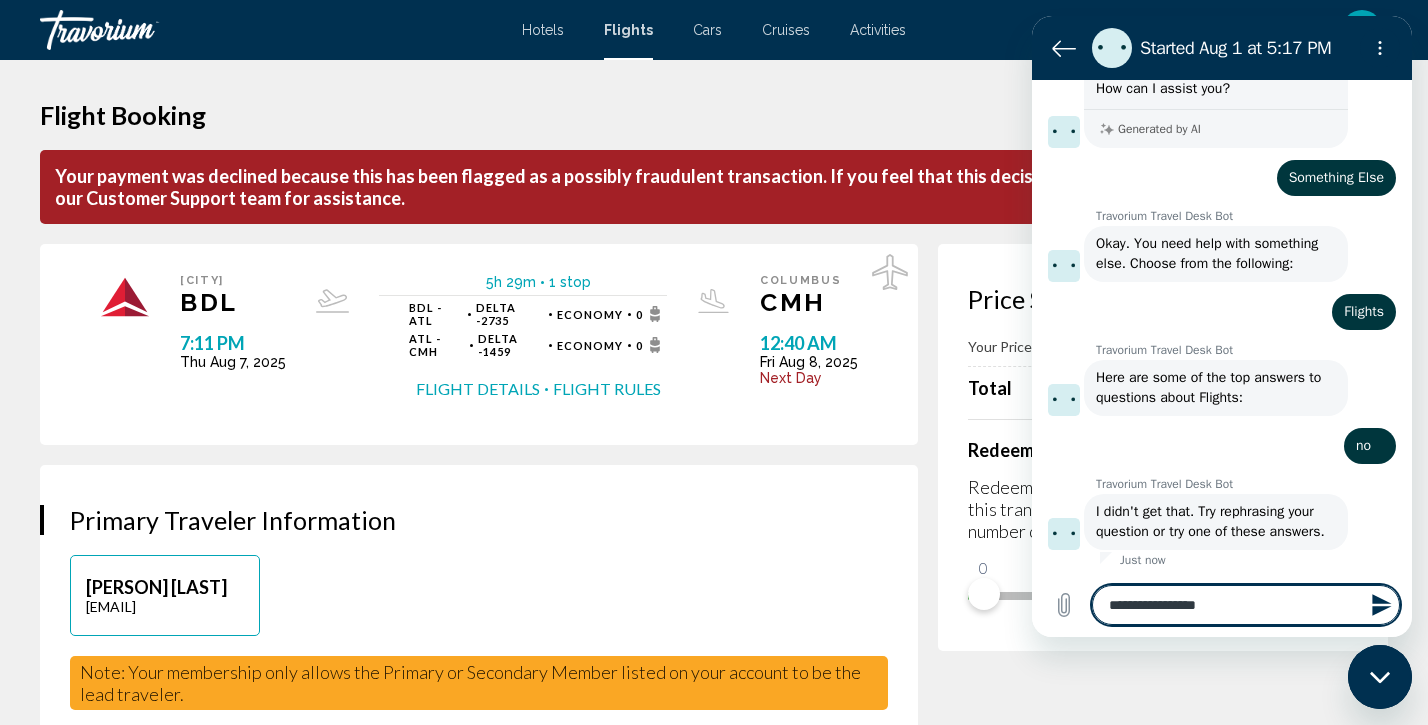 type on "**********" 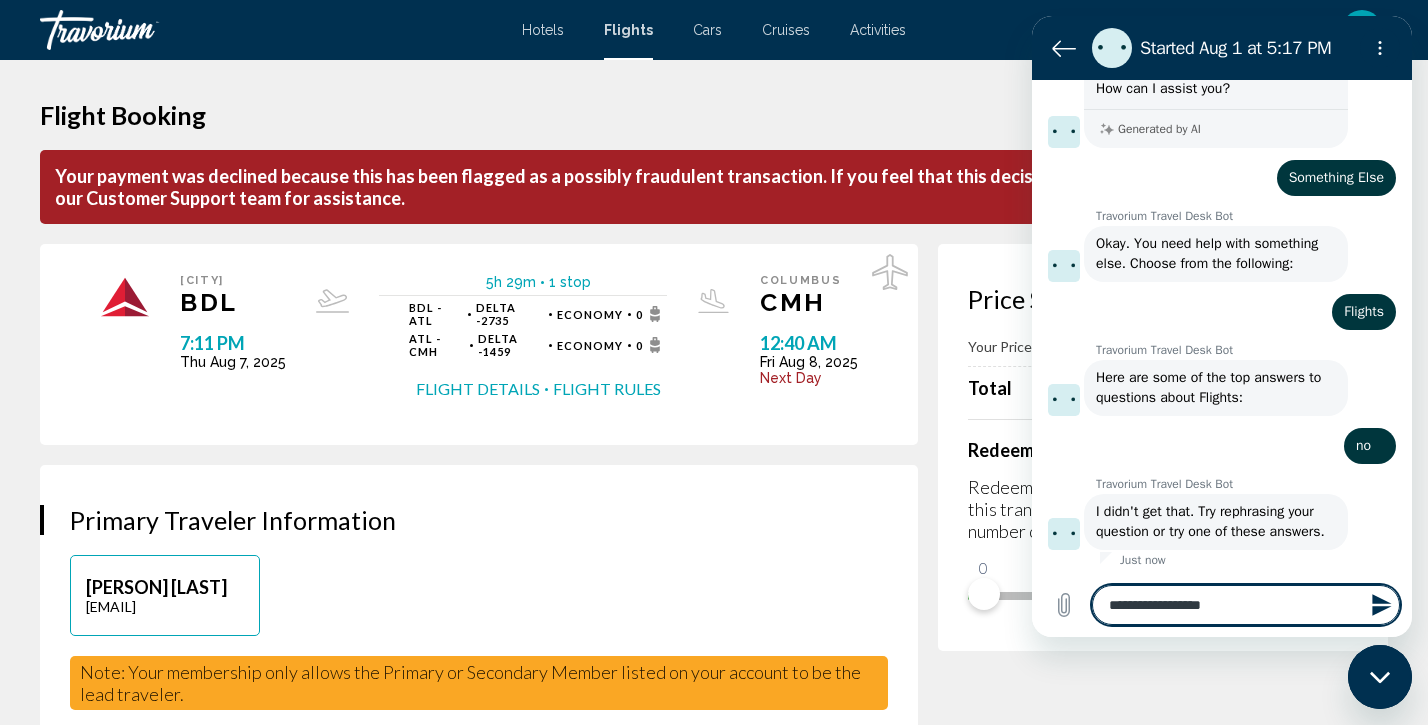 type on "*" 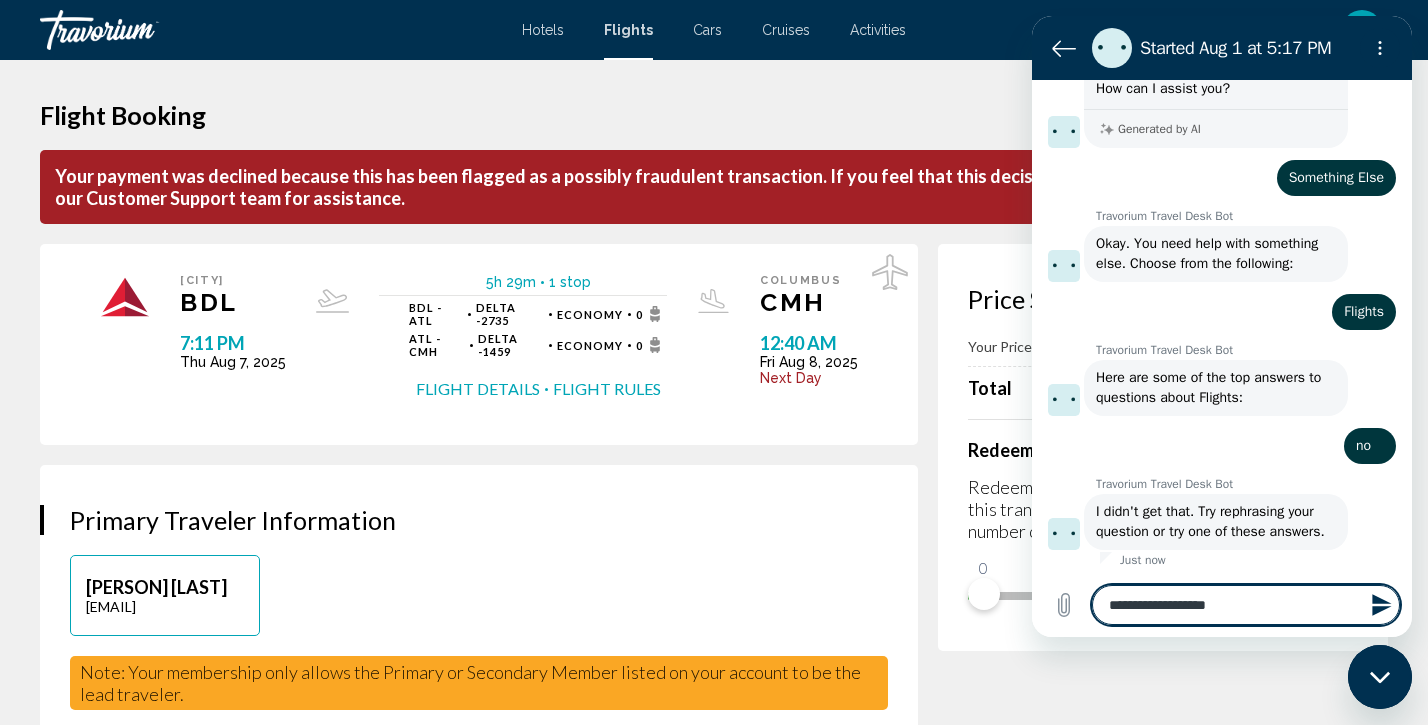 type on "**********" 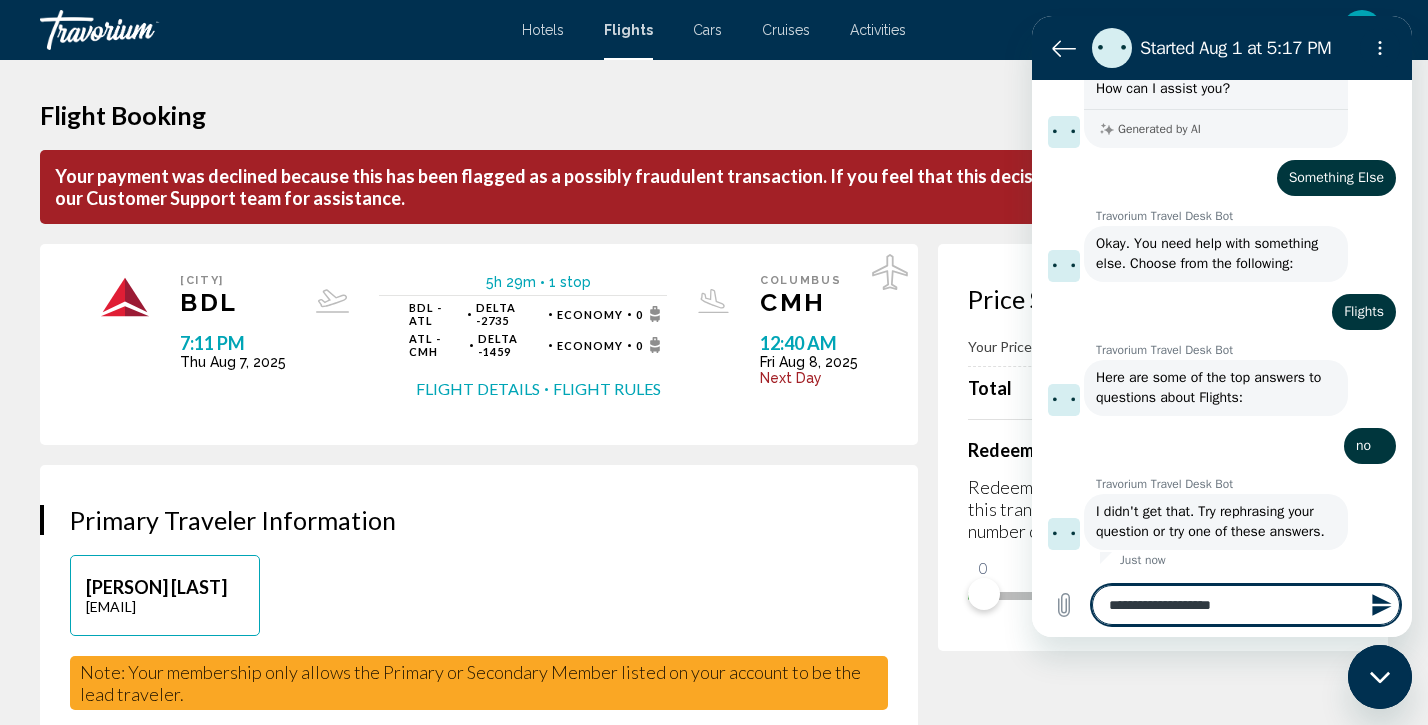 type on "**********" 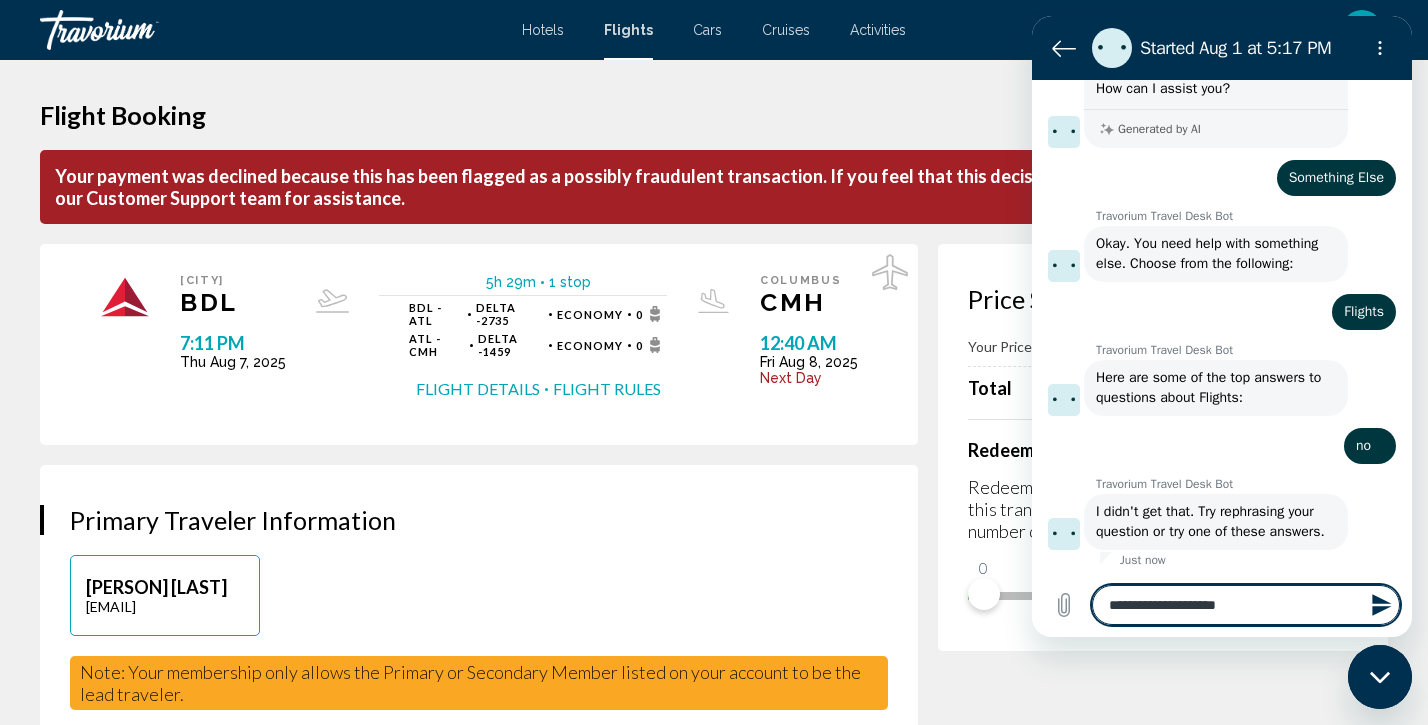type on "**********" 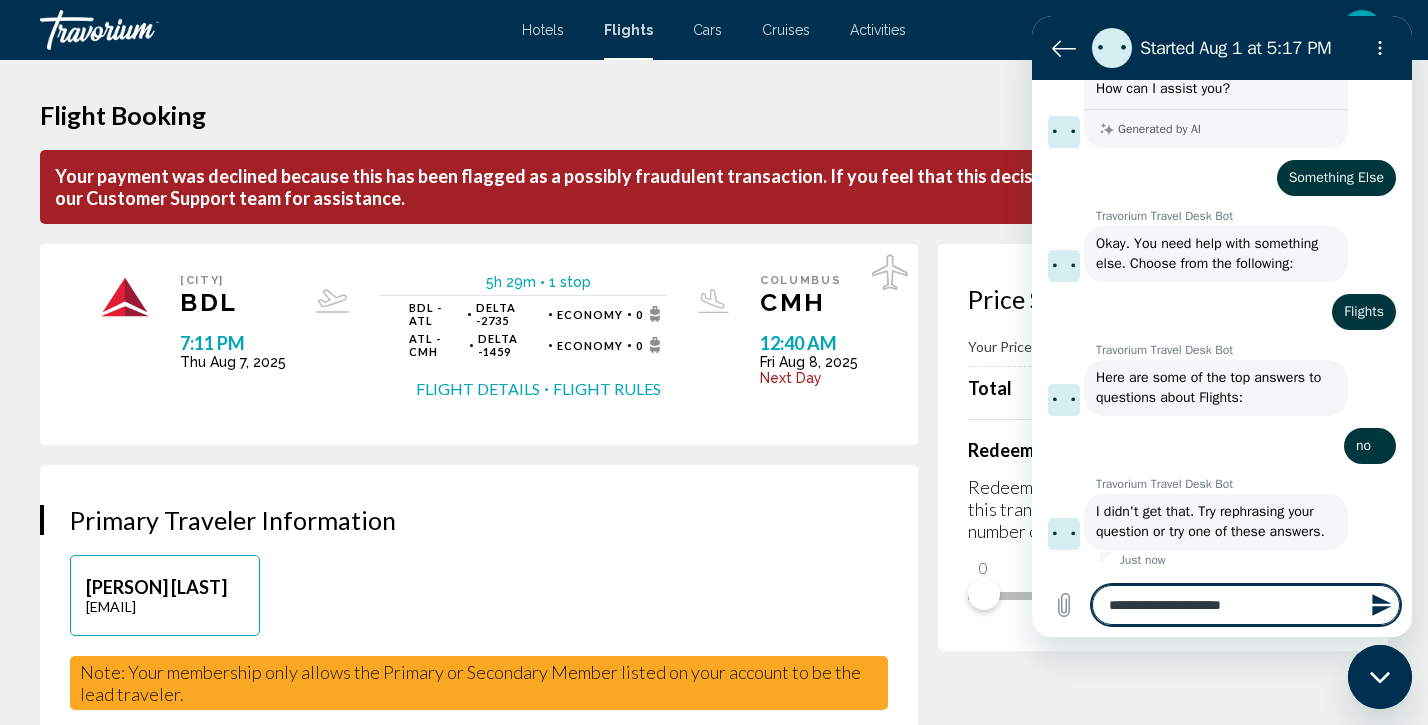 type 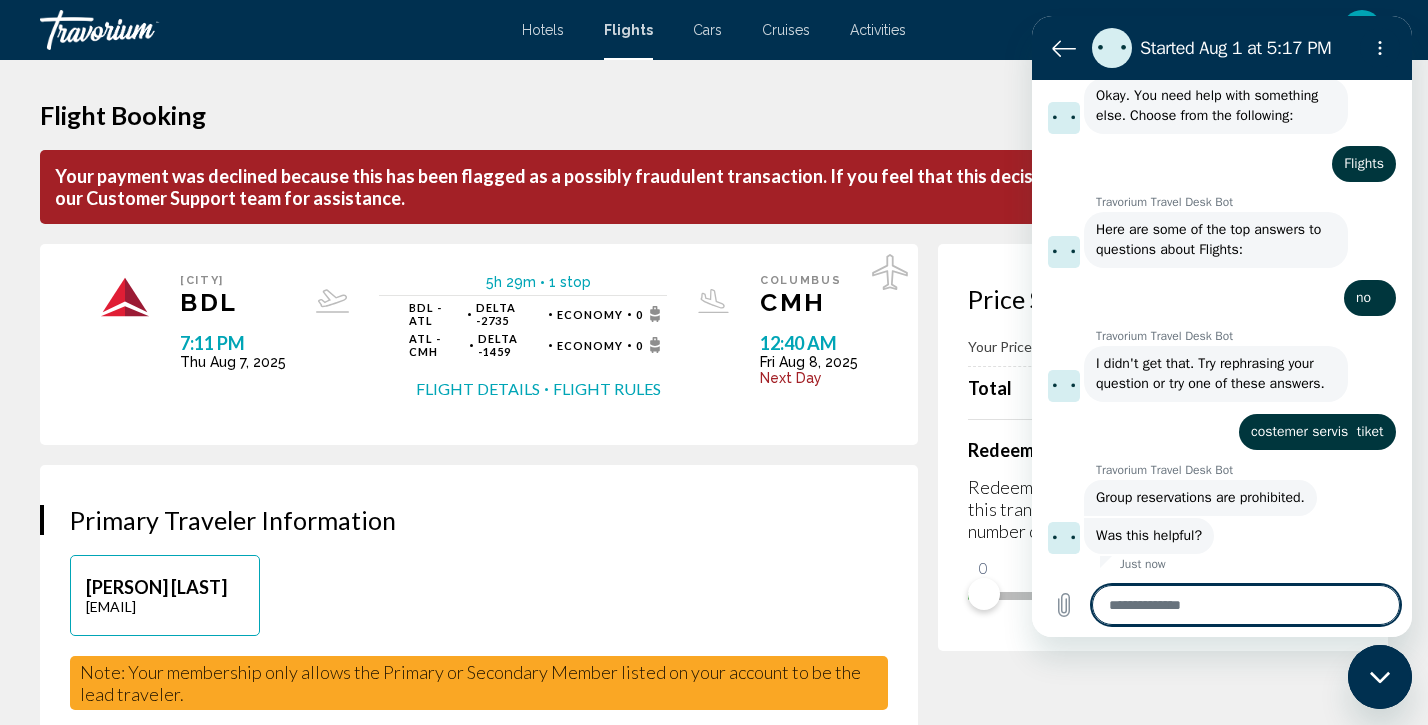 scroll, scrollTop: 305, scrollLeft: 0, axis: vertical 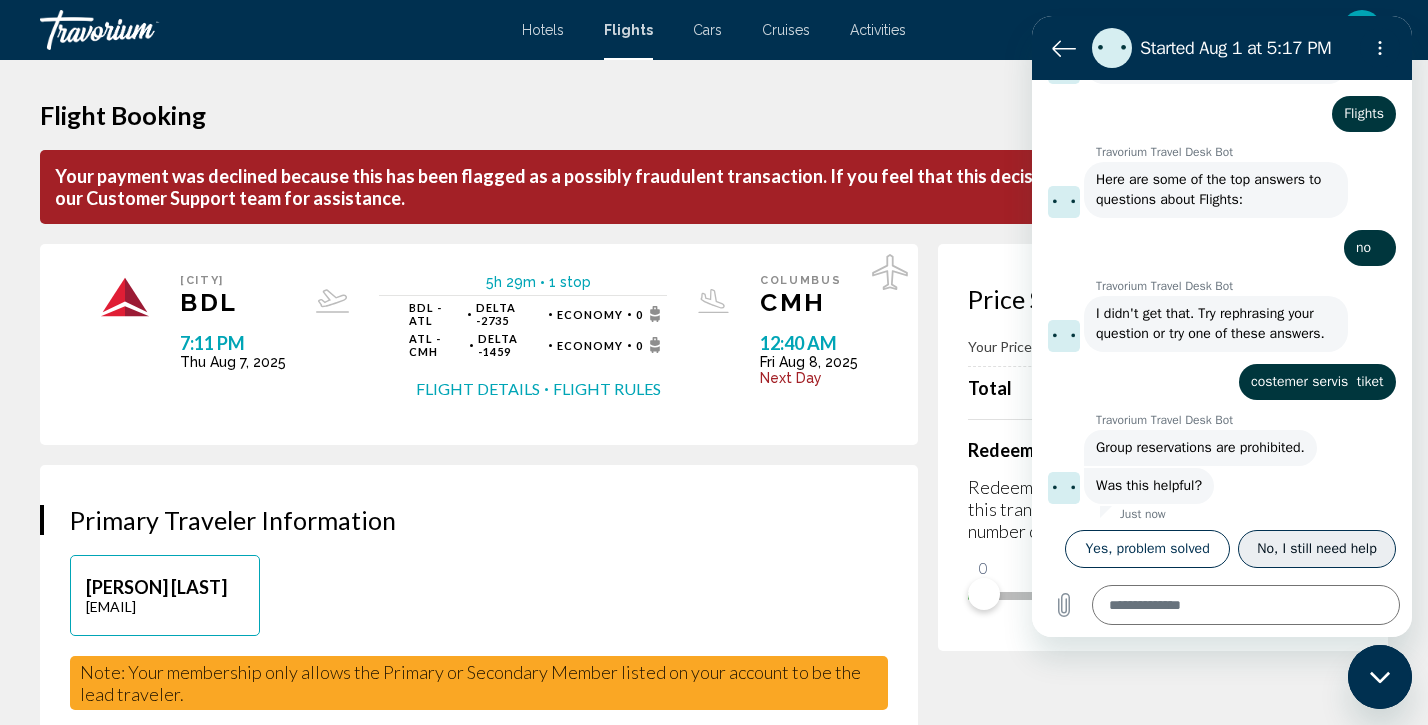 click on "No, I still need help" at bounding box center (1317, 549) 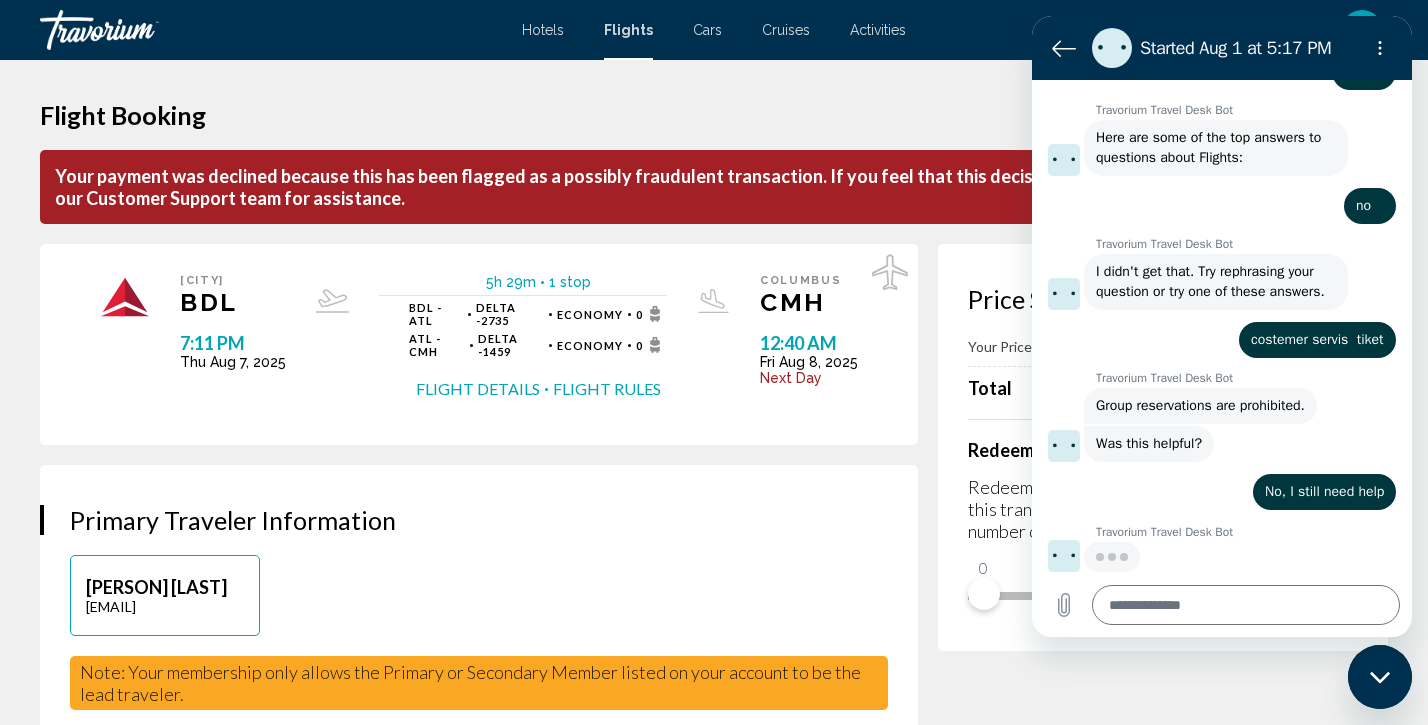 scroll, scrollTop: 345, scrollLeft: 0, axis: vertical 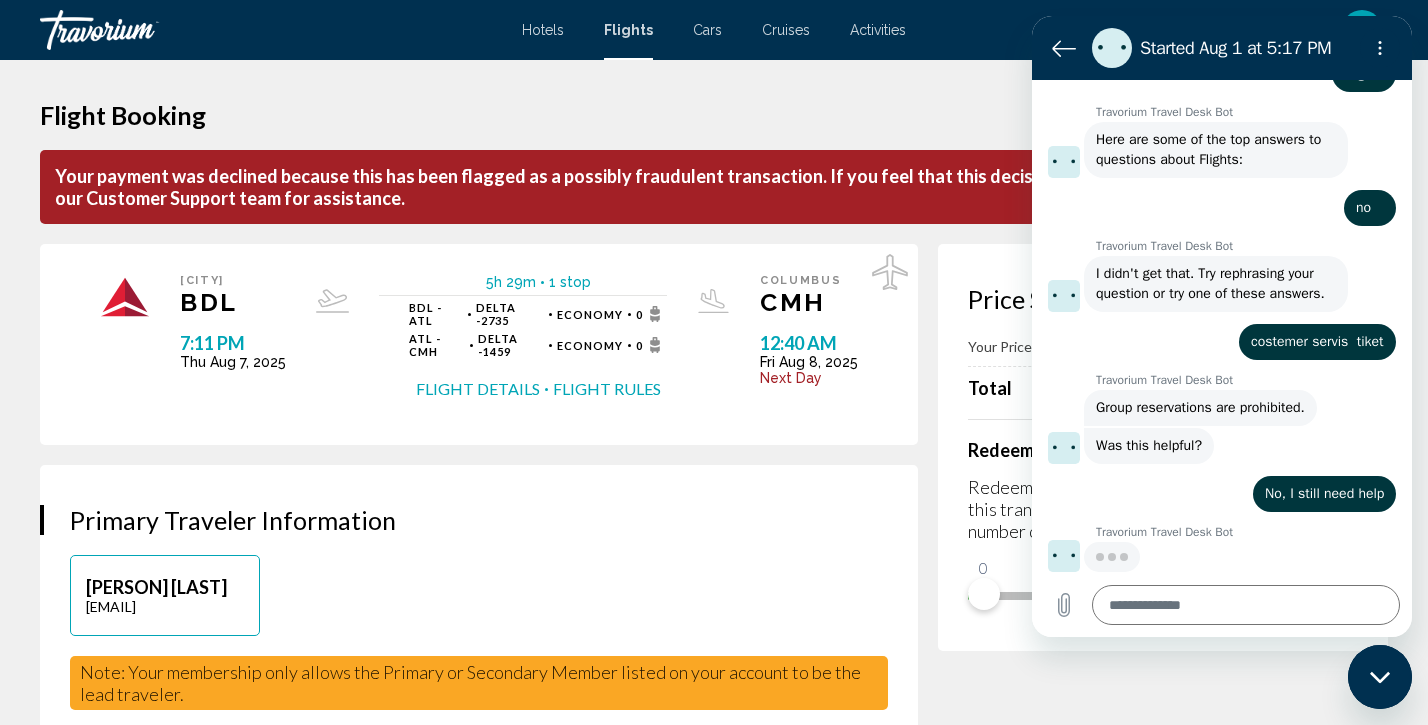 type on "*" 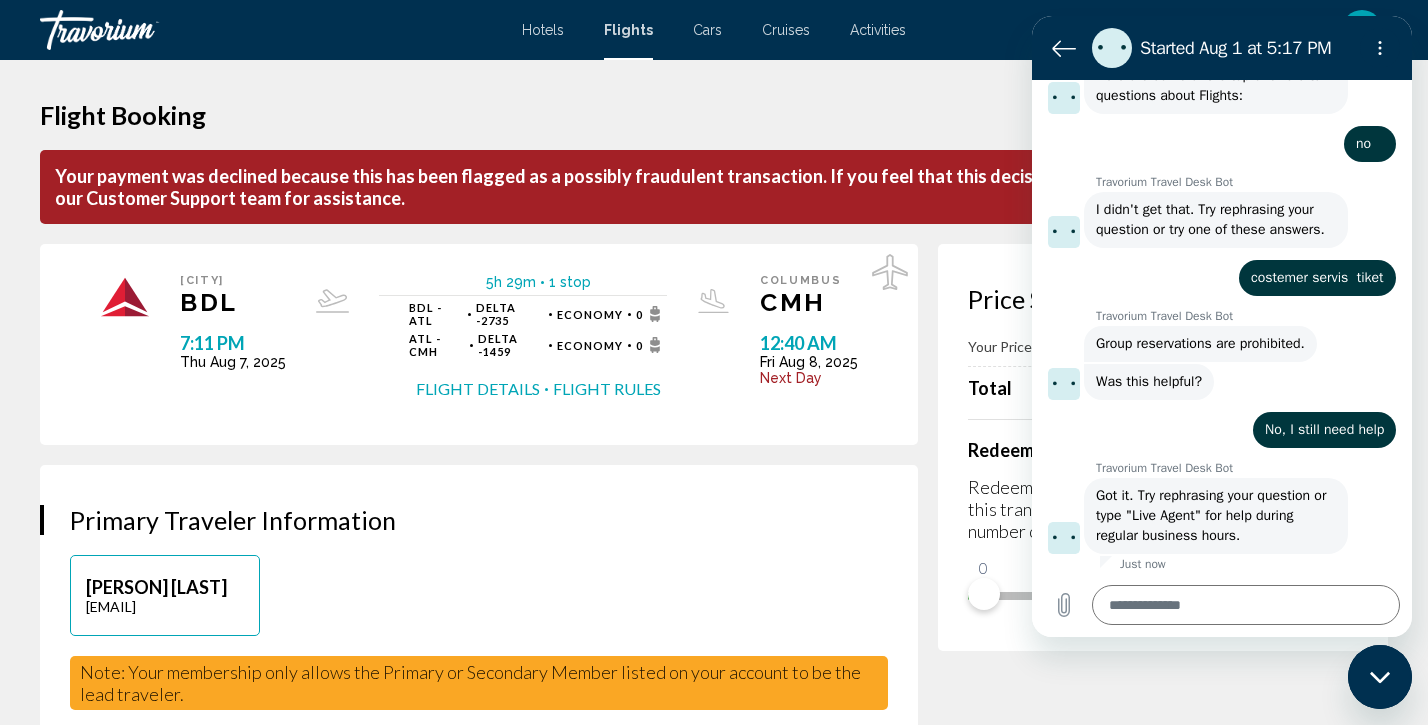 scroll, scrollTop: 413, scrollLeft: 0, axis: vertical 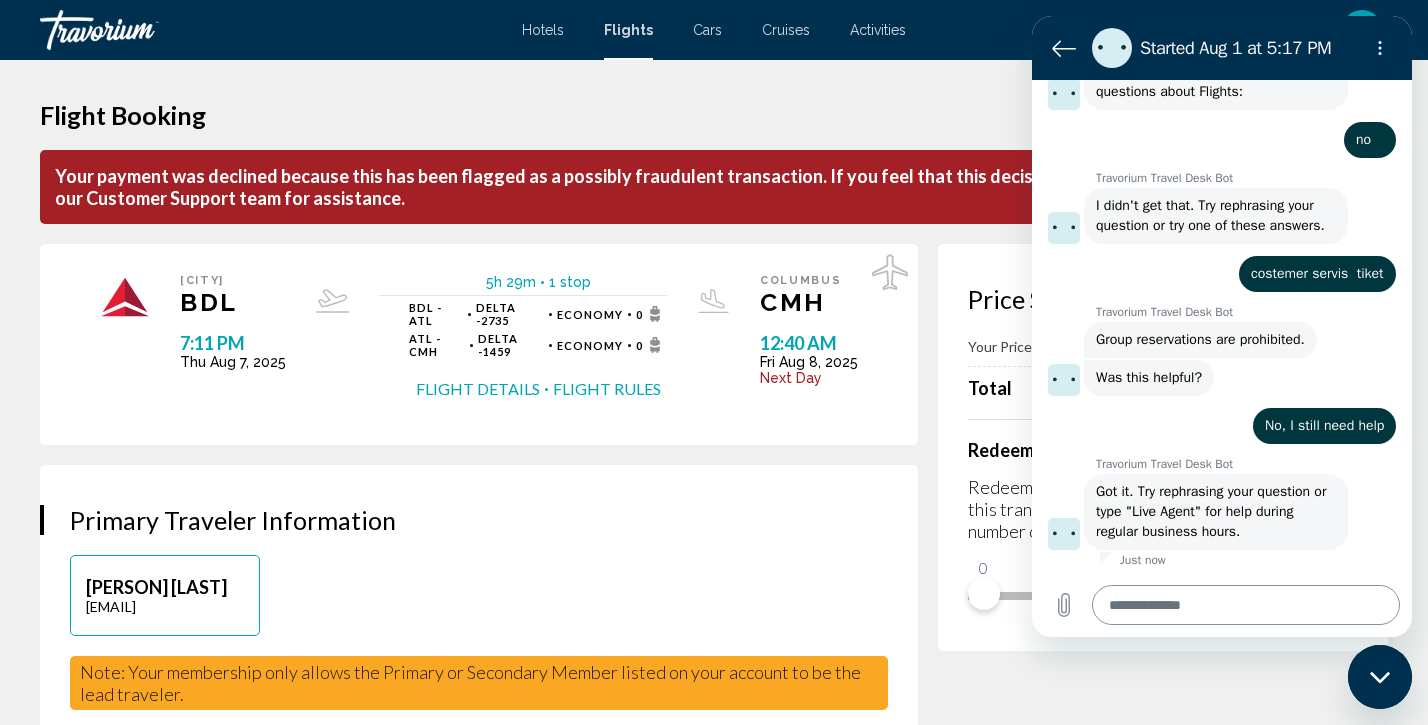 click at bounding box center (1246, 605) 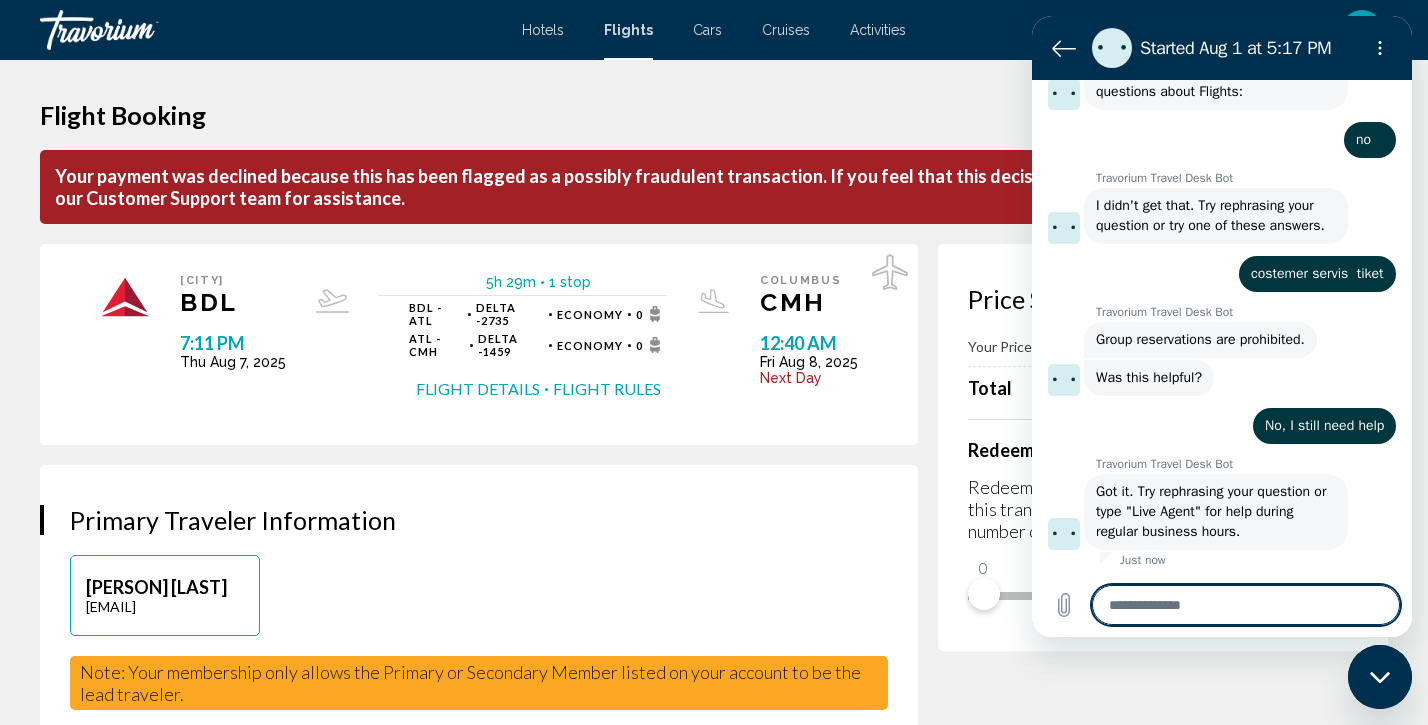 type on "*" 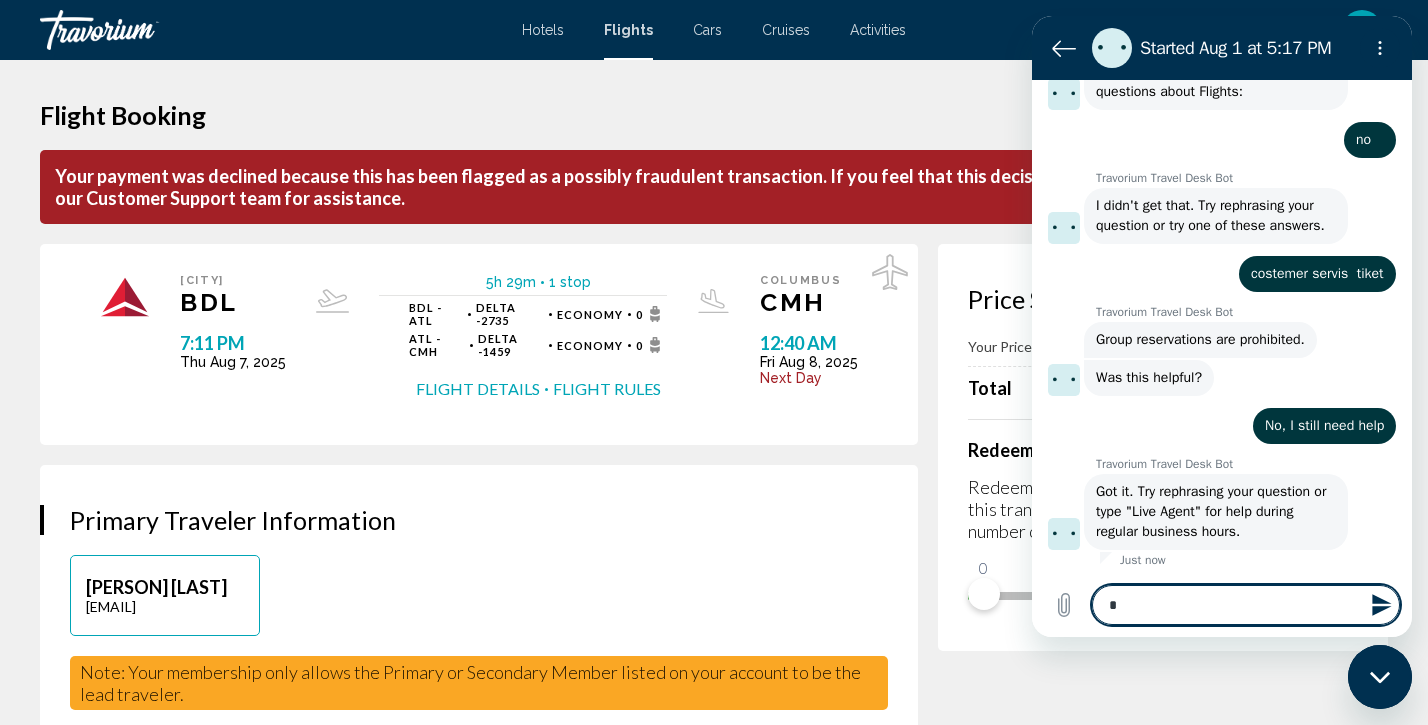 type on "**" 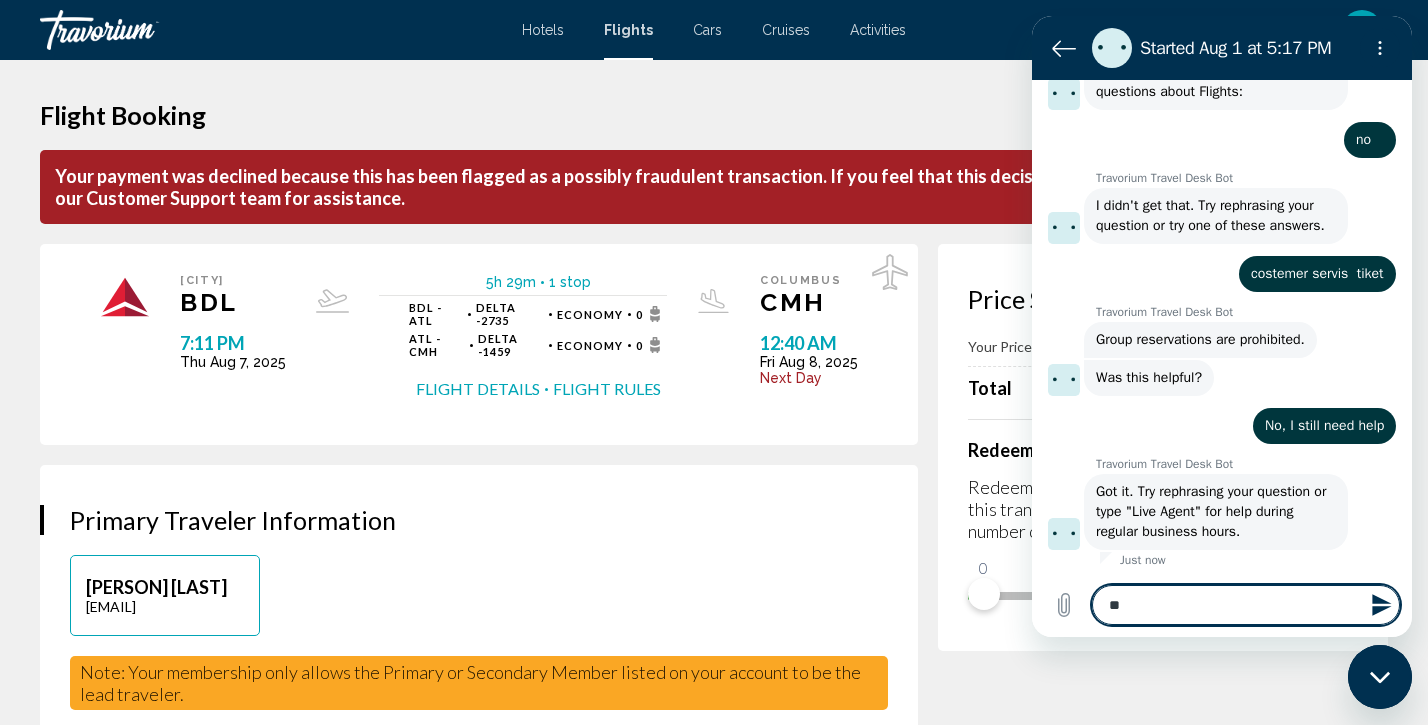 type on "***" 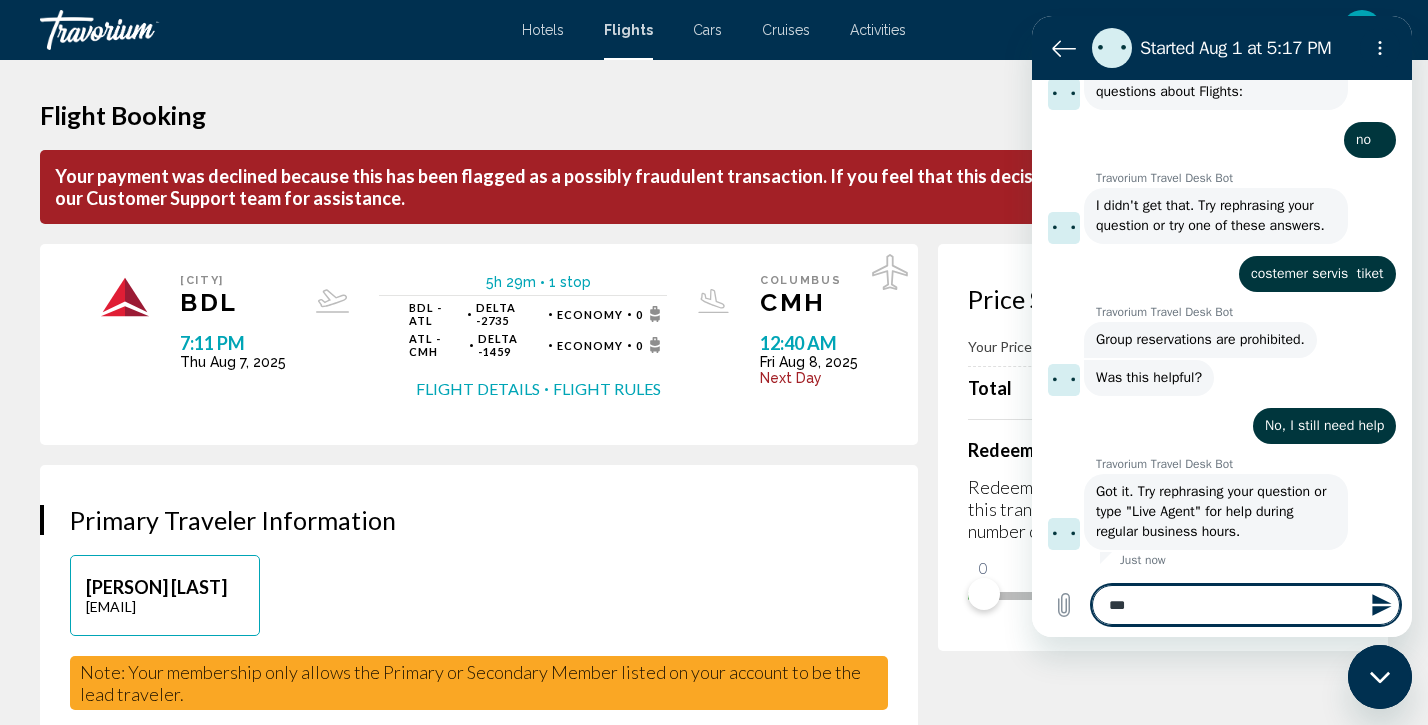 type on "****" 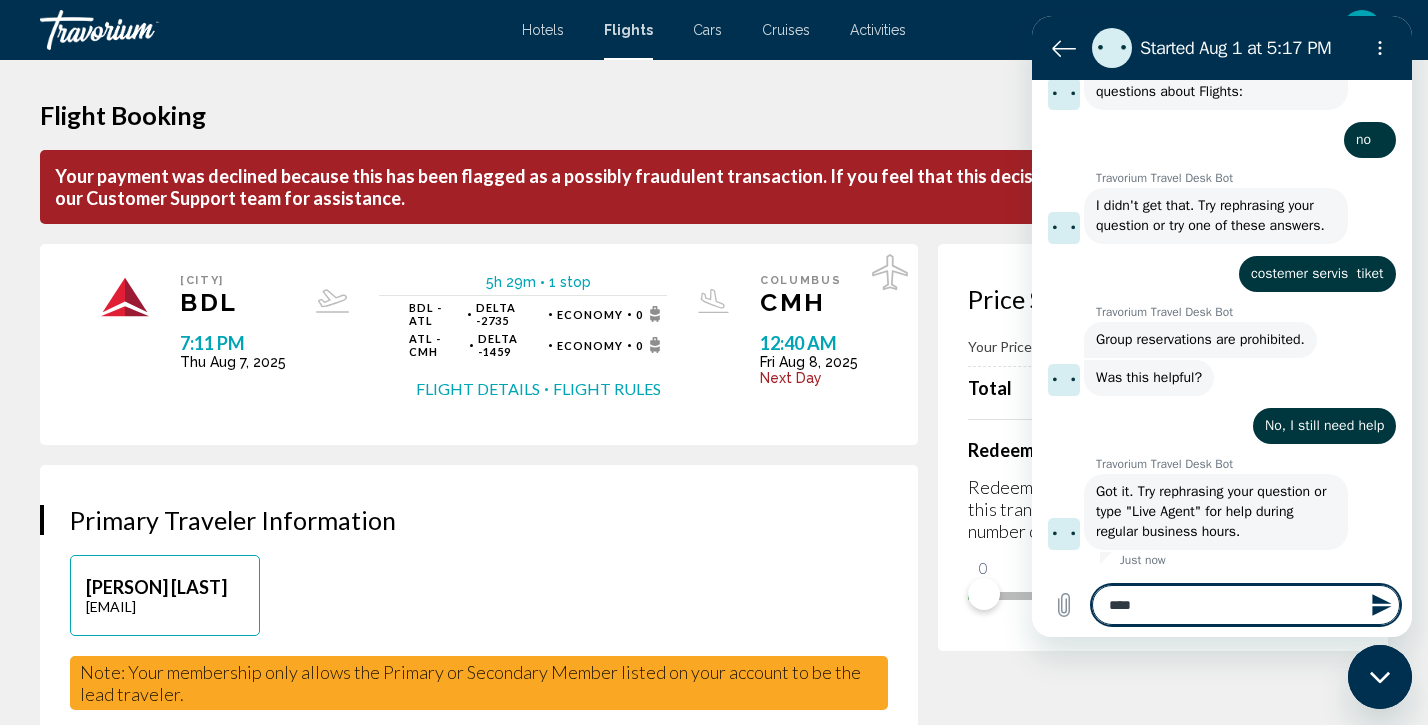 type 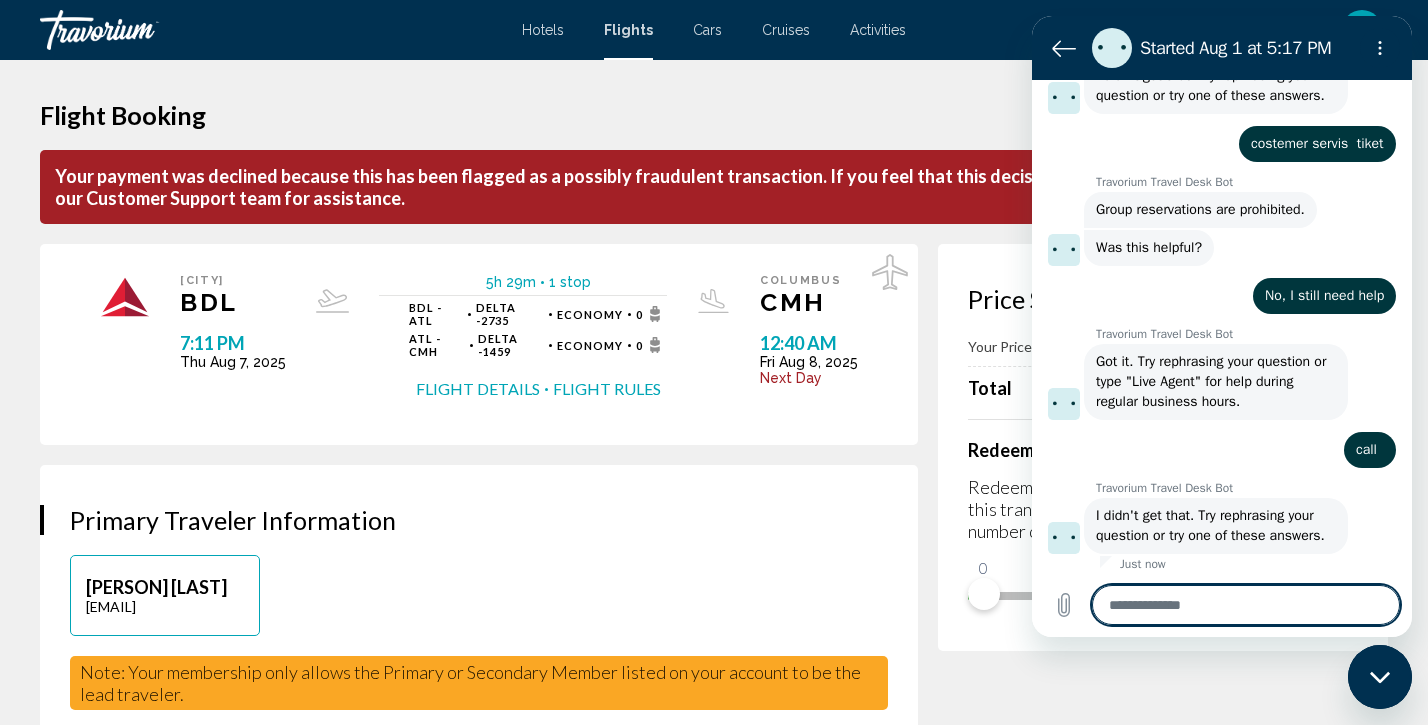 scroll, scrollTop: 547, scrollLeft: 0, axis: vertical 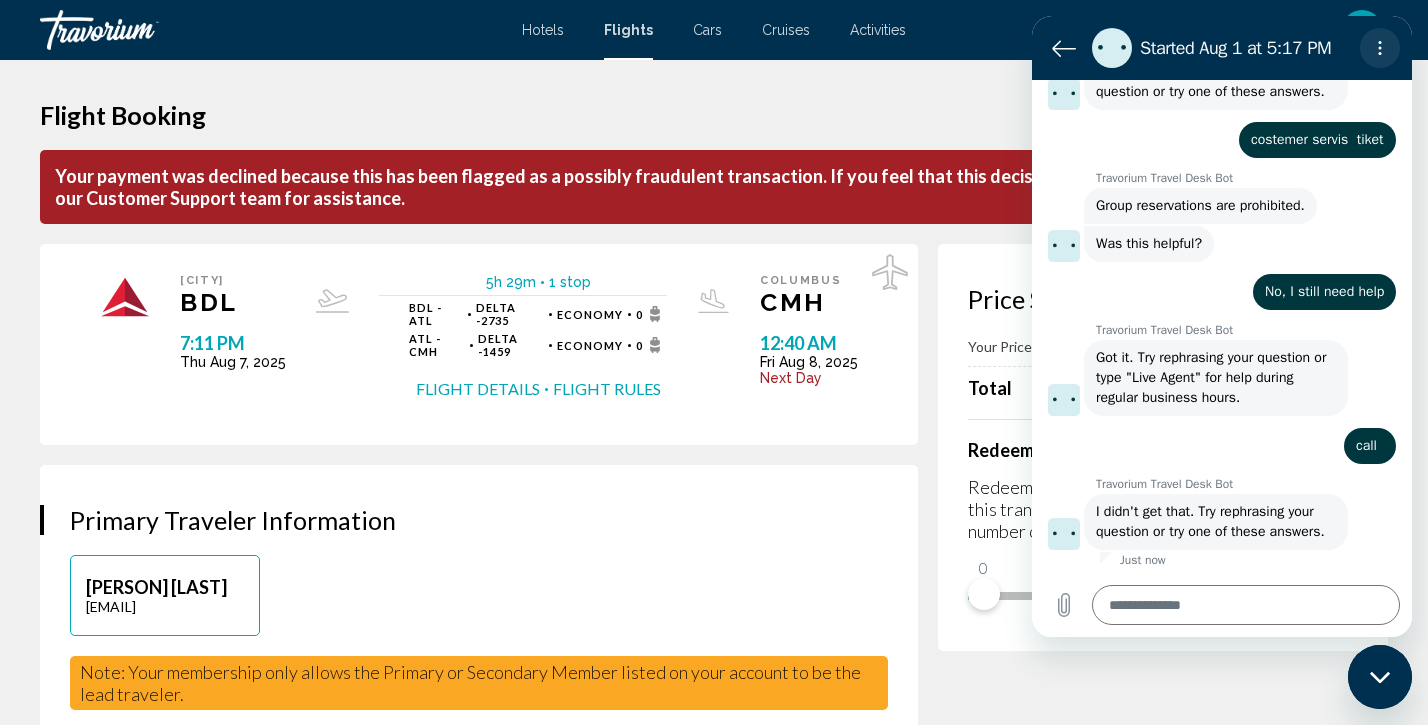 click 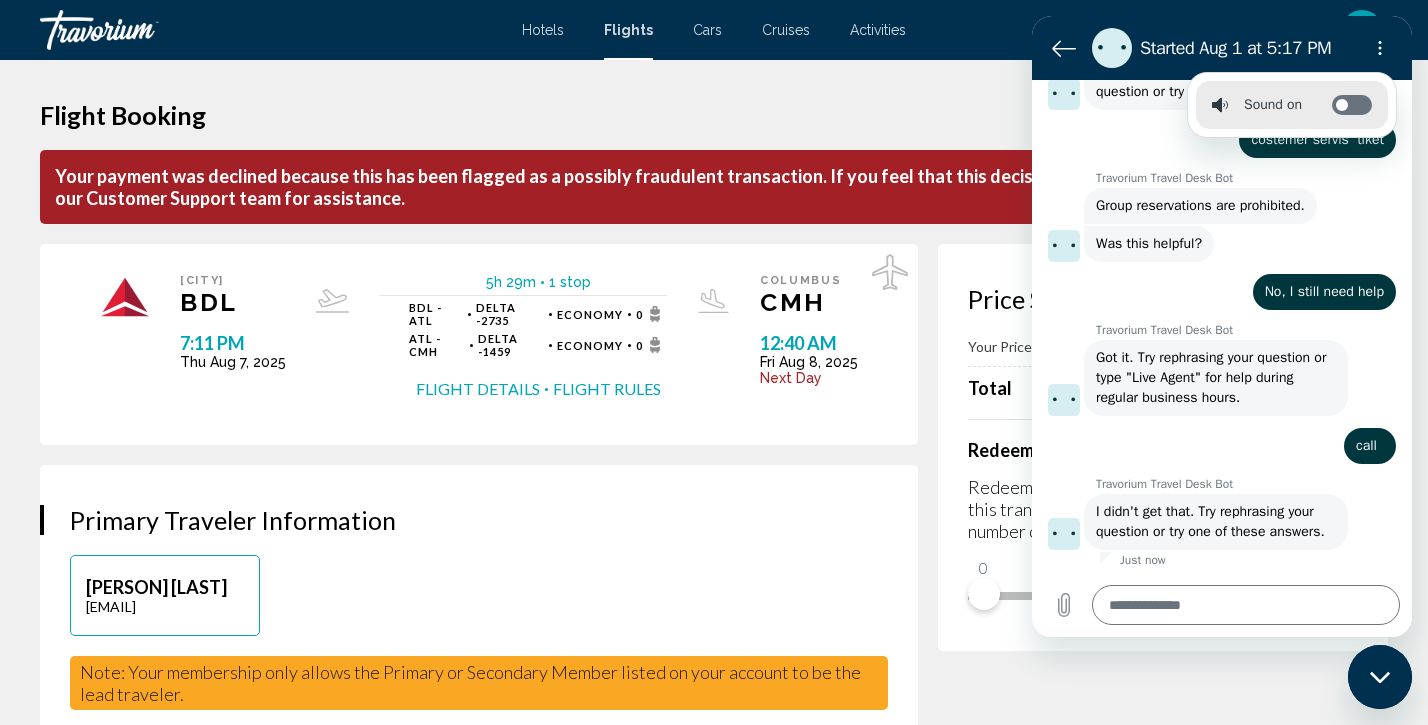 click 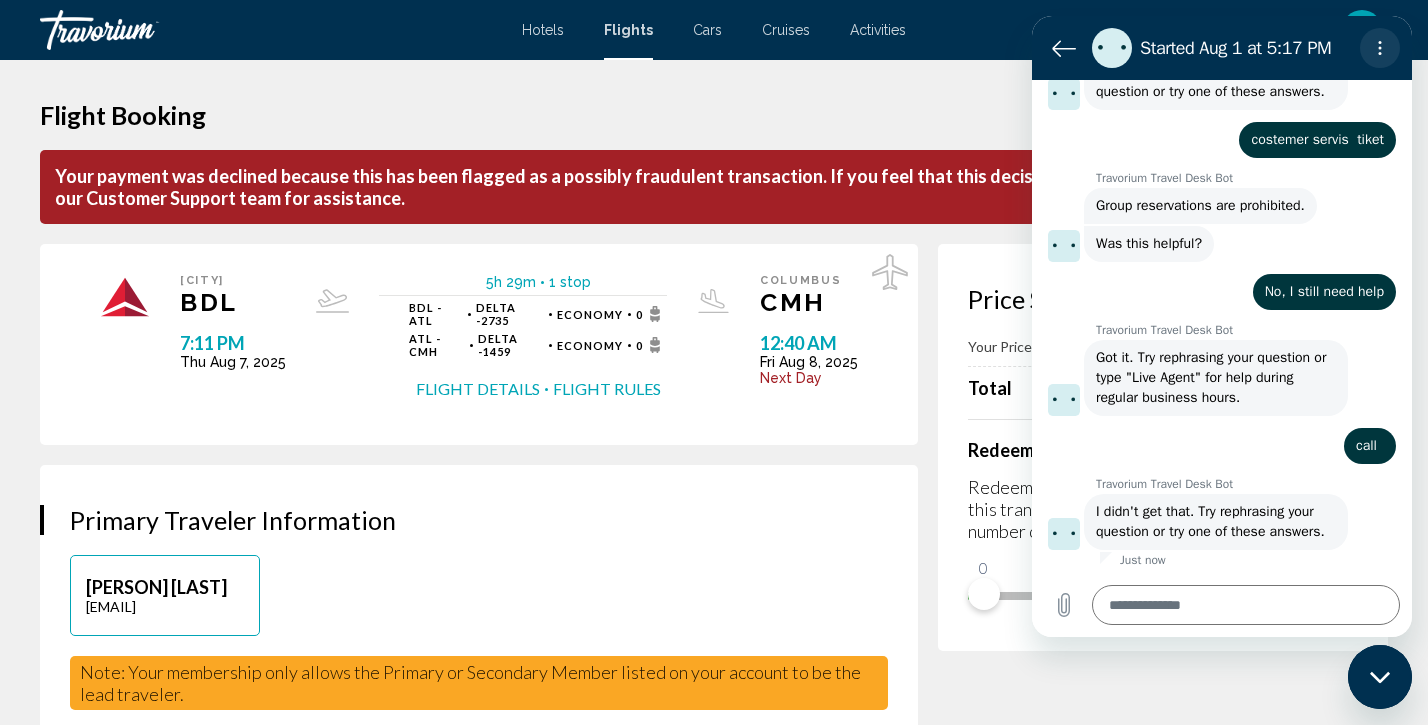 click at bounding box center (1380, 48) 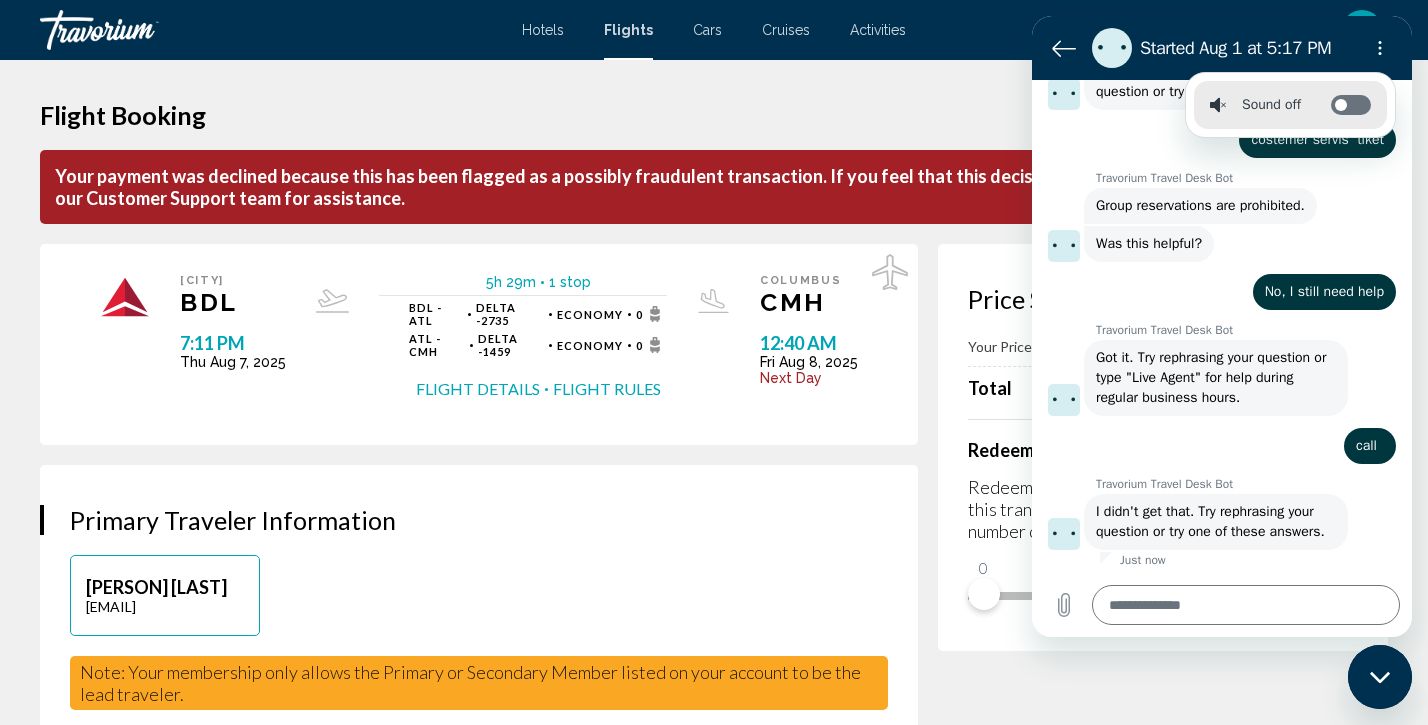 click on "Toggle sound notifications" at bounding box center (1351, 105) 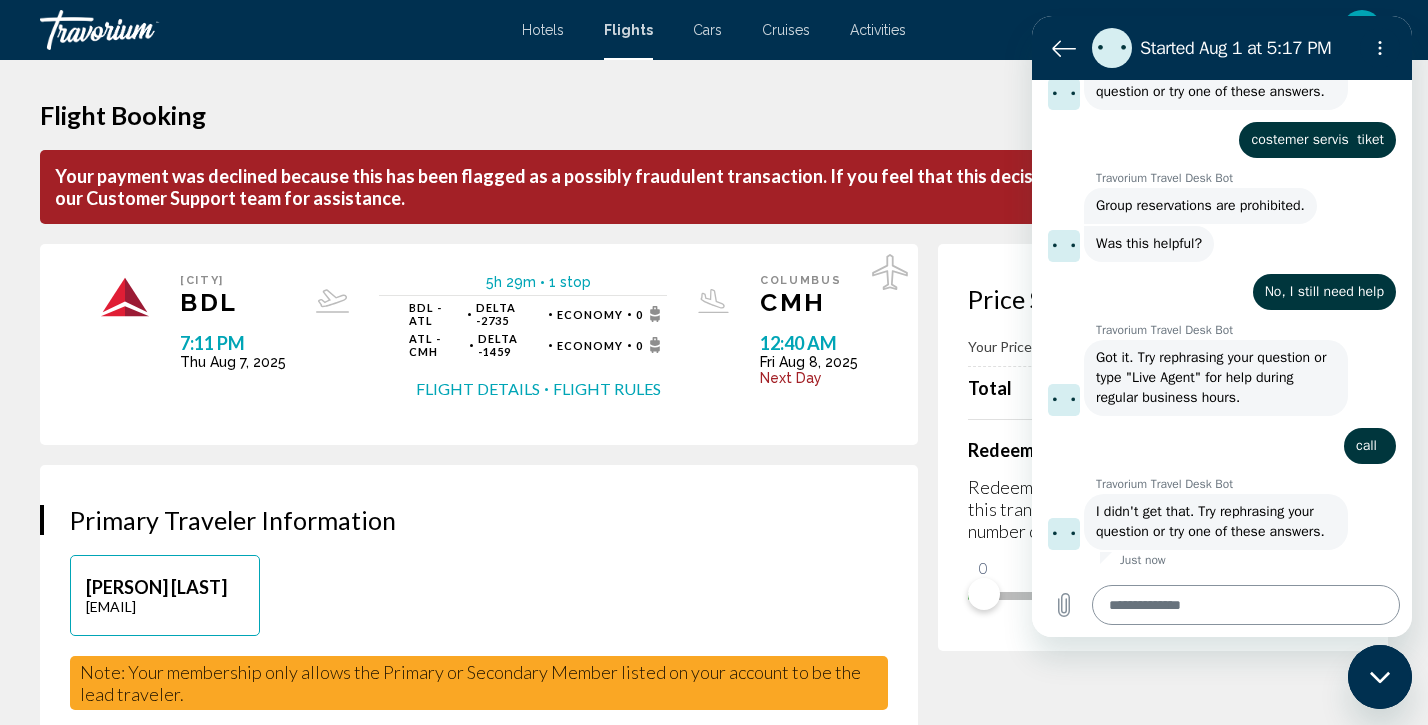 click at bounding box center (1246, 605) 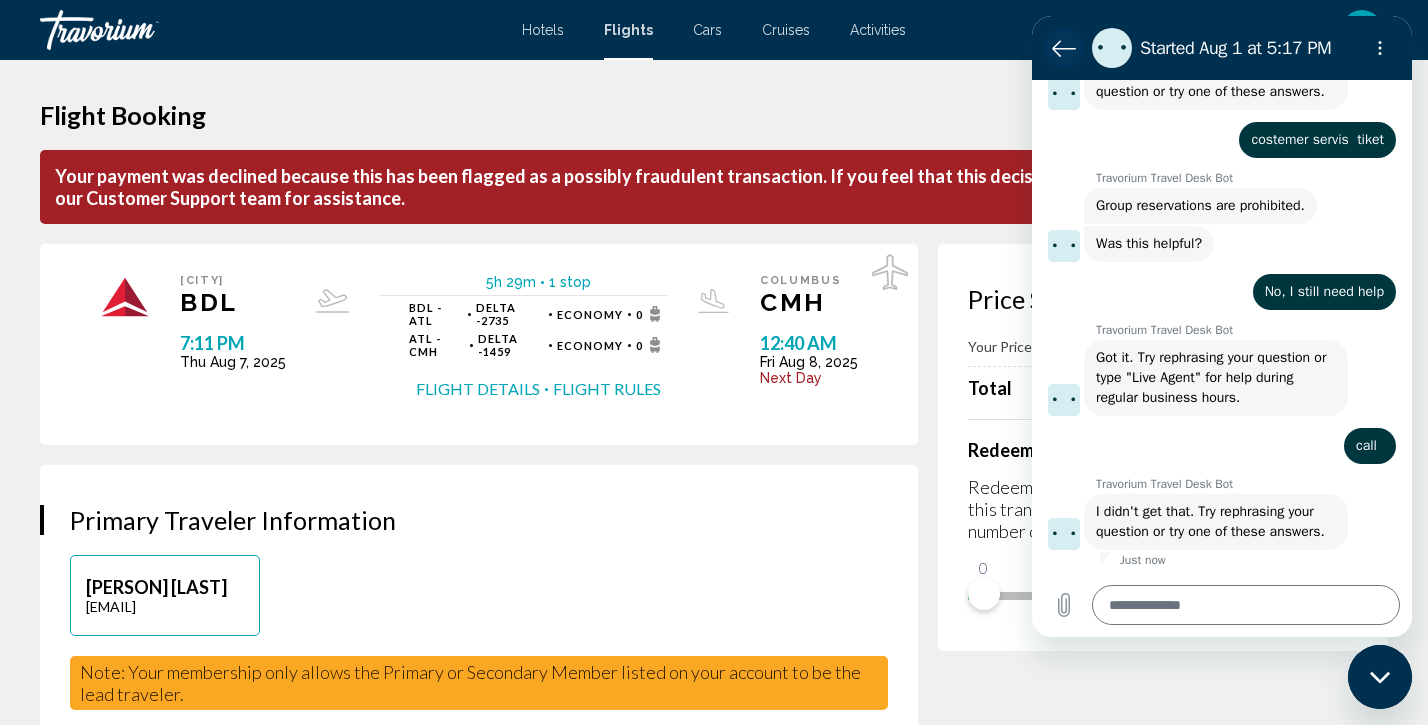 click 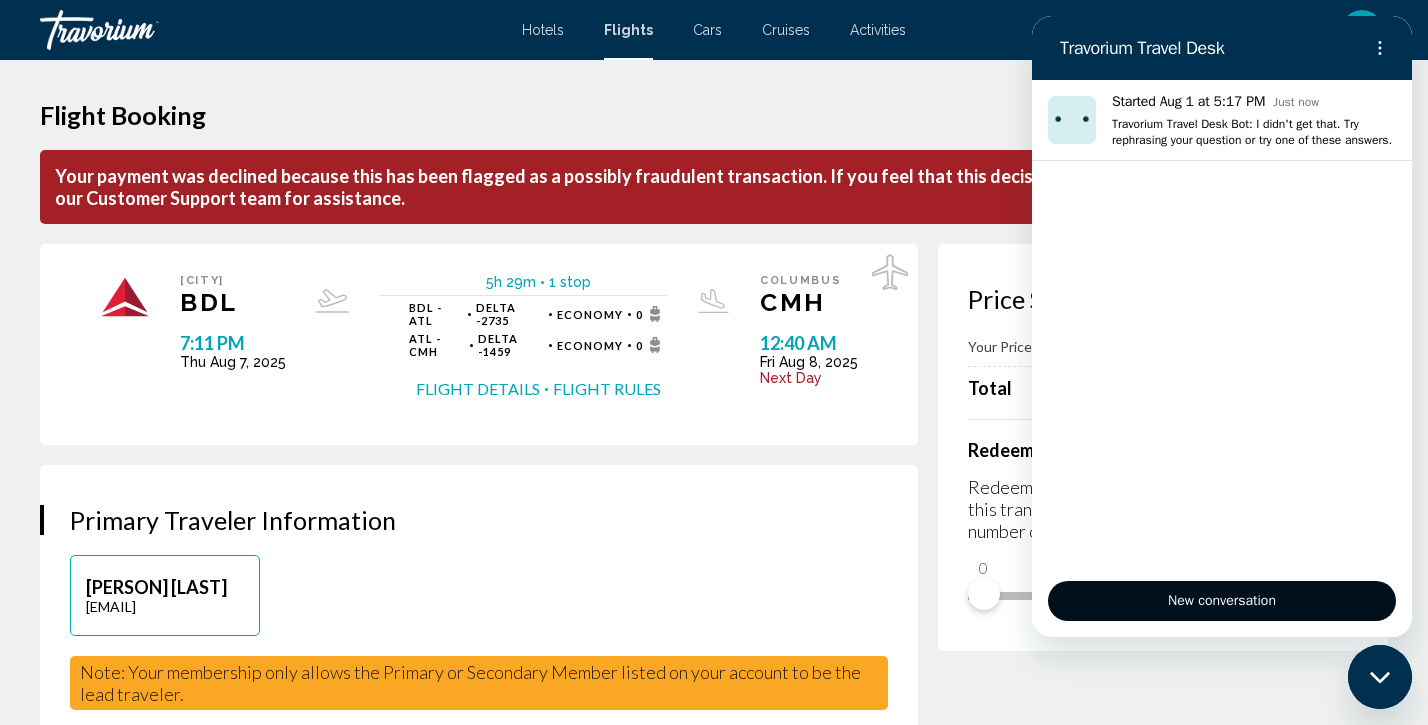 click on "New conversation" at bounding box center [1222, 601] 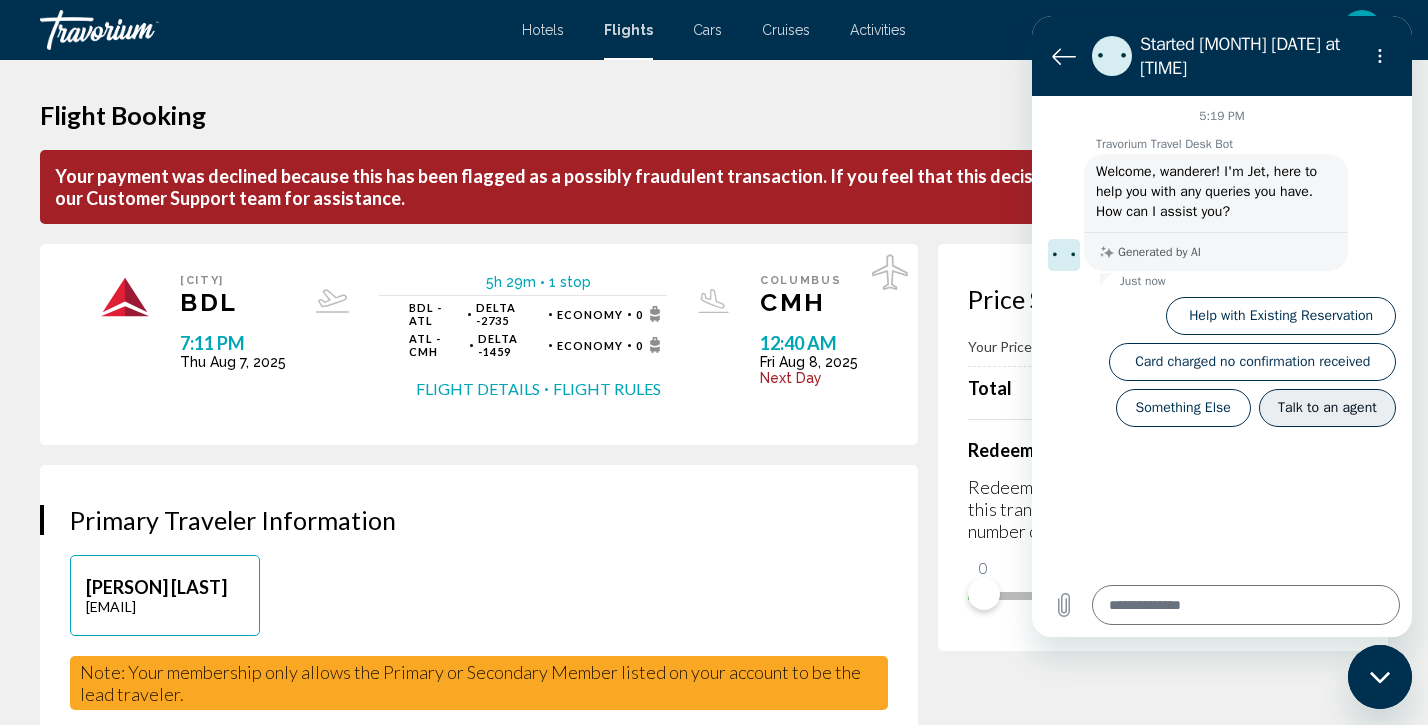 click on "Talk to an agent" at bounding box center [1327, 408] 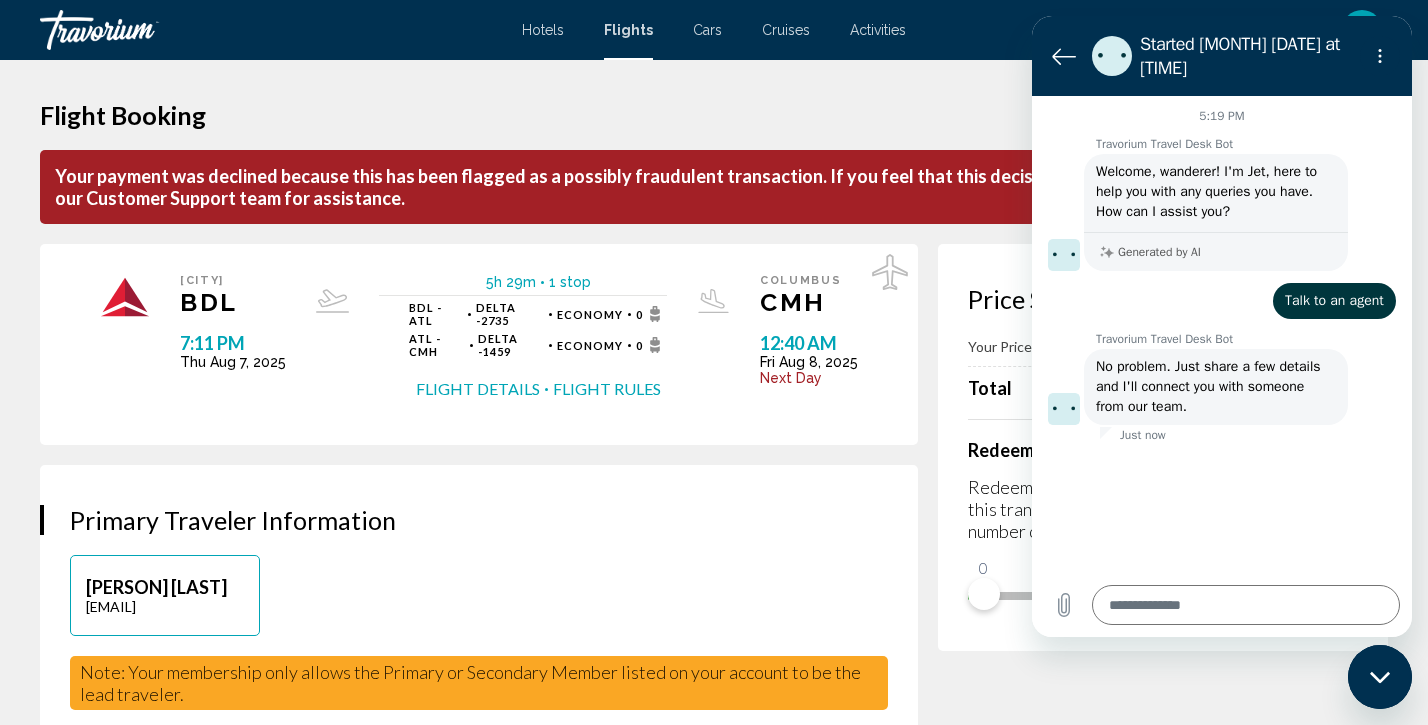 type on "*" 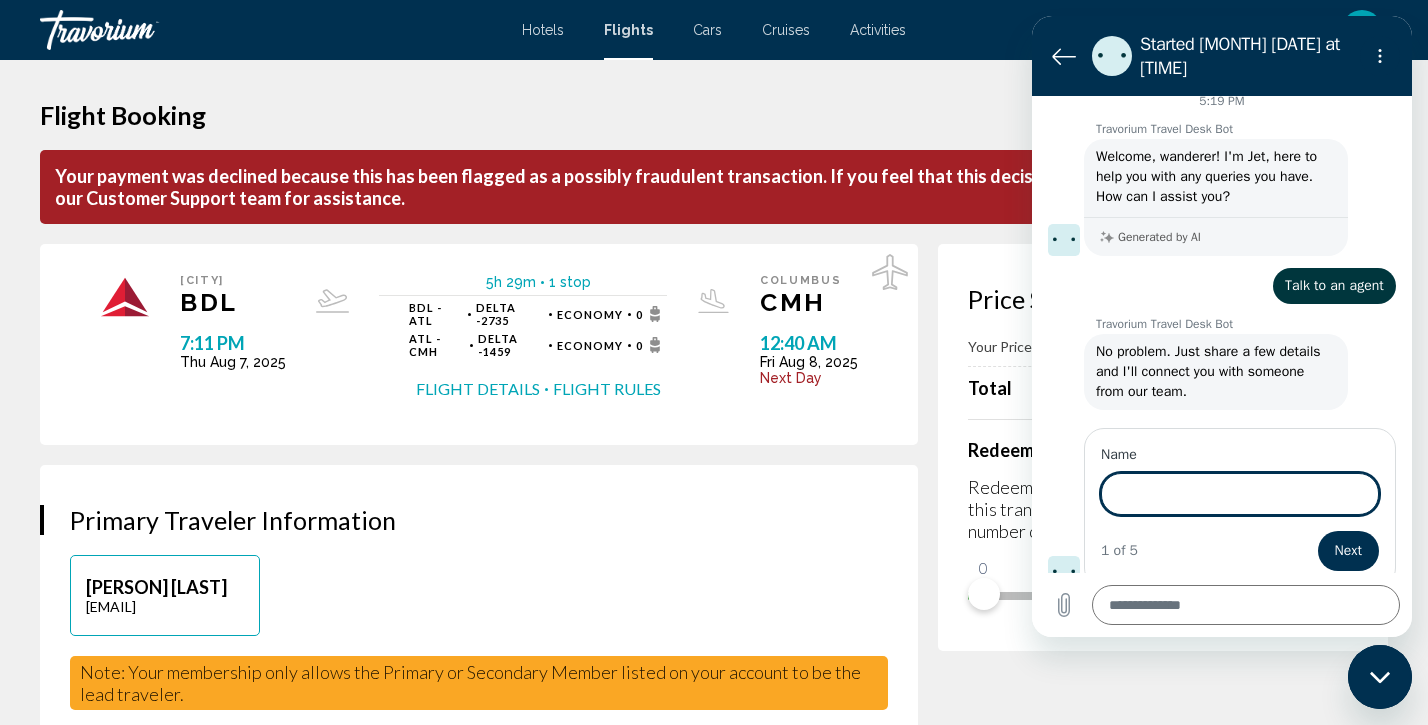 scroll, scrollTop: 13, scrollLeft: 0, axis: vertical 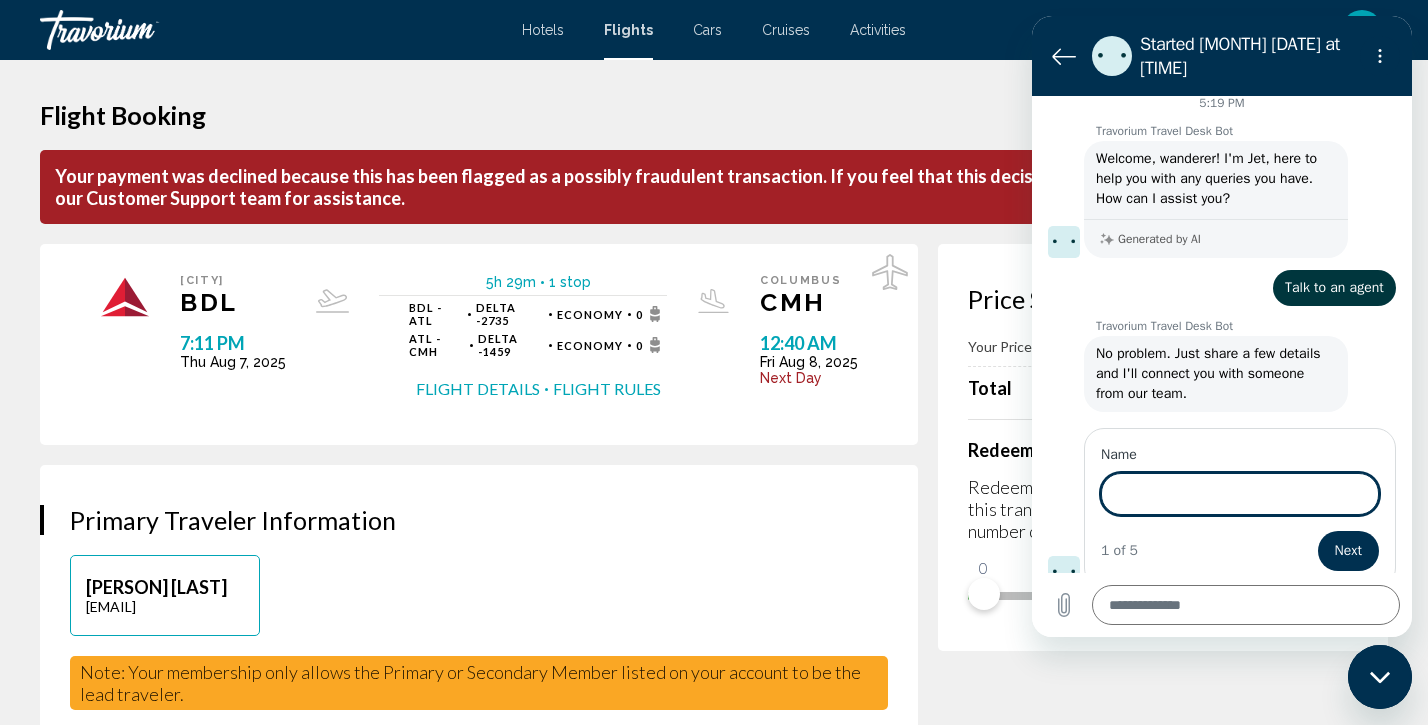 click on "Name" at bounding box center (1240, 494) 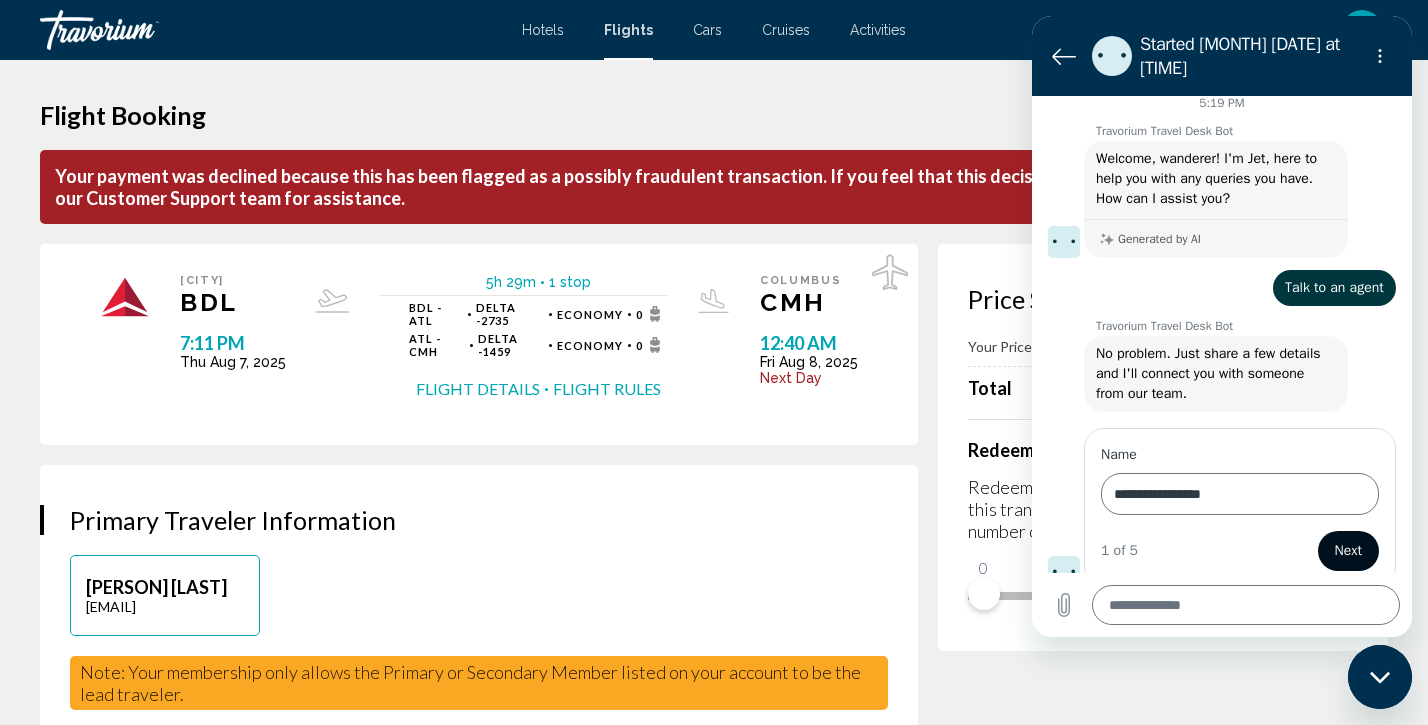 click on "Next" at bounding box center [1348, 551] 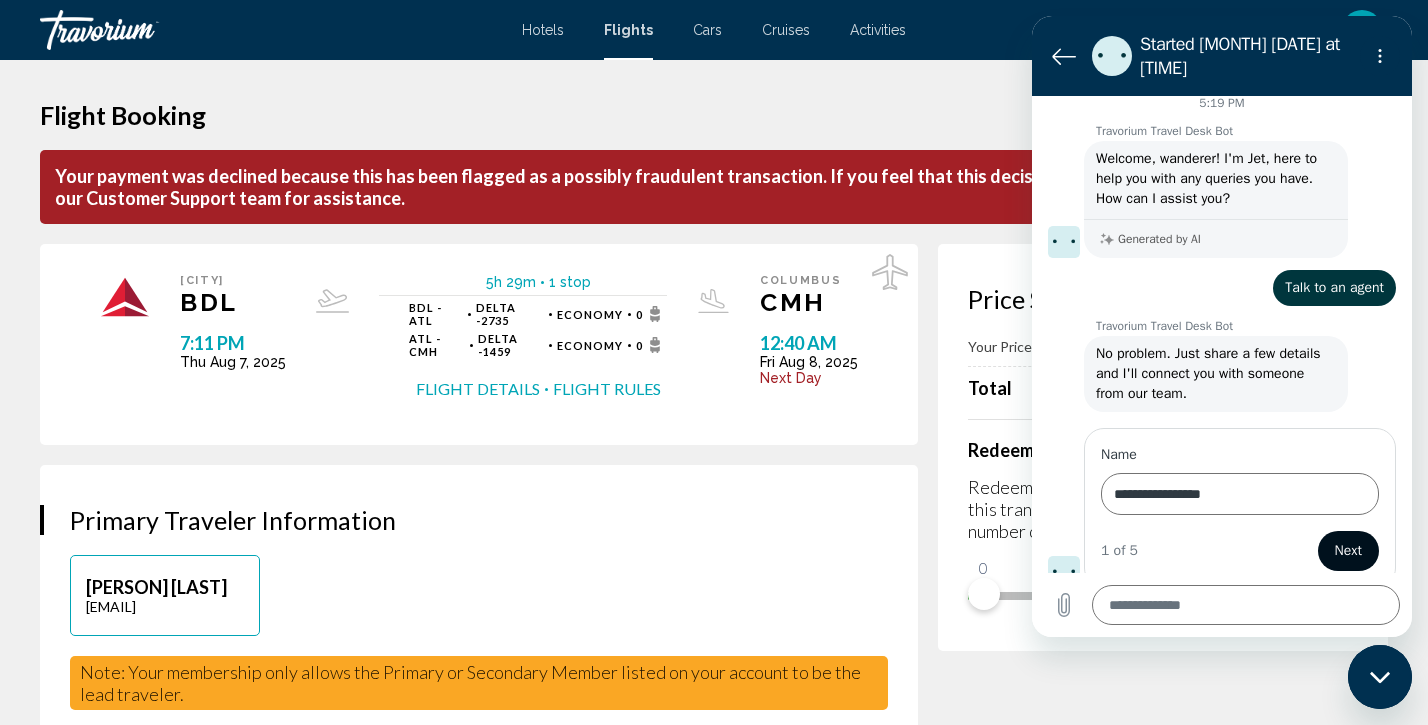 type on "*" 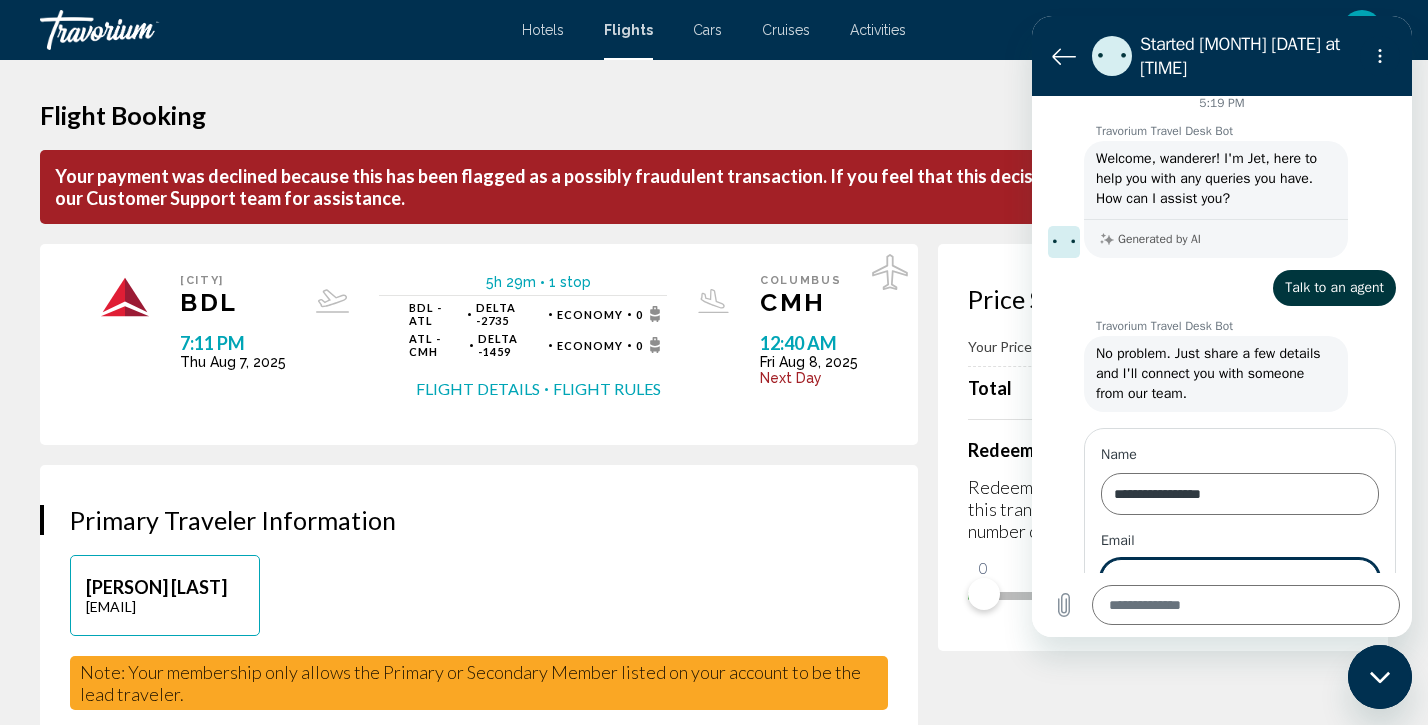 scroll, scrollTop: 99, scrollLeft: 0, axis: vertical 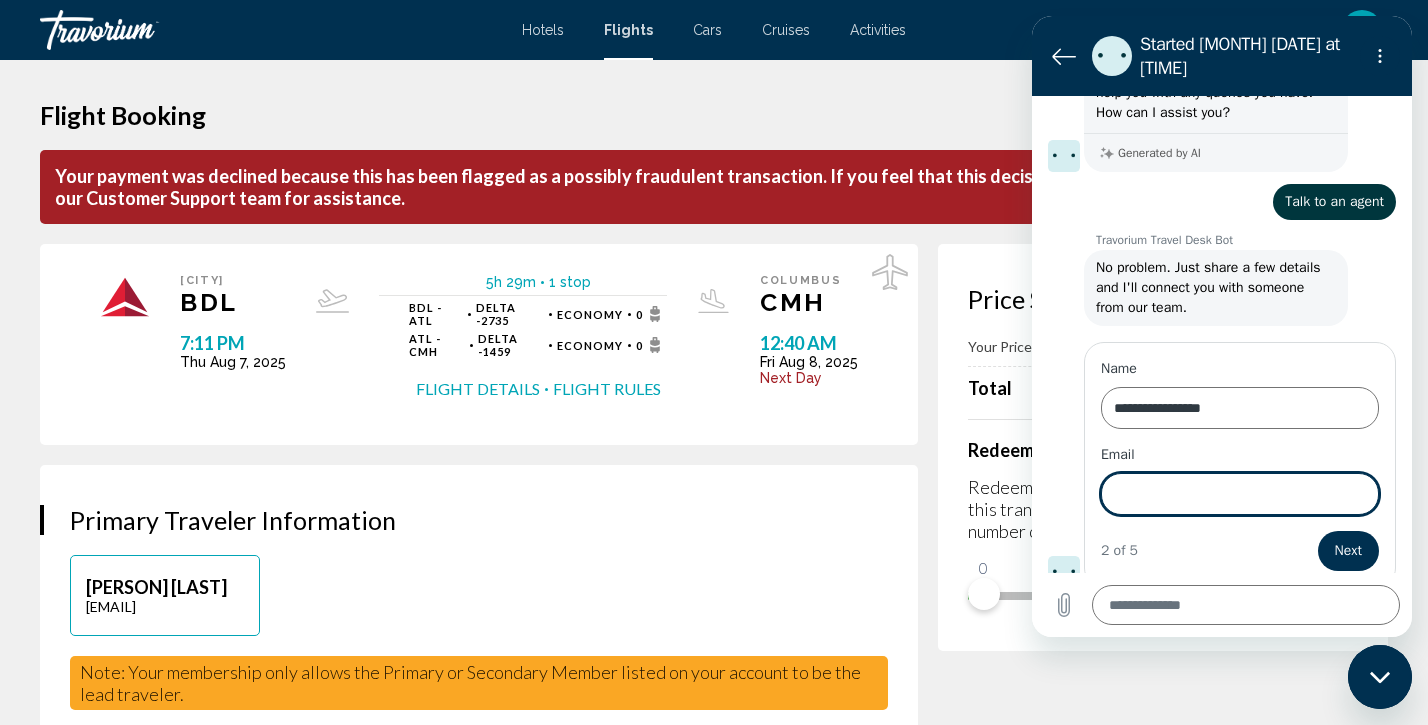 click on "Email" at bounding box center [1240, 494] 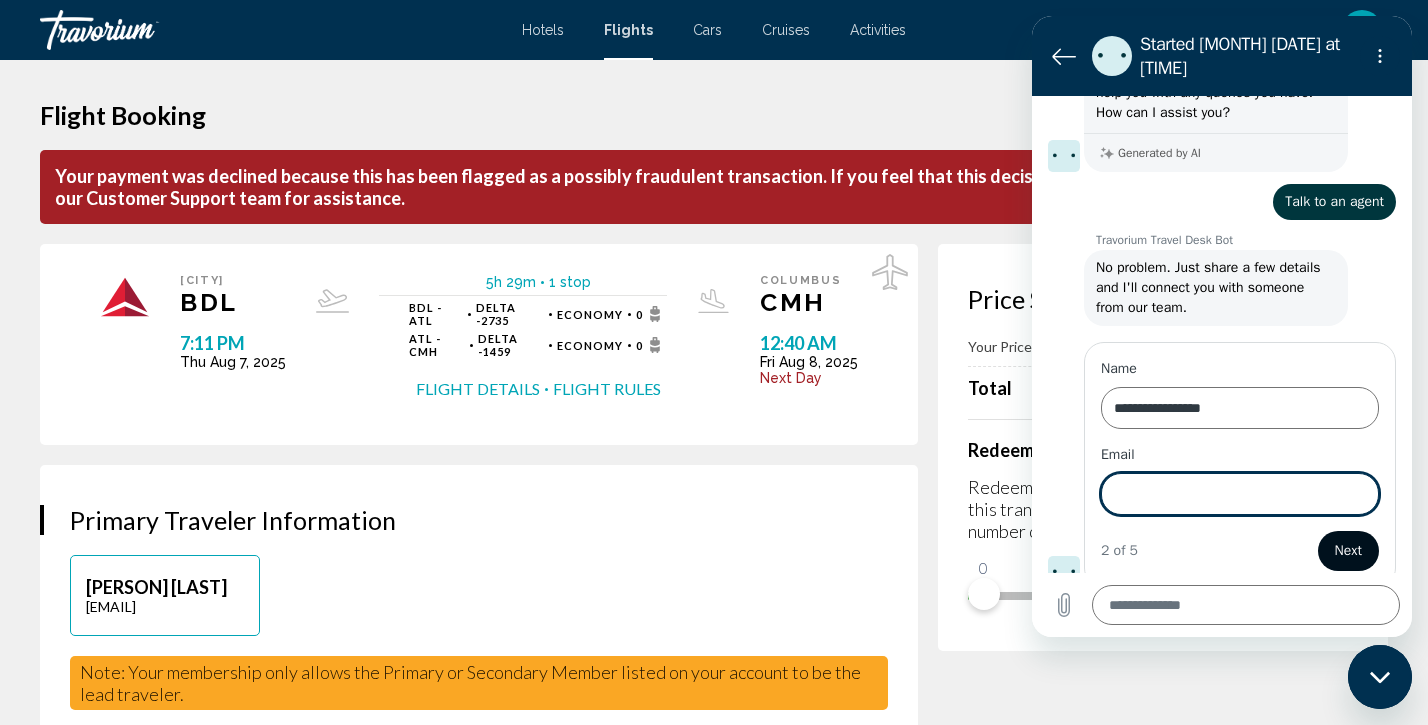 click on "Next" at bounding box center (1348, 551) 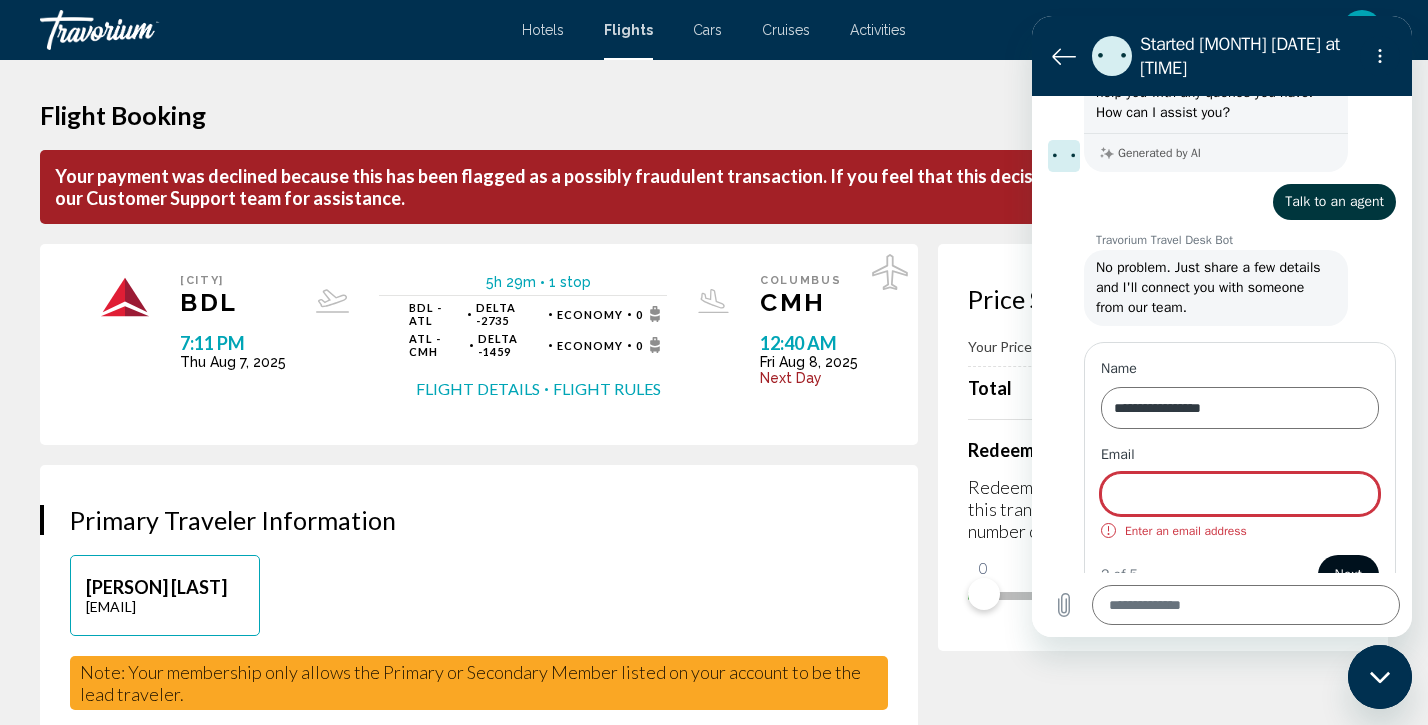 scroll, scrollTop: 123, scrollLeft: 0, axis: vertical 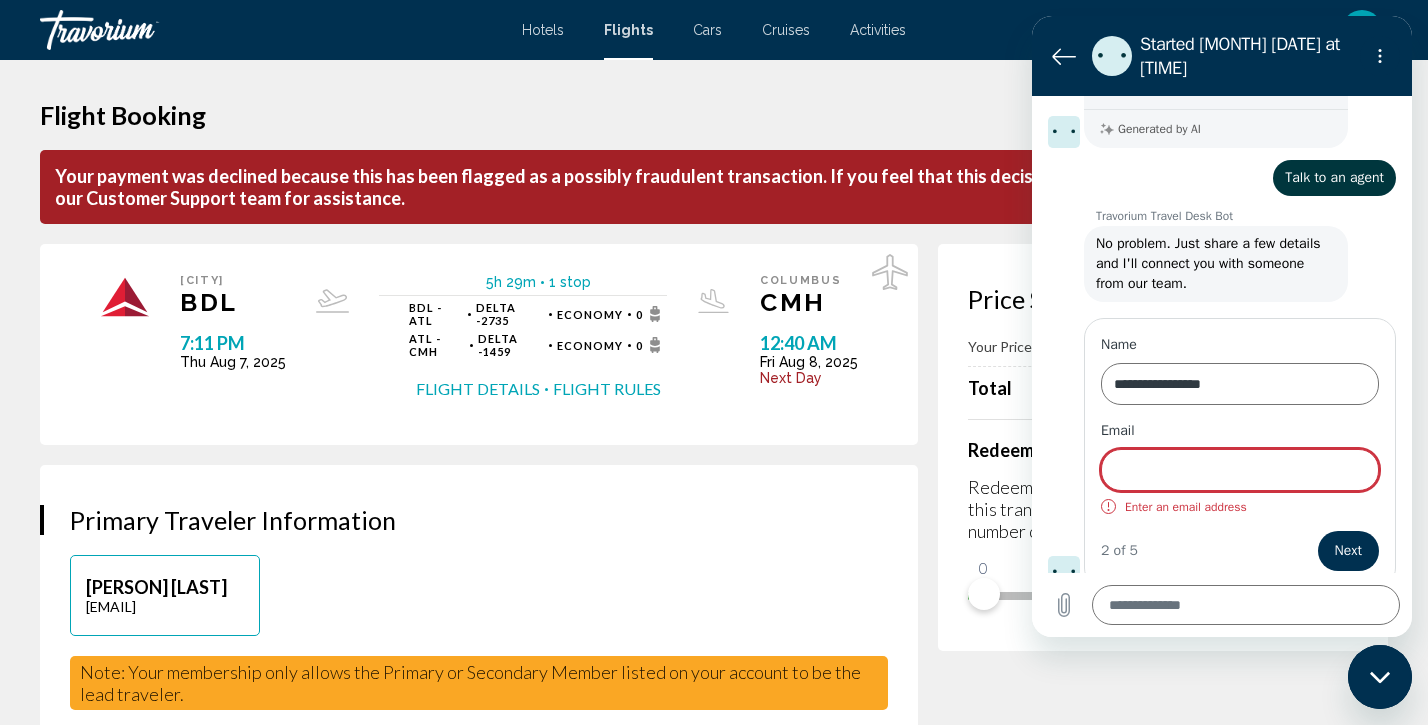 click on "Email" at bounding box center [1240, 470] 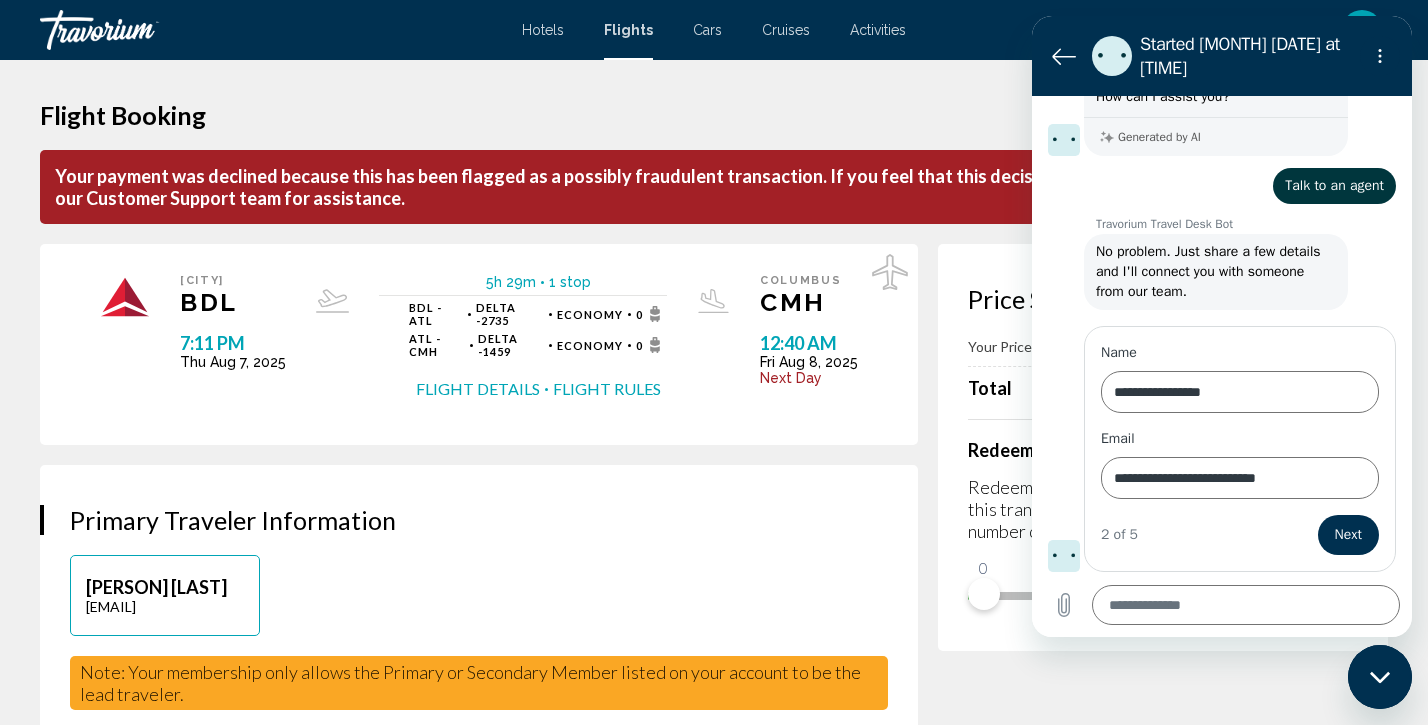 scroll, scrollTop: 99, scrollLeft: 0, axis: vertical 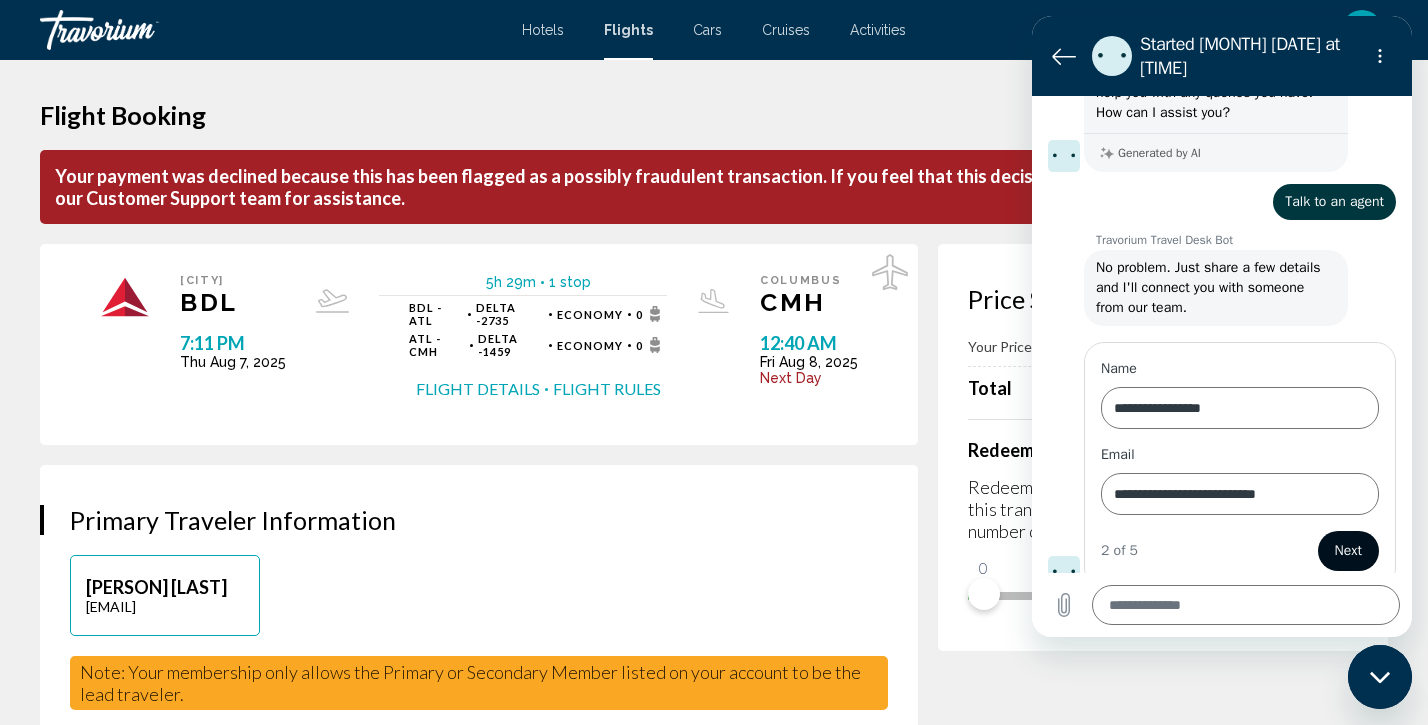 click on "Next" at bounding box center [1348, 551] 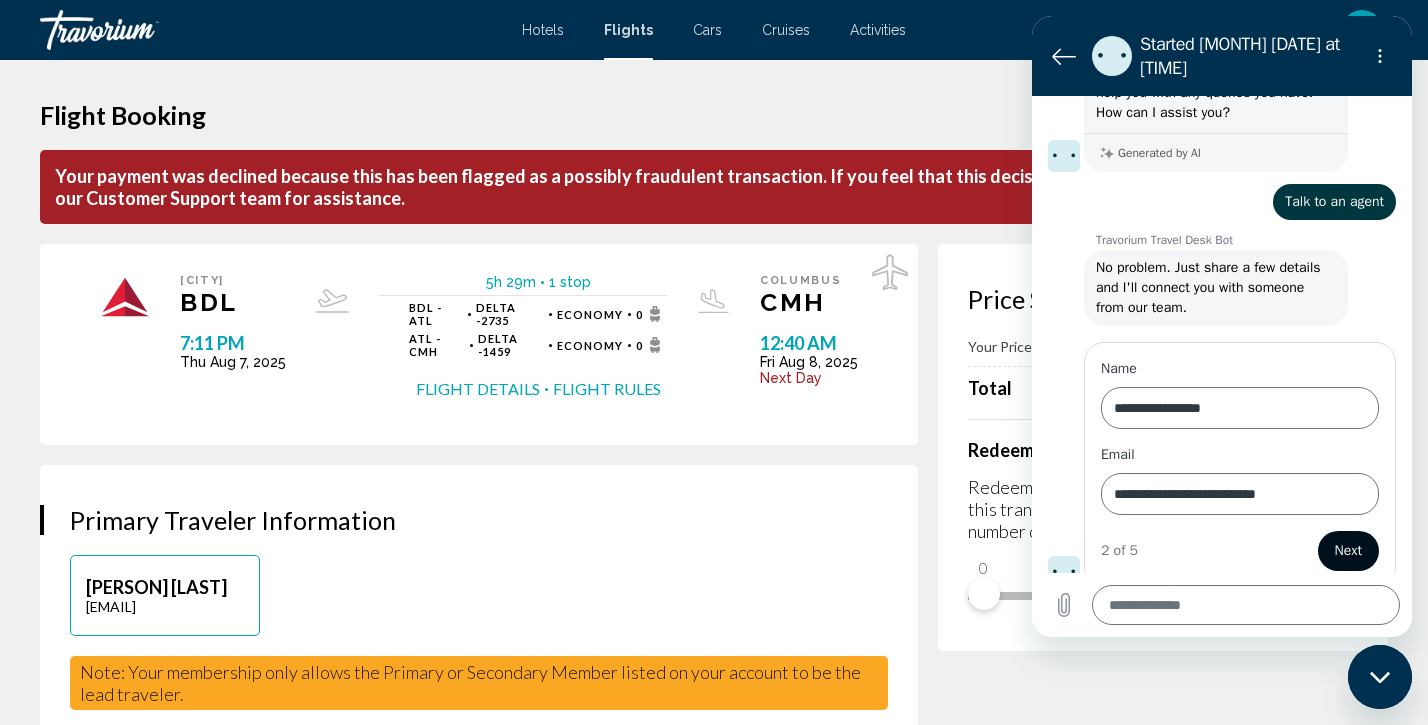 type on "*" 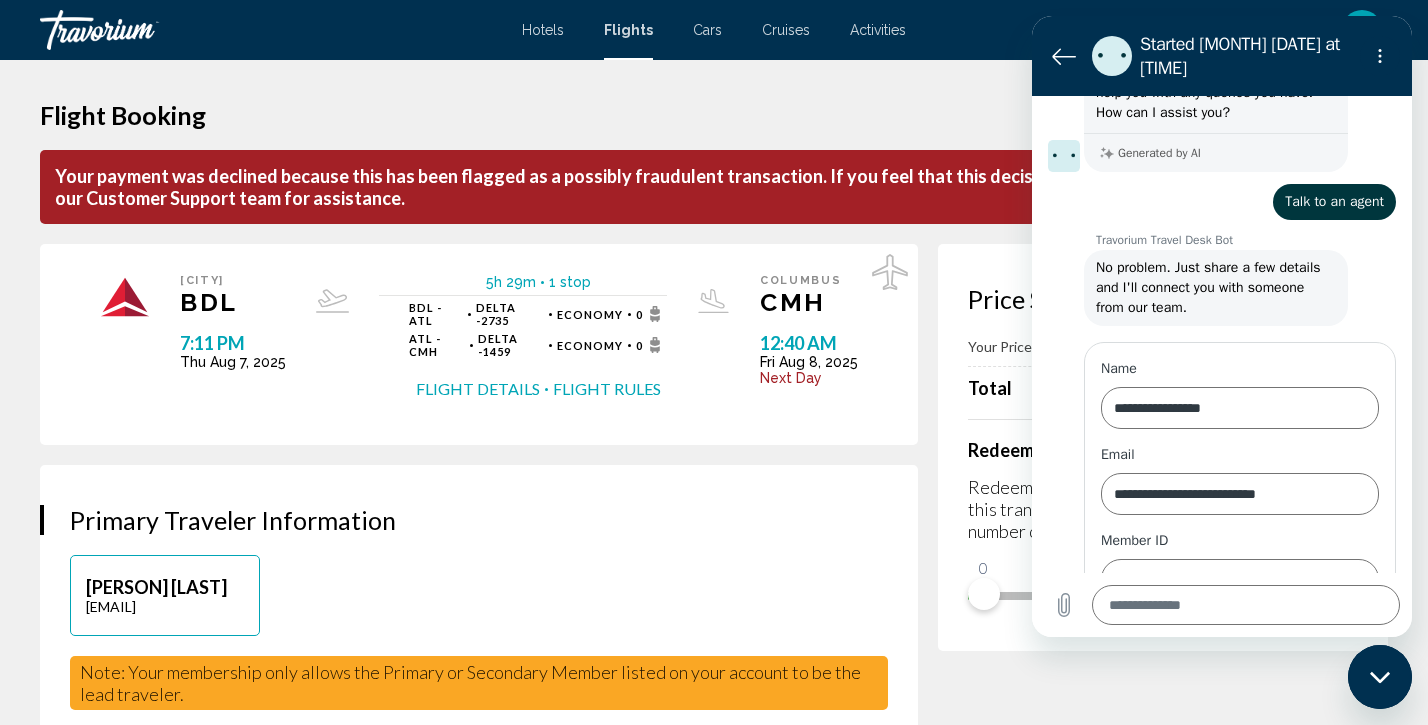 click on "Member ID" at bounding box center [1240, 541] 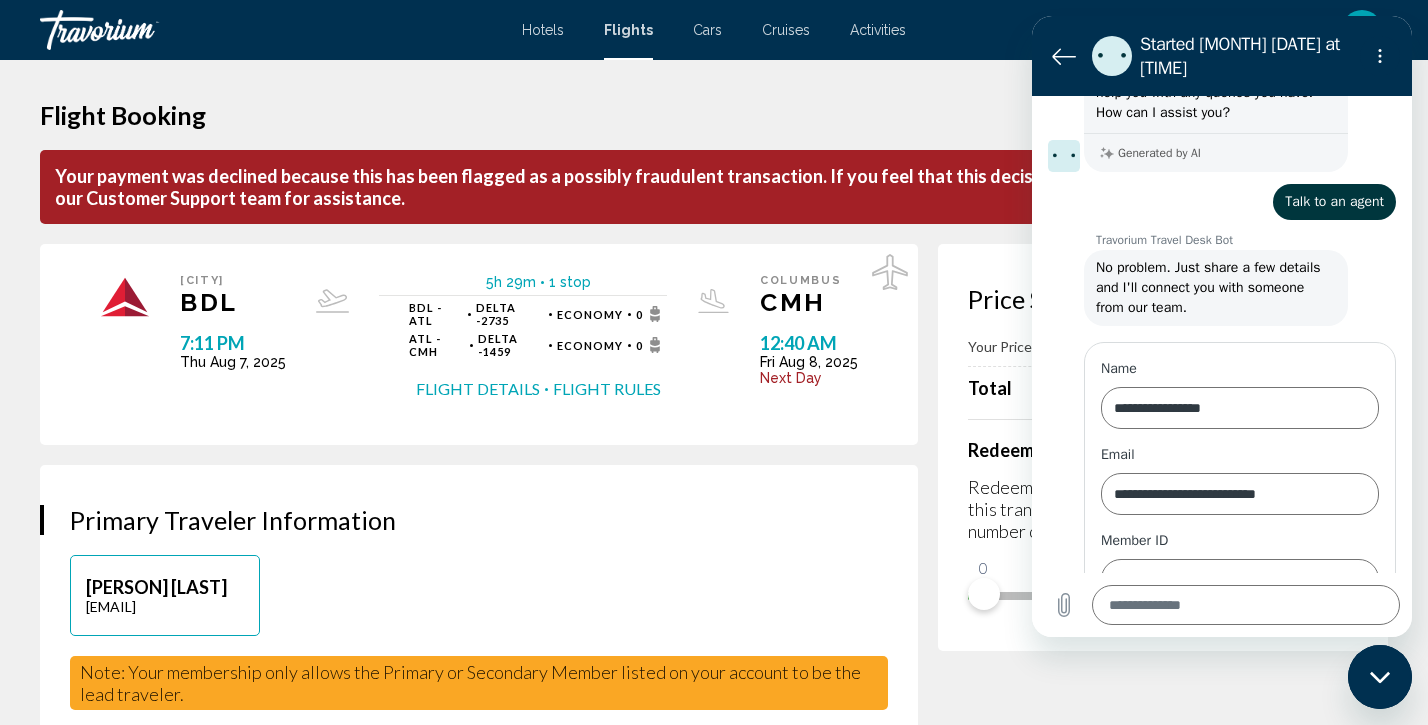 click on "Member ID" at bounding box center [1240, 580] 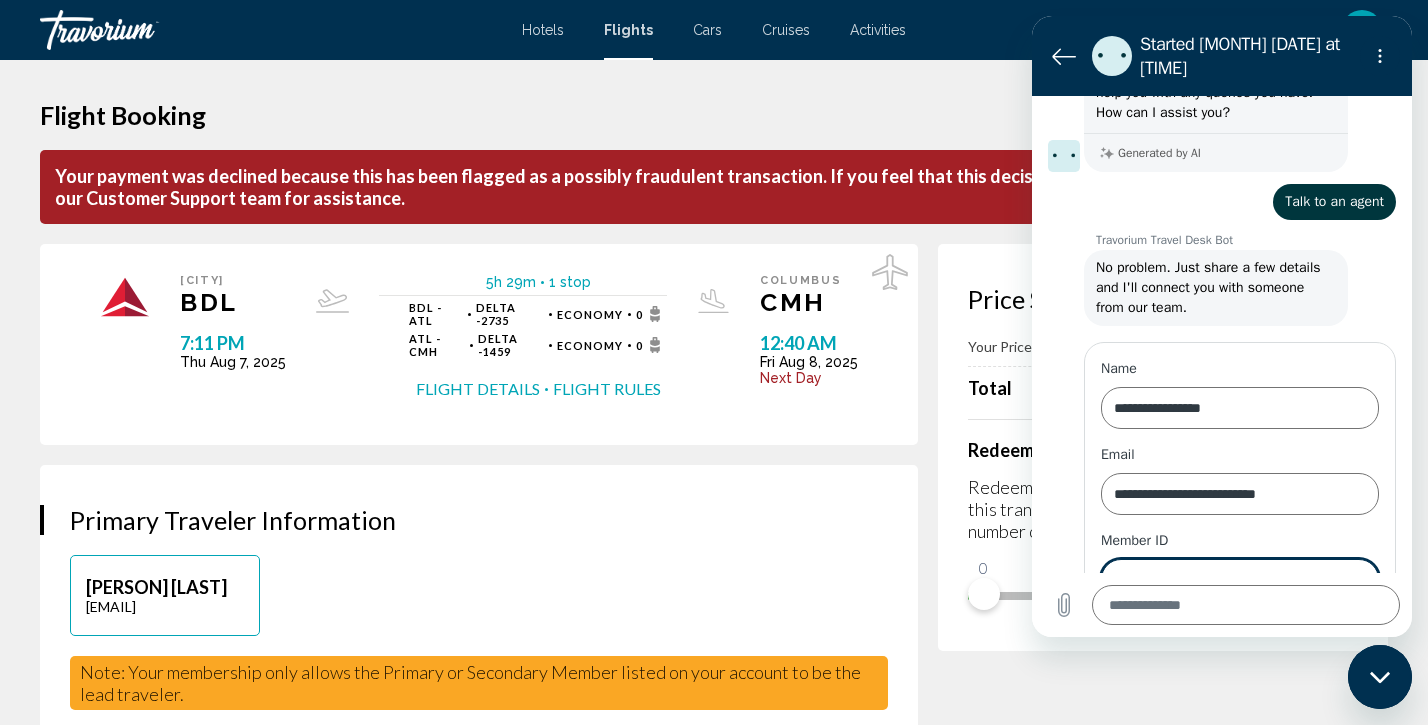 click on "Member ID" at bounding box center [1240, 580] 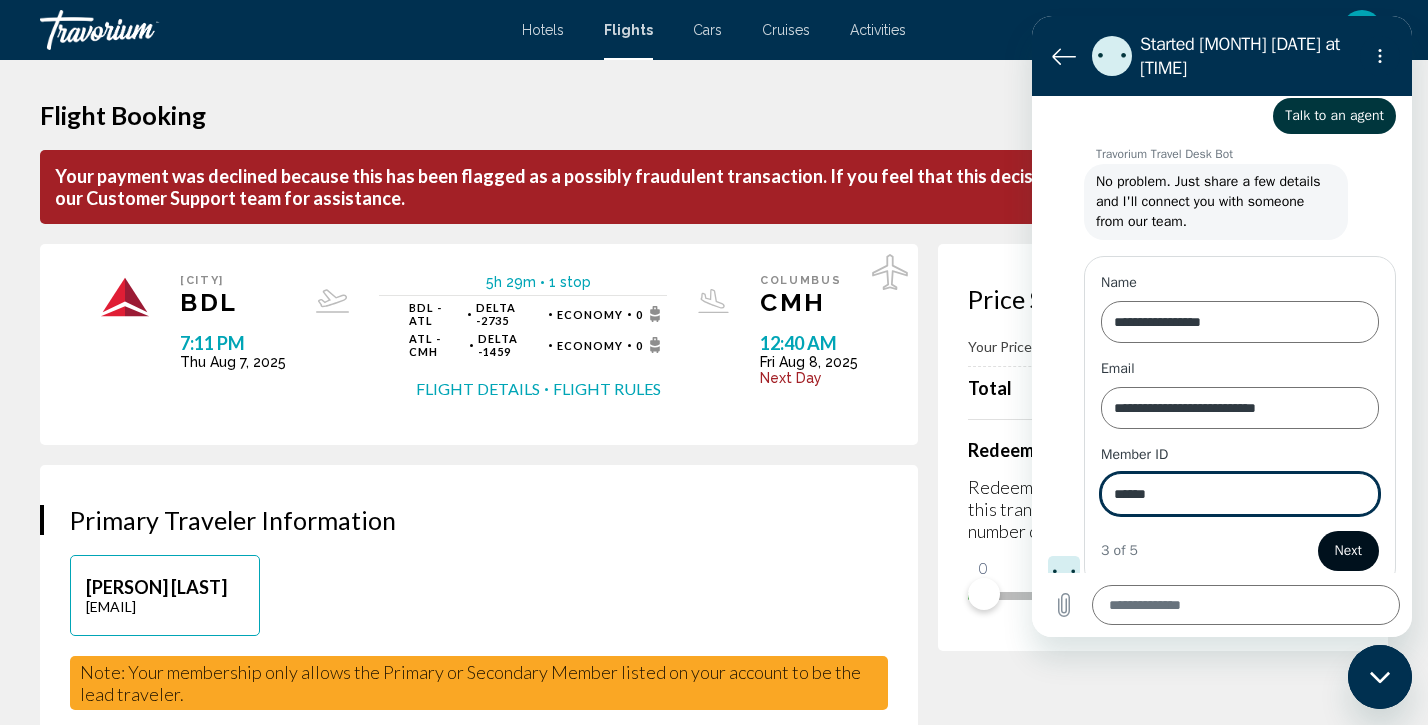 type on "******" 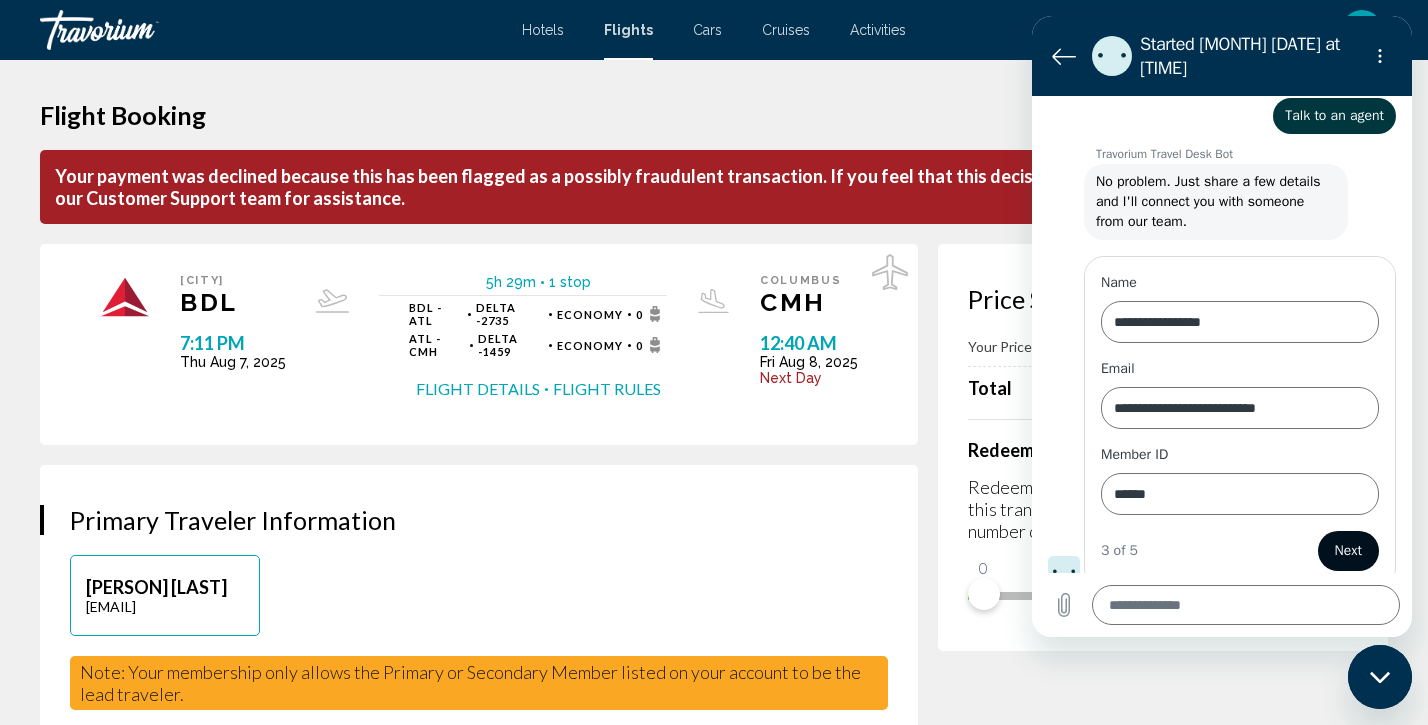 click on "Next" at bounding box center [1348, 551] 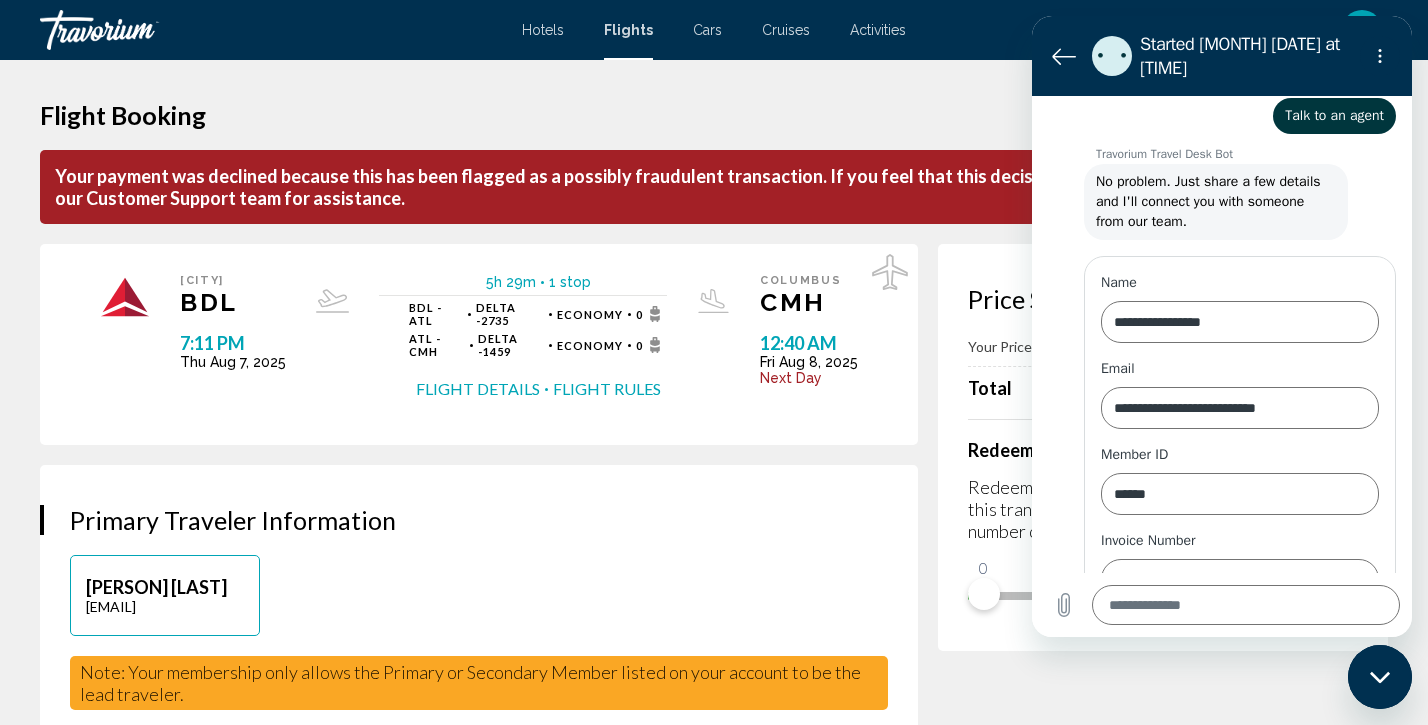 click on "Invoice Number" at bounding box center [1240, 541] 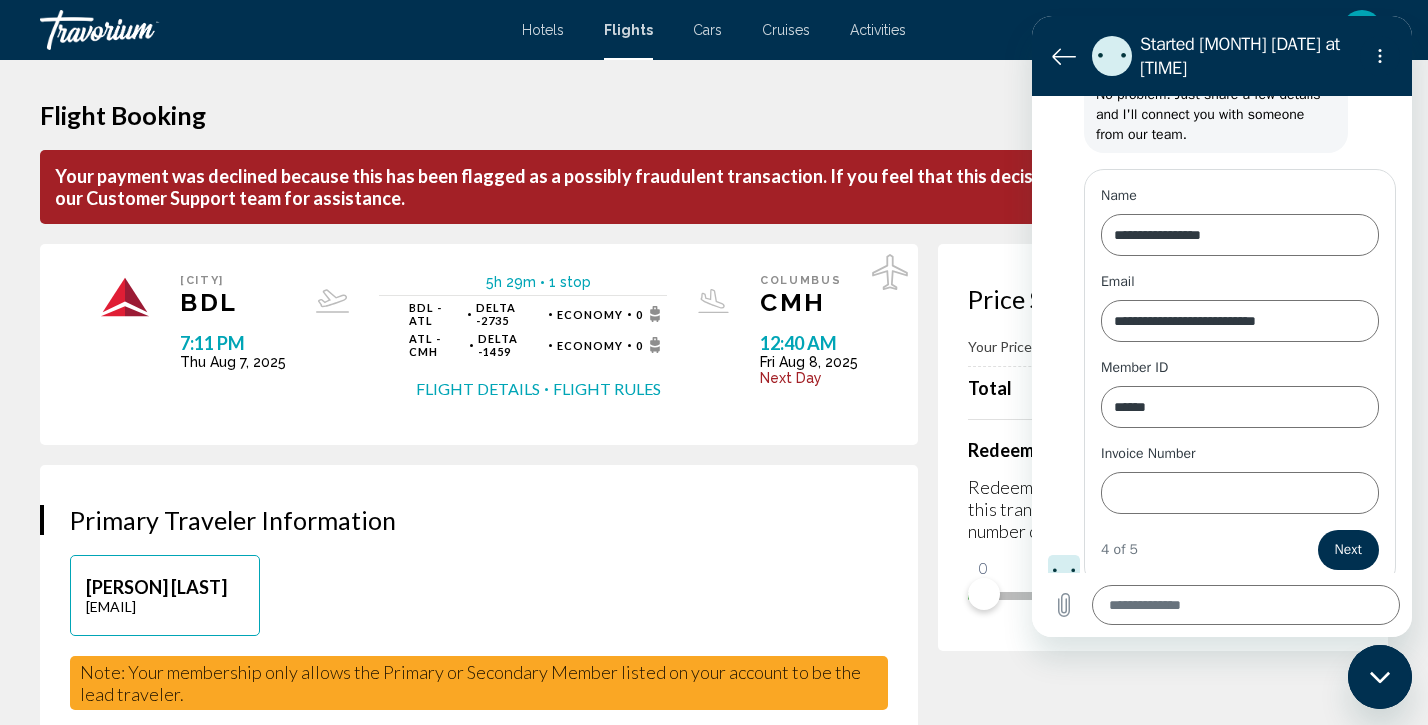 scroll, scrollTop: 271, scrollLeft: 0, axis: vertical 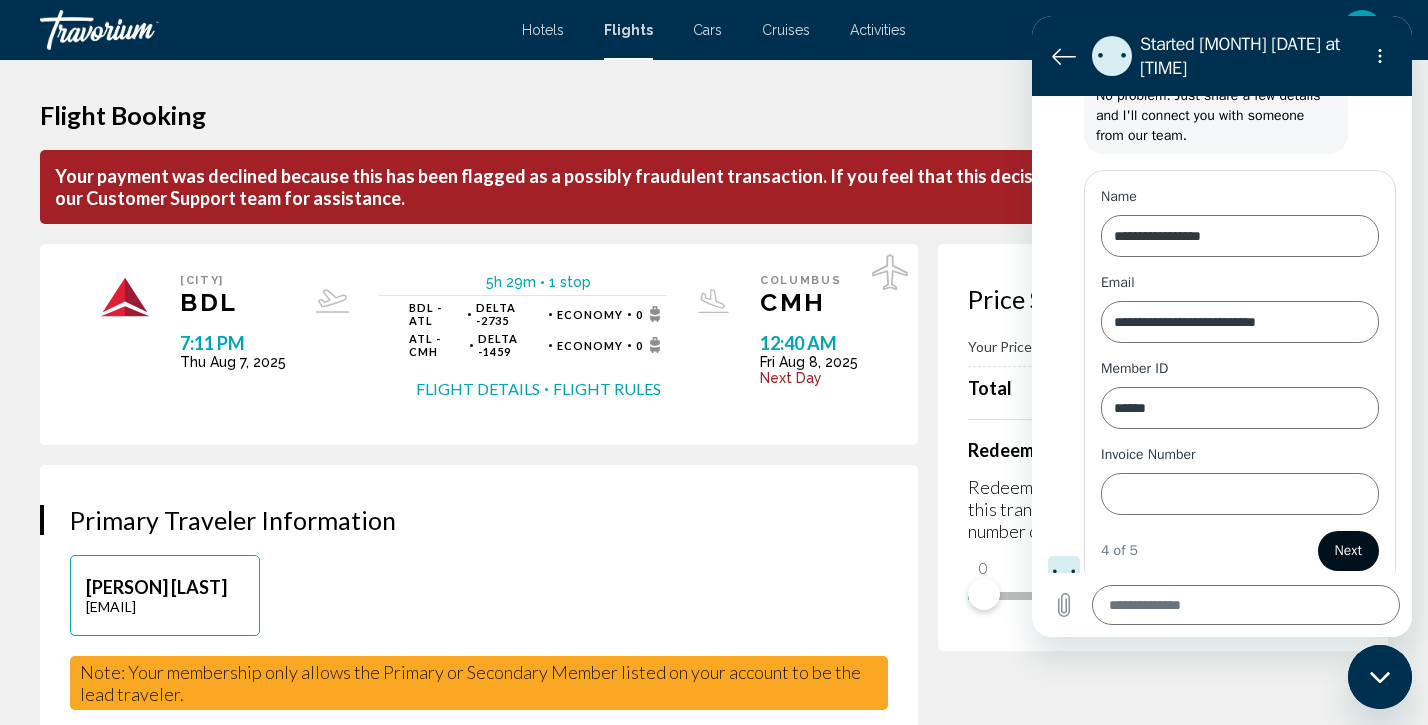 click on "Next" at bounding box center (1348, 551) 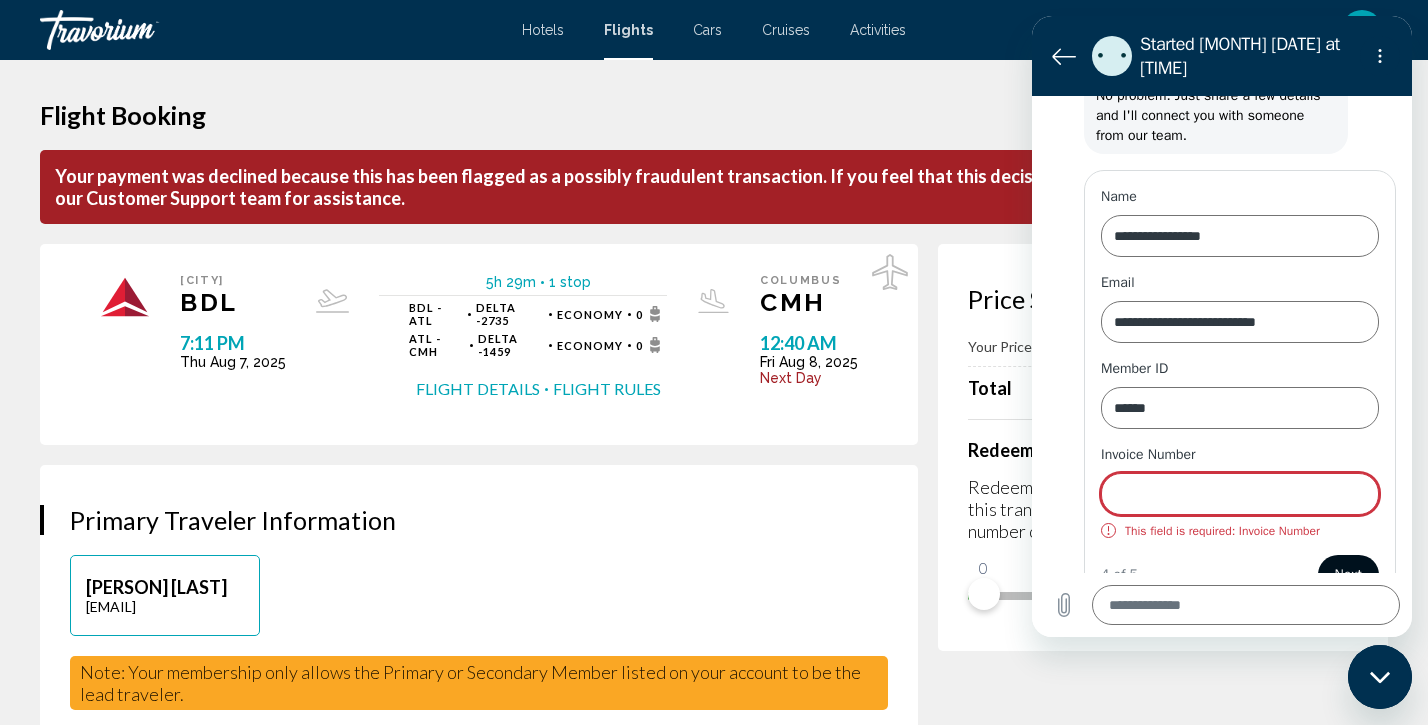 scroll, scrollTop: 295, scrollLeft: 0, axis: vertical 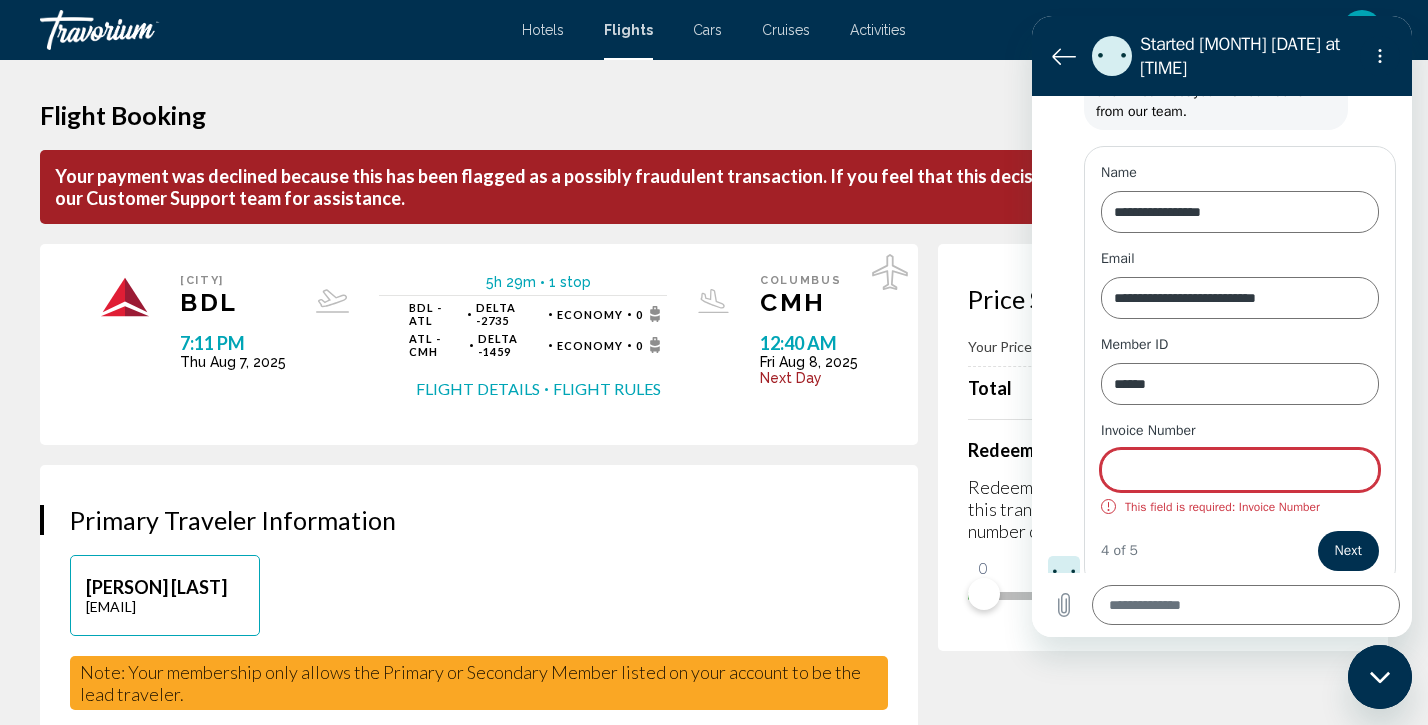 click on "Invoice Number" at bounding box center (1240, 470) 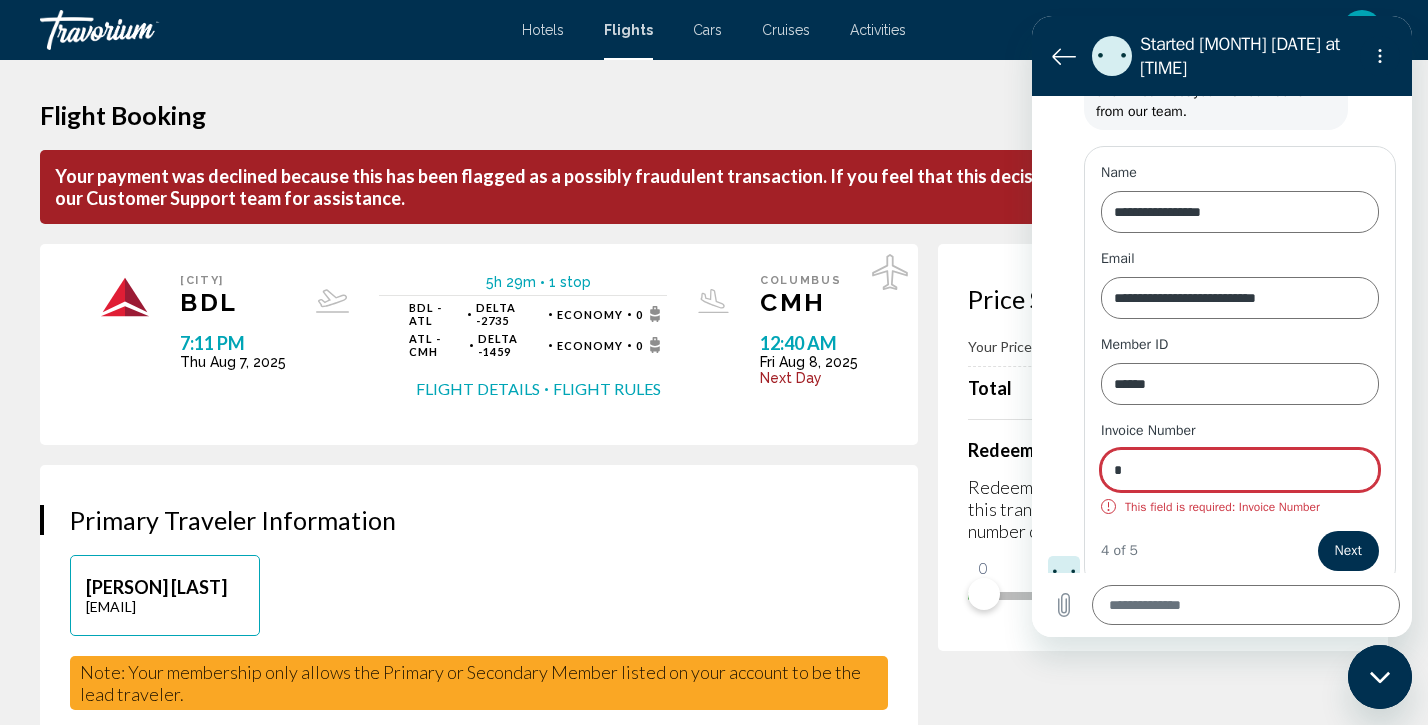 scroll, scrollTop: 271, scrollLeft: 0, axis: vertical 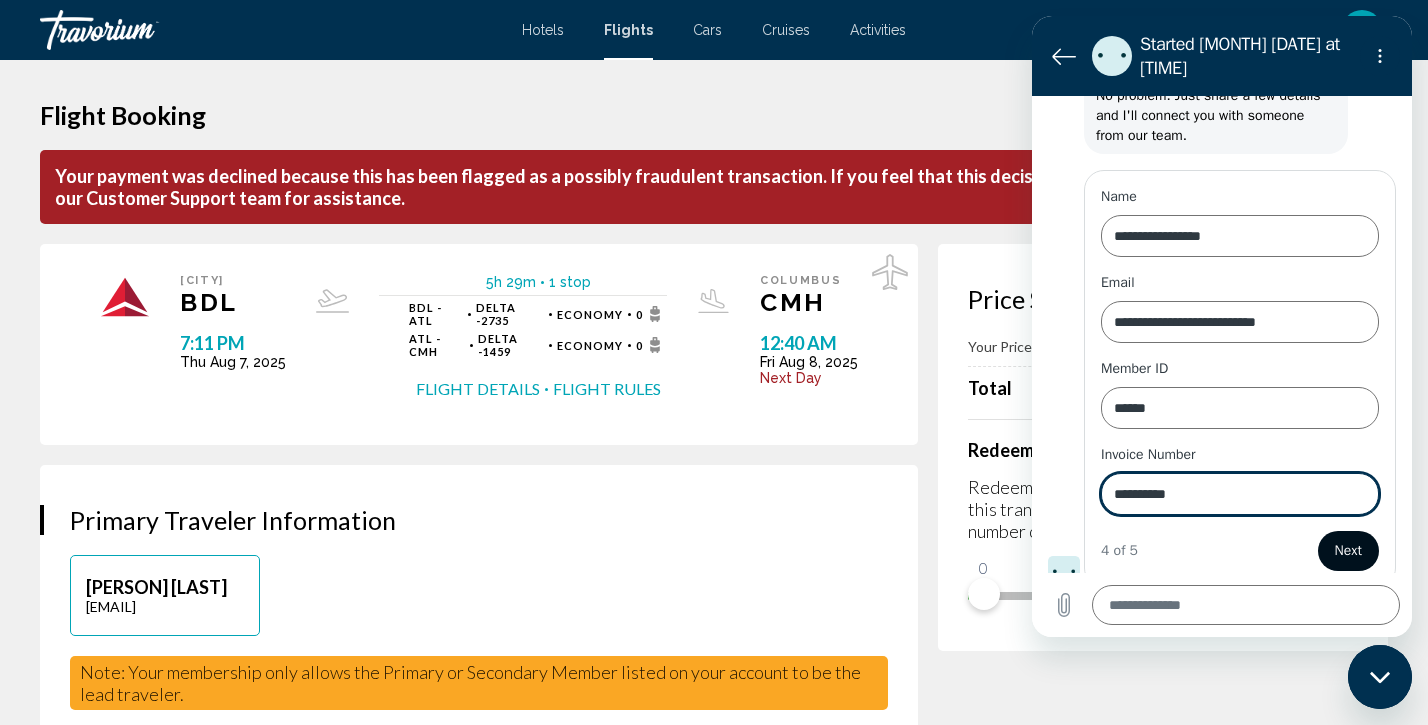 type on "**********" 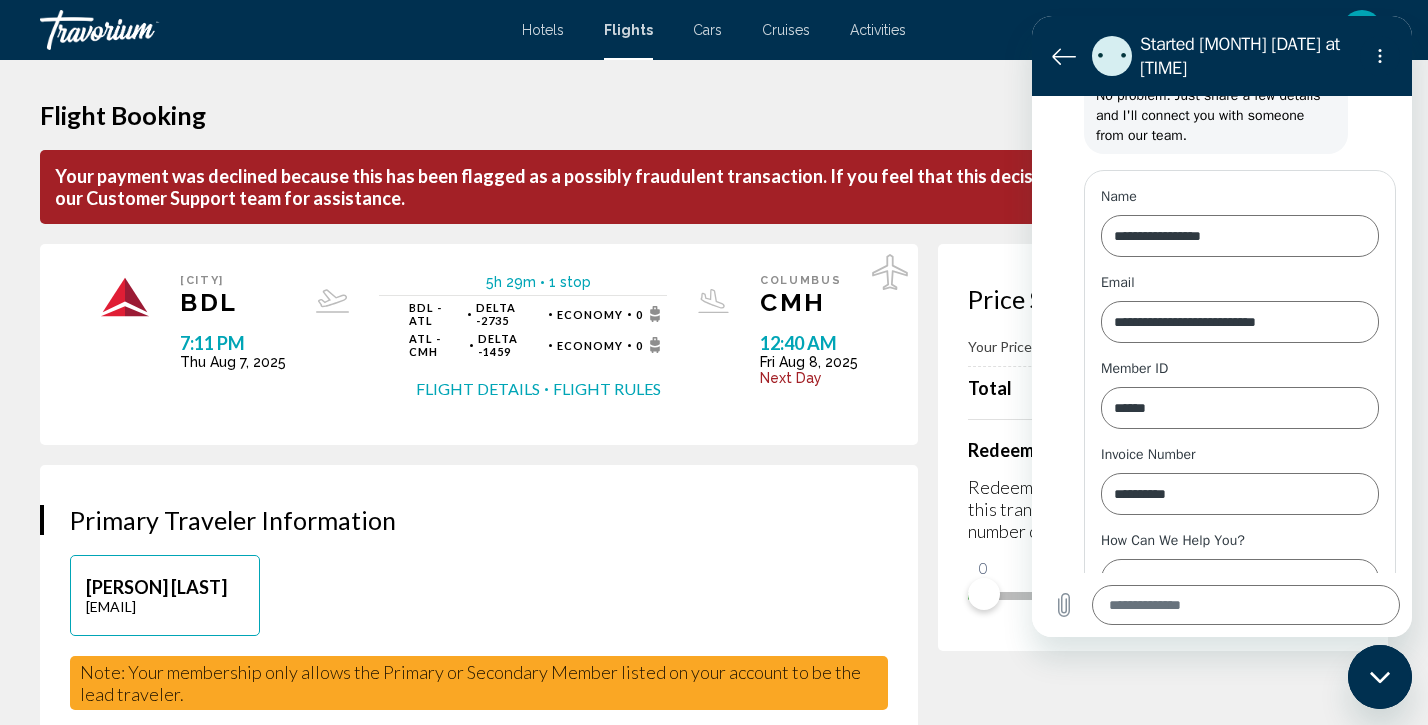scroll, scrollTop: 355, scrollLeft: 0, axis: vertical 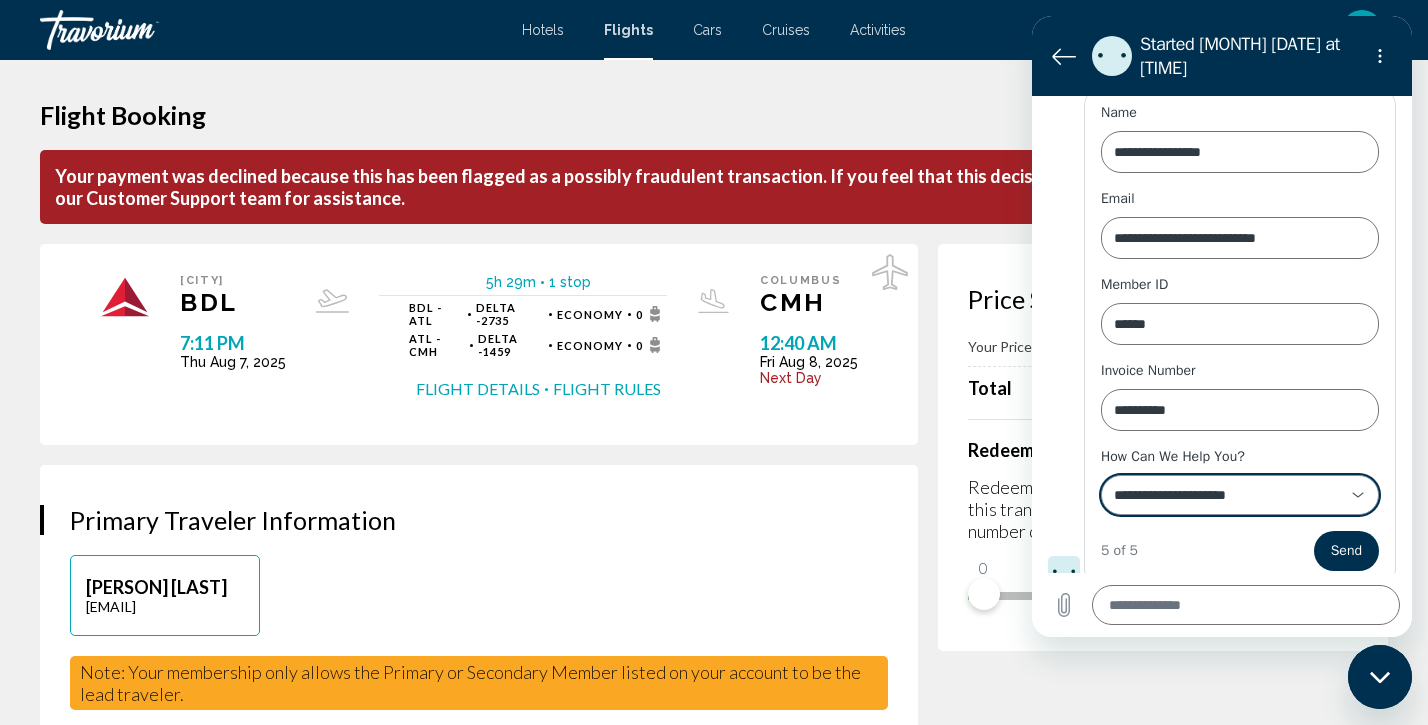 click 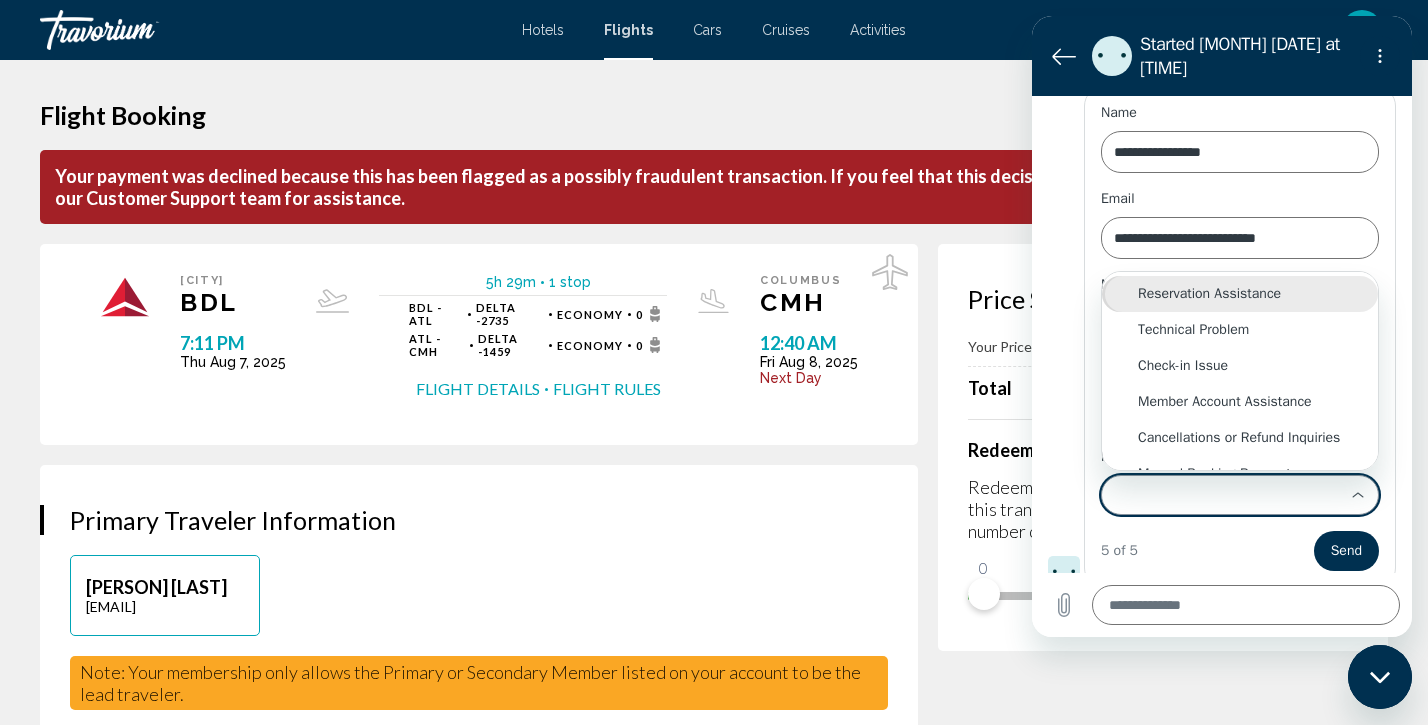 scroll, scrollTop: 0, scrollLeft: 0, axis: both 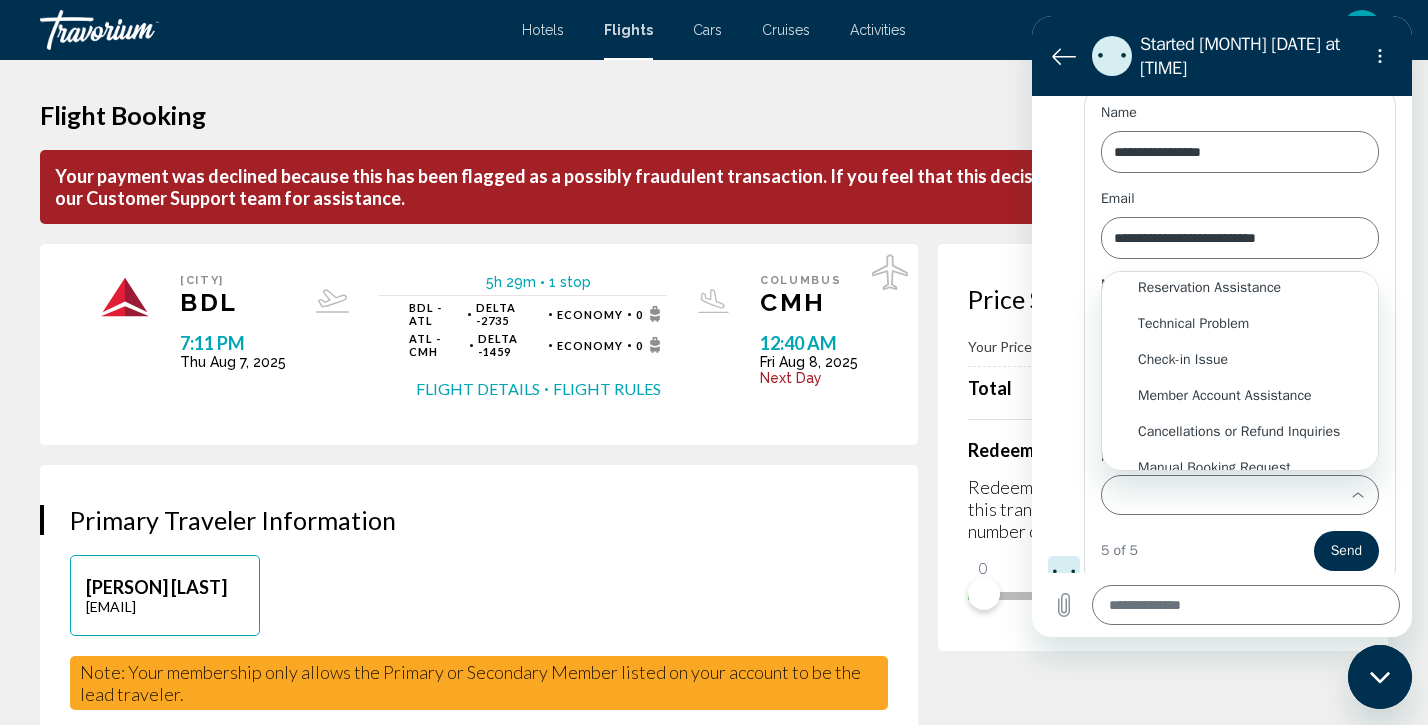 type on "**********" 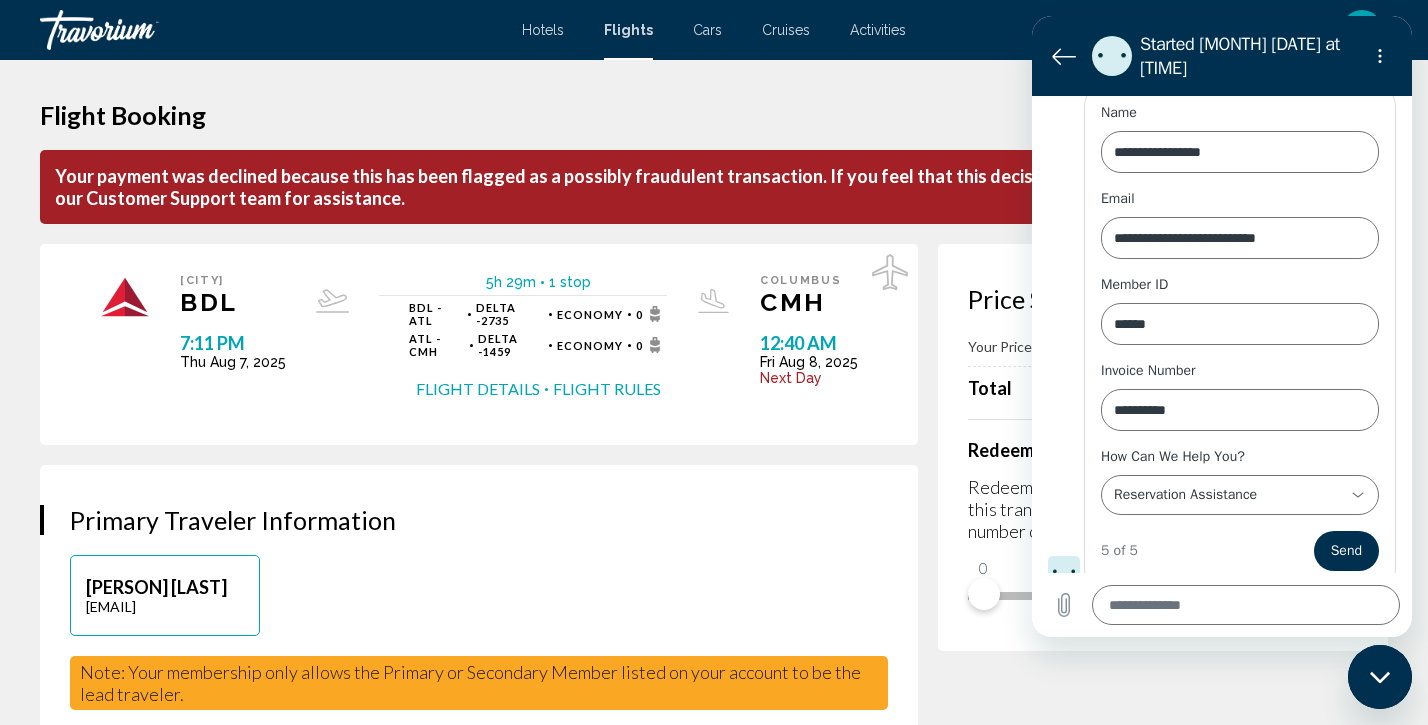 scroll, scrollTop: 0, scrollLeft: 0, axis: both 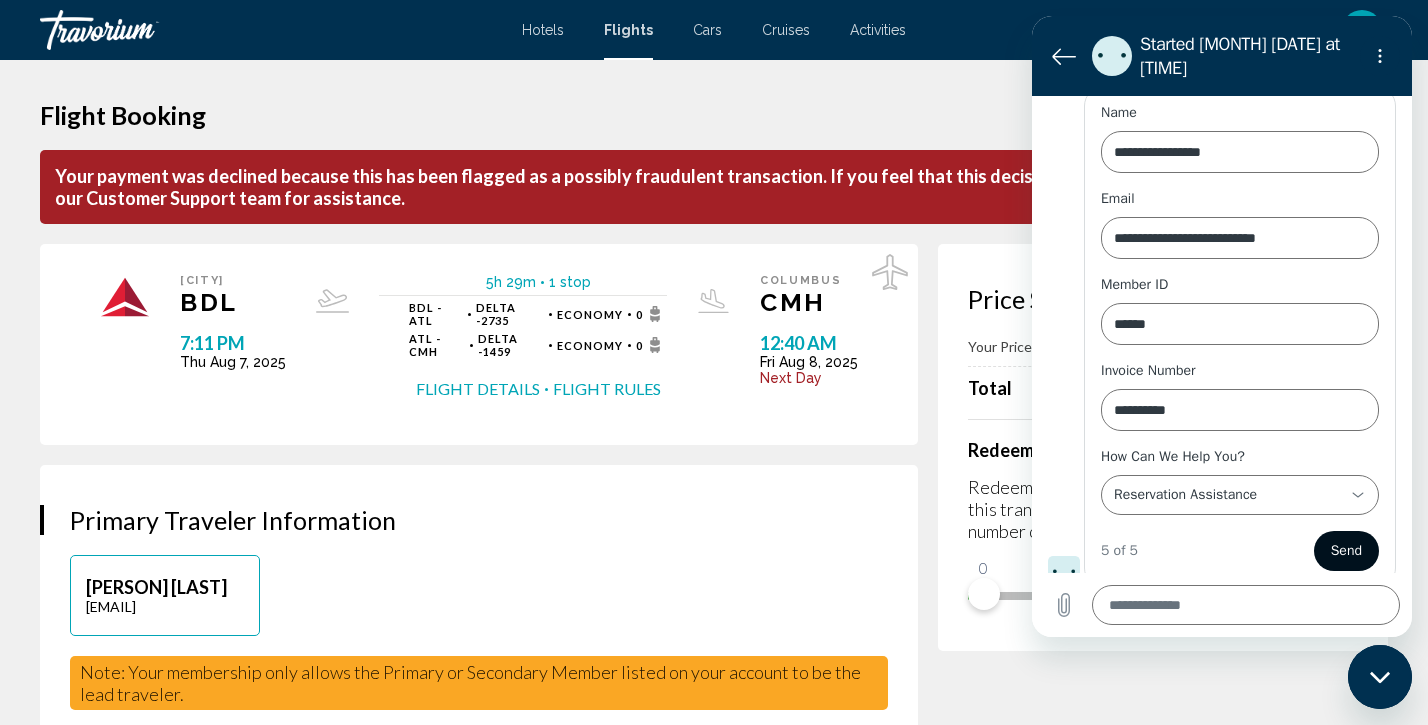 click on "Send" at bounding box center (1346, 551) 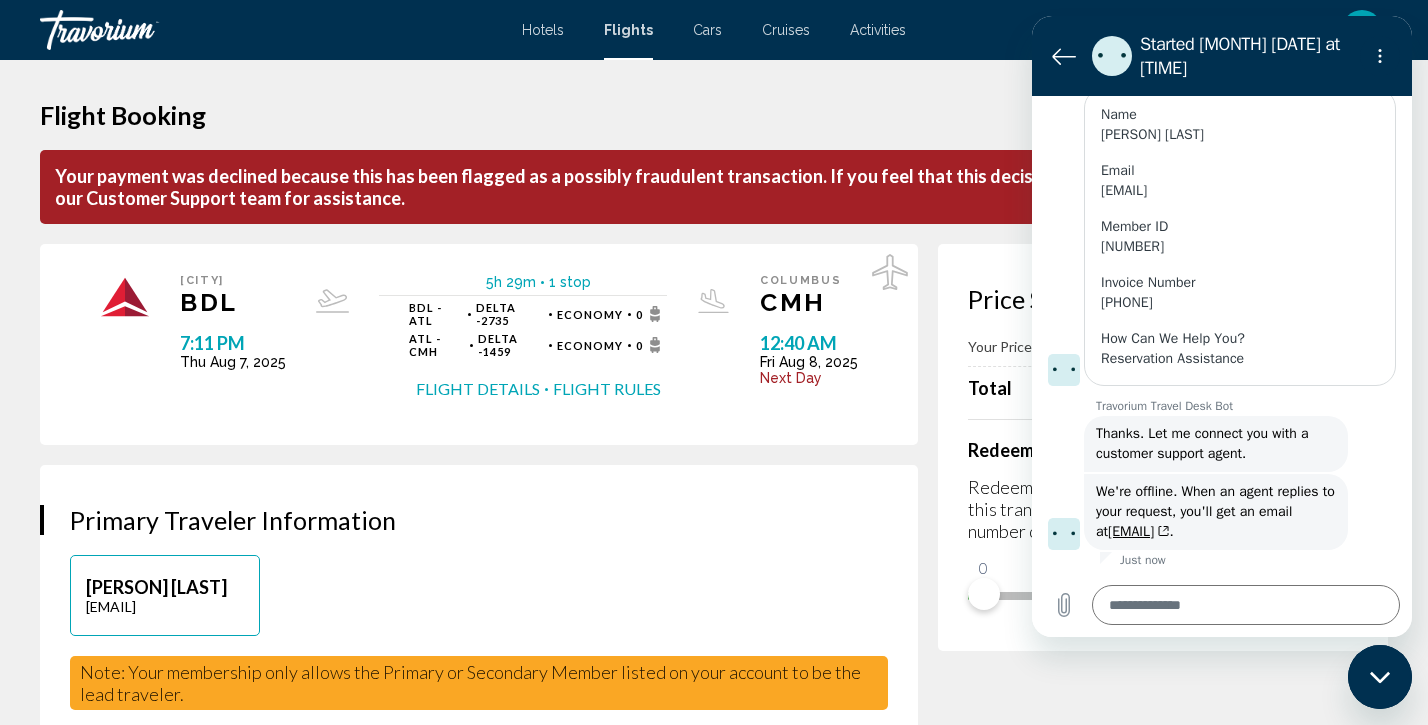scroll, scrollTop: 373, scrollLeft: 0, axis: vertical 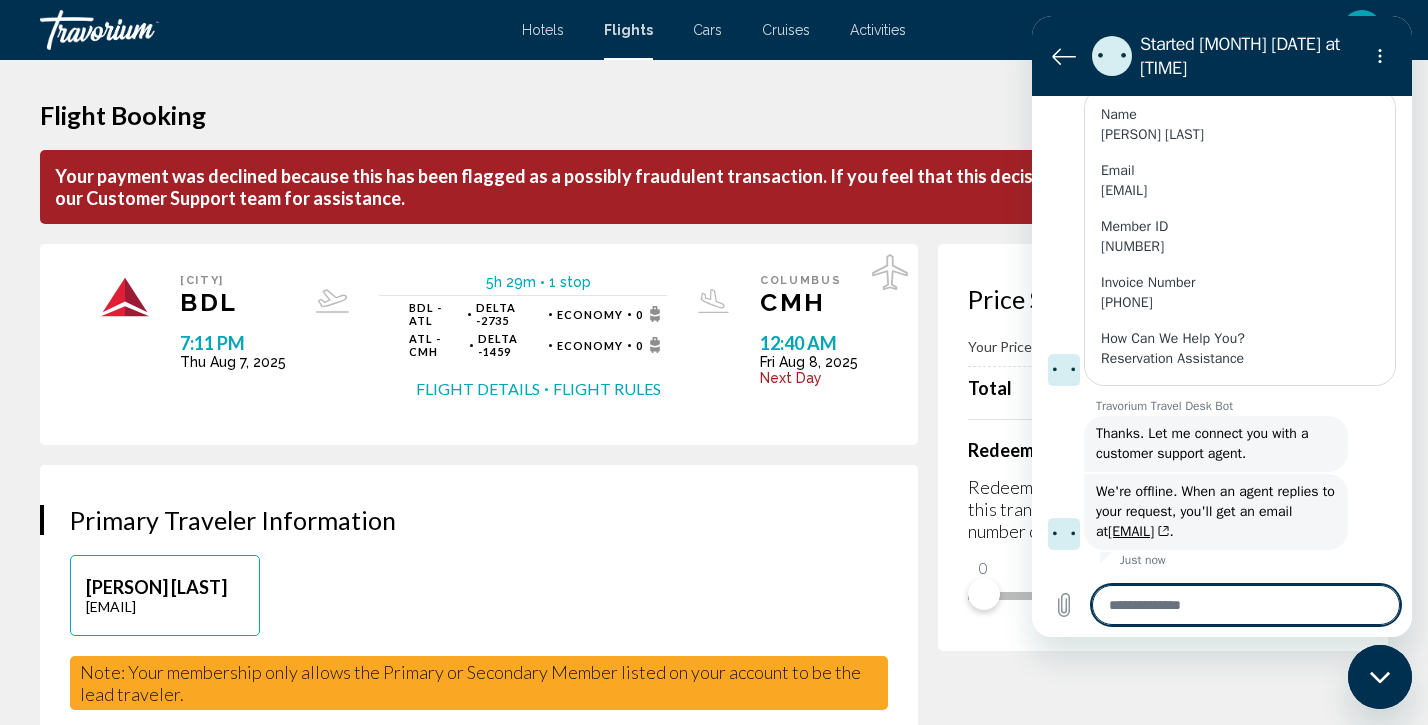 click at bounding box center (1246, 605) 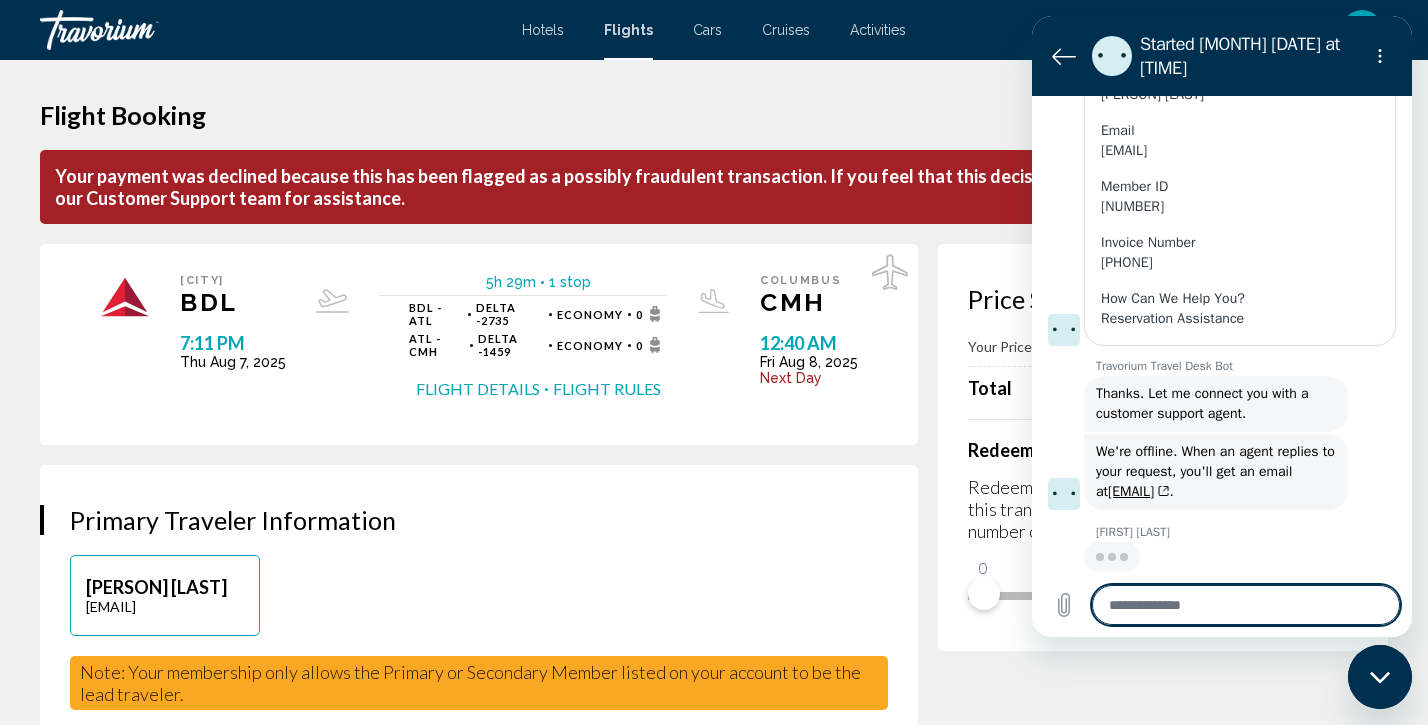 scroll, scrollTop: 411, scrollLeft: 0, axis: vertical 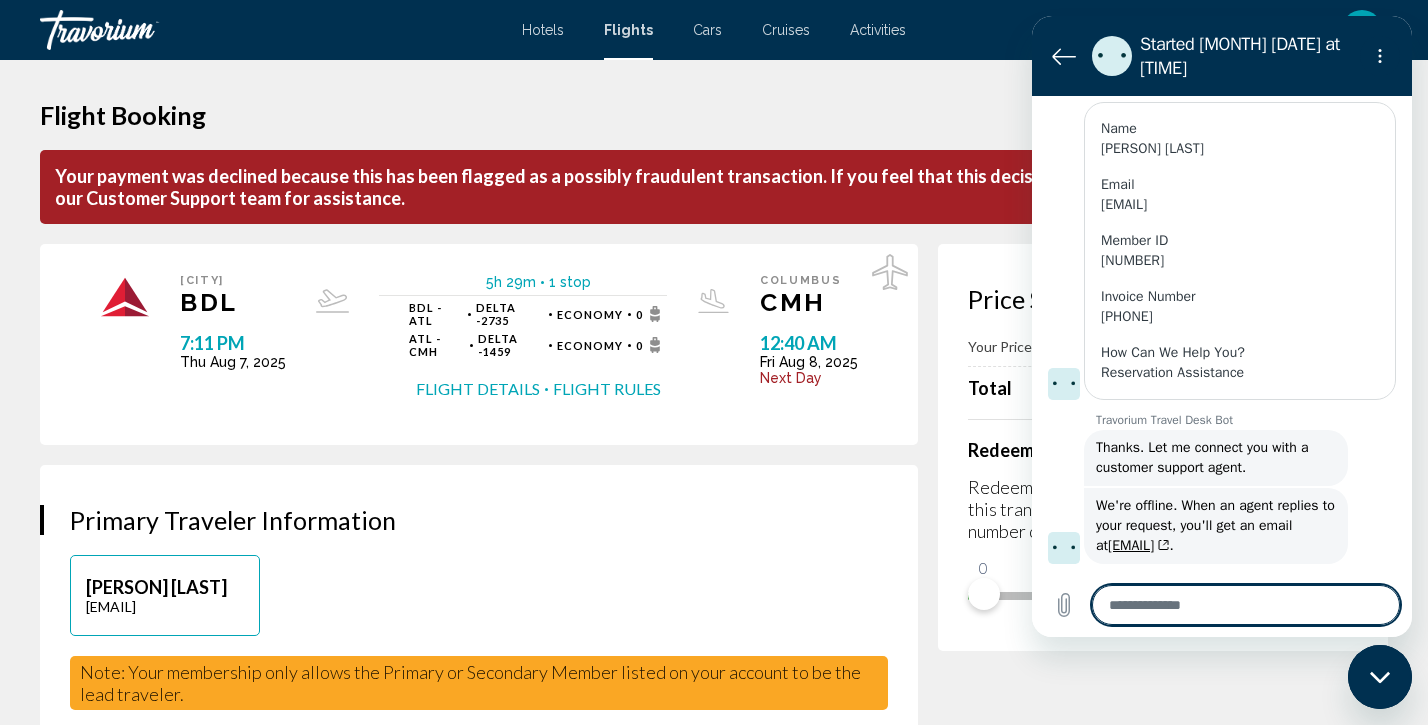 type on "*" 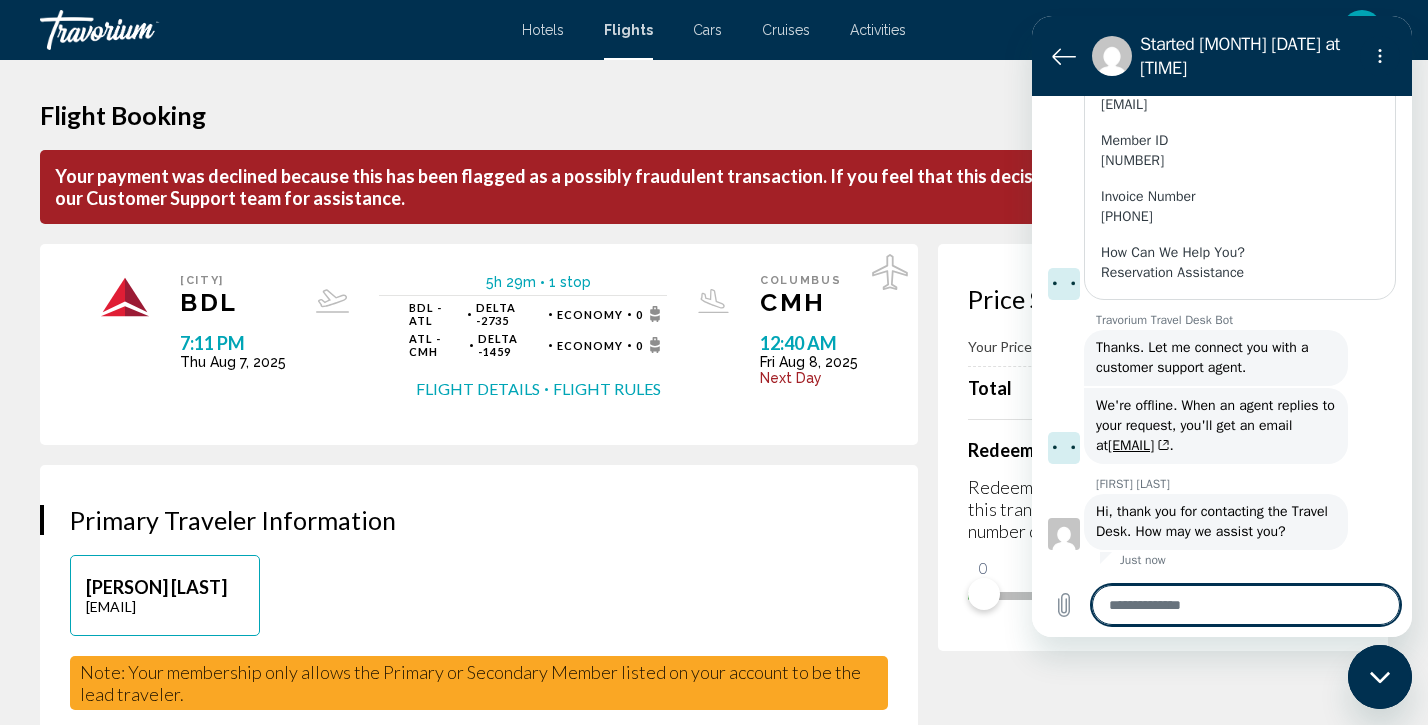 scroll, scrollTop: 479, scrollLeft: 0, axis: vertical 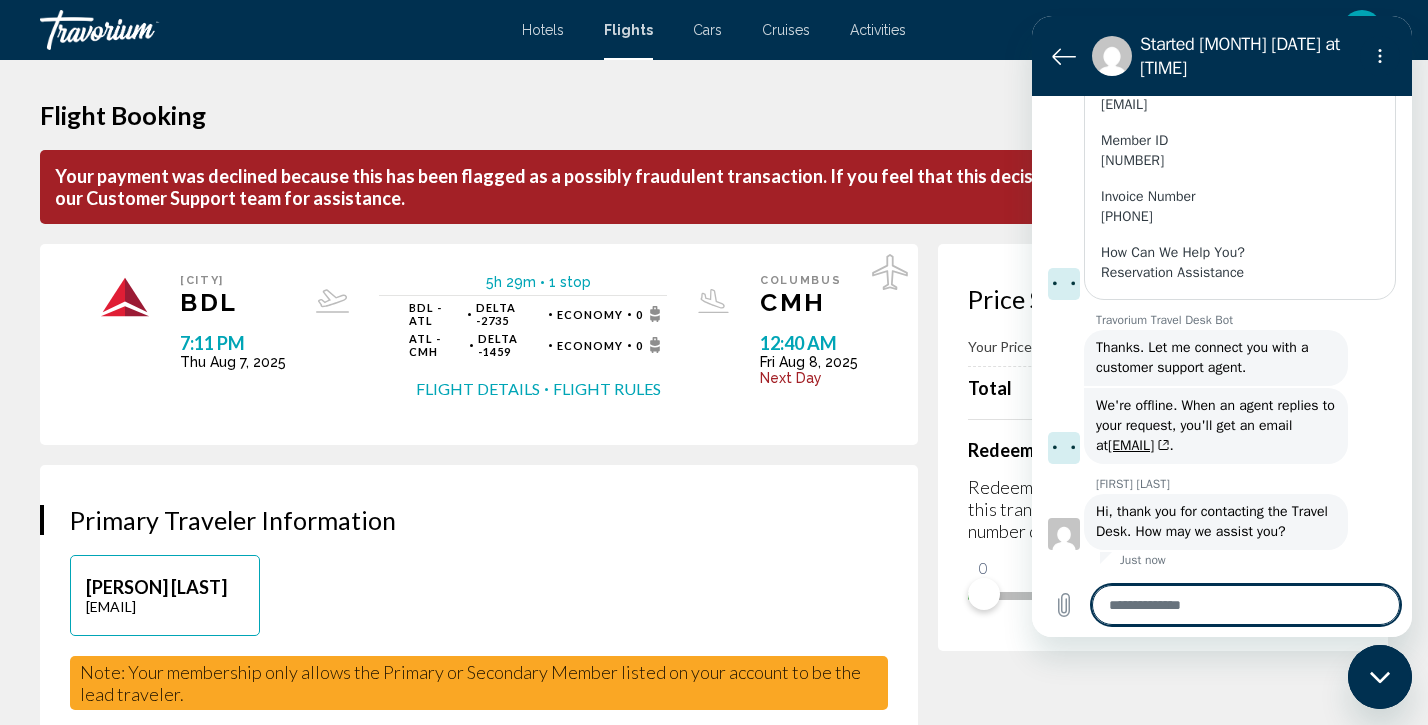 click at bounding box center [1246, 605] 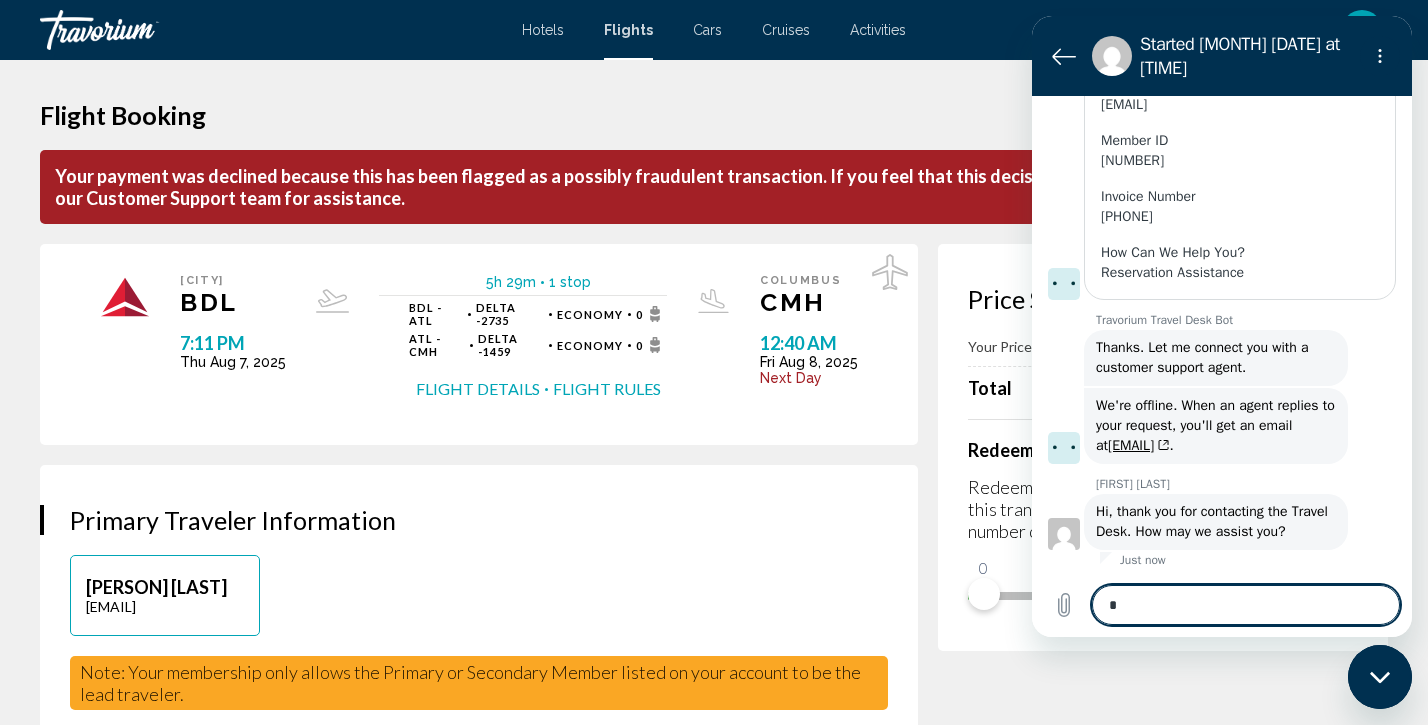 type on "**" 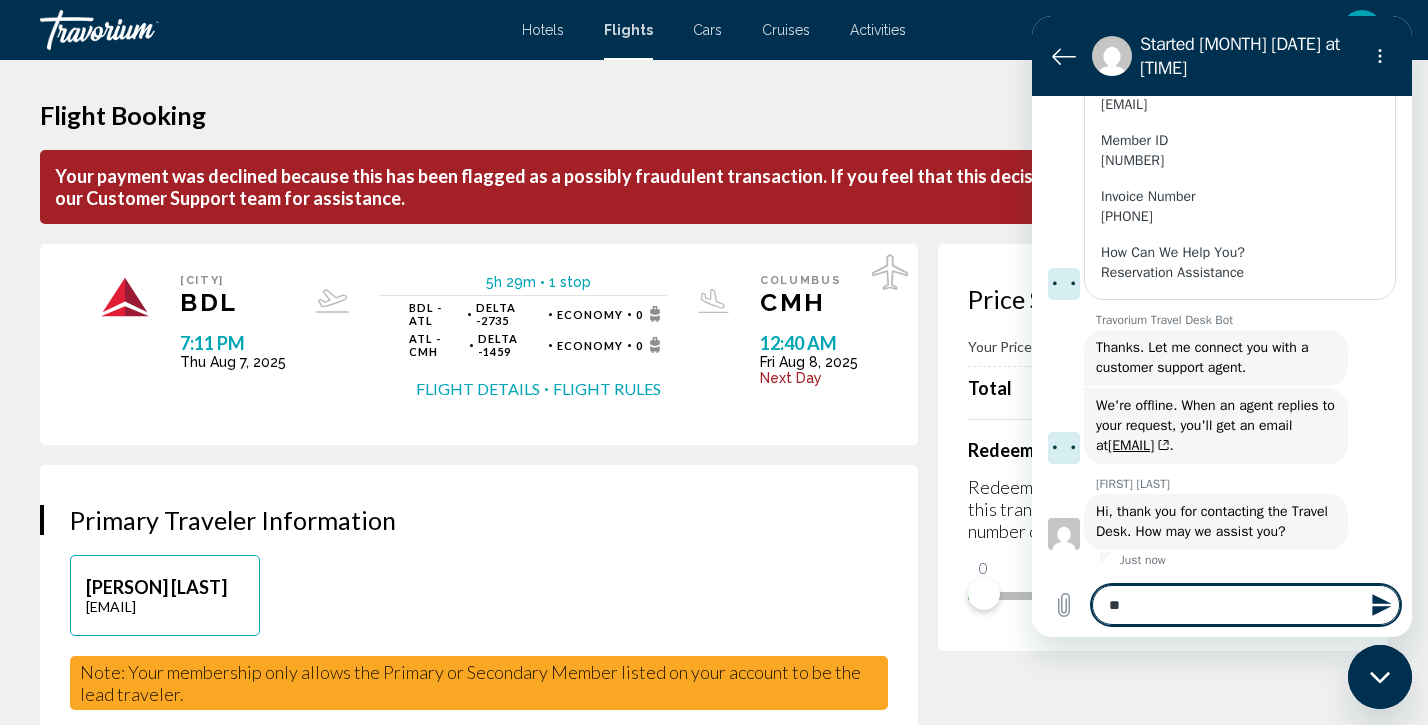 type on "***" 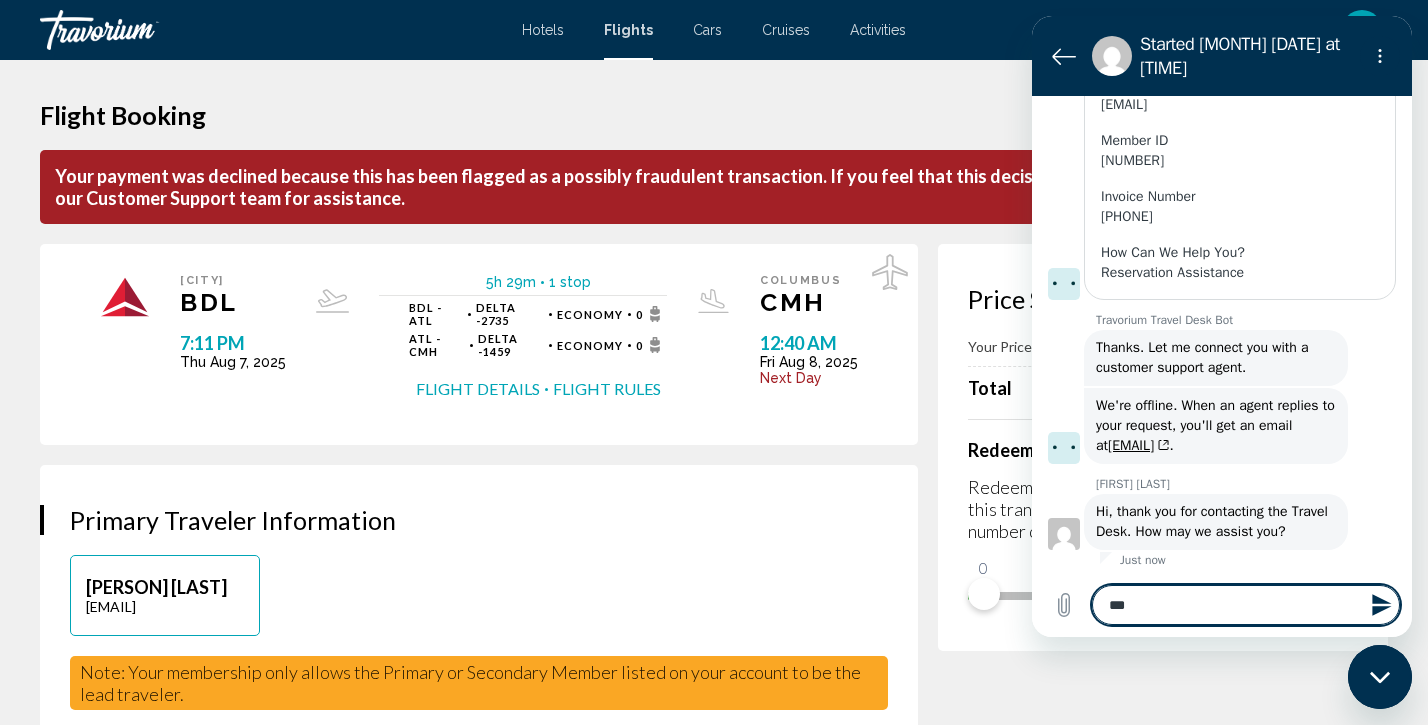 type on "***" 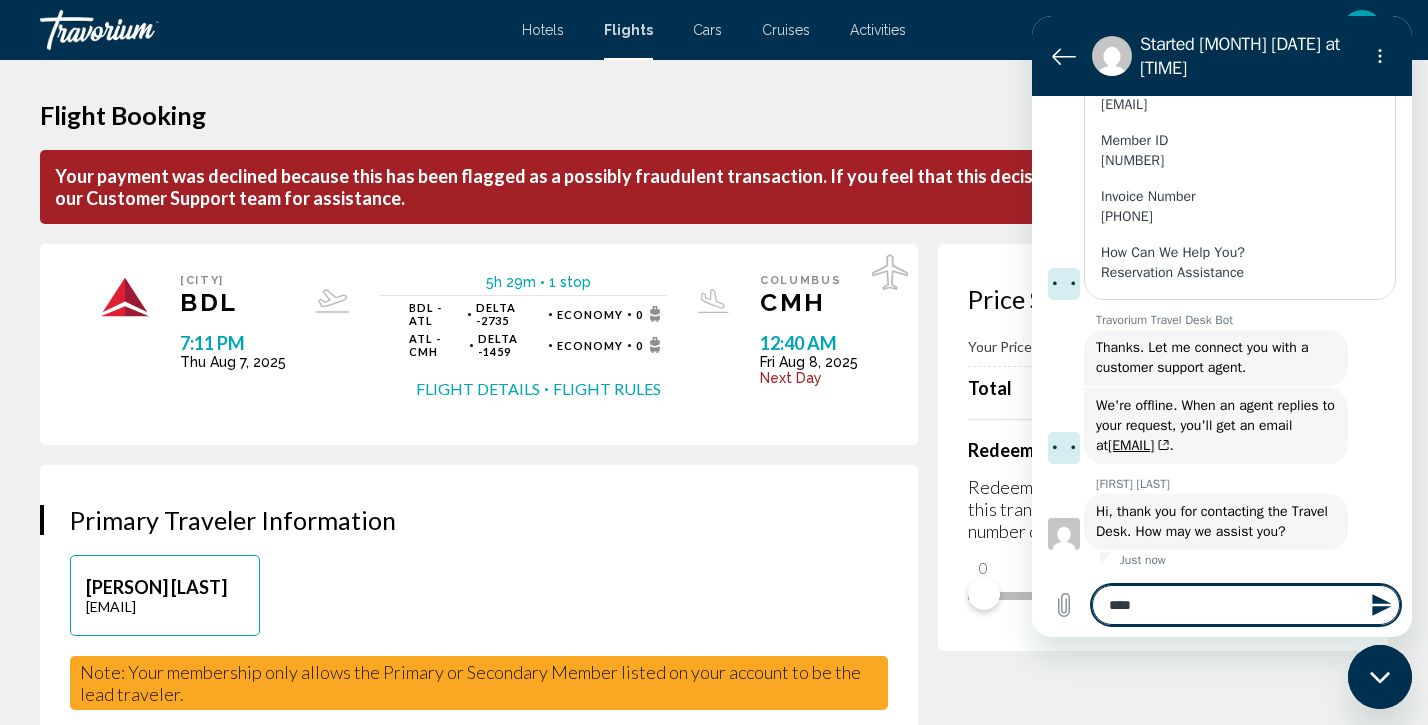 type on "*****" 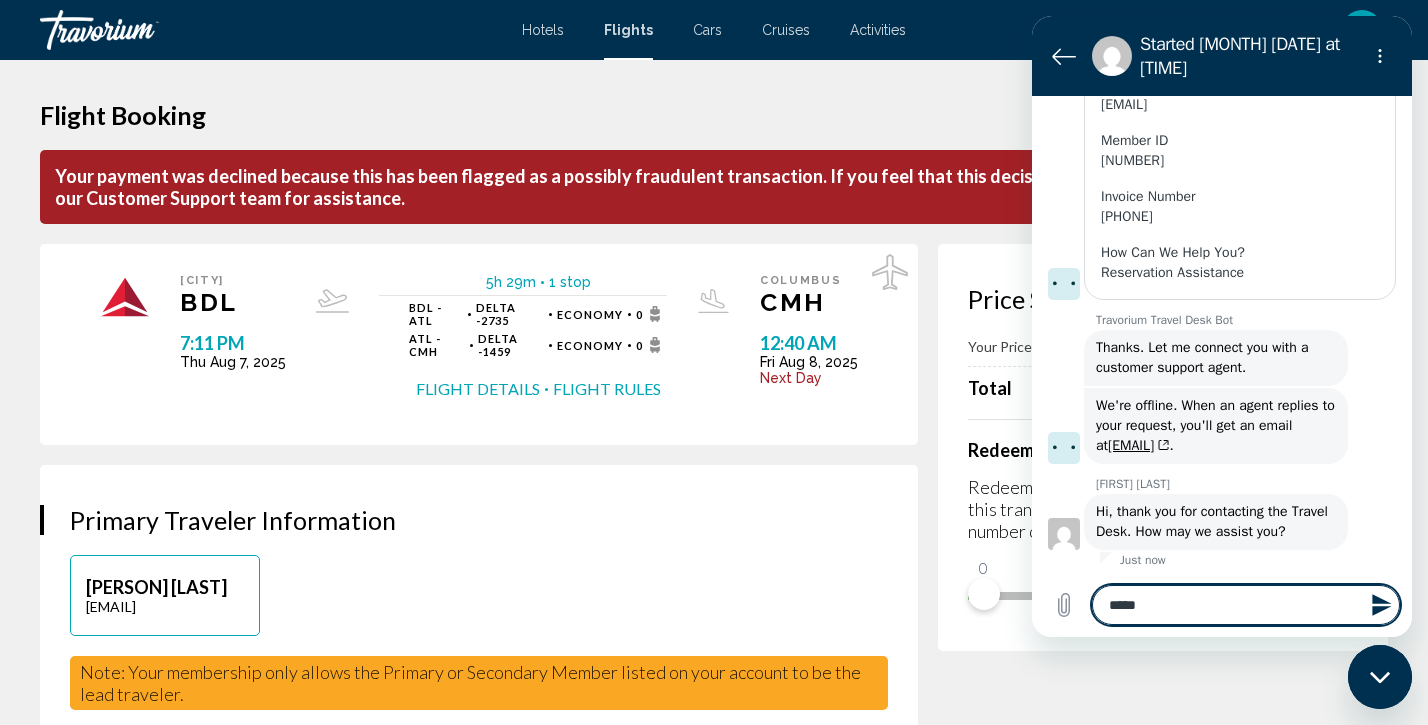type on "*****" 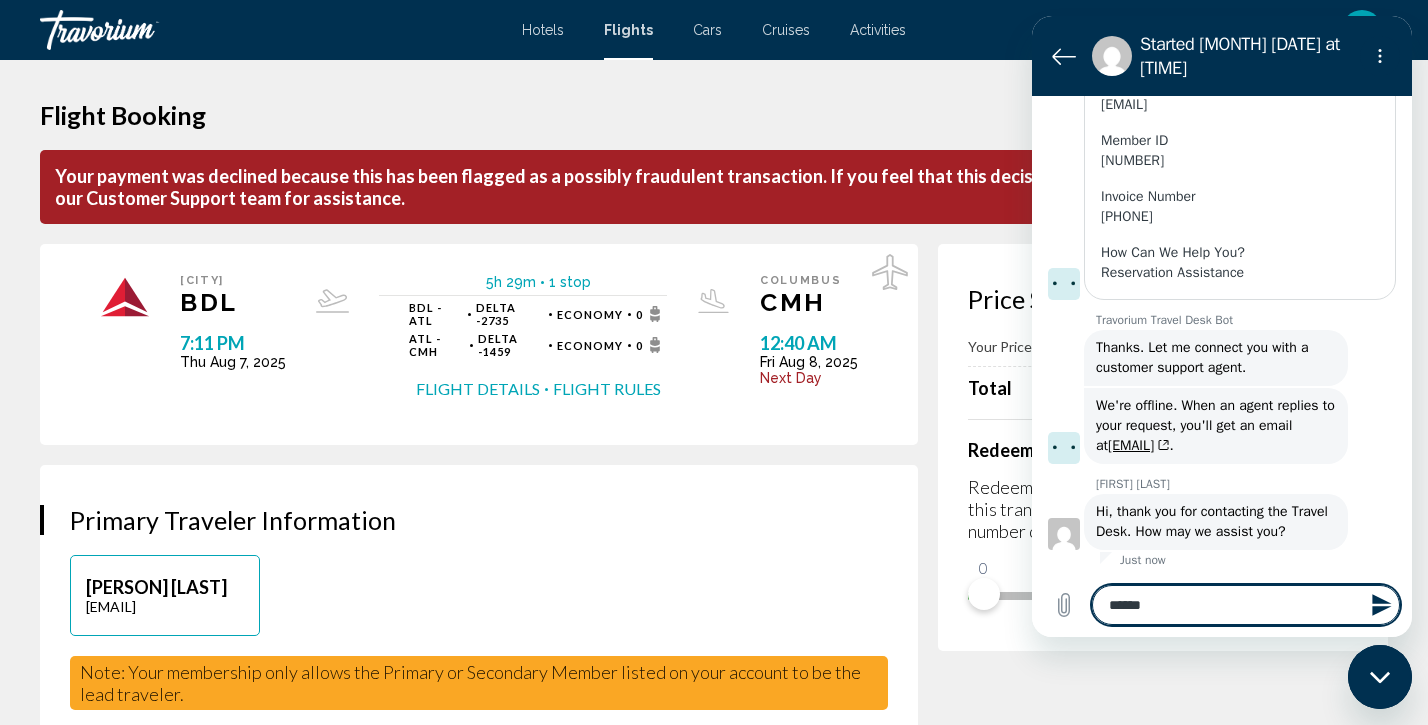 type on "*******" 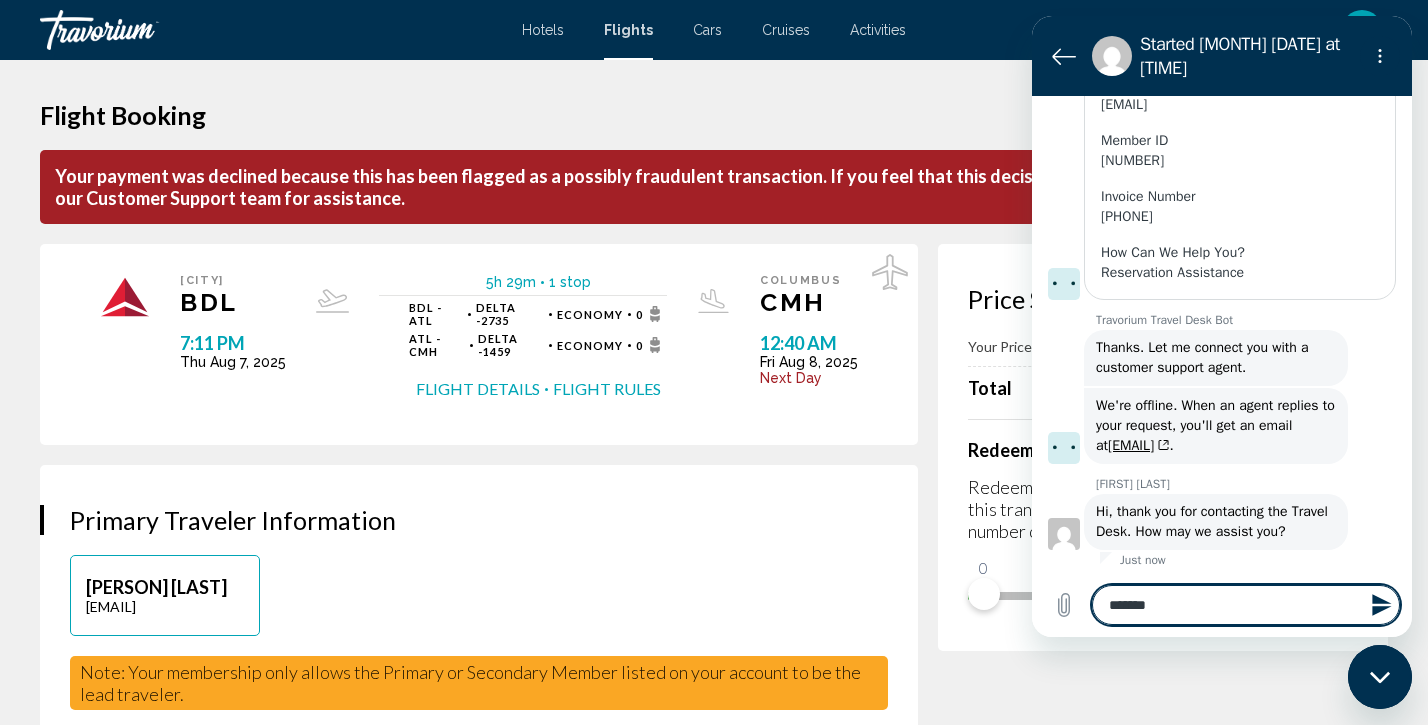 type on "********" 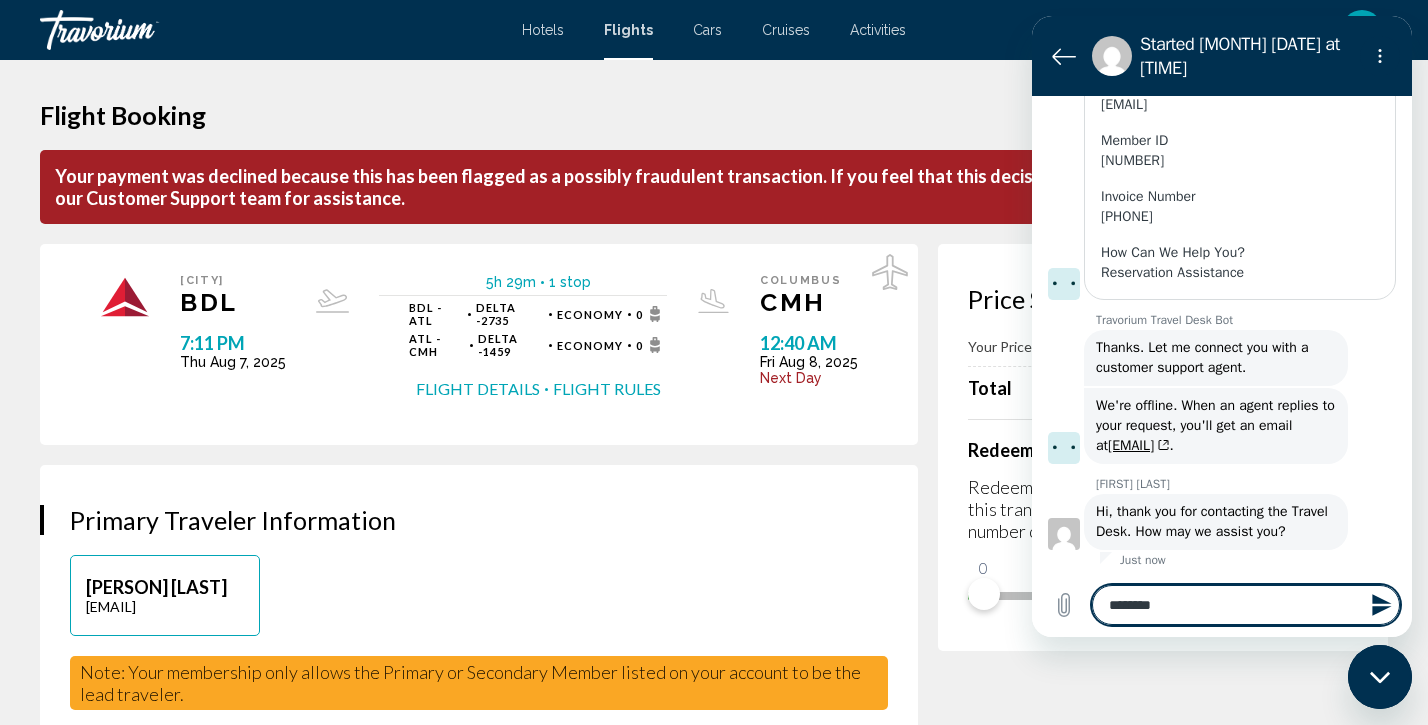type on "*********" 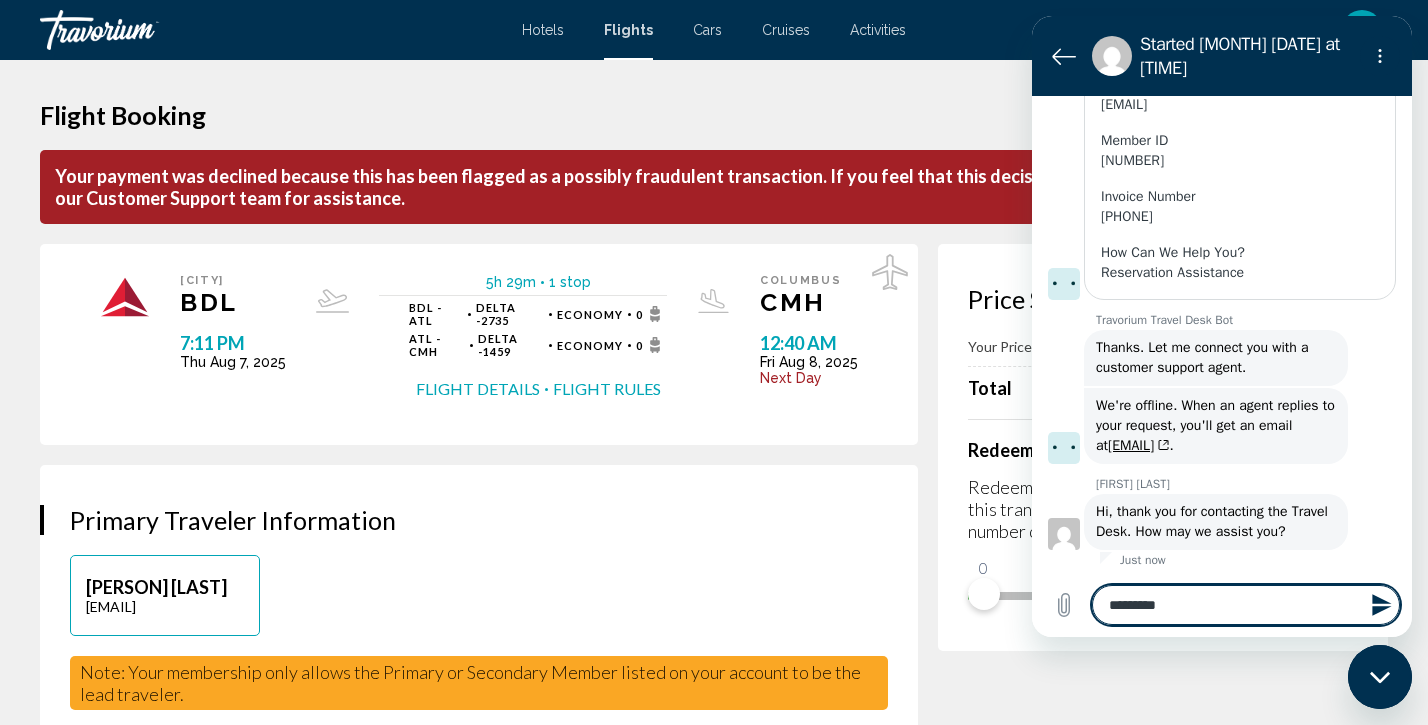 type on "**********" 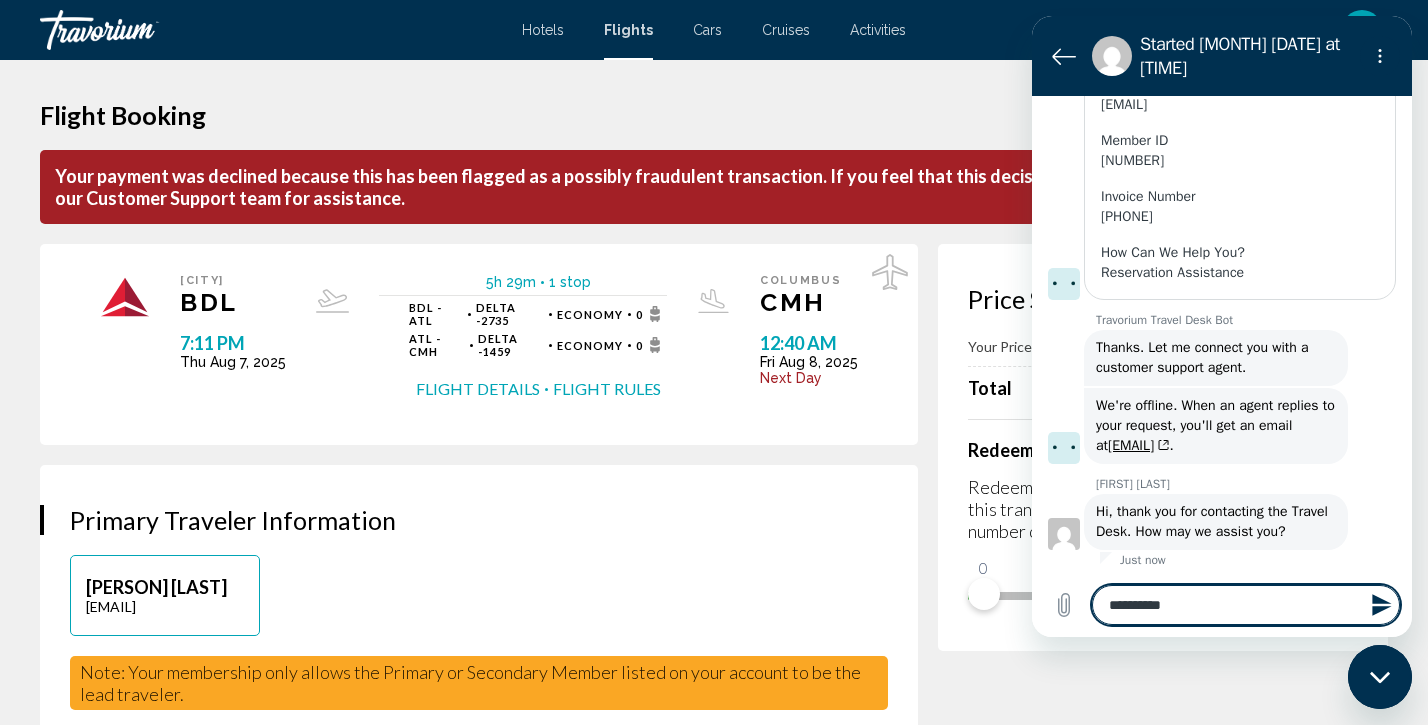 type 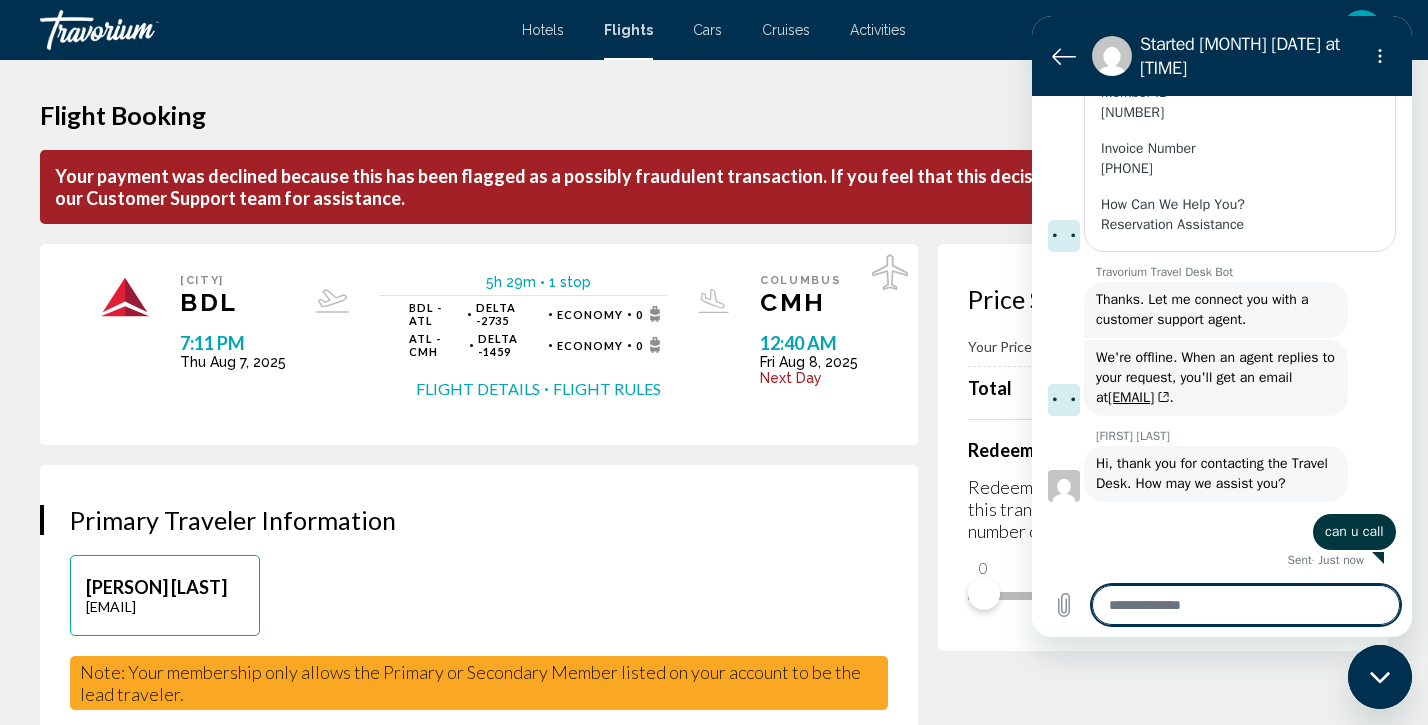 type on "*" 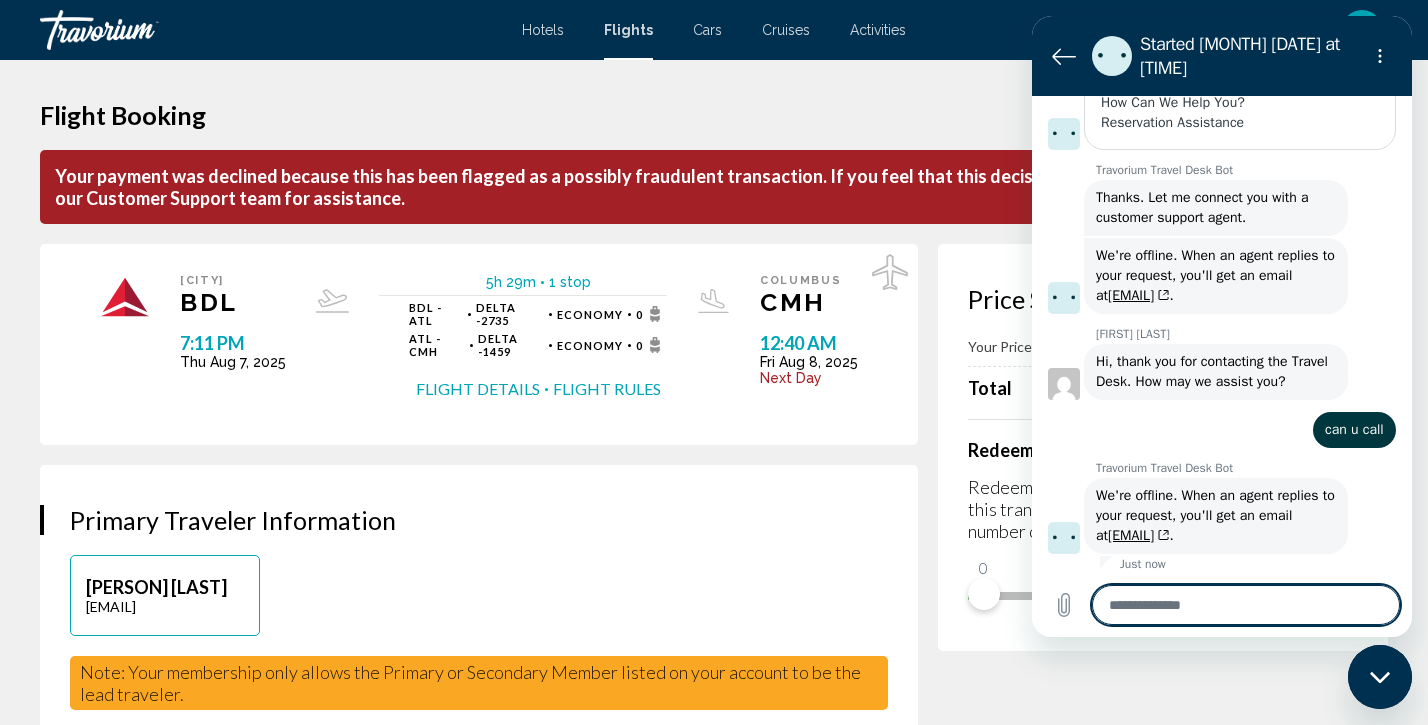 scroll, scrollTop: 653, scrollLeft: 0, axis: vertical 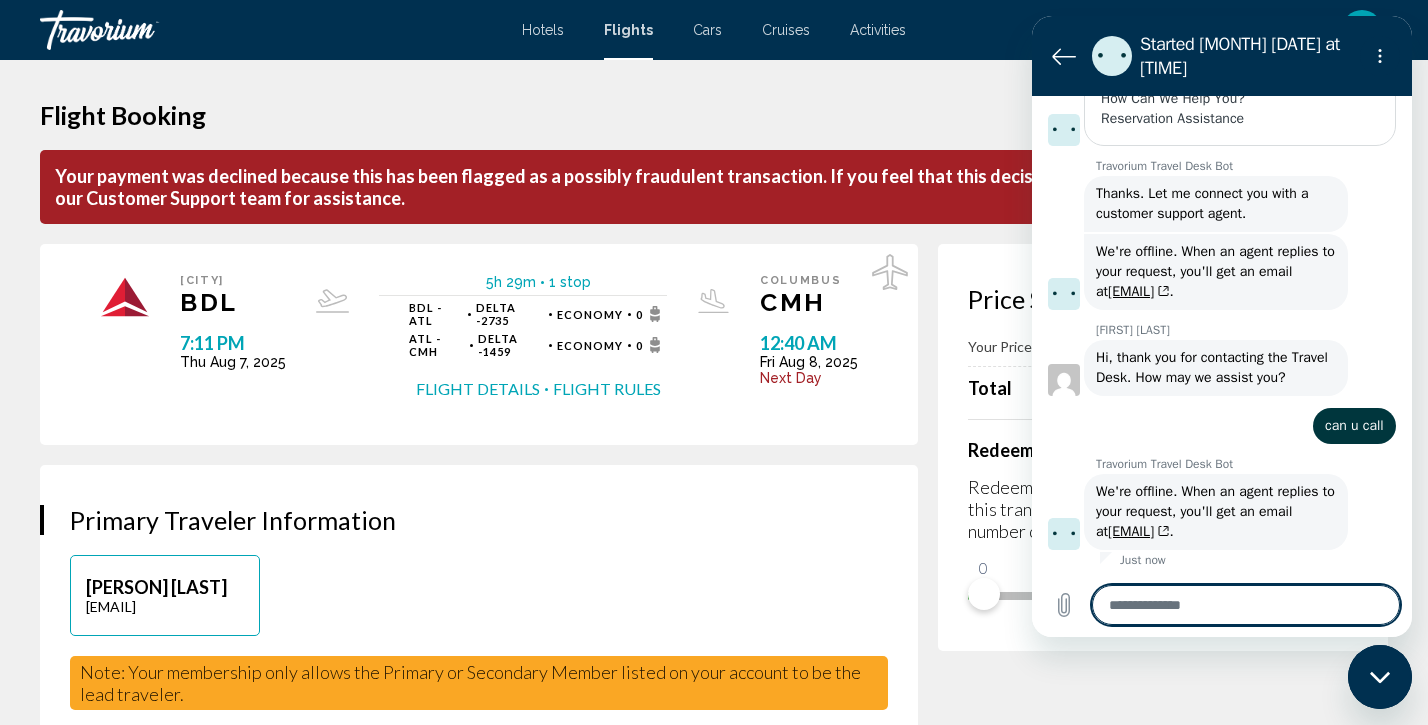 click at bounding box center [1246, 605] 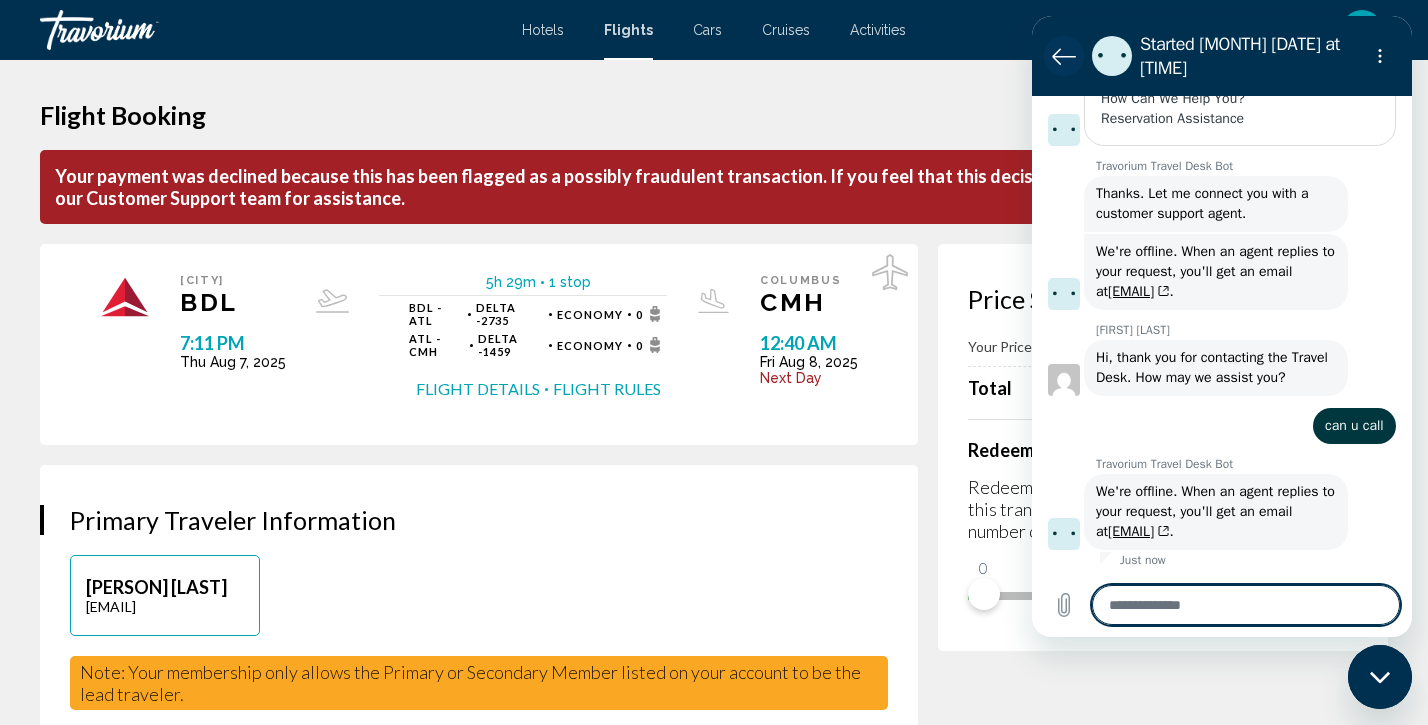 click 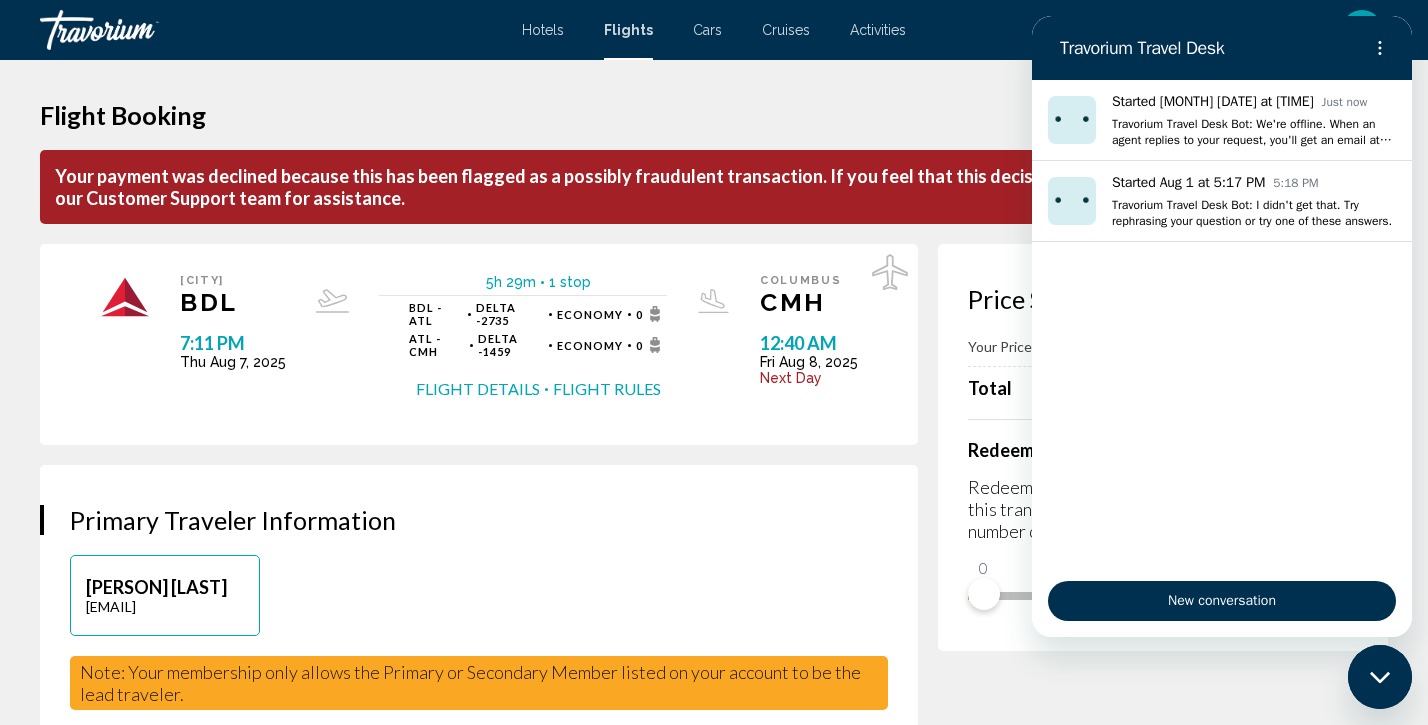 click on "Flight Booking Your payment was declined because this has been flagged as a possibly fraudulent transaction. If you feel that this decision has been made in error, please contact our Customer Support team for assistance. Price Summary Your Price $432.57 USD Total  $432.57 USD  Redeem  Points Redeem up to 2,316  Points to save even more on this transaction! Use the slider below to adjust the number of Points you’d like to use. 0 2,316 0
Hartford BDL 7:11 PM Thu Aug 7, 2025
5h 29m 1 stop
1 stop BDL - ATL Delta -  2735 Economy  0
ATL - CMH Delta -  1459 Economy  0
Flight Details Flight Rules
Columbus CMH 12:40 AM Fri Aug 8, 2025 Next Day Flight Details Flight Rules Primary Traveler Information [PERSON] [LAST]  [EMAIL]  Information ******" at bounding box center (714, 2421) 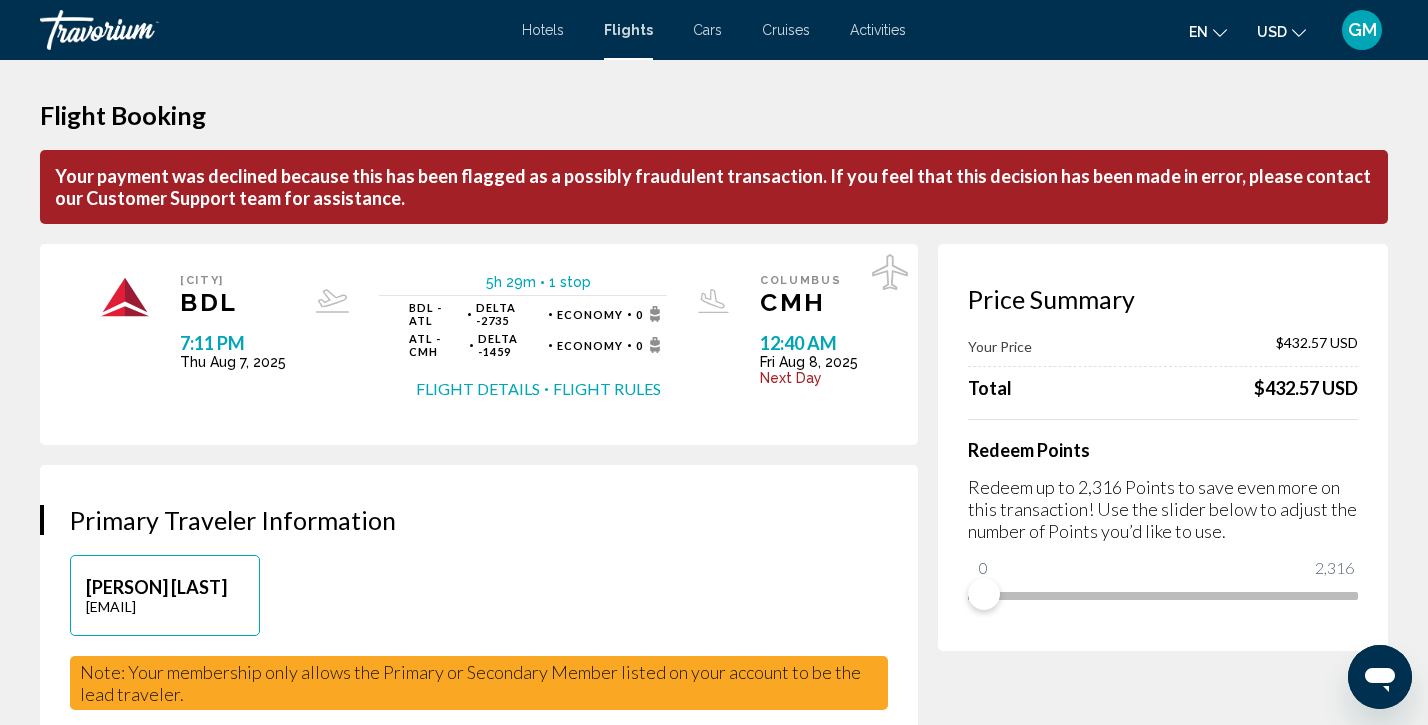 click on "**********" at bounding box center (489, 2493) 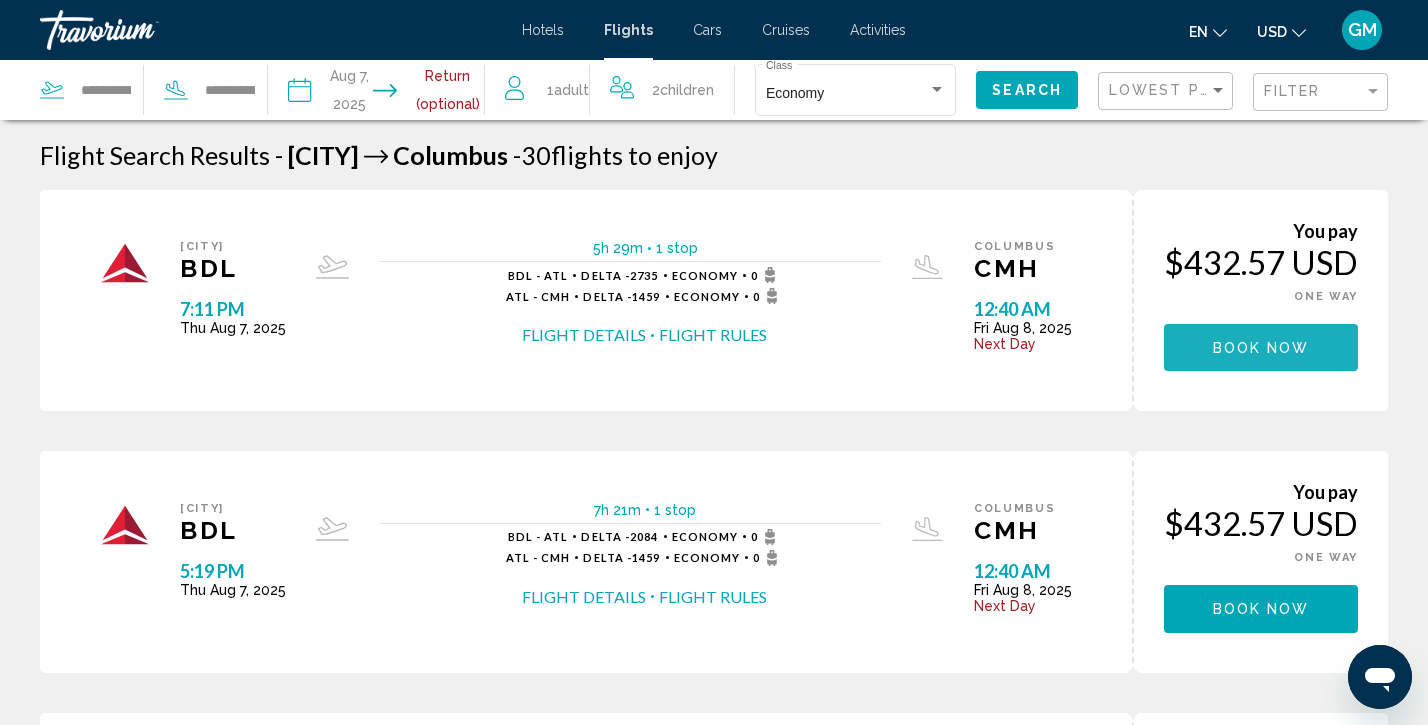 click on "Book now" at bounding box center (1261, 347) 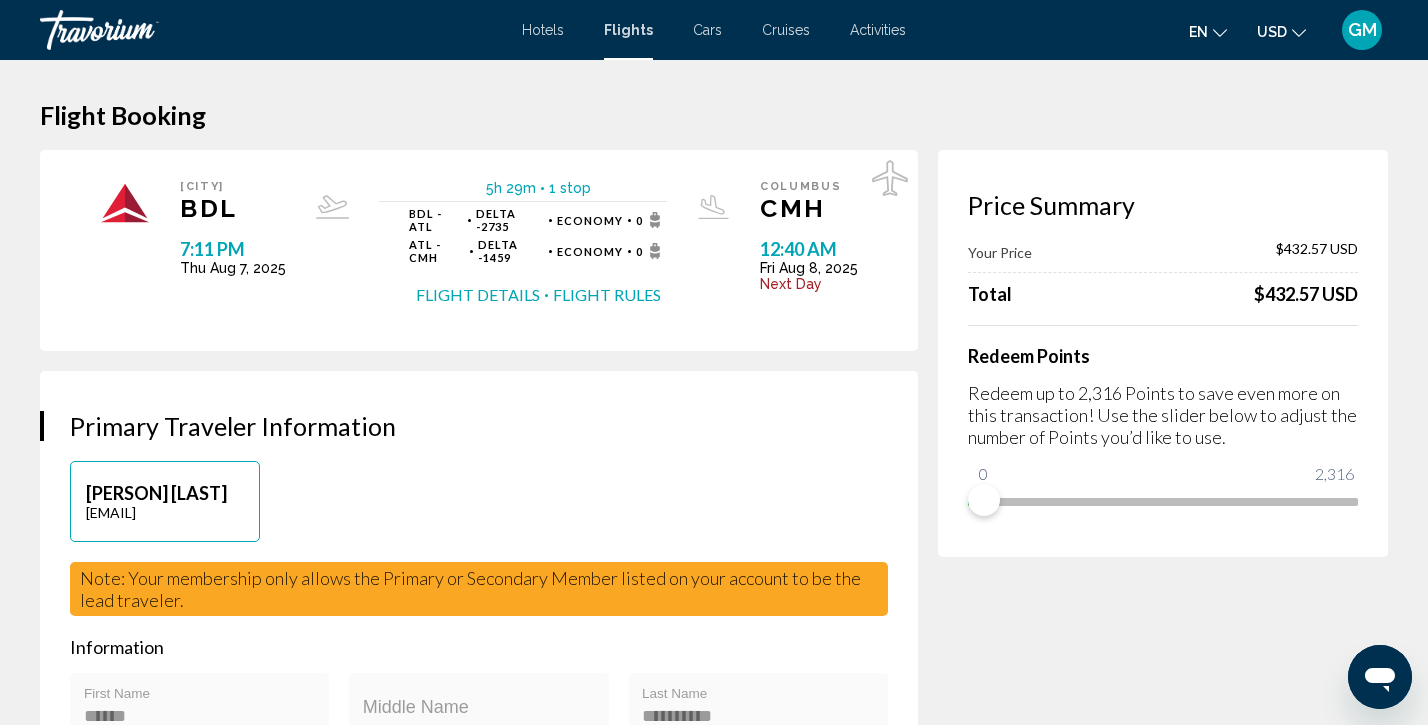 click on "Price Summary Your Price $432.57 USD Total  $432.57 USD  Redeem  Points Redeem up to 2,316  Points to save even more on this transaction! Use the slider below to adjust the number of Points you’d like to use. 0 2,316 0" at bounding box center [1163, 2399] 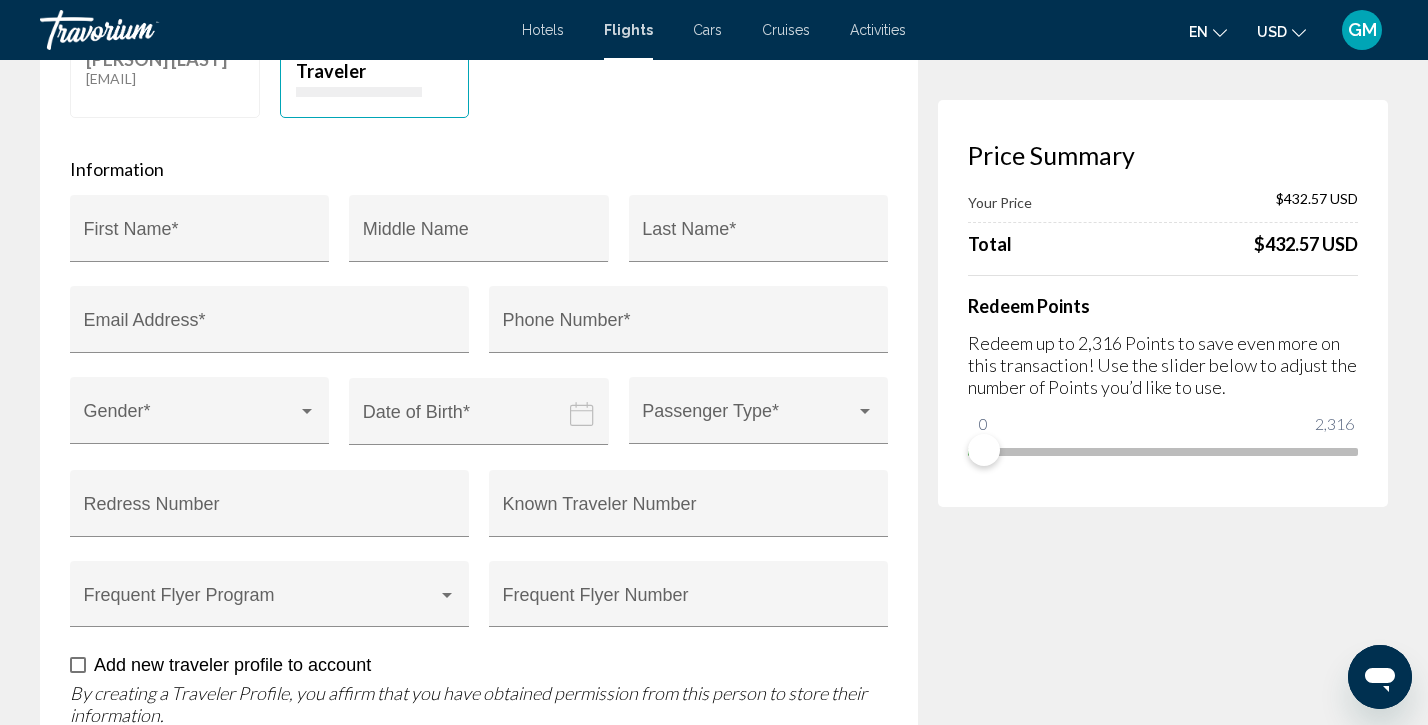 scroll, scrollTop: 1296, scrollLeft: 0, axis: vertical 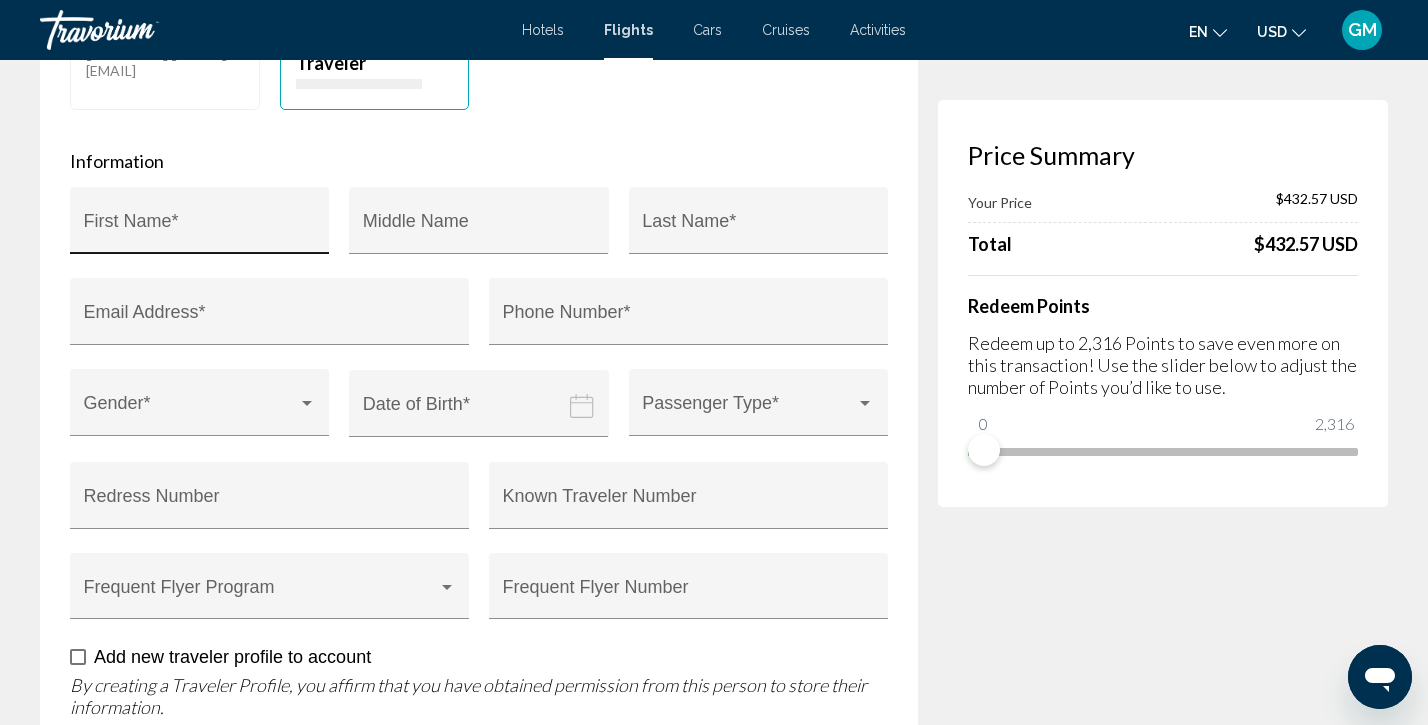 click on "First Name  *" at bounding box center (200, 226) 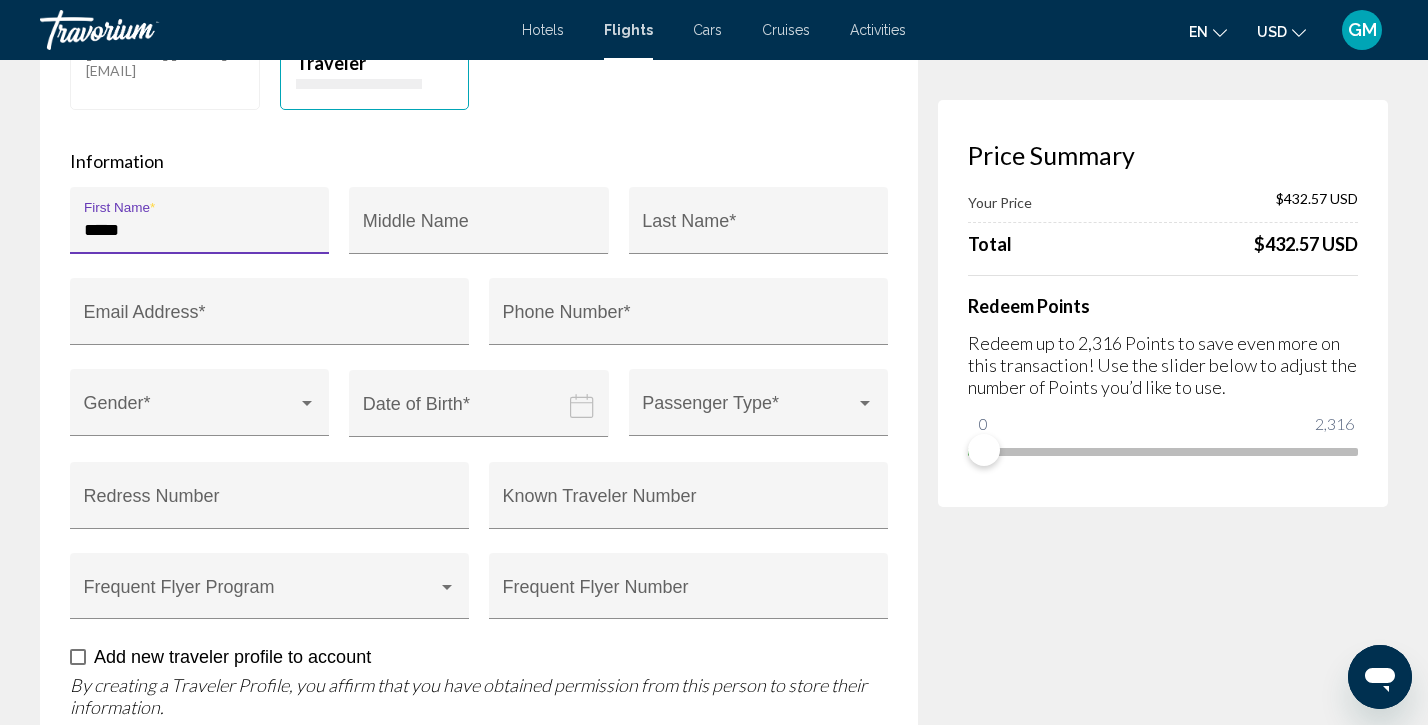 type on "*****" 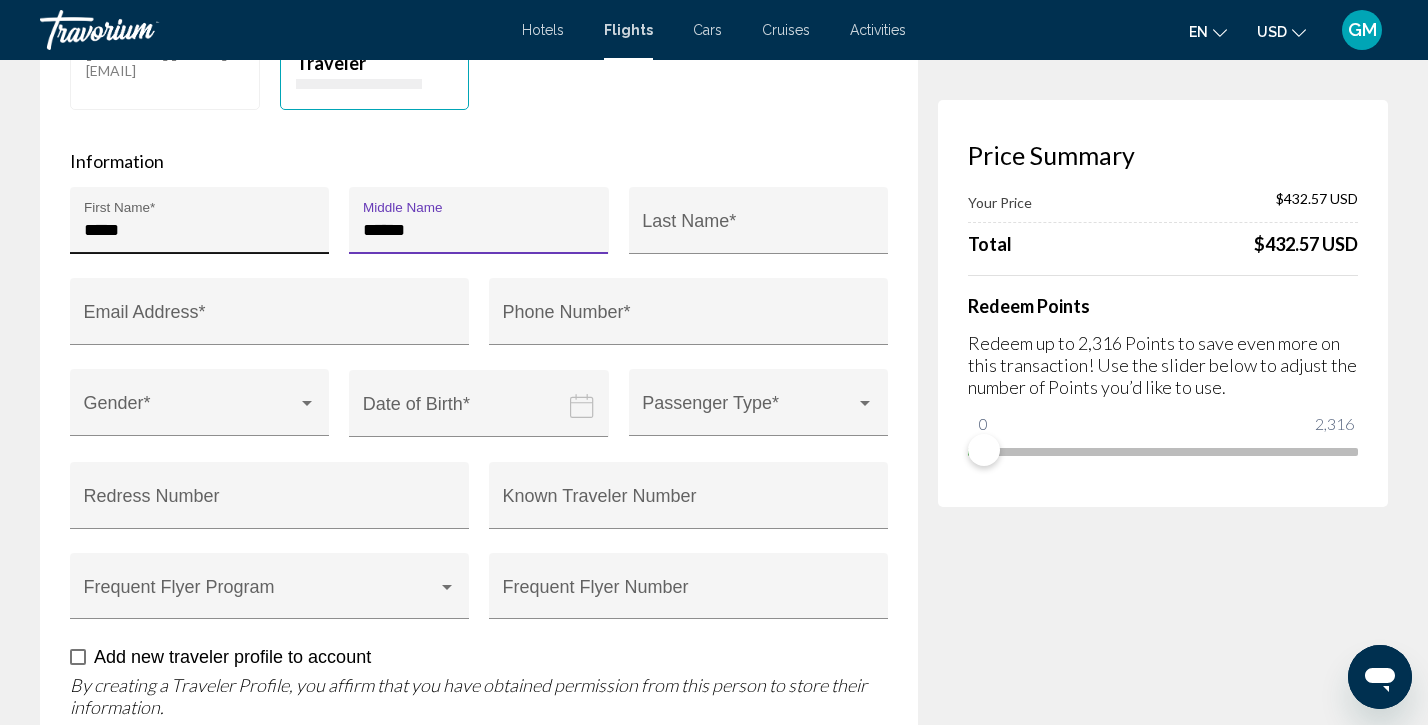 type on "******" 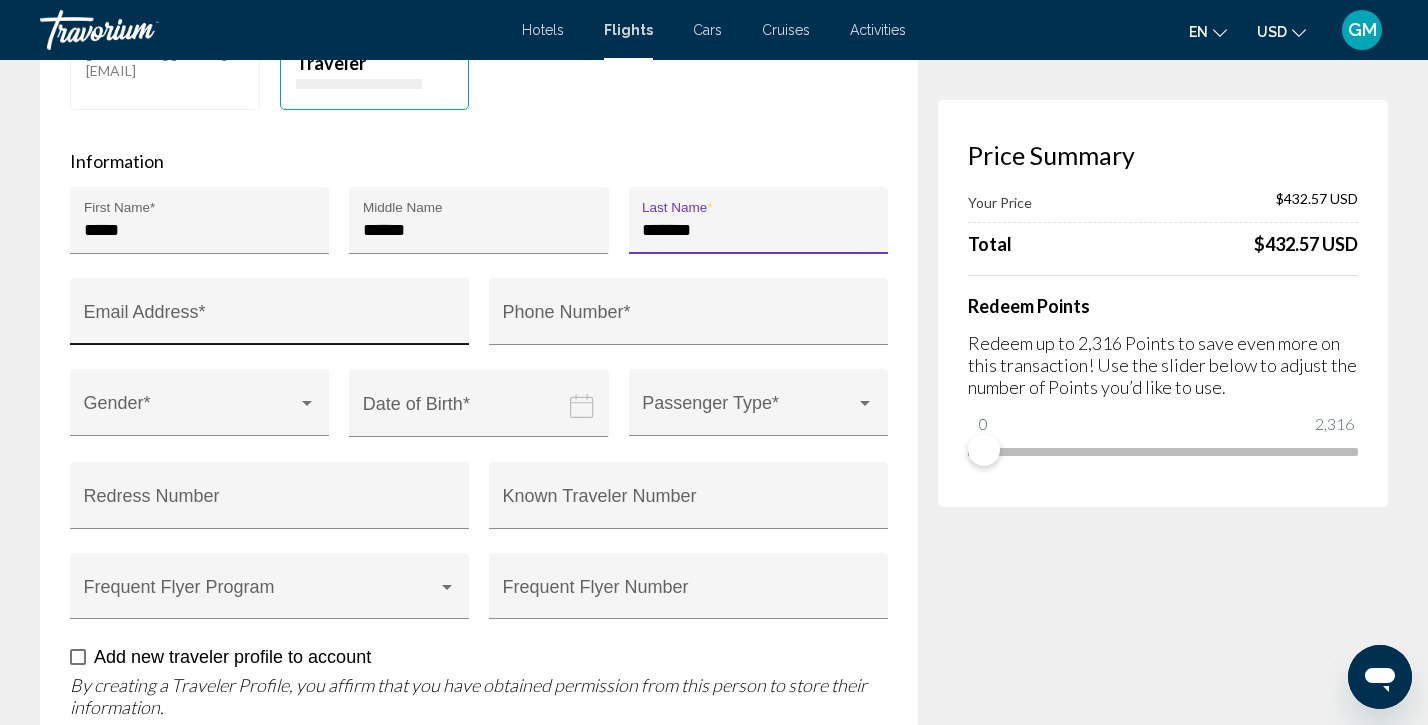 type on "*******" 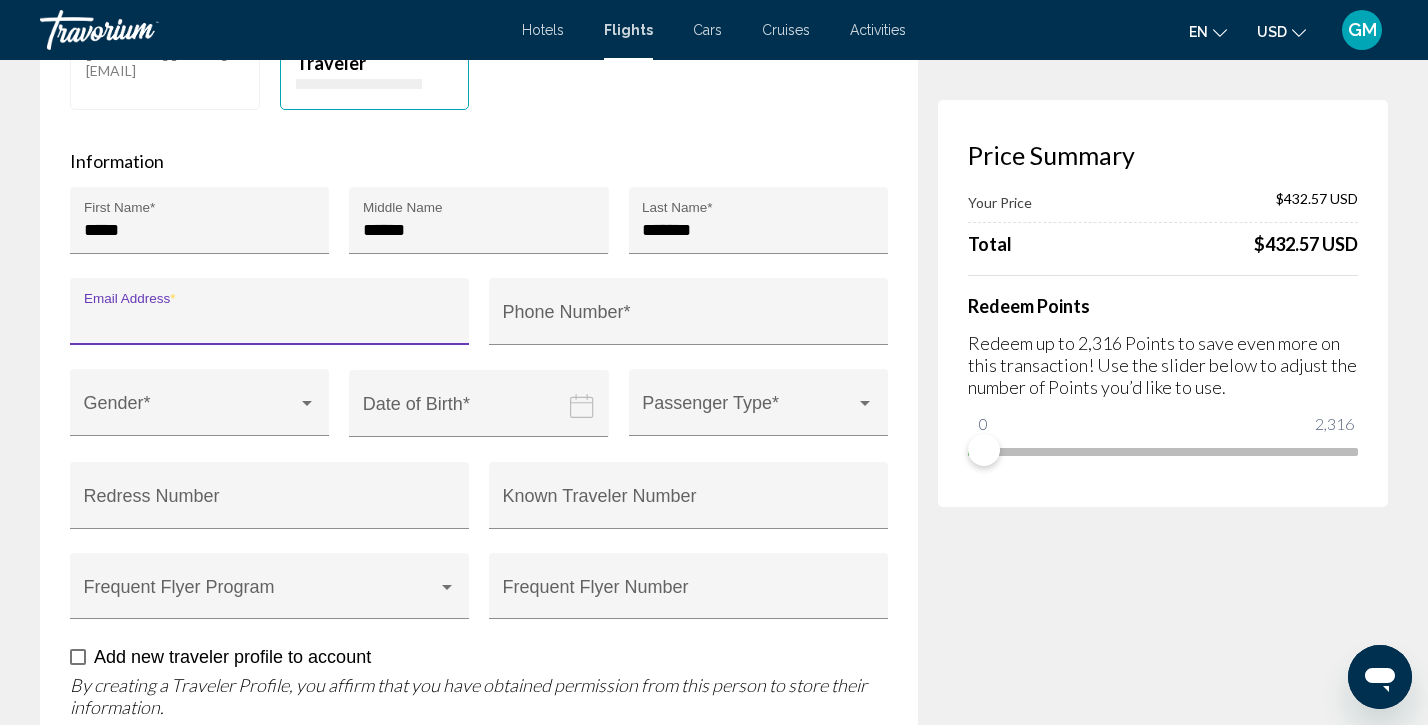 type on "**********" 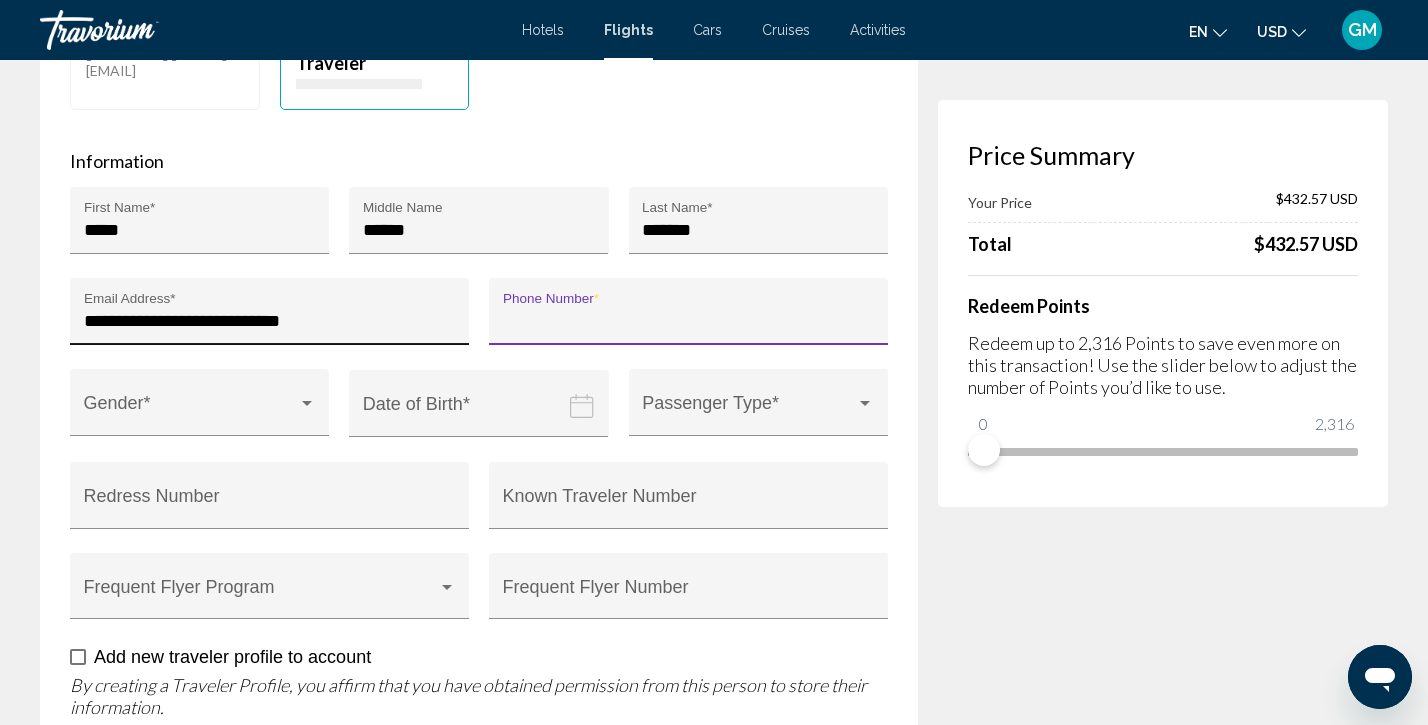 type on "**********" 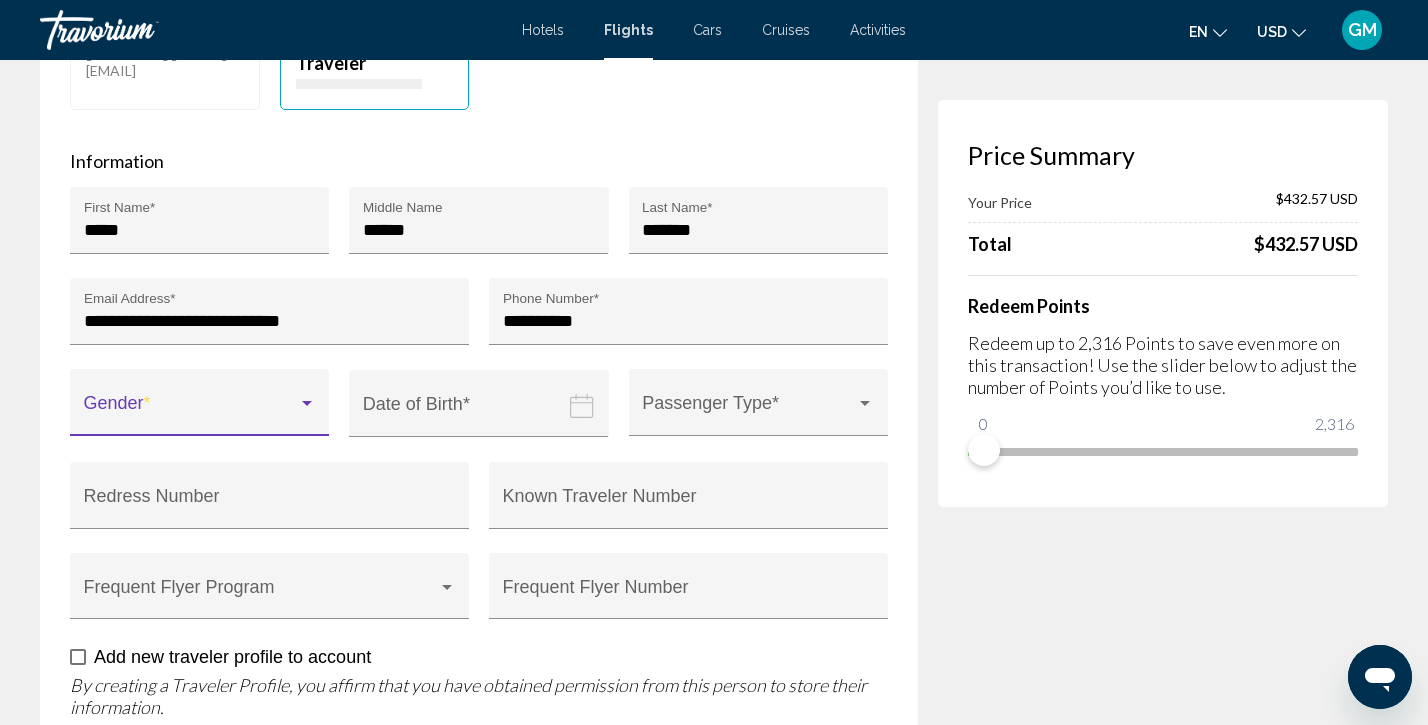 click at bounding box center (307, 404) 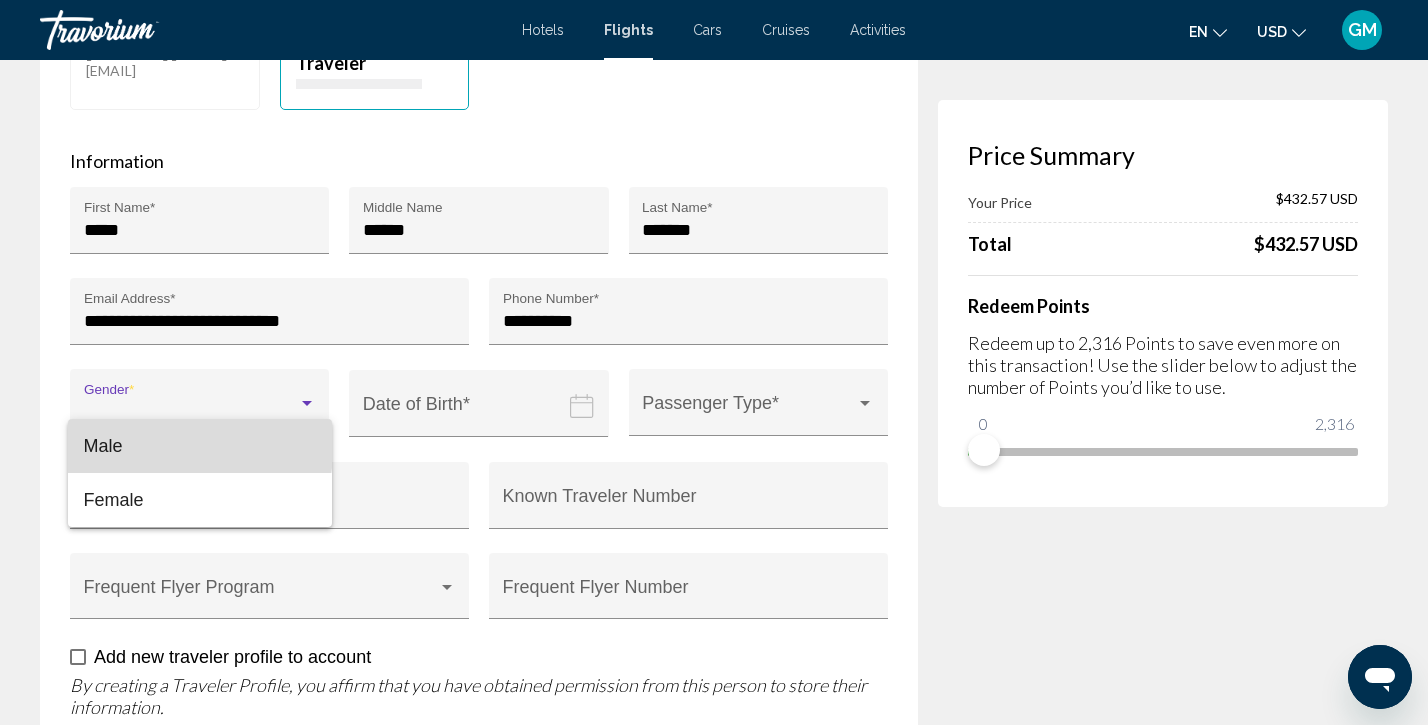 click on "Male" at bounding box center (200, 446) 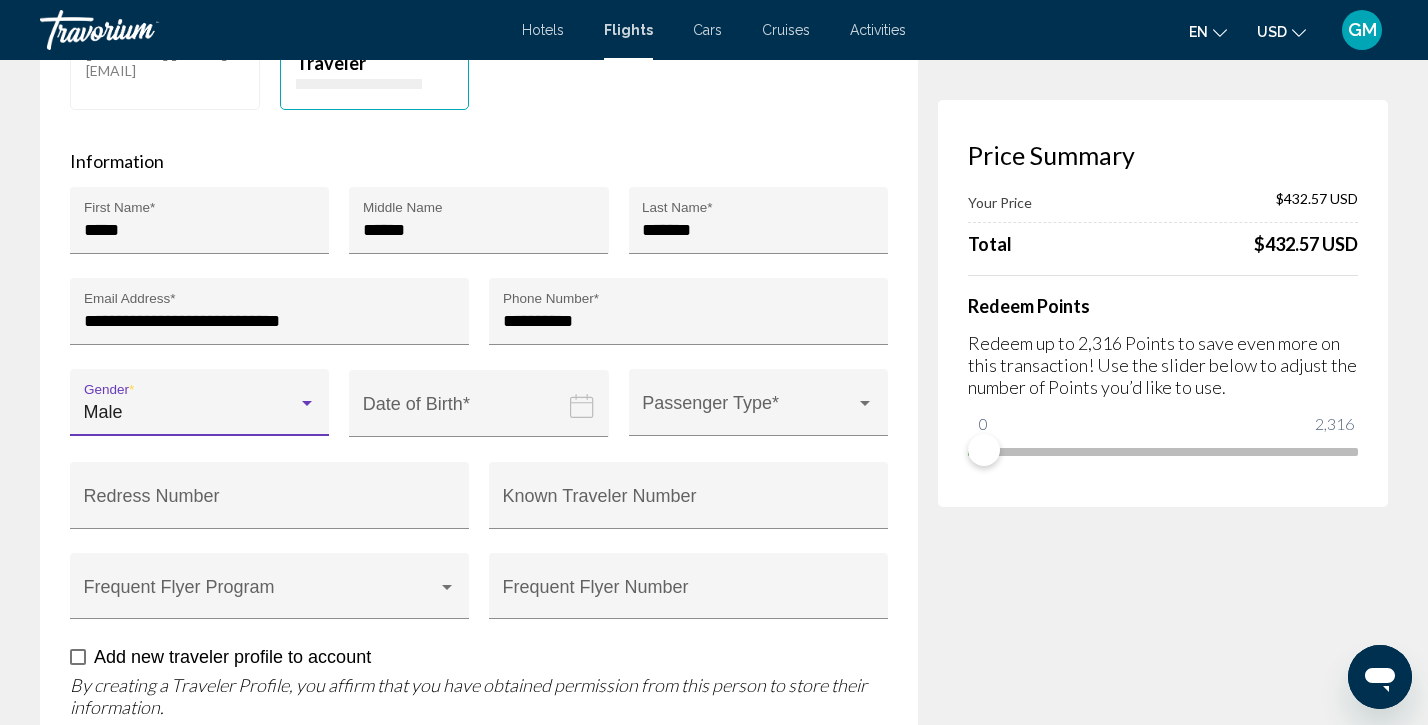 click at bounding box center (482, 418) 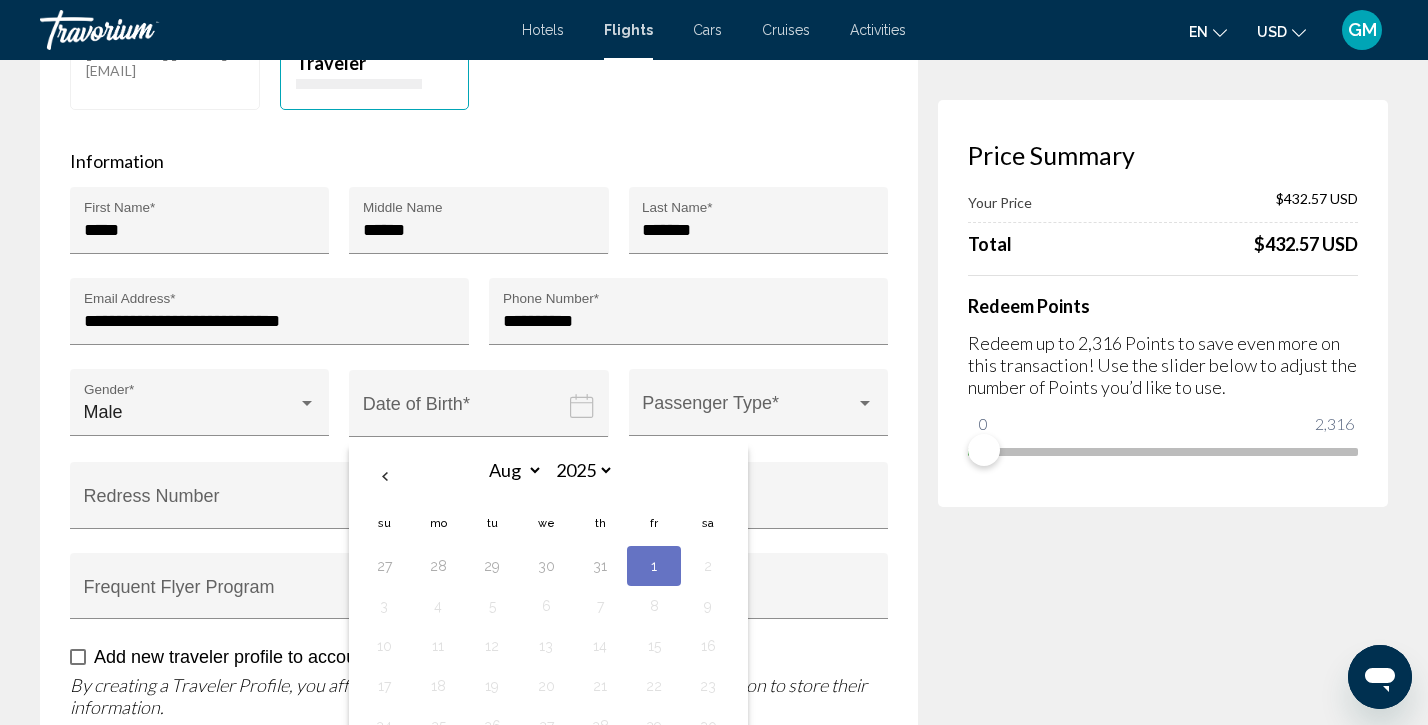 type 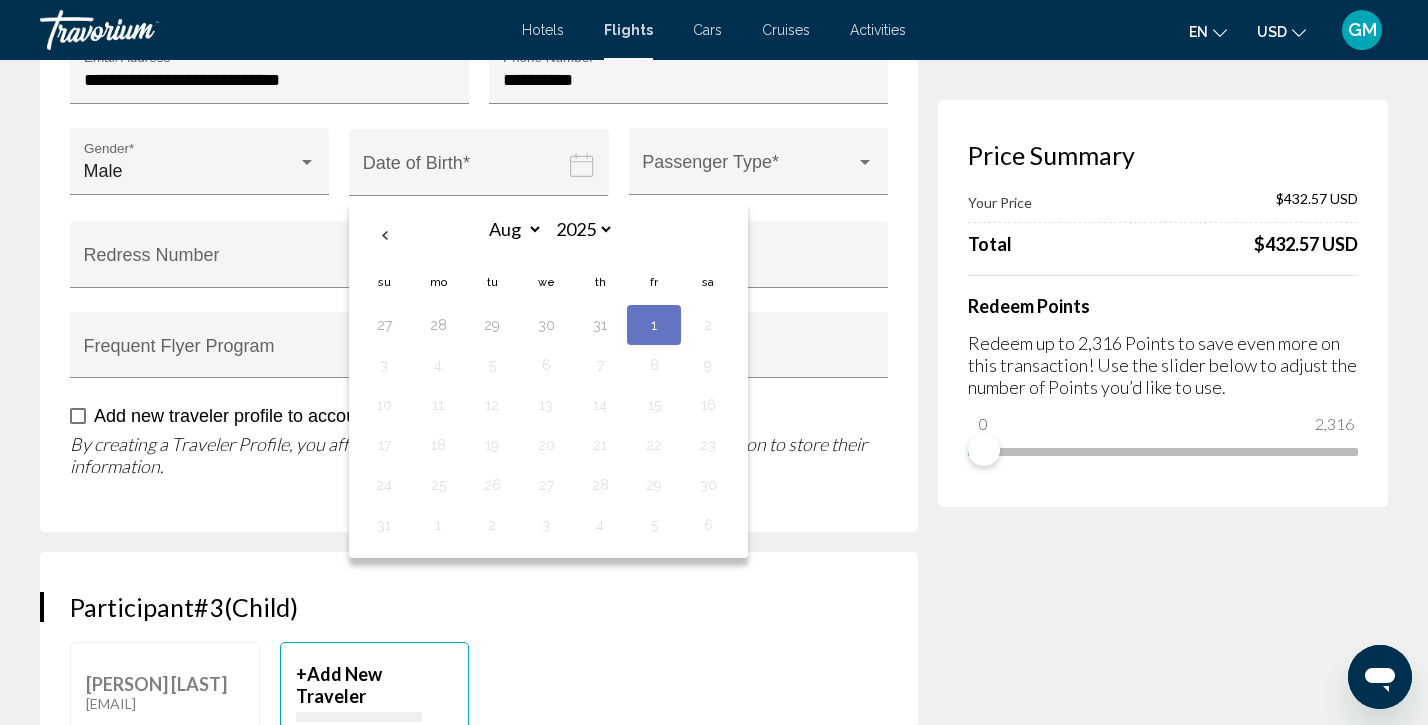 scroll, scrollTop: 1541, scrollLeft: 0, axis: vertical 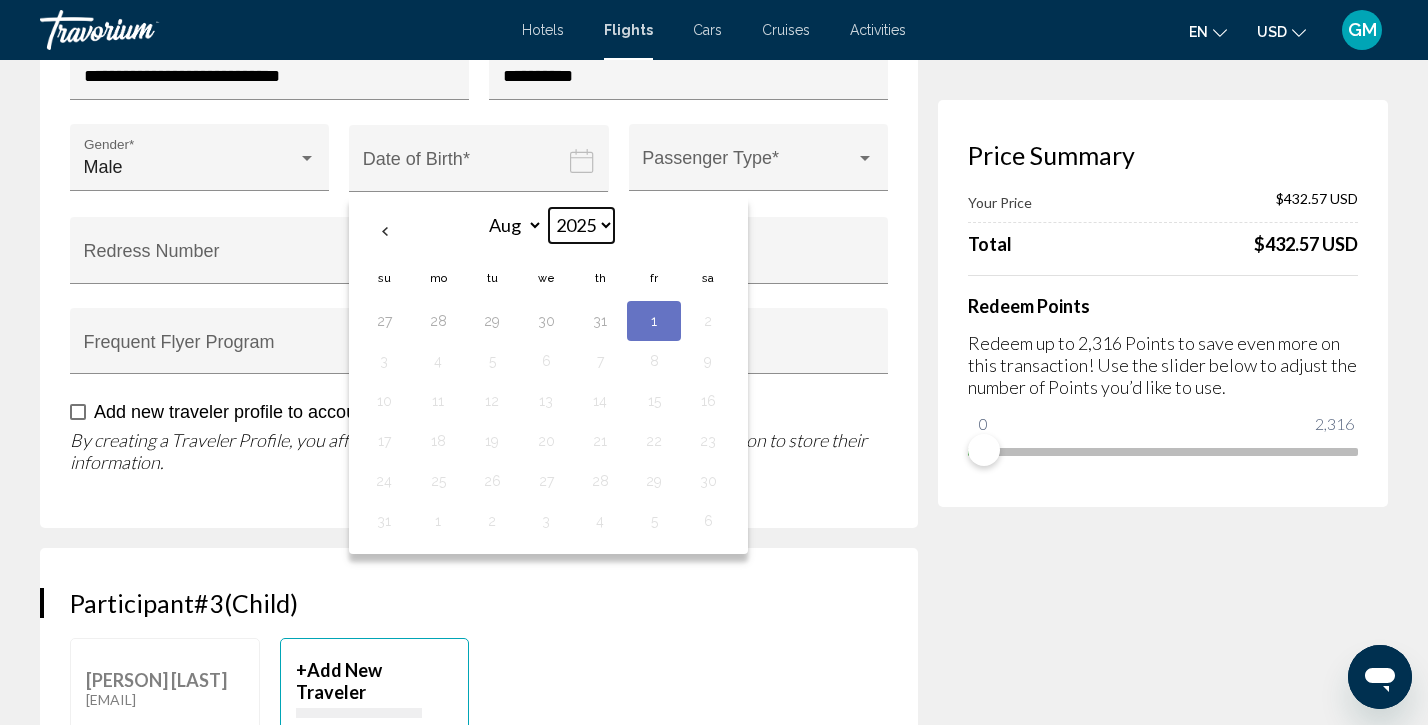 select on "****" 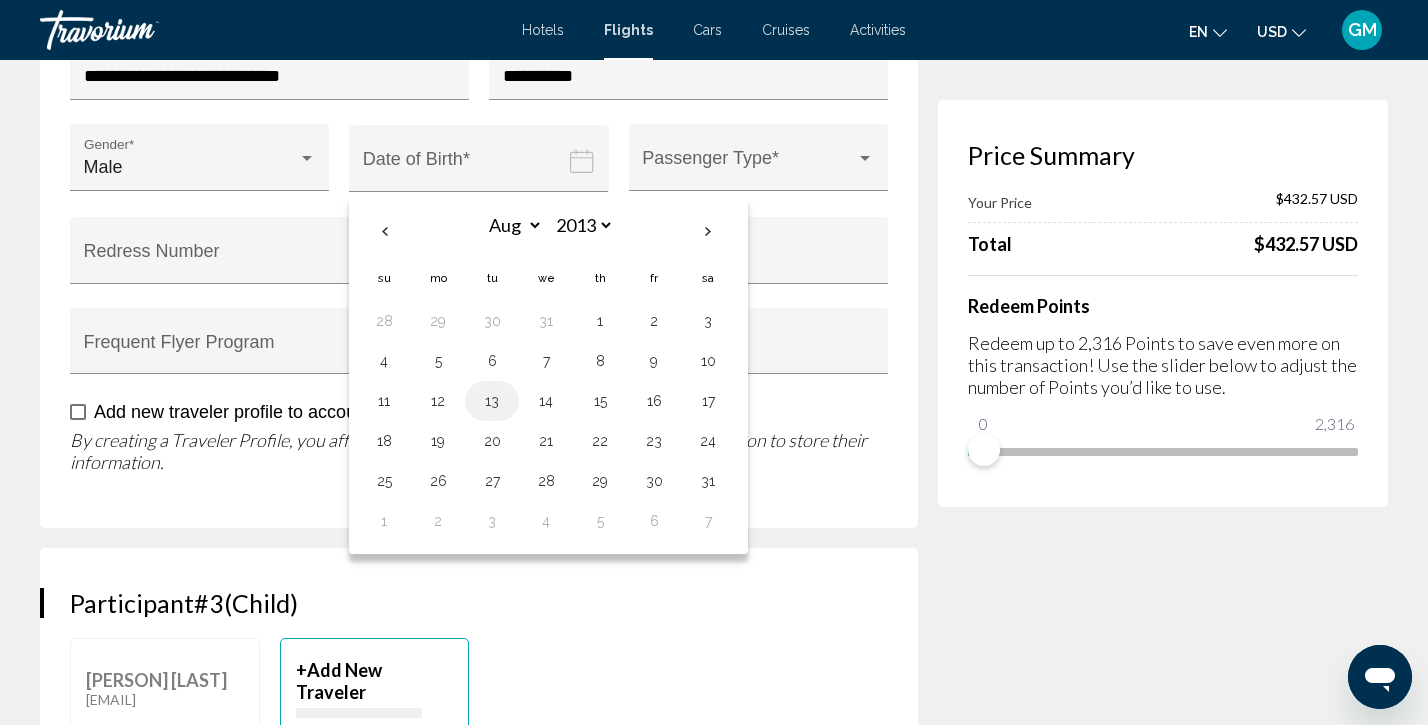 click on "13" at bounding box center (492, 401) 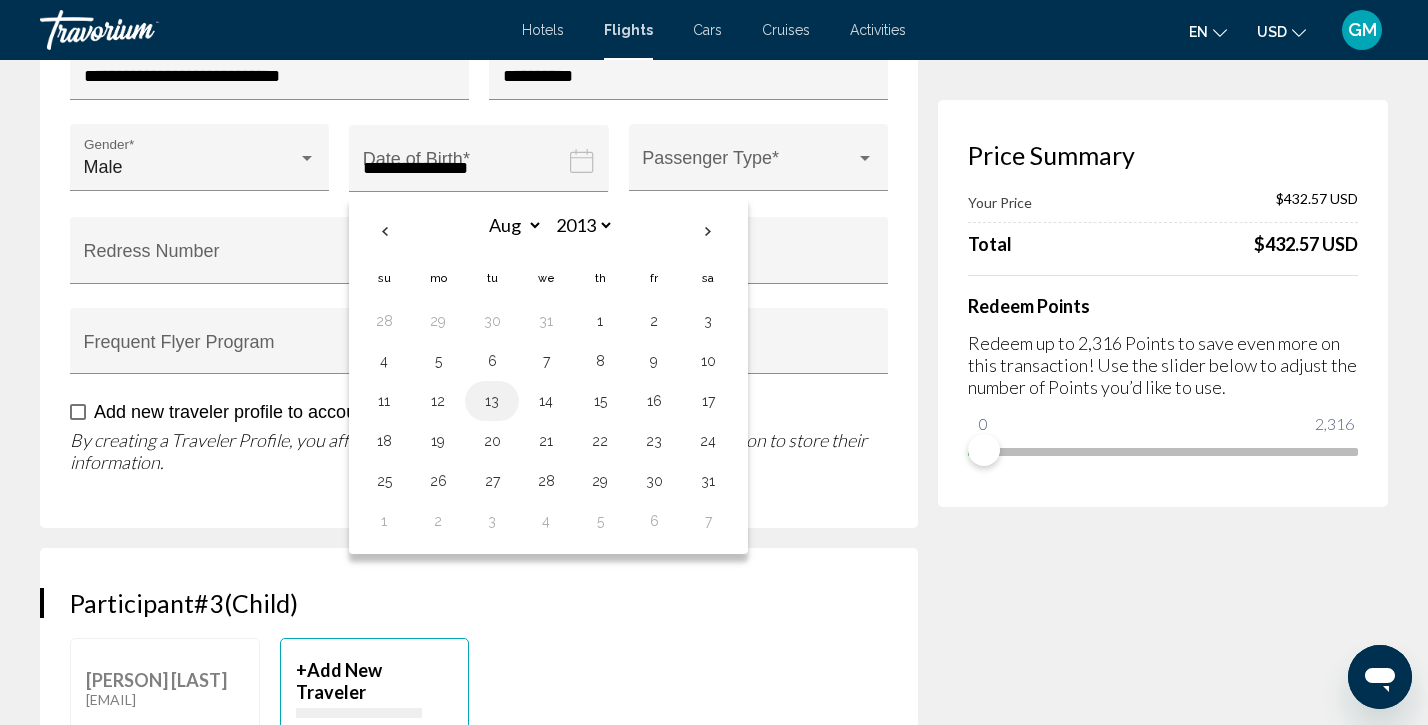 scroll, scrollTop: 567, scrollLeft: 0, axis: vertical 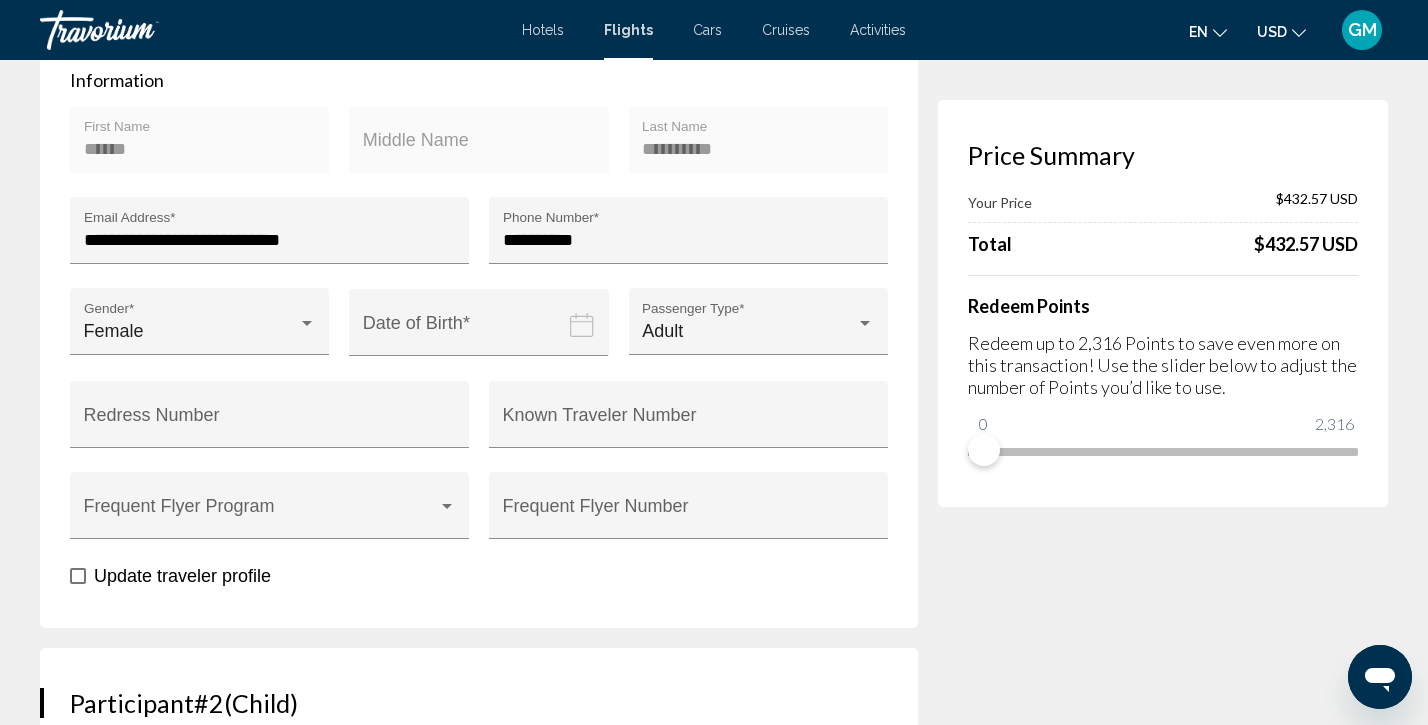 click at bounding box center [482, 337] 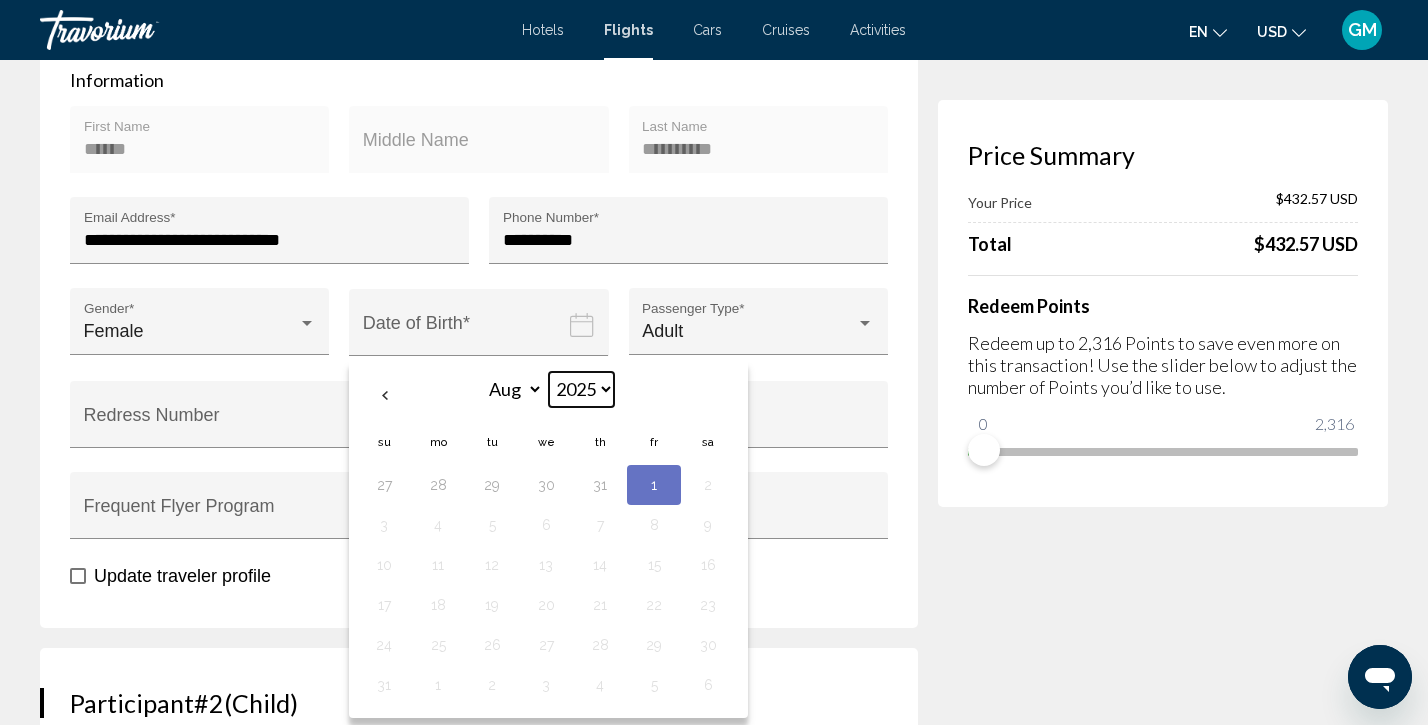 select on "****" 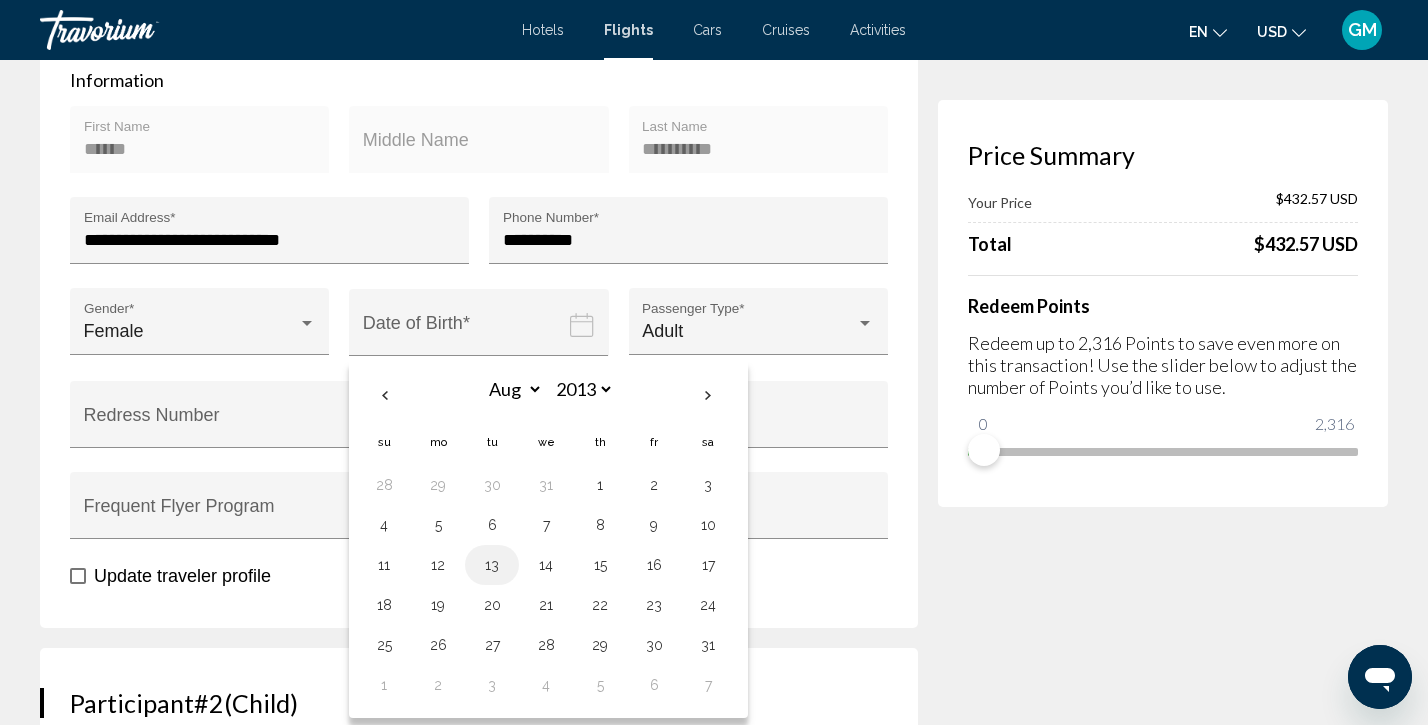 click on "13" at bounding box center [492, 565] 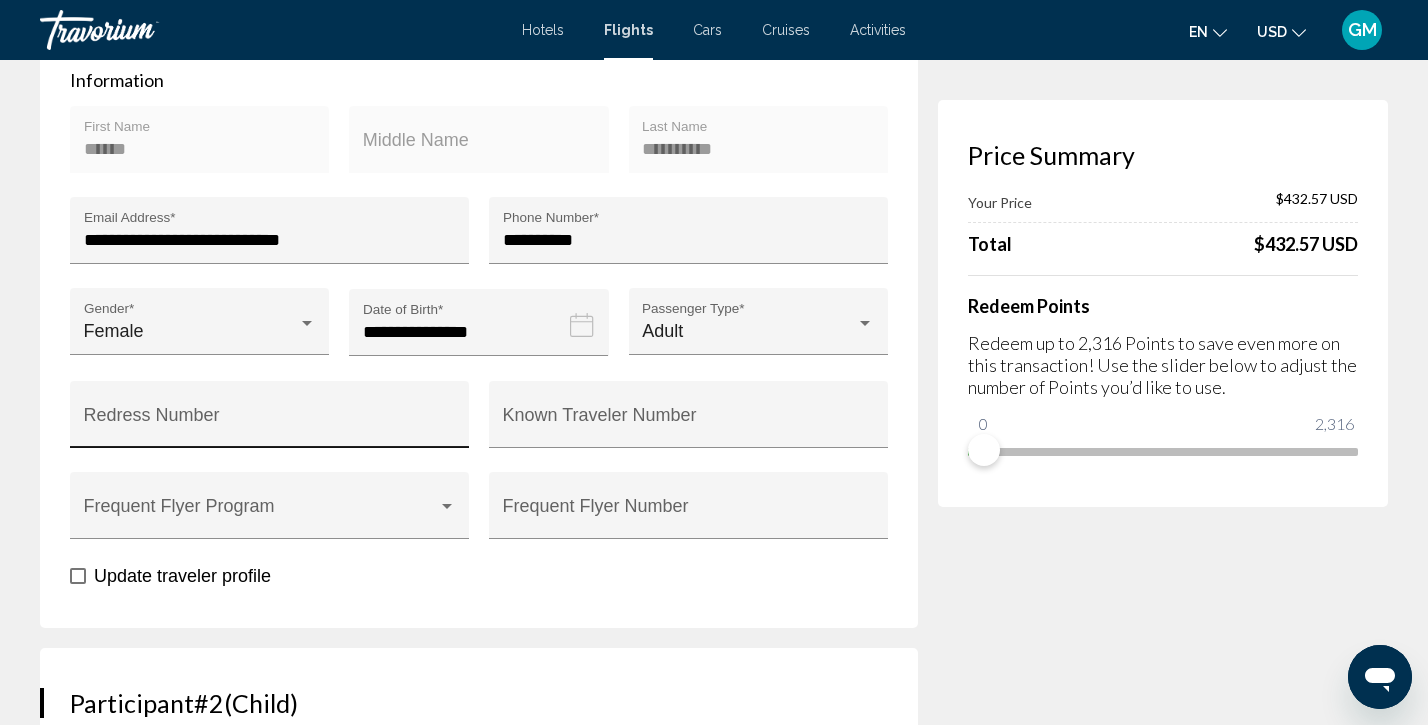 click on "Redress Number" at bounding box center (270, 424) 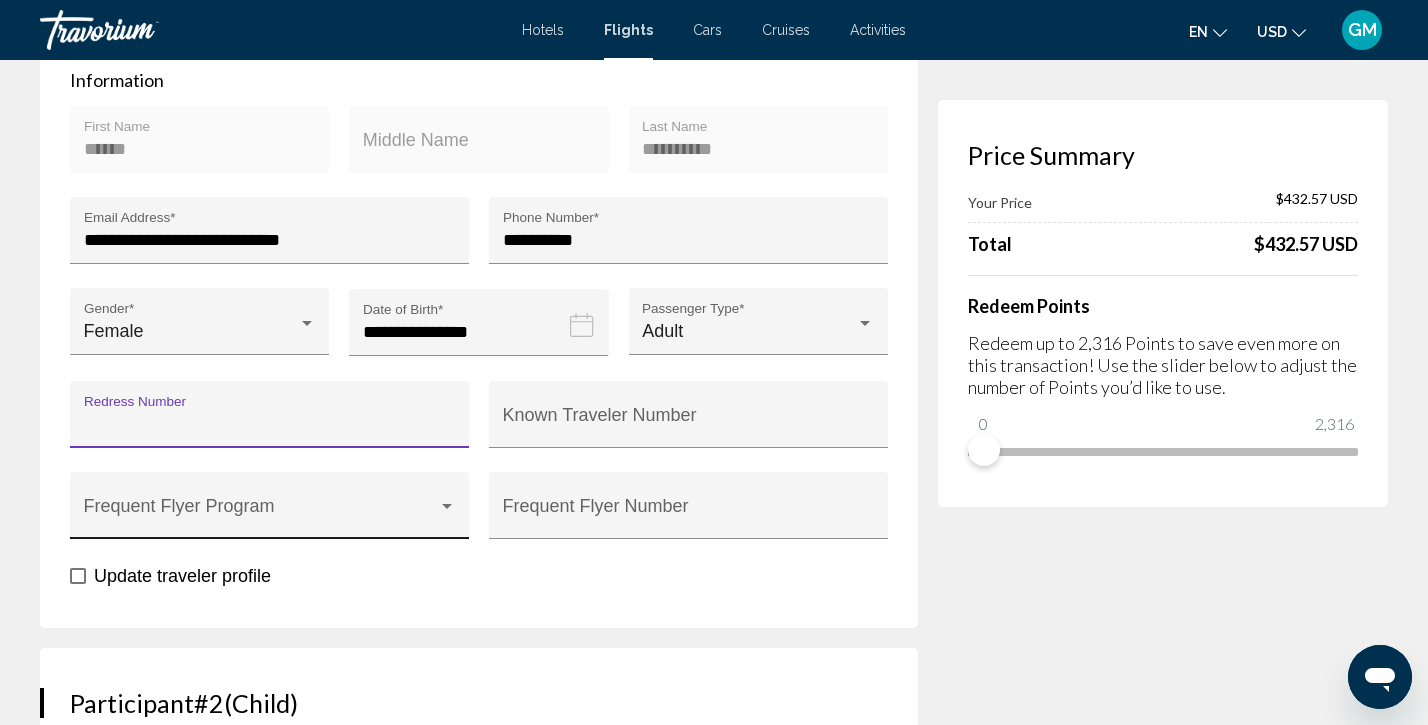 click at bounding box center [447, 507] 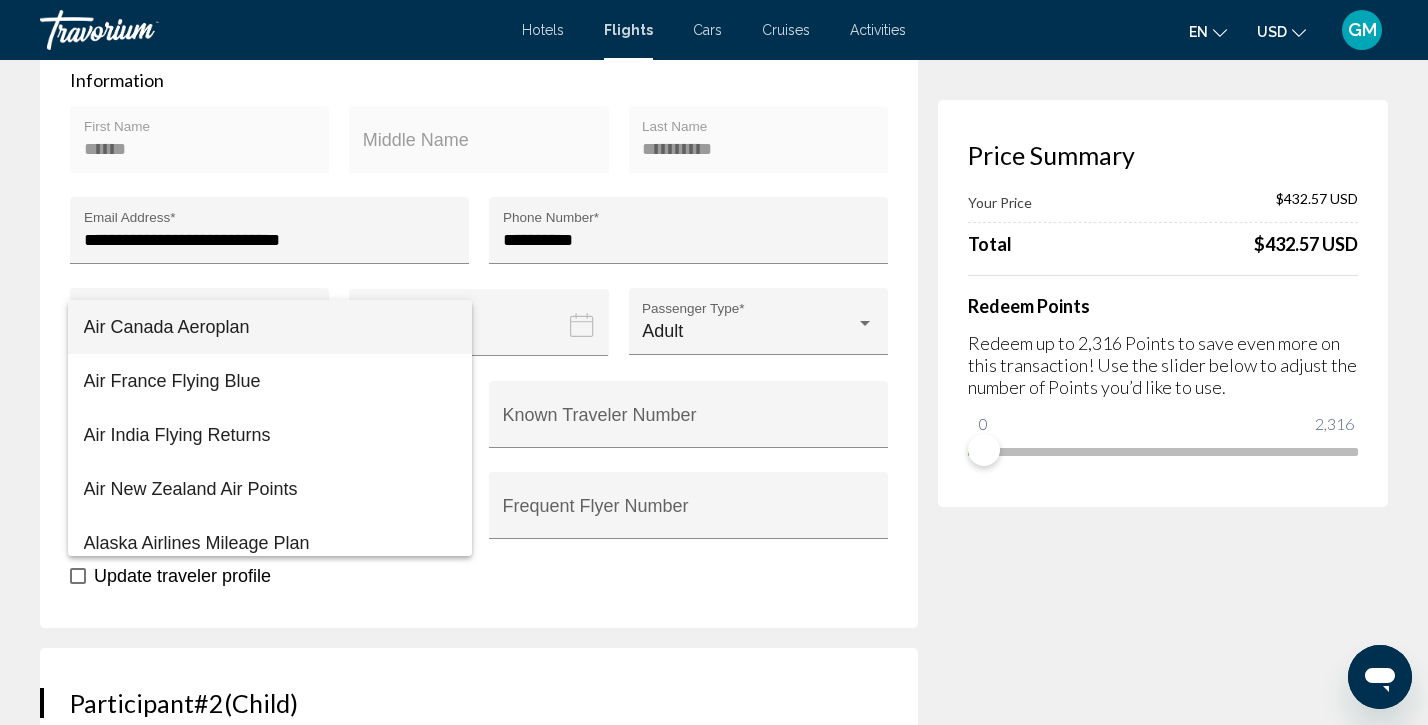click at bounding box center (714, 362) 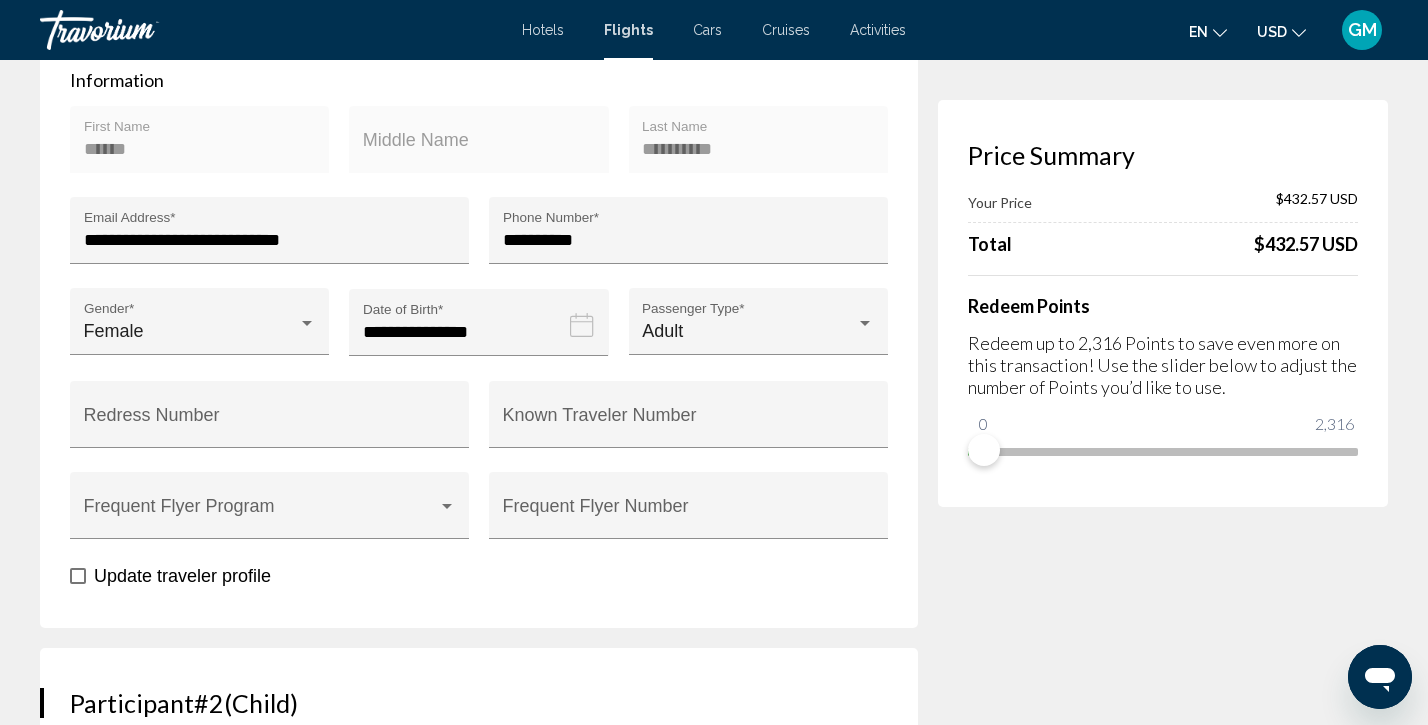 click on "**********" at bounding box center (479, 216) 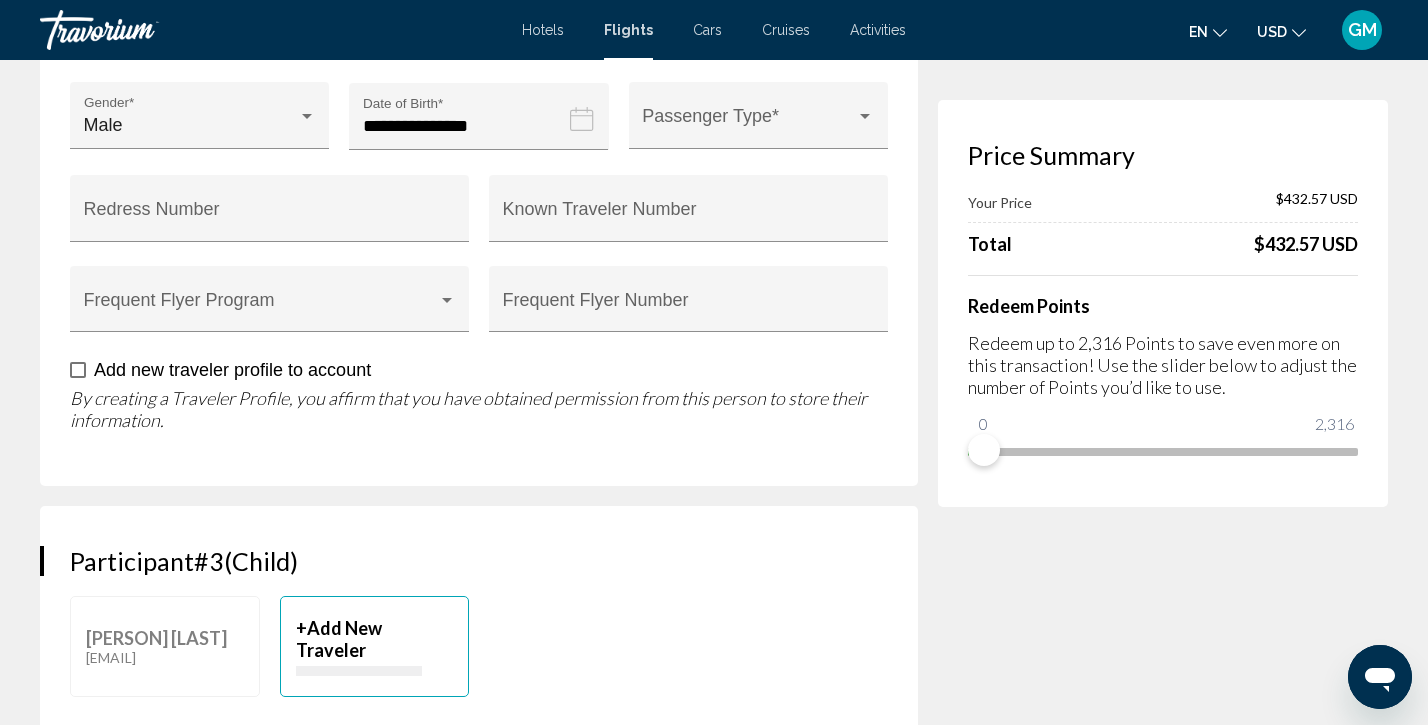 scroll, scrollTop: 1578, scrollLeft: 0, axis: vertical 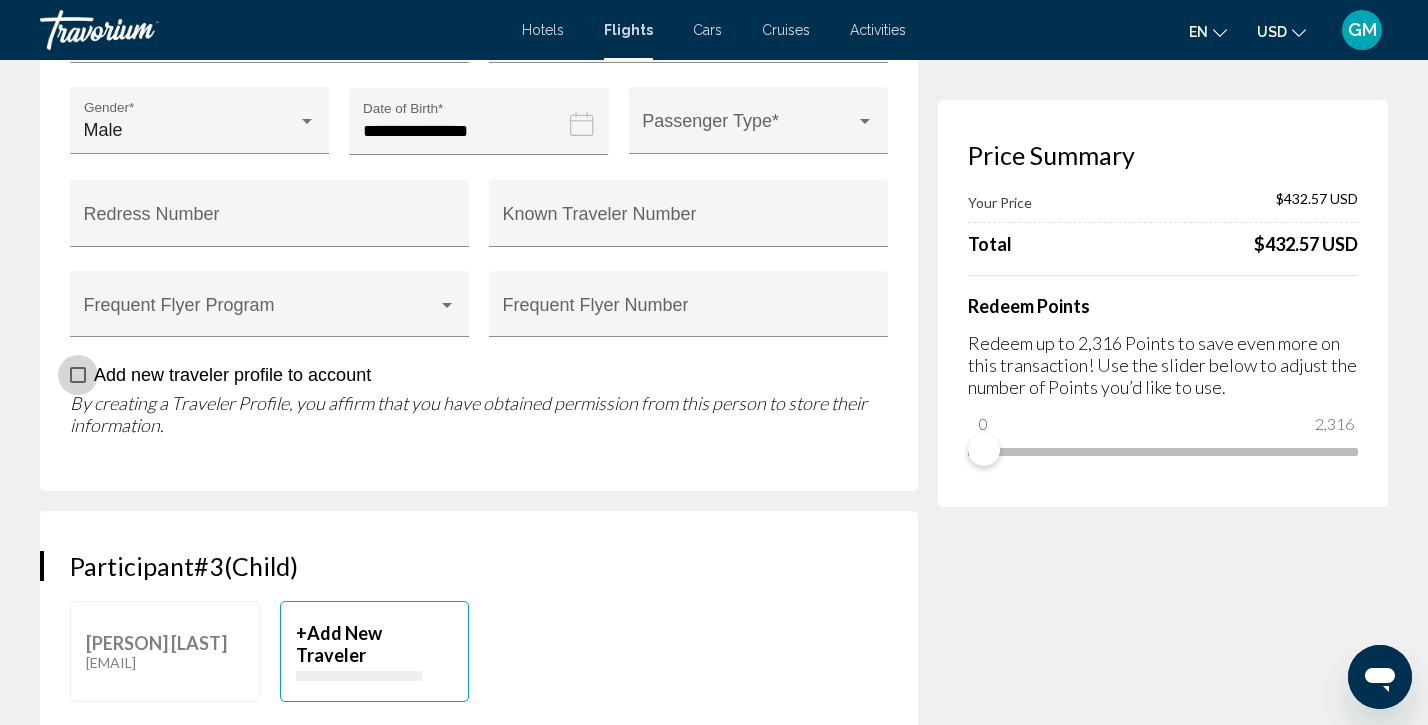 click at bounding box center (78, 375) 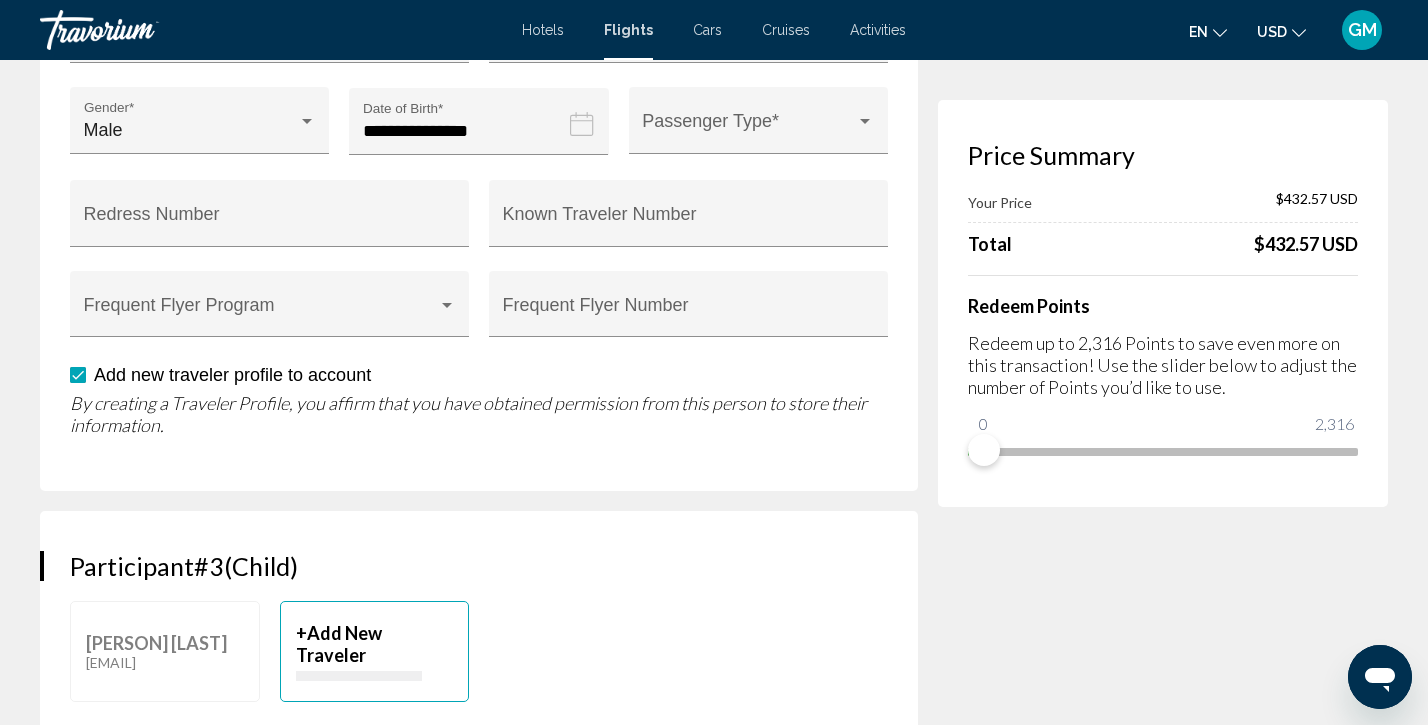 click on "Price Summary Your Price $432.57 USD Total  $432.57 USD  Redeem  Points Redeem up to 2,316  Points to save even more on this transaction! Use the slider below to adjust the number of Points you’d like to use. 0 2,316 0" at bounding box center (1163, 821) 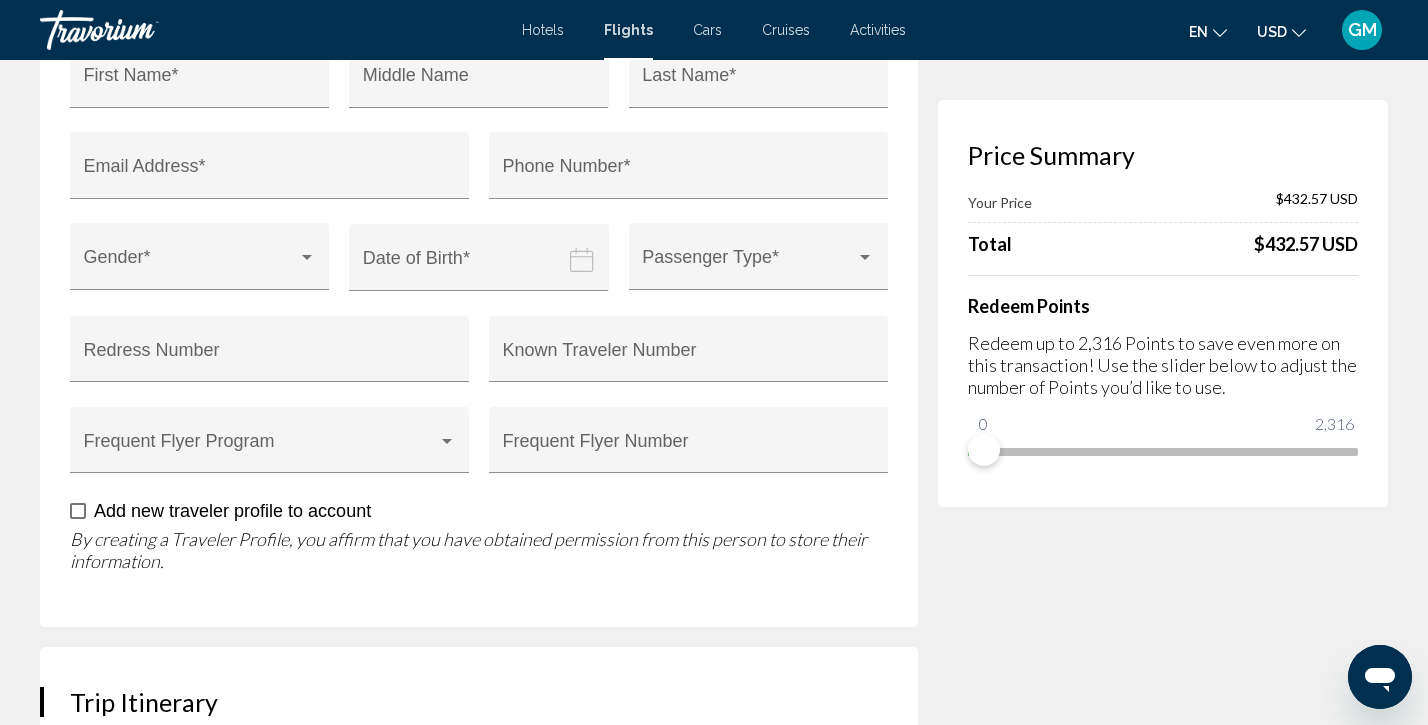scroll, scrollTop: 2333, scrollLeft: 0, axis: vertical 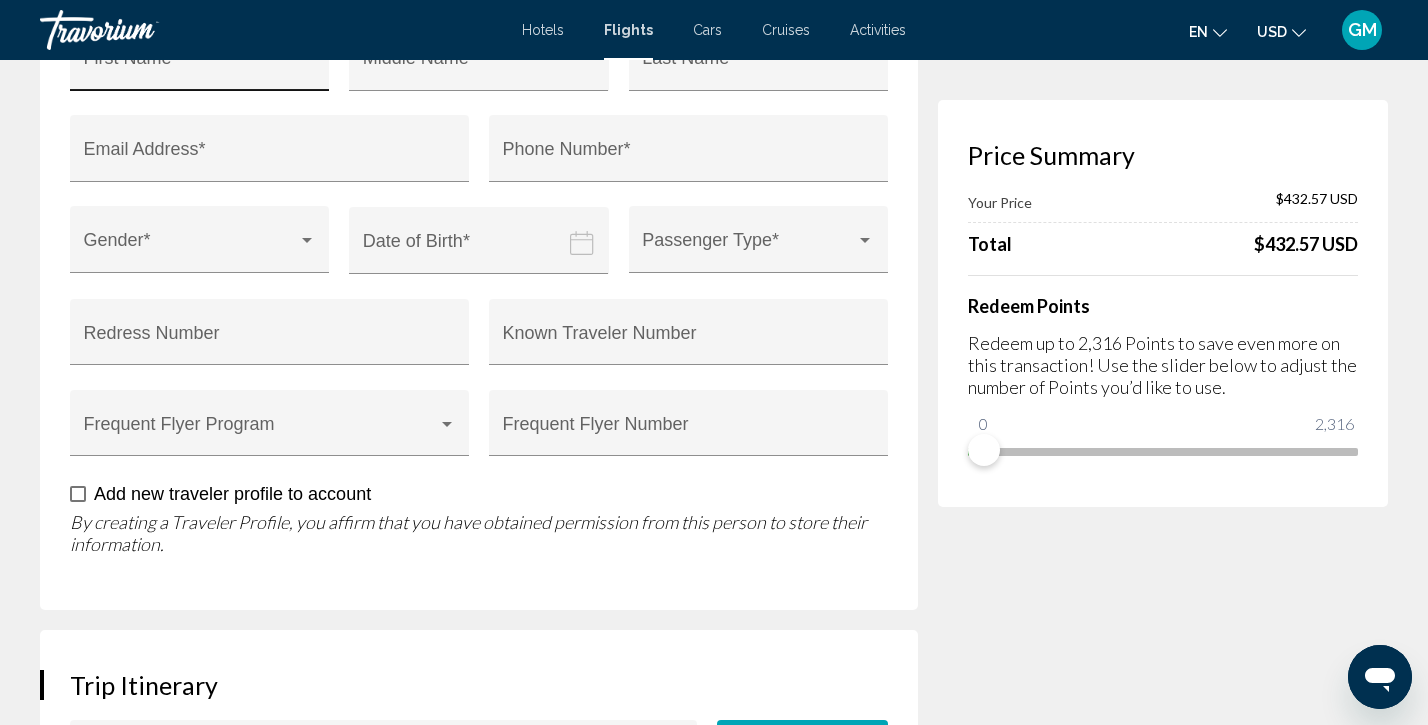 click on "First Name  *" at bounding box center [200, 63] 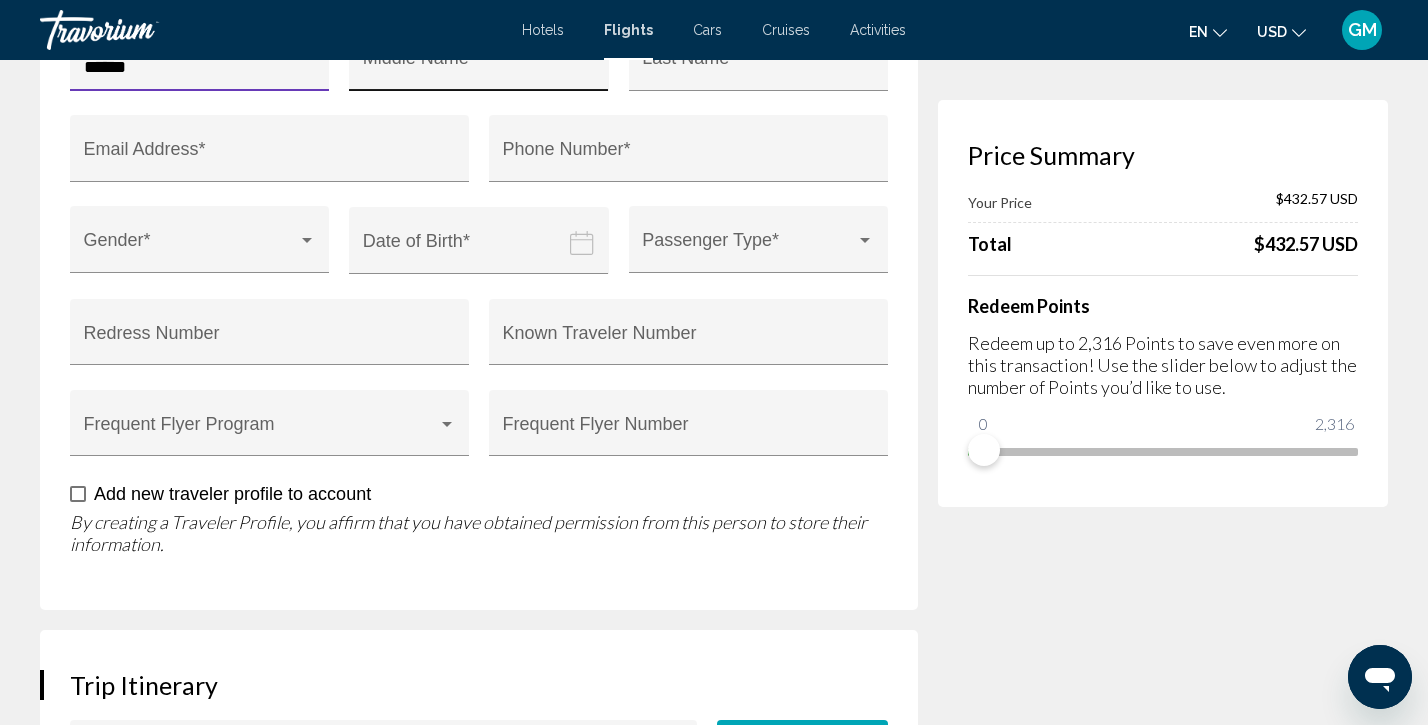 type on "*****" 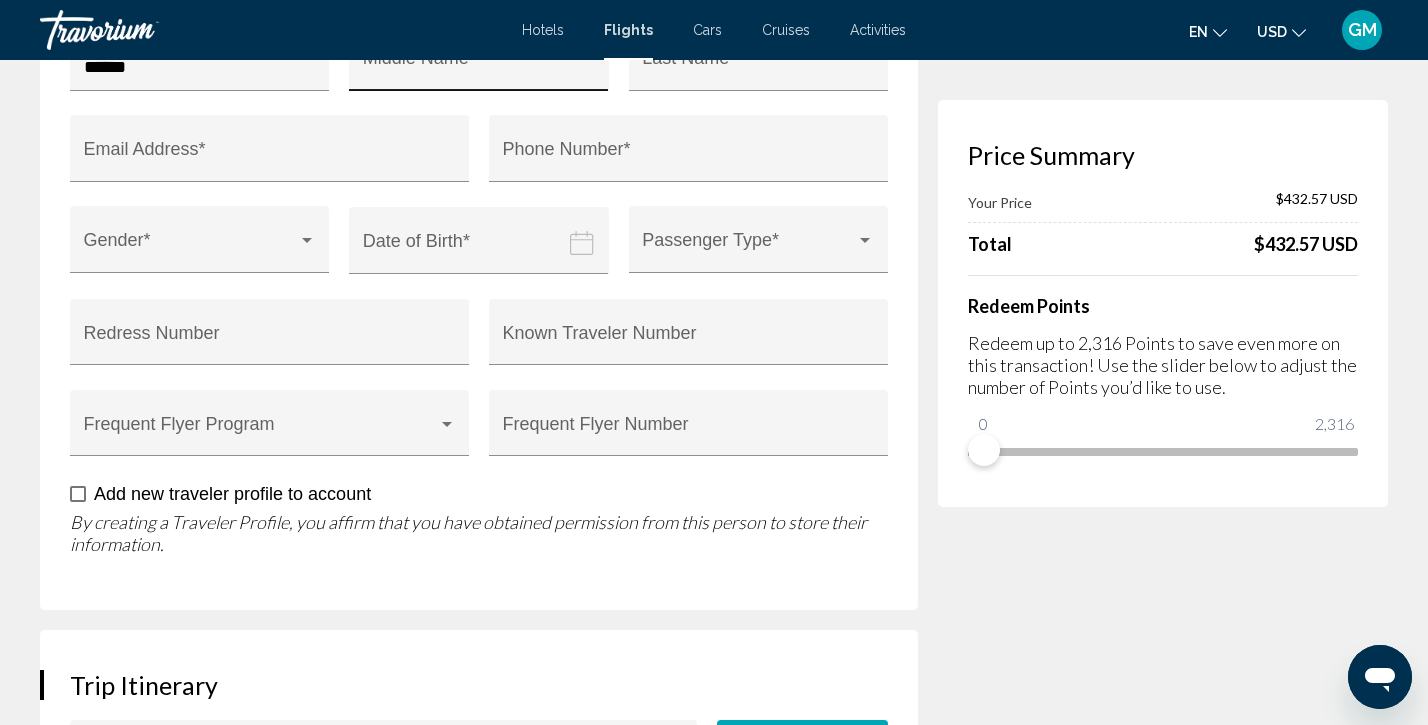 click on "Middle Name" at bounding box center [479, 63] 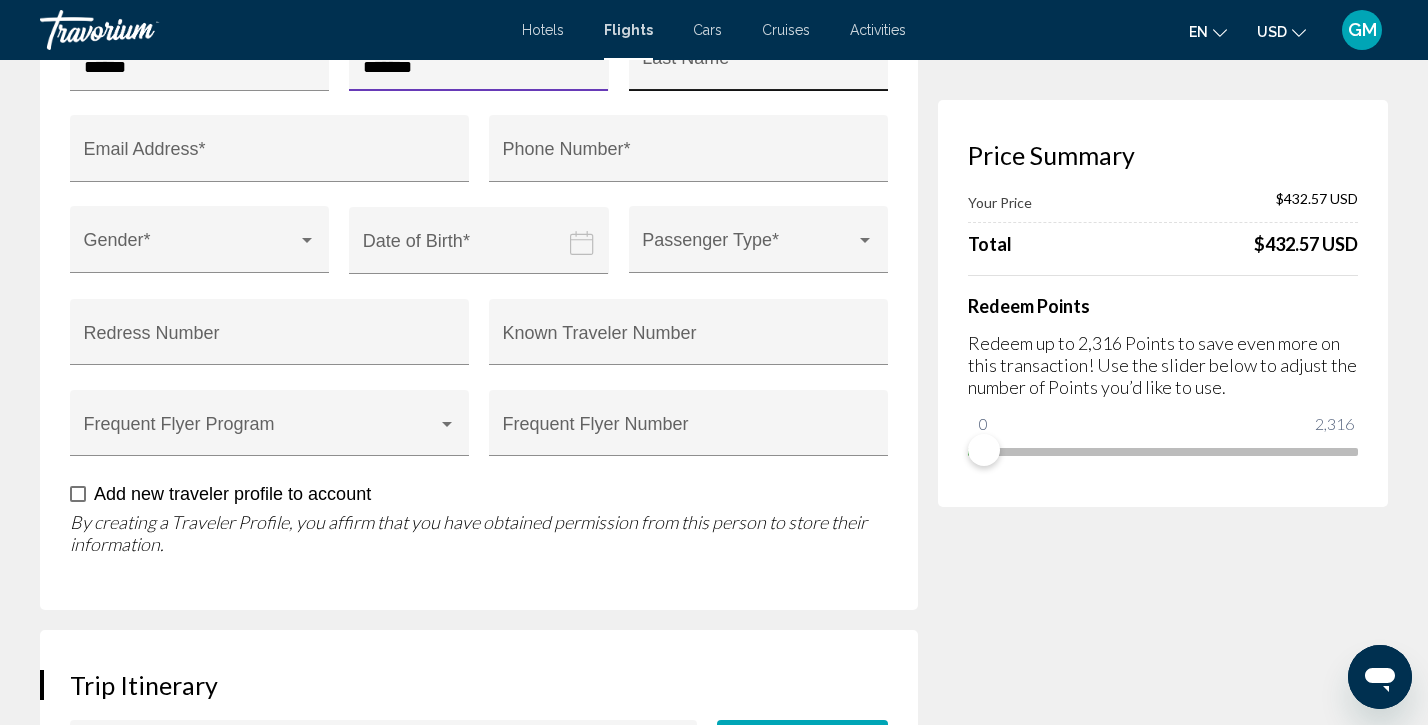 type on "*******" 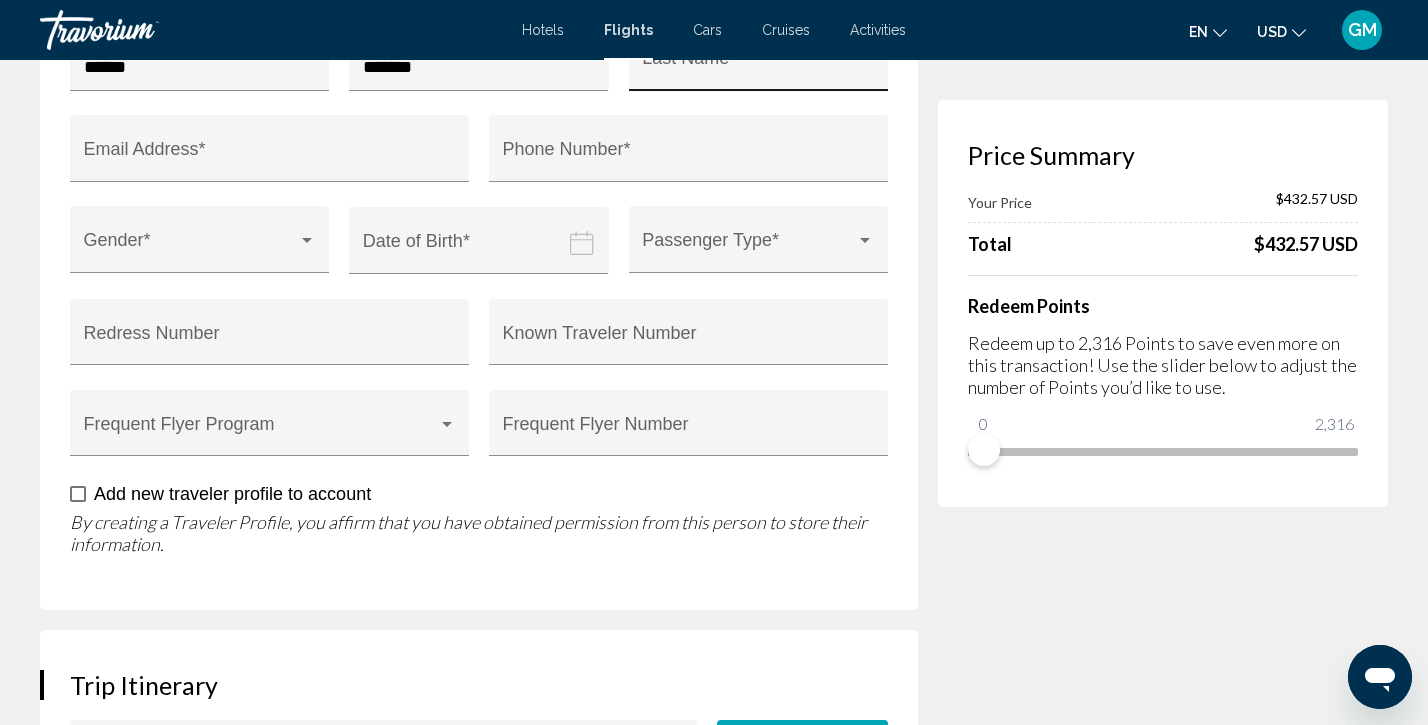 click on "Last Name  *" at bounding box center [758, 63] 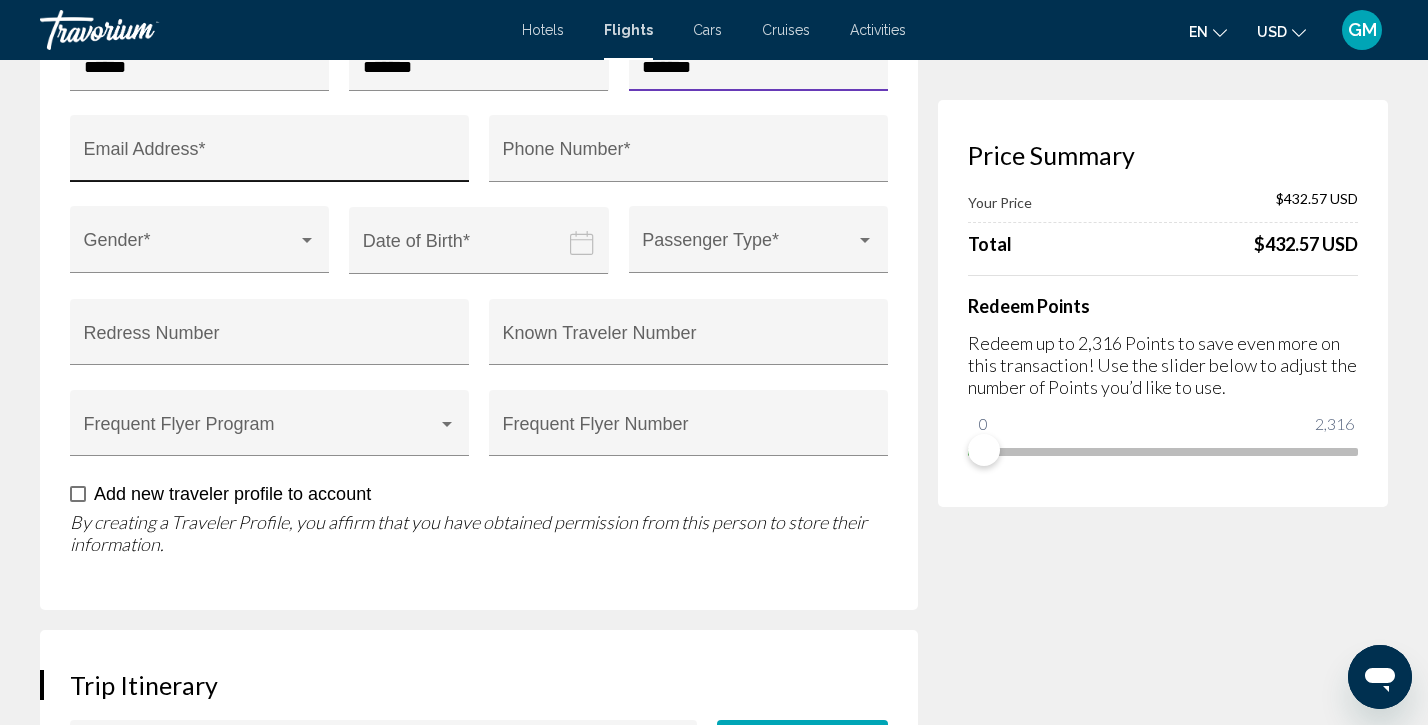 type on "*******" 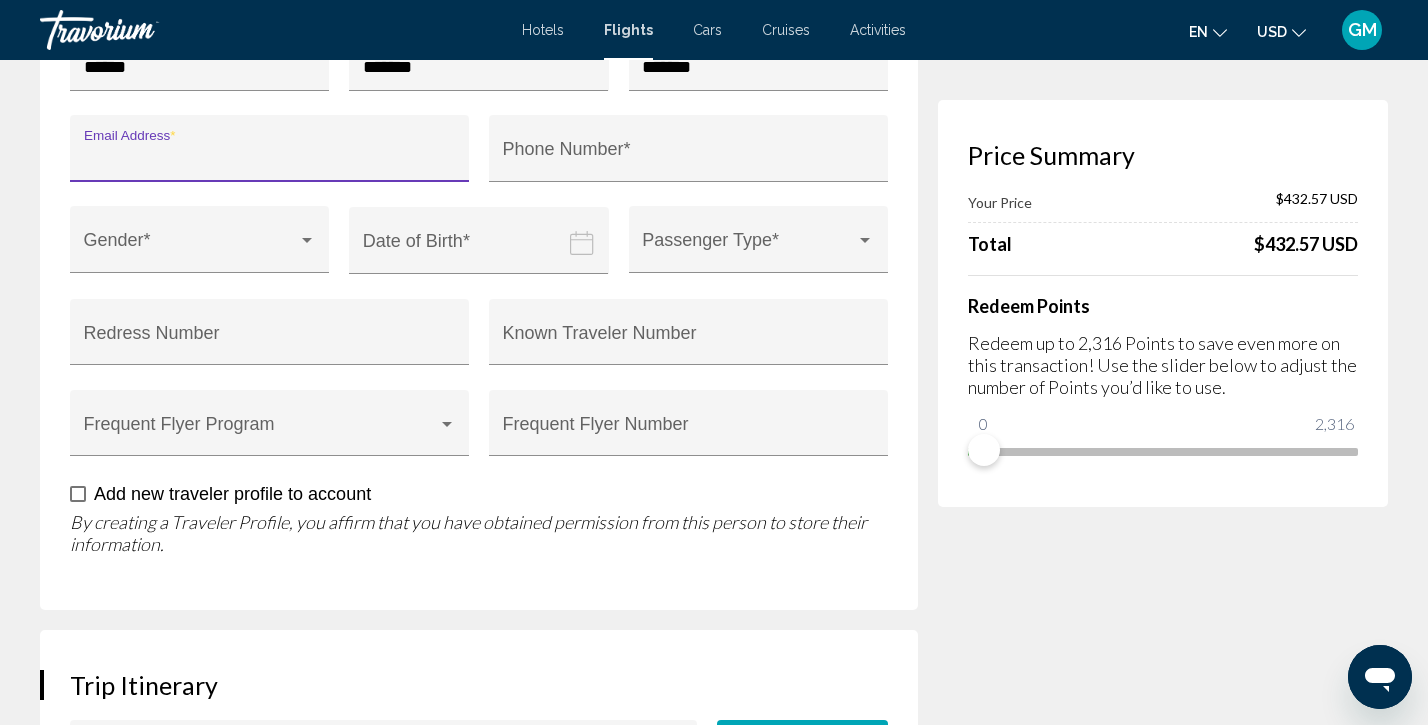 type on "**********" 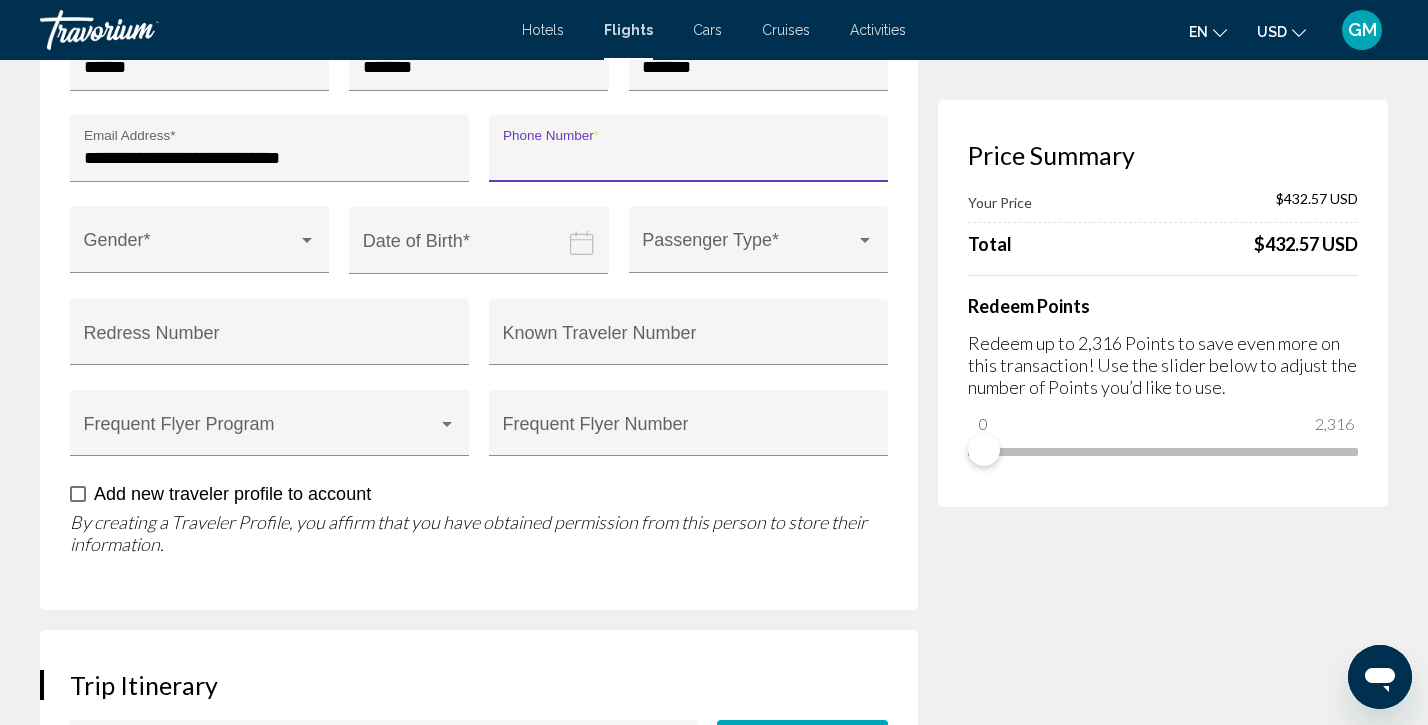 click on "Phone Number  *" at bounding box center (689, 158) 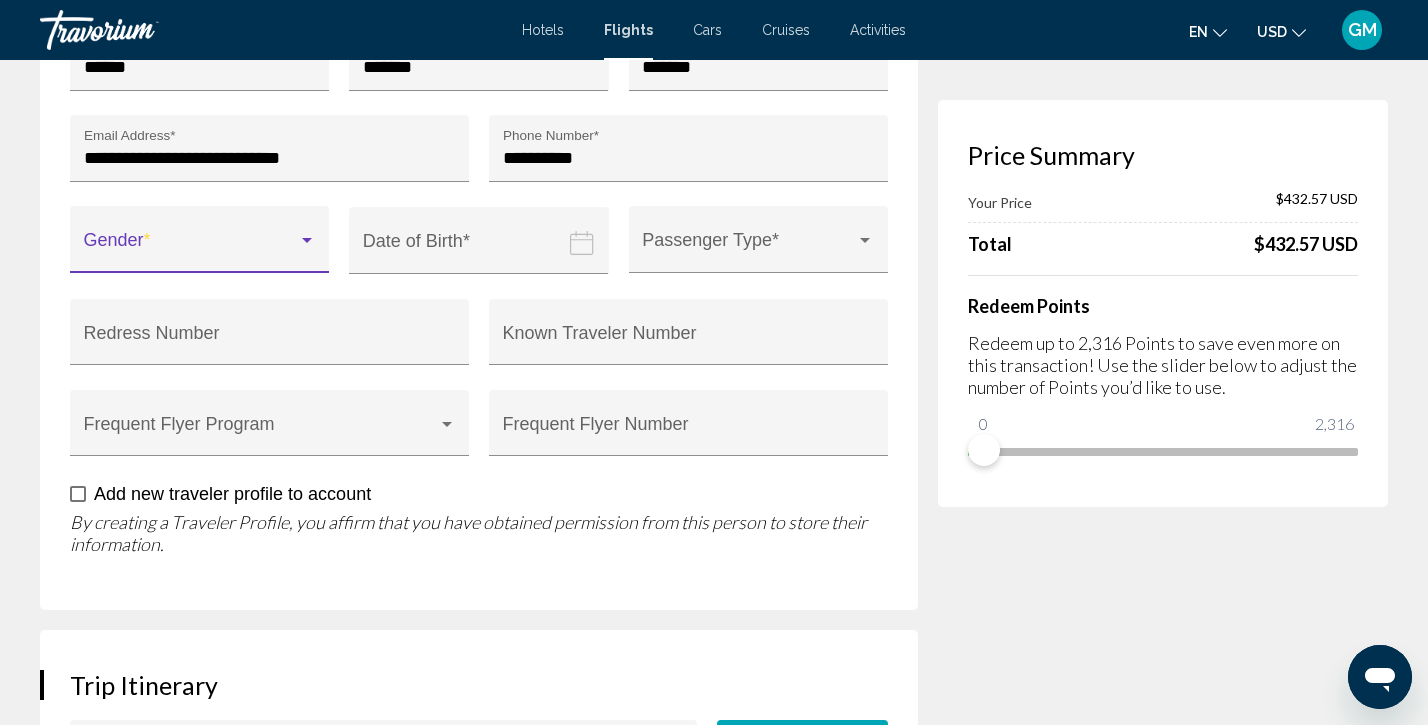 click at bounding box center [191, 249] 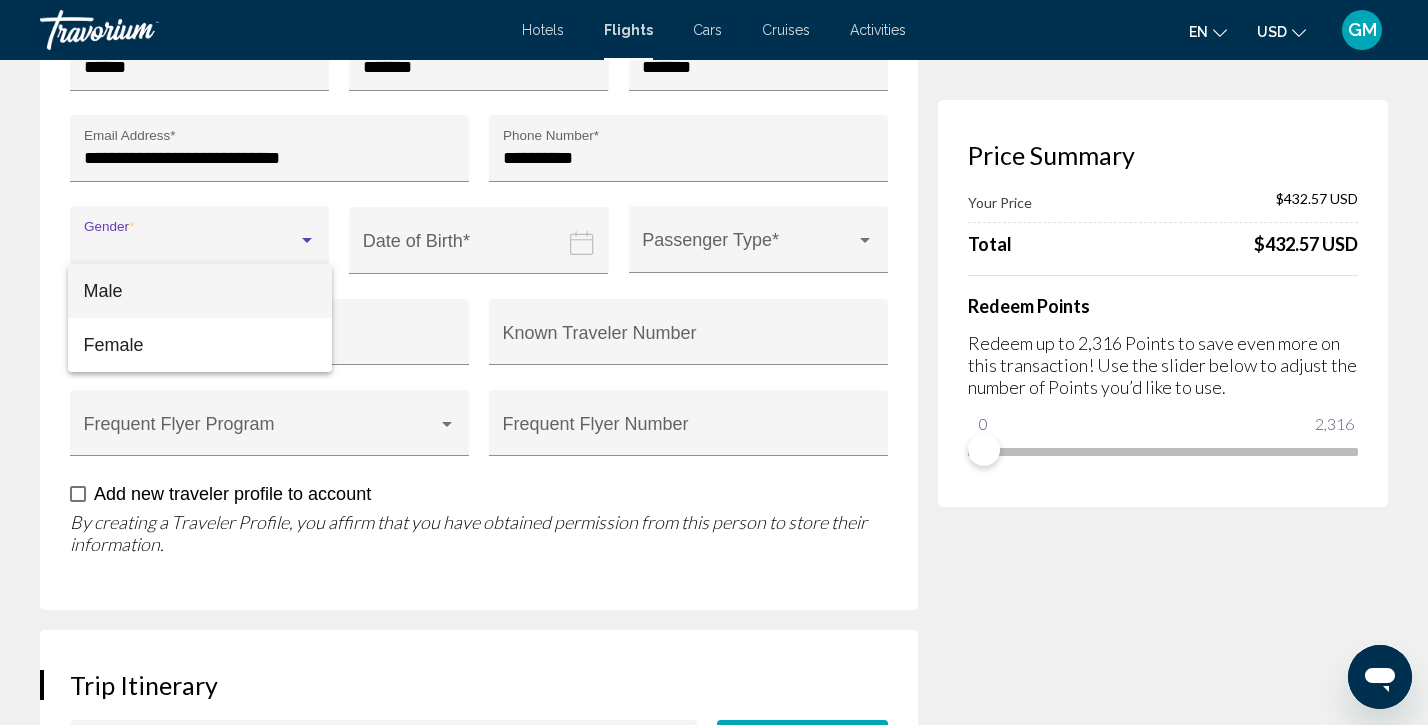 click on "Male" at bounding box center [200, 291] 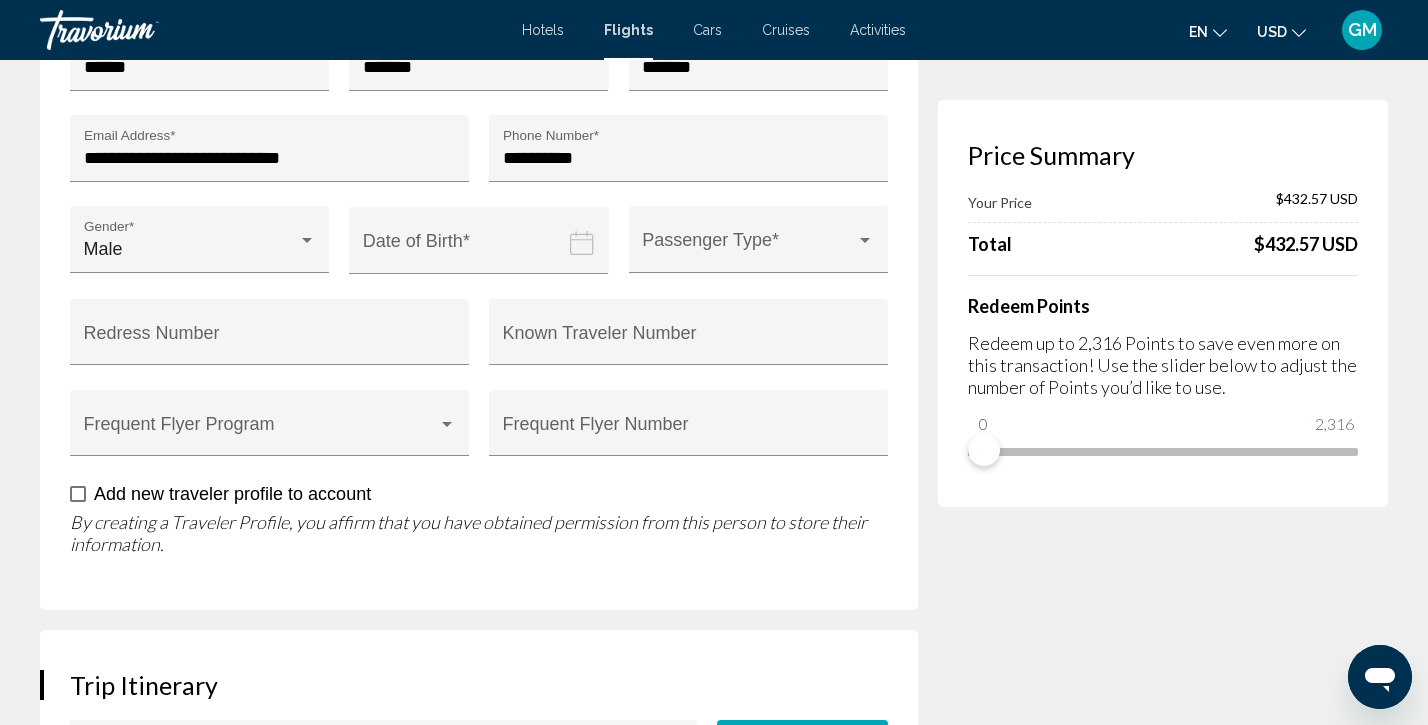 click 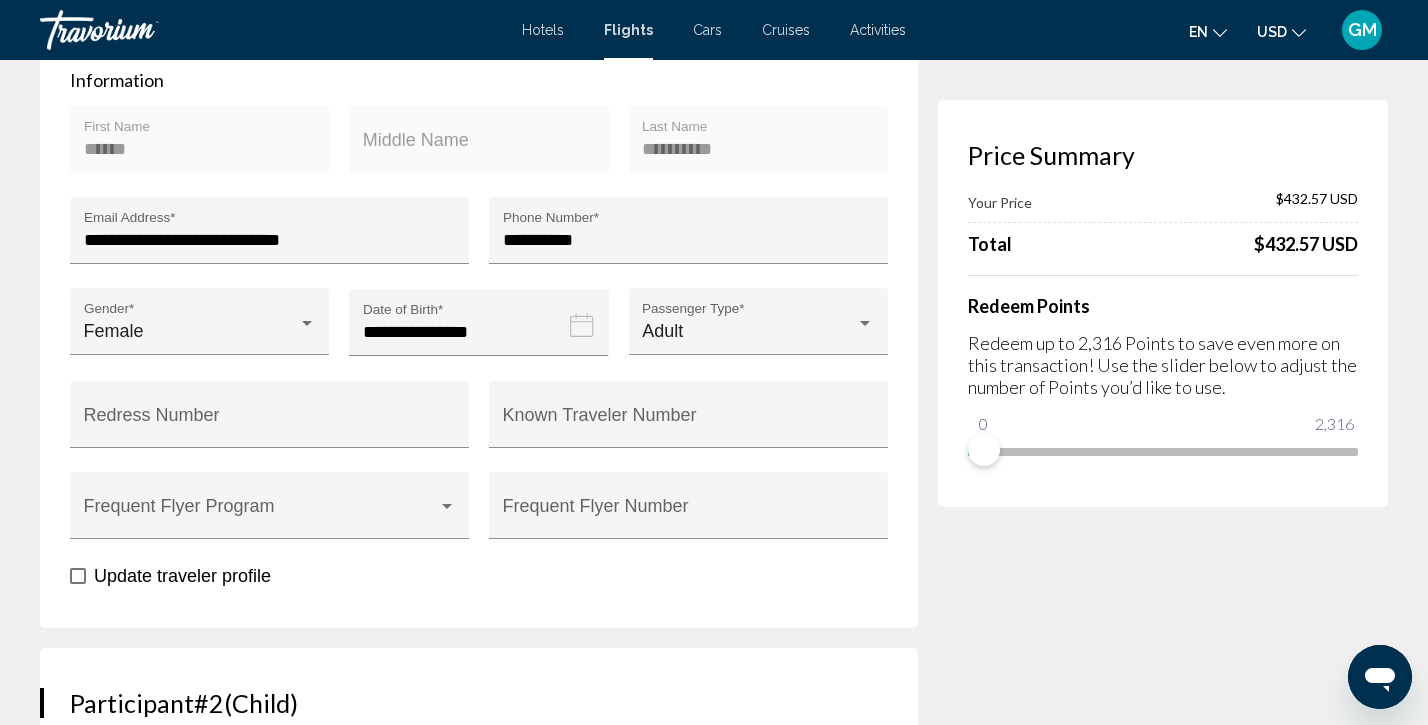 click on "Price Summary Your Price $432.57 USD Total  $432.57 USD  Redeem  Points Redeem up to 2,316  Points to save even more on this transaction! Use the slider below to adjust the number of Points you’d like to use. 0 2,316 0" at bounding box center [1163, 1832] 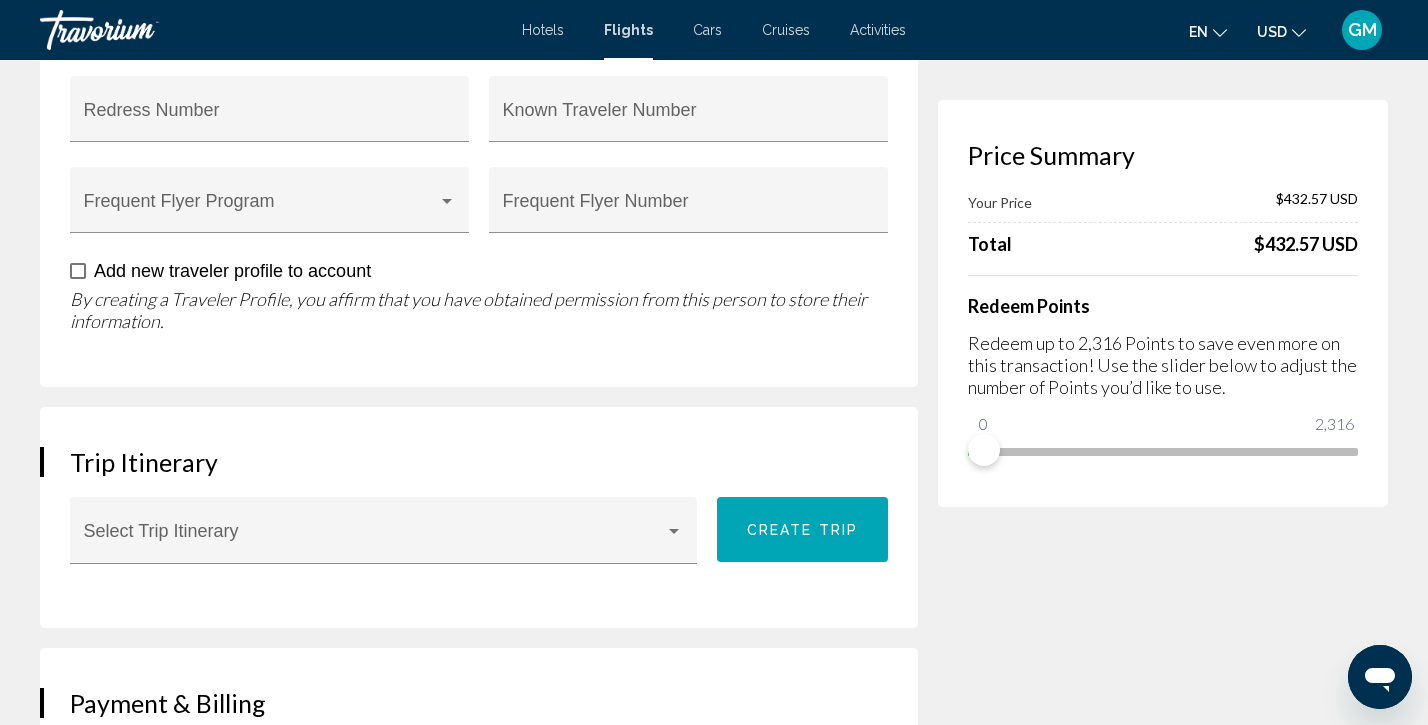 scroll, scrollTop: 2559, scrollLeft: 0, axis: vertical 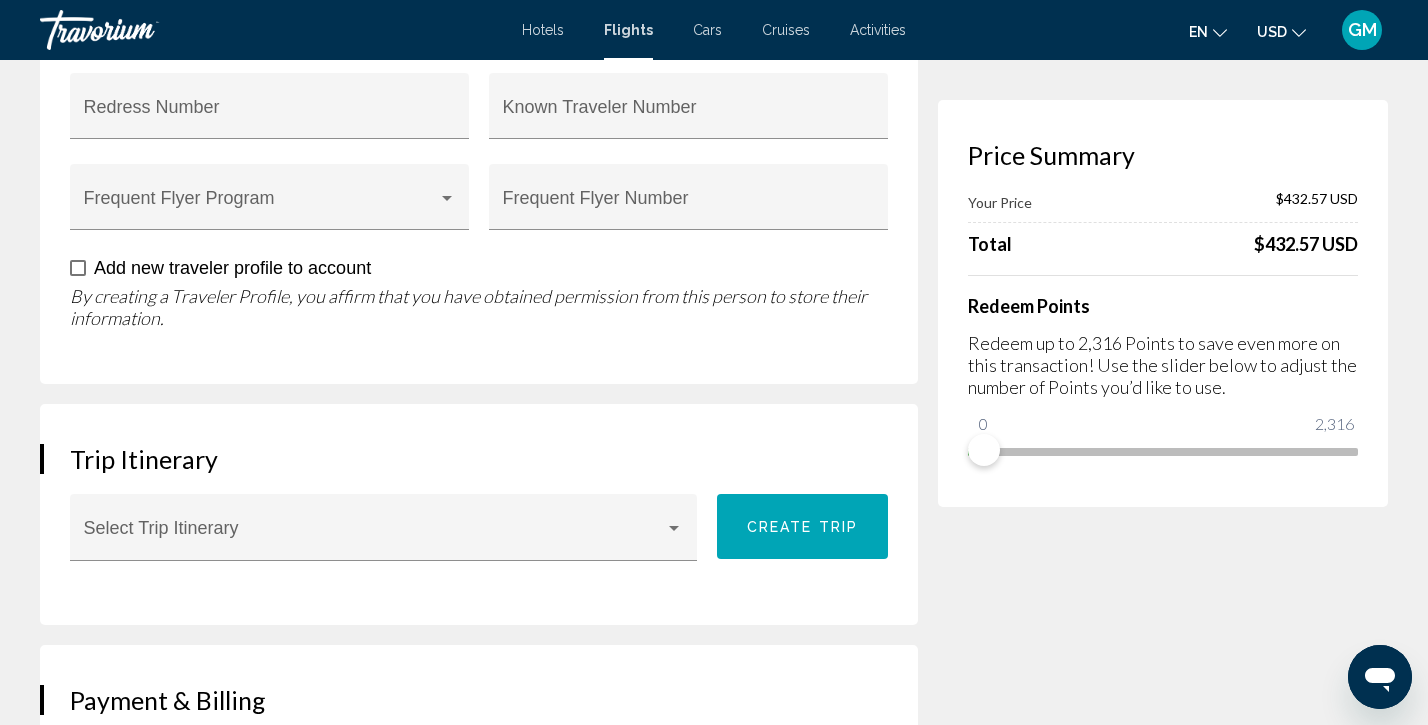 click 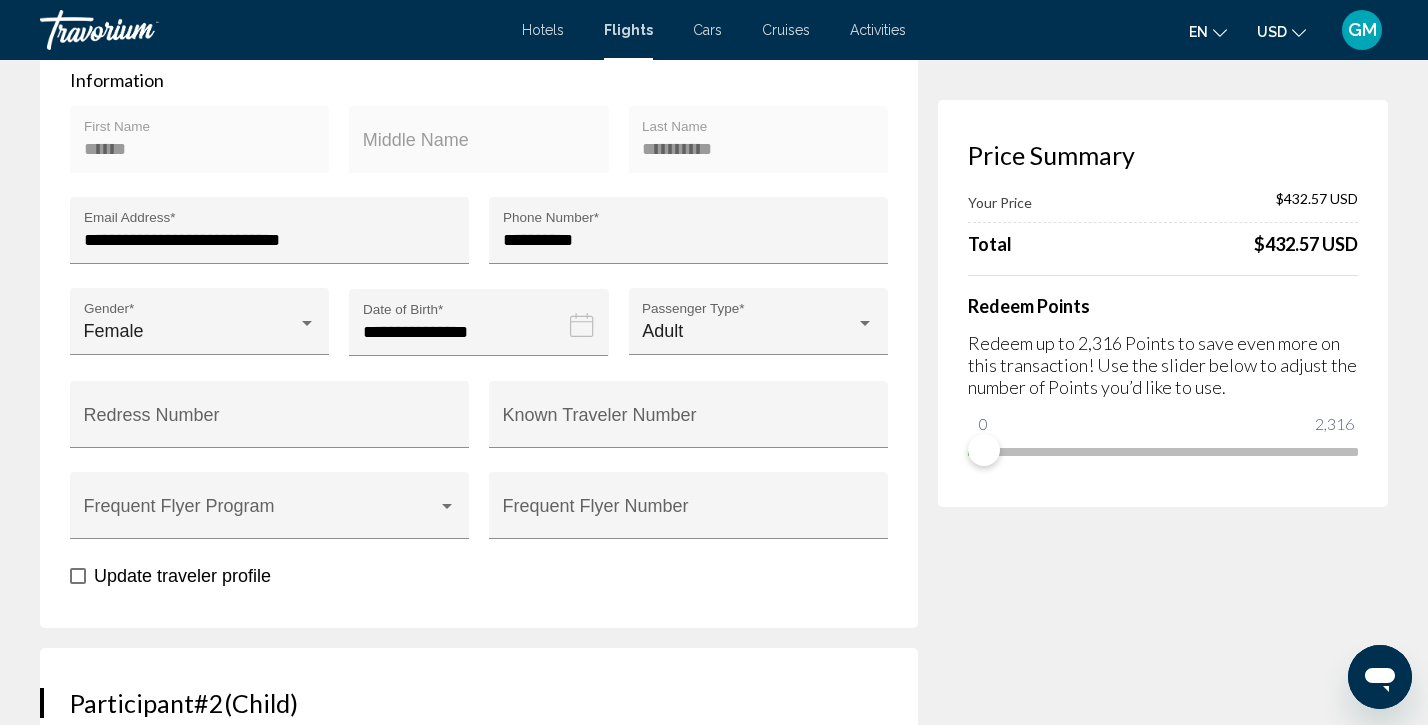 click on "Price Summary Your Price $432.57 USD Total  $432.57 USD  Redeem  Points Redeem up to 2,316  Points to save even more on this transaction! Use the slider below to adjust the number of Points you’d like to use. 0 2,316 0" at bounding box center (1163, 1832) 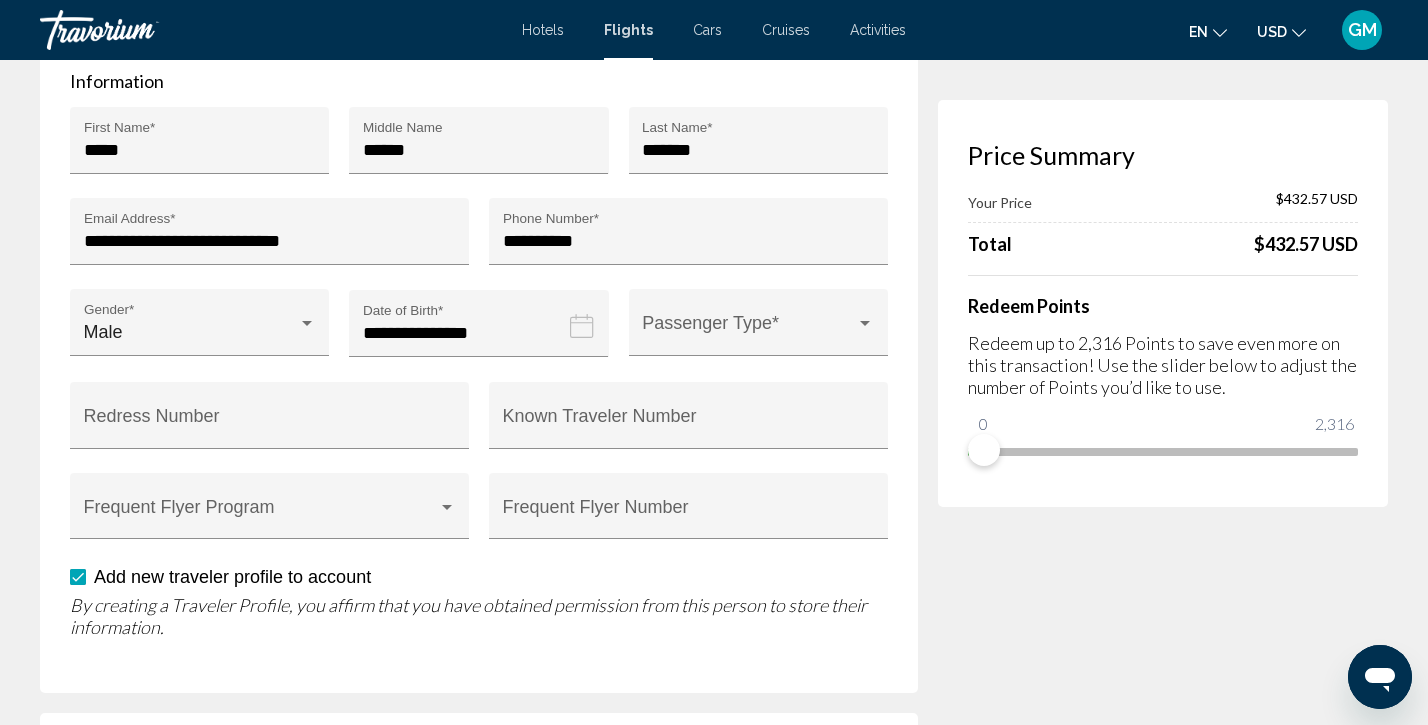 scroll, scrollTop: 1378, scrollLeft: 0, axis: vertical 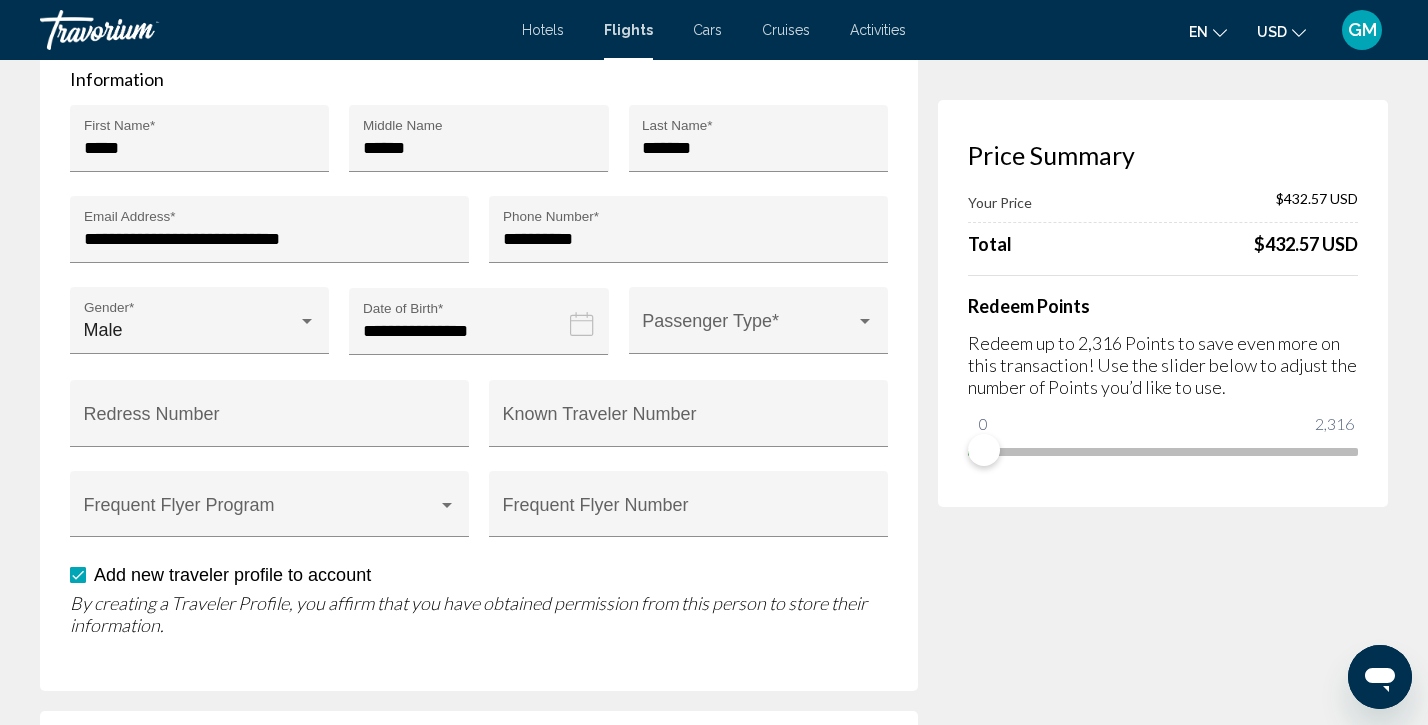 click on "**********" at bounding box center (482, 336) 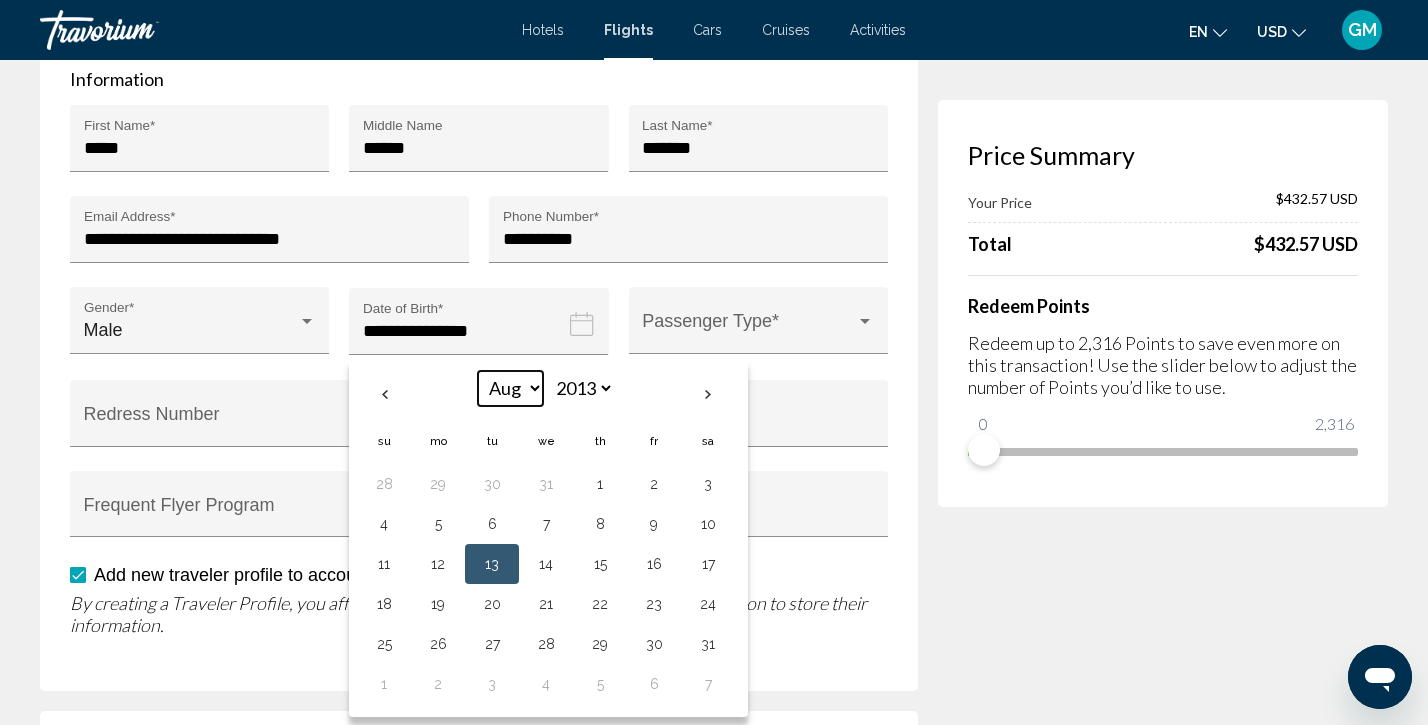 select on "*" 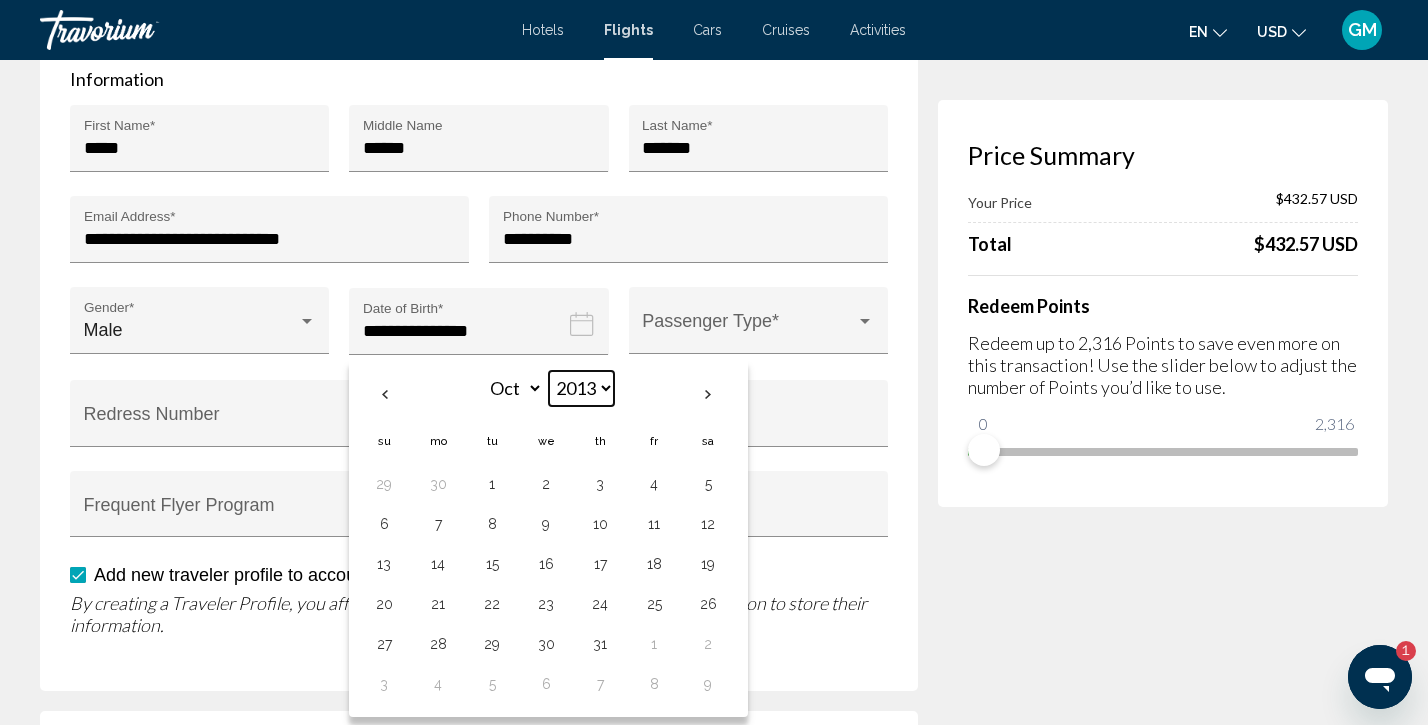 scroll, scrollTop: 0, scrollLeft: 0, axis: both 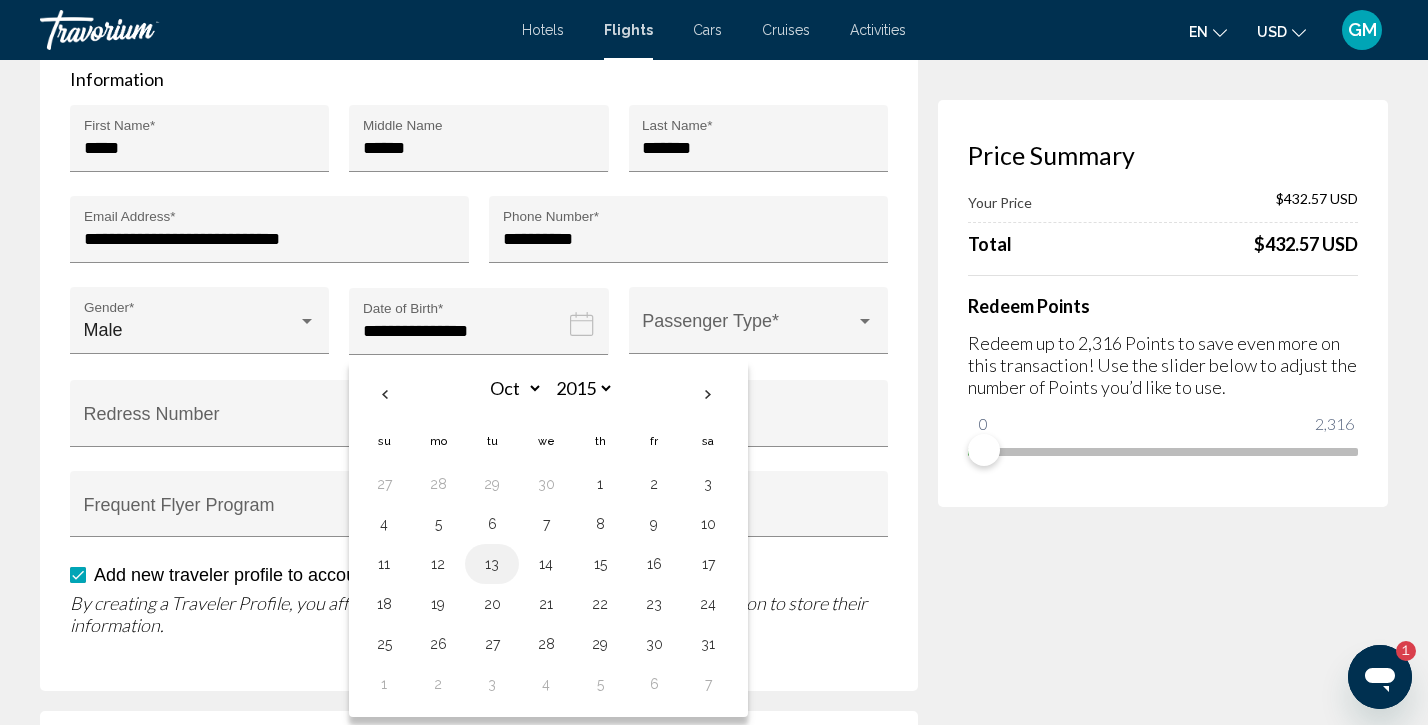 click on "13" at bounding box center (492, 564) 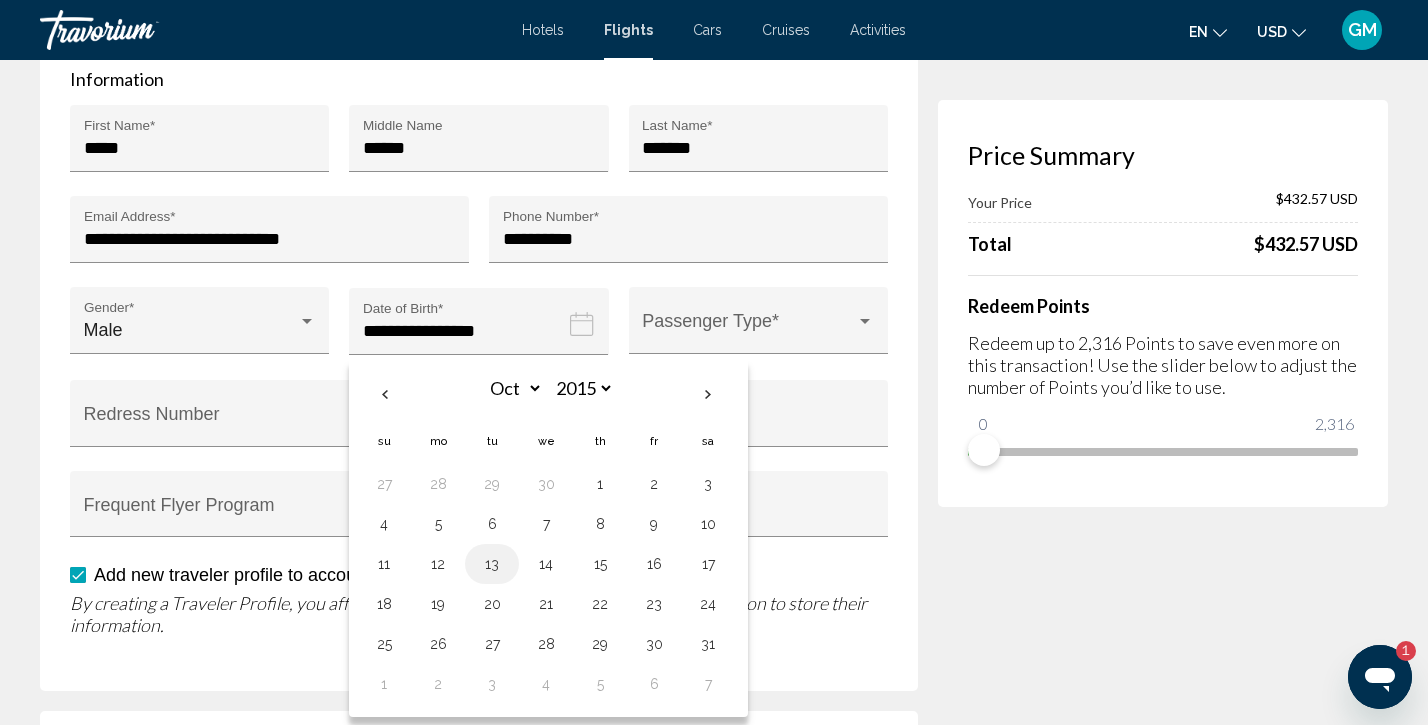 scroll, scrollTop: 567, scrollLeft: 0, axis: vertical 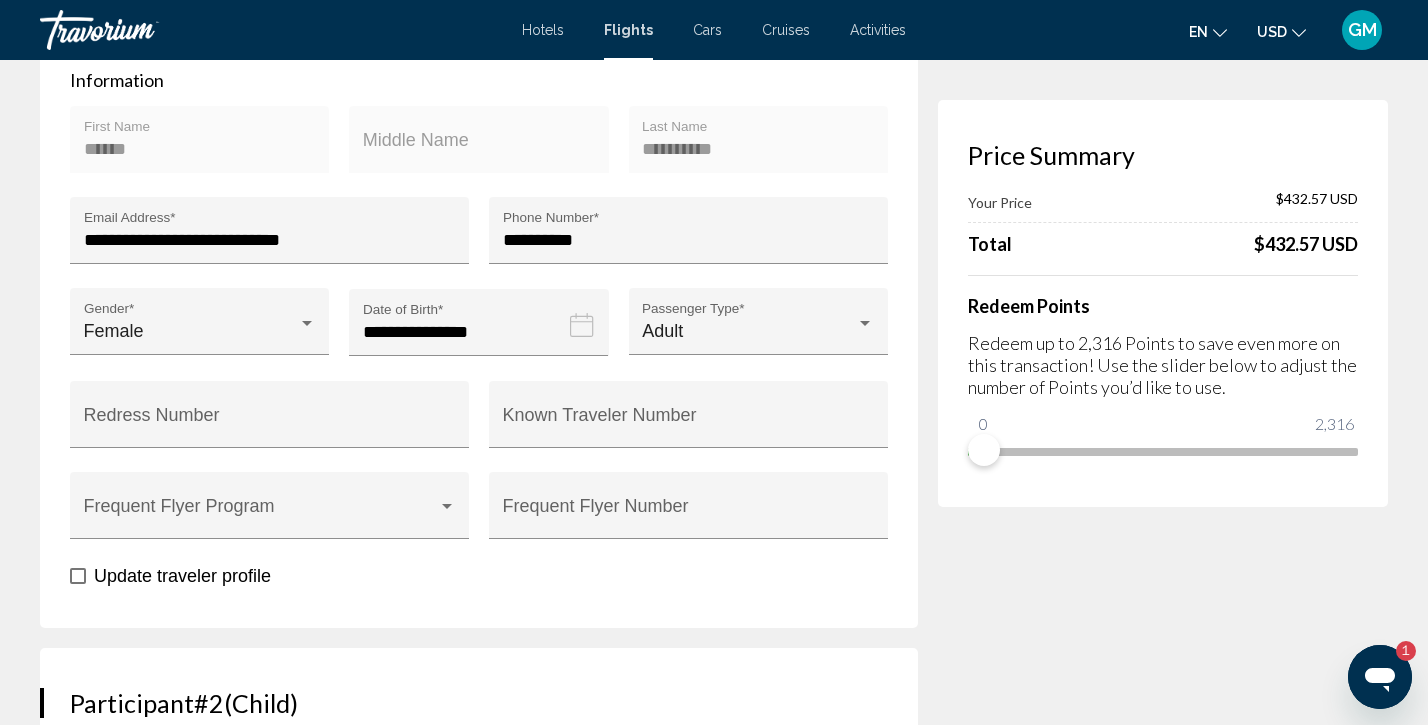 click on "**********" at bounding box center (482, 337) 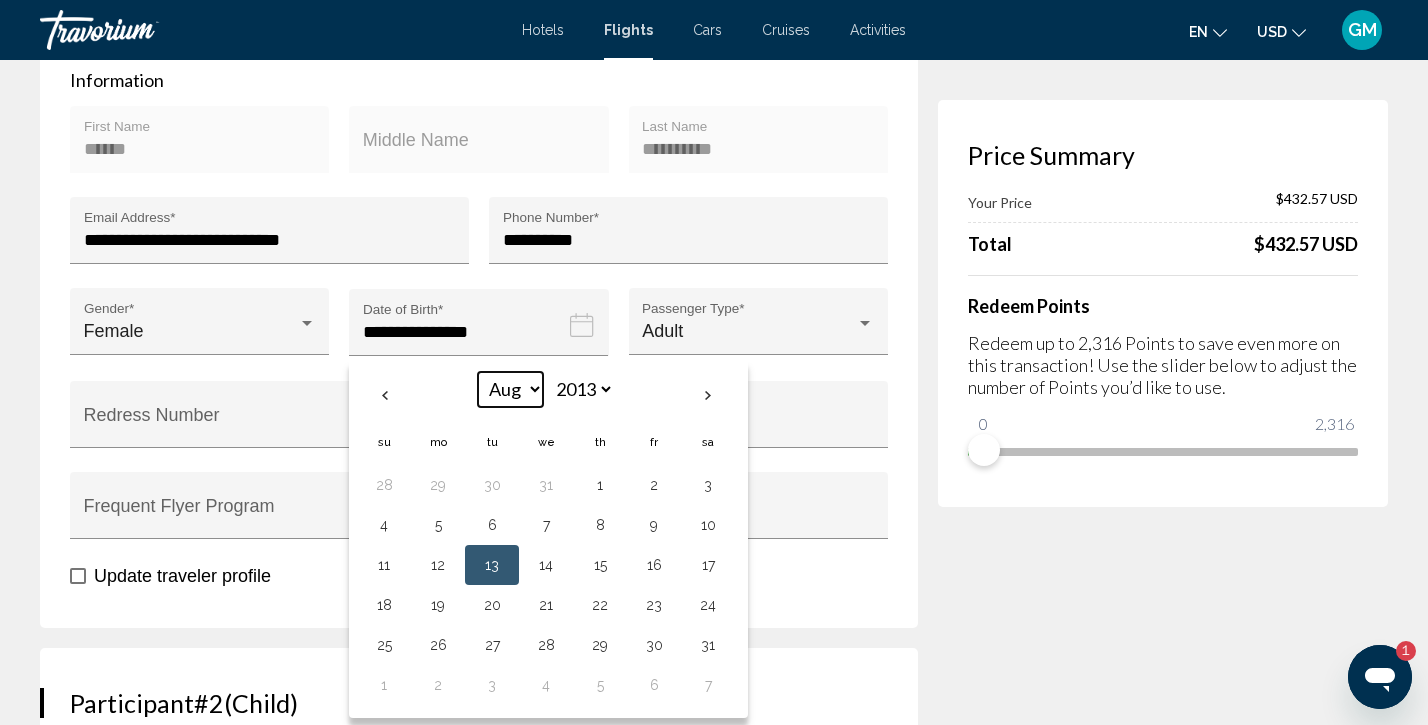select on "*" 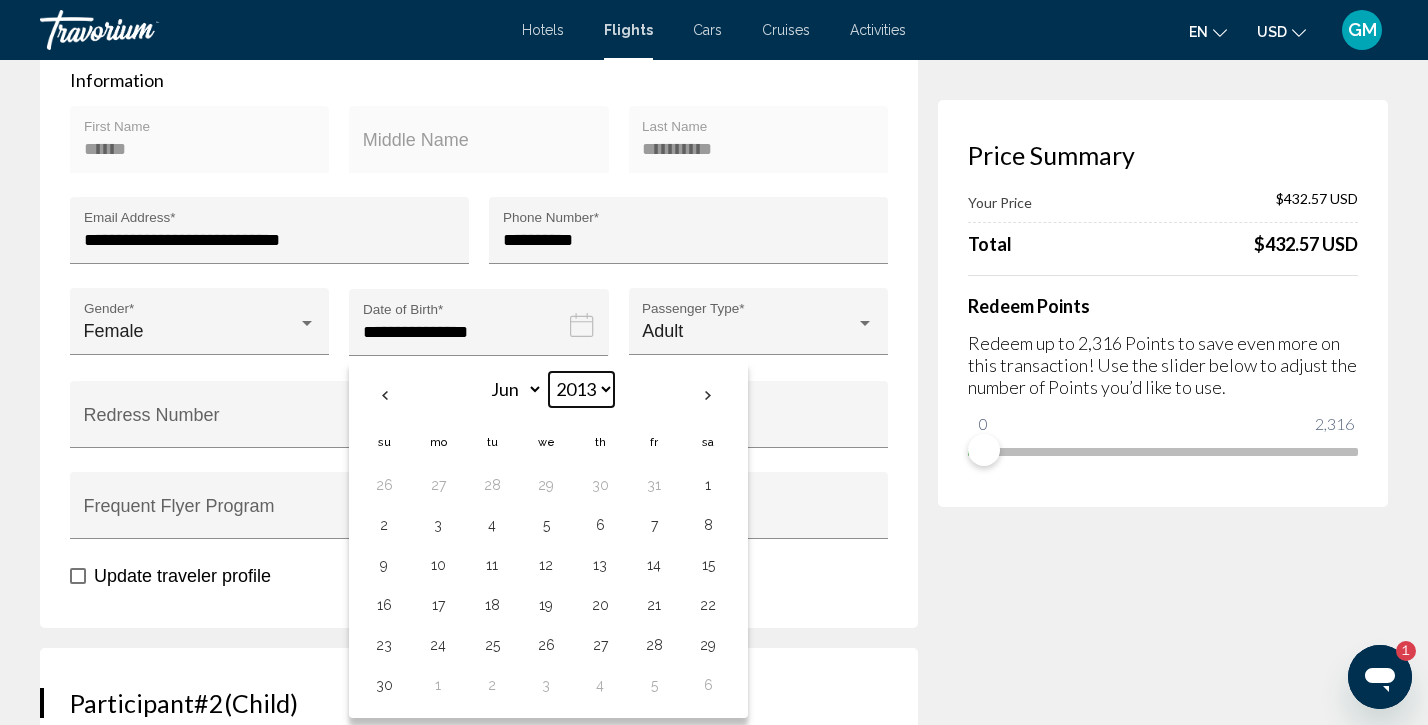 select on "****" 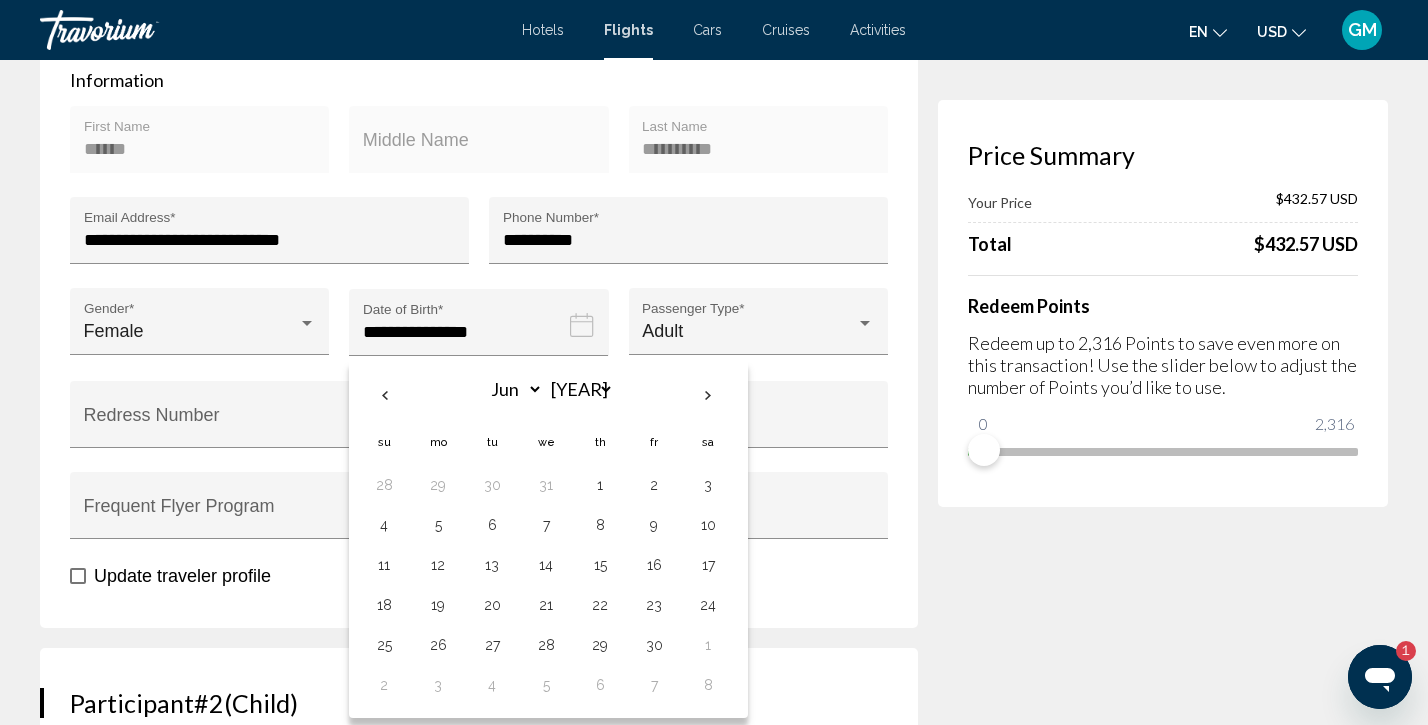 click on "Adult Passenger Type  *" at bounding box center [758, 333] 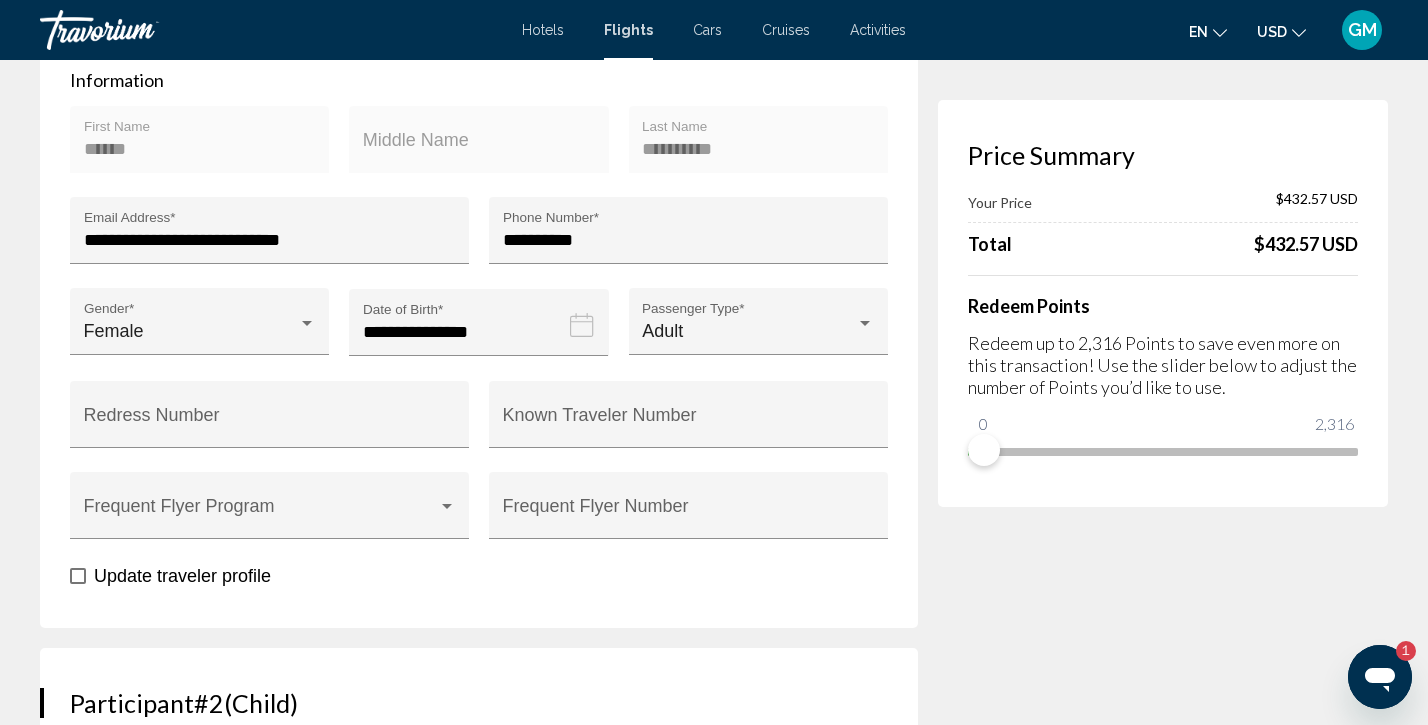 click on "**********" at bounding box center [482, 337] 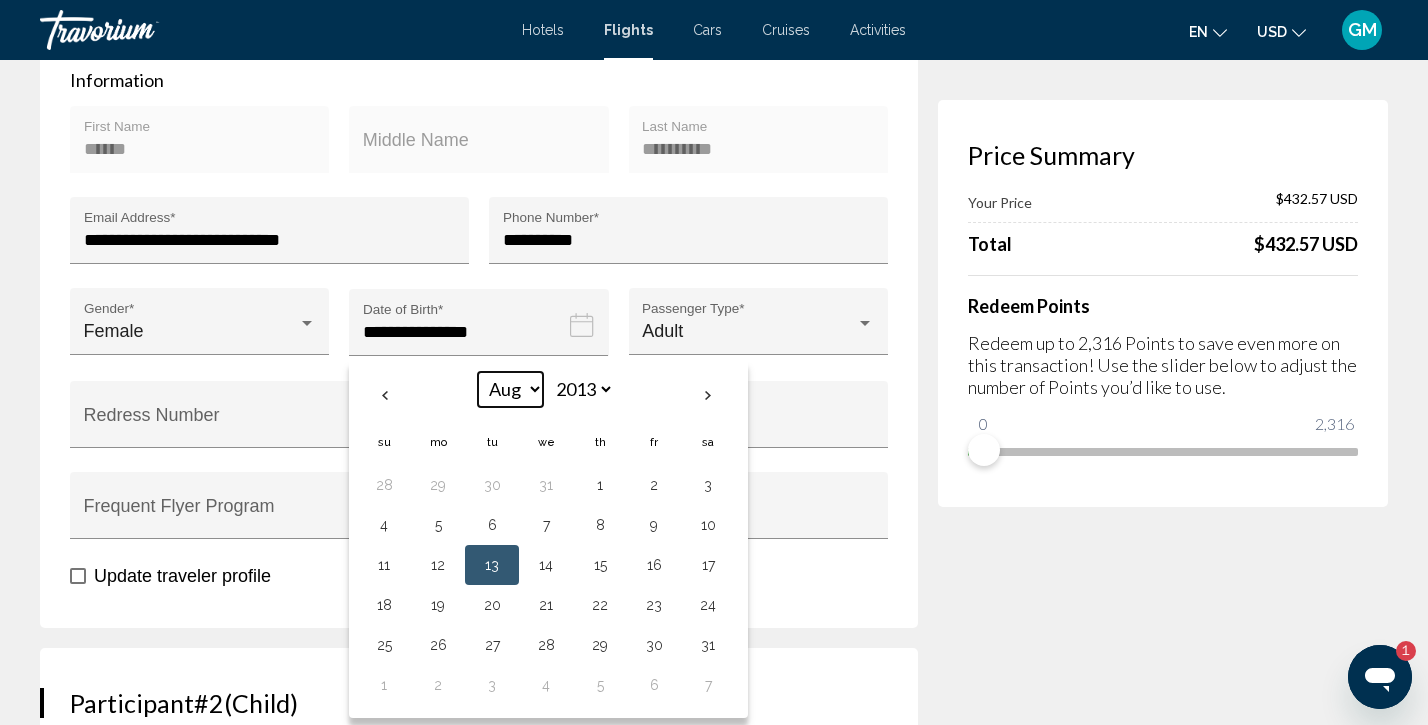 select on "*" 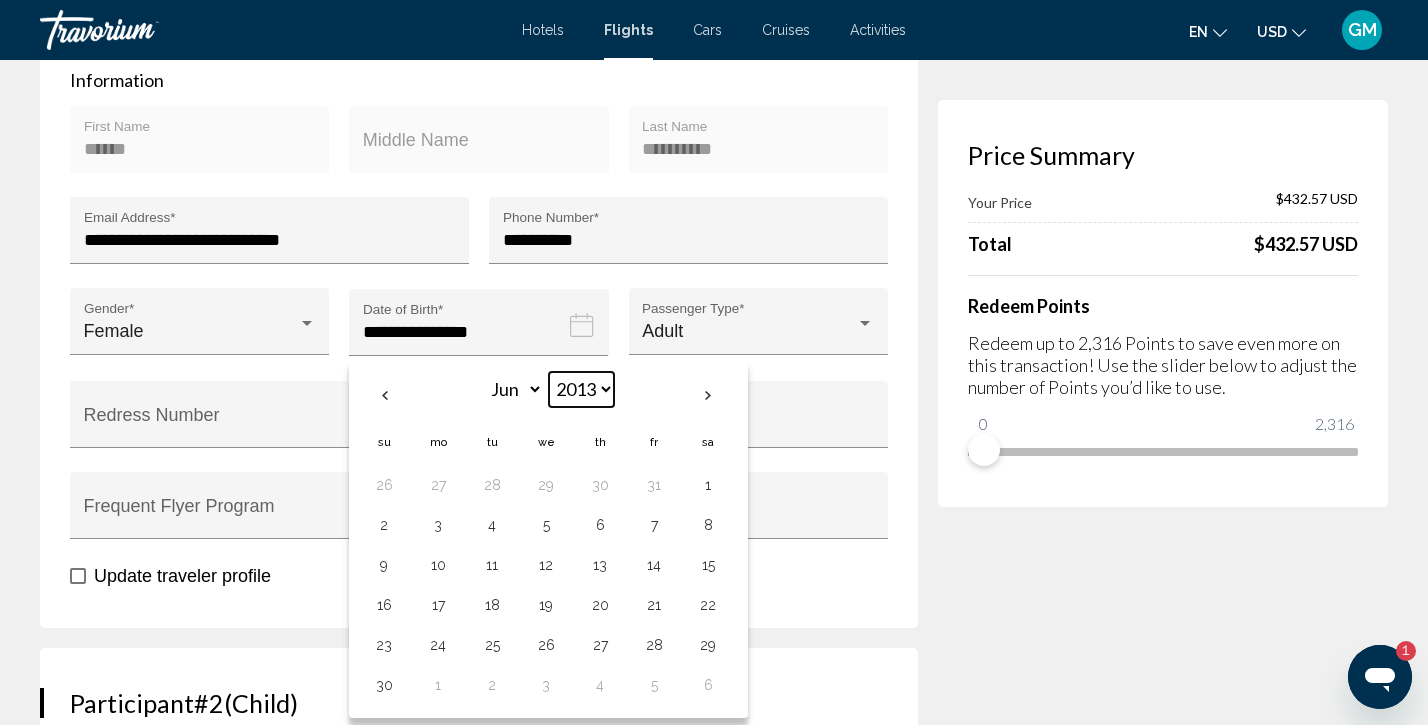 select on "****" 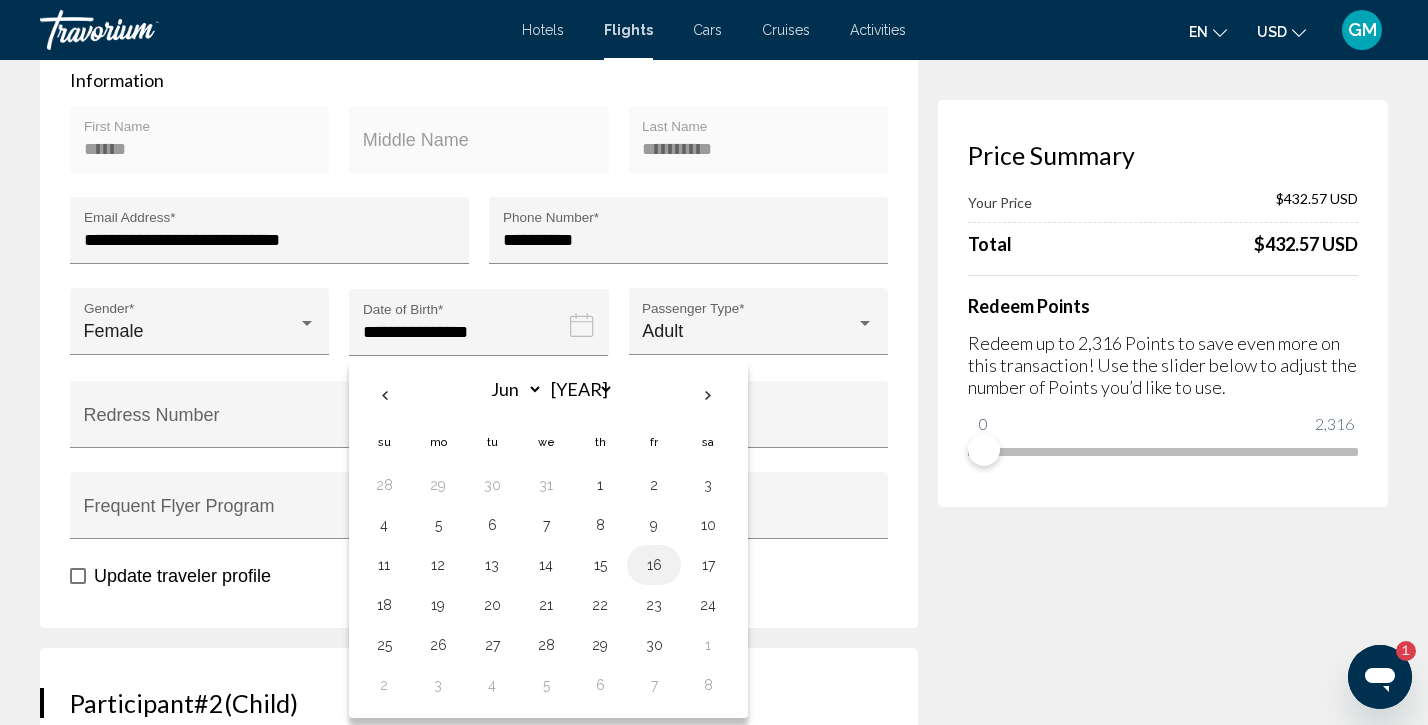 click on "16" at bounding box center (654, 565) 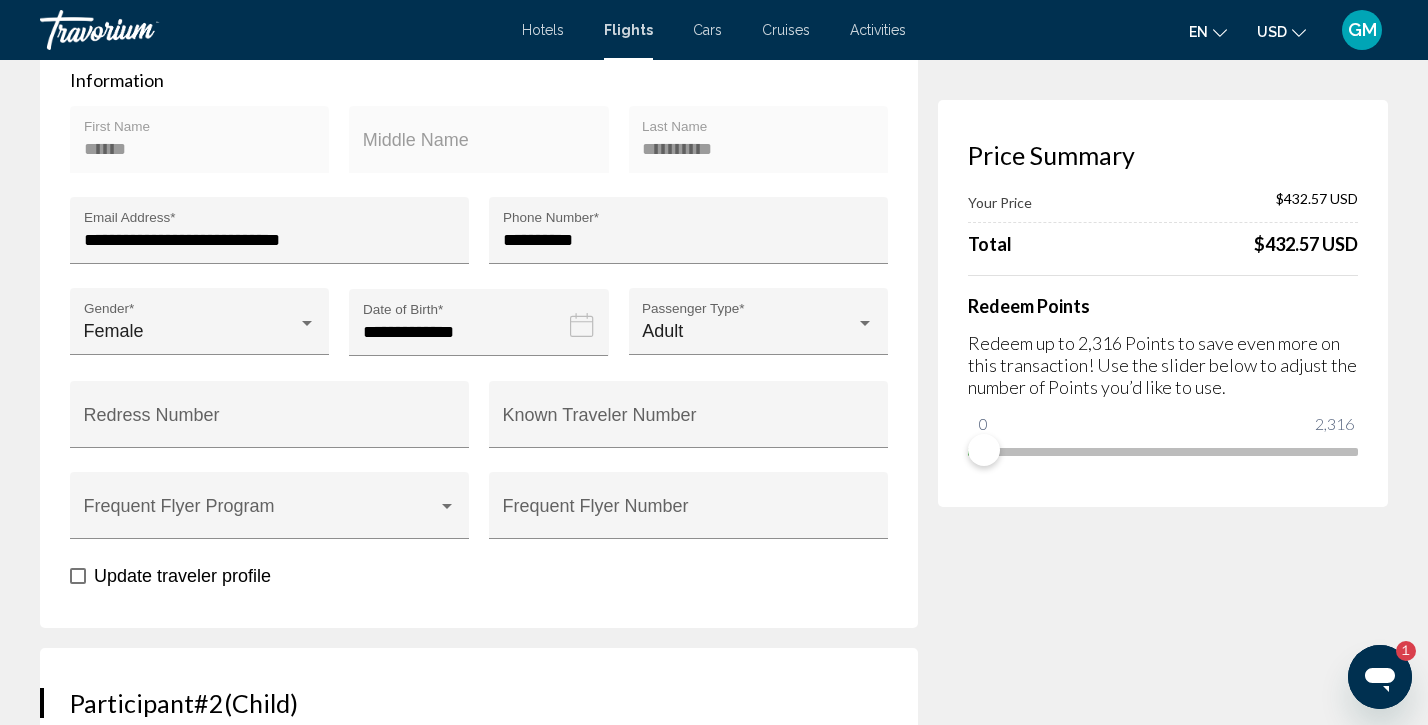 click on "Price Summary Your Price $432.57 USD Total  $432.57 USD  Redeem  Points Redeem up to 2,316  Points to save even more on this transaction! Use the slider below to adjust the number of Points you’d like to use. 0 2,316 0" at bounding box center (1163, 1832) 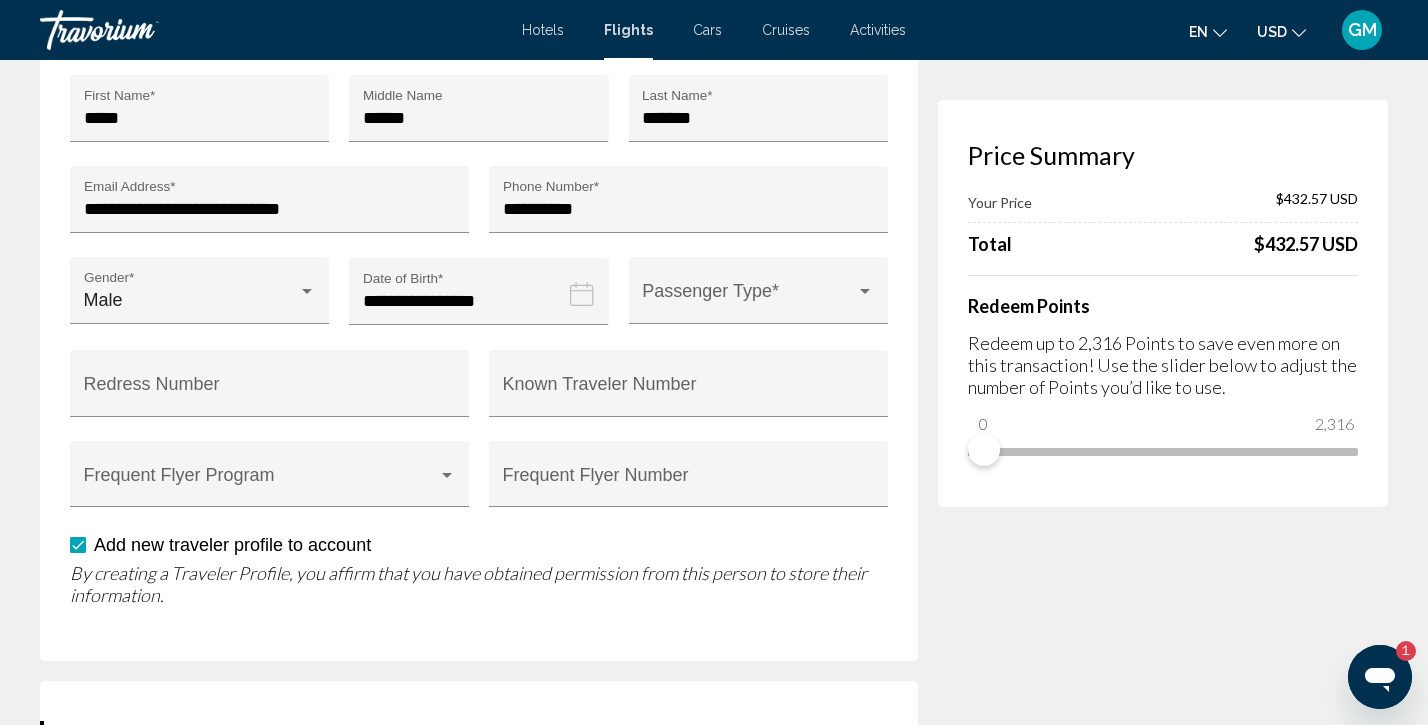scroll, scrollTop: 1413, scrollLeft: 0, axis: vertical 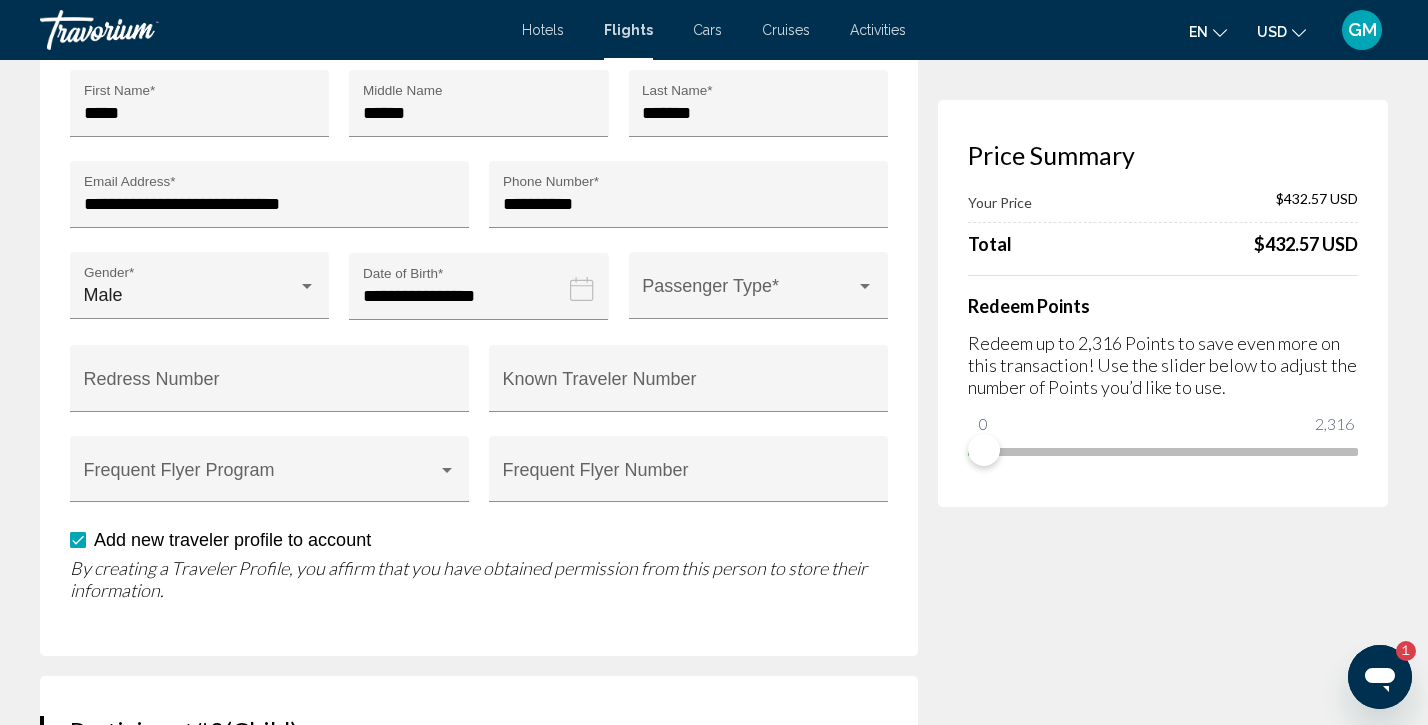 click on "**********" at bounding box center [482, 301] 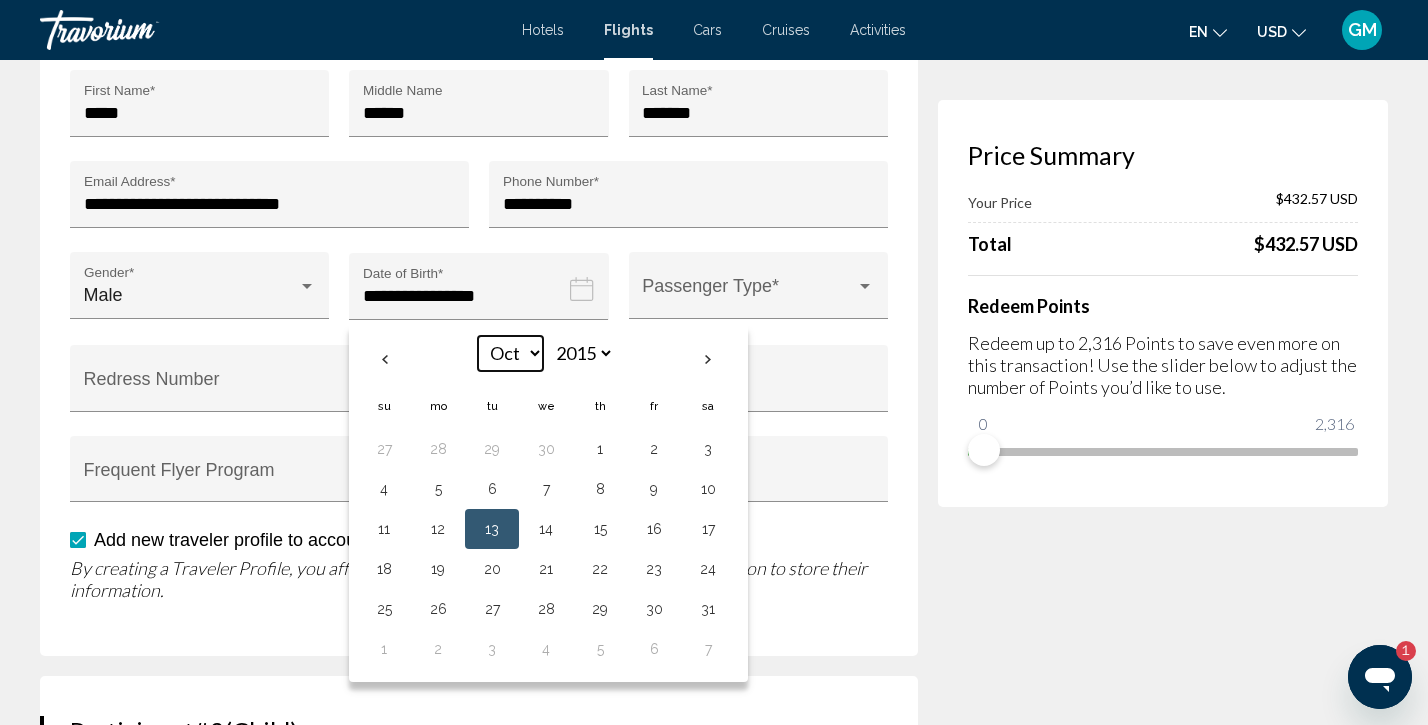 select on "*" 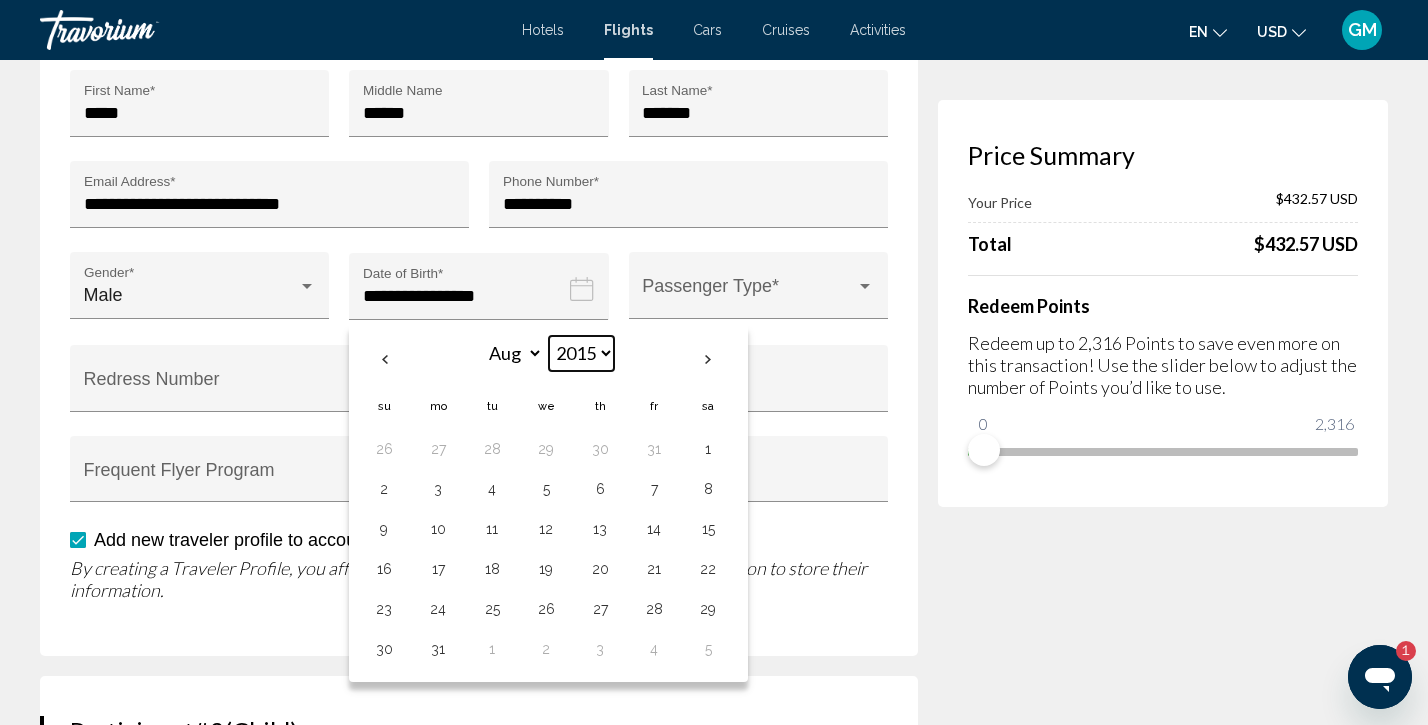 select on "****" 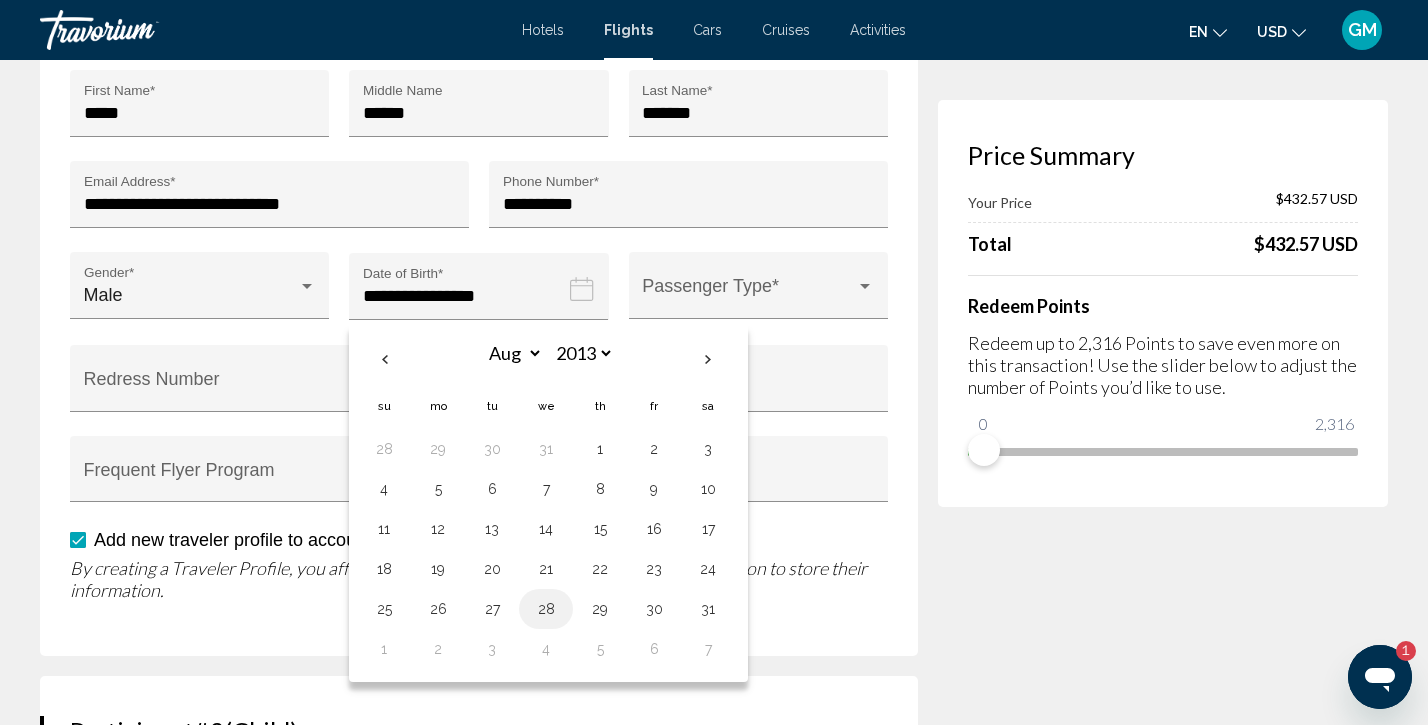 click on "28" at bounding box center (546, 609) 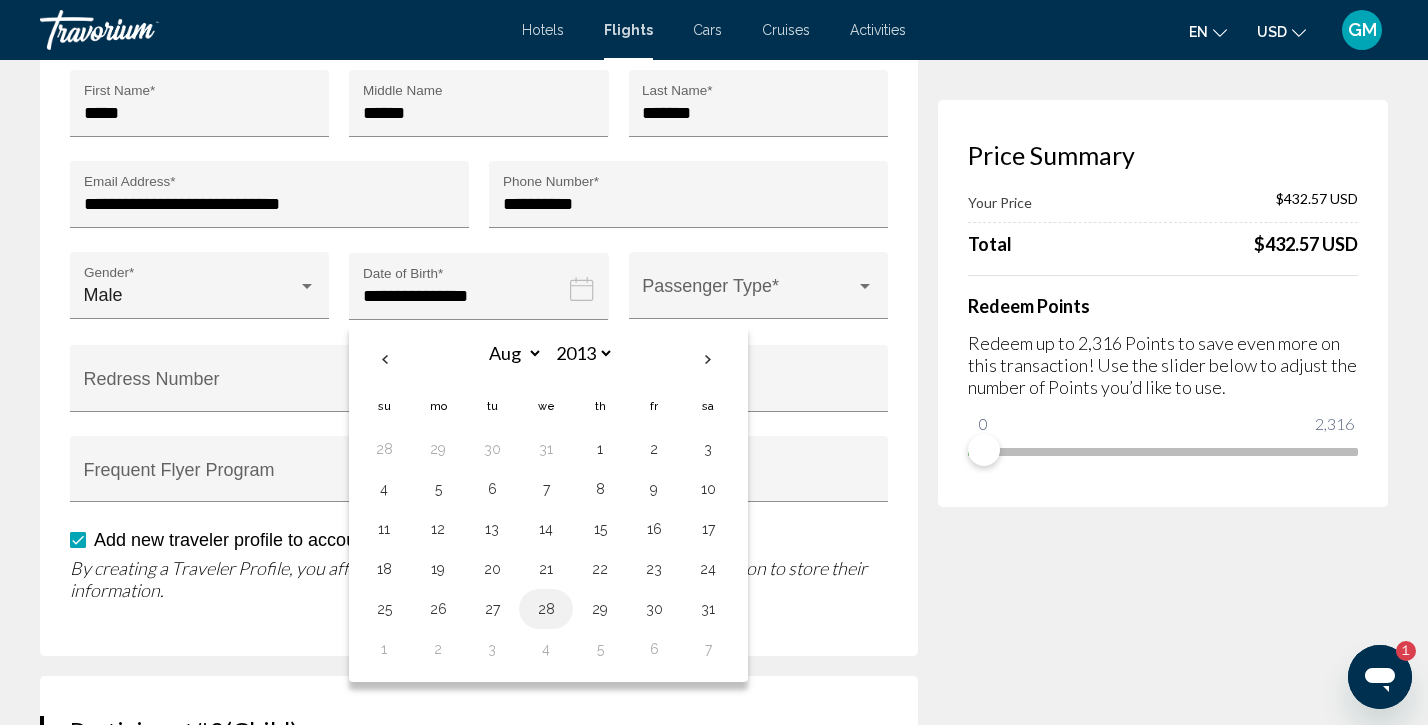 scroll, scrollTop: 567, scrollLeft: 0, axis: vertical 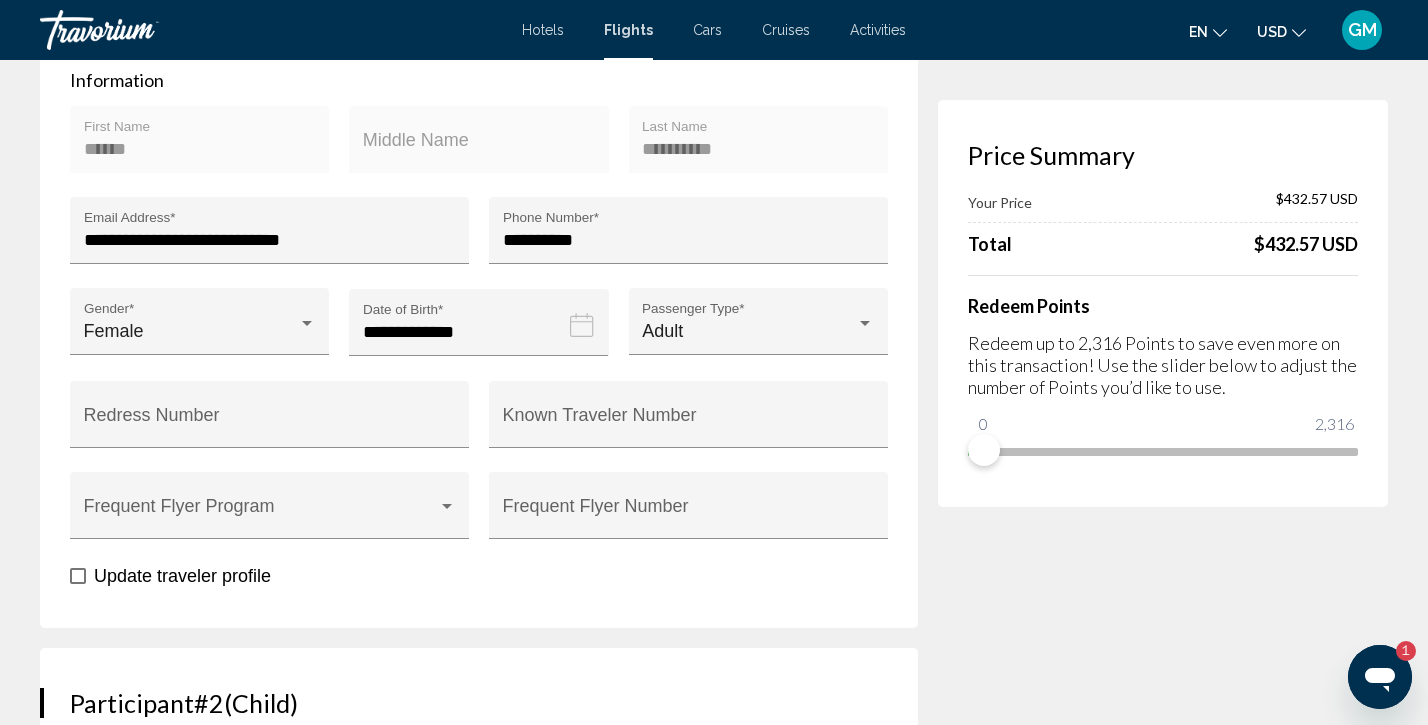 click on "Price Summary Your Price $432.57 USD Total  $432.57 USD  Redeem  Points Redeem up to 2,316  Points to save even more on this transaction! Use the slider below to adjust the number of Points you’d like to use. 0 2,316 0" at bounding box center [1163, 1832] 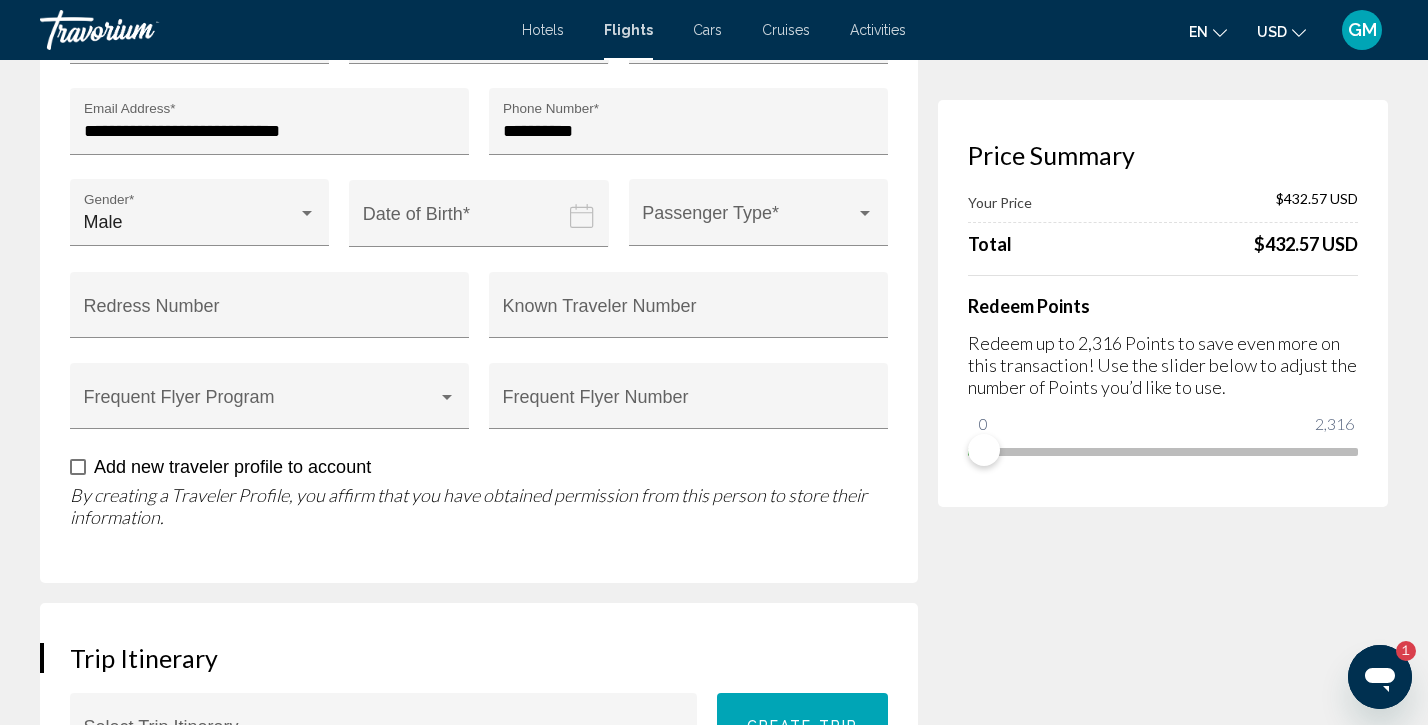 scroll, scrollTop: 2361, scrollLeft: 0, axis: vertical 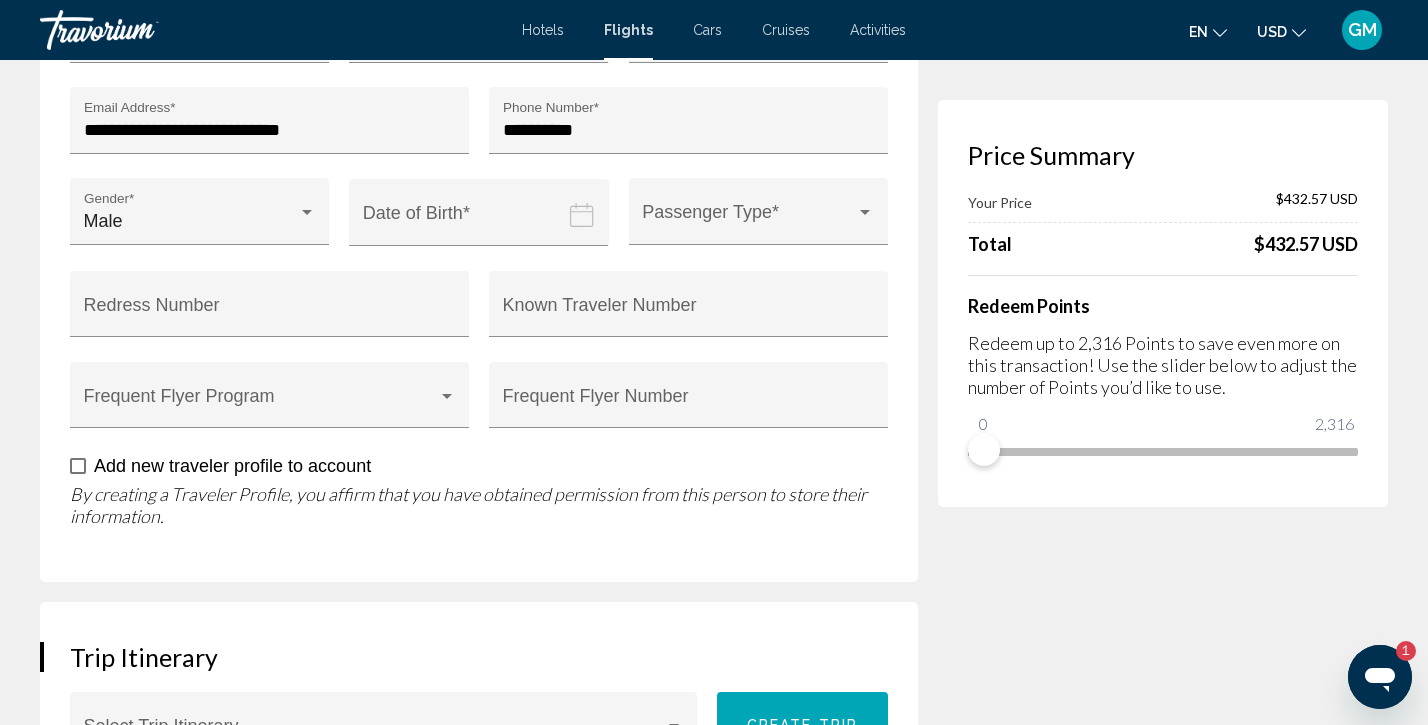 click at bounding box center [482, -647] 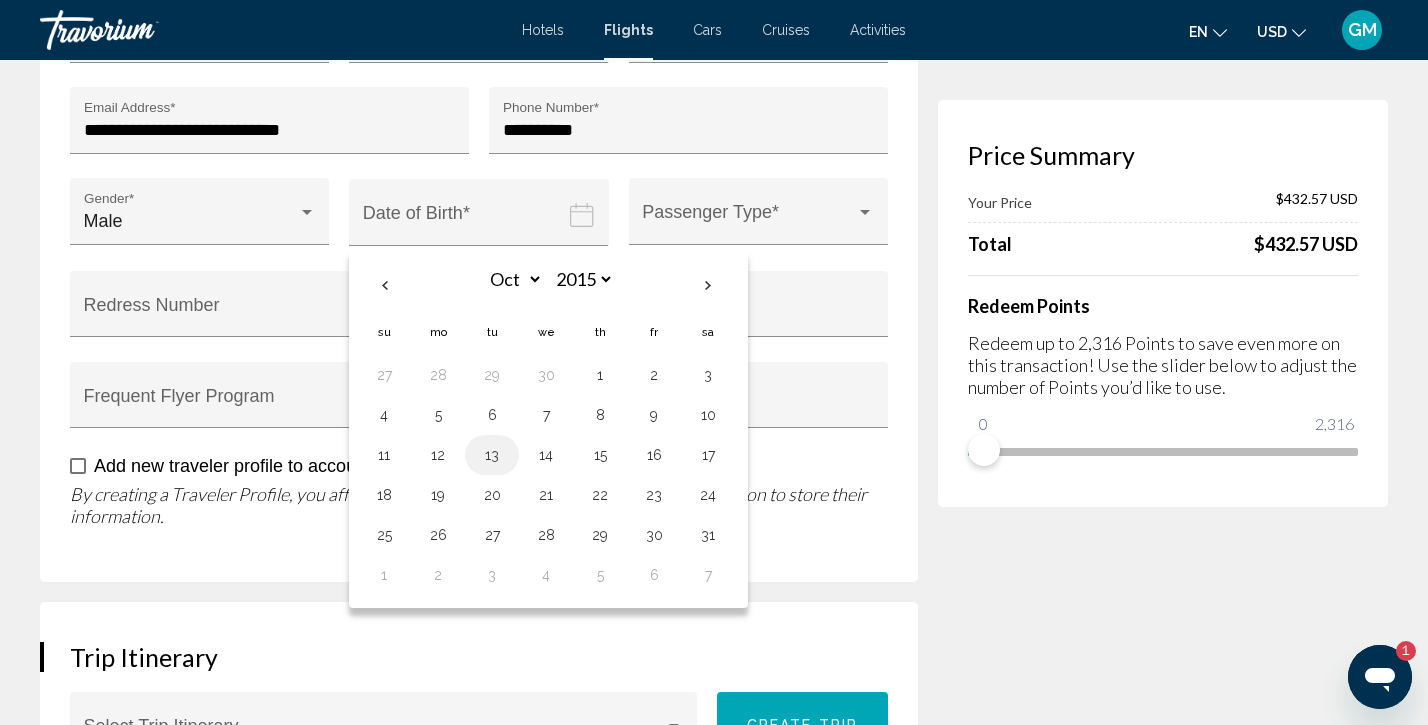 click on "13" at bounding box center [492, 455] 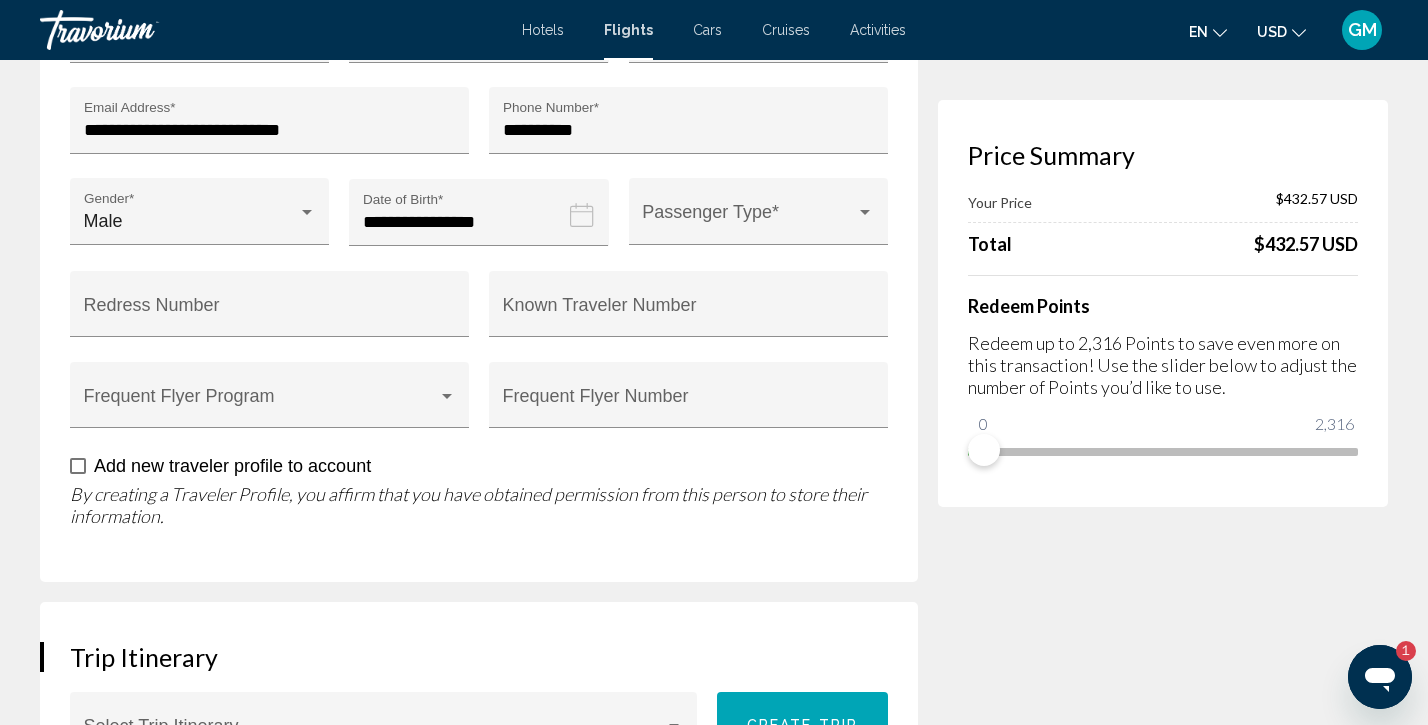 scroll, scrollTop: 567, scrollLeft: 0, axis: vertical 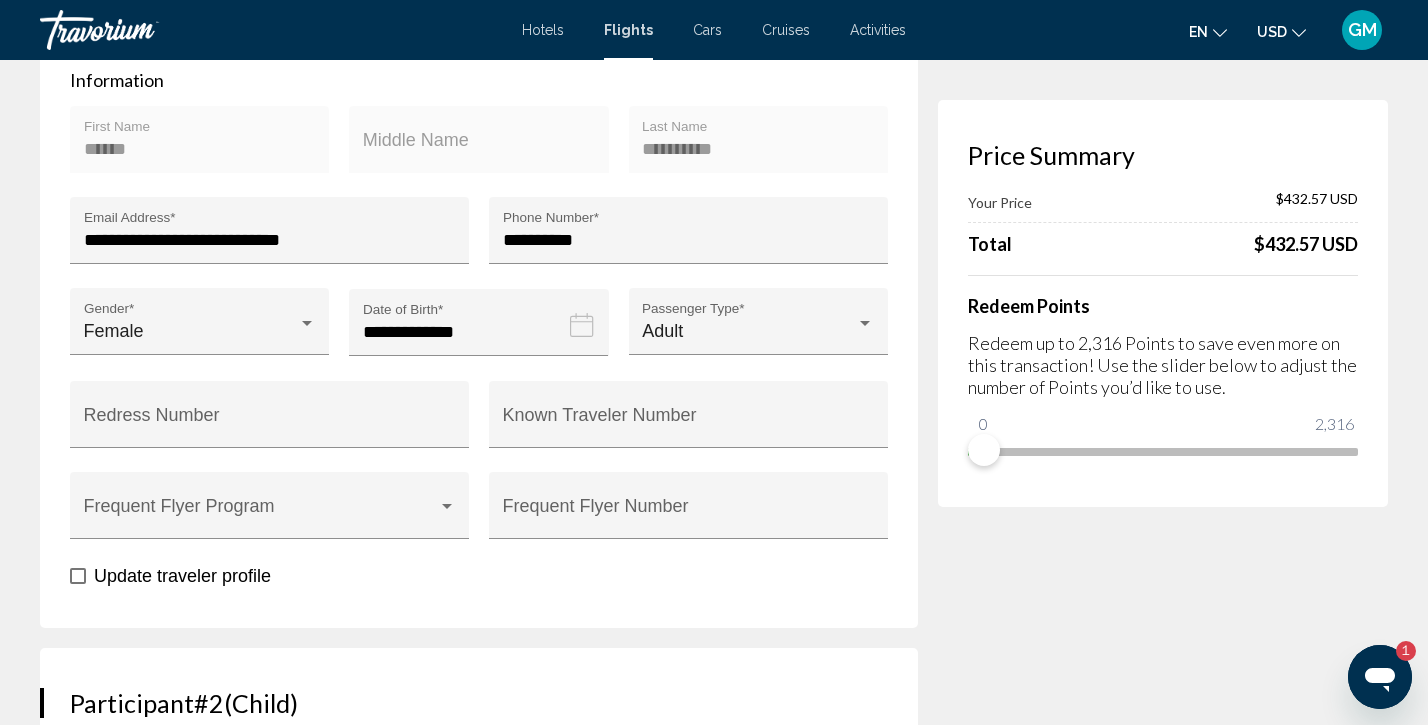 click on "Price Summary Your Price $432.57 USD Total  $432.57 USD  Redeem  Points Redeem up to 2,316  Points to save even more on this transaction! Use the slider below to adjust the number of Points you’d like to use. 0 2,316 0" at bounding box center [1163, 1832] 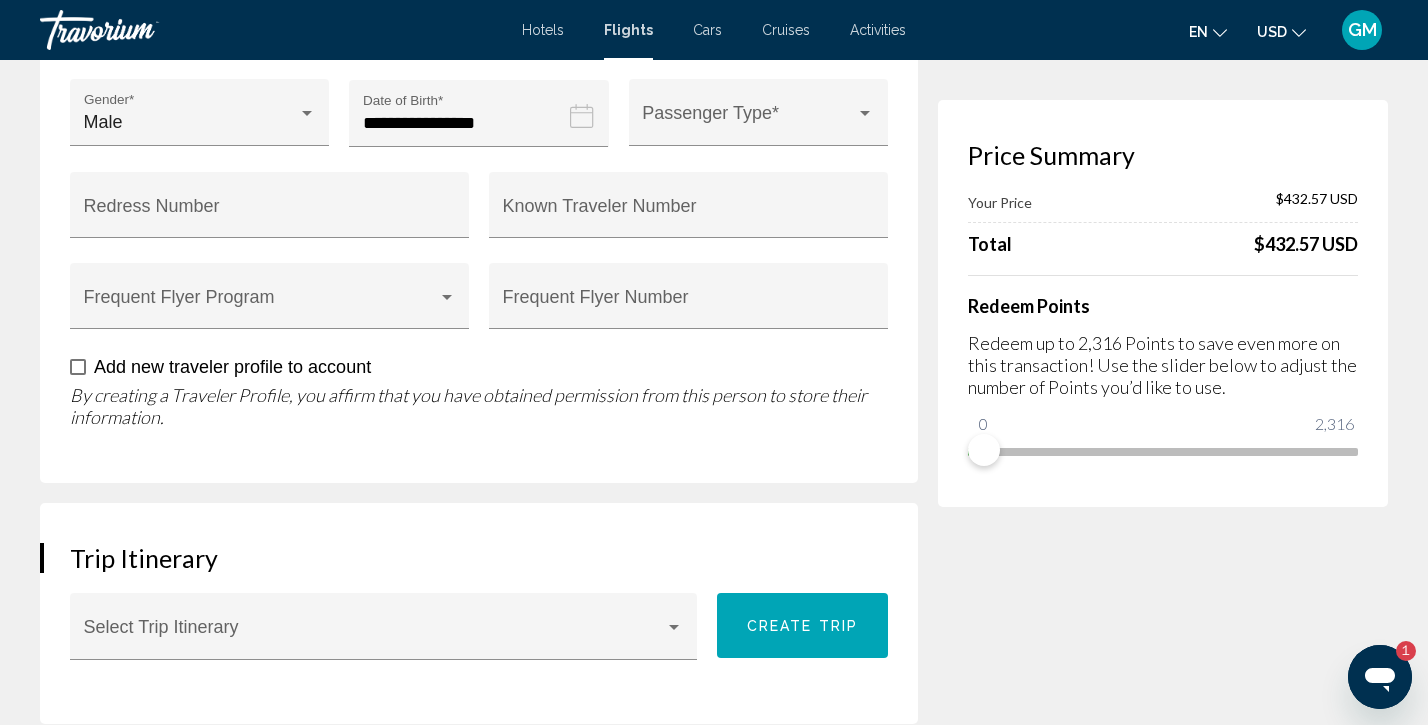 scroll, scrollTop: 2461, scrollLeft: 0, axis: vertical 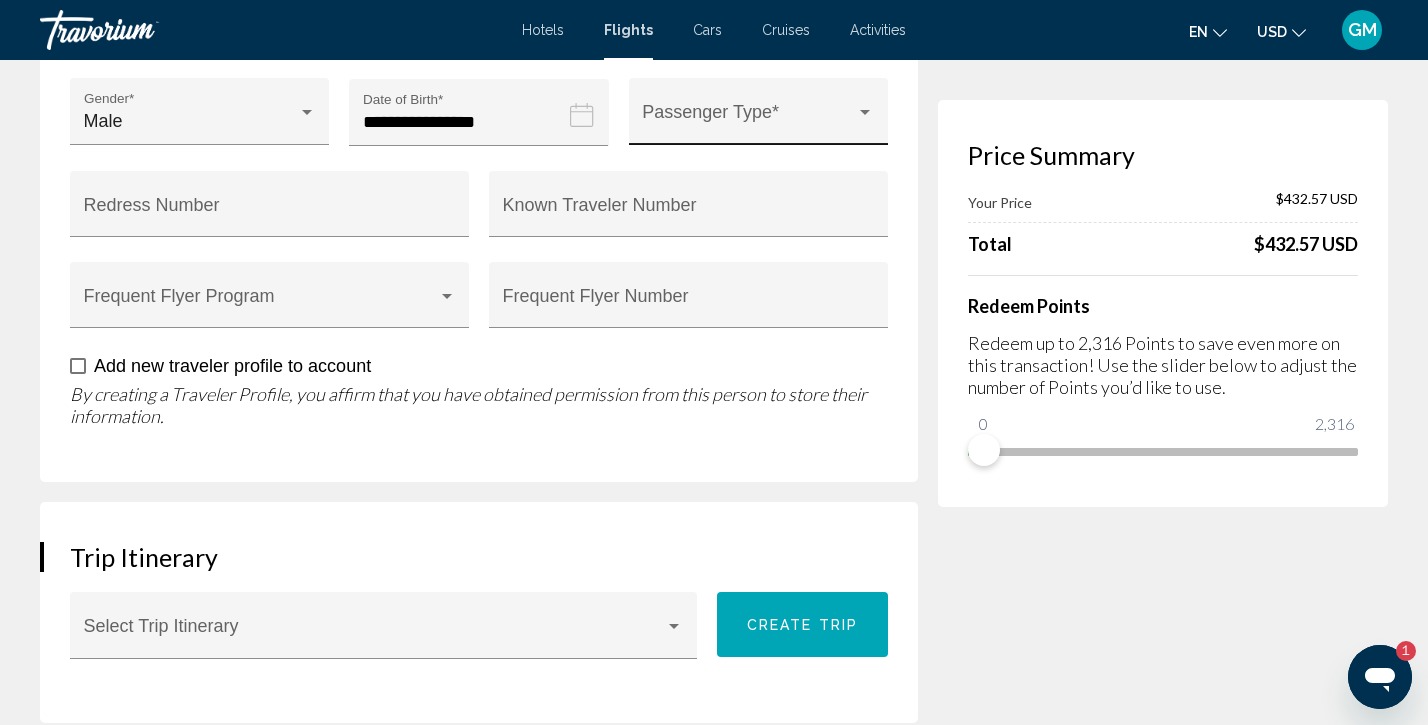 click at bounding box center [865, 113] 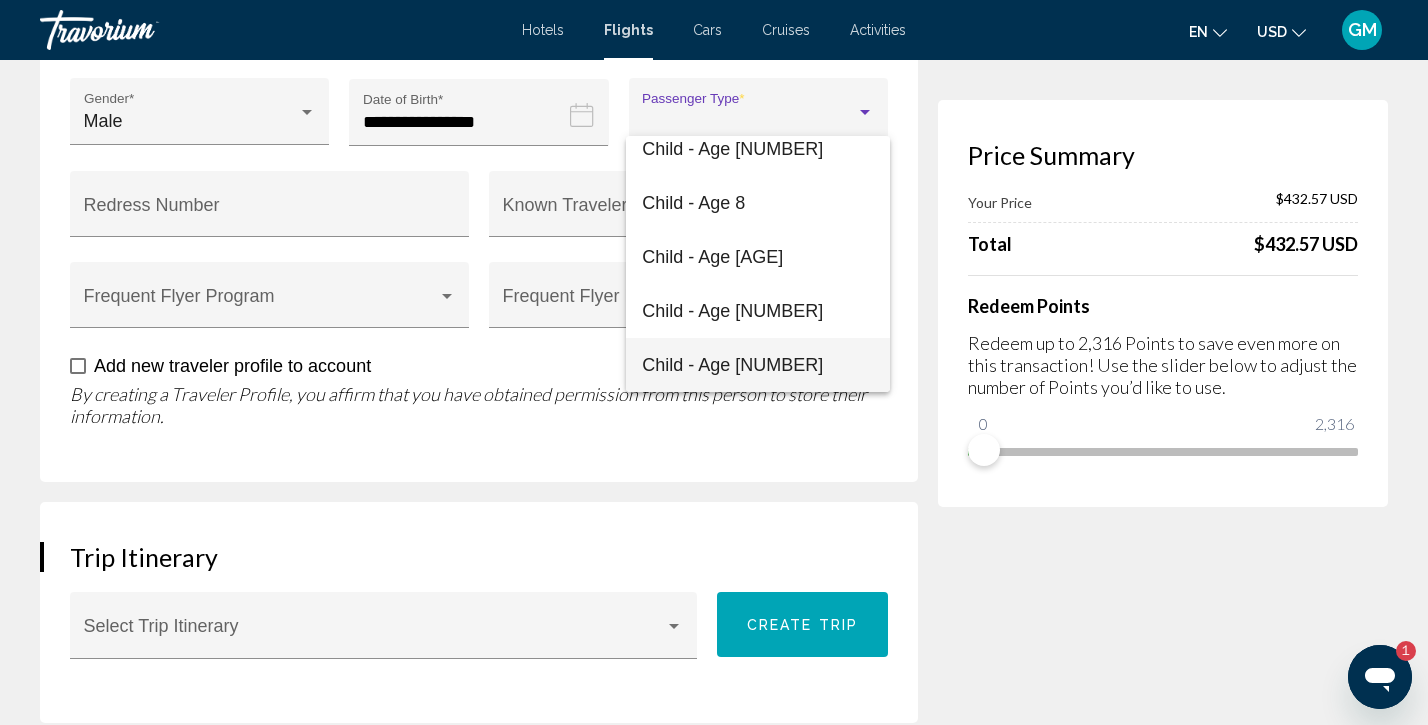 scroll, scrollTop: 392, scrollLeft: 0, axis: vertical 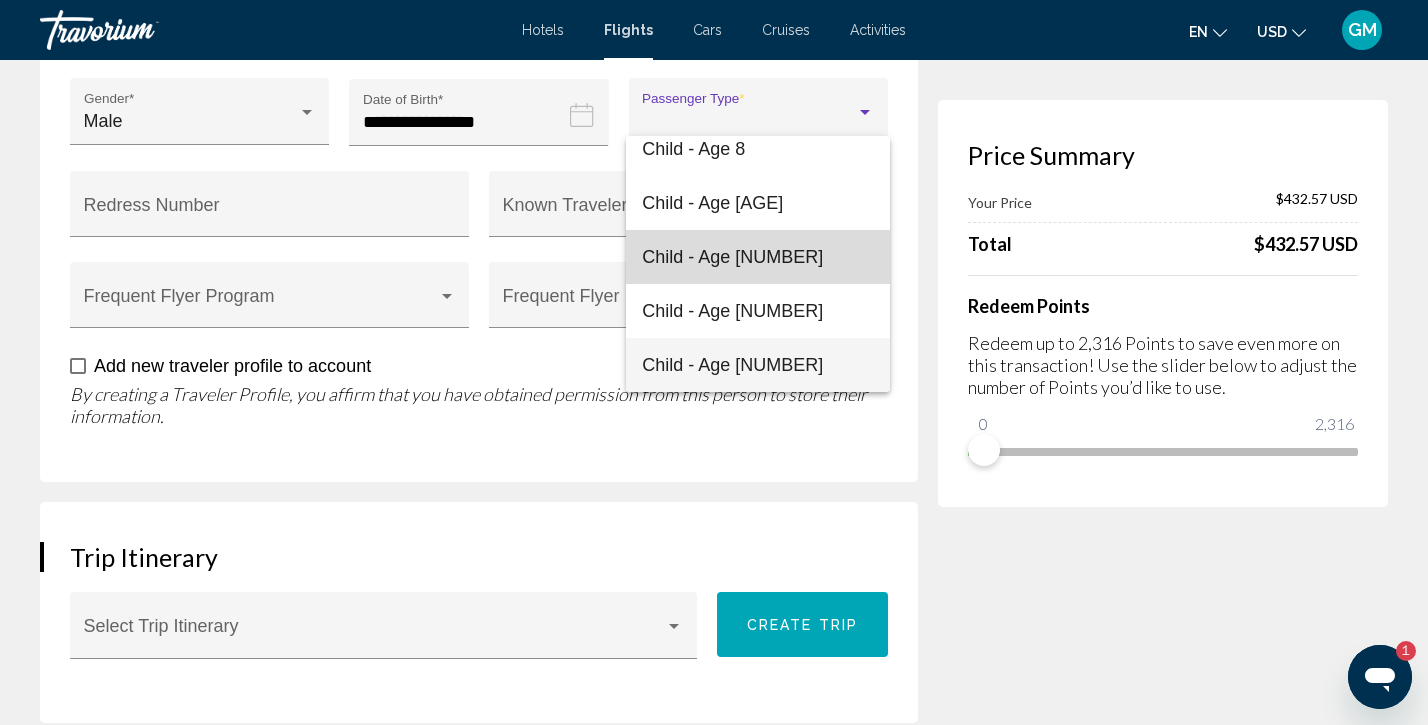 click on "Child - Age [NUMBER]" at bounding box center [732, 257] 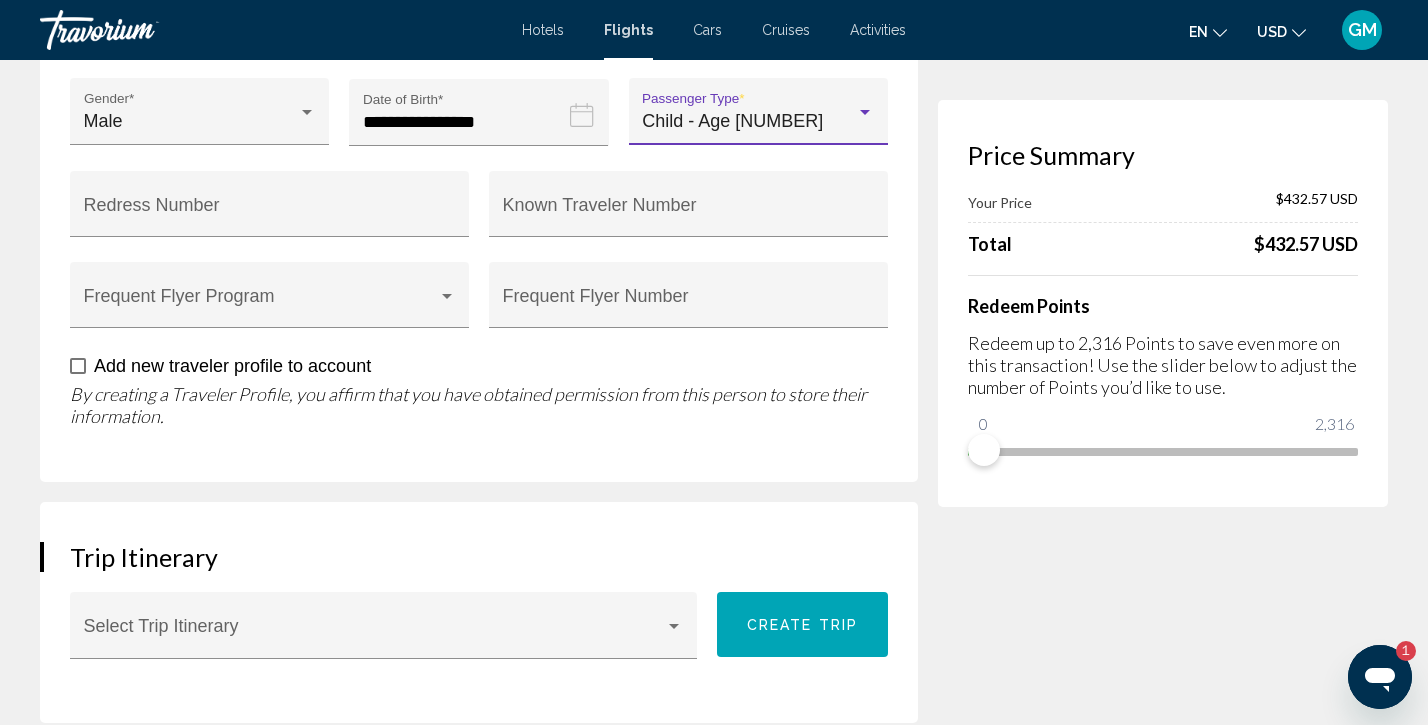 click on "**********" at bounding box center (489, -62) 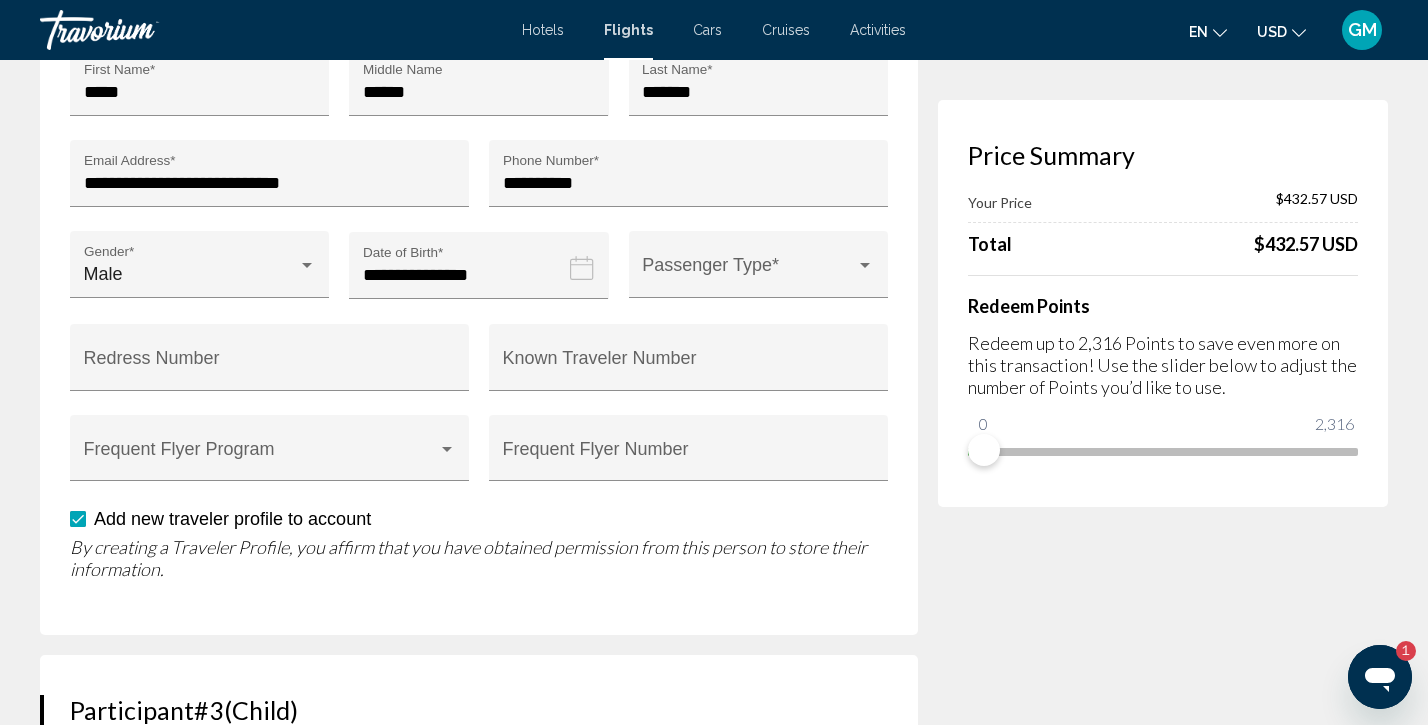 scroll, scrollTop: 1432, scrollLeft: 0, axis: vertical 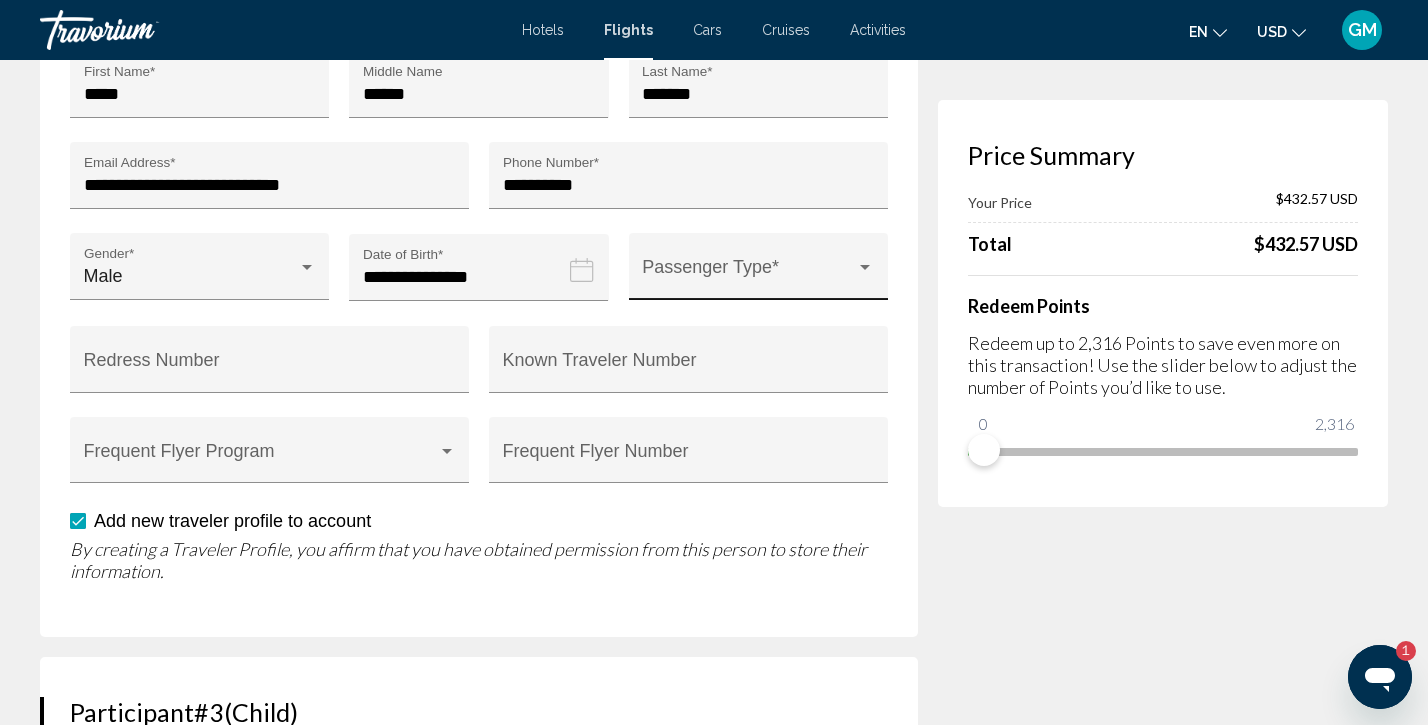 click at bounding box center (865, 268) 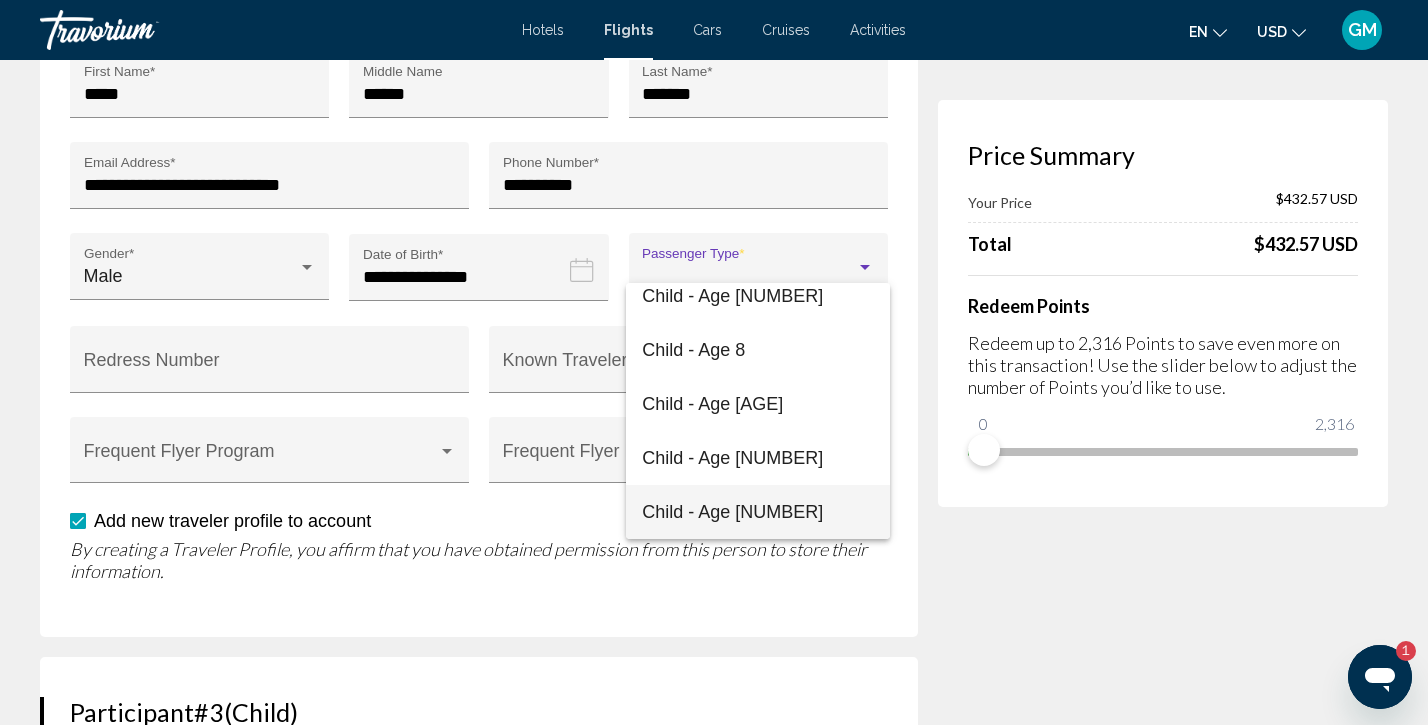 scroll, scrollTop: 392, scrollLeft: 0, axis: vertical 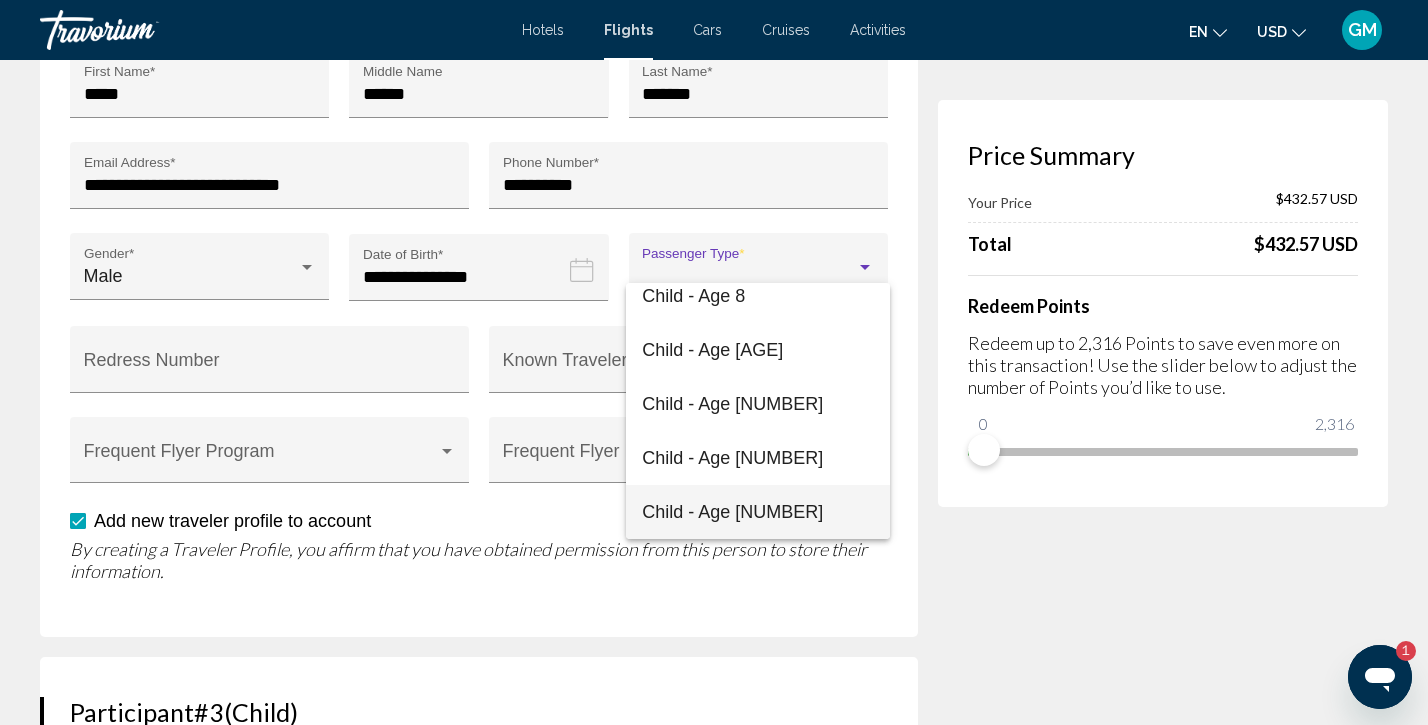click on "Child - Age [NUMBER]" at bounding box center [732, 512] 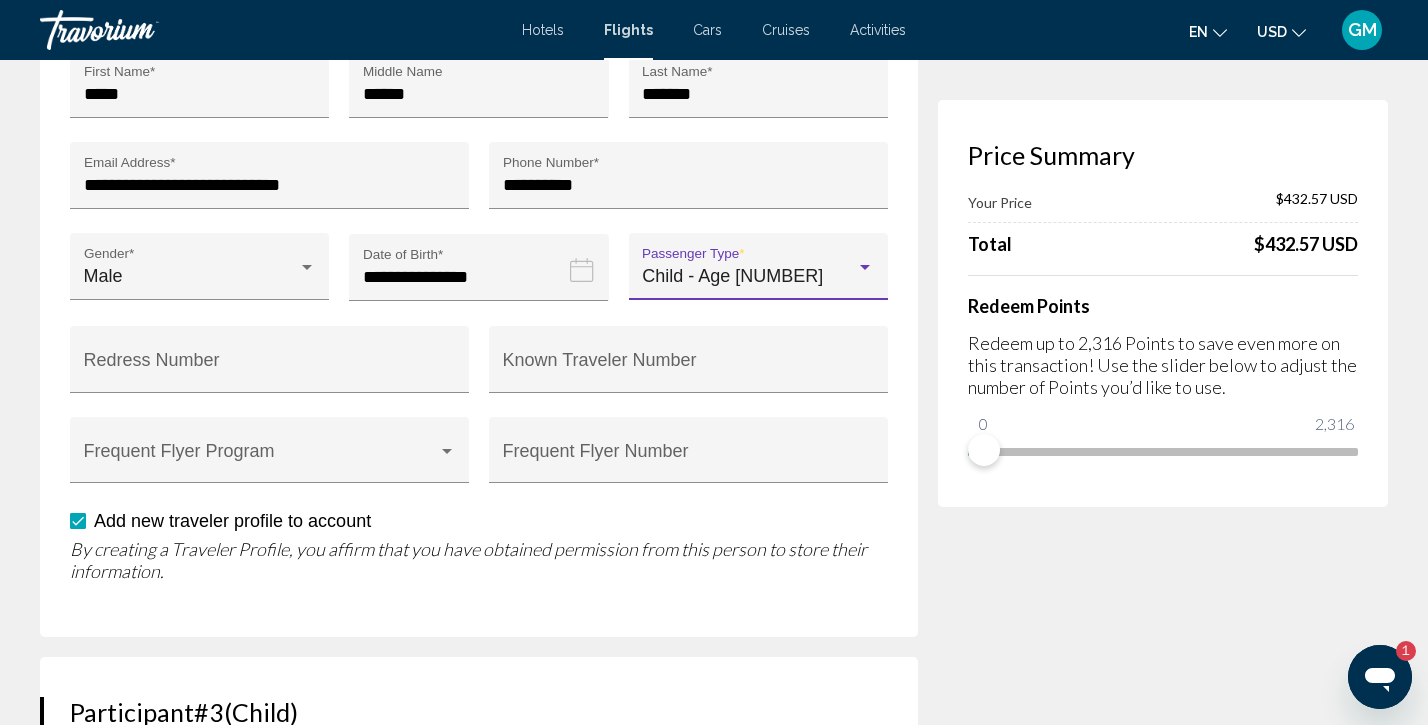 click on "Price Summary Your Price $432.57 USD Total  $432.57 USD  Redeem  Points Redeem up to 2,316  Points to save even more on this transaction! Use the slider below to adjust the number of Points you’d like to use. 0 2,316 0" at bounding box center [1163, 967] 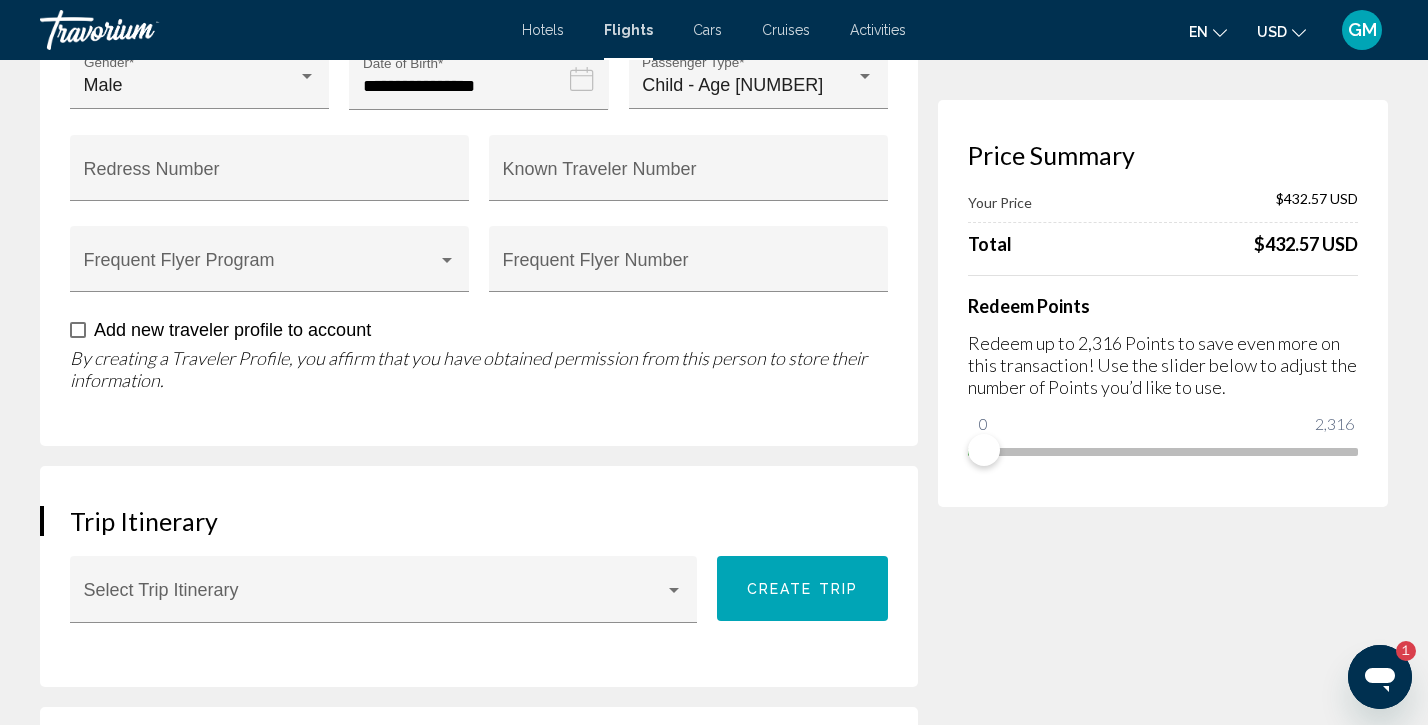 scroll, scrollTop: 2537, scrollLeft: 0, axis: vertical 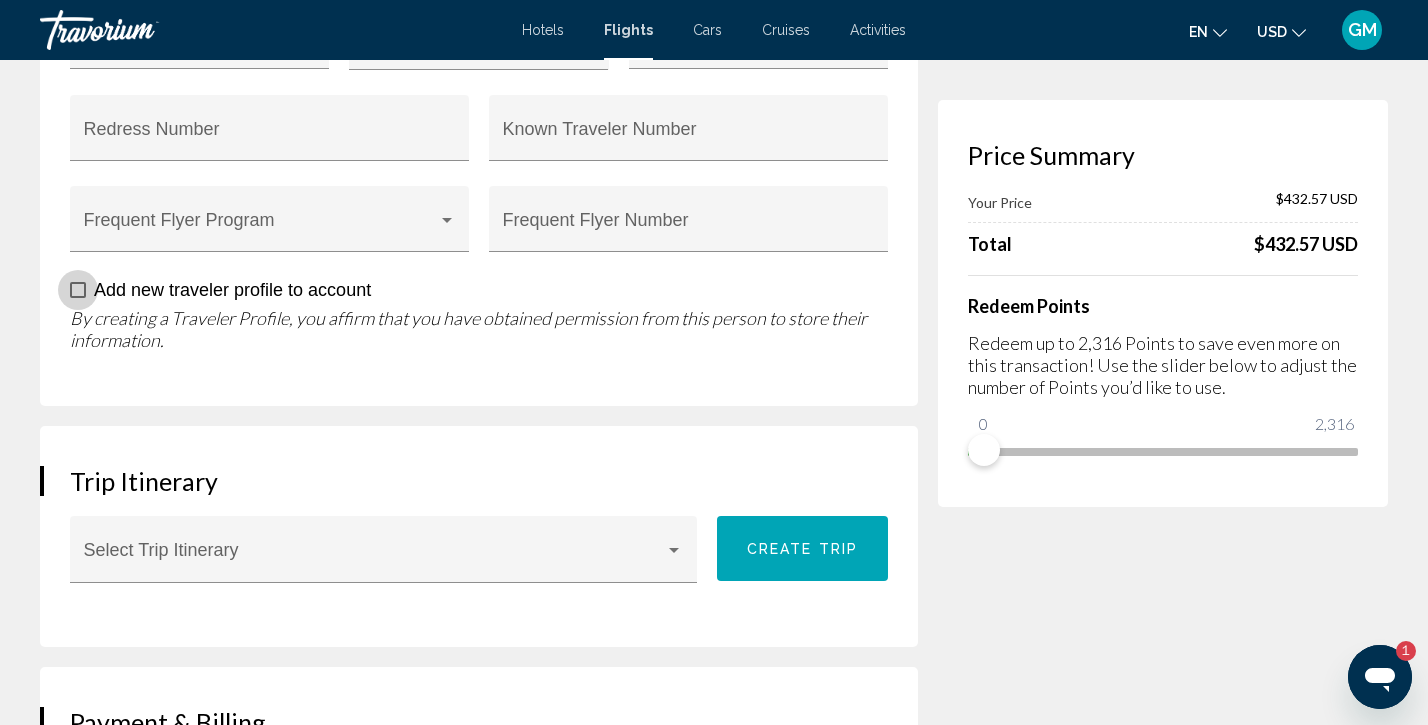 click at bounding box center [78, 290] 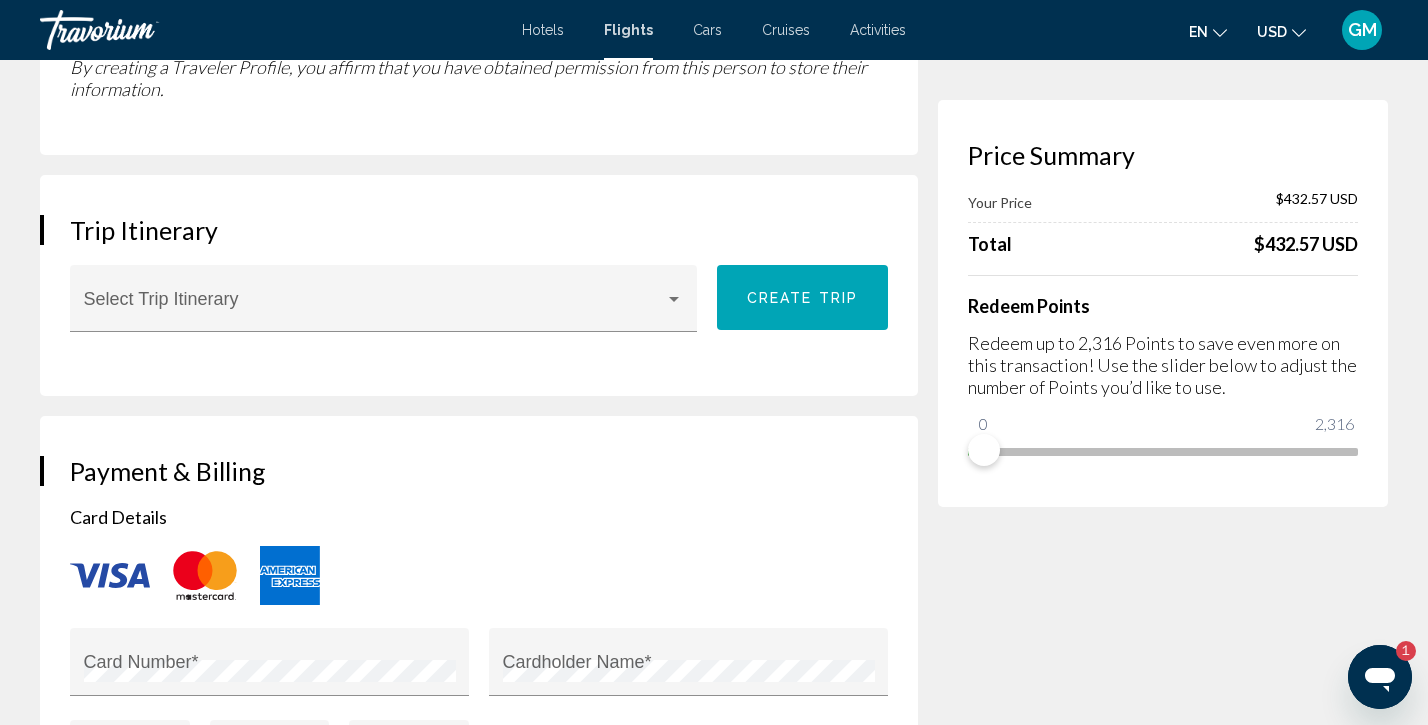 scroll, scrollTop: 2854, scrollLeft: 0, axis: vertical 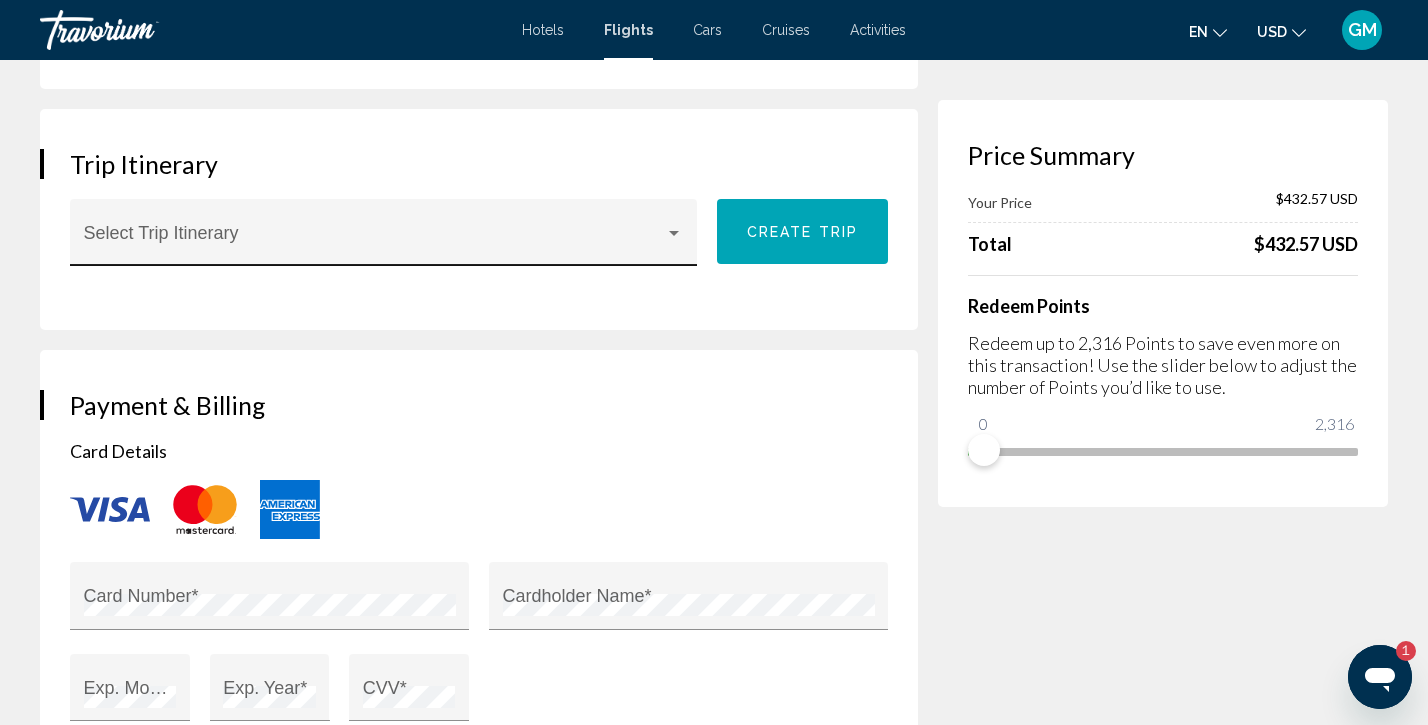 click on "Select Trip Itinerary" at bounding box center (384, 238) 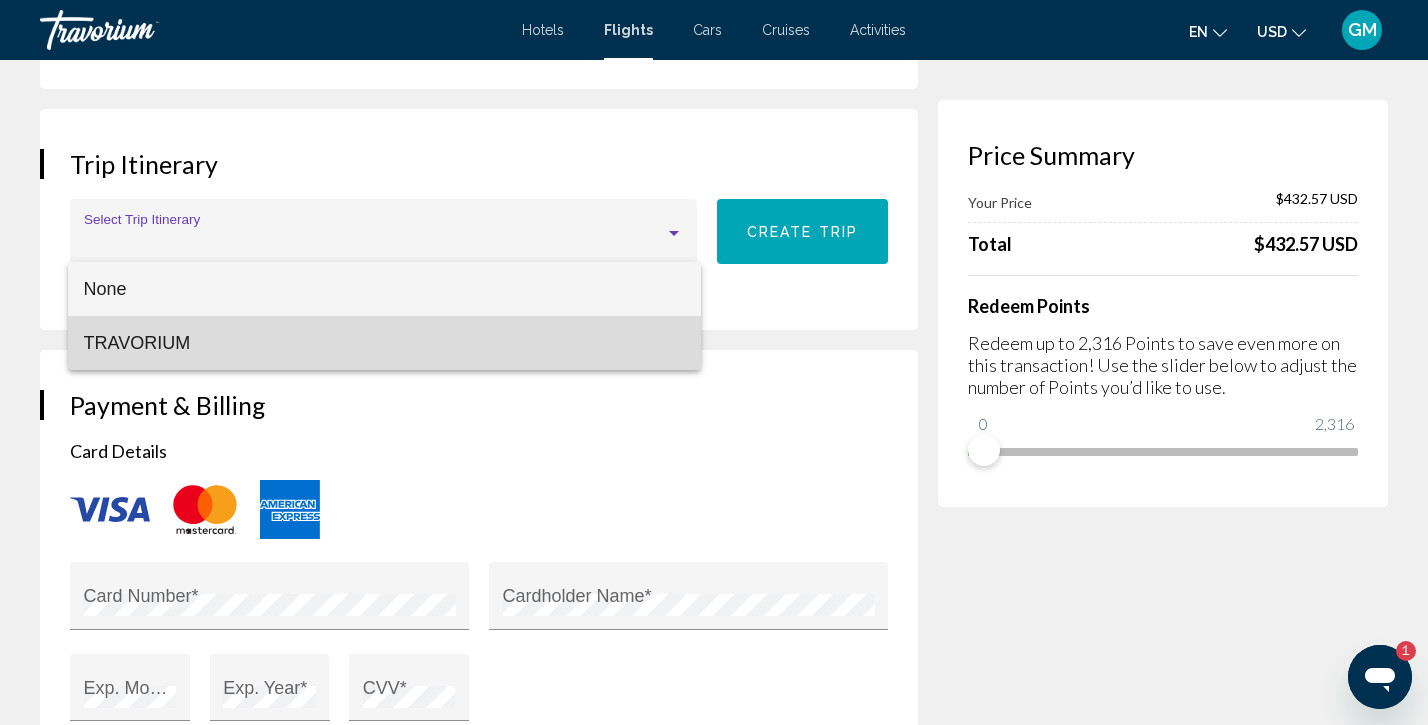 click on "TRAVORIUM" at bounding box center [384, 343] 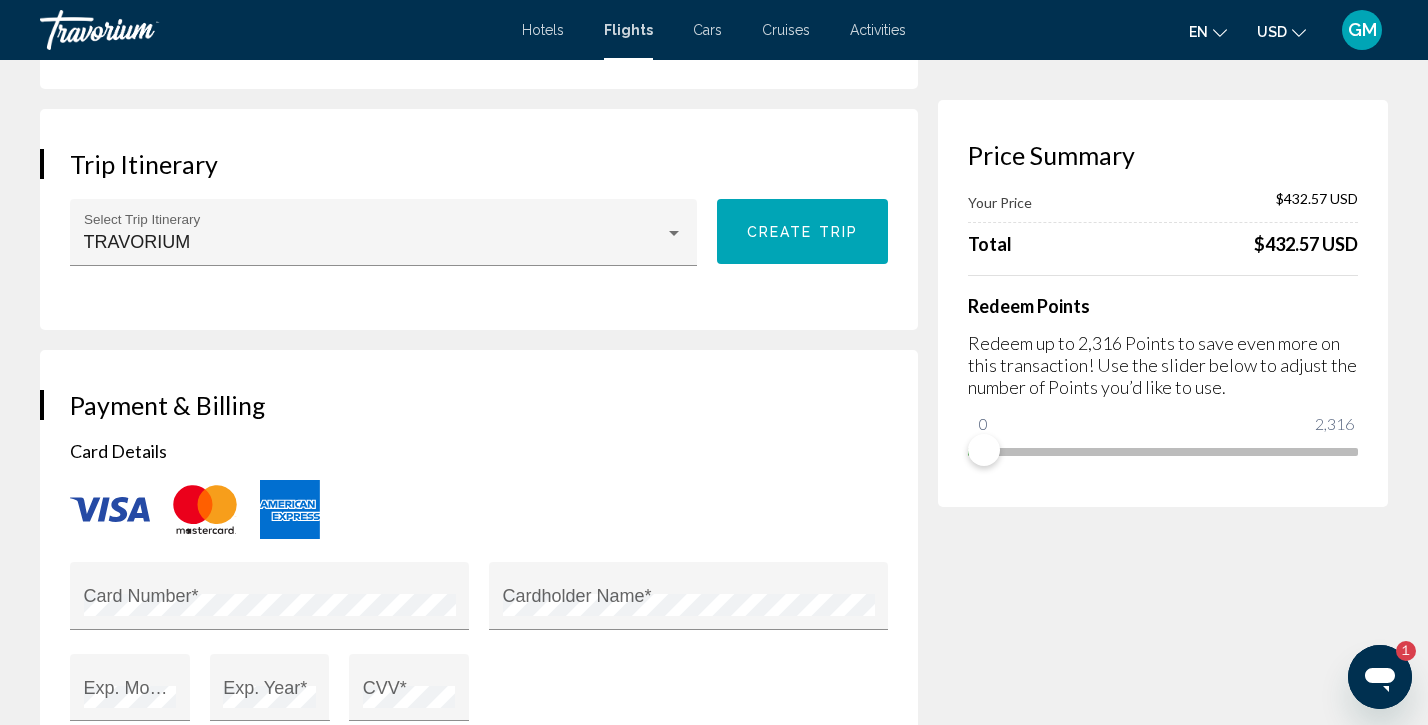 click on "**********" at bounding box center [489, -455] 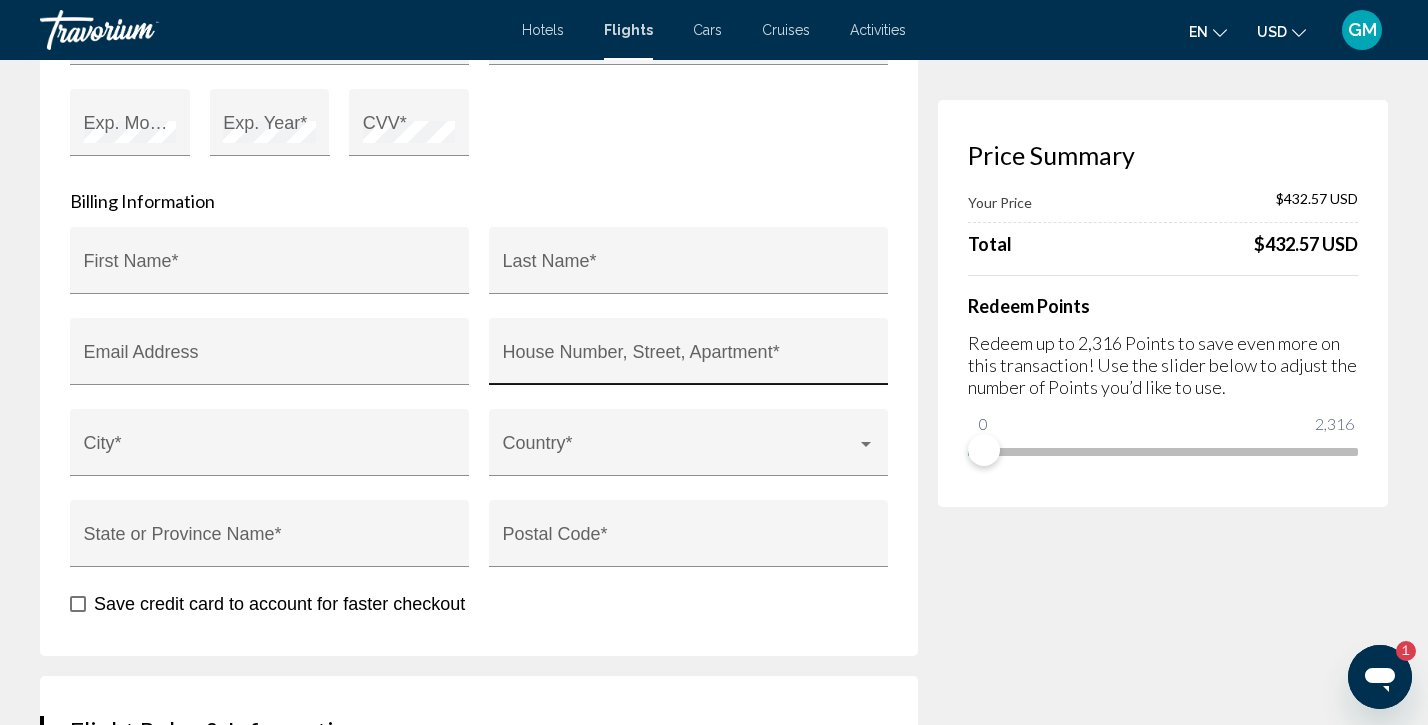 scroll, scrollTop: 3372, scrollLeft: 0, axis: vertical 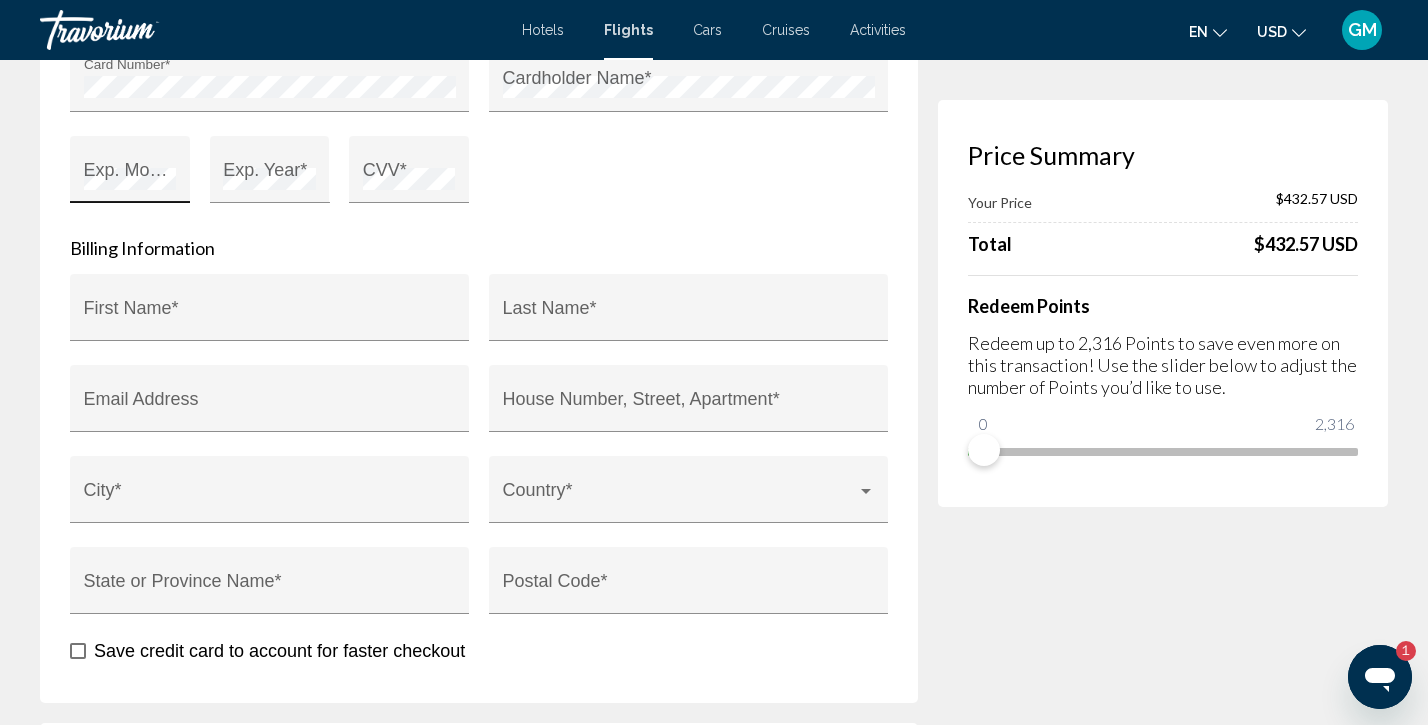 click on "Exp. Month  *" at bounding box center (130, 176) 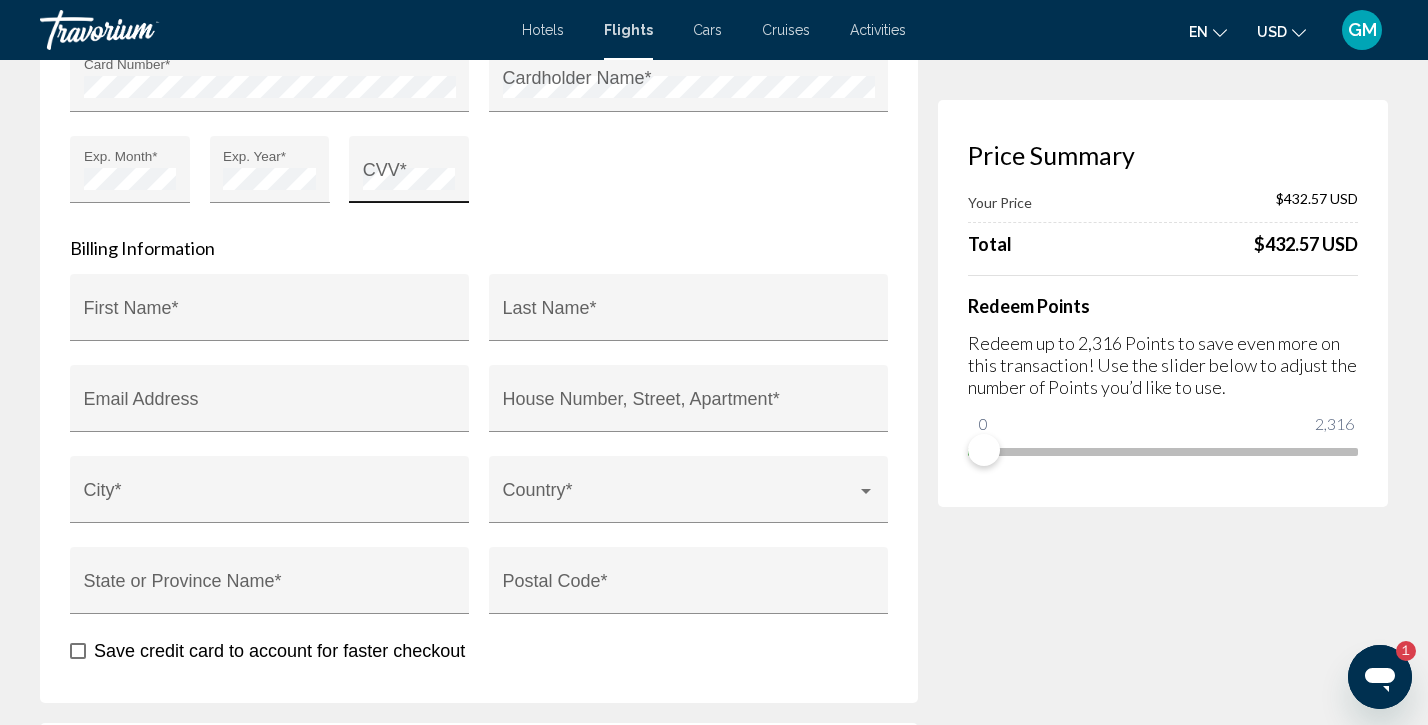 click on "CVV  *" at bounding box center [409, 176] 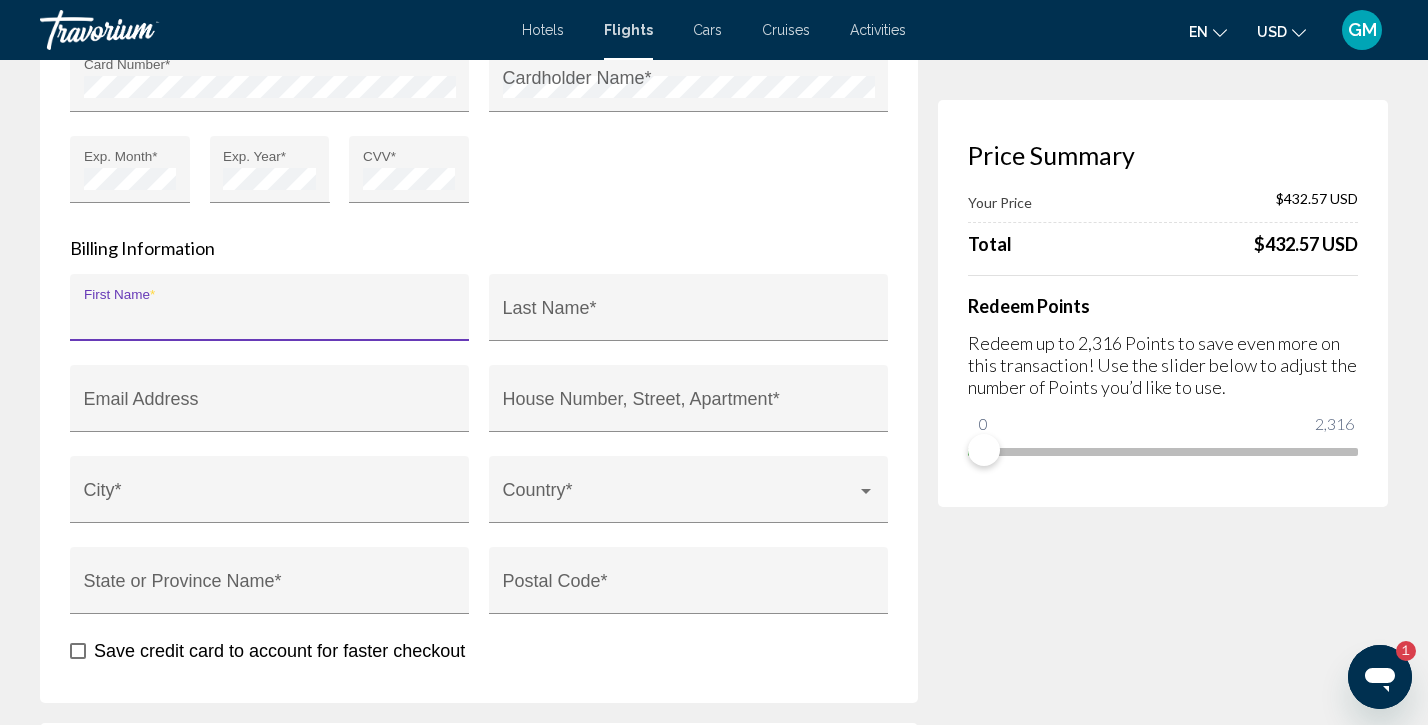 click on "First Name  *" at bounding box center [270, 317] 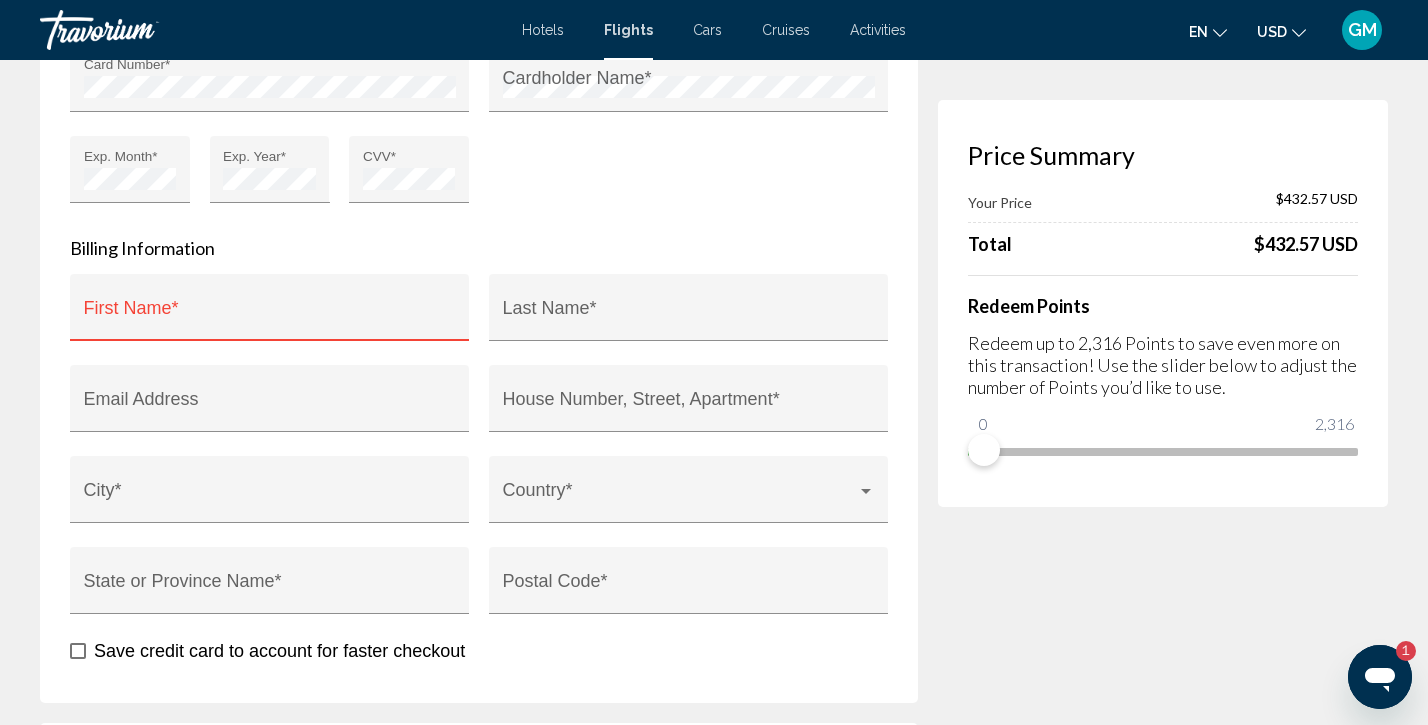 click on "First Name  *" at bounding box center (269, 307) 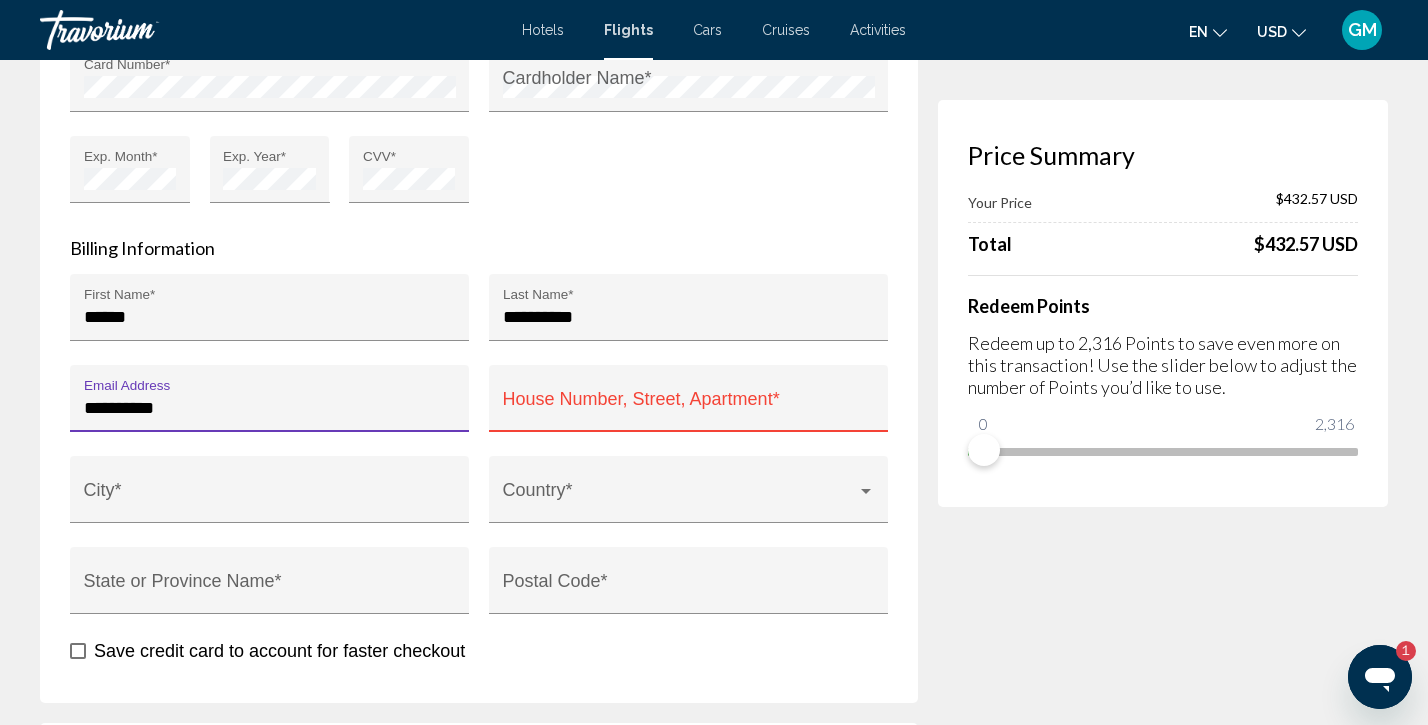 click on "**********" at bounding box center [270, 408] 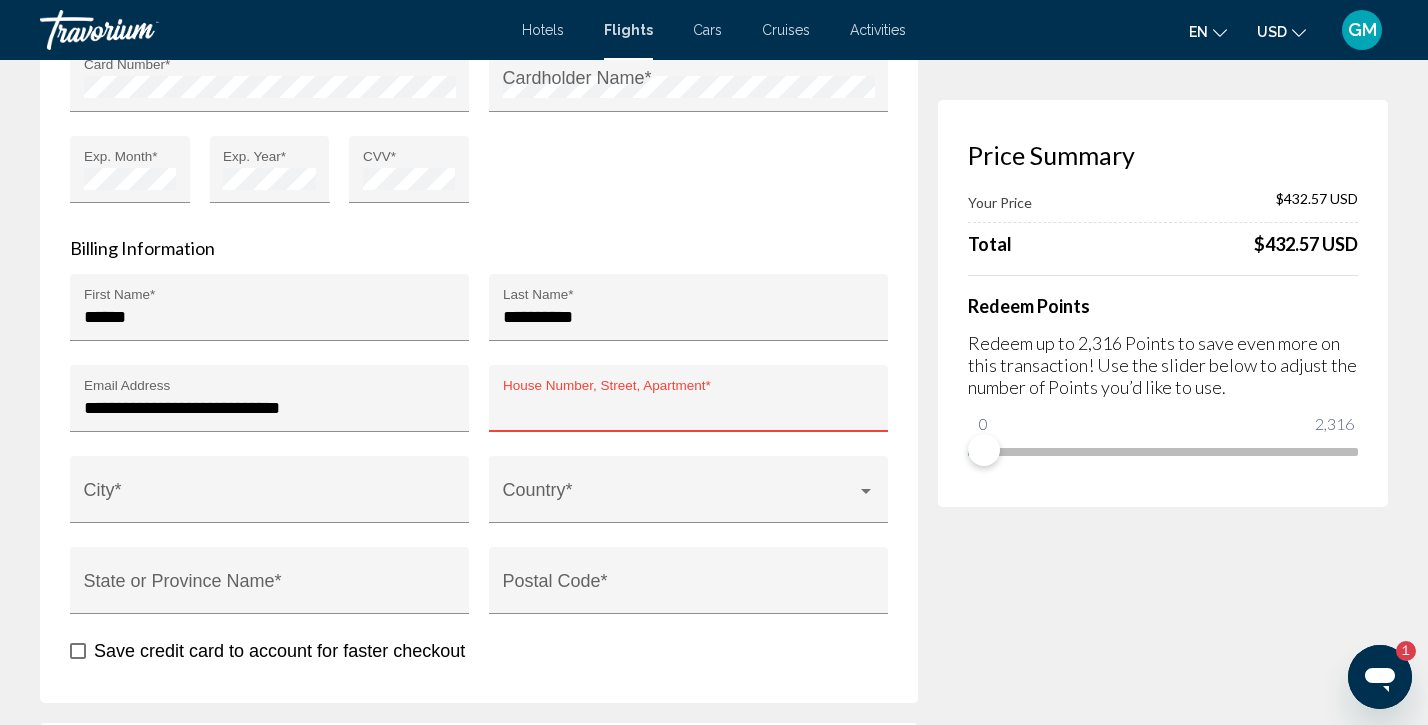 click on "House Number, Street, Apartment  *" at bounding box center [689, 408] 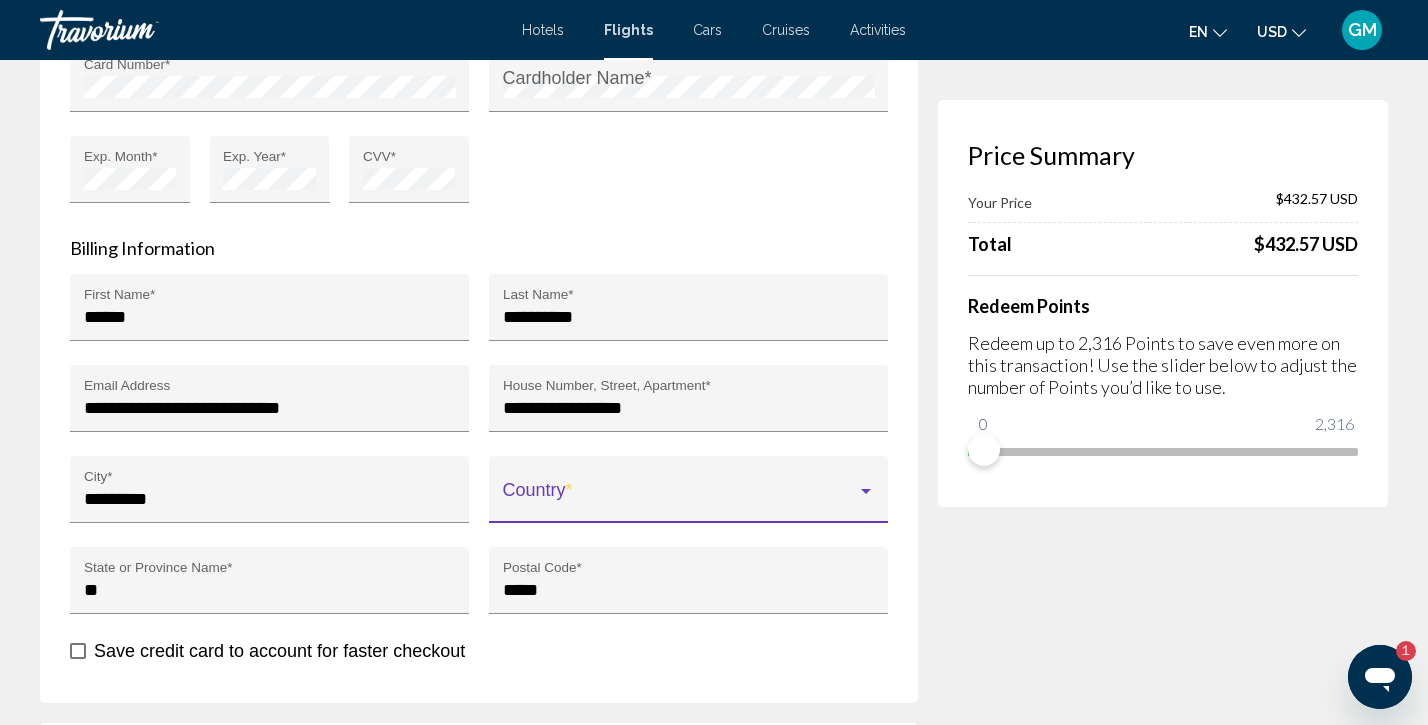 click at bounding box center (680, 499) 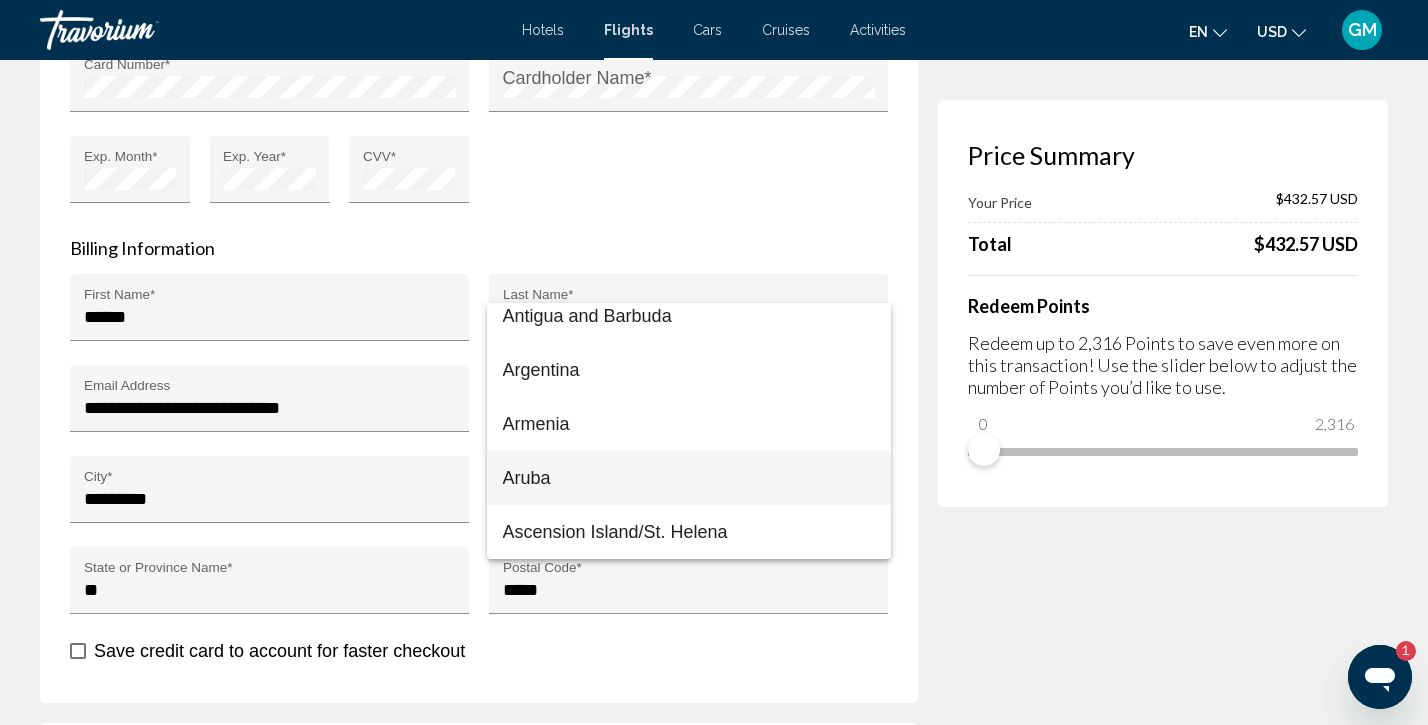 scroll, scrollTop: 608, scrollLeft: 0, axis: vertical 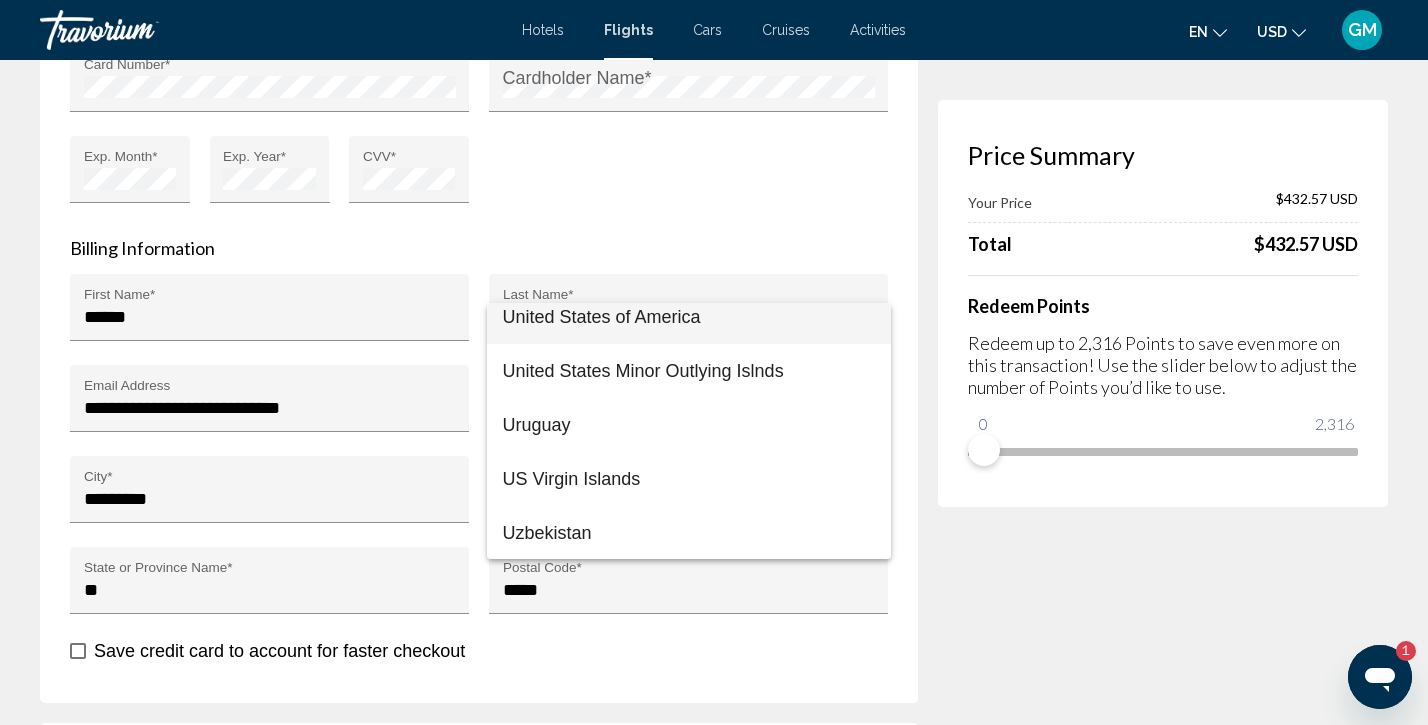 click on "United States of America" at bounding box center [689, 317] 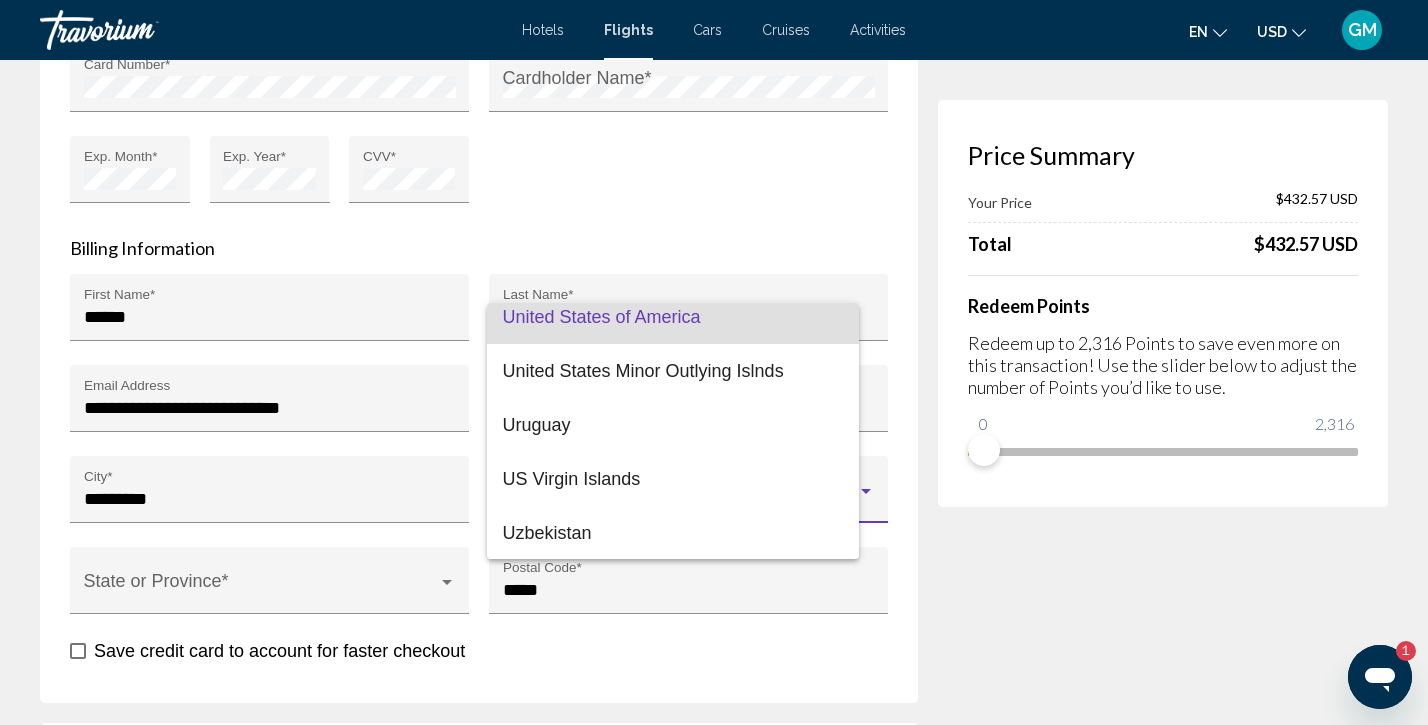 scroll, scrollTop: 13068, scrollLeft: 0, axis: vertical 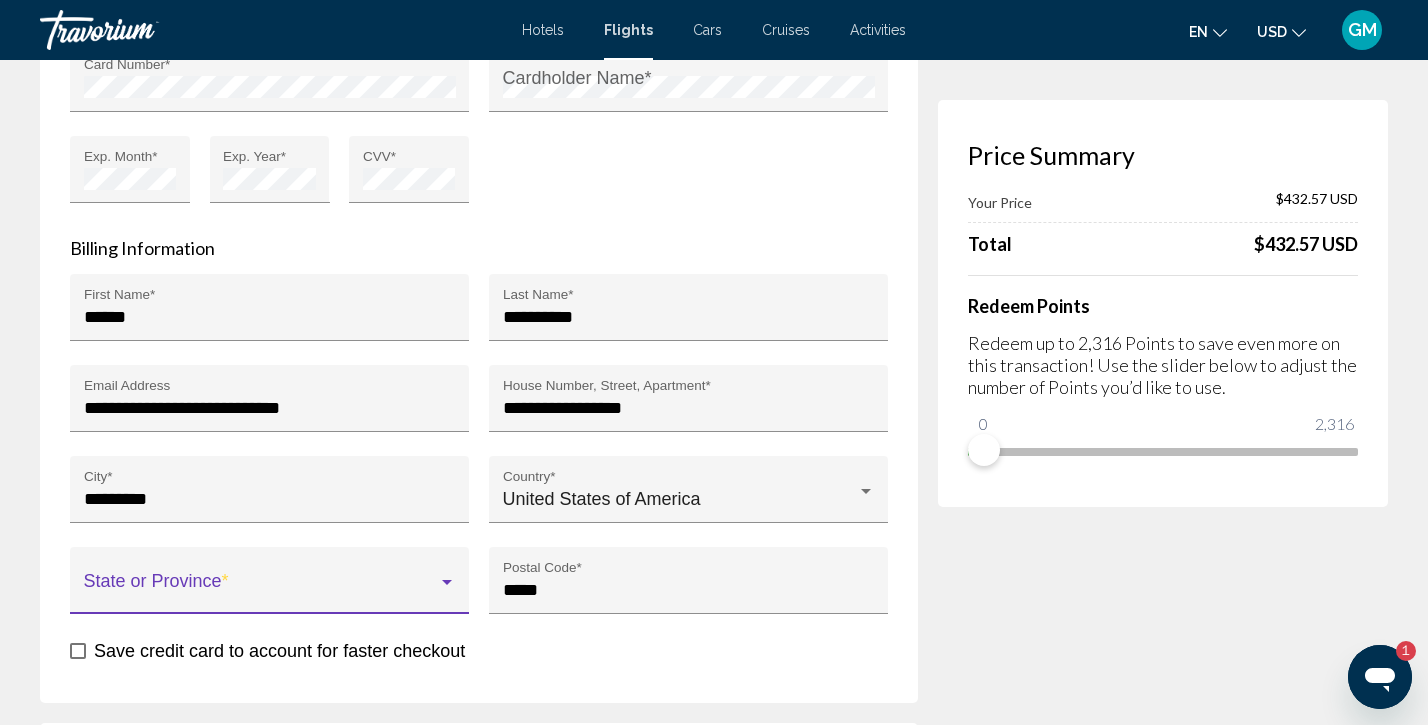 click at bounding box center [447, 582] 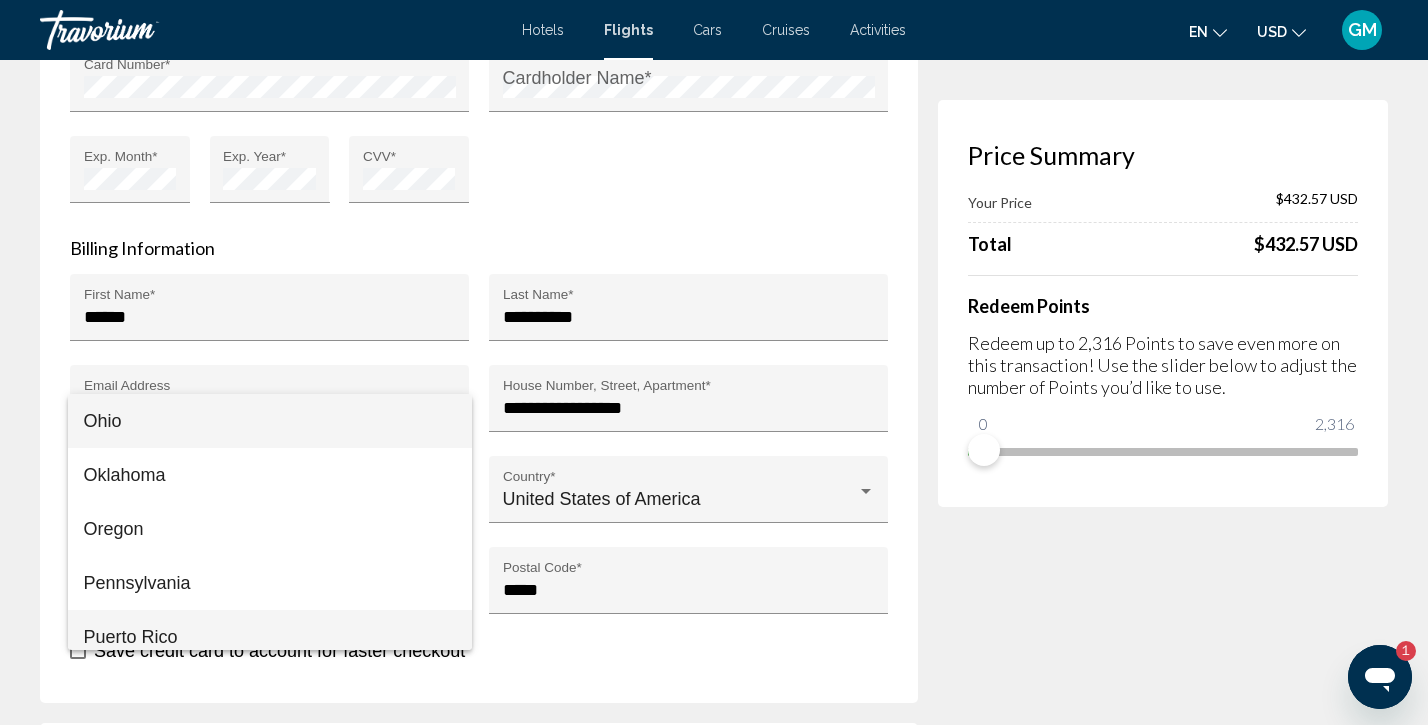 scroll, scrollTop: 1836, scrollLeft: 0, axis: vertical 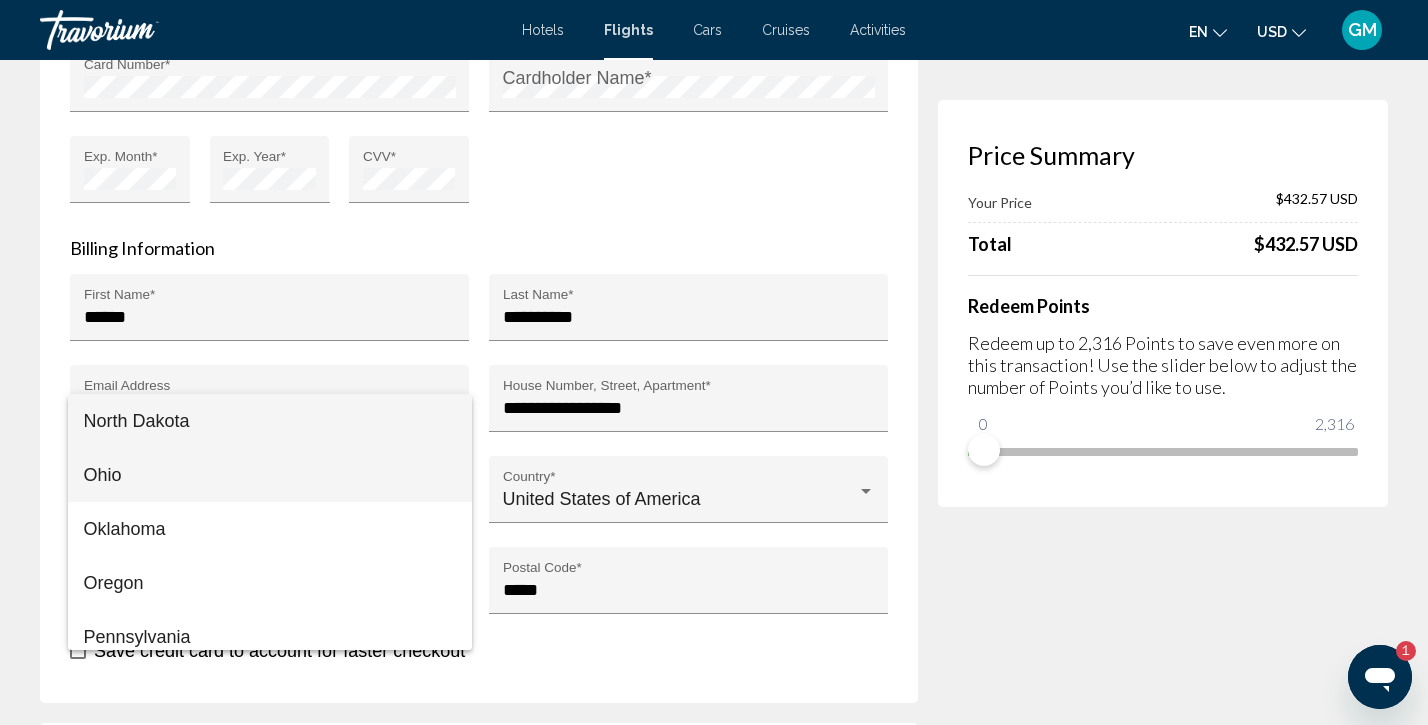 click on "Ohio" at bounding box center (270, 475) 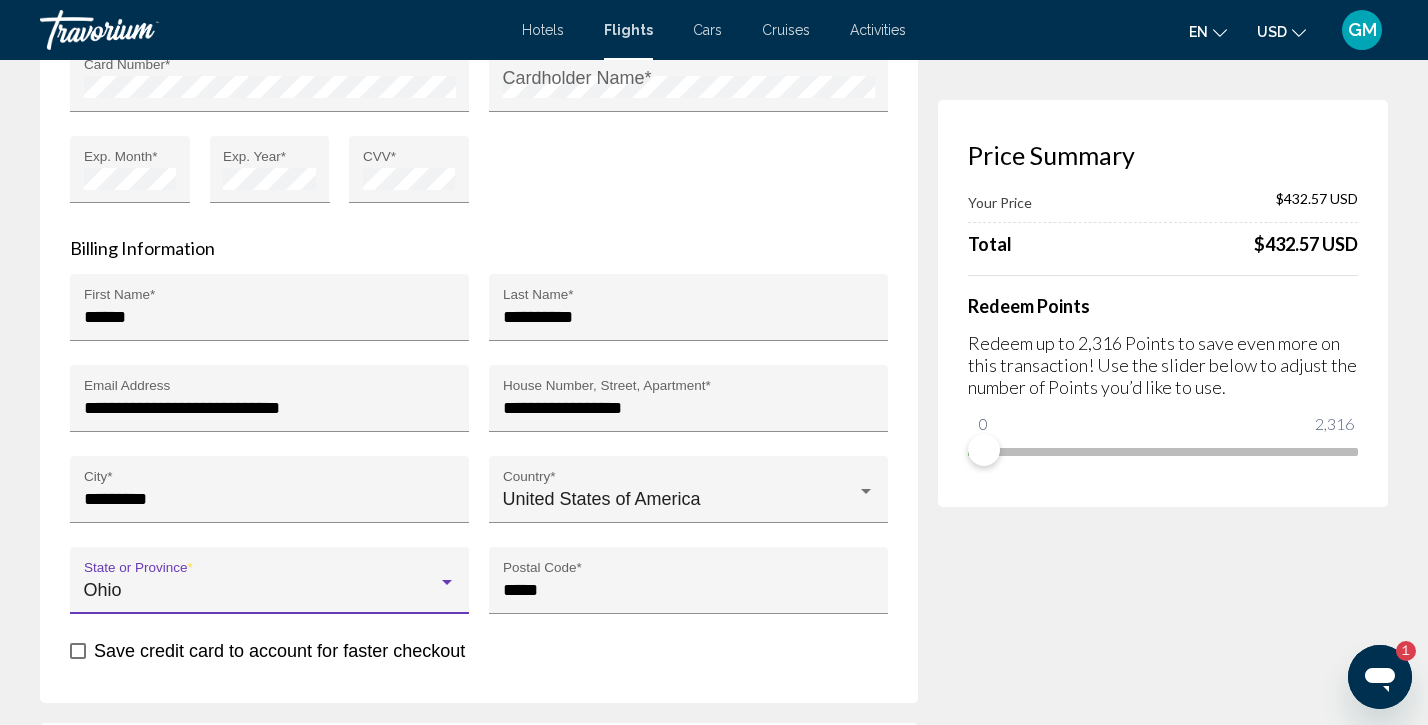 click at bounding box center (78, 651) 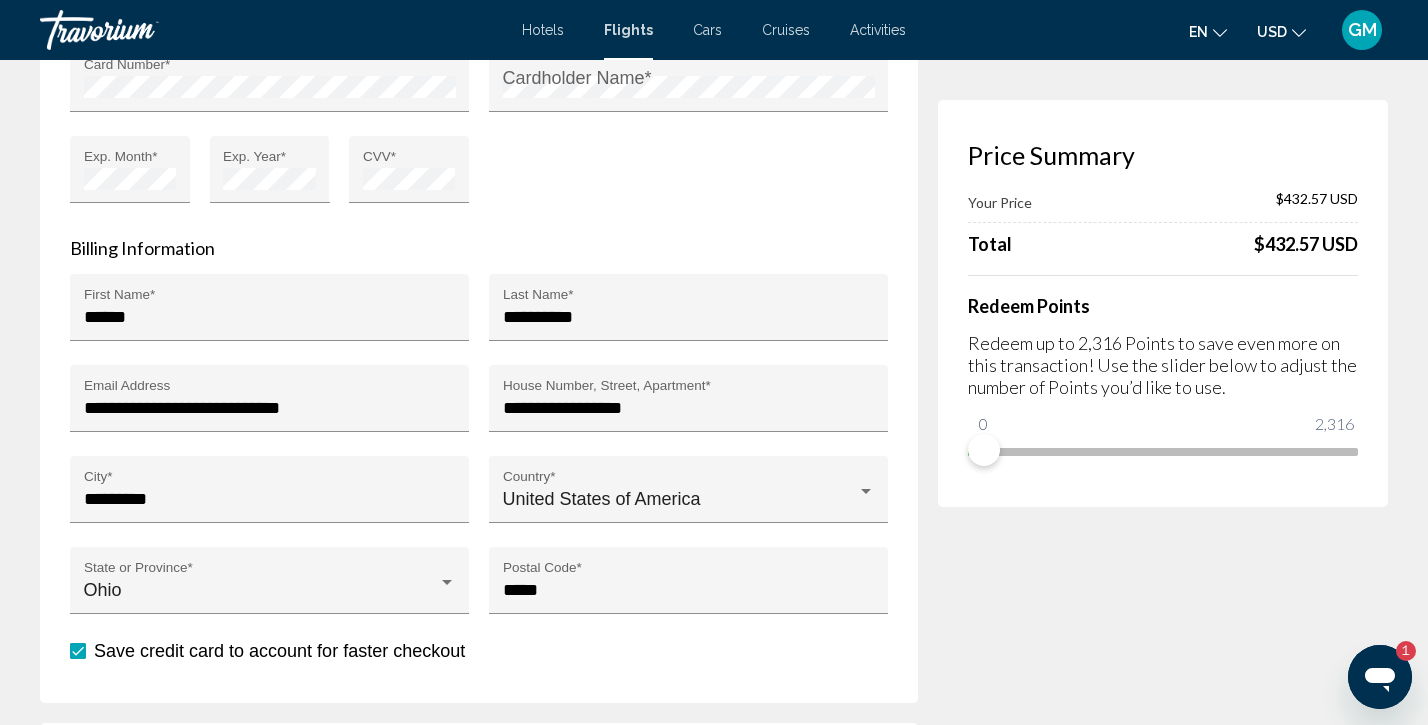 click on "**********" at bounding box center [479, 268] 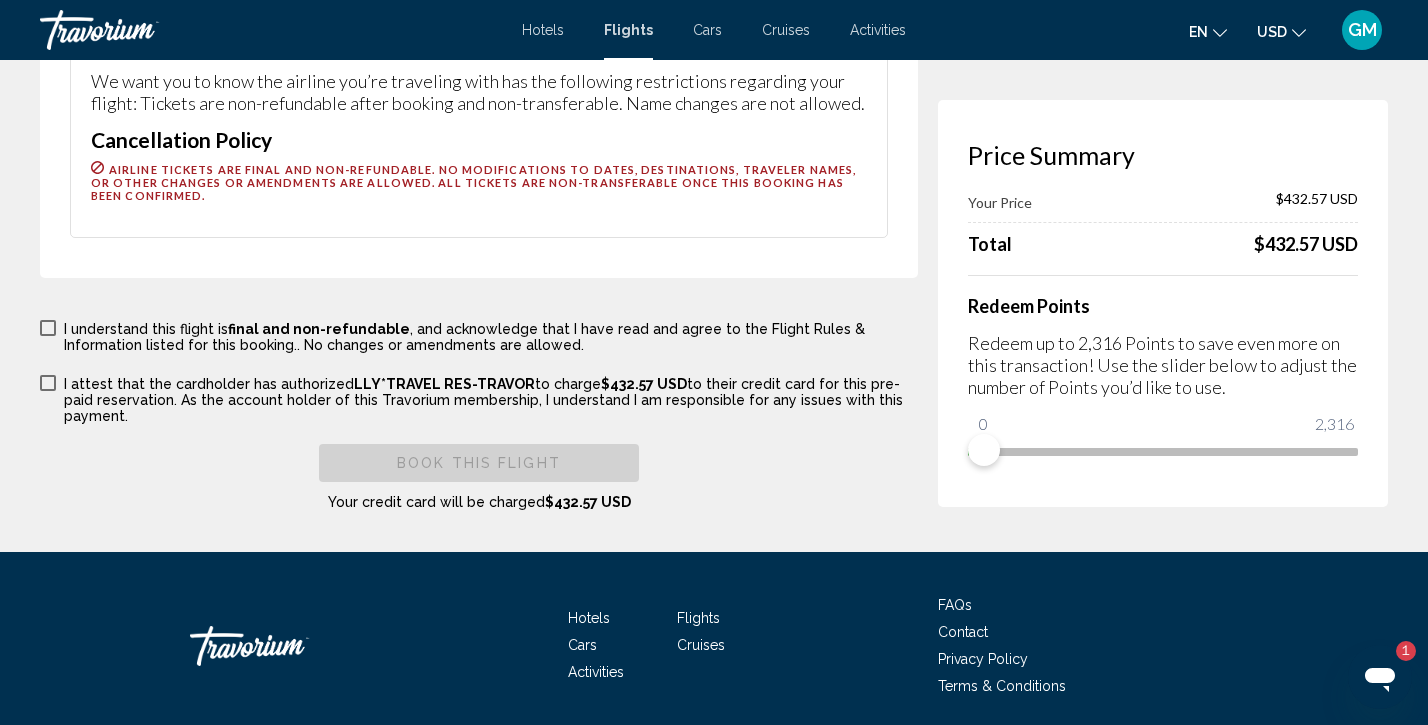 scroll, scrollTop: 4137, scrollLeft: 0, axis: vertical 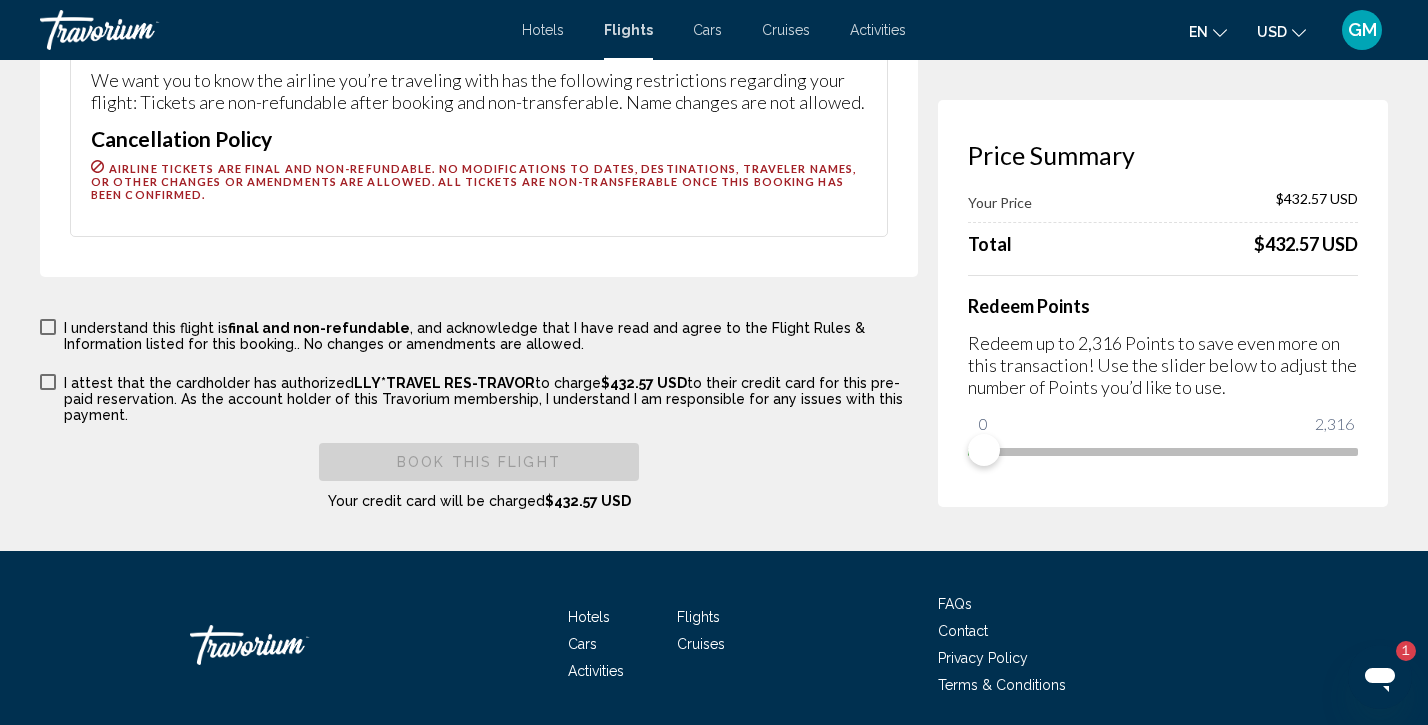 click at bounding box center (48, 327) 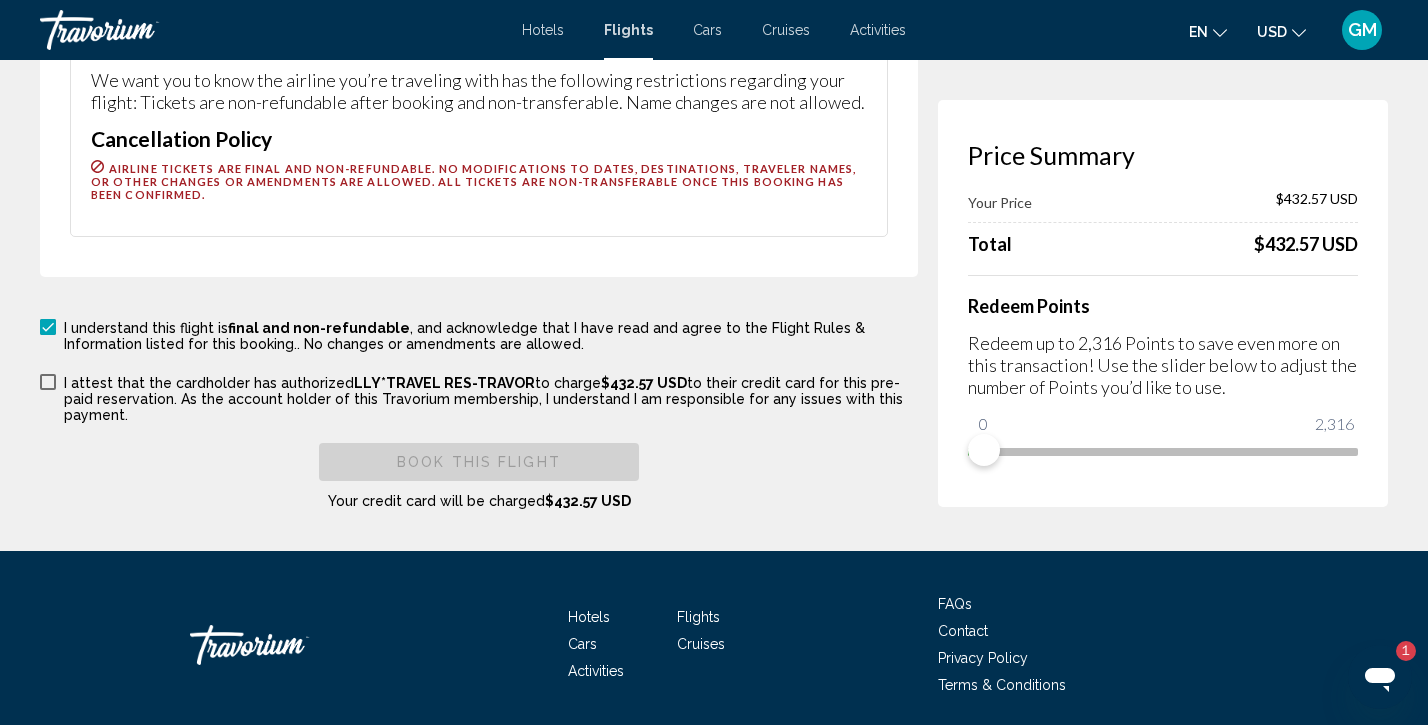 click at bounding box center (48, 382) 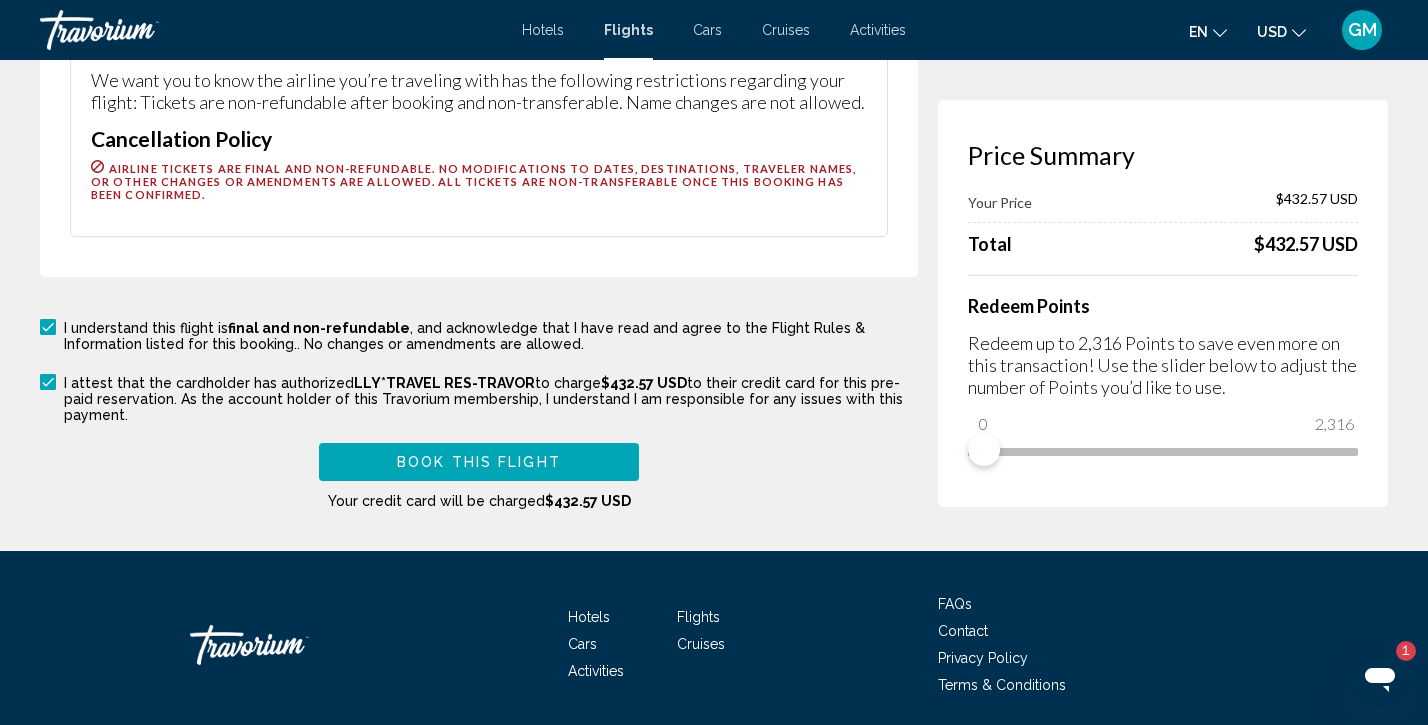 click on "Book this flight" at bounding box center [479, 463] 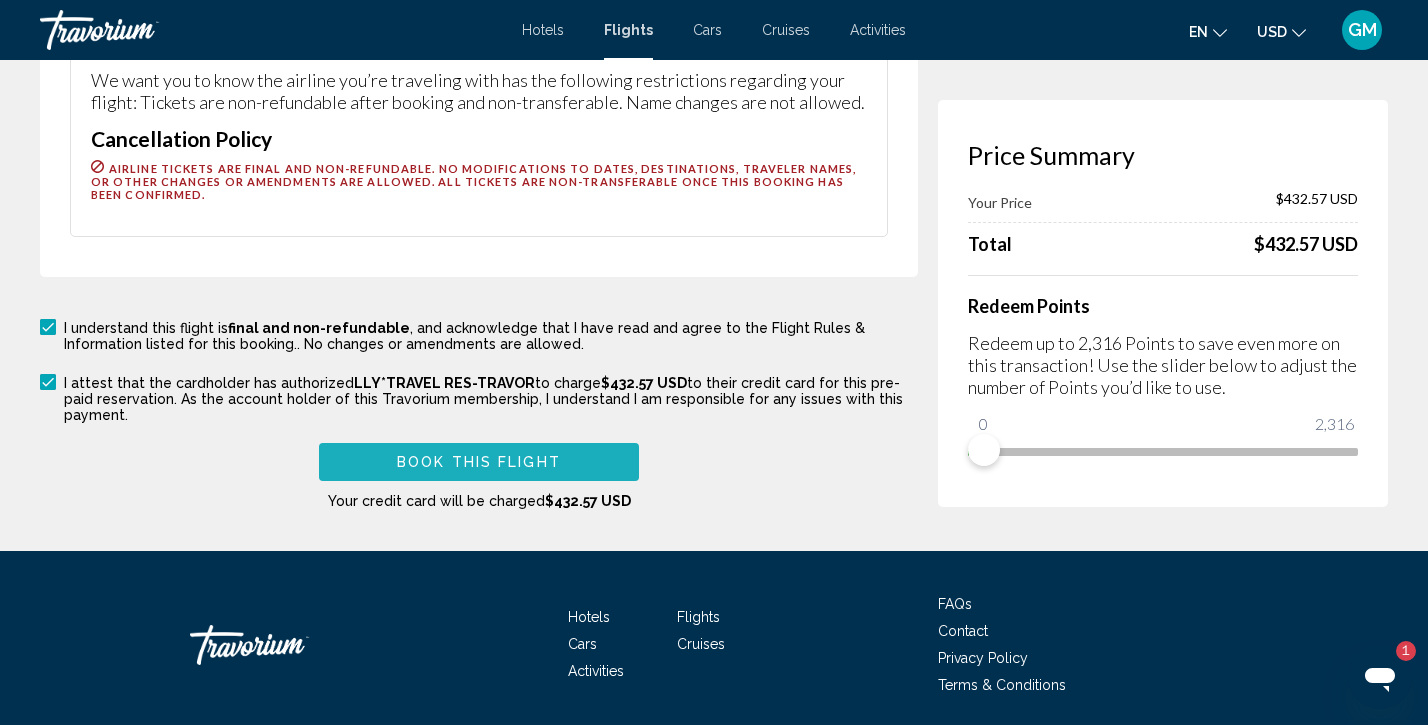 scroll, scrollTop: 3145, scrollLeft: 0, axis: vertical 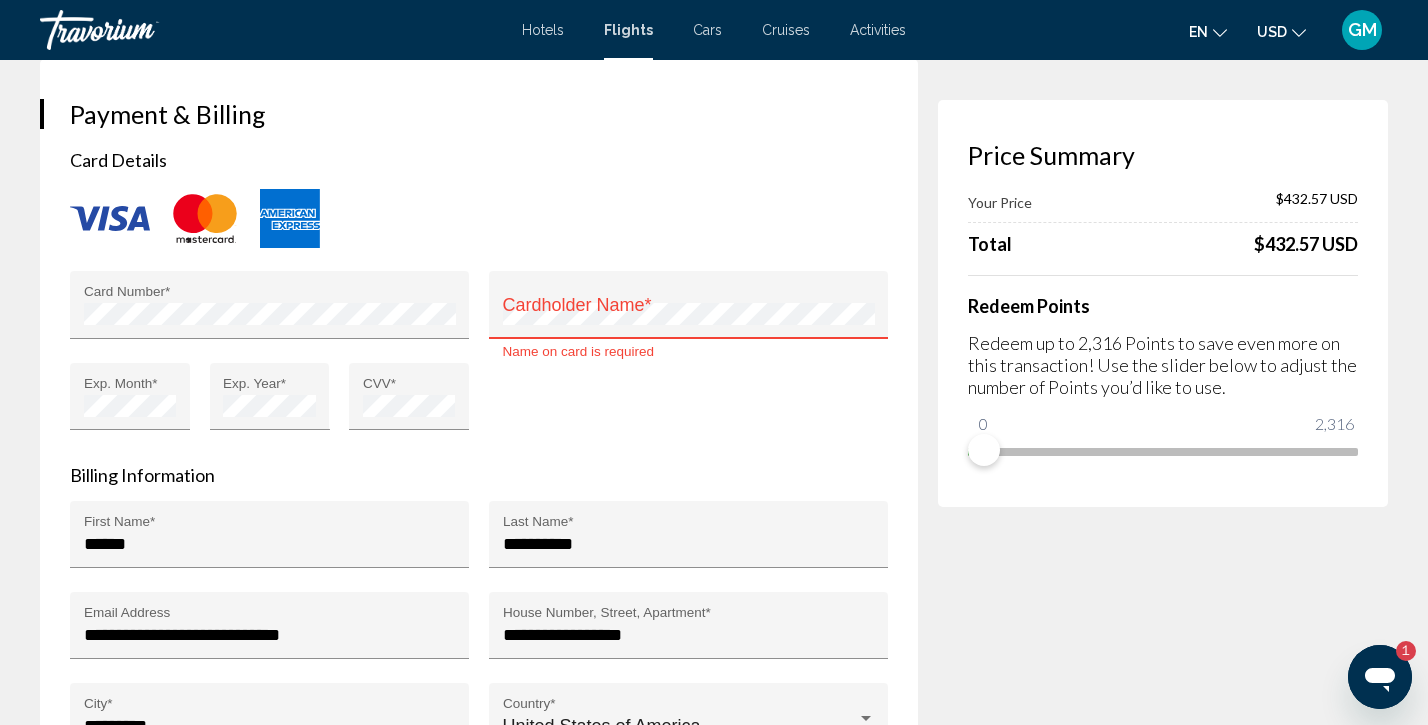 click on "Cardholder Name  *" at bounding box center (689, 312) 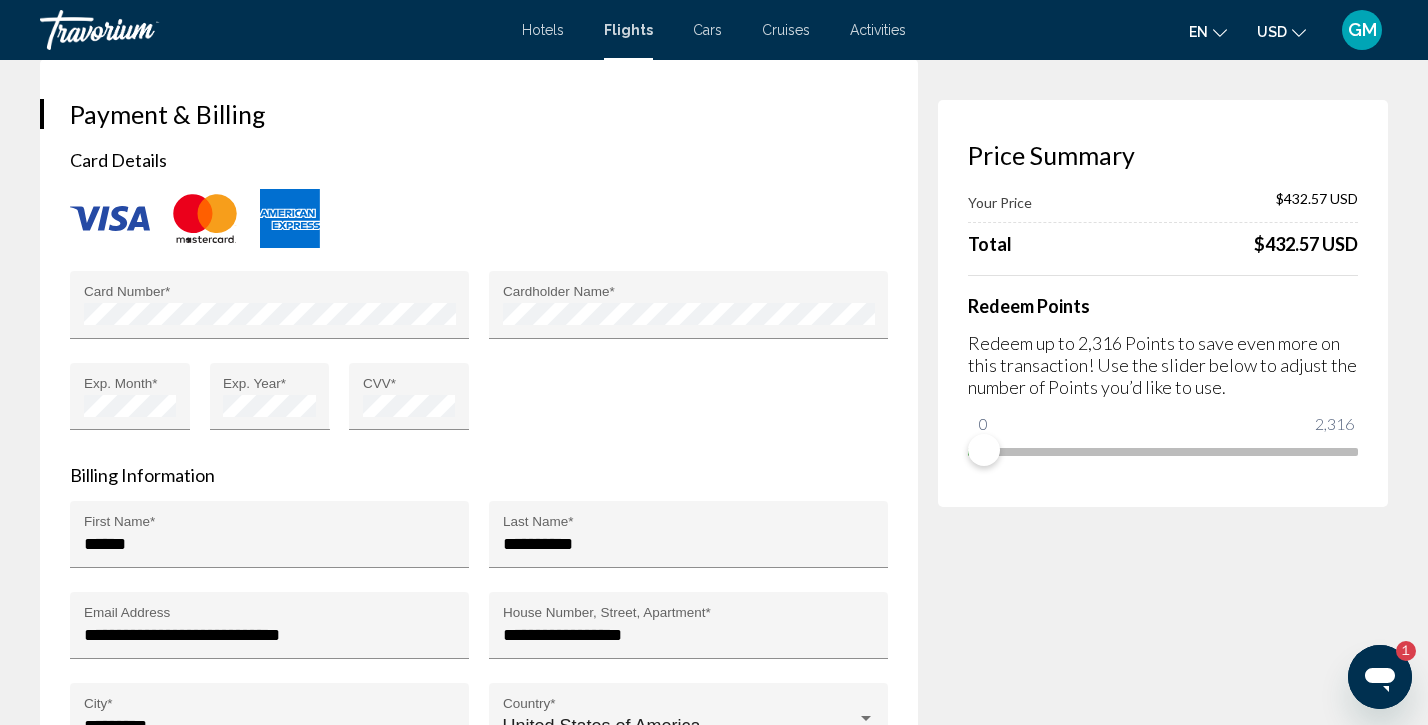 click on "Card Number  * Cardholder Name  * Exp. Month  * Exp. Year  * CVV  *" at bounding box center (479, 362) 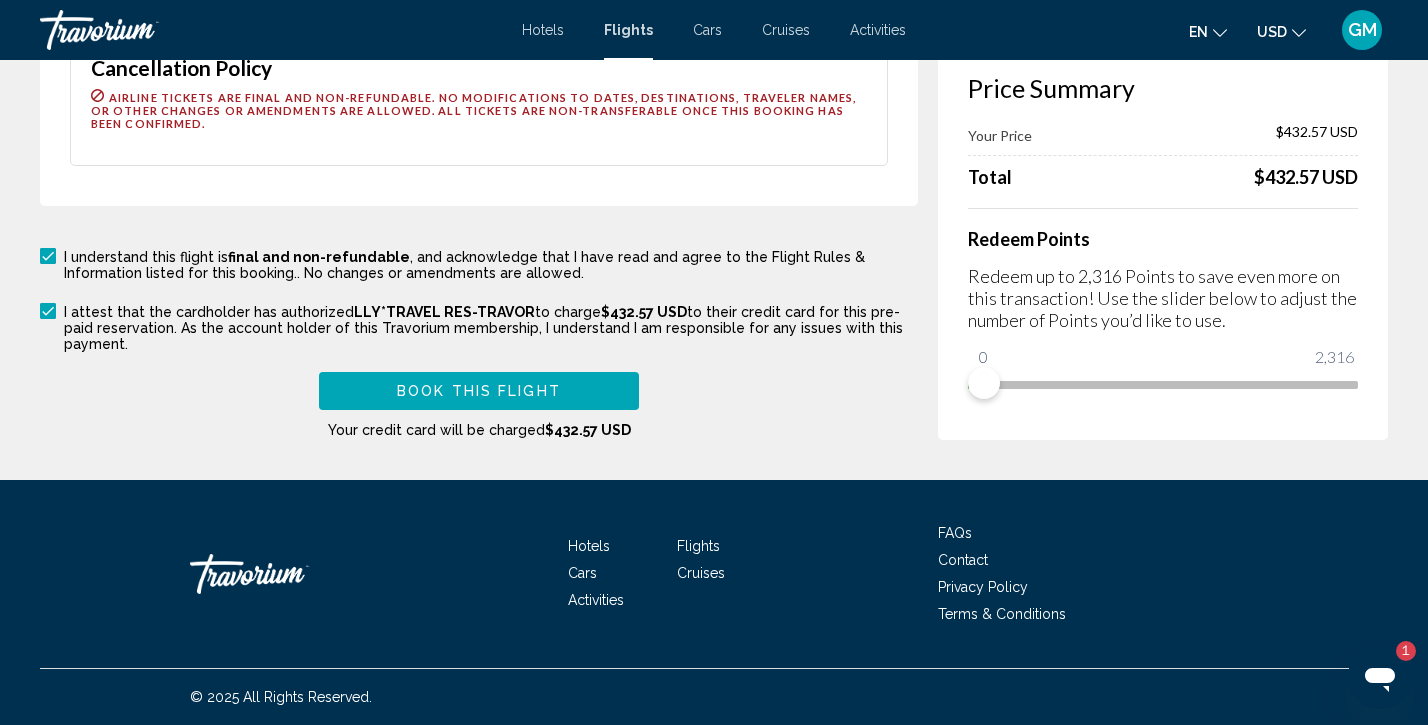 scroll, scrollTop: 4242, scrollLeft: 0, axis: vertical 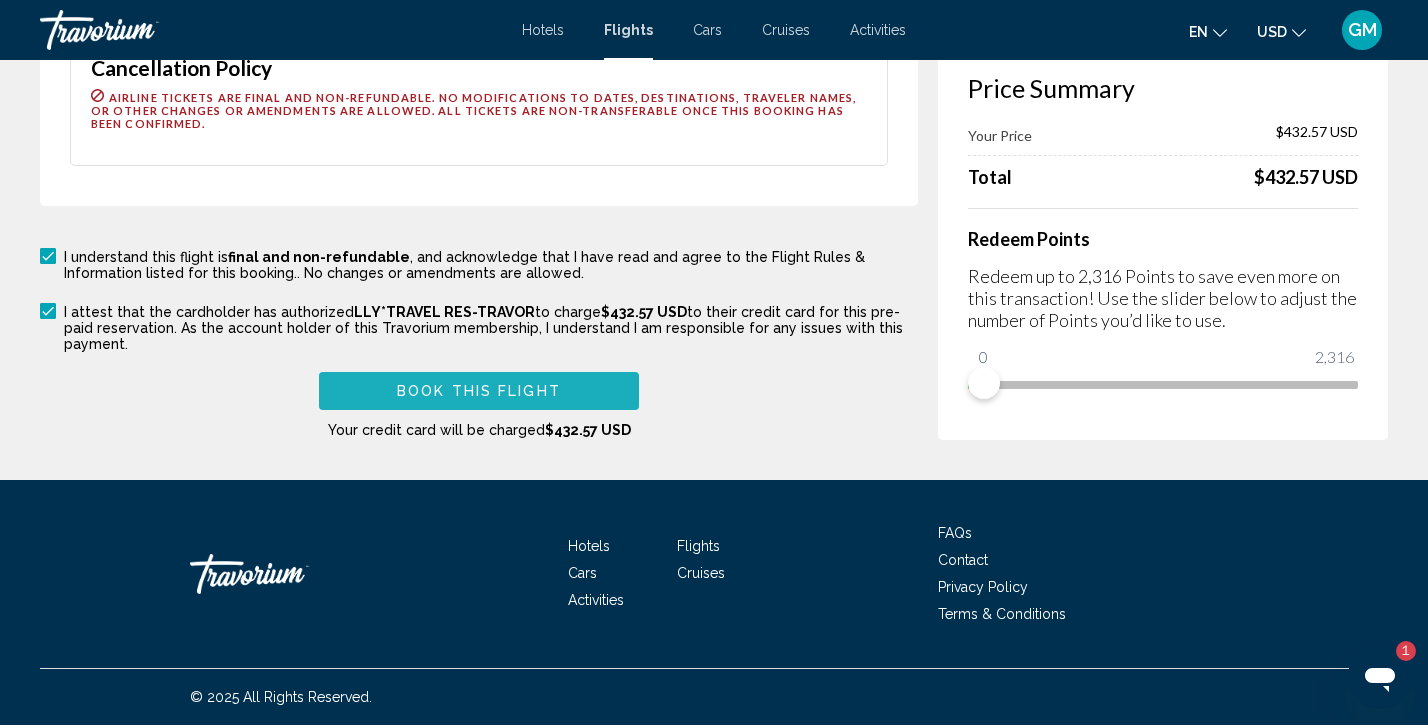 click on "Book this flight" at bounding box center (479, 392) 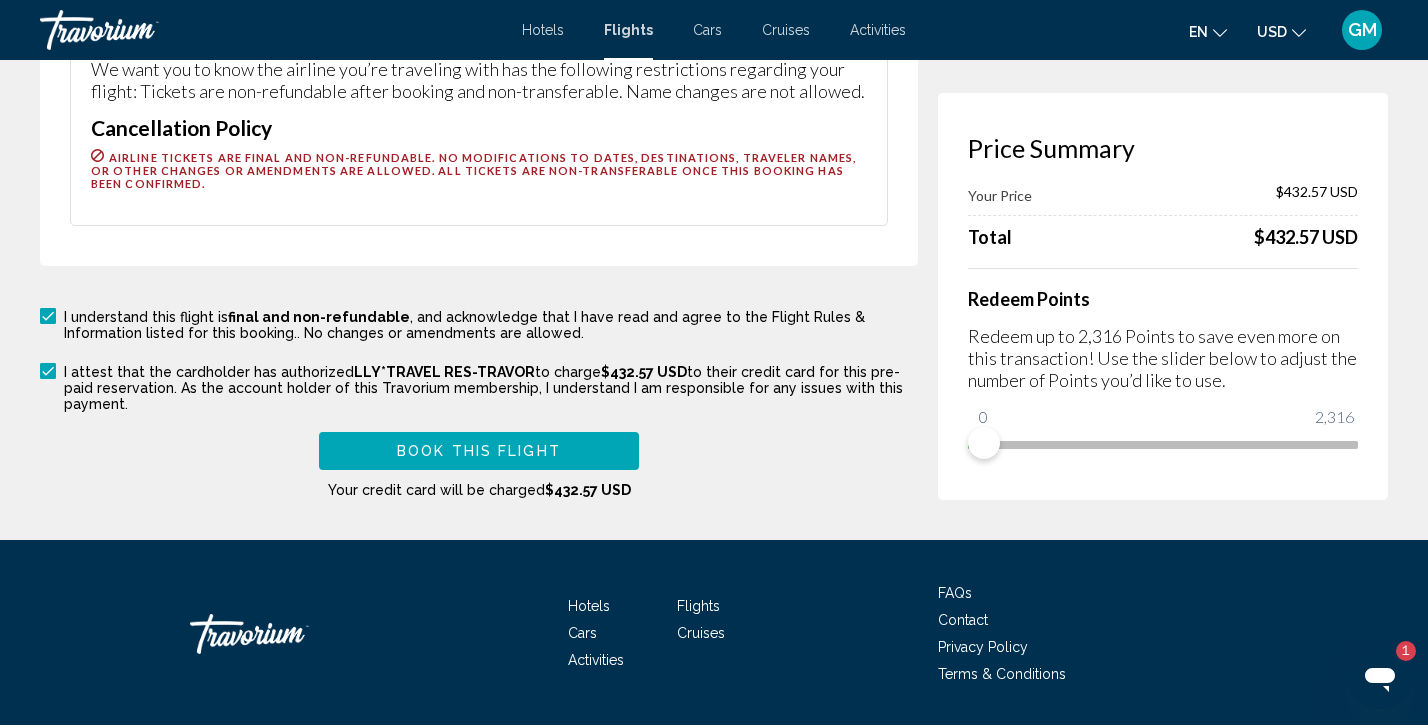 scroll, scrollTop: 0, scrollLeft: 0, axis: both 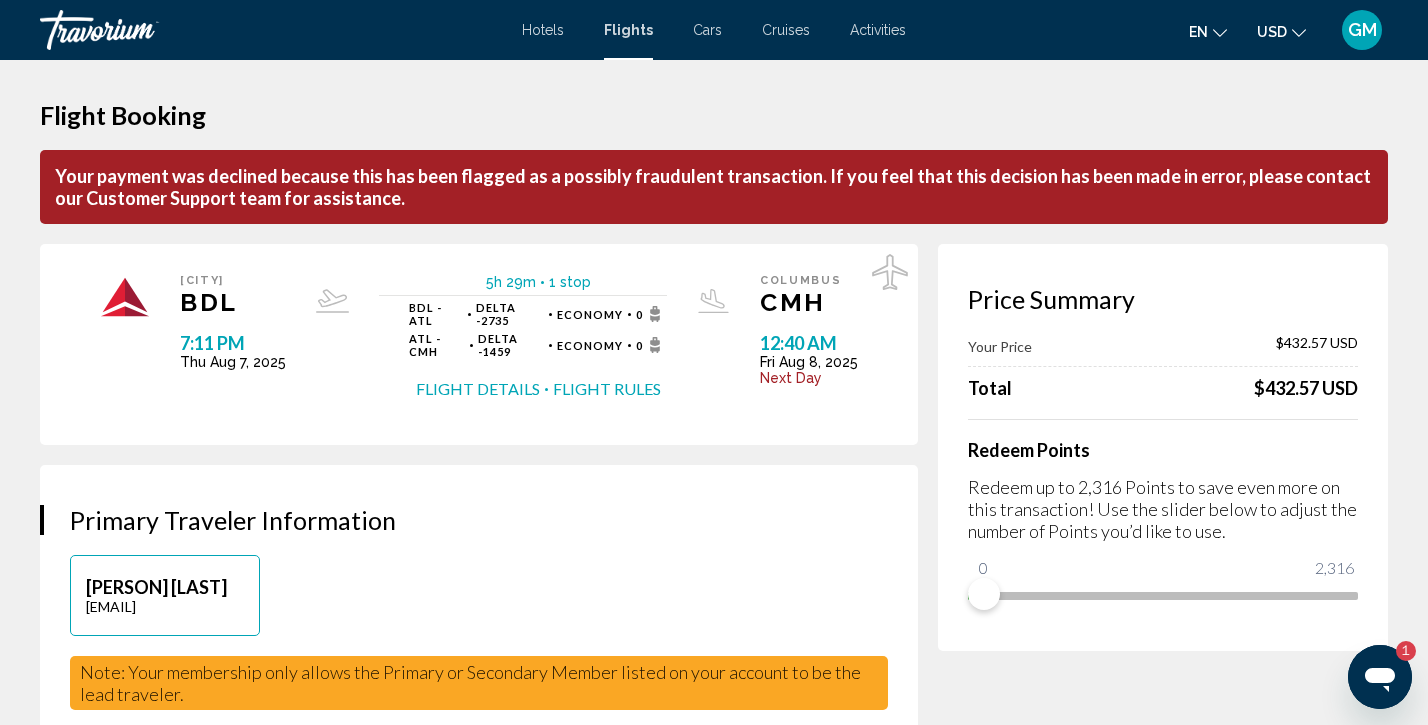click 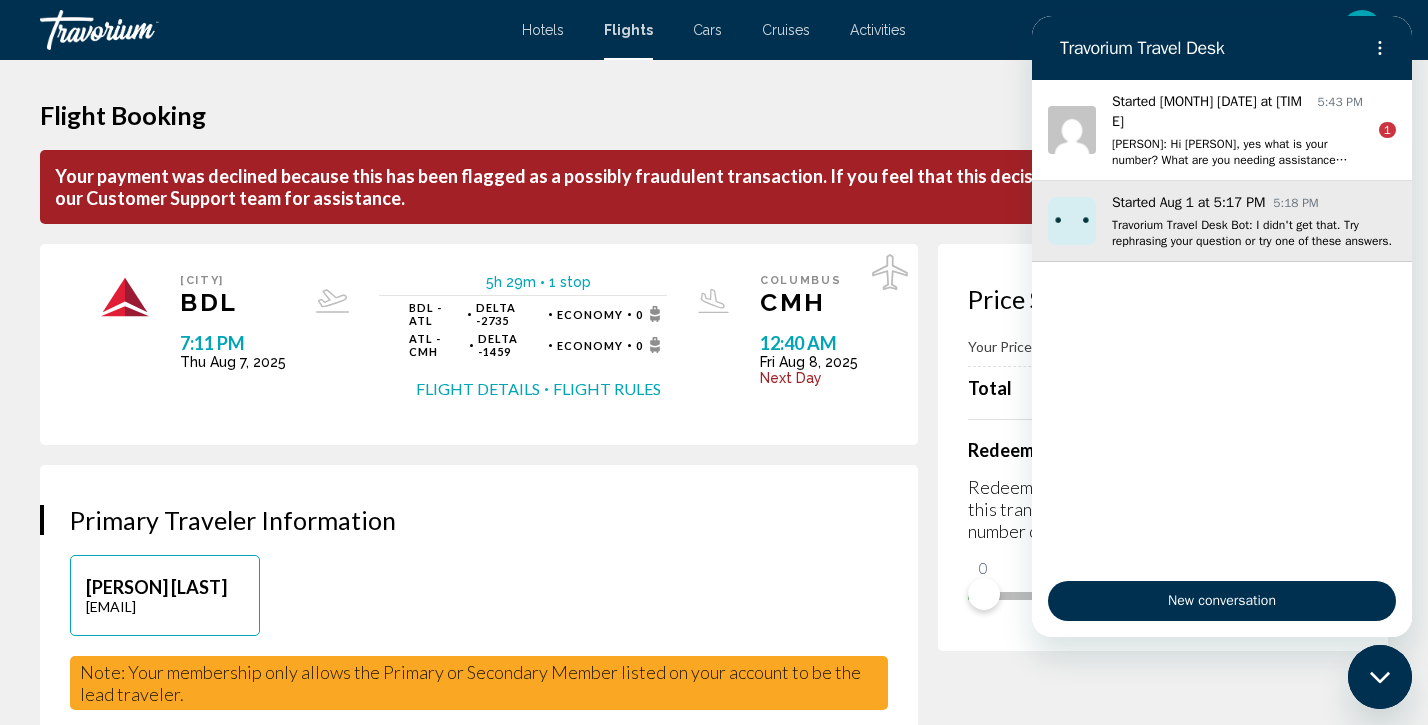 click on "Travorium Travel Desk Bot: I didn't get that. Try rephrasing your question or try one of these answers." at bounding box center [1254, 233] 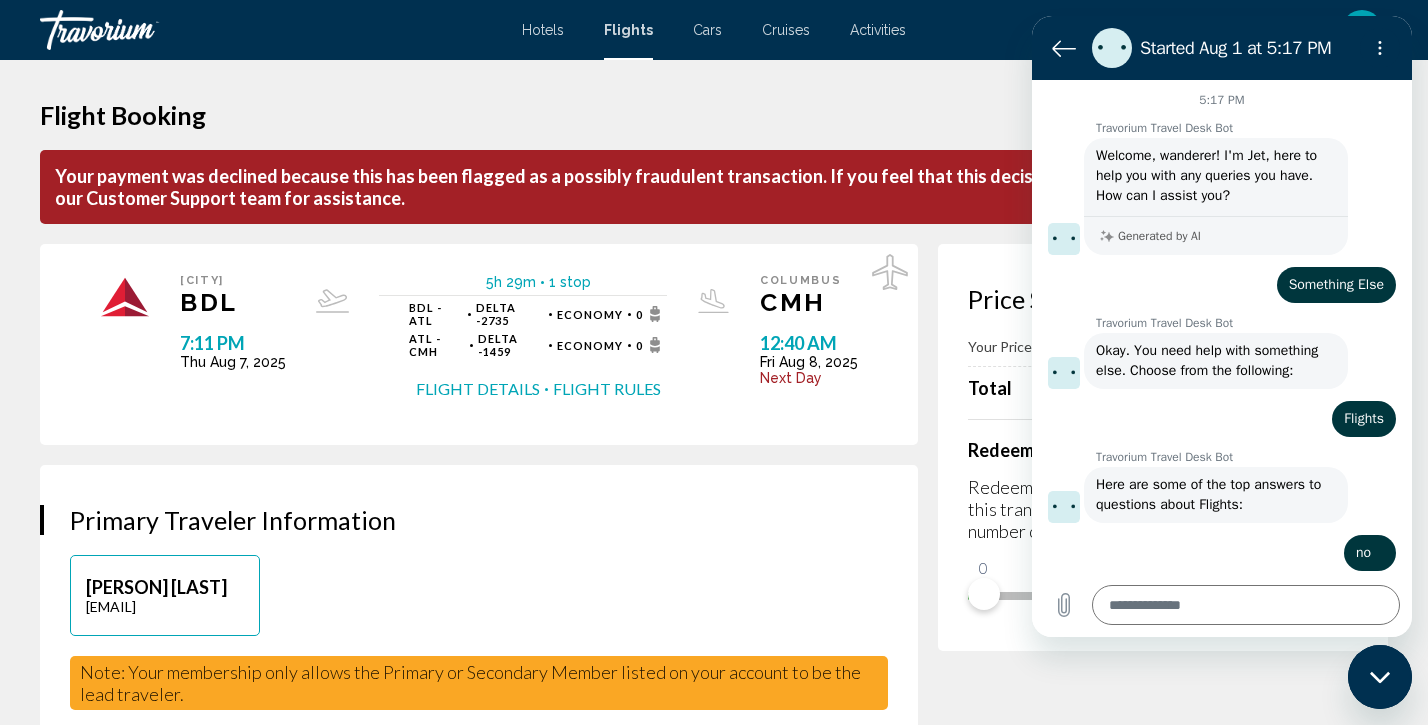 scroll, scrollTop: 547, scrollLeft: 0, axis: vertical 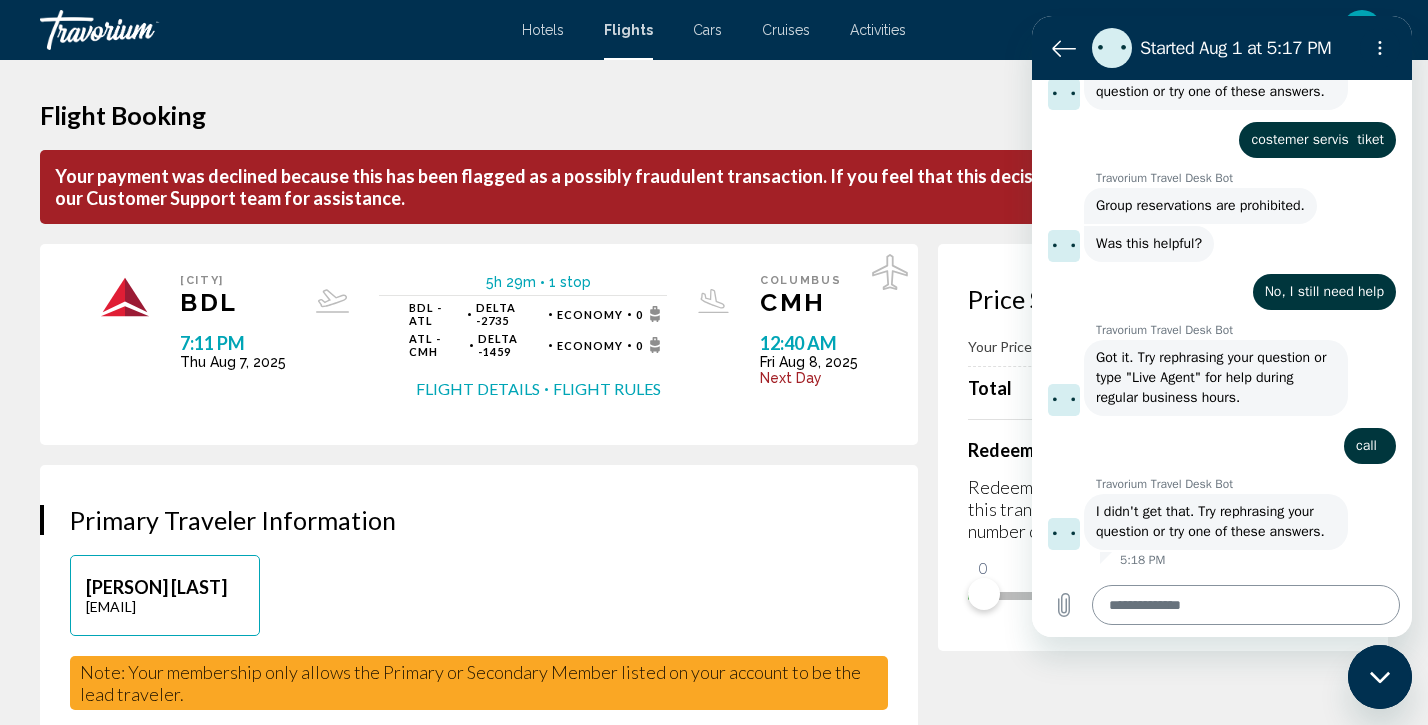 click at bounding box center (1246, 605) 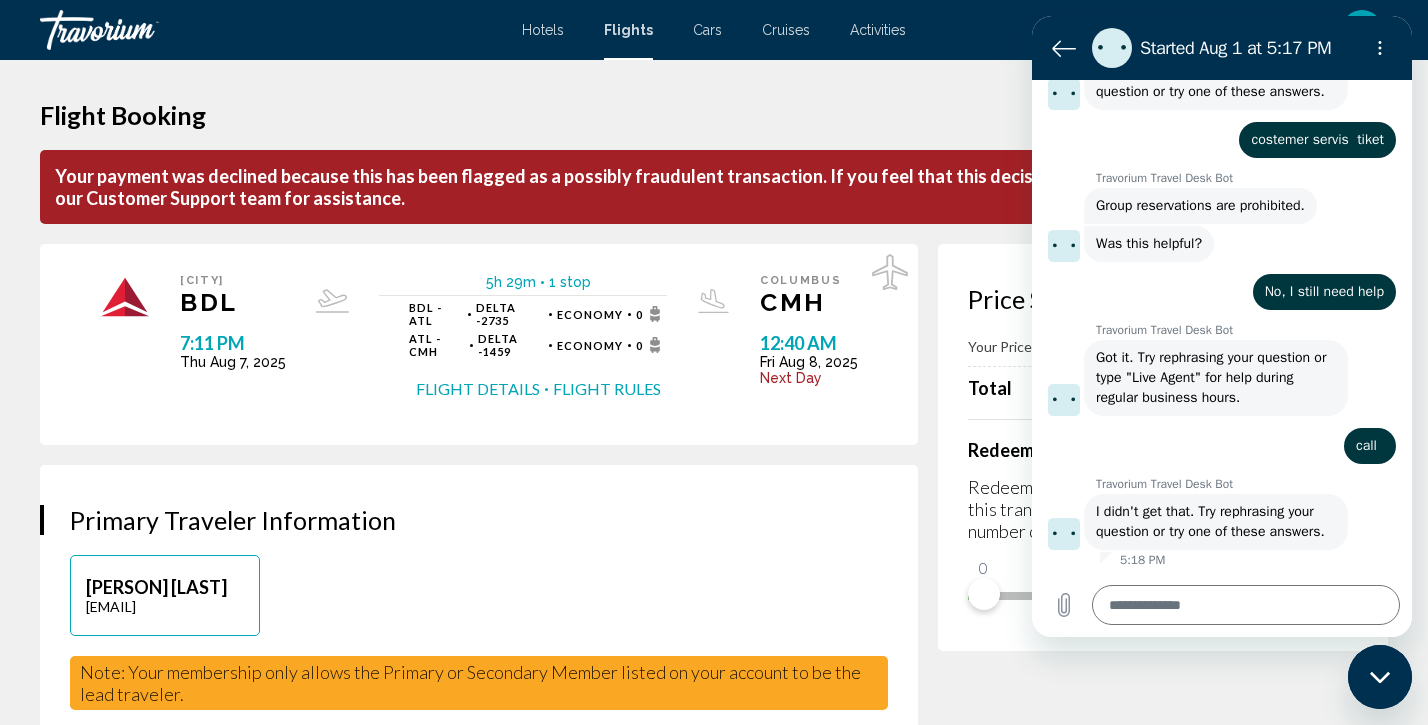 click on "Flight Booking Your payment was declined because this has been flagged as a possibly fraudulent transaction. If you feel that this decision has been made in error, please contact our Customer Support team for assistance. Price Summary Your Price $432.57 USD Total  $432.57 USD  Redeem  Points Redeem up to 2,316  Points to save even more on this transaction! Use the slider below to adjust the number of Points you’d like to use. 0 2,316 0
Hartford BDL 7:11 PM Thu Aug 7, 2025
5h 29m 1 stop
1 stop BDL - ATL Delta -  2735 Economy  0
ATL - CMH Delta -  1459 Economy  0
Flight Details Flight Rules
Columbus CMH 12:40 AM Fri Aug 8, 2025 Next Day Flight Details Flight Rules Primary Traveler Information [PERSON] [LAST]  [EMAIL]  Information ******" at bounding box center [714, 2421] 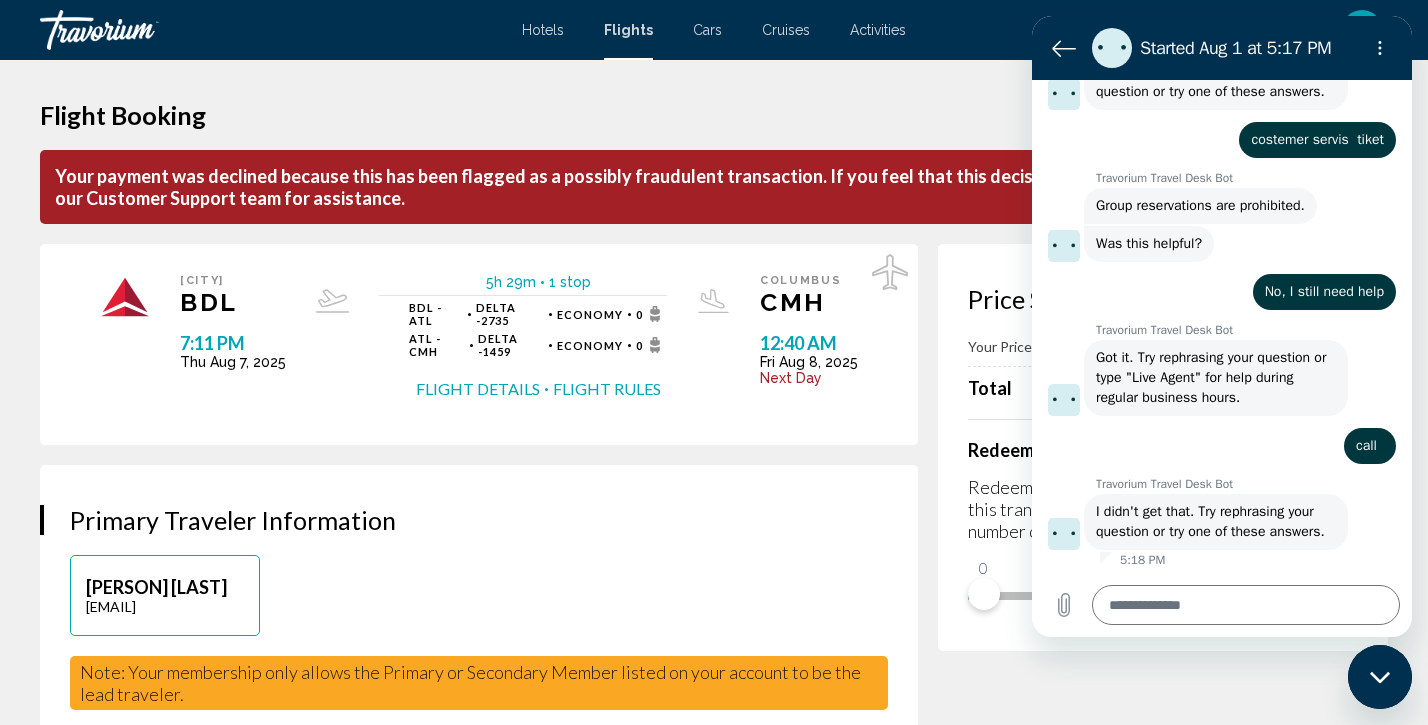 click at bounding box center (1112, 48) 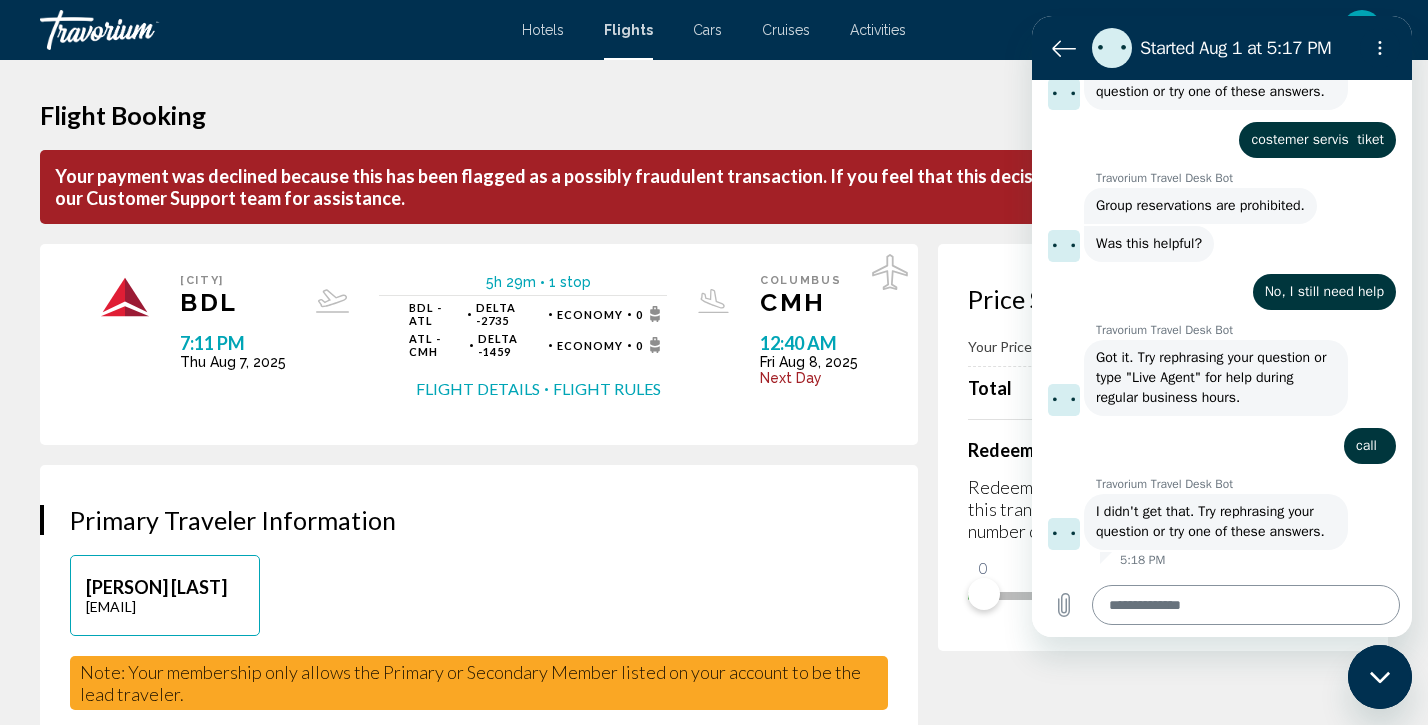 click at bounding box center (1246, 605) 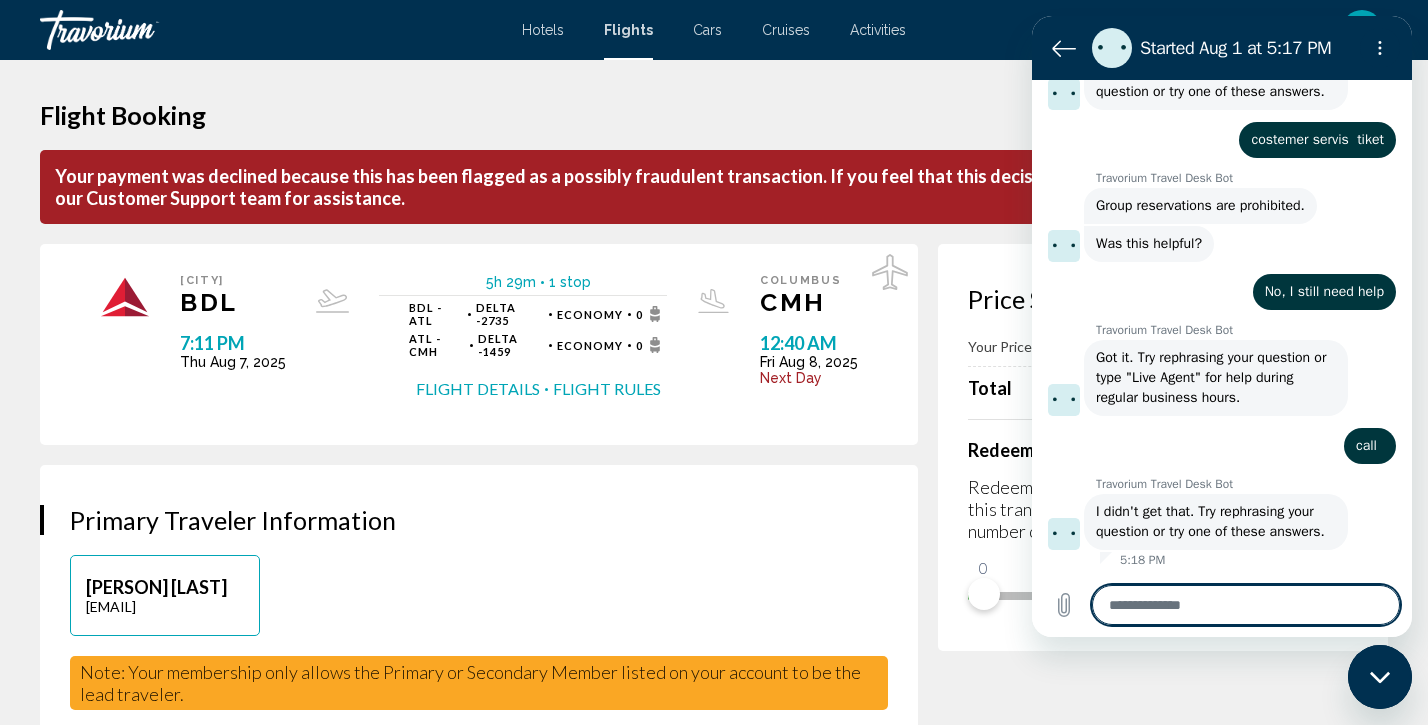 click at bounding box center [1246, 605] 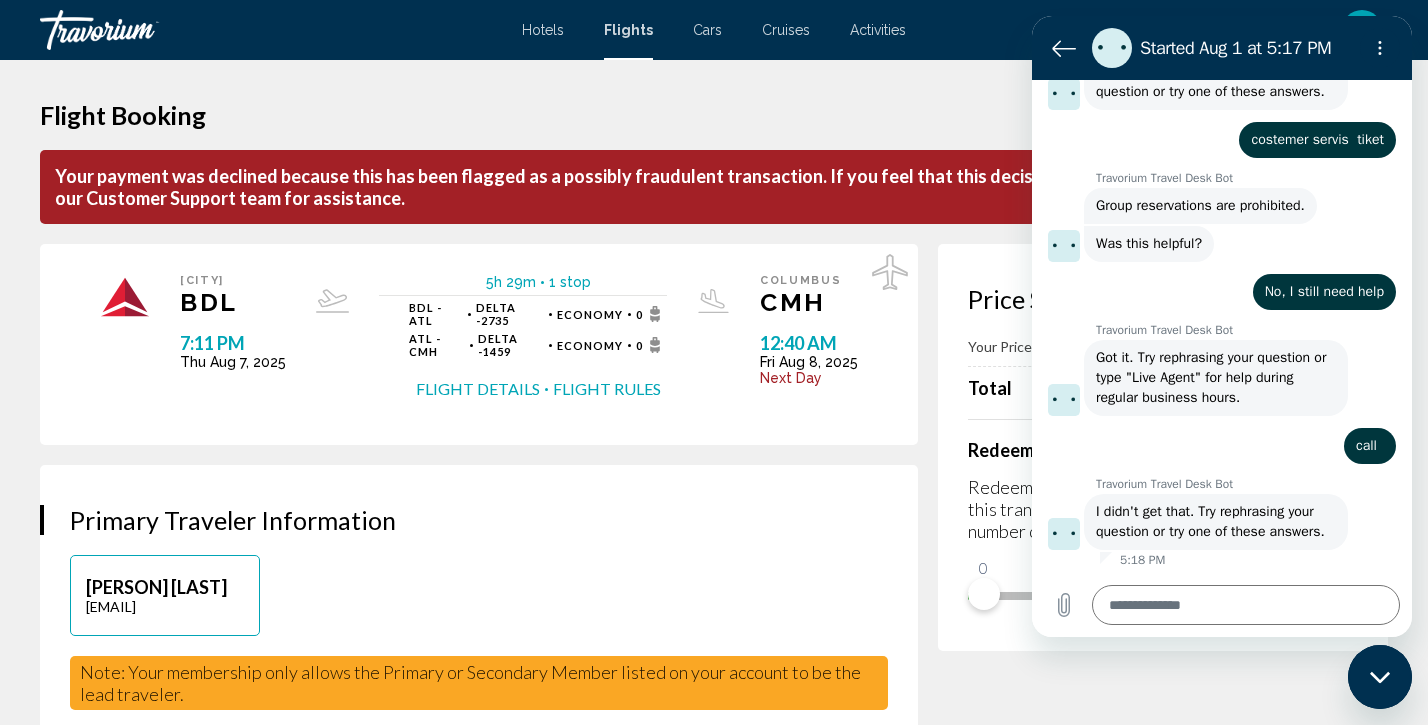 click on "Type a message *" at bounding box center (1222, 605) 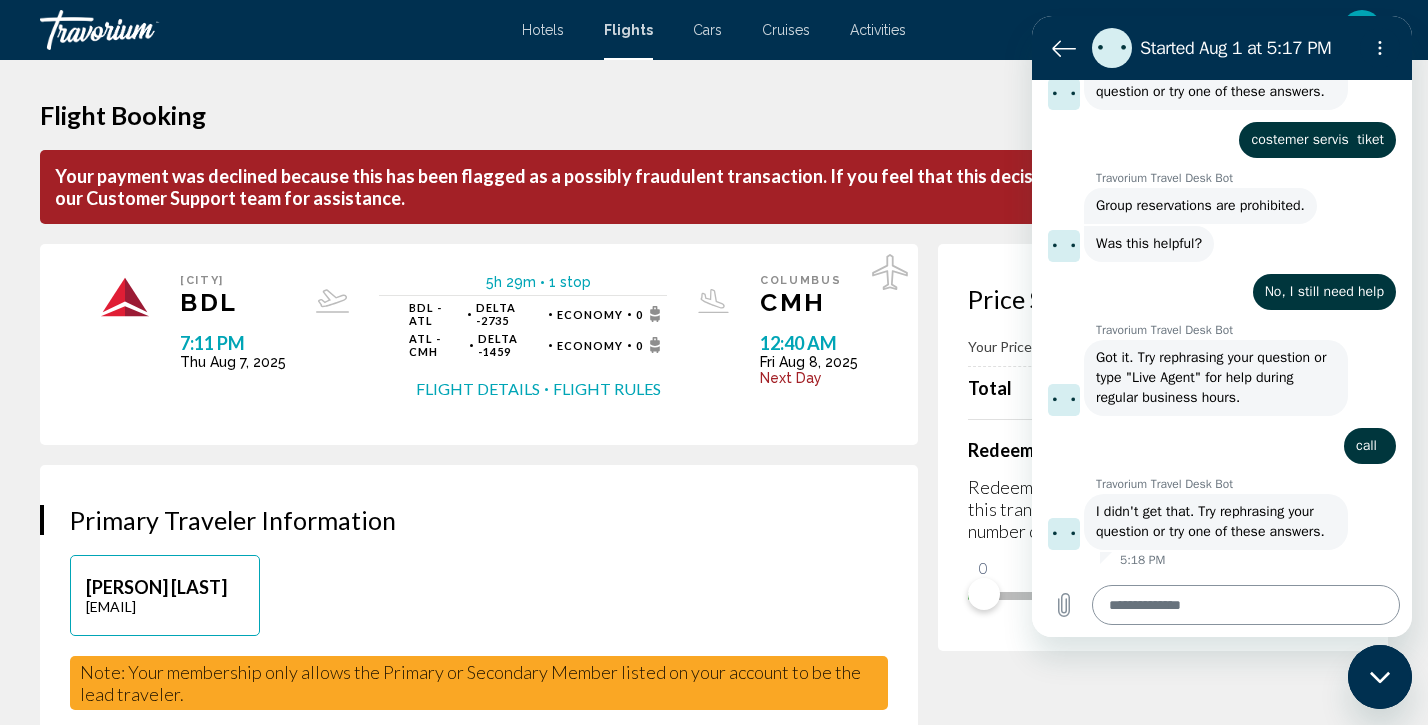 click at bounding box center (1246, 605) 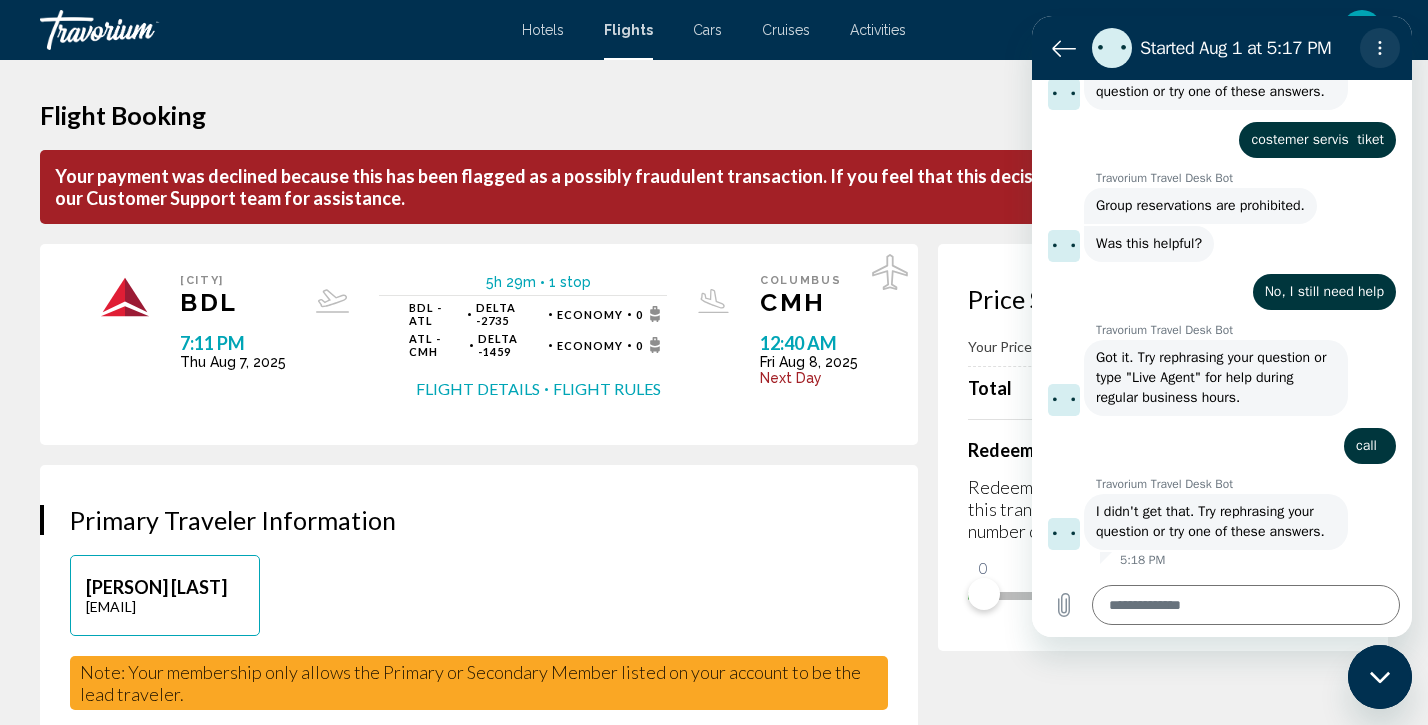 click at bounding box center [1380, 48] 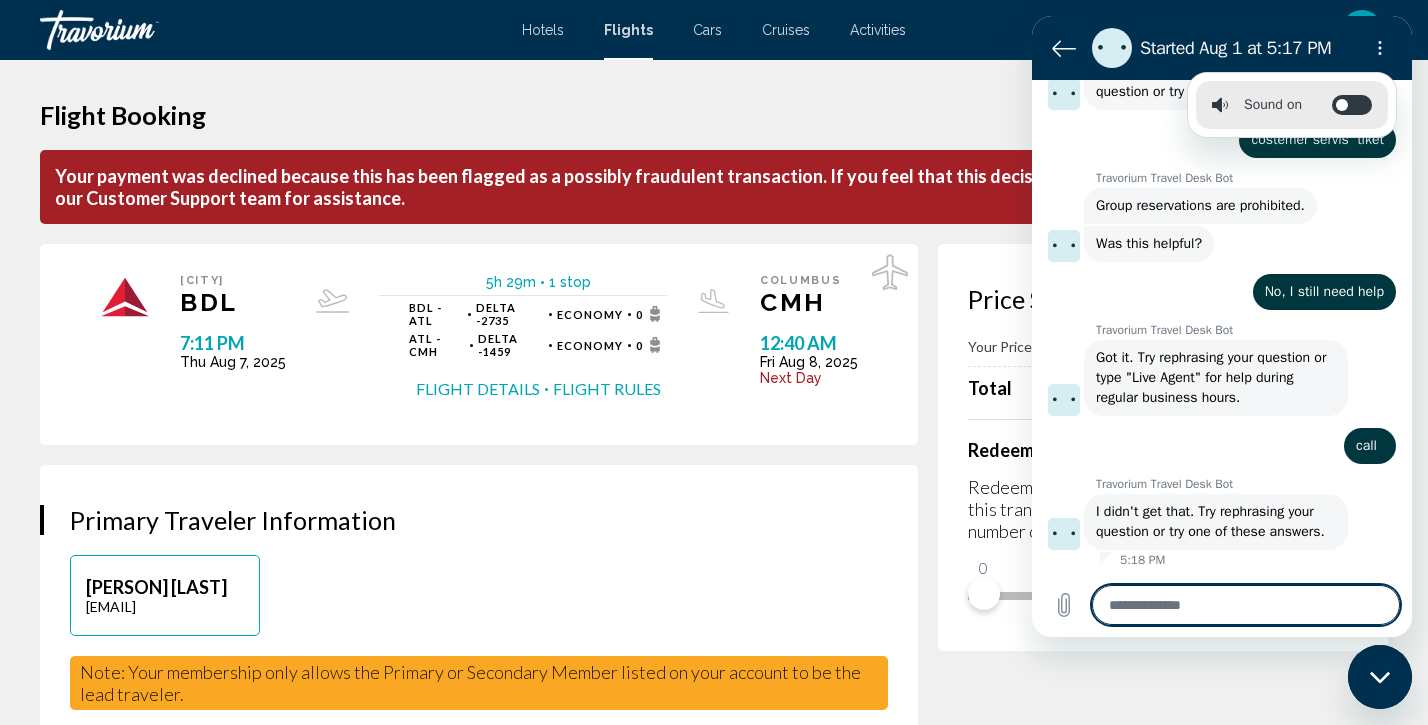 click at bounding box center (1246, 605) 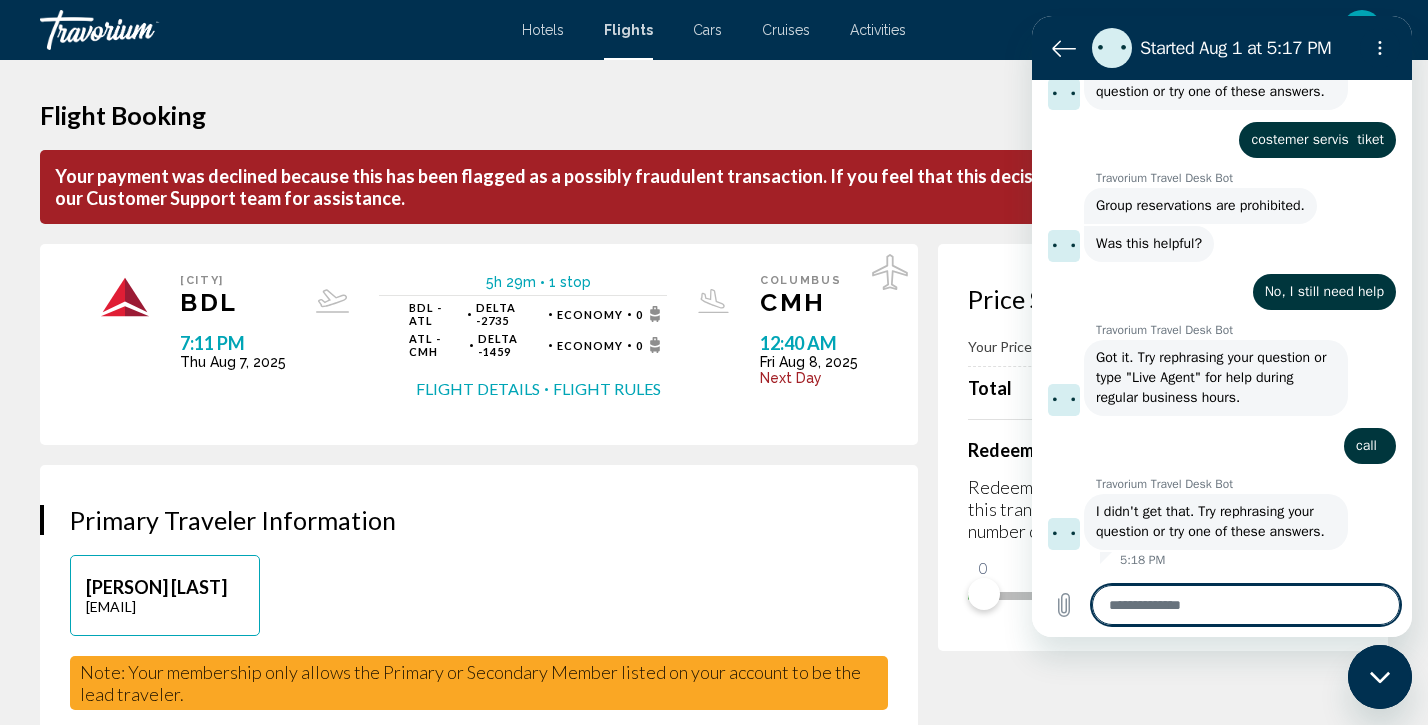 click at bounding box center (1246, 605) 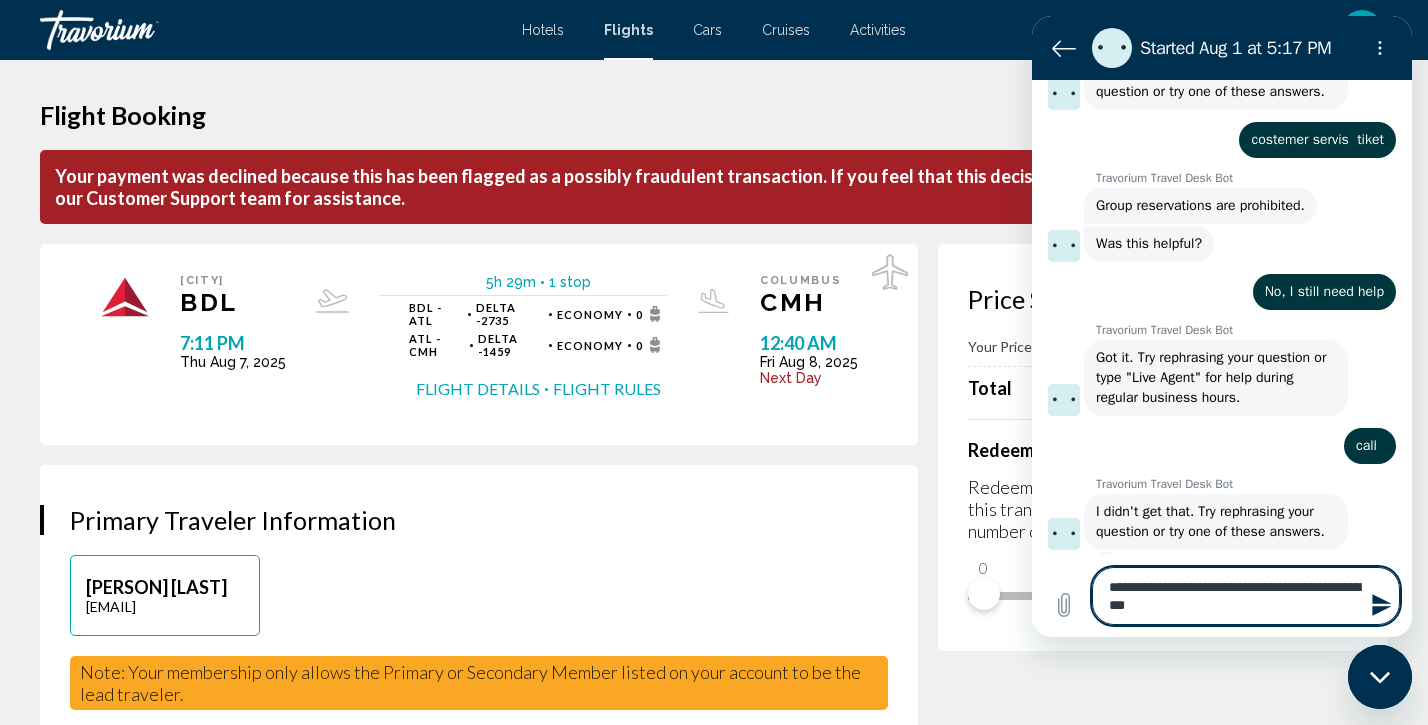 drag, startPoint x: 1217, startPoint y: 602, endPoint x: 1156, endPoint y: 590, distance: 62.169125 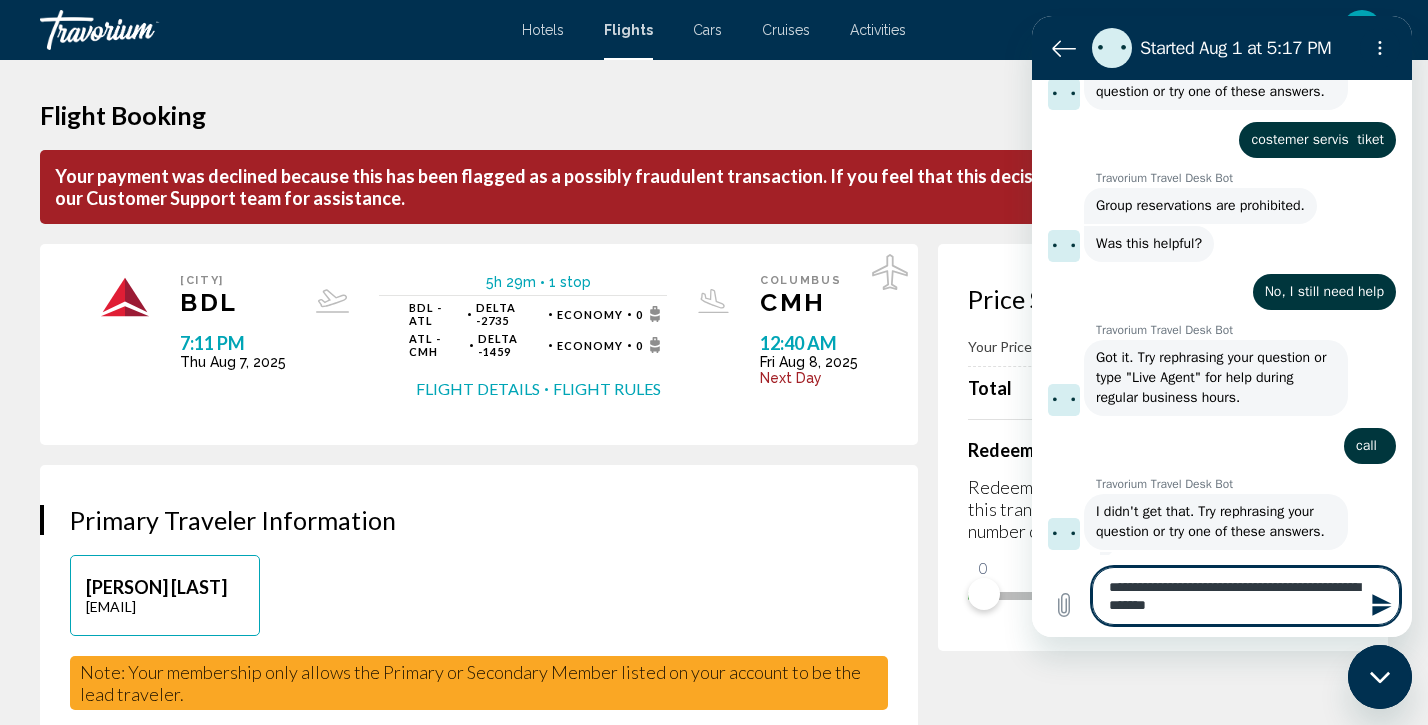click on "**********" at bounding box center [1246, 596] 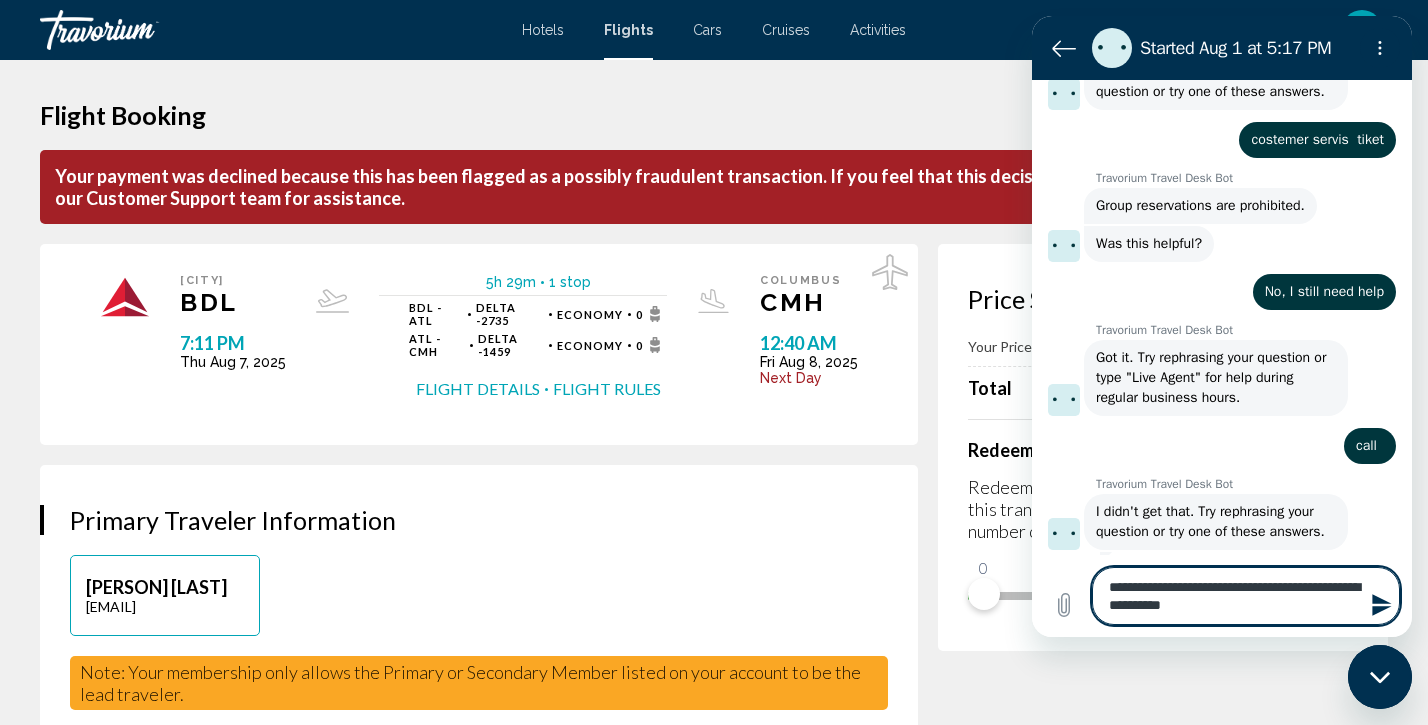 click on "**********" at bounding box center [1246, 596] 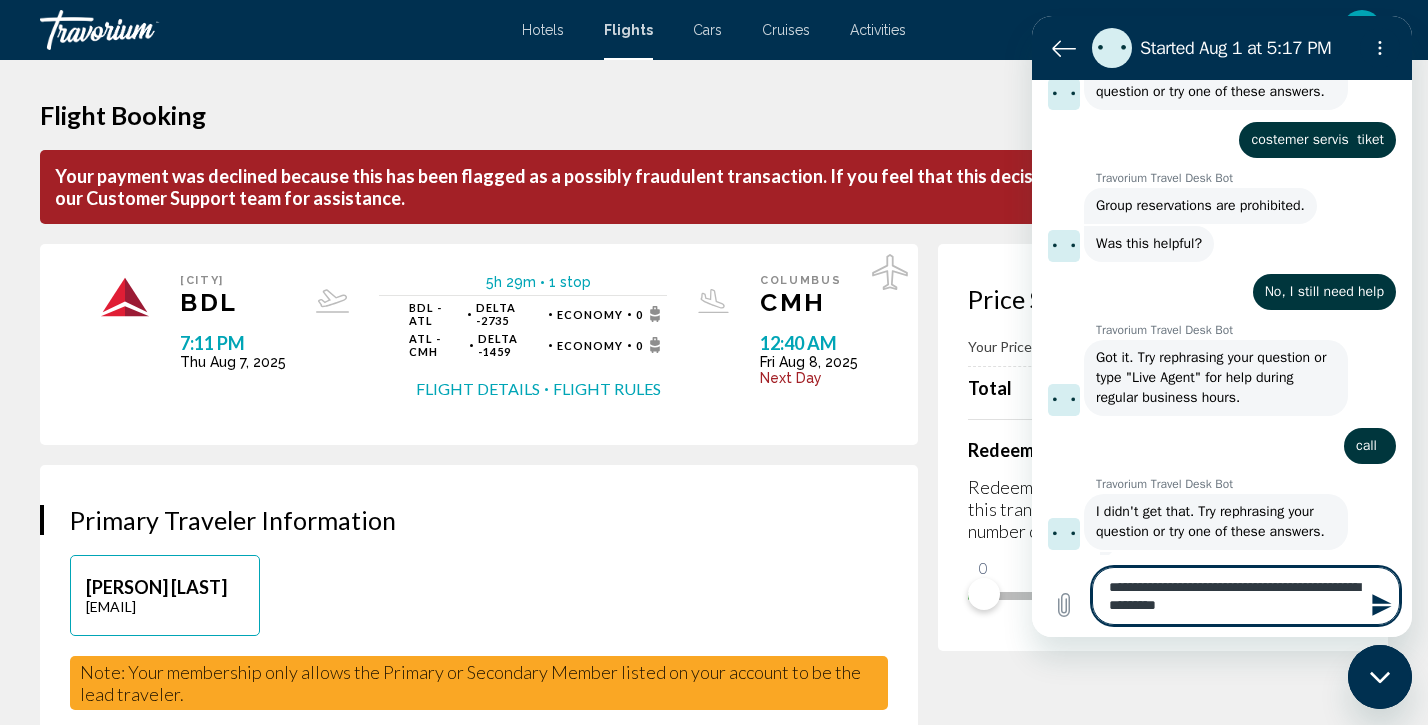 click on "**********" at bounding box center [1246, 596] 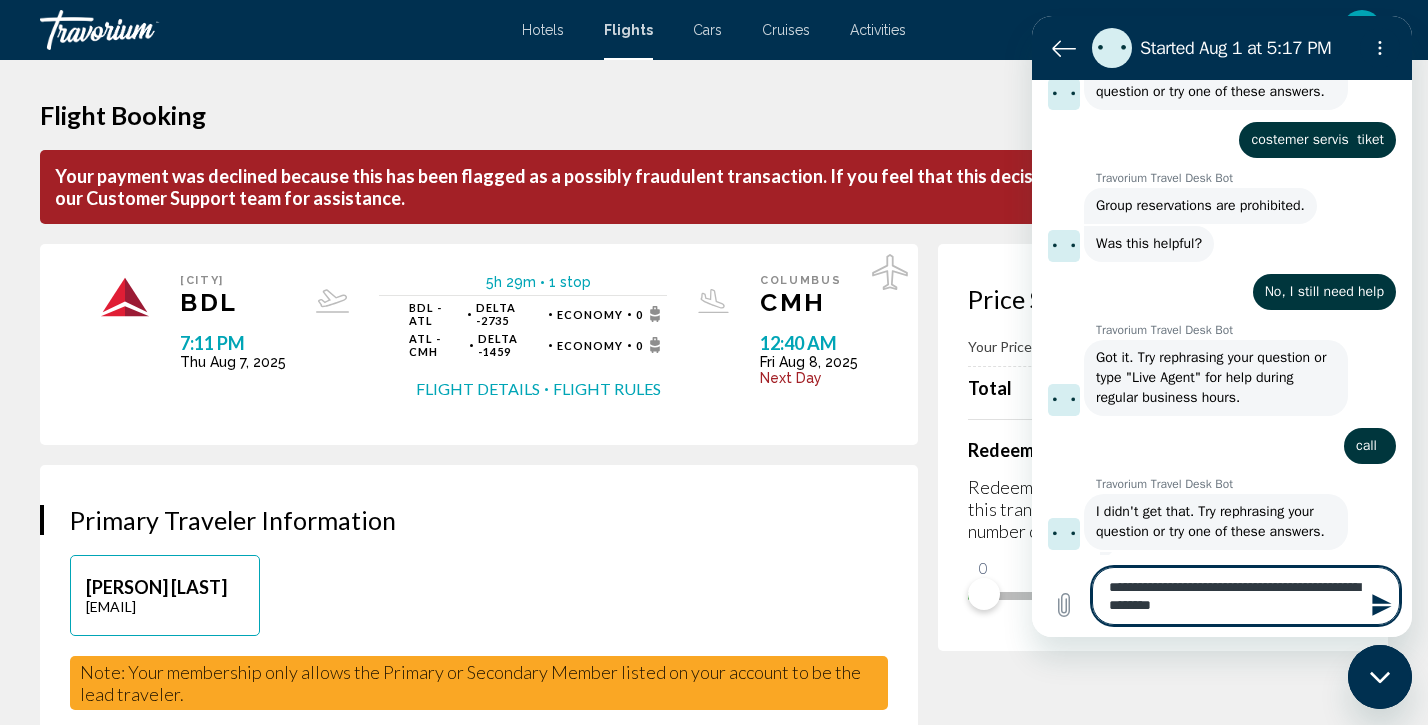 click on "**********" at bounding box center (1246, 596) 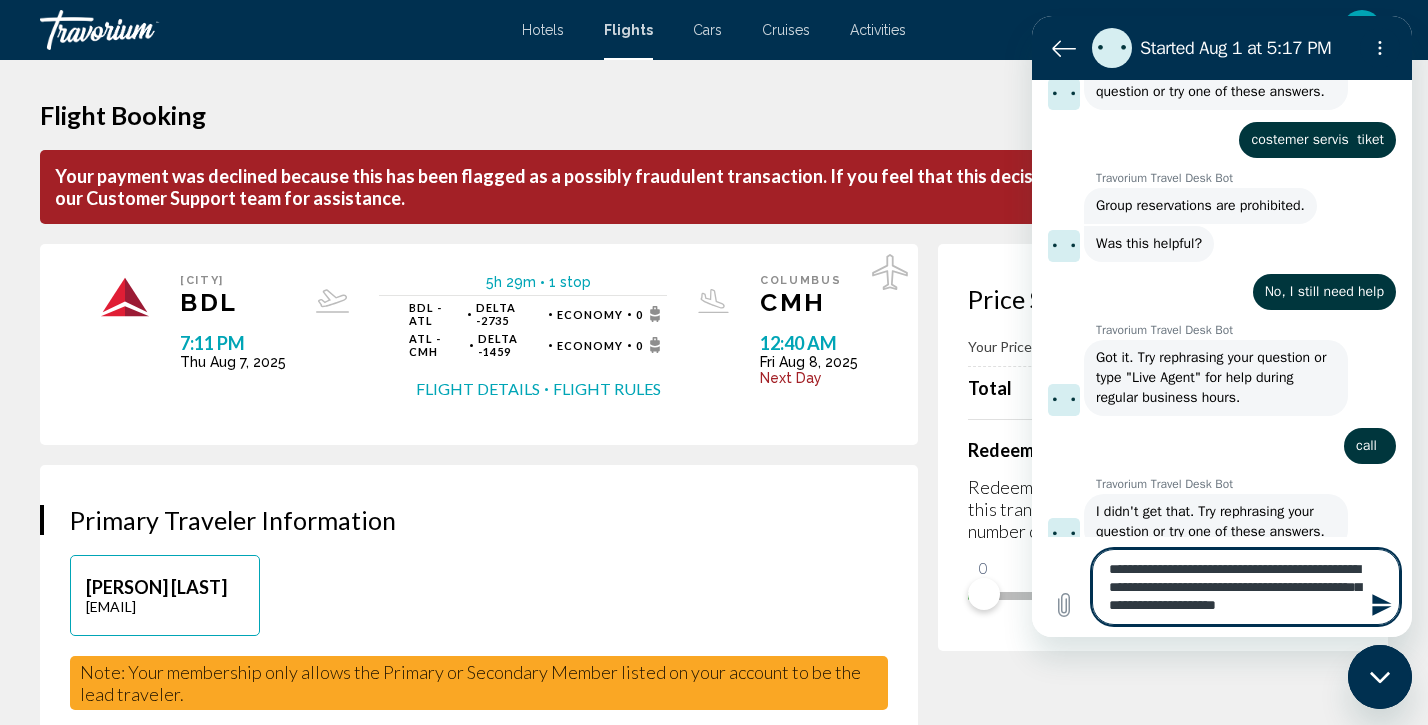 scroll, scrollTop: 0, scrollLeft: 0, axis: both 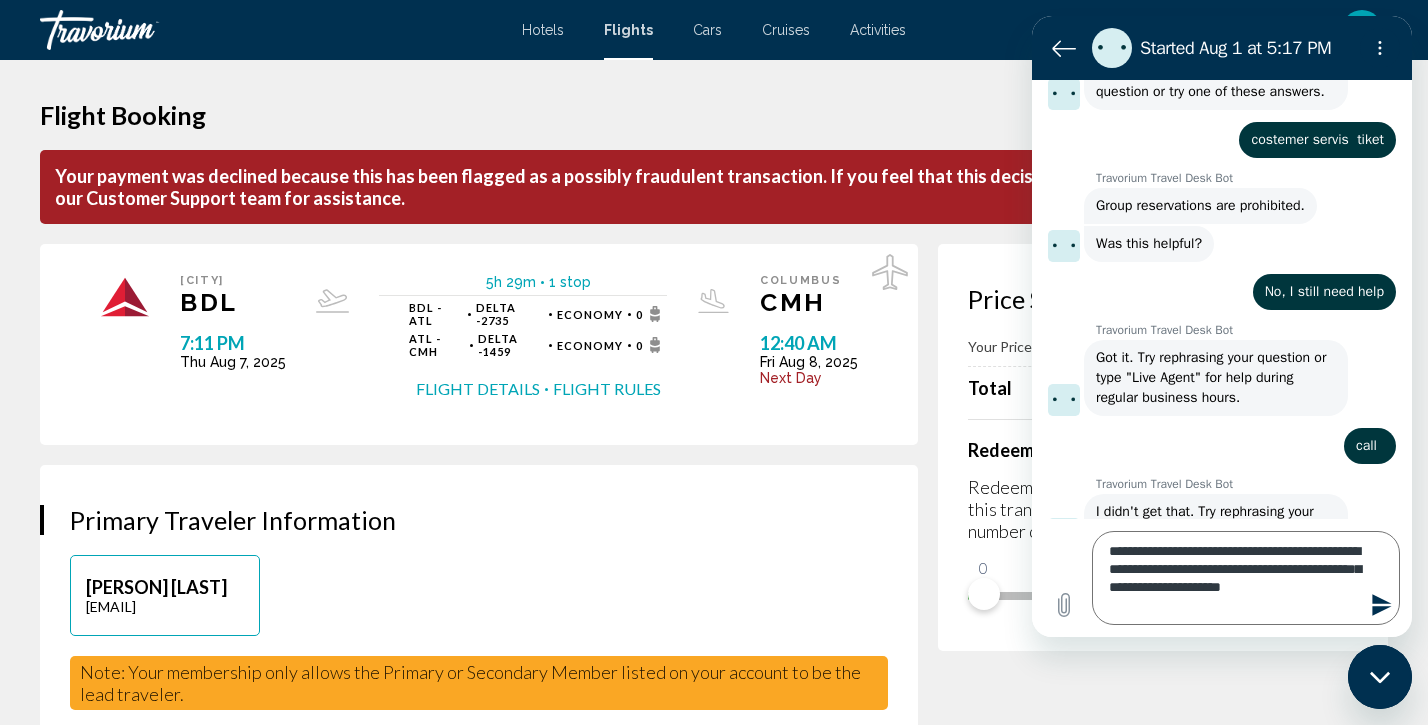 click 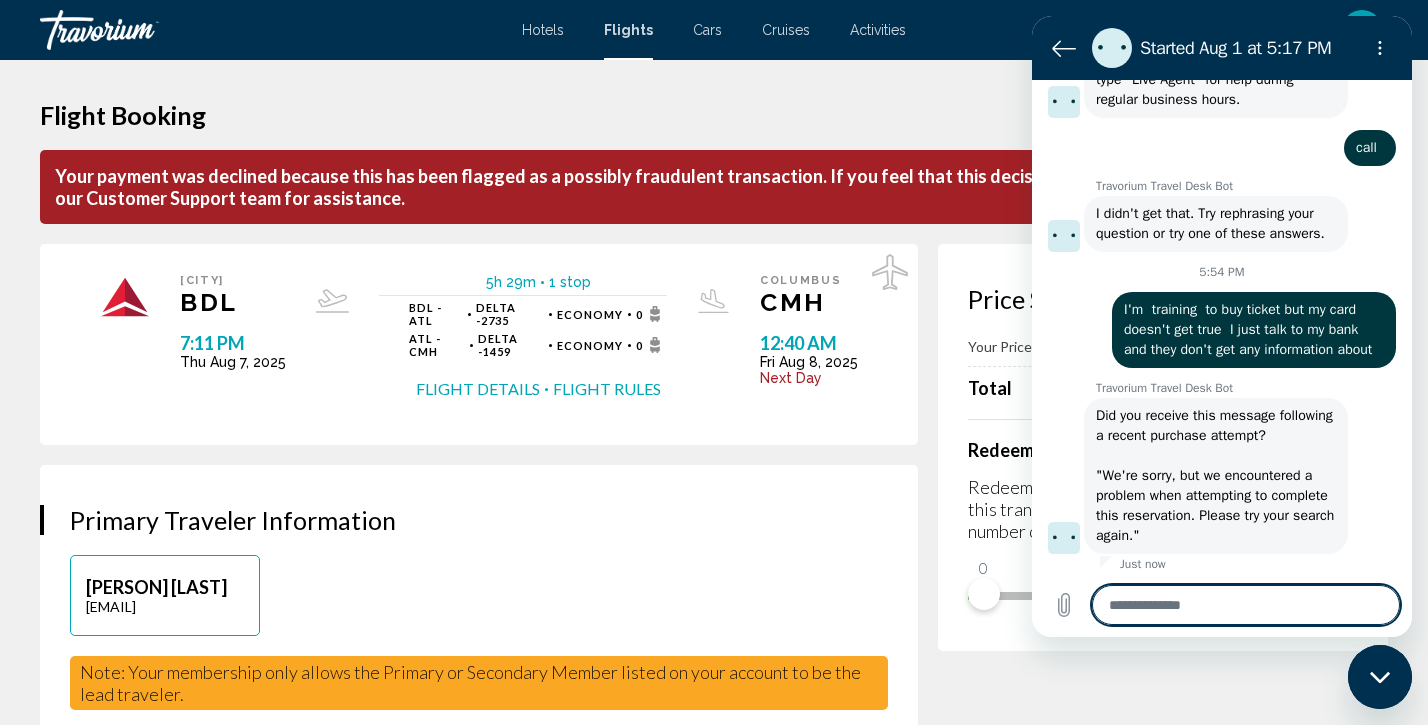scroll, scrollTop: 915, scrollLeft: 0, axis: vertical 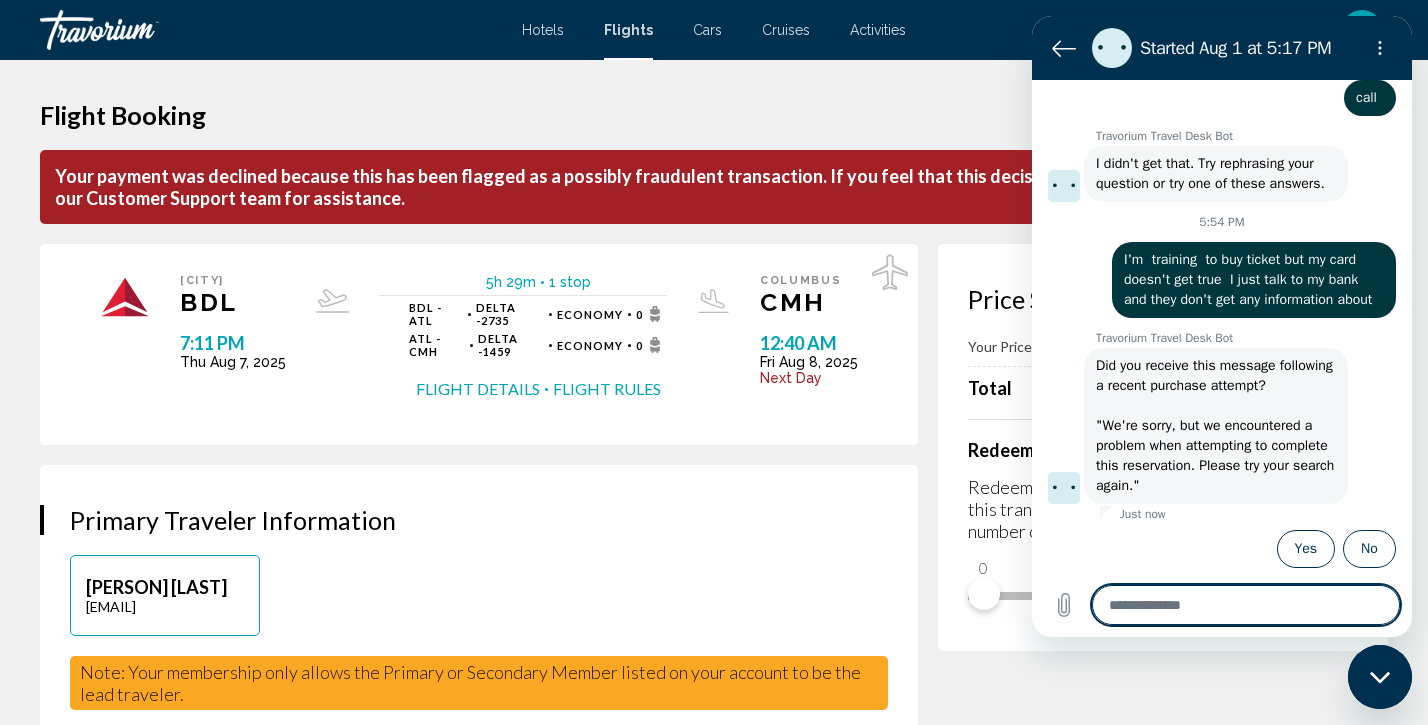 click at bounding box center [1246, 605] 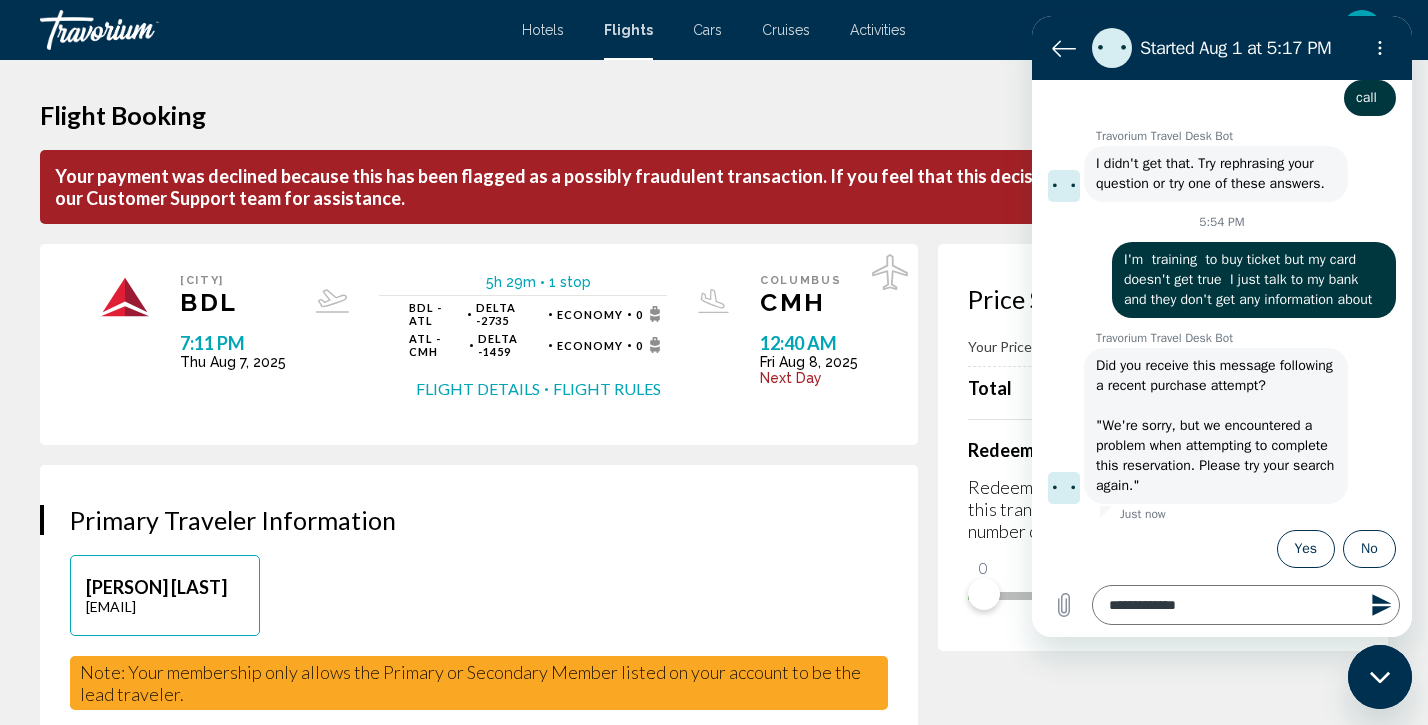 drag, startPoint x: 1585, startPoint y: 1232, endPoint x: 1386, endPoint y: 683, distance: 583.95374 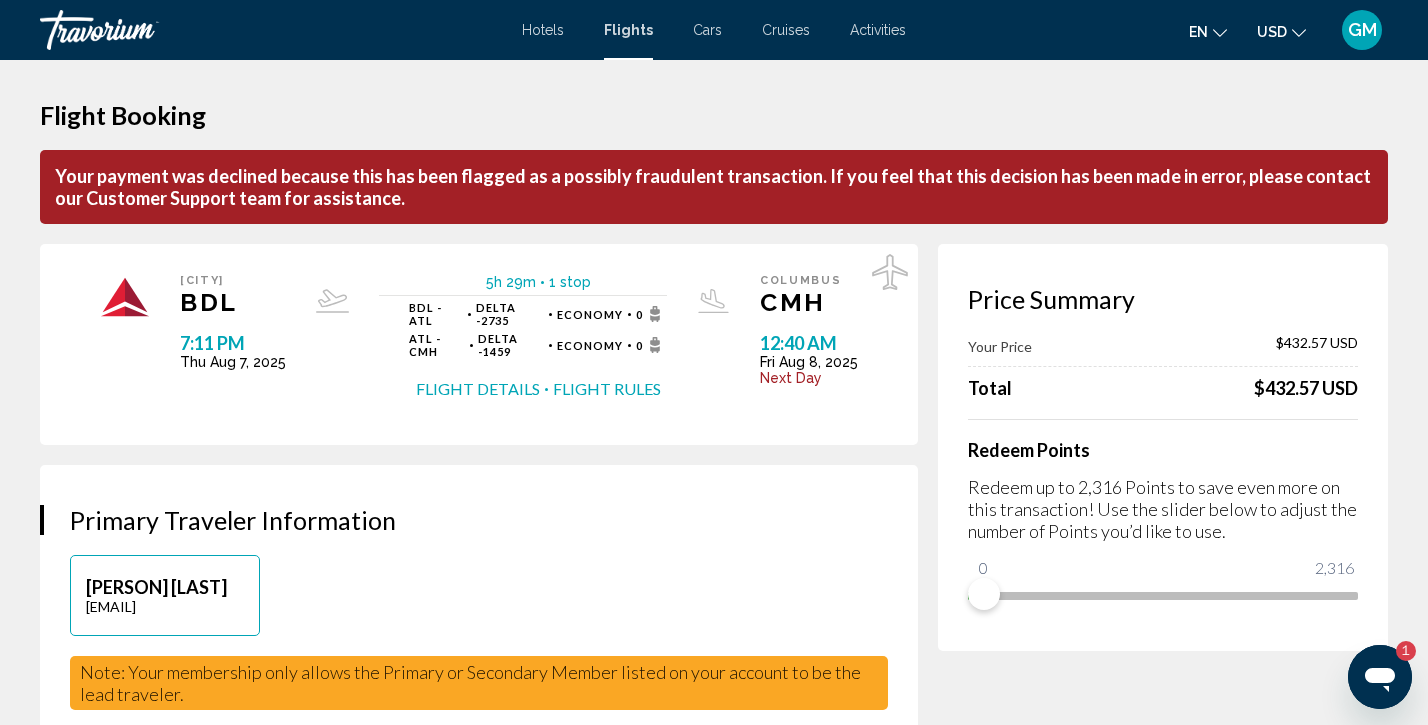 scroll, scrollTop: 0, scrollLeft: 0, axis: both 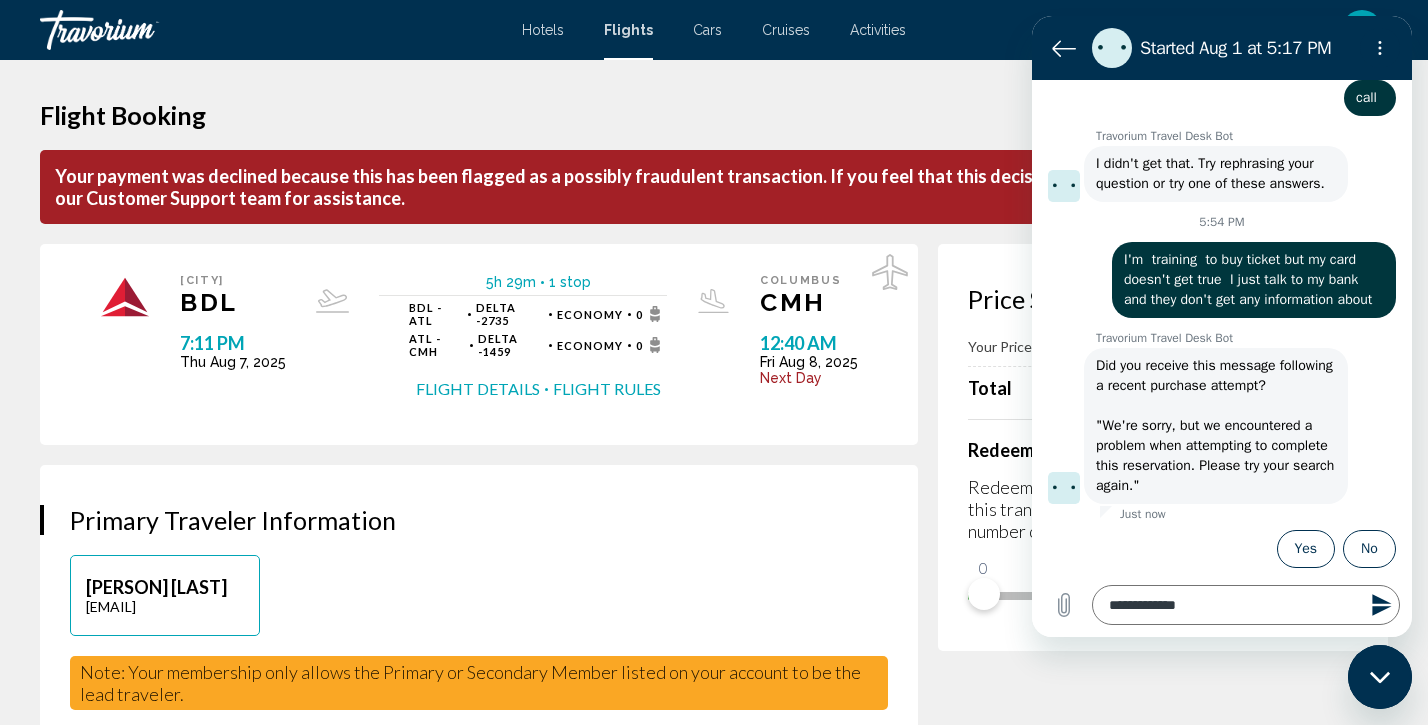 click 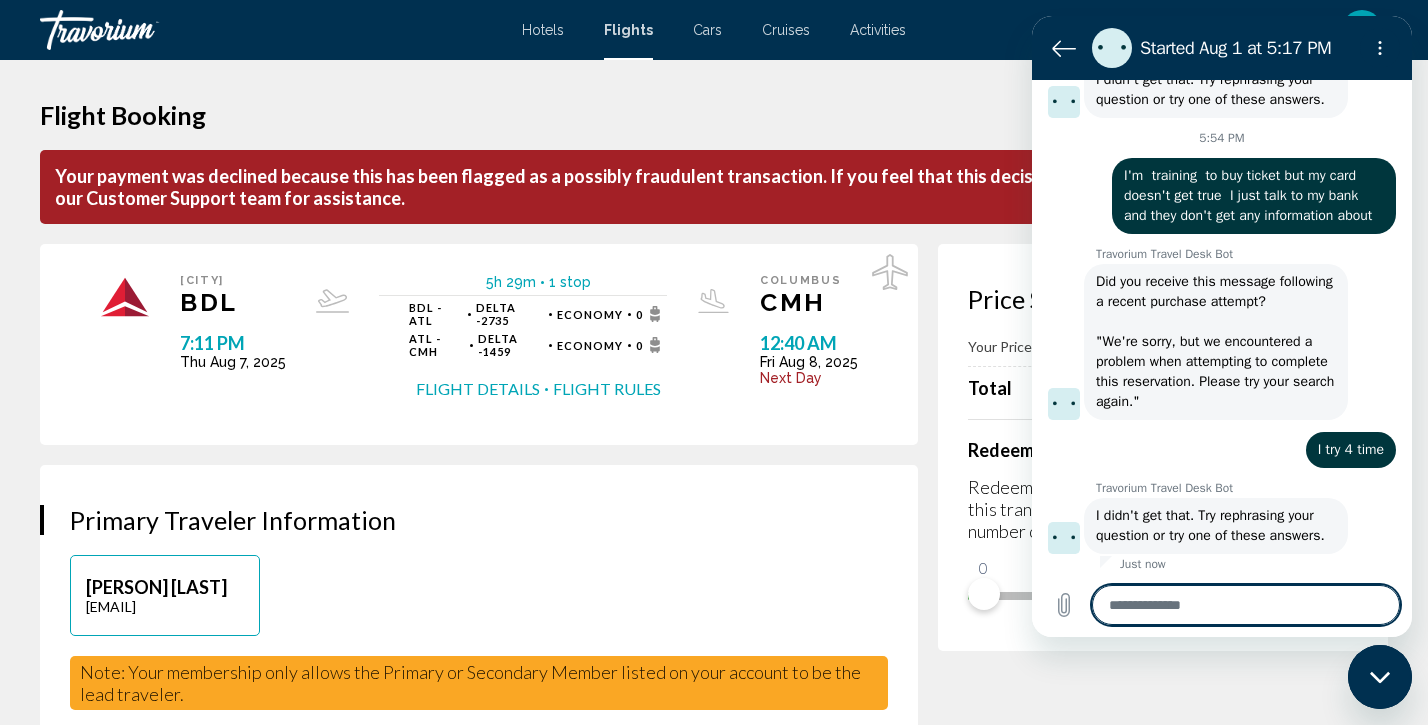 scroll, scrollTop: 1003, scrollLeft: 0, axis: vertical 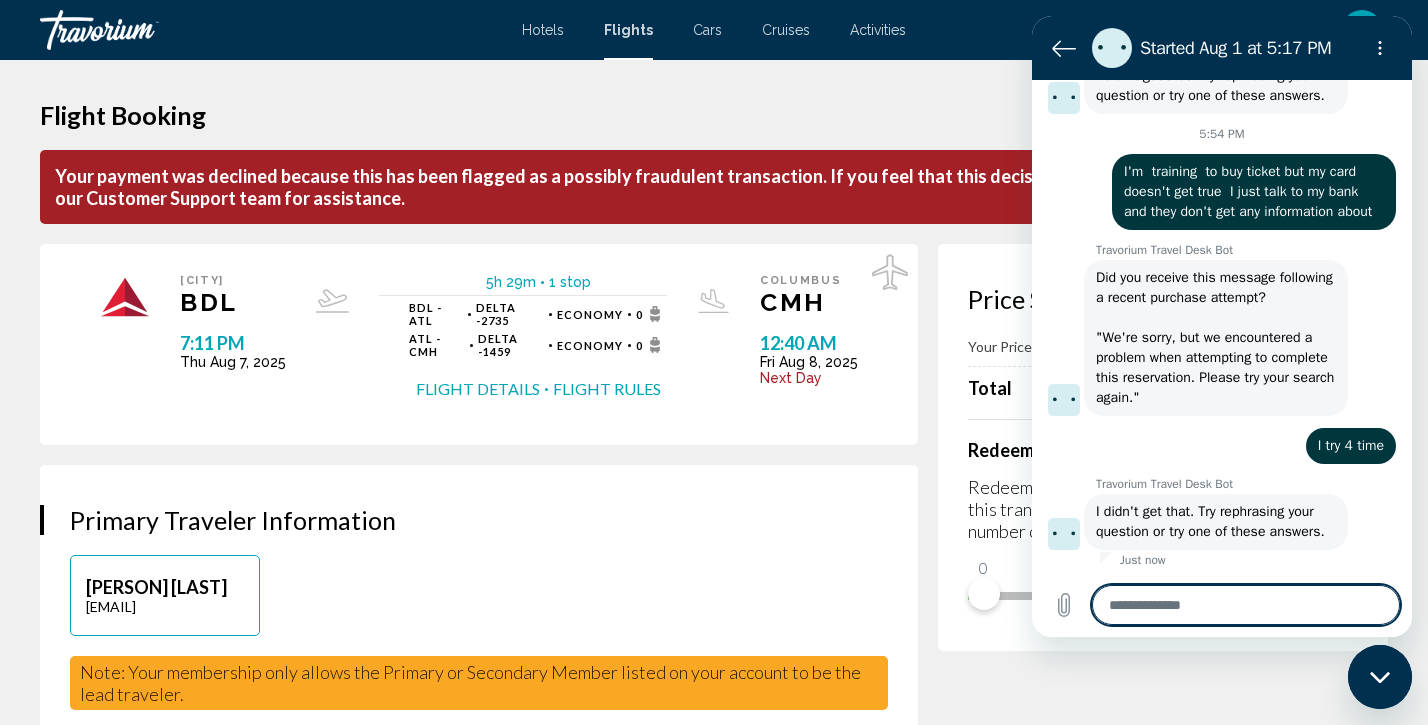 click at bounding box center [1246, 605] 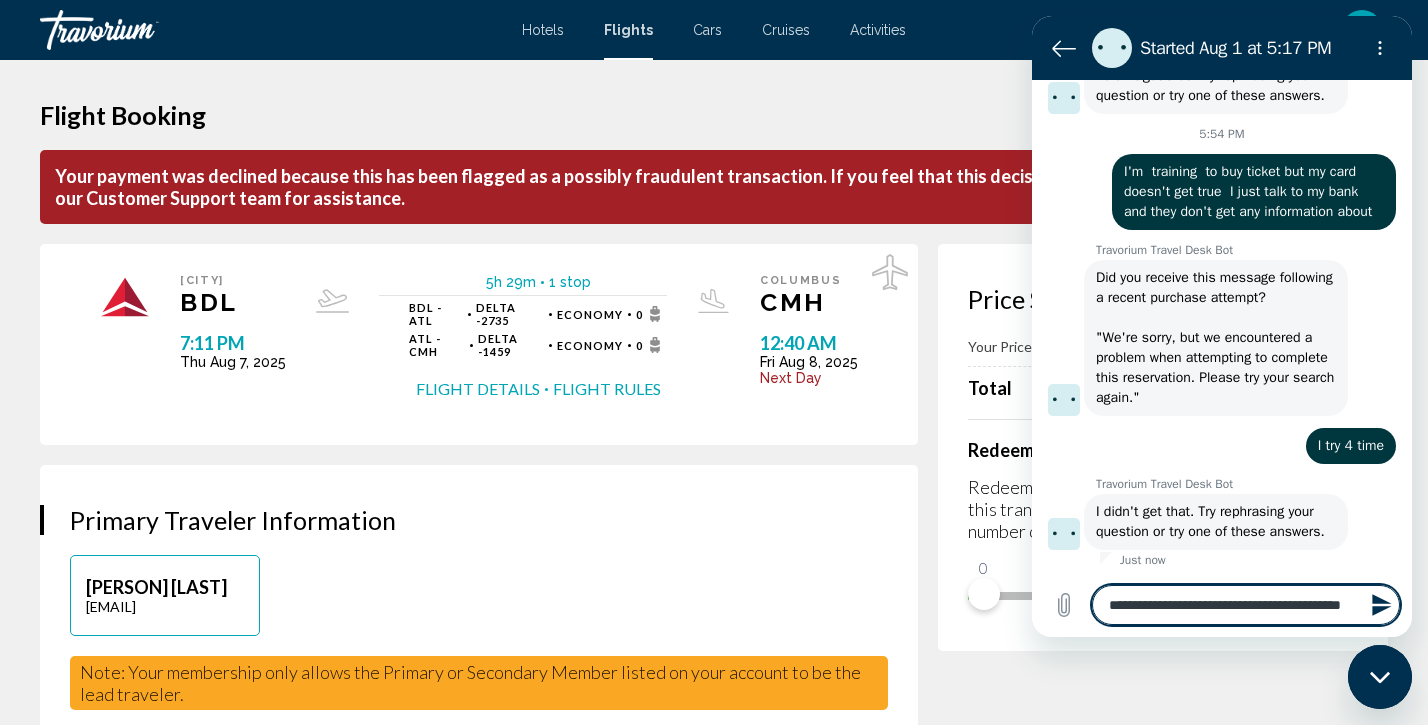 scroll, scrollTop: 0, scrollLeft: 0, axis: both 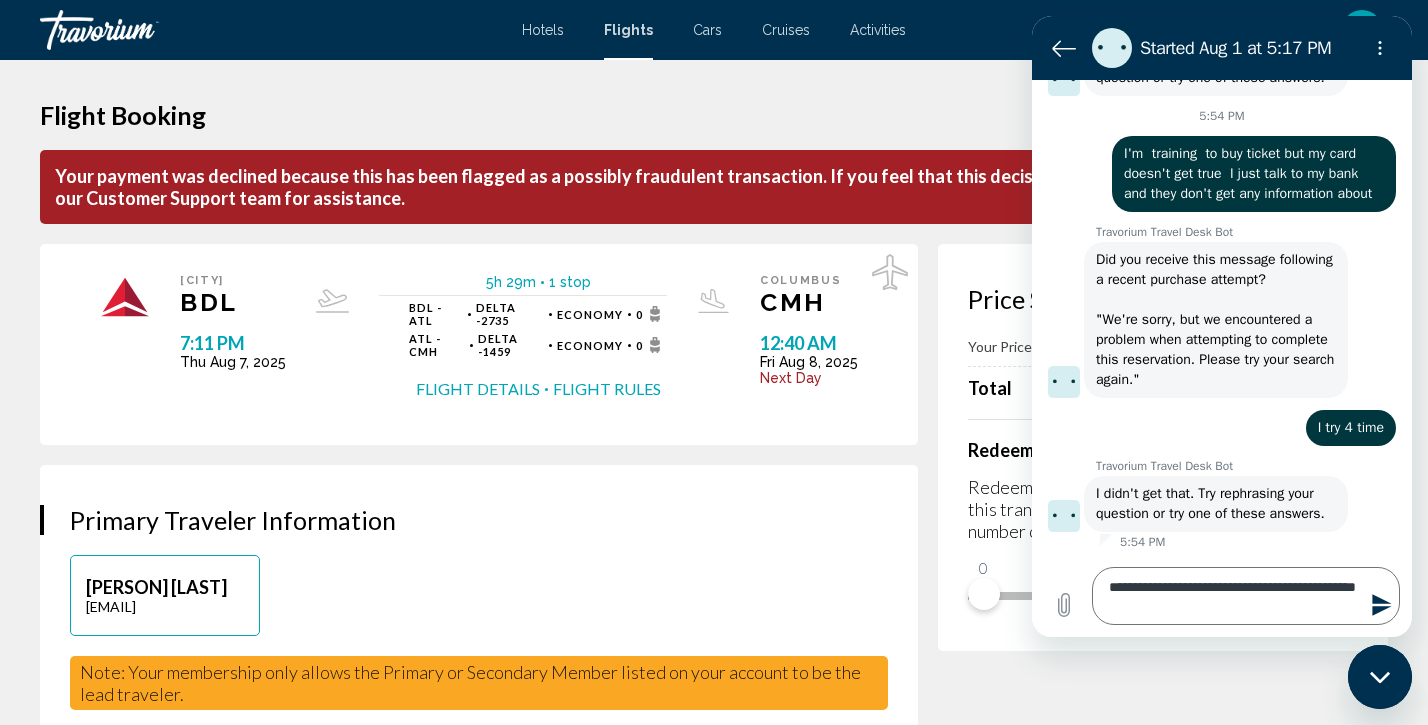 click 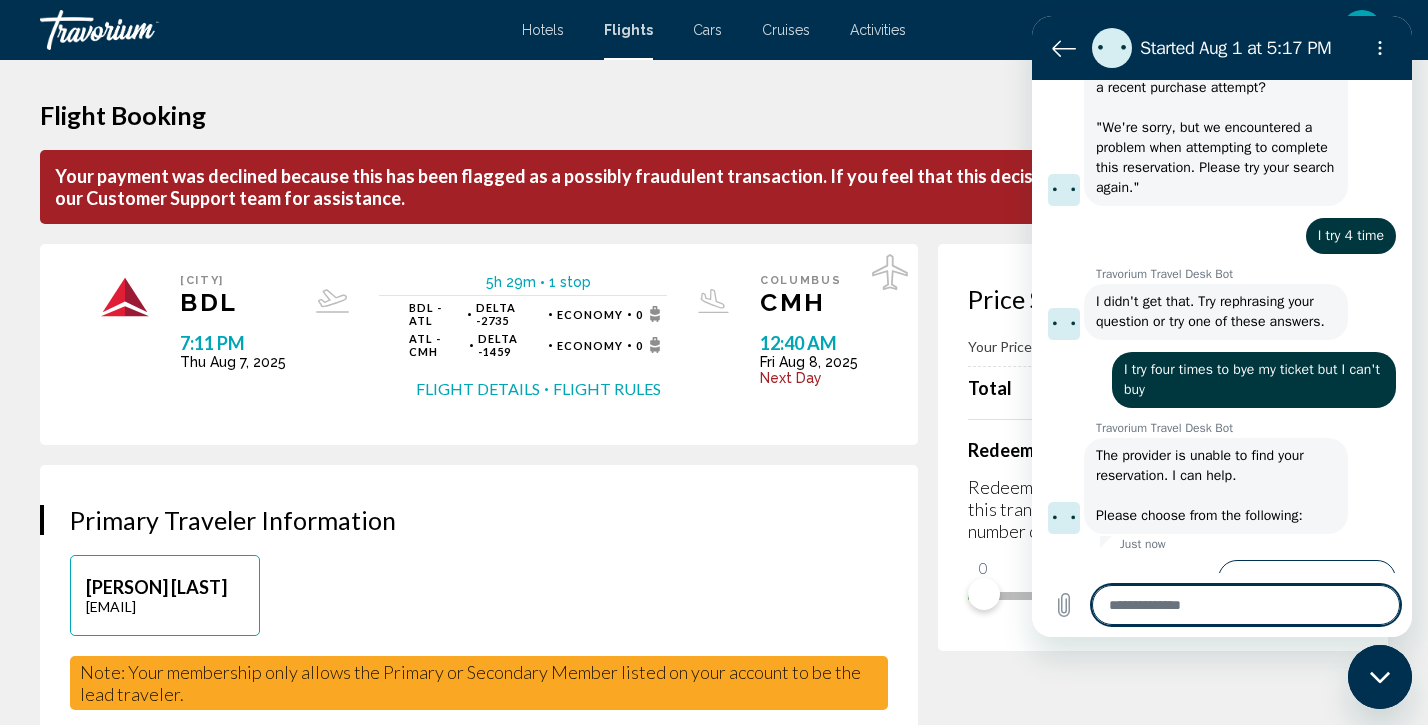 scroll, scrollTop: 1289, scrollLeft: 0, axis: vertical 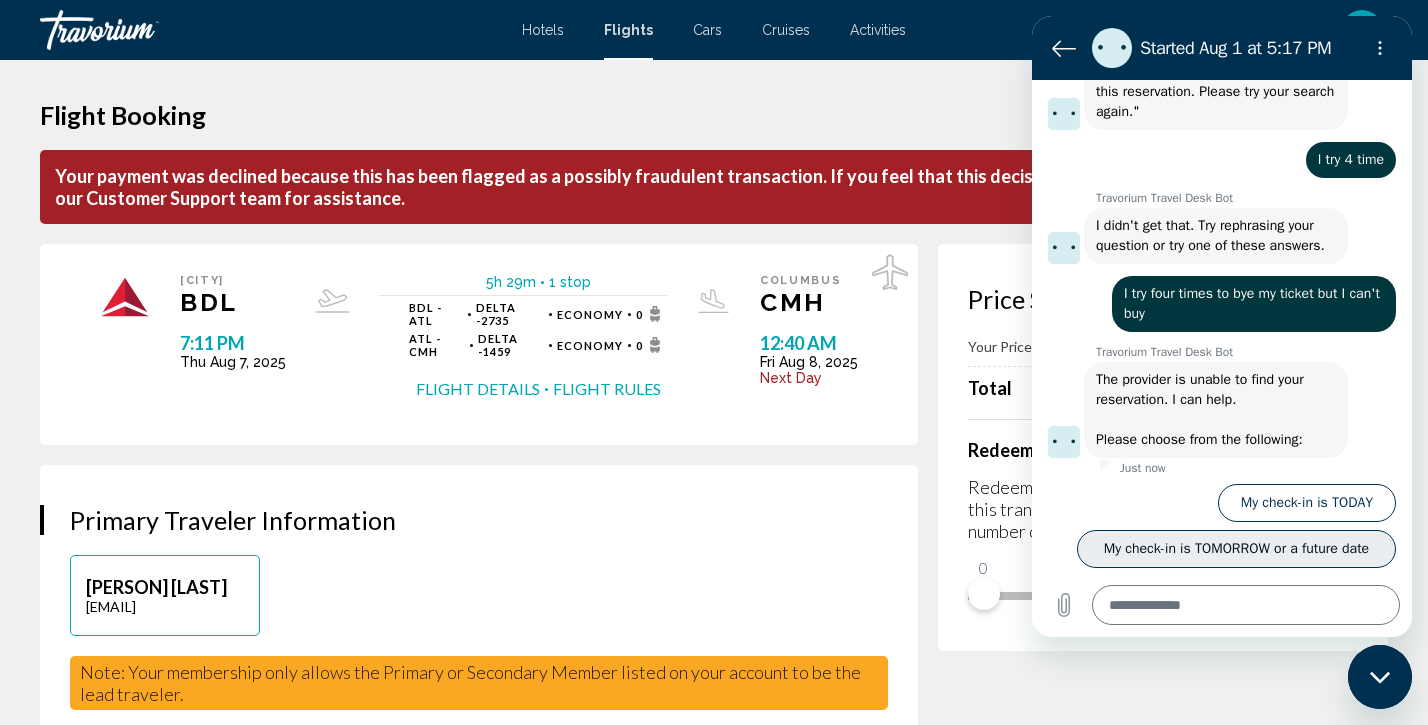 click on "My check-in is TOMORROW or a future date" at bounding box center (1236, 549) 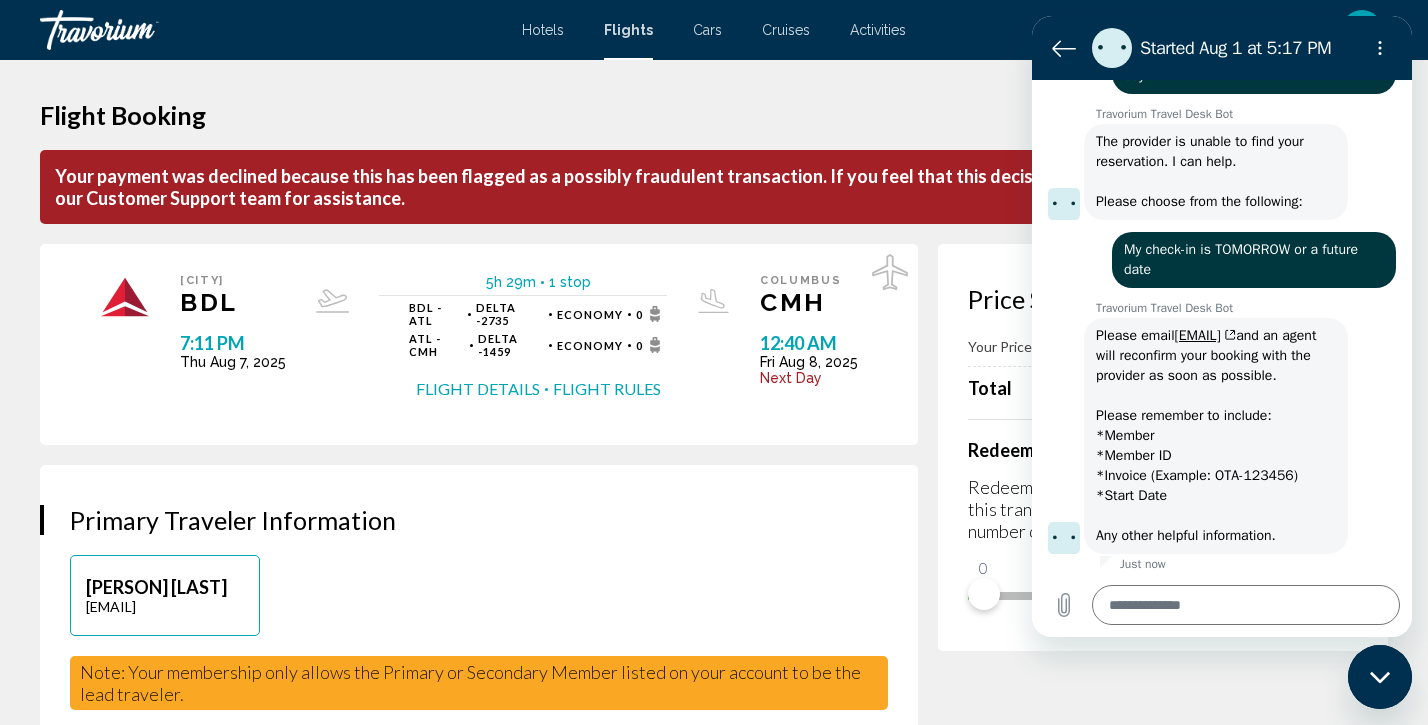 scroll, scrollTop: 1571, scrollLeft: 0, axis: vertical 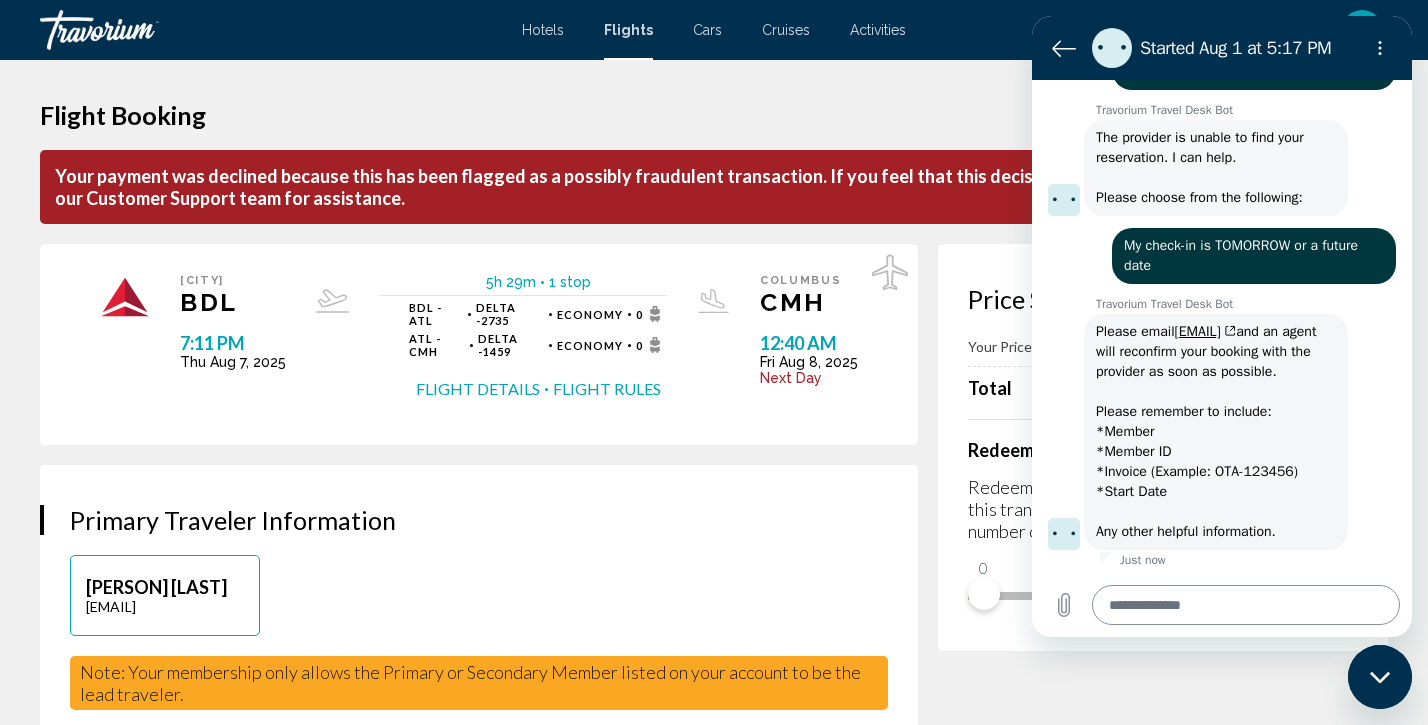 click at bounding box center (1246, 605) 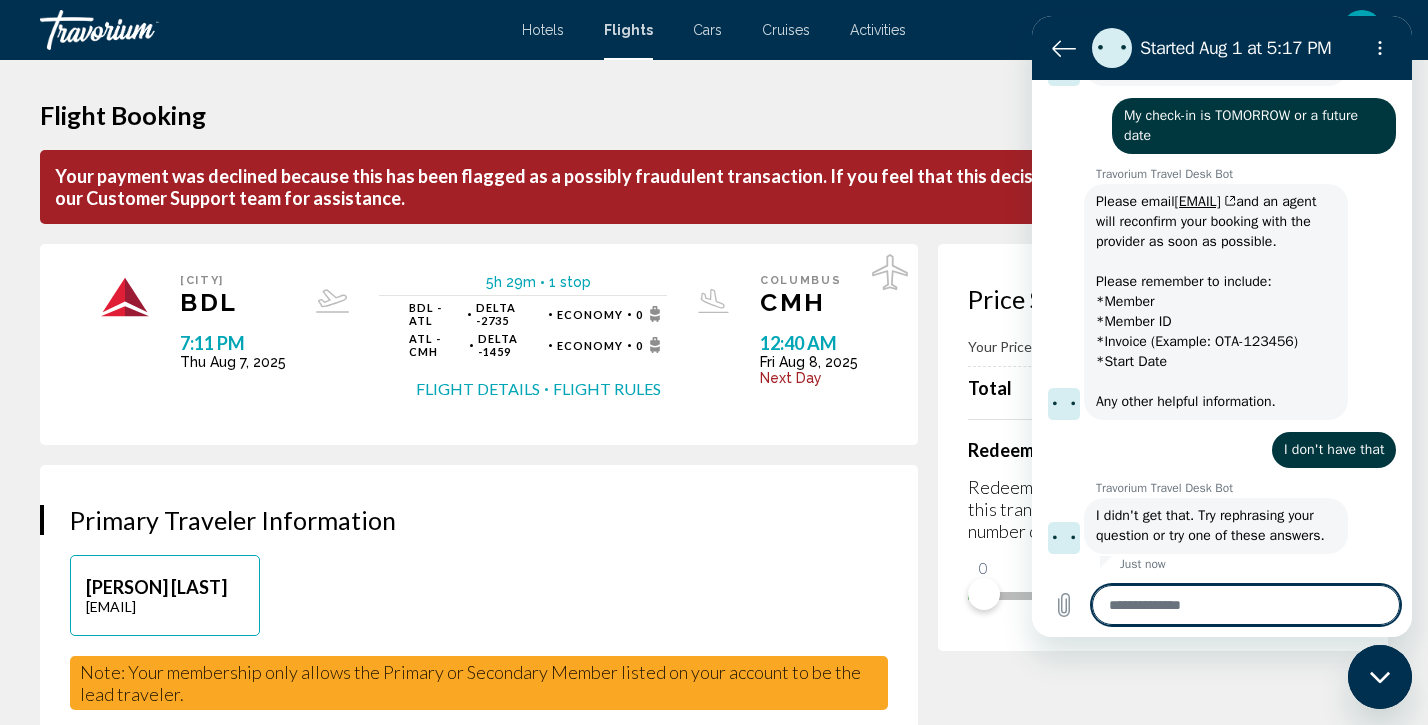 scroll, scrollTop: 1705, scrollLeft: 0, axis: vertical 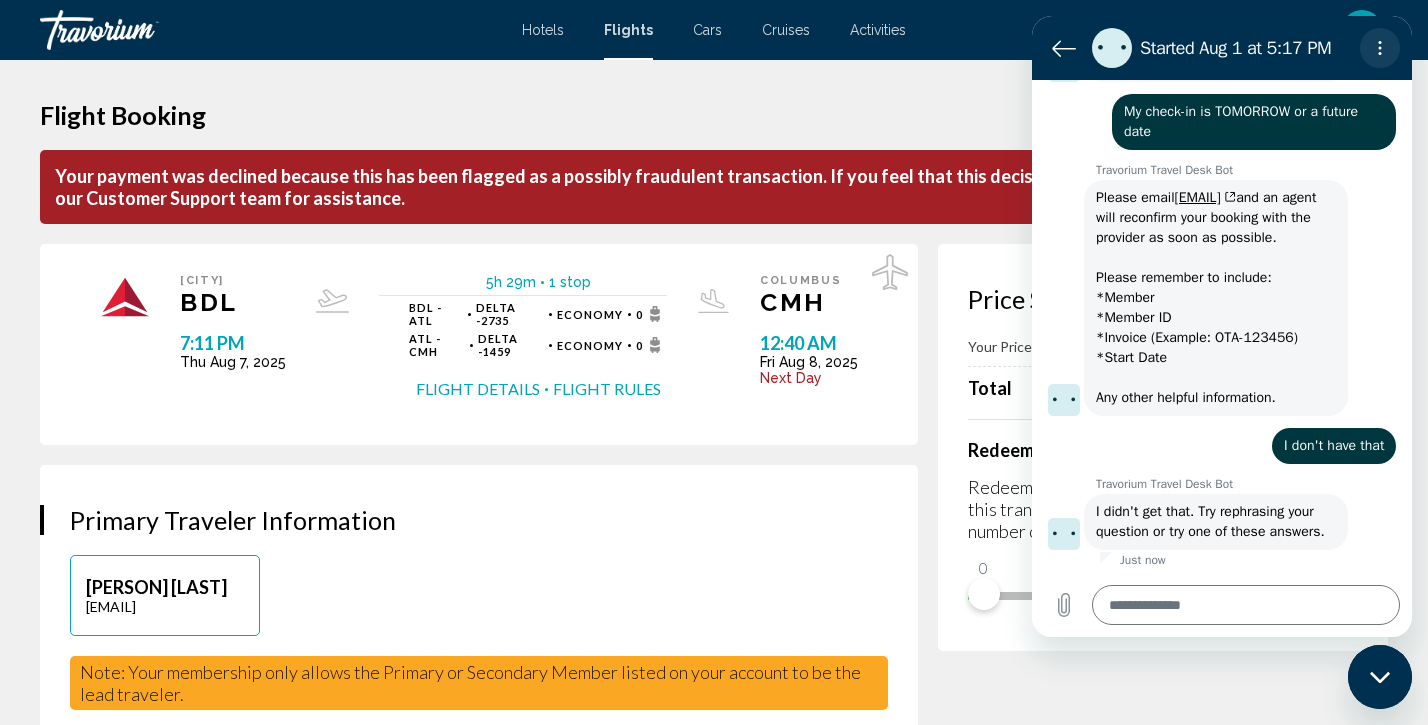 click 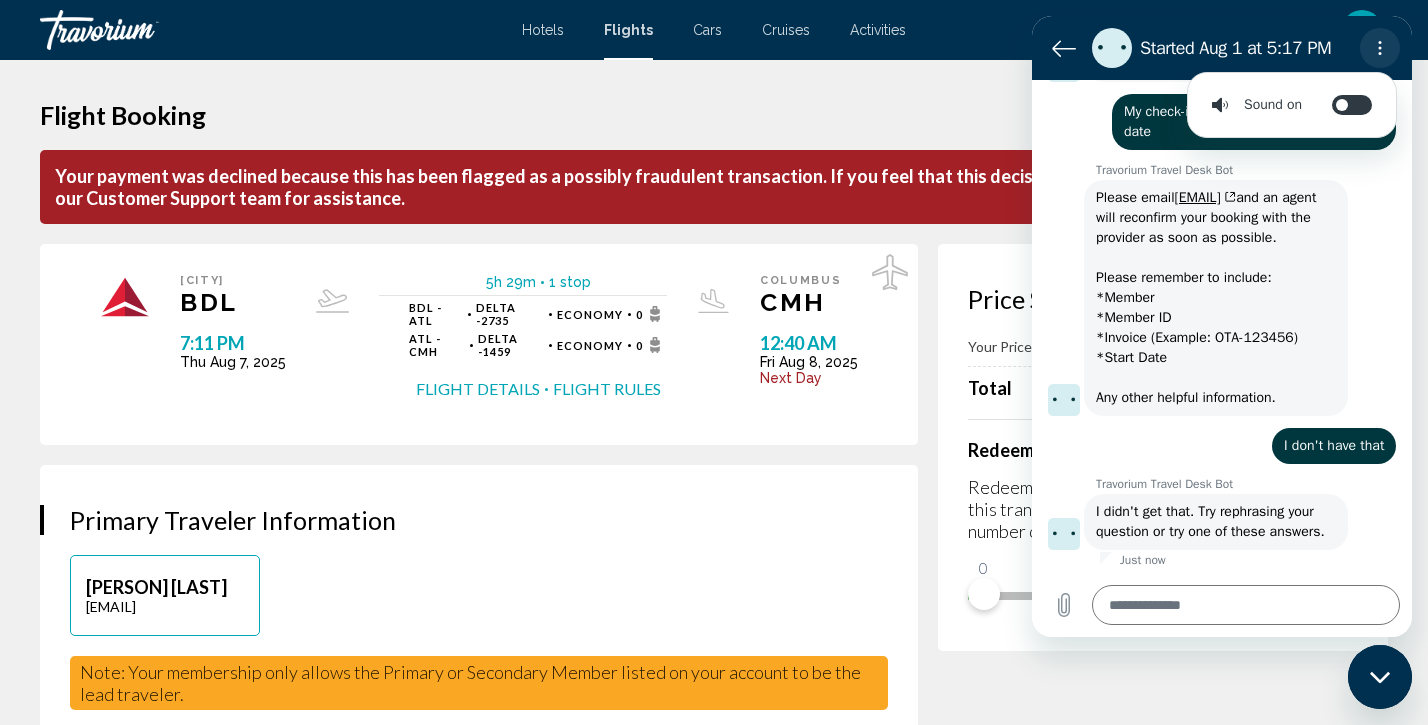 click 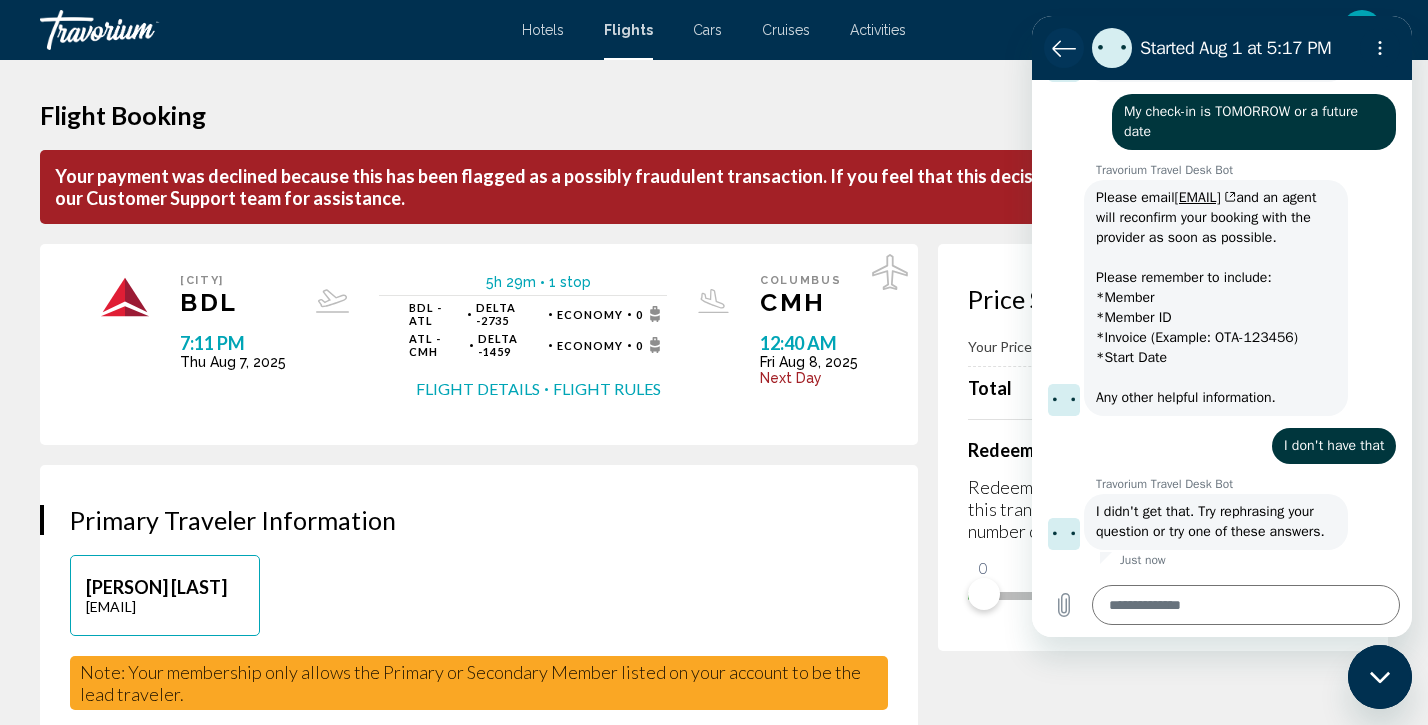 click 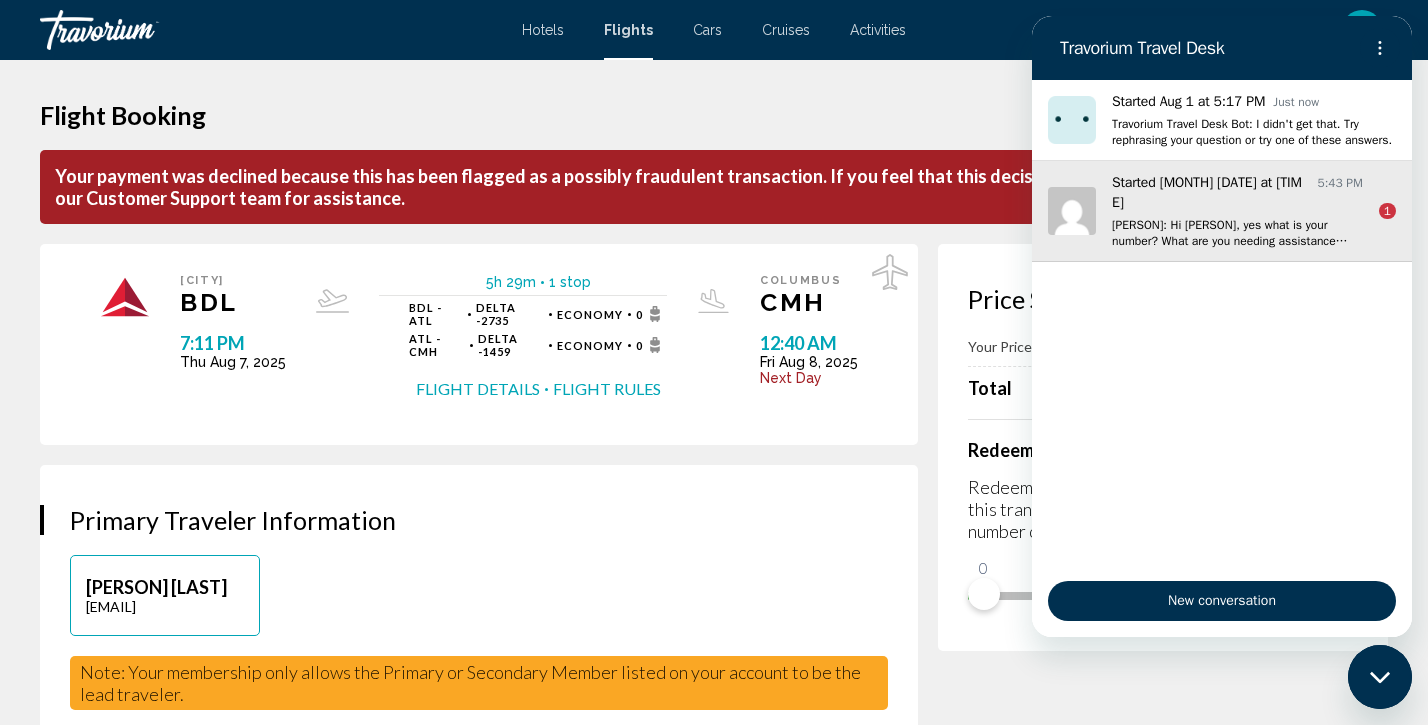click on "[PERSON]: Hi [PERSON], yes what is your number? What are you needing assistance with?" at bounding box center [1237, 233] 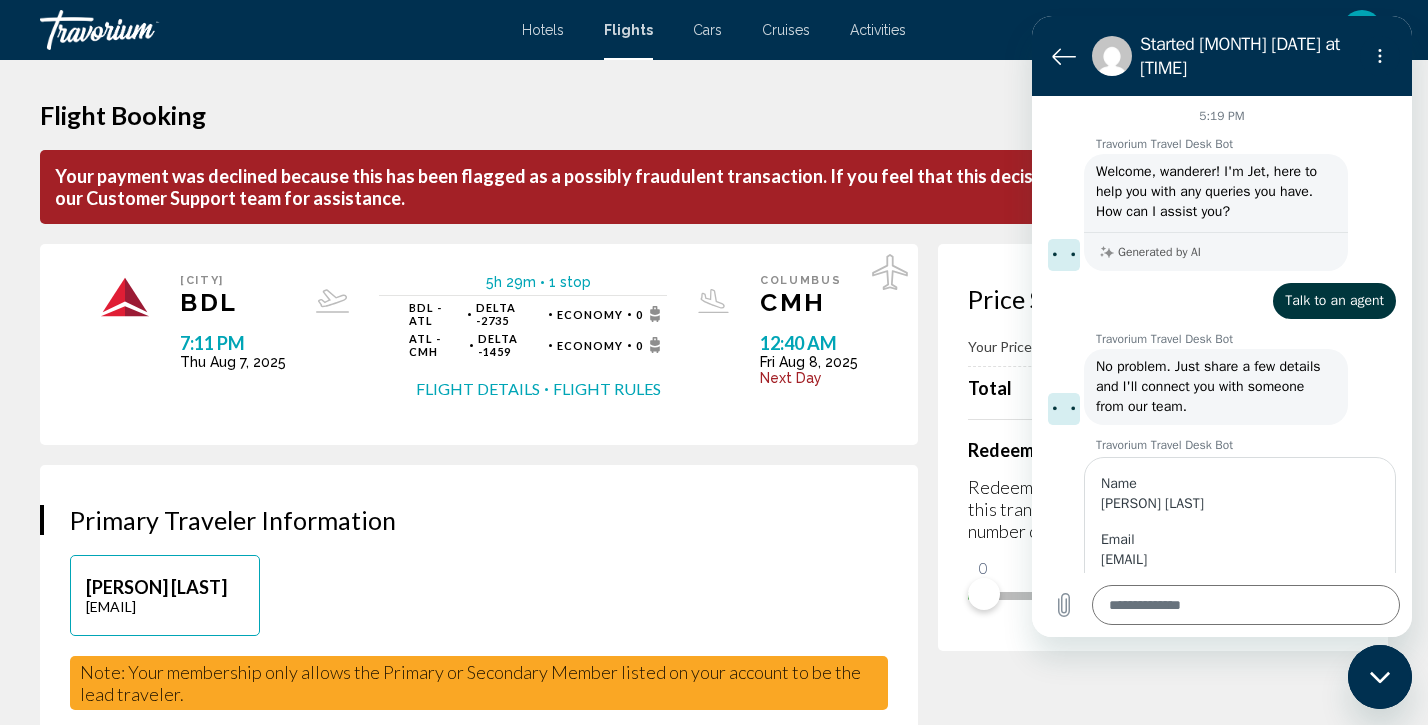 scroll, scrollTop: 791, scrollLeft: 0, axis: vertical 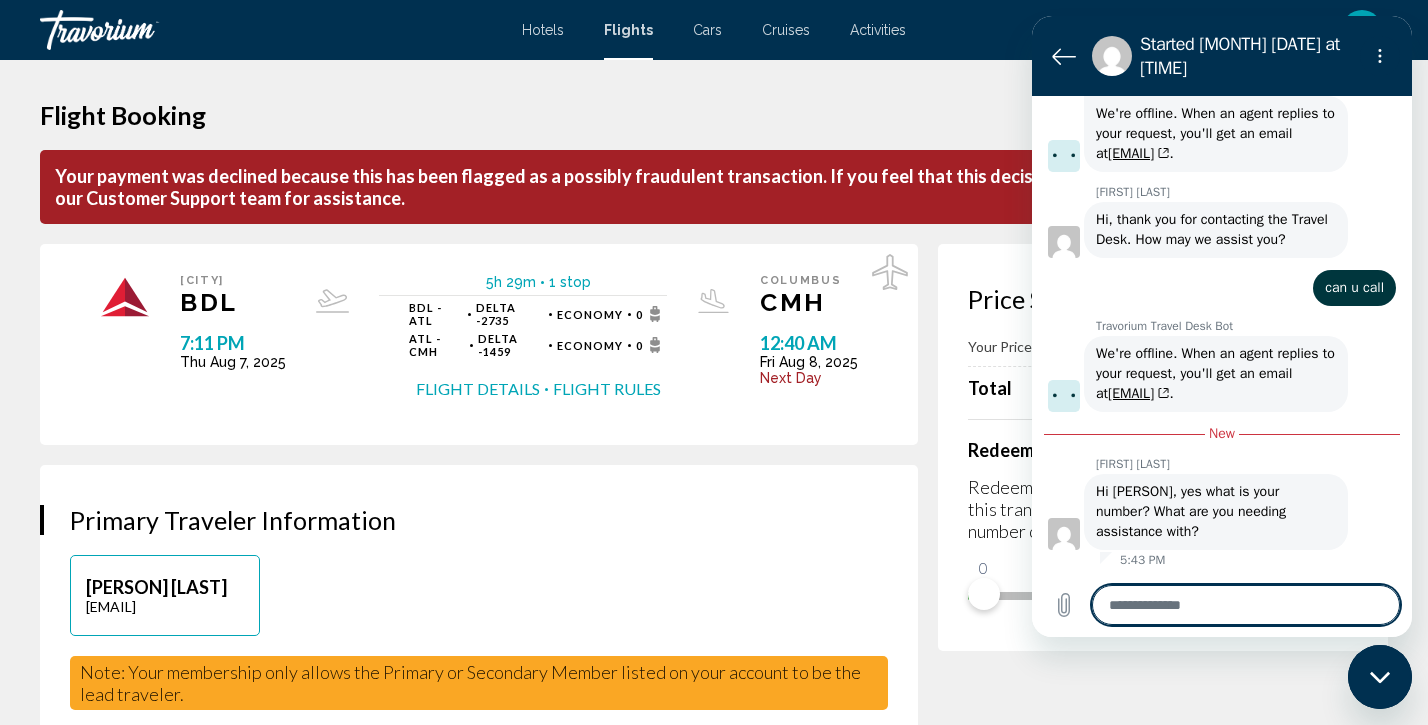 click at bounding box center (1246, 605) 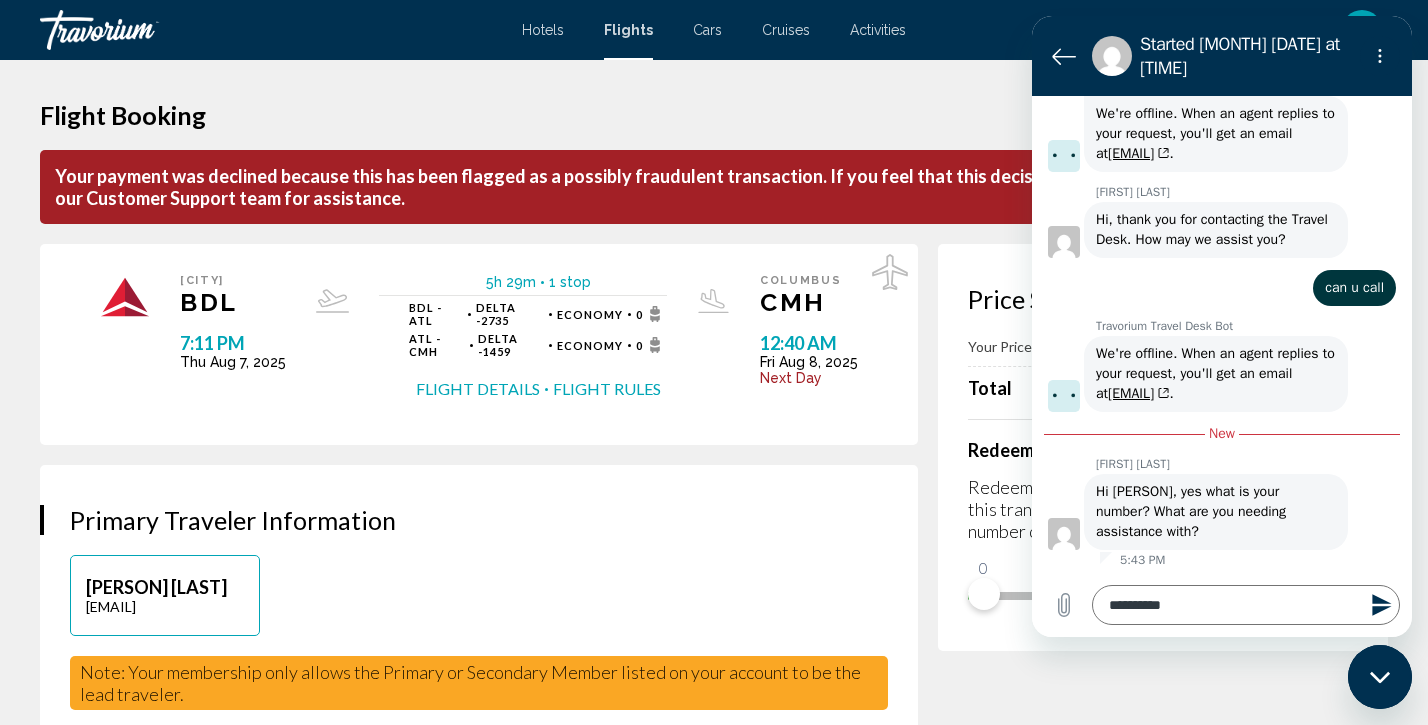 click 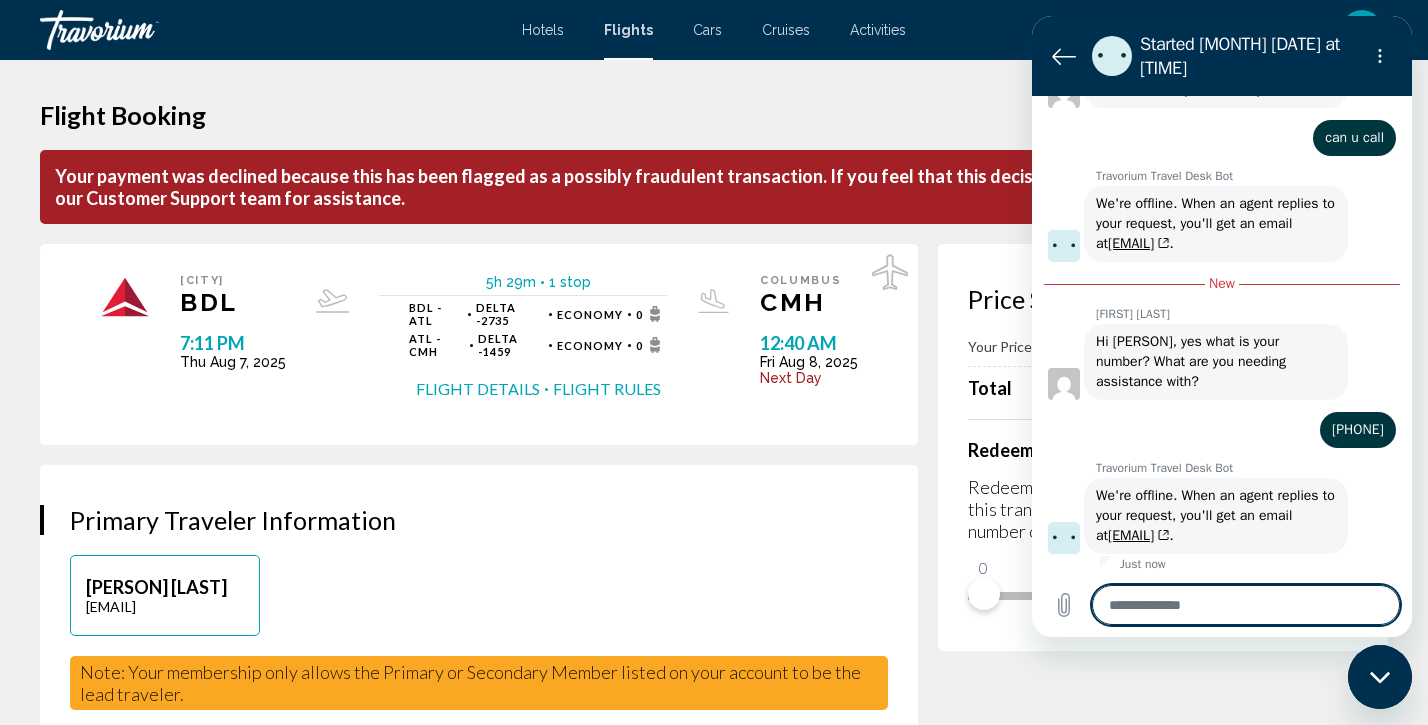 scroll, scrollTop: 965, scrollLeft: 0, axis: vertical 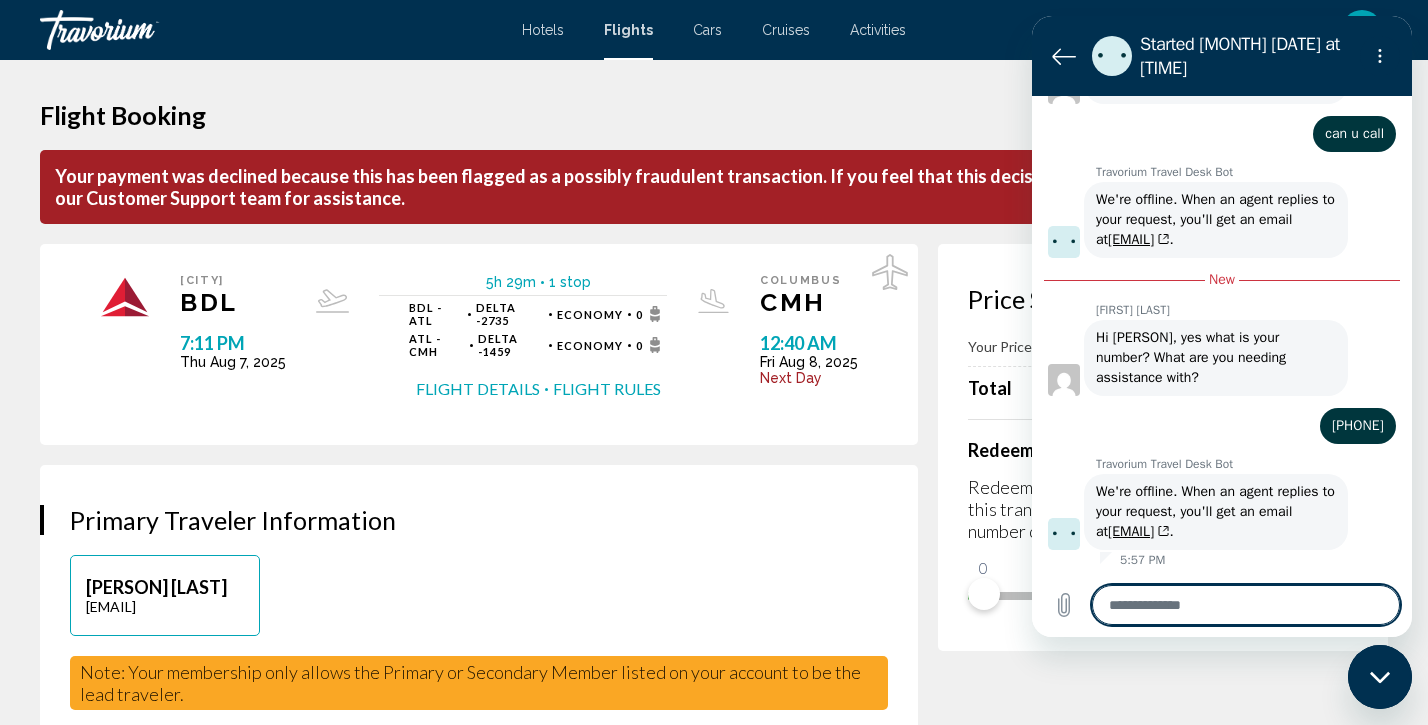 click at bounding box center [1246, 605] 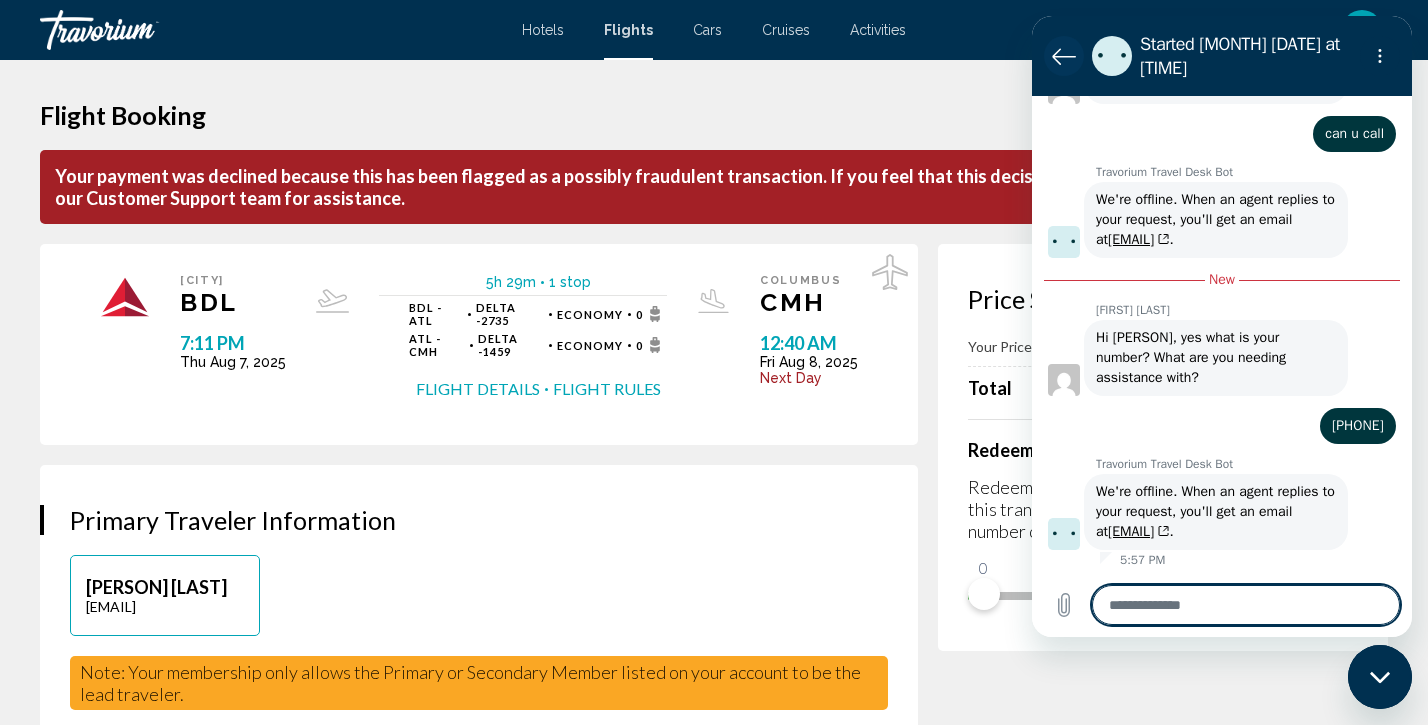 click 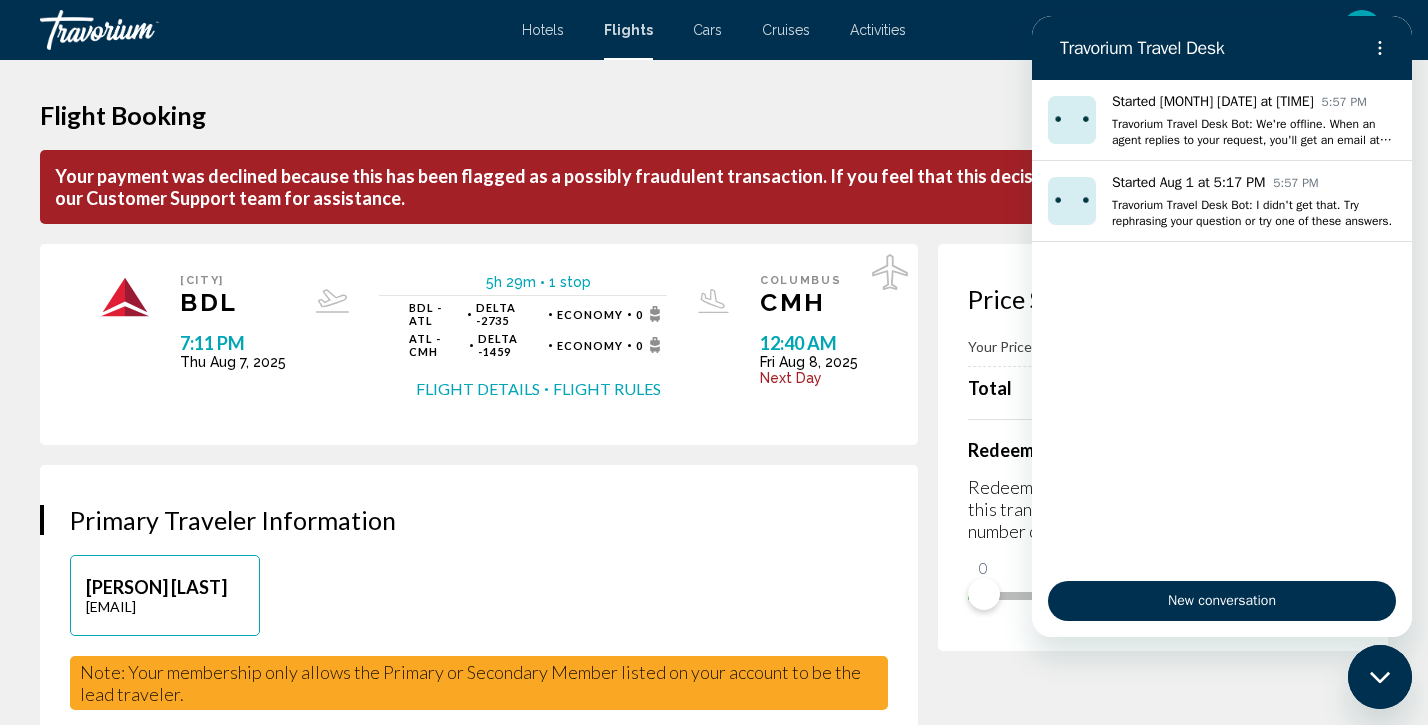 click on "Flight Booking Your payment was declined because this has been flagged as a possibly fraudulent transaction. If you feel that this decision has been made in error, please contact our Customer Support team for assistance. Price Summary Your Price $432.57 USD Total  $432.57 USD  Redeem  Points Redeem up to 2,316  Points to save even more on this transaction! Use the slider below to adjust the number of Points you’d like to use. 0 2,316 0
Hartford BDL 7:11 PM Thu Aug 7, 2025
5h 29m 1 stop
1 stop BDL - ATL Delta -  2735 Economy  0
ATL - CMH Delta -  1459 Economy  0
Flight Details Flight Rules
Columbus CMH 12:40 AM Fri Aug 8, 2025 Next Day Flight Details Flight Rules Primary Traveler Information [PERSON] [LAST]  [EMAIL]  Information ******" at bounding box center [714, 2421] 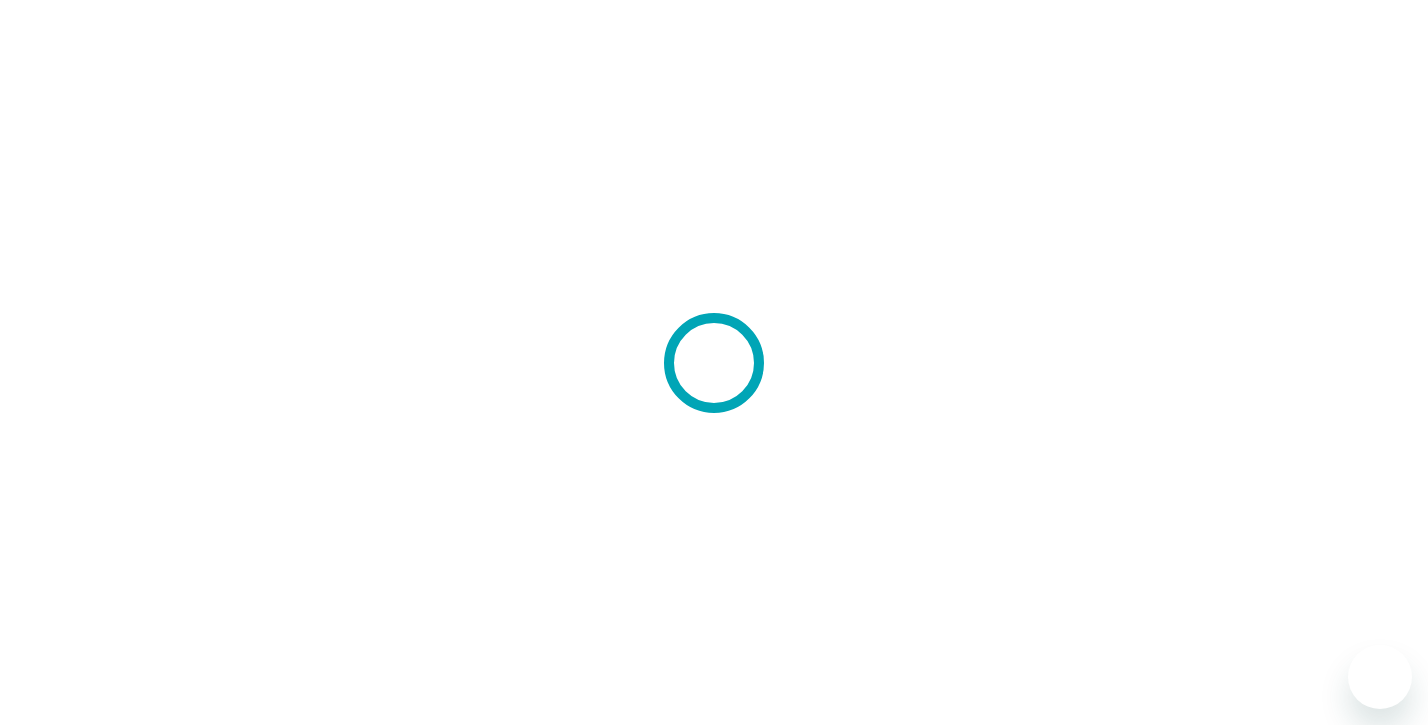scroll, scrollTop: 0, scrollLeft: 0, axis: both 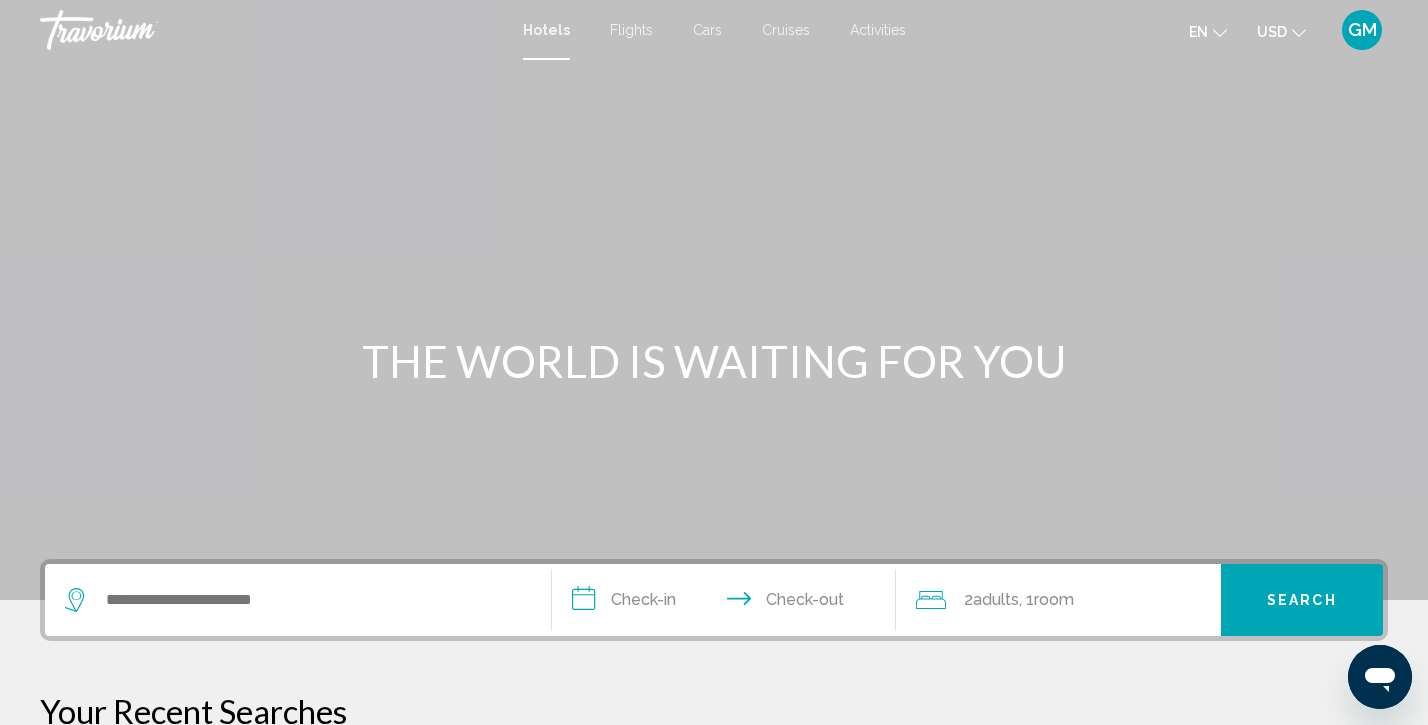 click at bounding box center (714, 300) 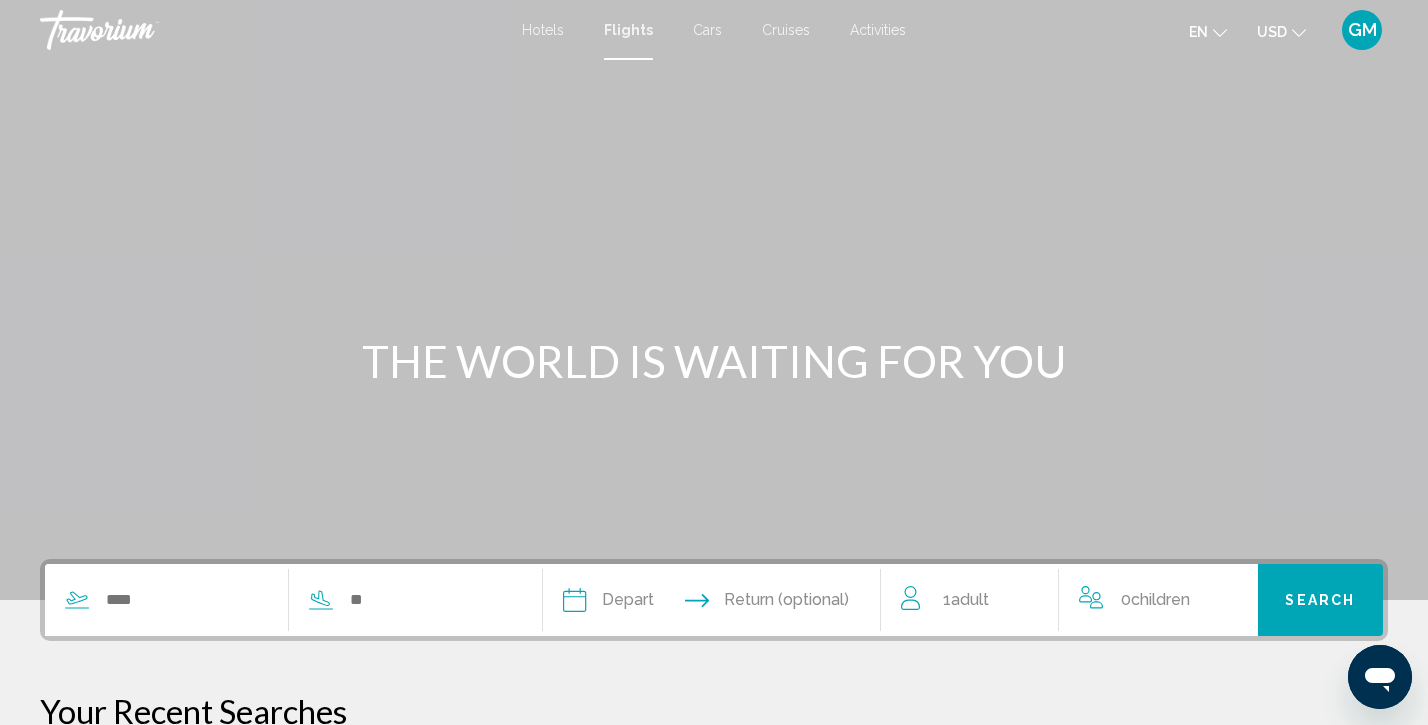 click at bounding box center [714, 300] 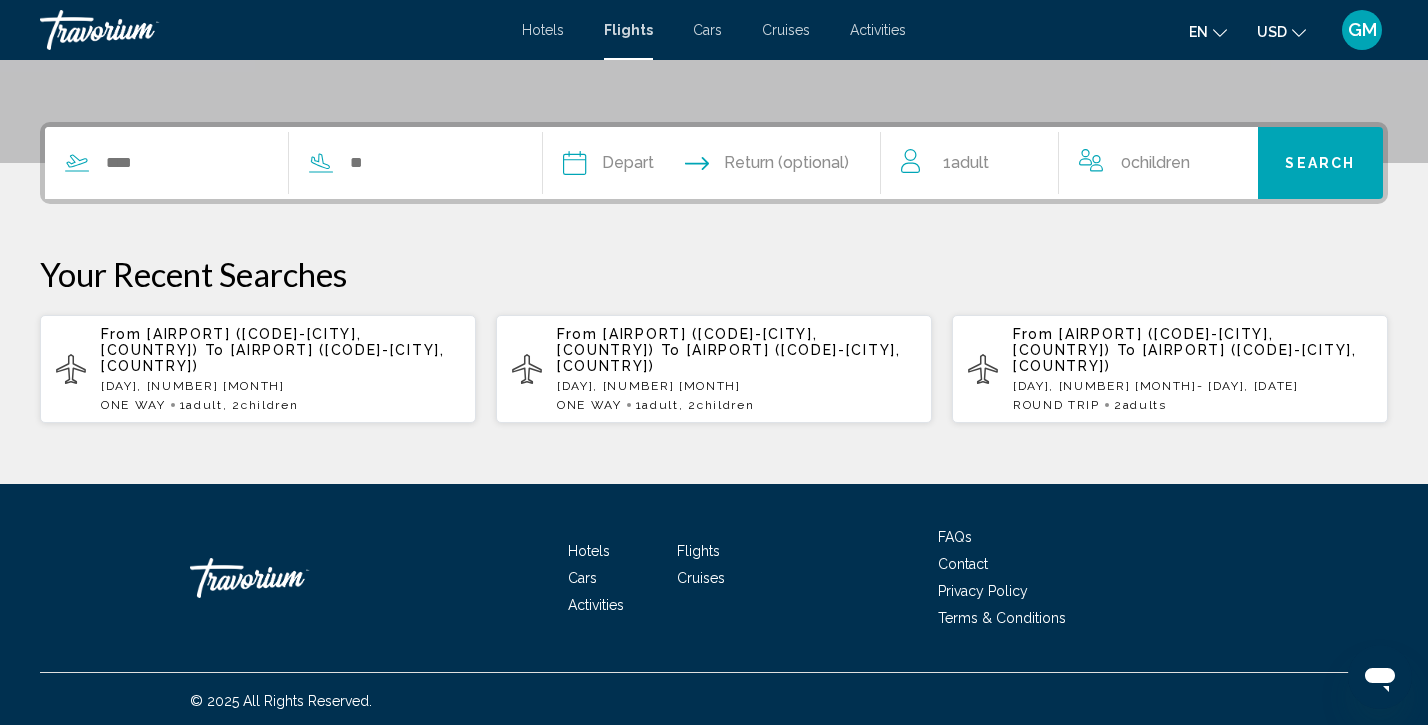 scroll, scrollTop: 460, scrollLeft: 0, axis: vertical 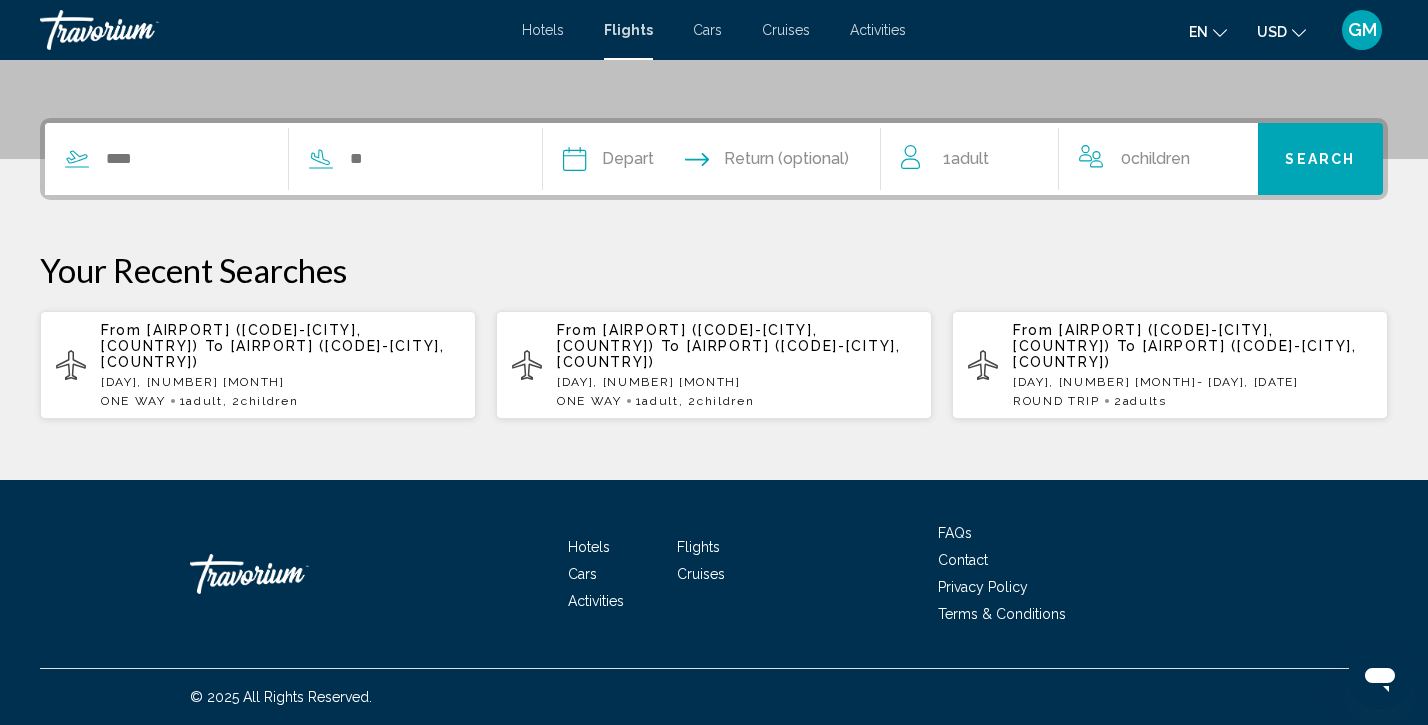 click on "From    Bradley Intl Airport (BDL-Hartford, United States of America)    To    Port Columbus Intl Airport (CMH-Columbus, United States of America)" at bounding box center (280, 346) 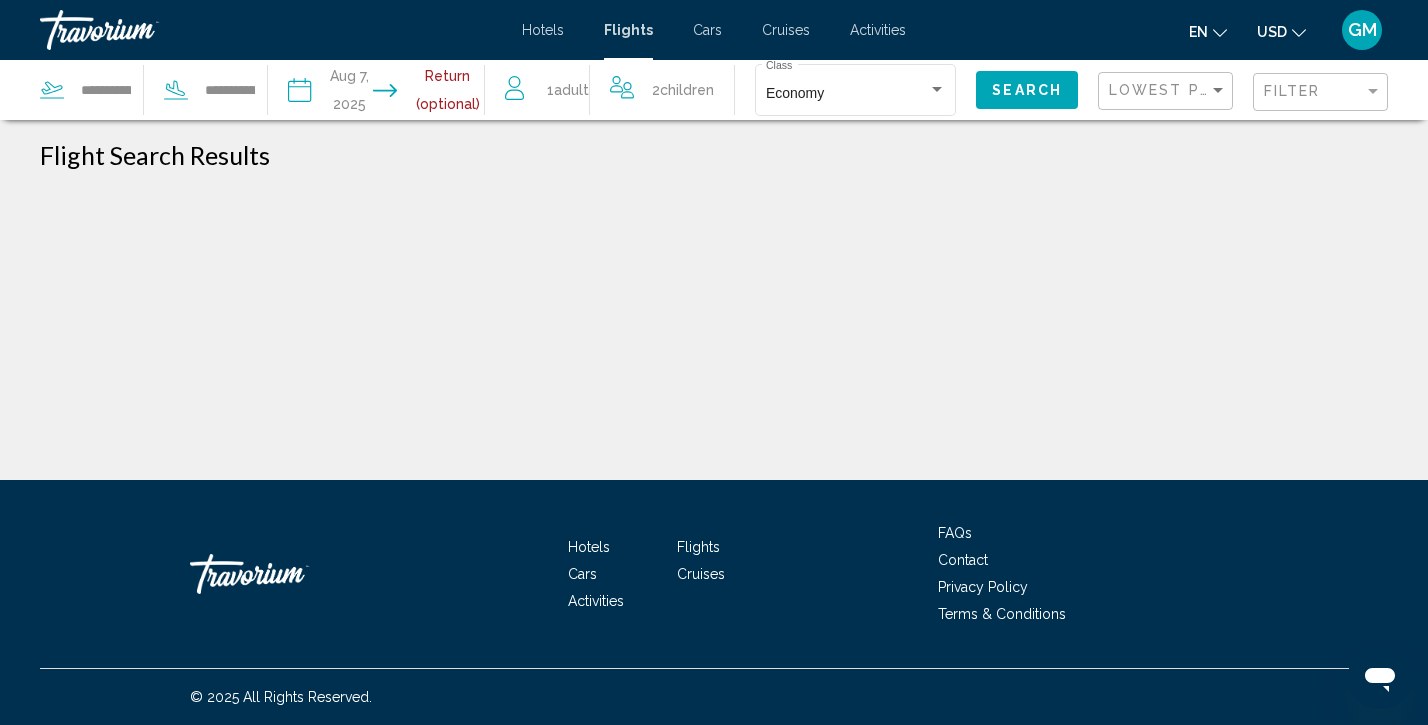 scroll, scrollTop: 0, scrollLeft: 0, axis: both 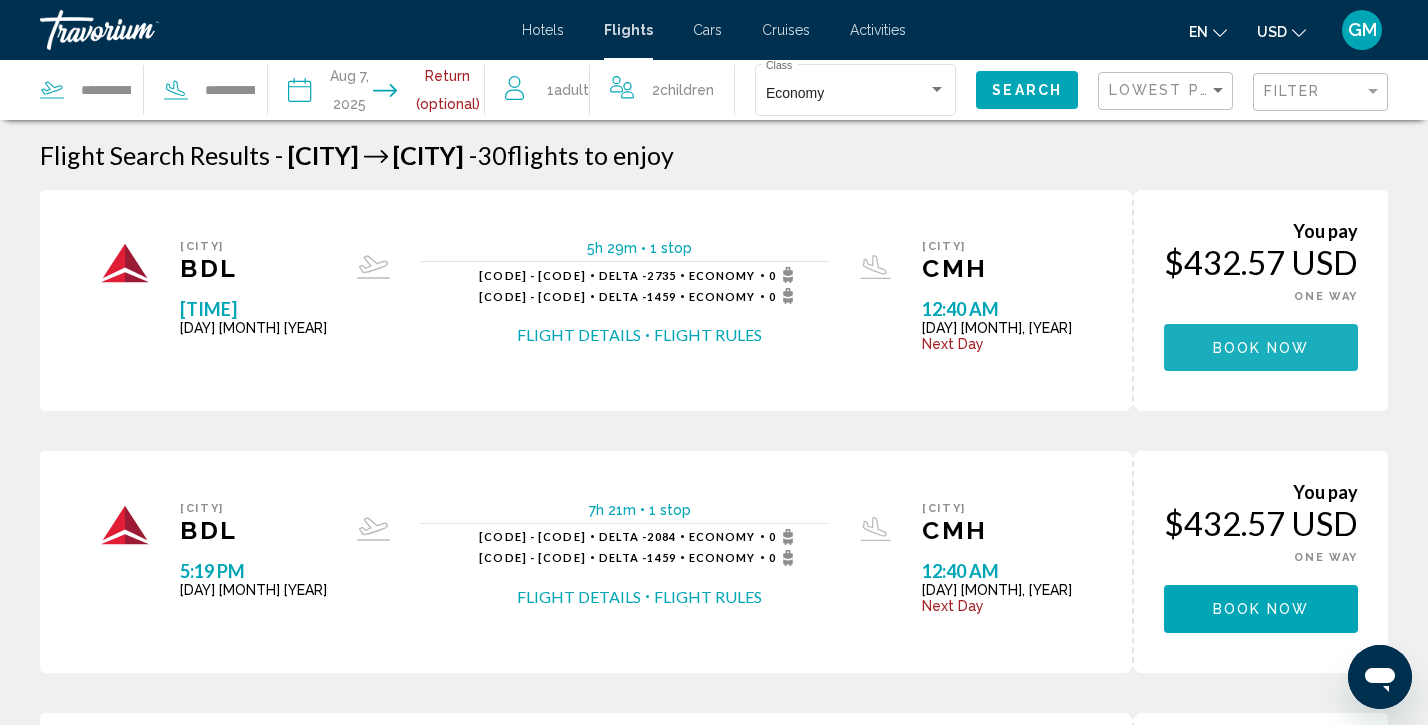 click on "Book now" at bounding box center (1261, 348) 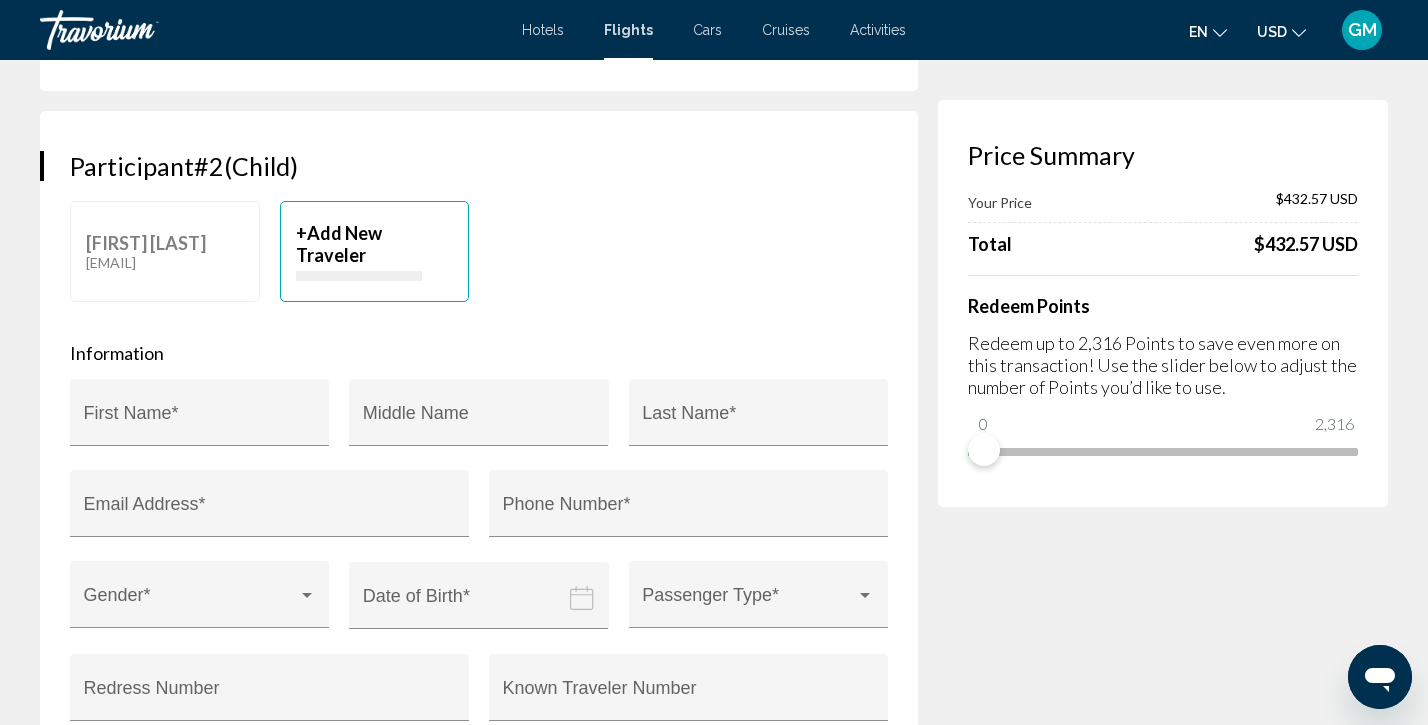 scroll, scrollTop: 1161, scrollLeft: 0, axis: vertical 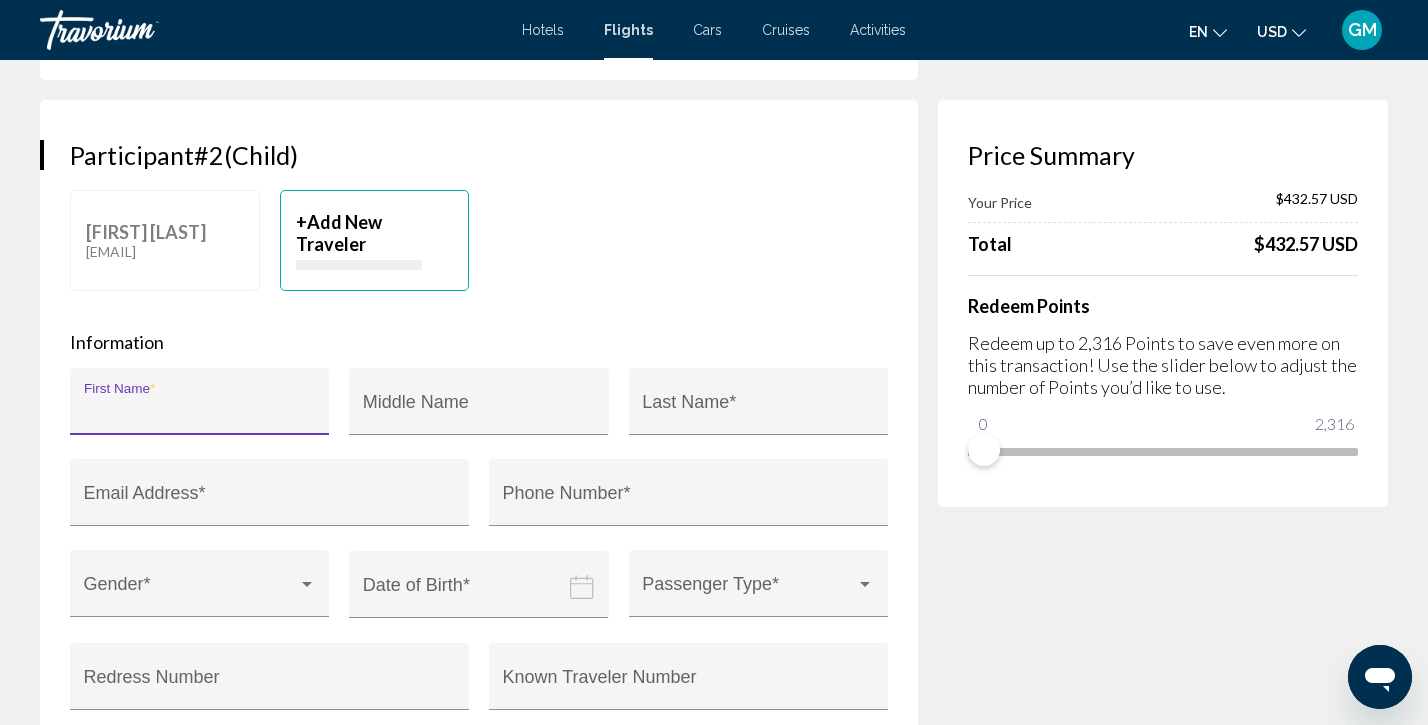 click on "First Name  *" at bounding box center (200, 411) 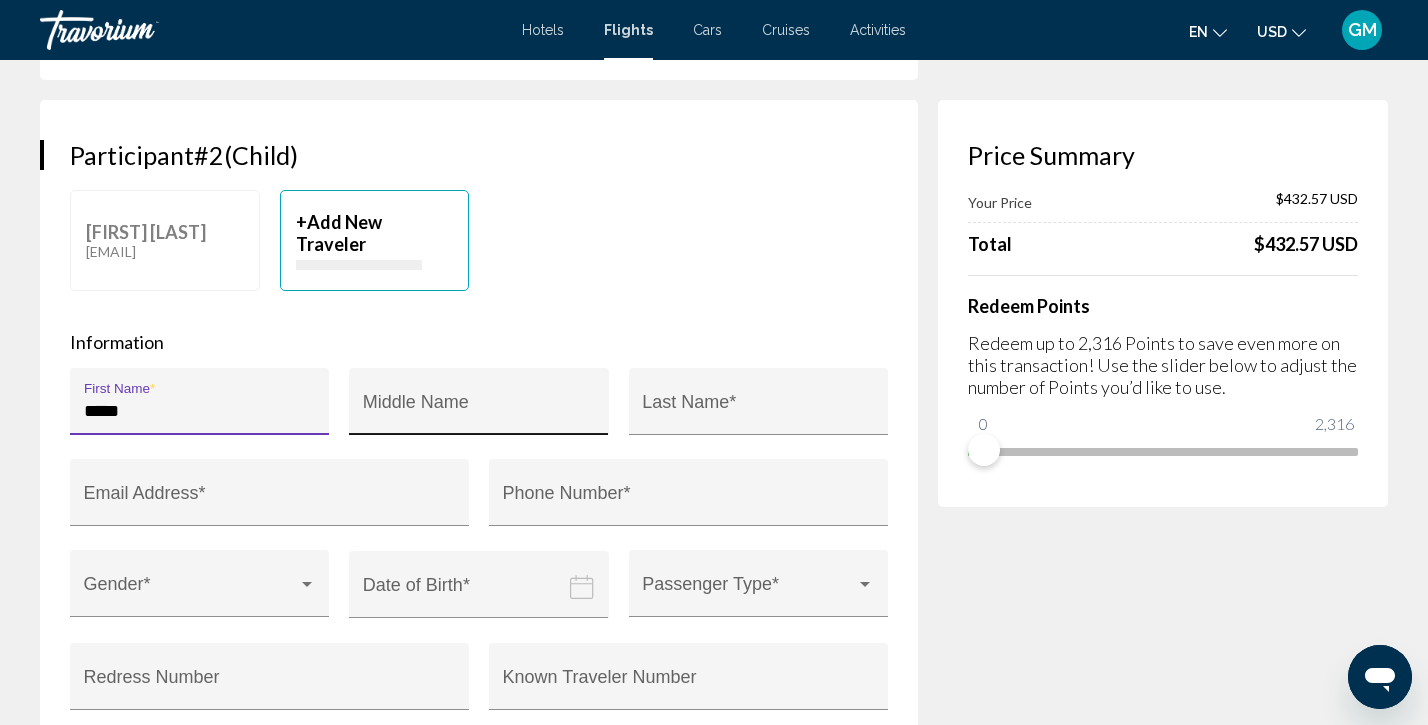 type on "*****" 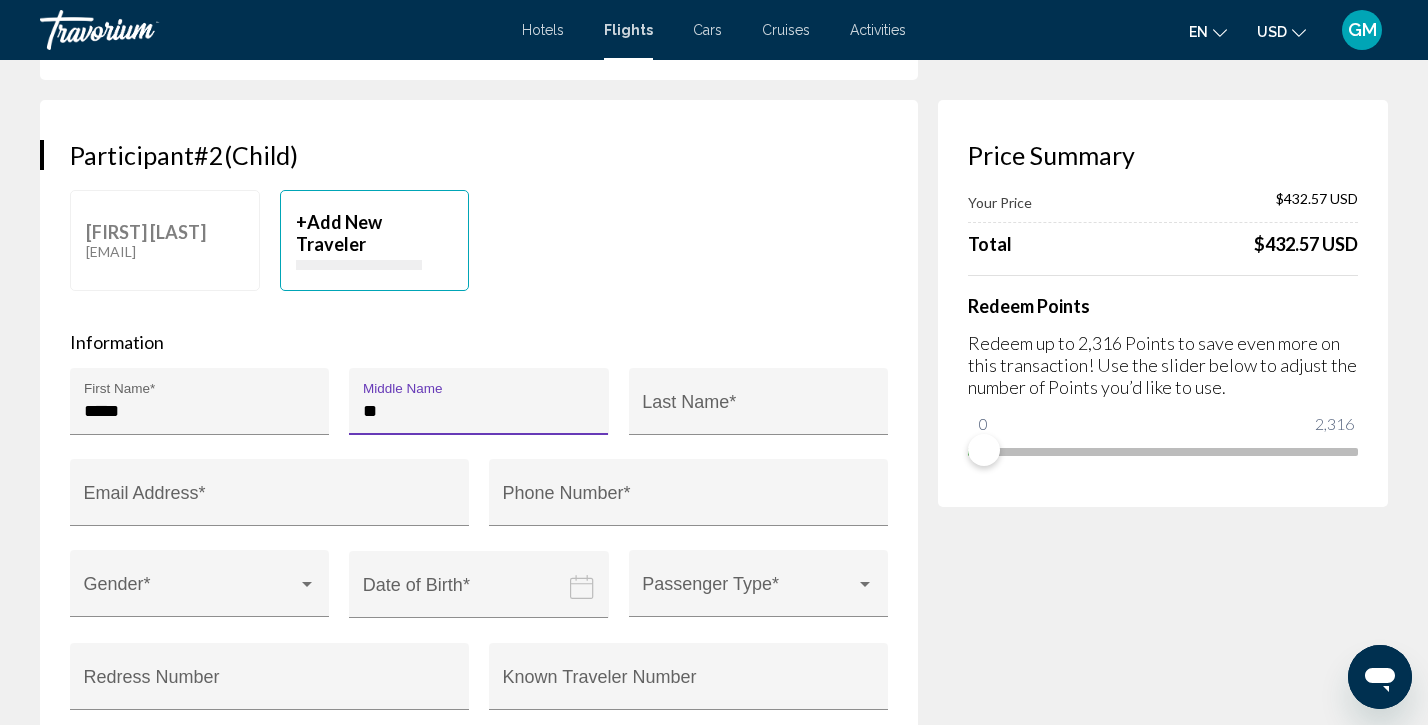 type on "*" 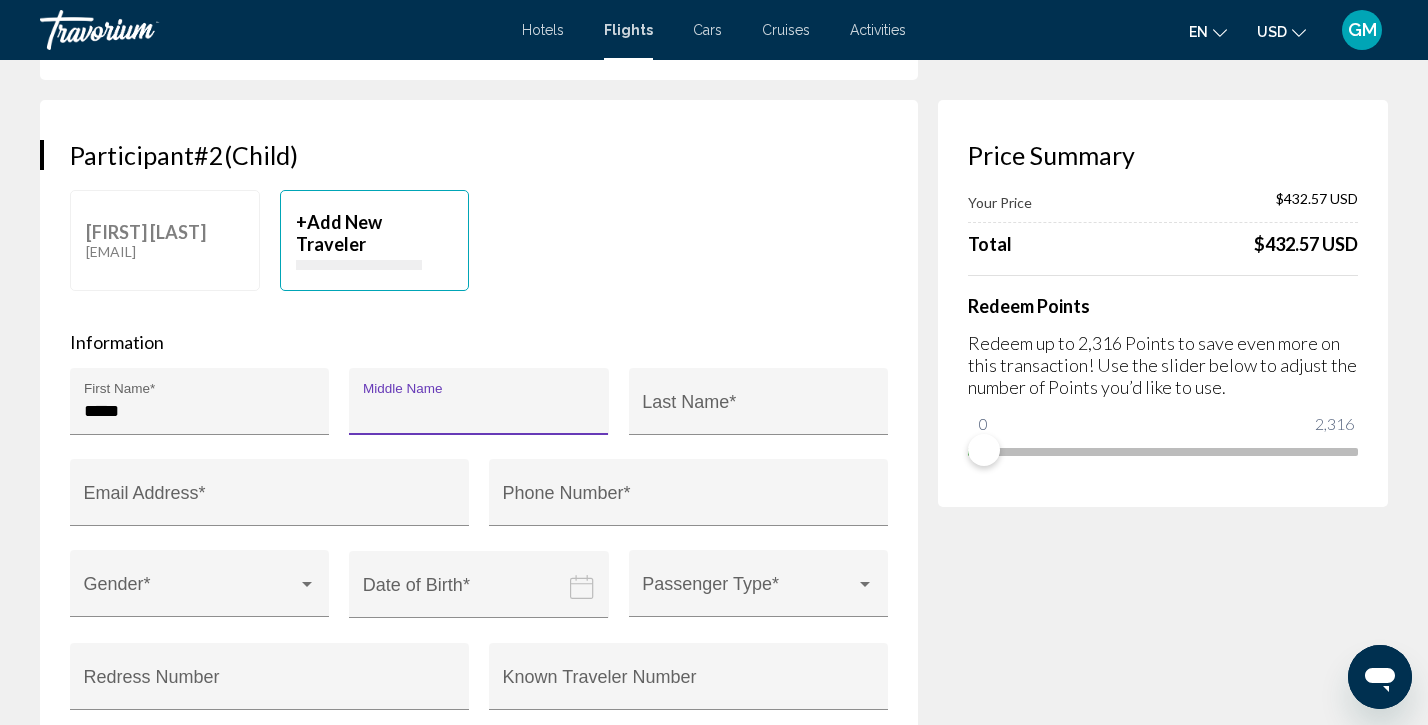 click on "Middle Name" at bounding box center [479, 411] 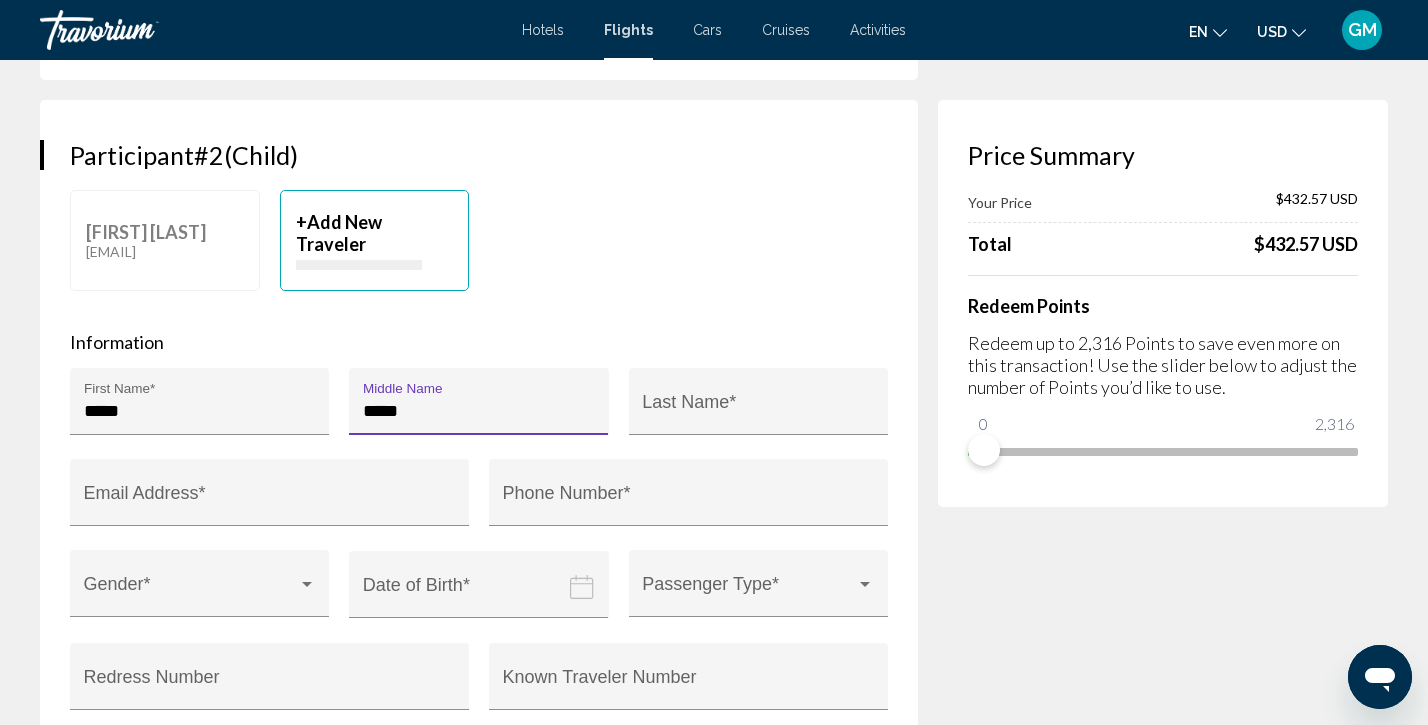 click on "*****" at bounding box center [479, 411] 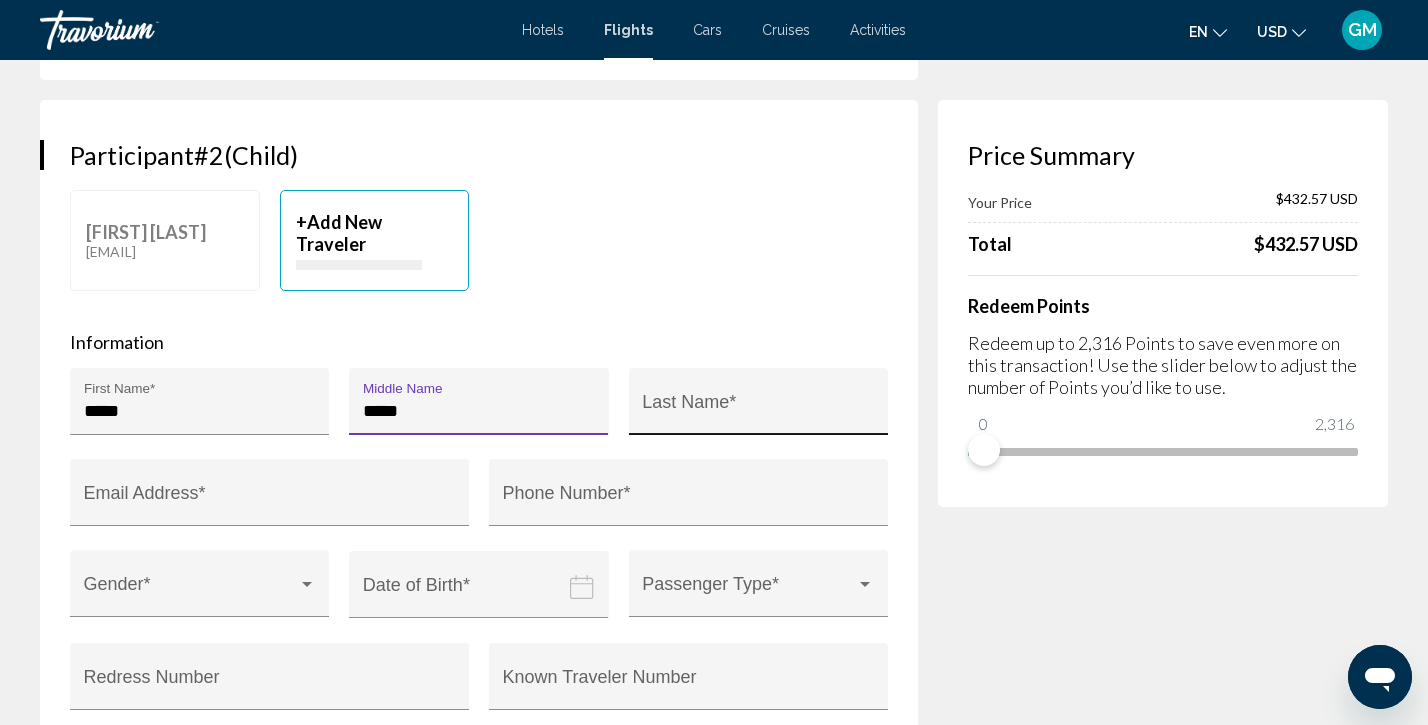 type on "*****" 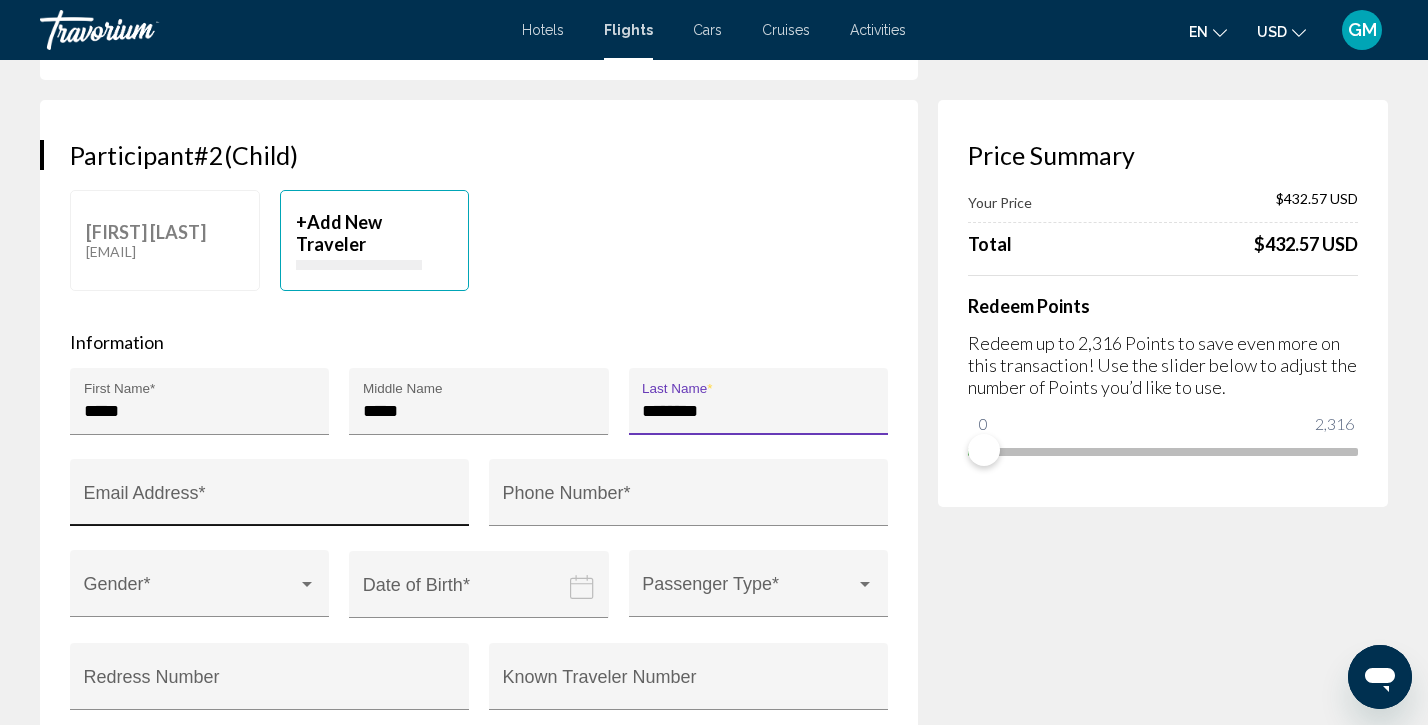 type on "*******" 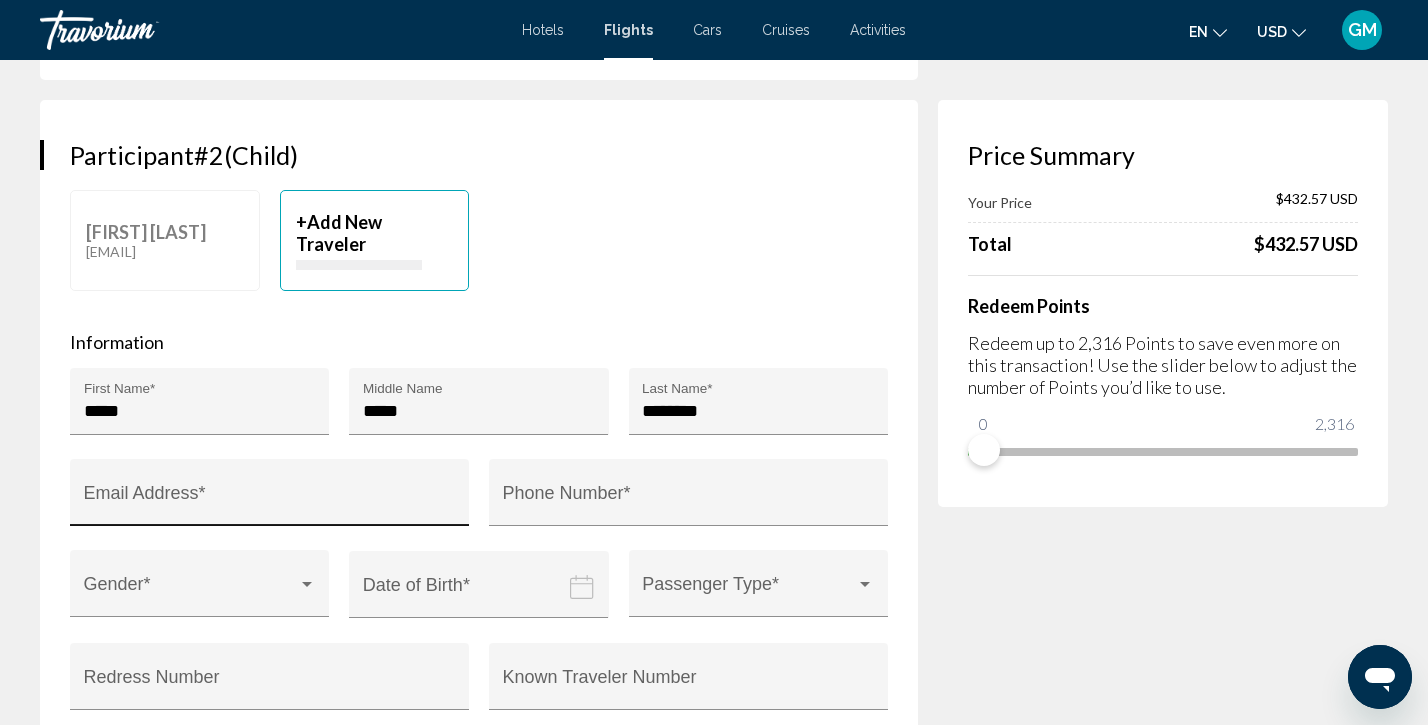 click on "Email Address  *" at bounding box center (270, 498) 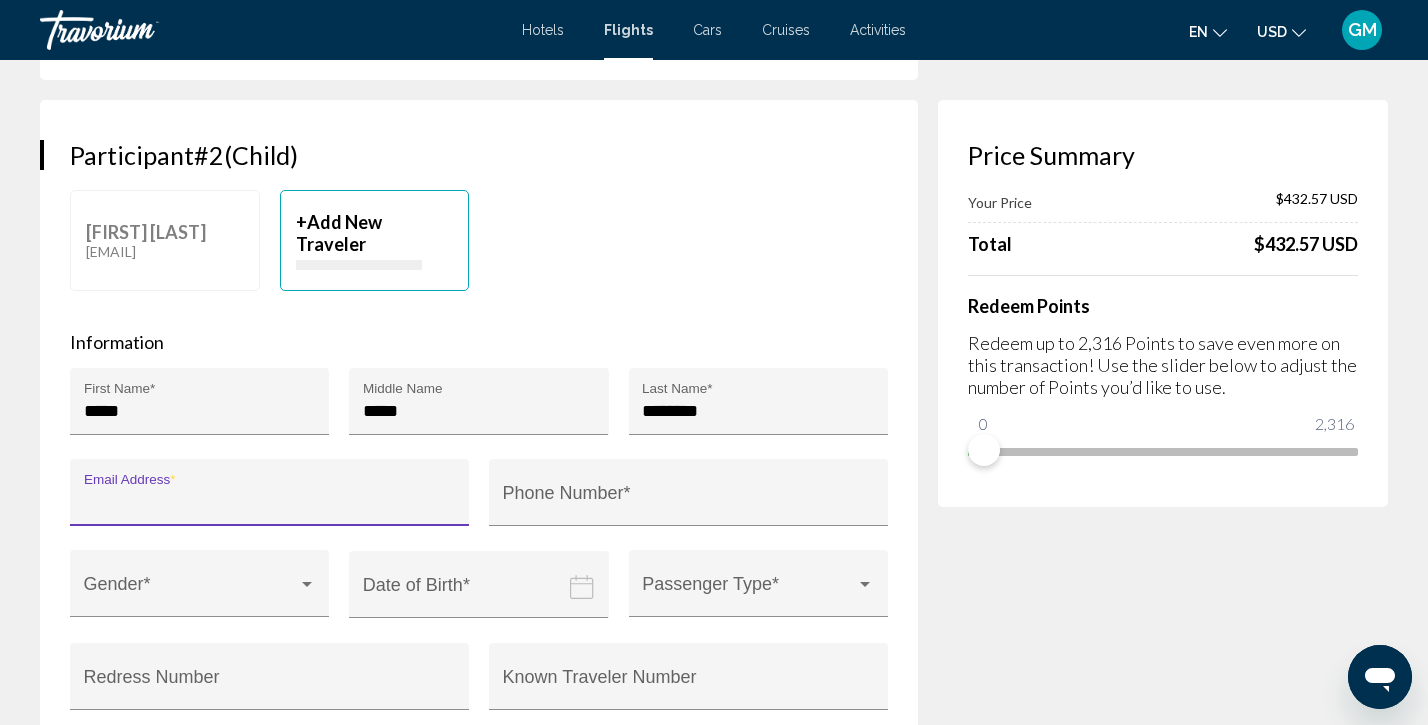 type on "**********" 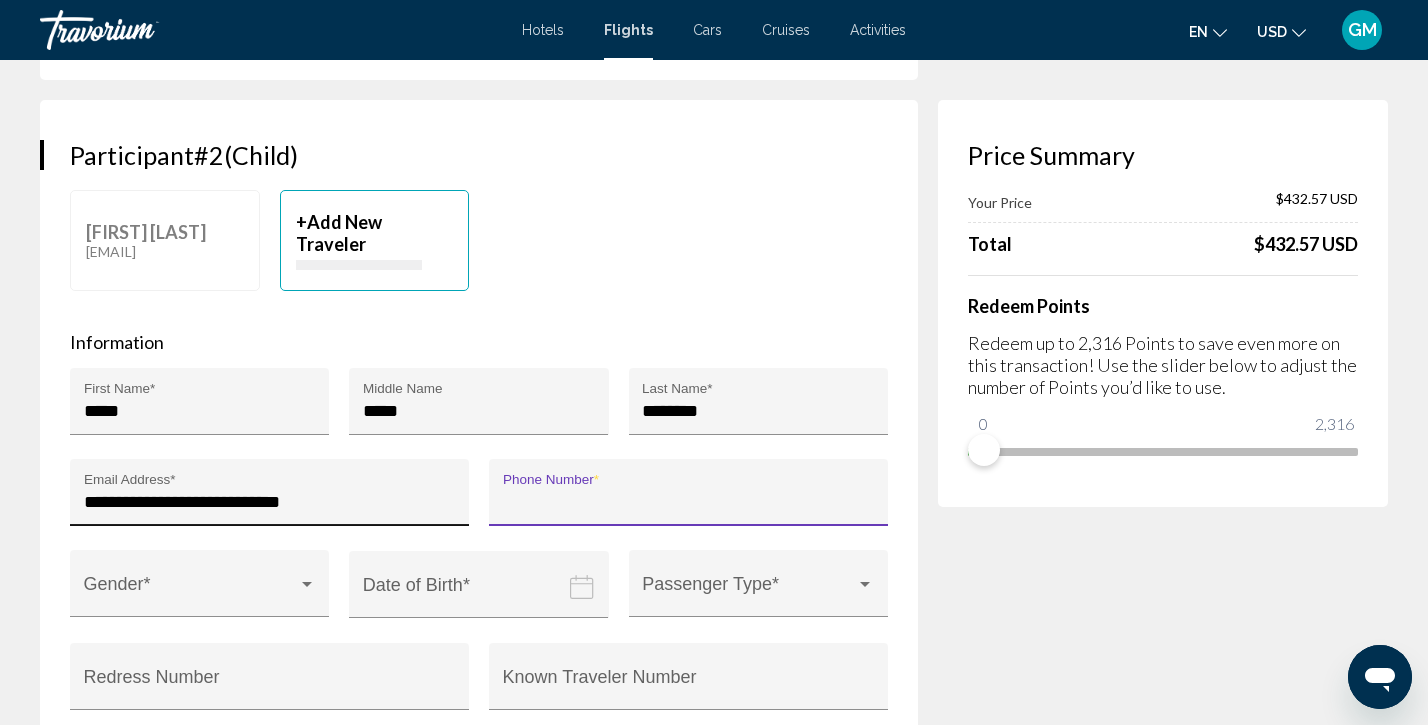 type on "**********" 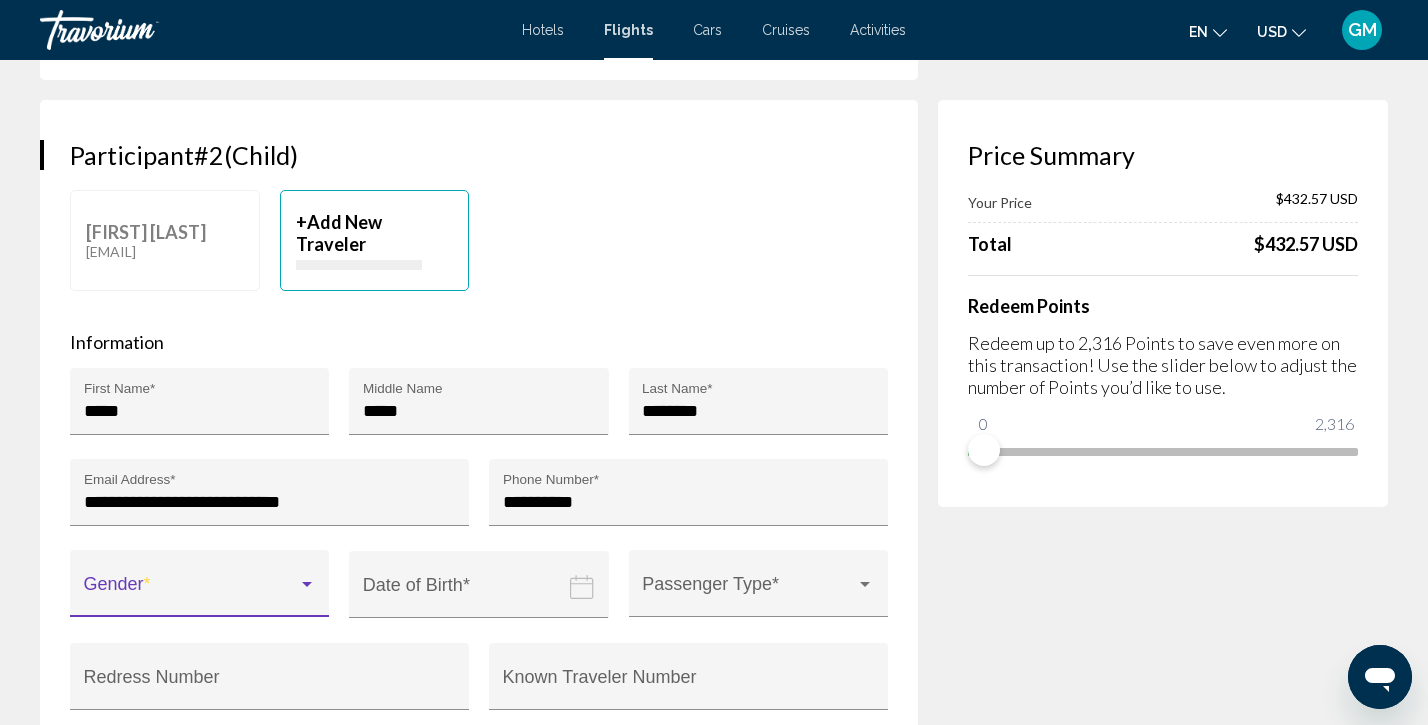 click at bounding box center [307, 585] 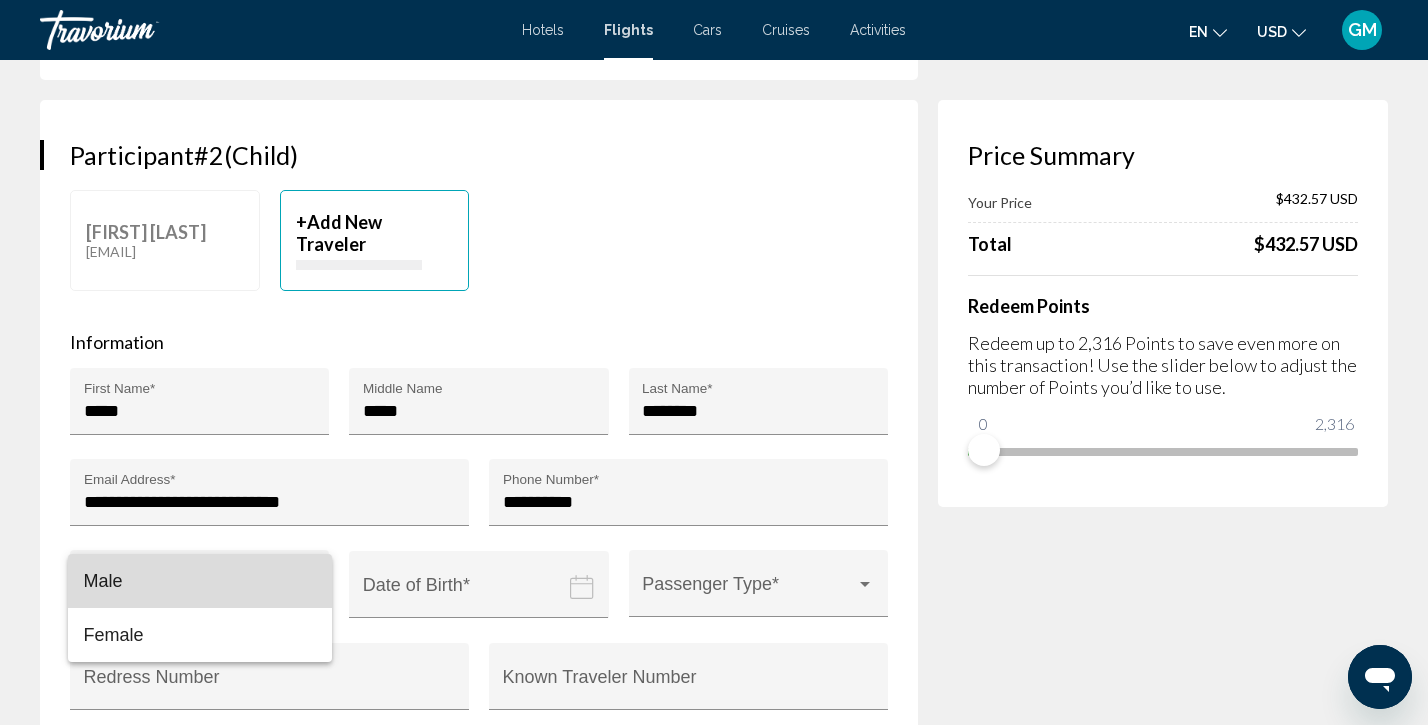 click on "Male" at bounding box center (200, 581) 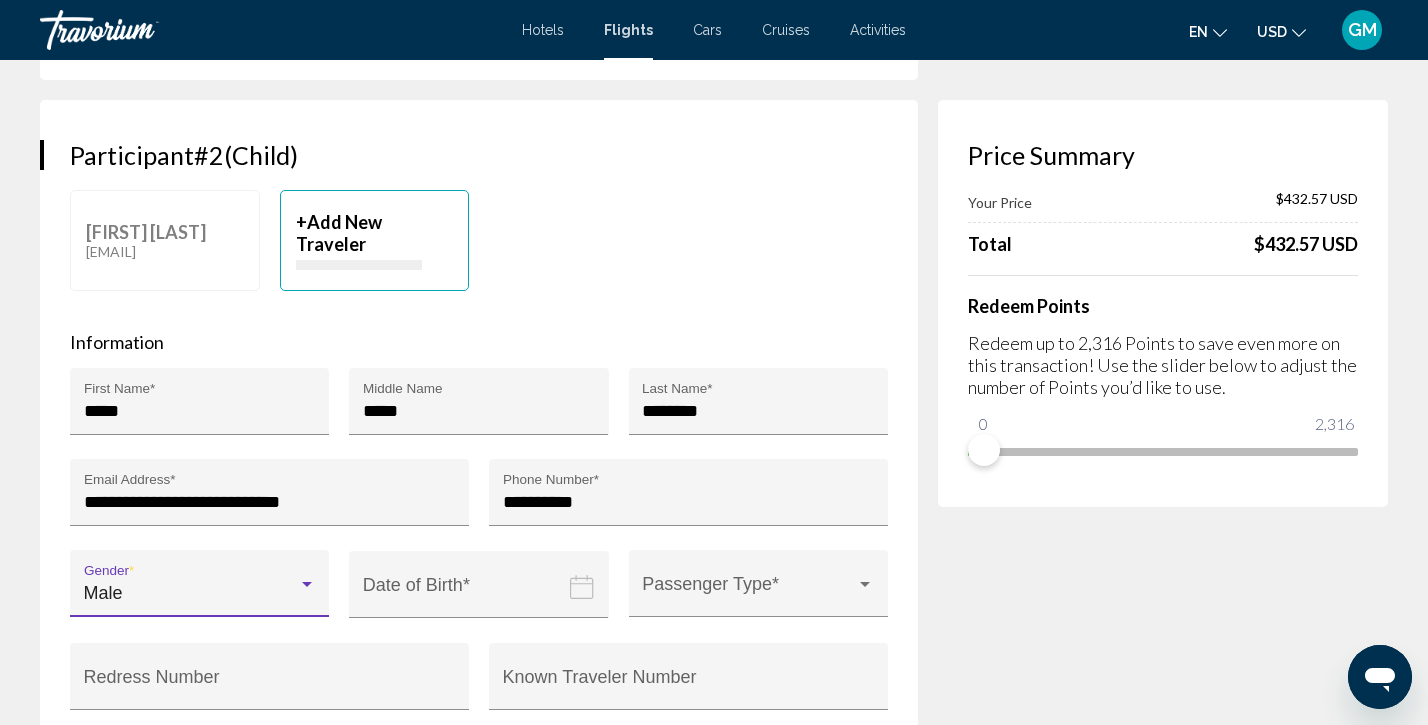 click at bounding box center (482, 599) 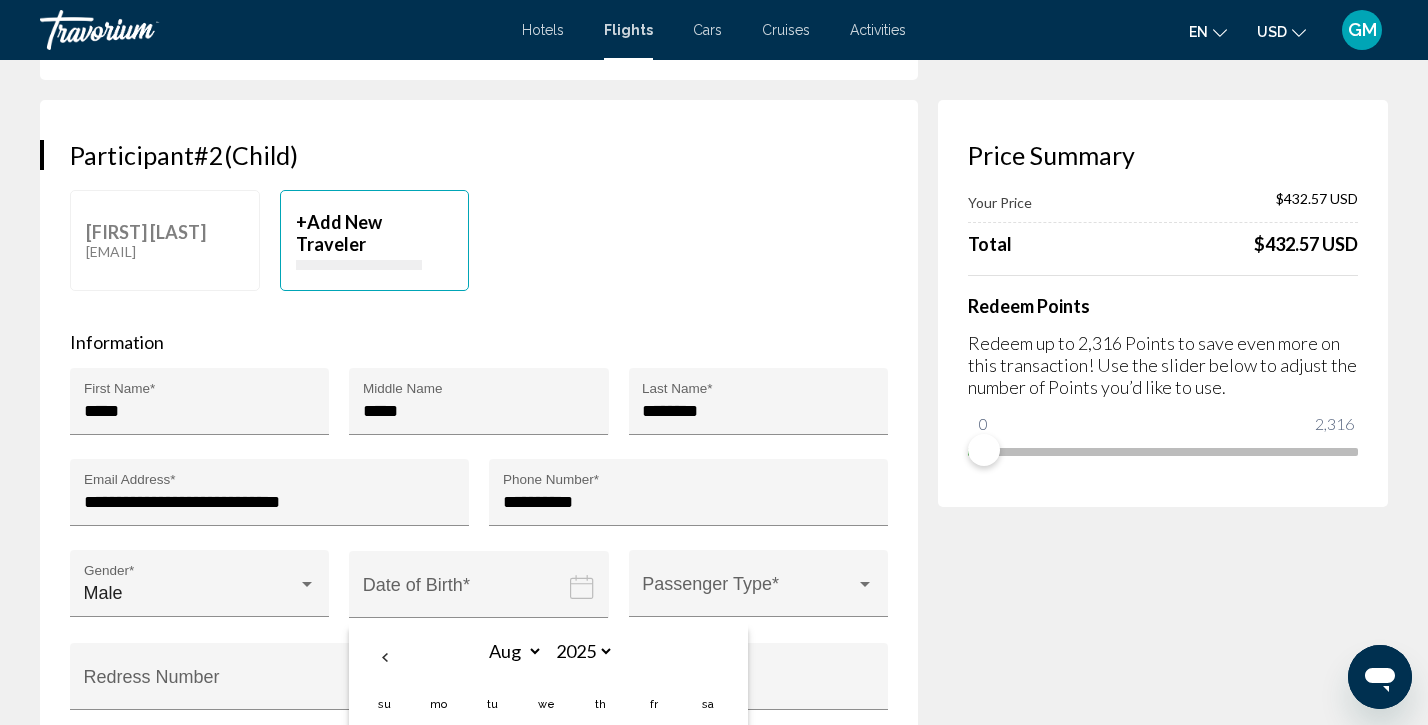 type 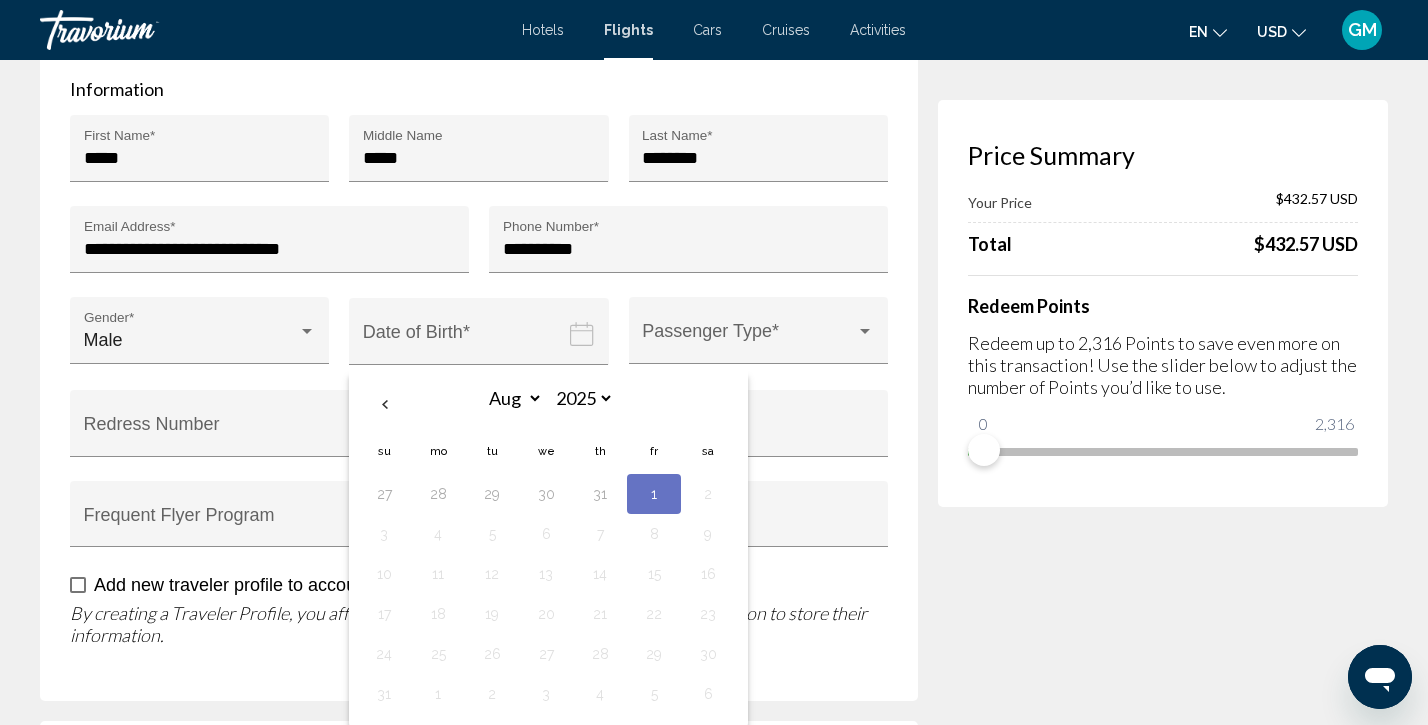 scroll, scrollTop: 1417, scrollLeft: 0, axis: vertical 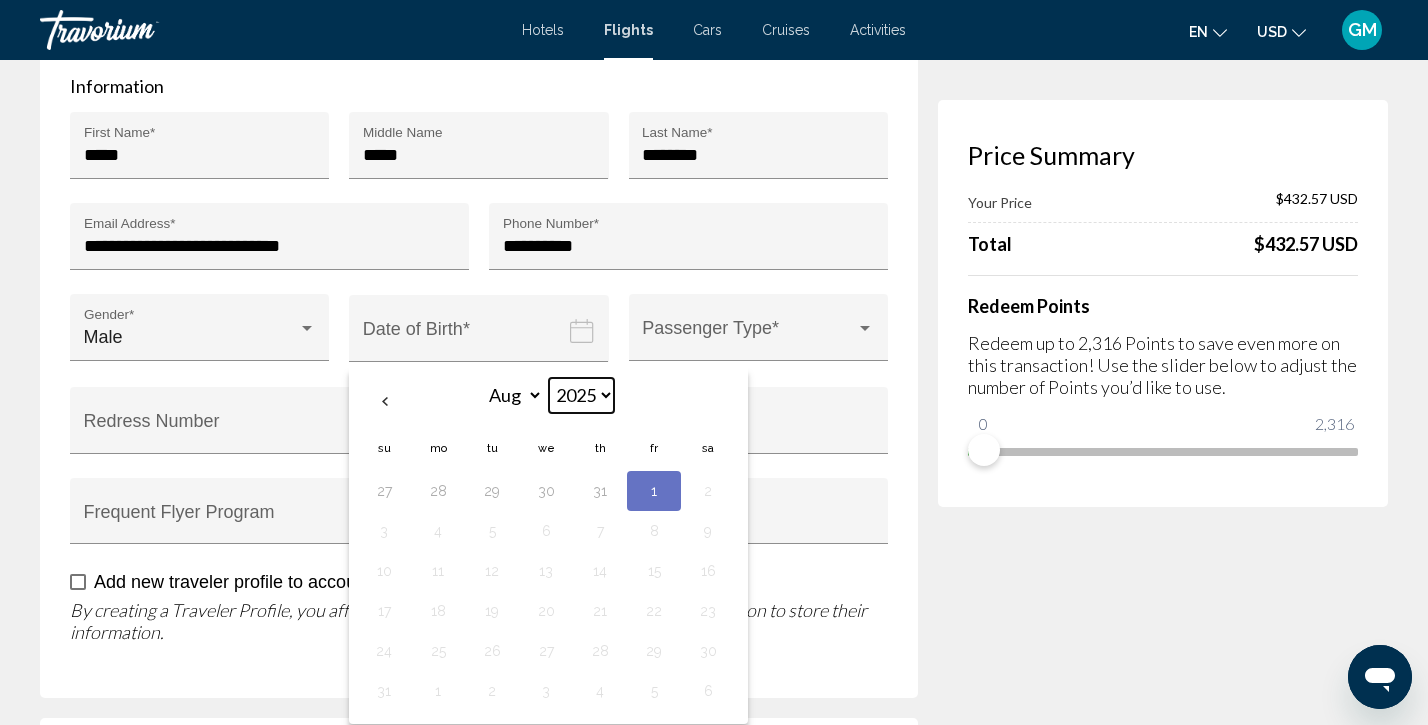 select on "****" 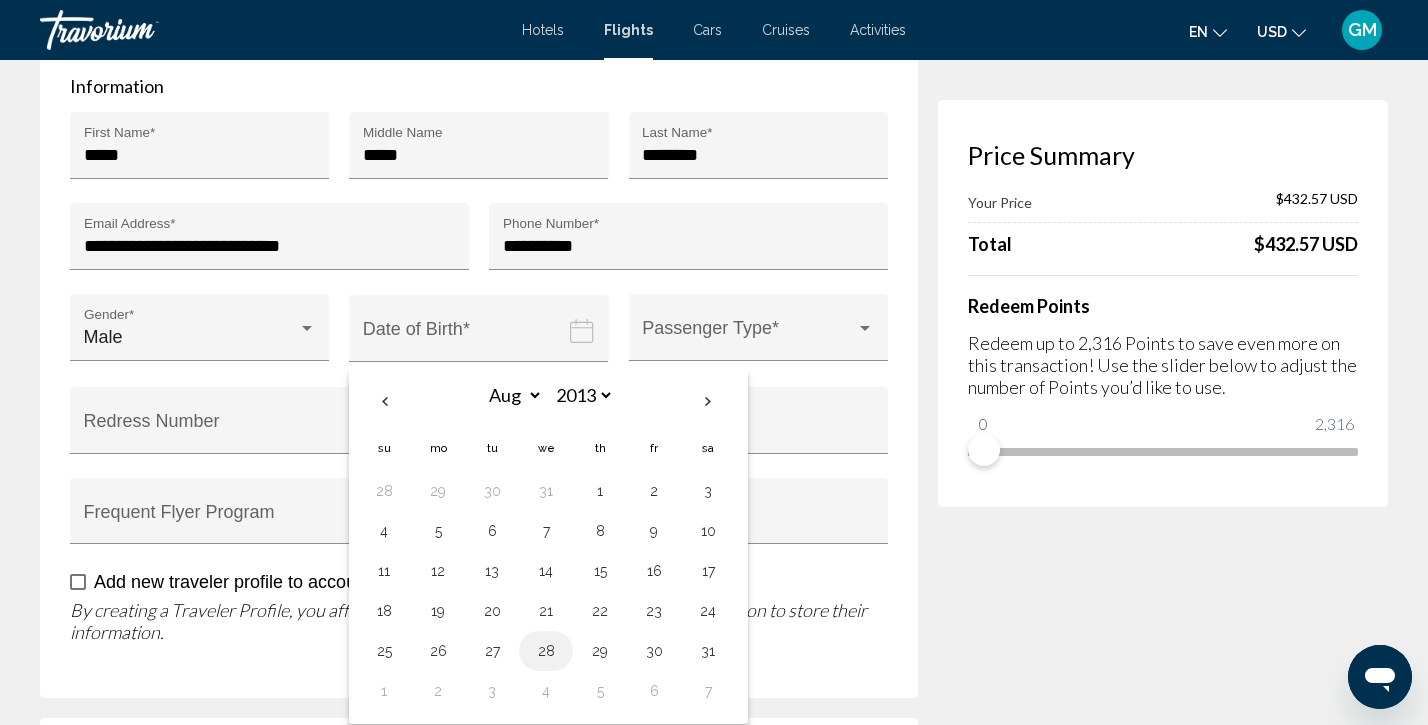 click on "28" at bounding box center [546, 651] 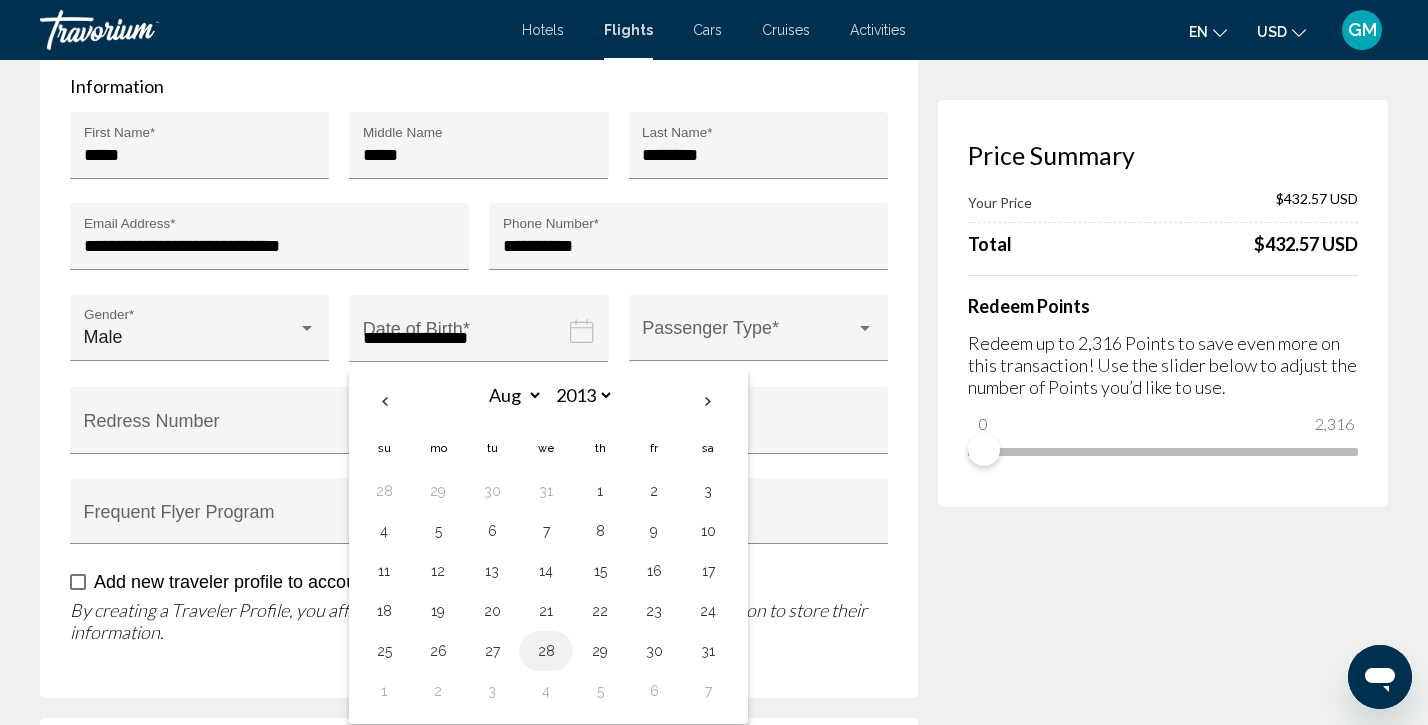 scroll, scrollTop: 567, scrollLeft: 0, axis: vertical 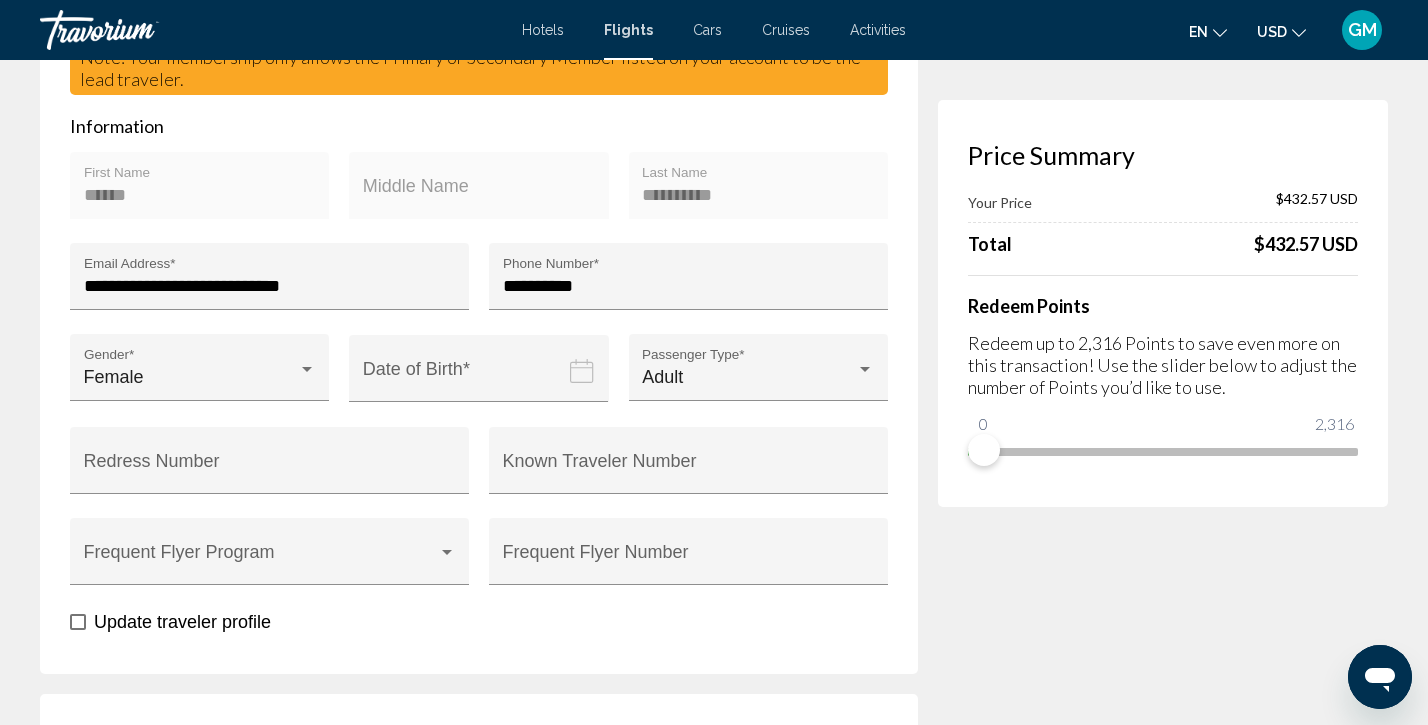 click at bounding box center [482, 383] 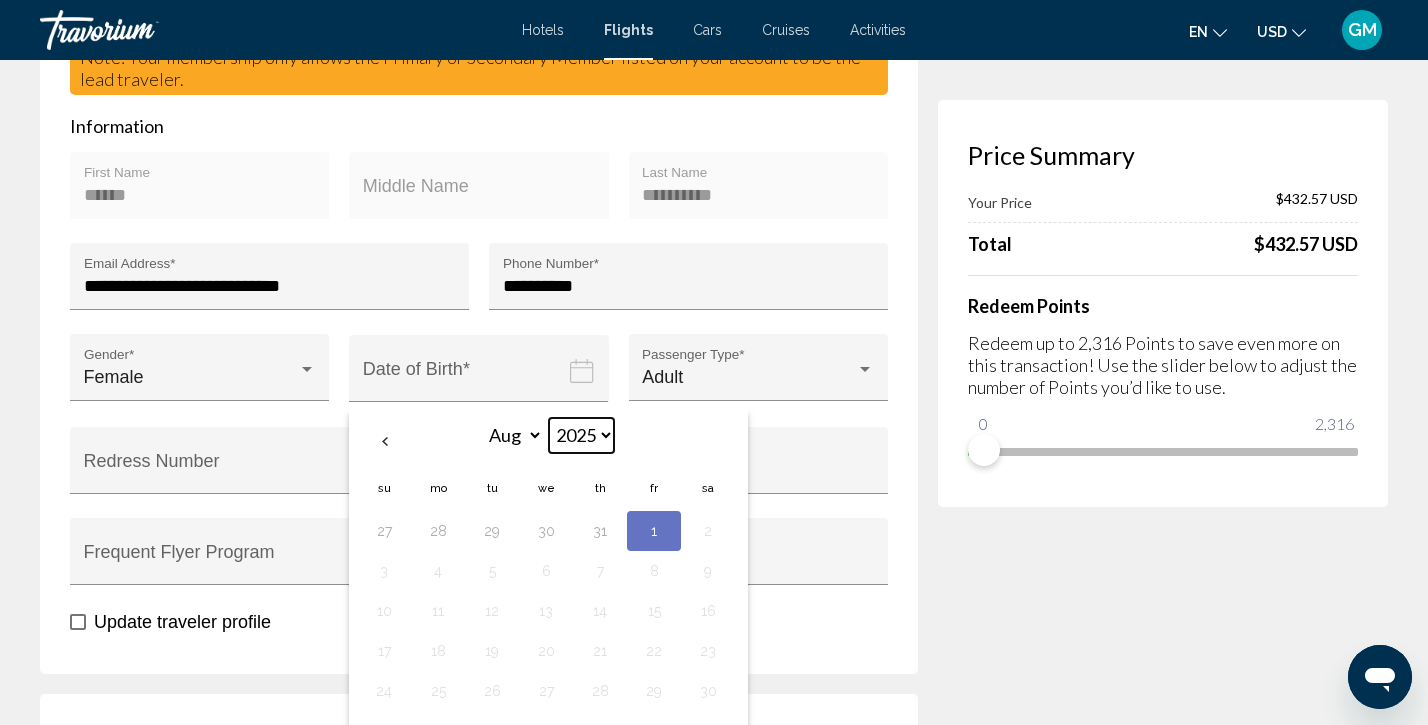select on "****" 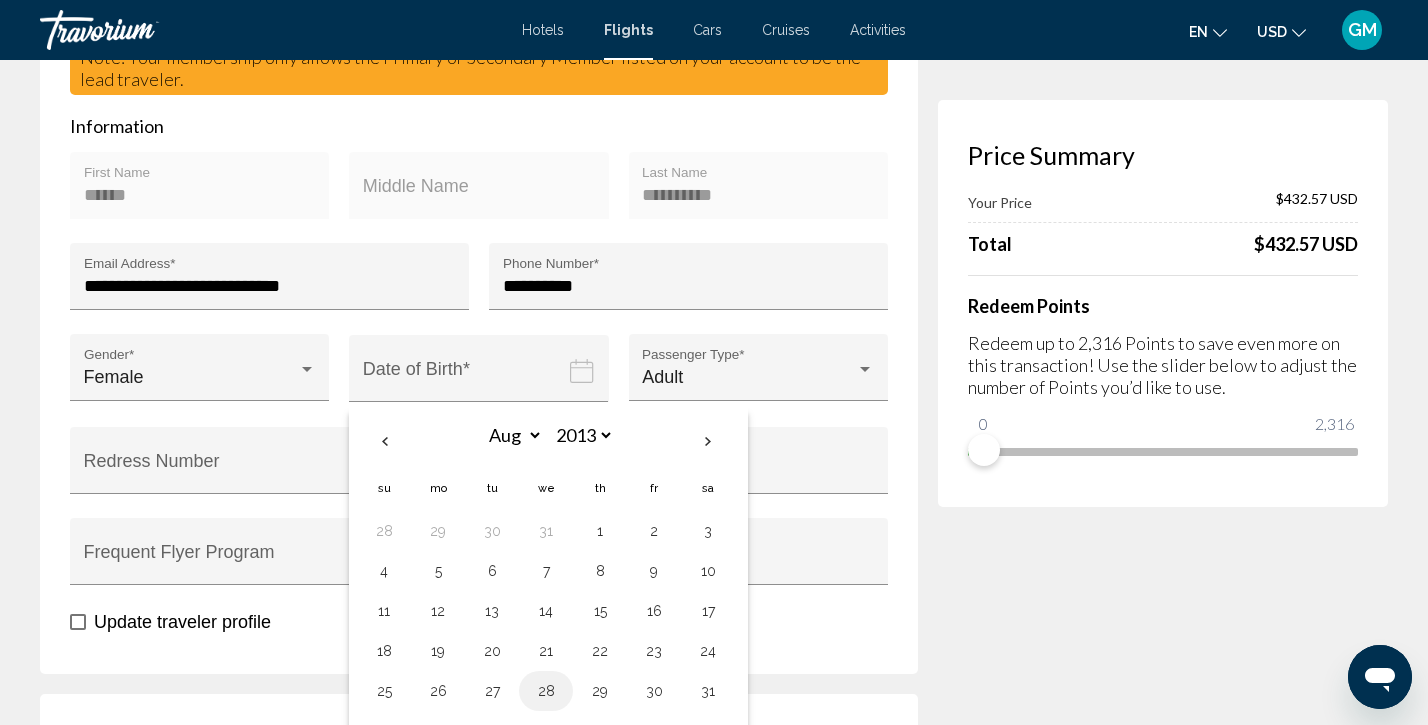 click on "28" at bounding box center (546, 691) 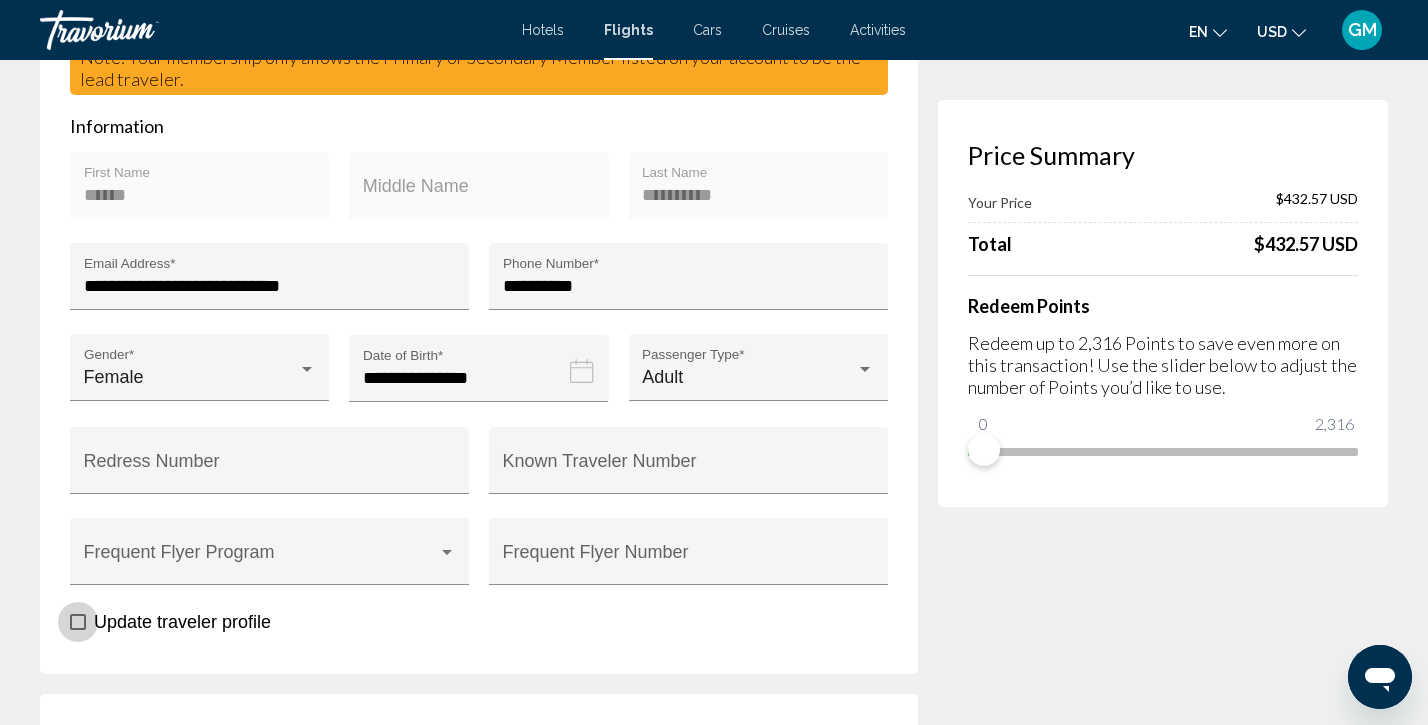 click at bounding box center (78, 622) 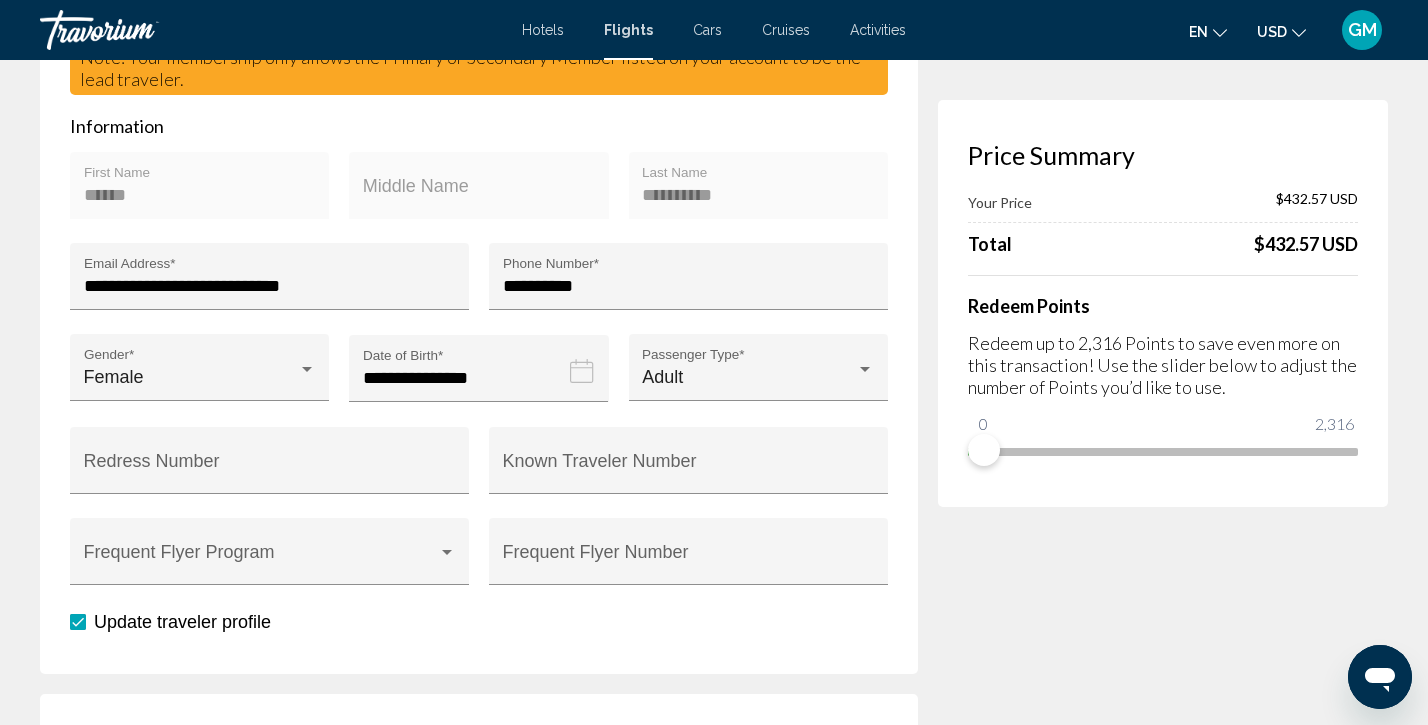 click on "**********" at bounding box center (479, 262) 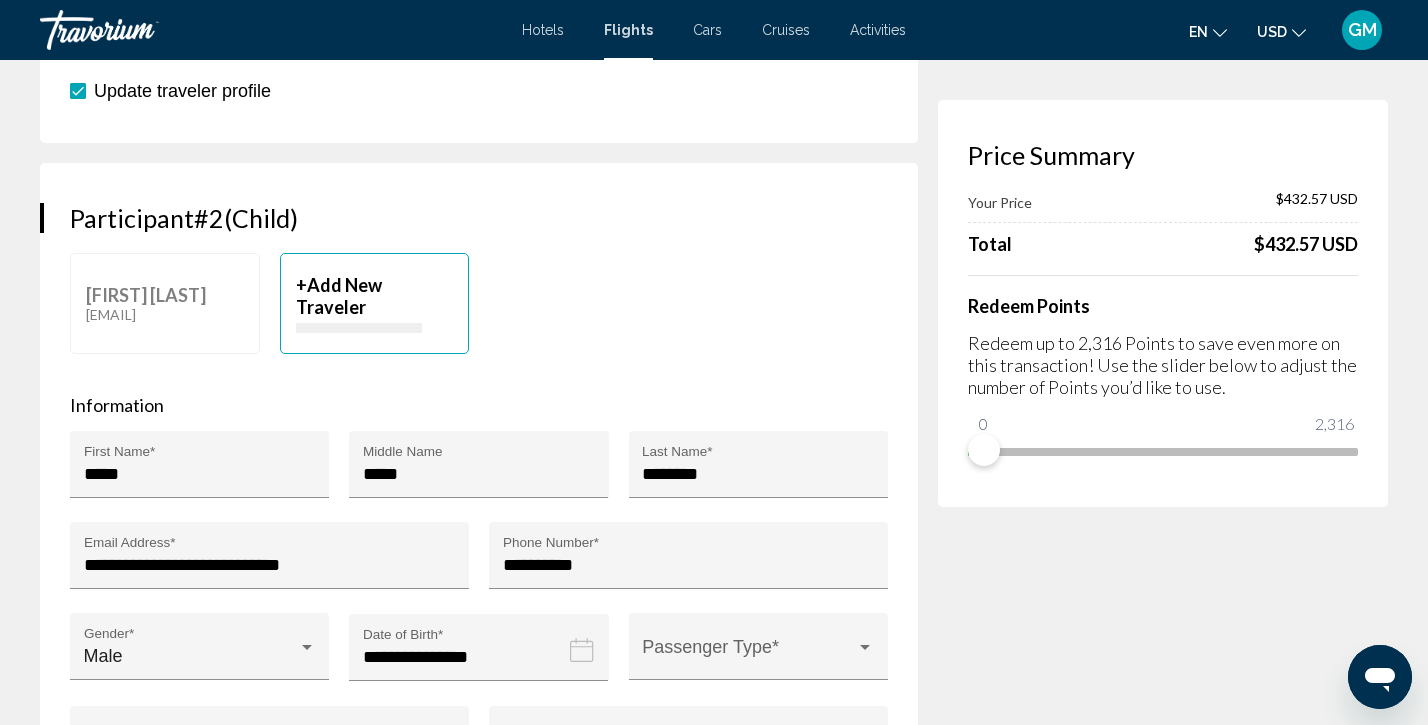 scroll, scrollTop: 1110, scrollLeft: 0, axis: vertical 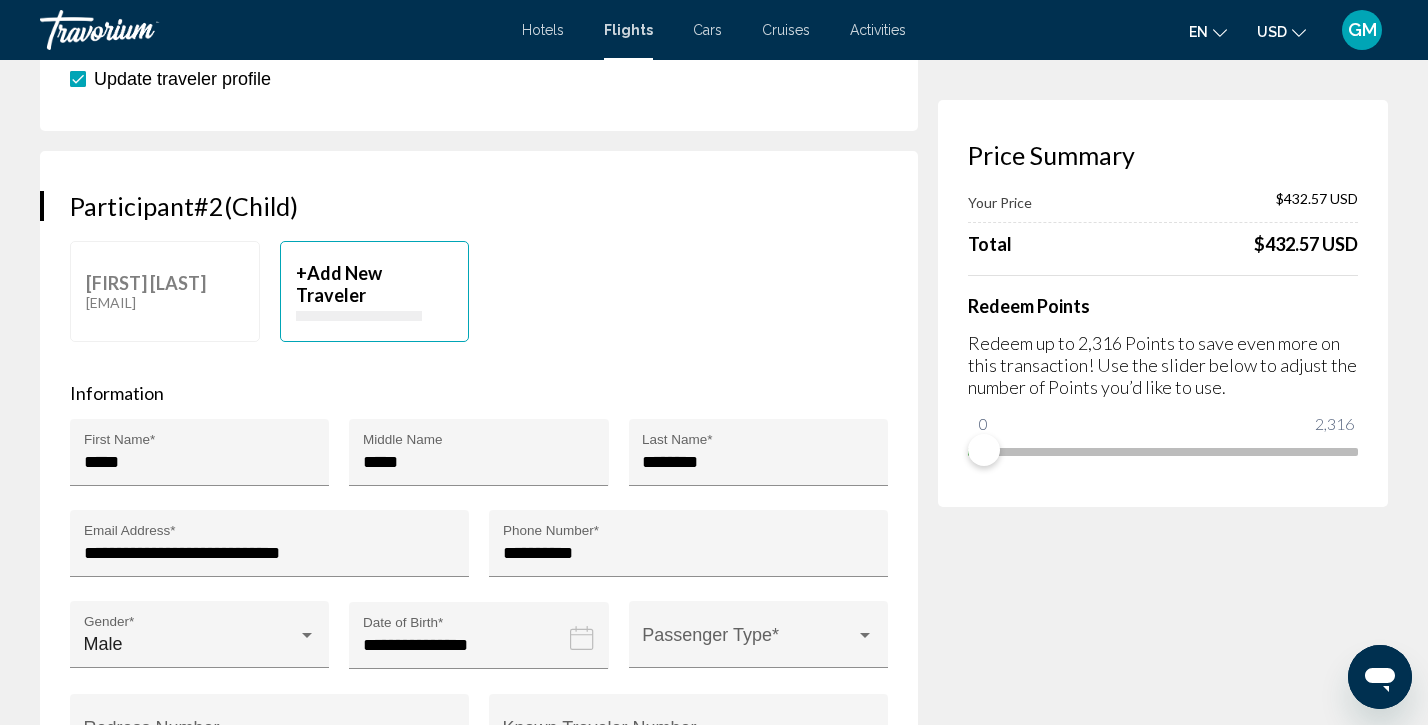 click on "[FIRST] [LAST]  [EMAIL]  +  Add New Traveler" at bounding box center (479, -553) 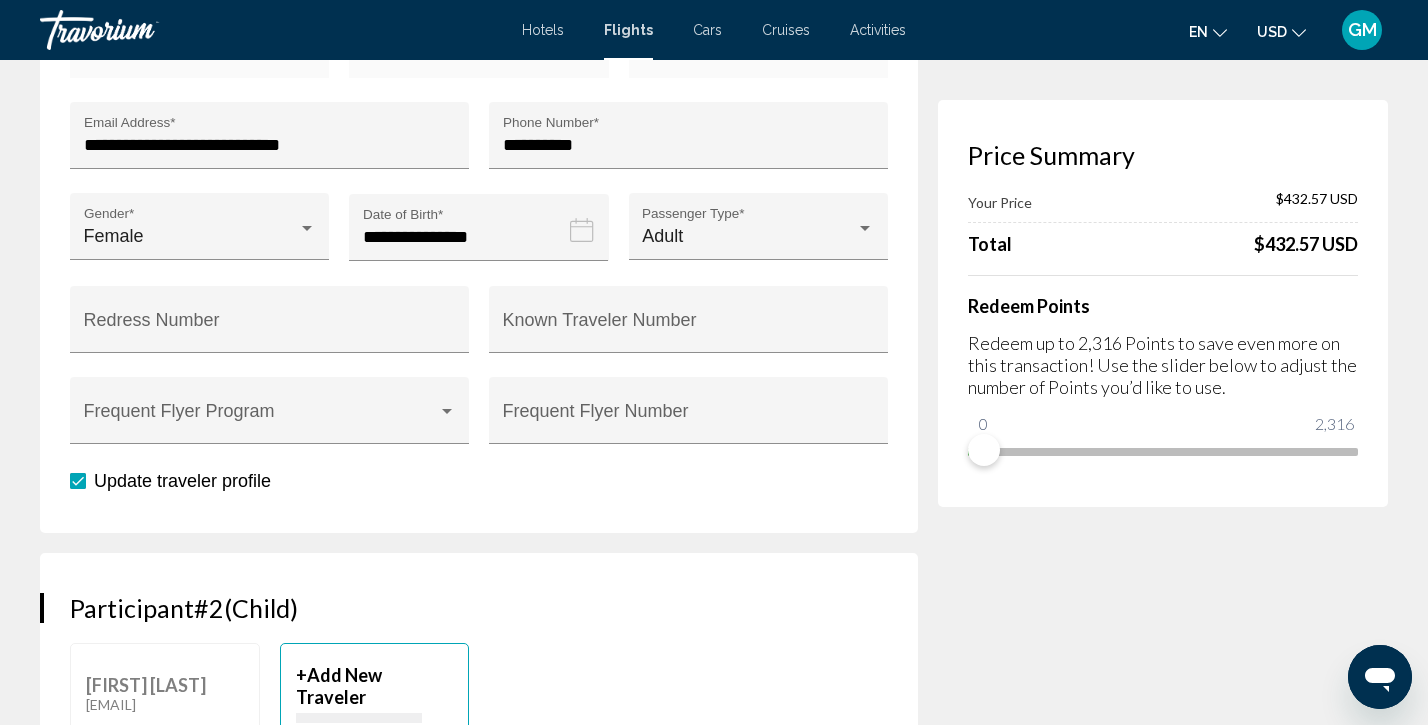 scroll, scrollTop: 707, scrollLeft: 0, axis: vertical 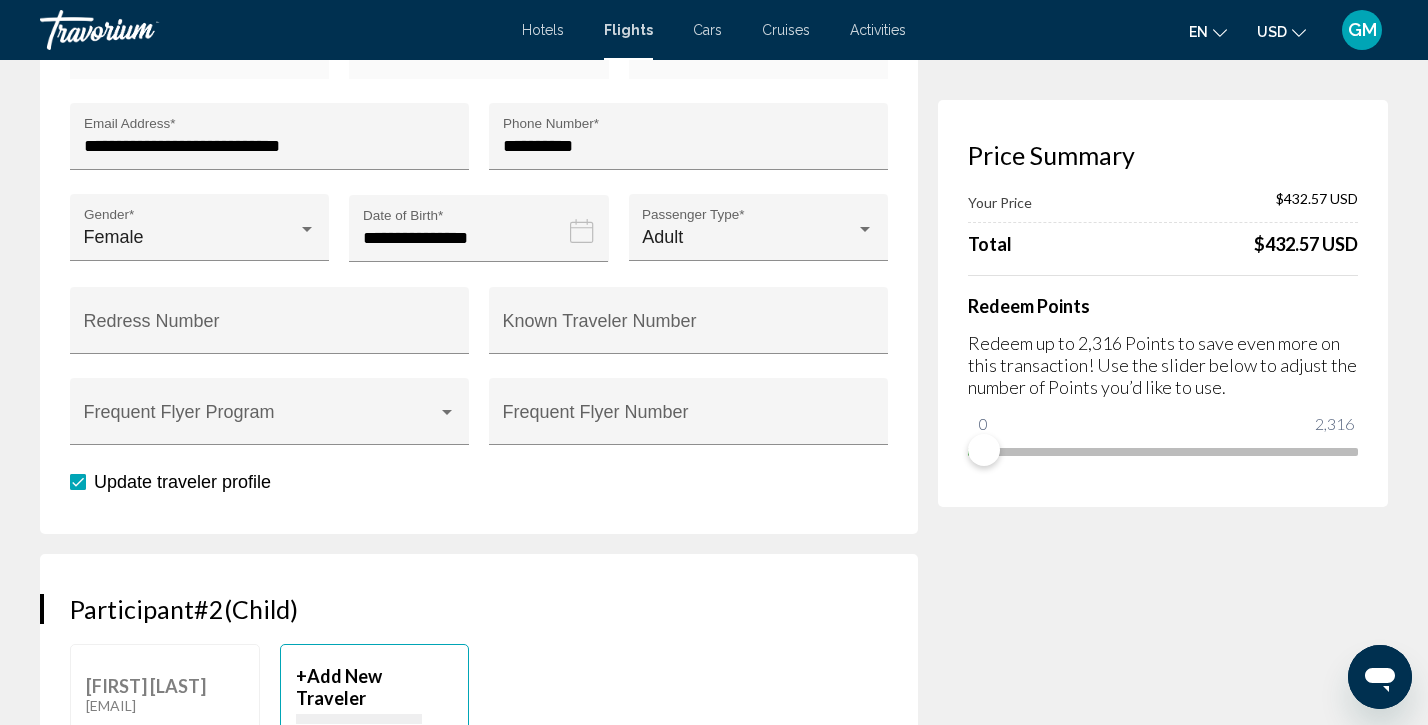 click 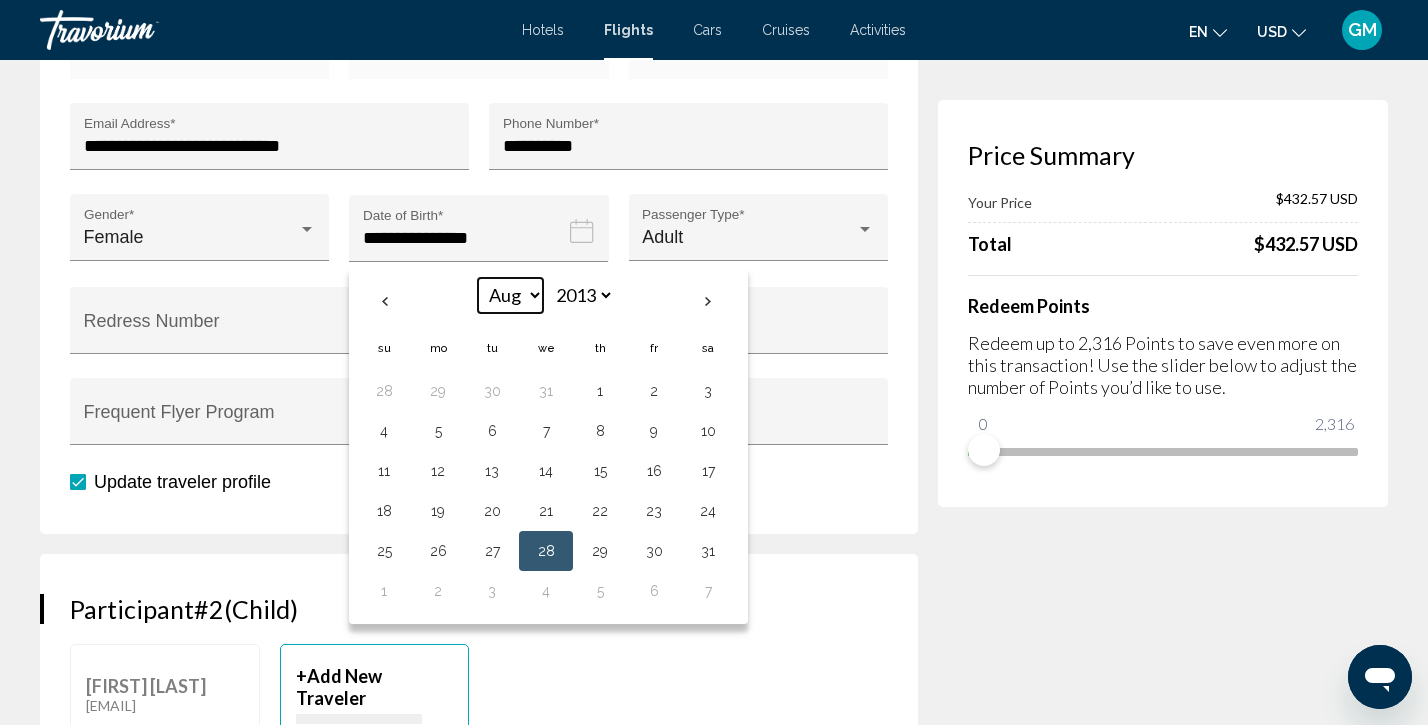 select on "*" 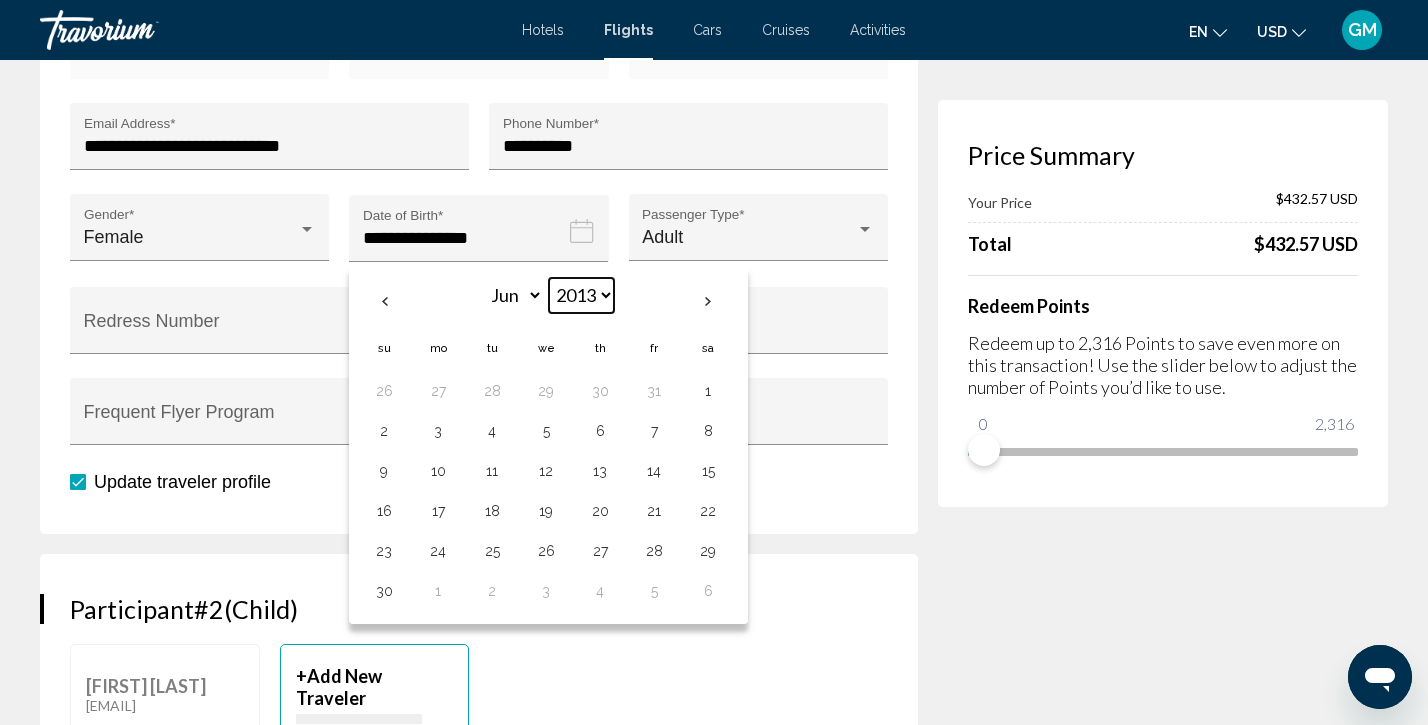 select on "****" 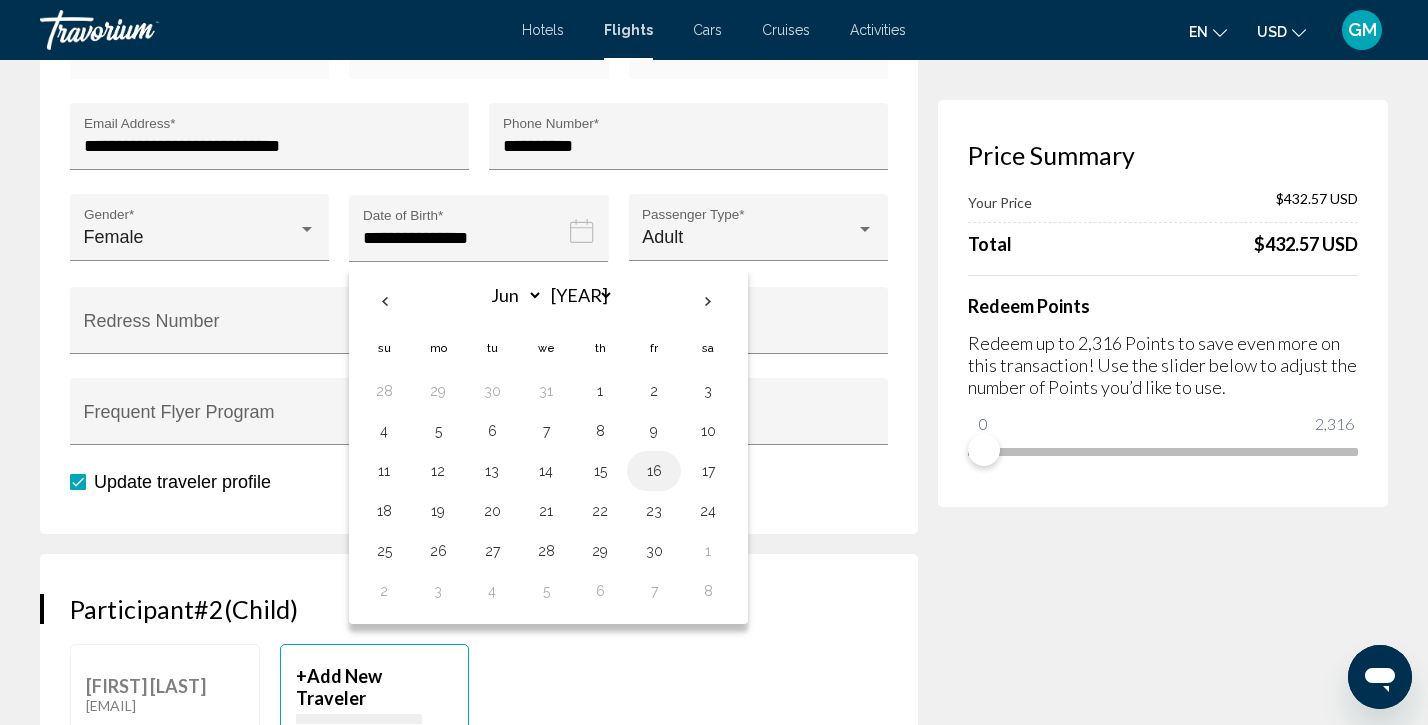 click on "16" at bounding box center (654, 471) 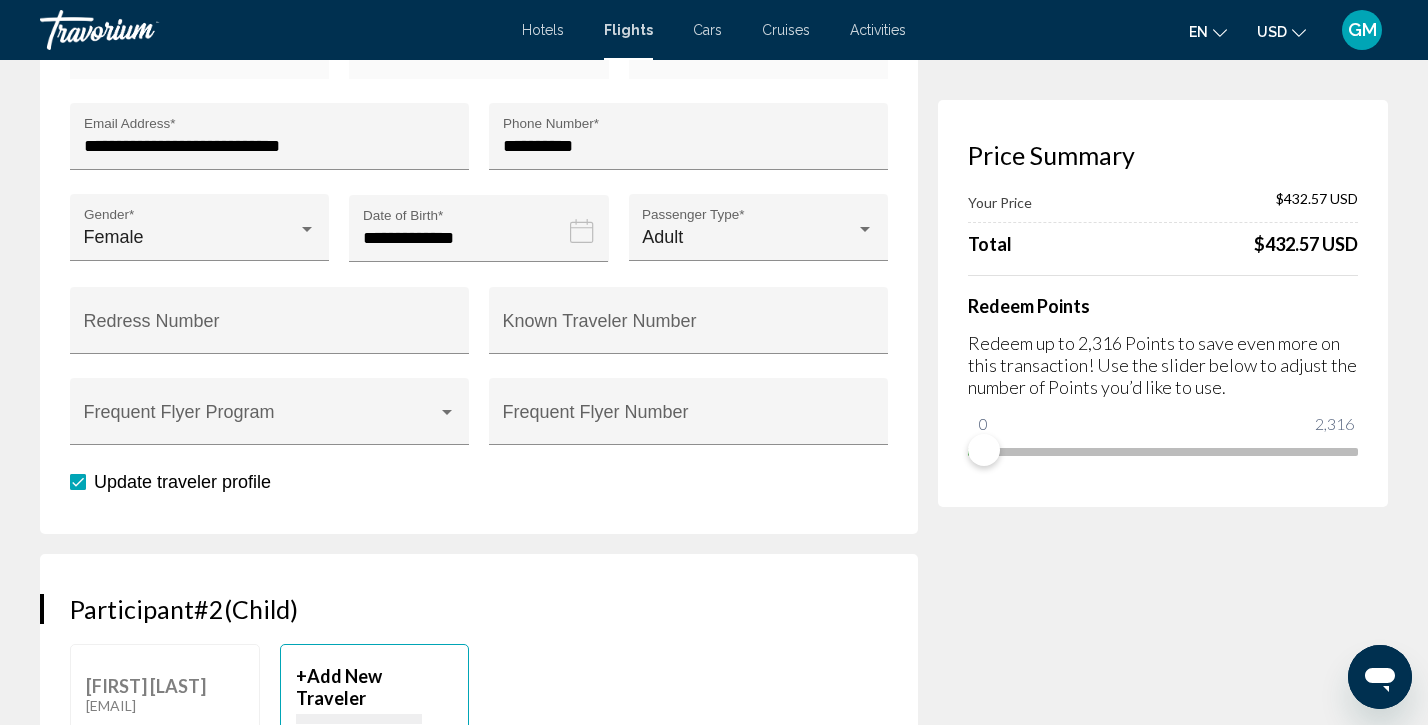 click on "**********" at bounding box center (479, 122) 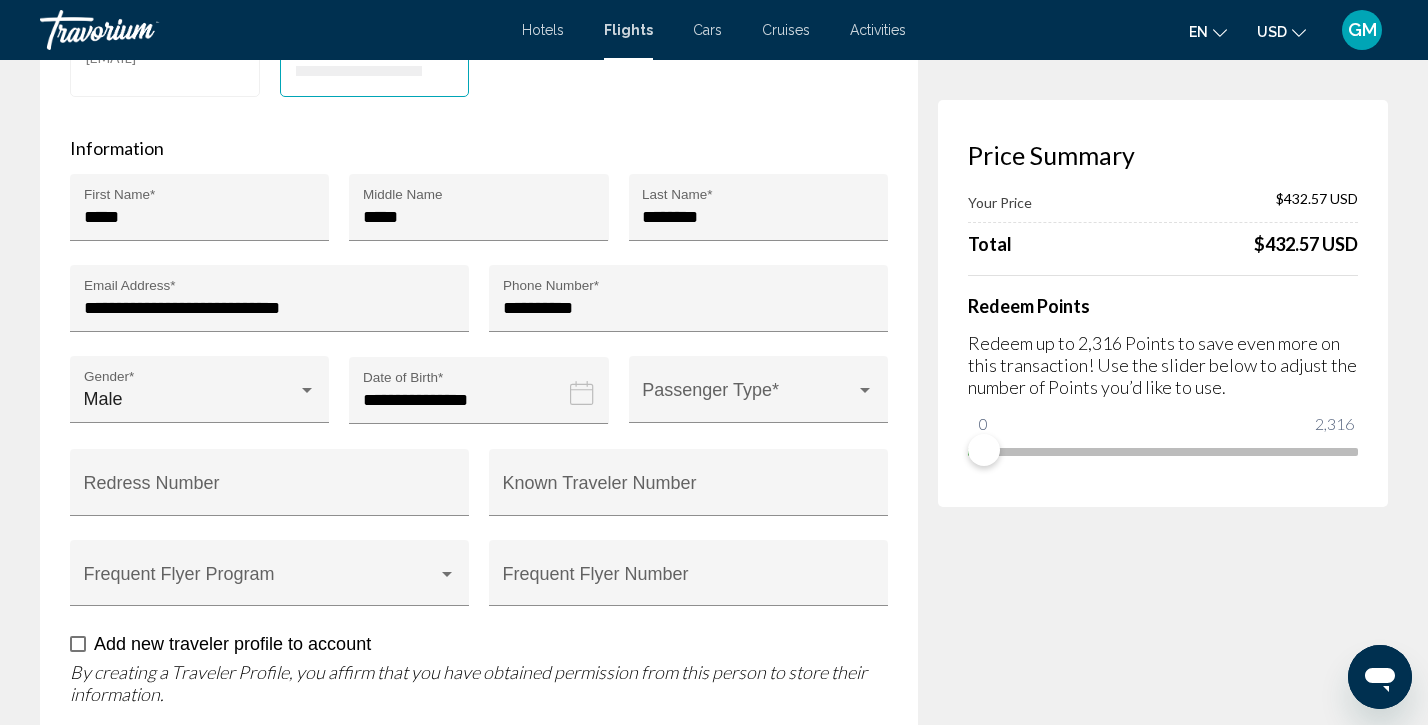 scroll, scrollTop: 1470, scrollLeft: 0, axis: vertical 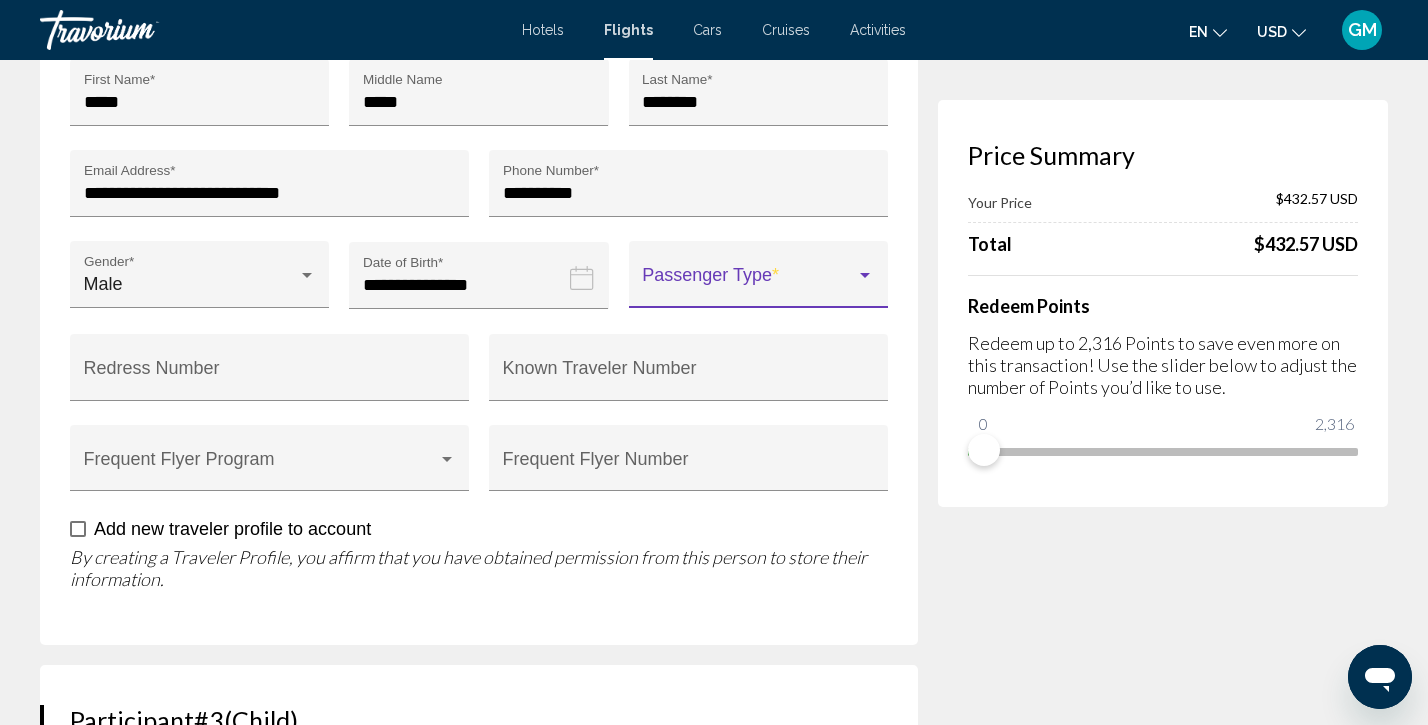 click at bounding box center (865, 276) 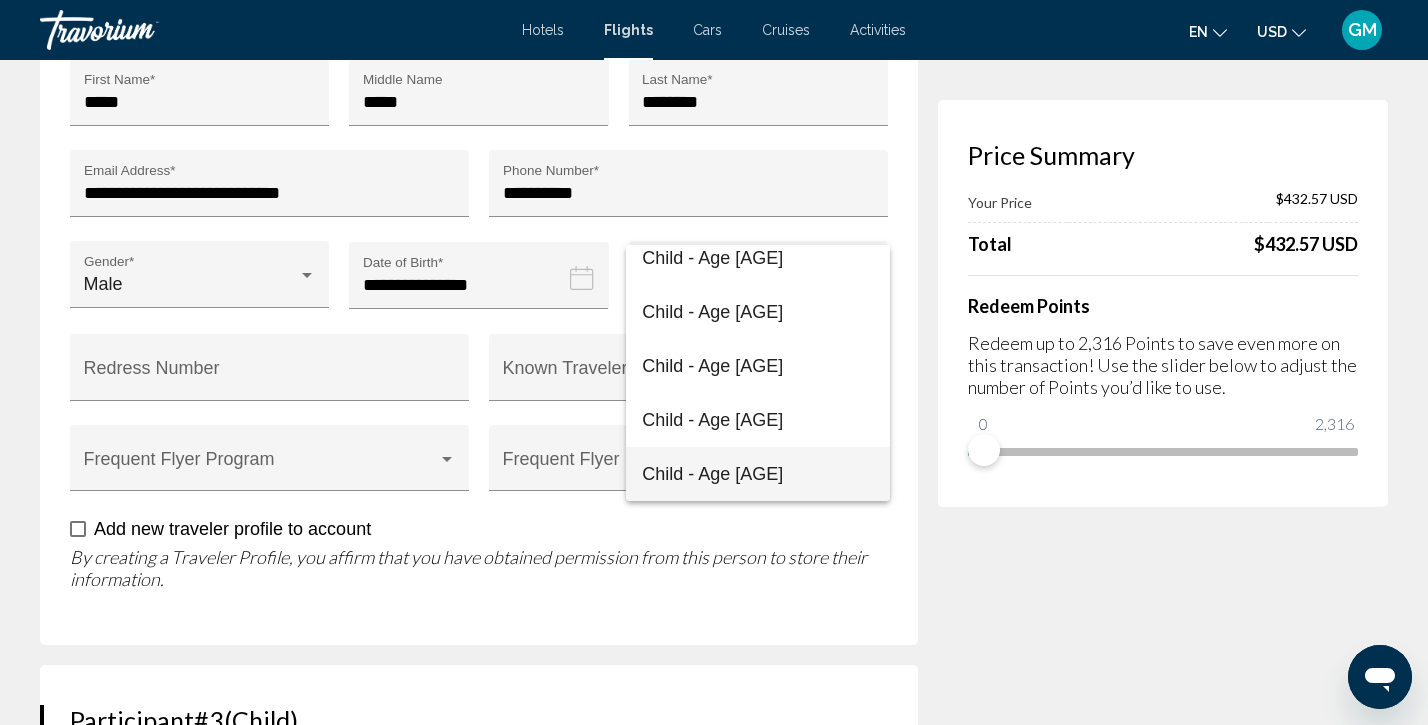 scroll, scrollTop: 284, scrollLeft: 0, axis: vertical 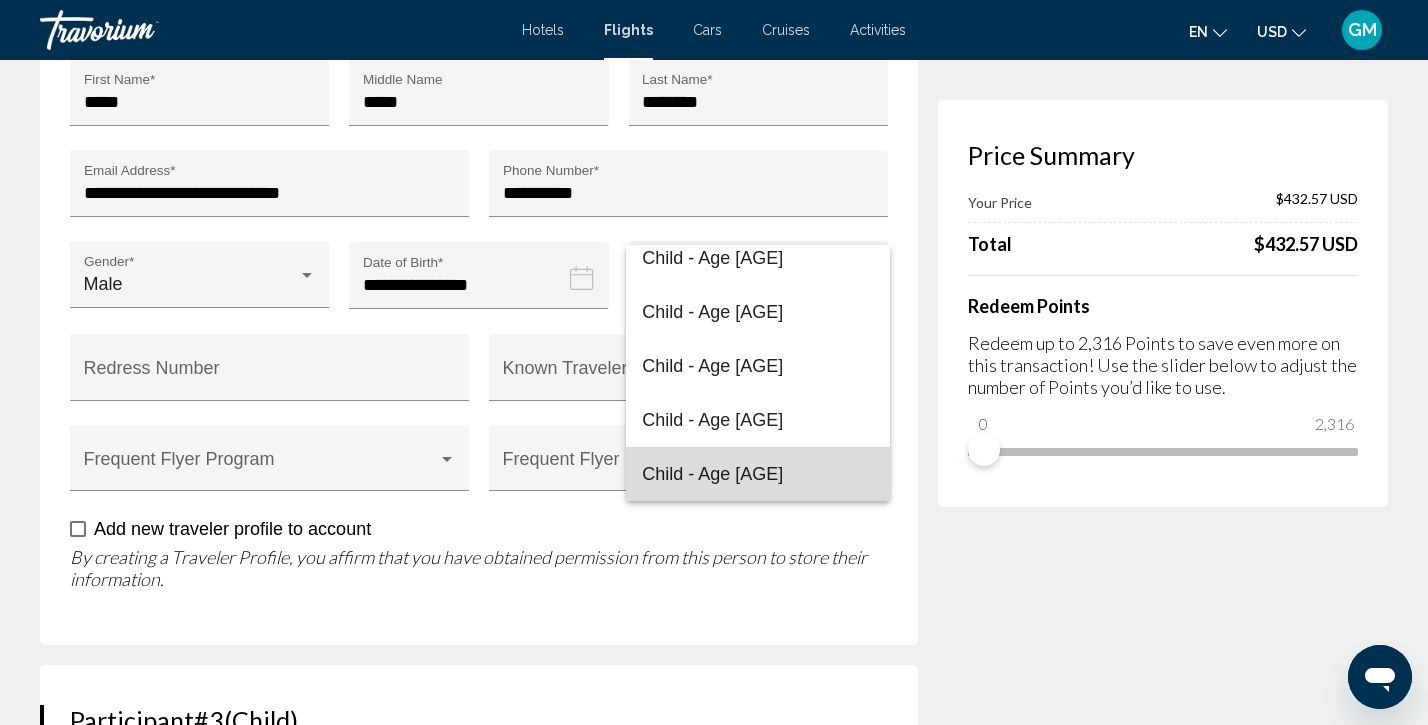 click on "Child - Age [NUMBER]" at bounding box center (758, 474) 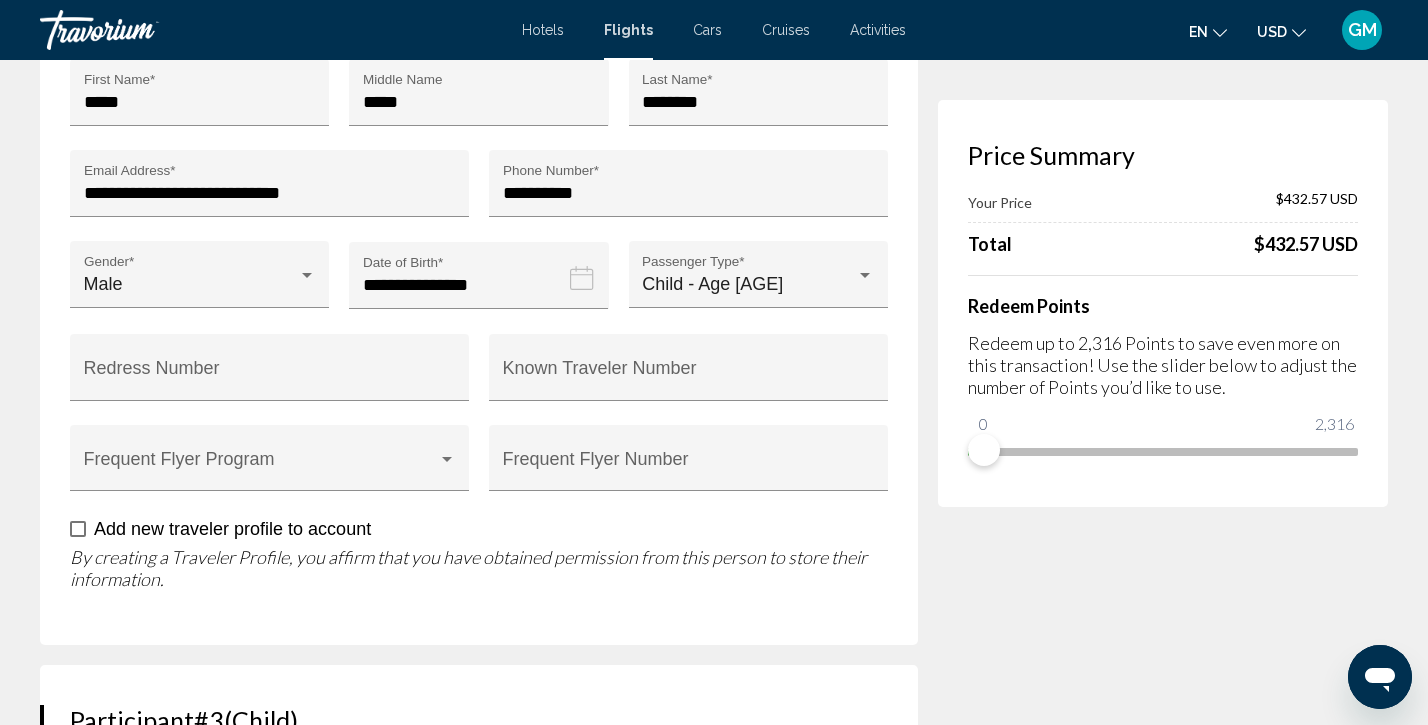 click on "**********" at bounding box center (479, 218) 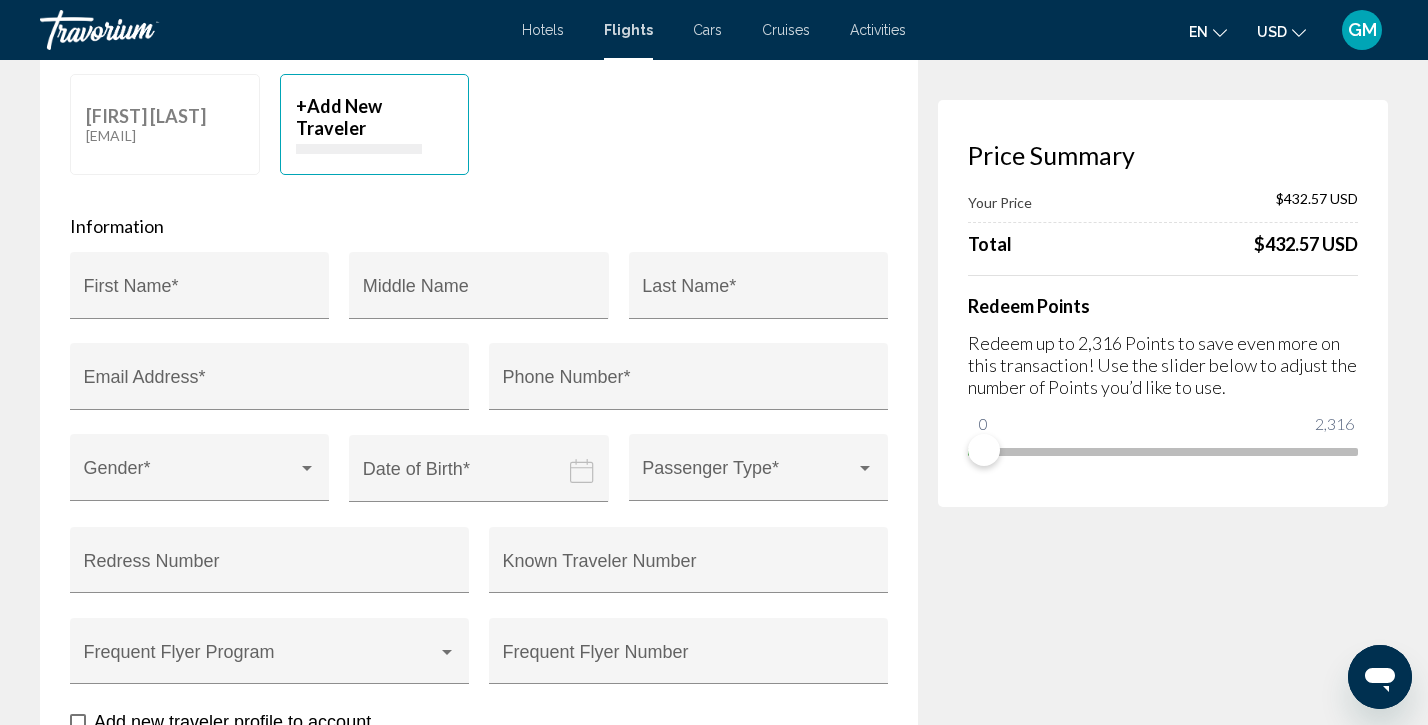 scroll, scrollTop: 2152, scrollLeft: 0, axis: vertical 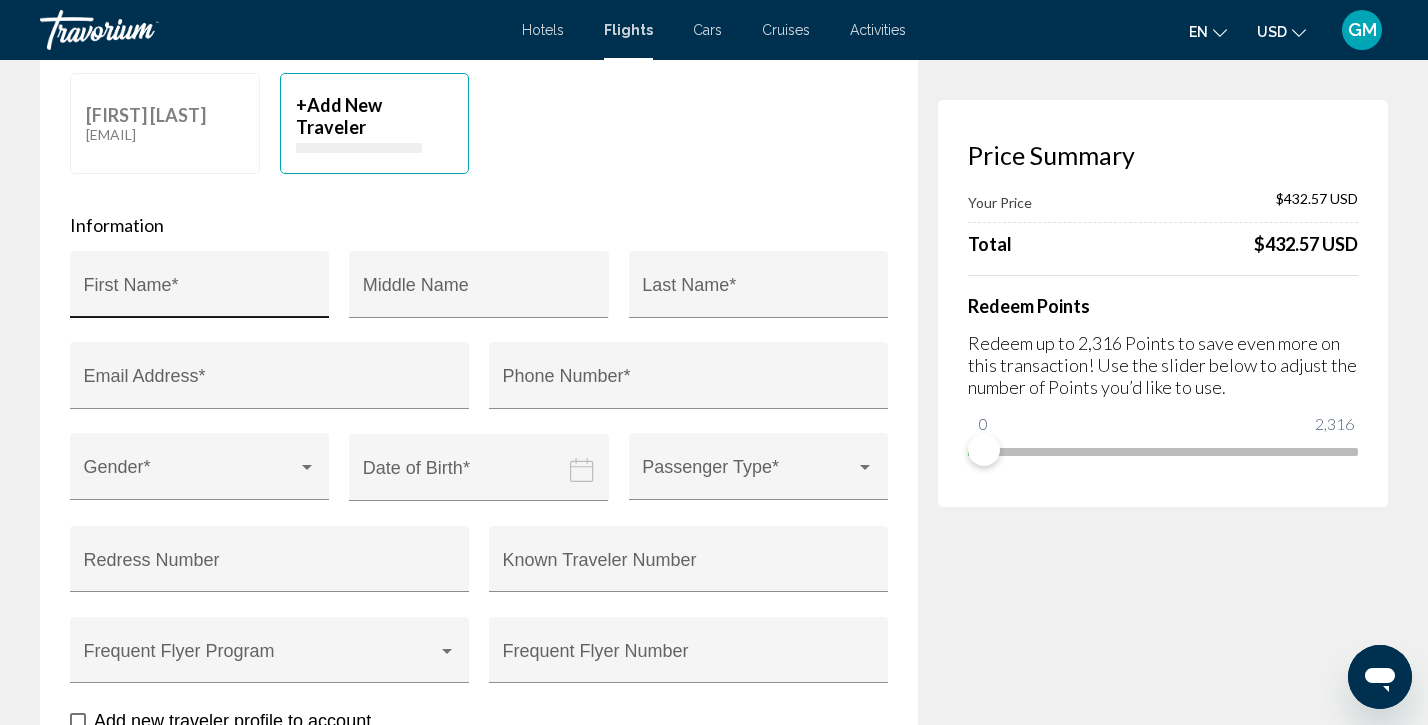 click on "First Name  *" at bounding box center (200, 290) 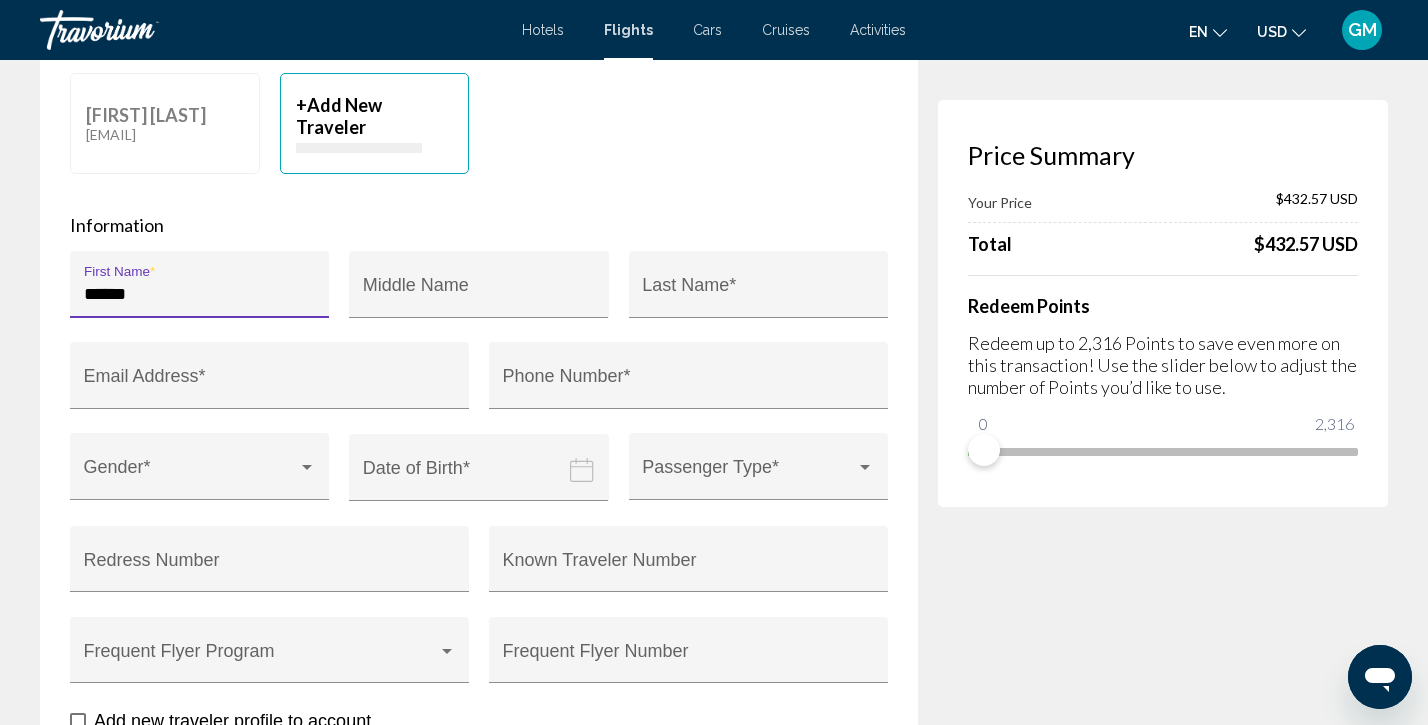 type on "*****" 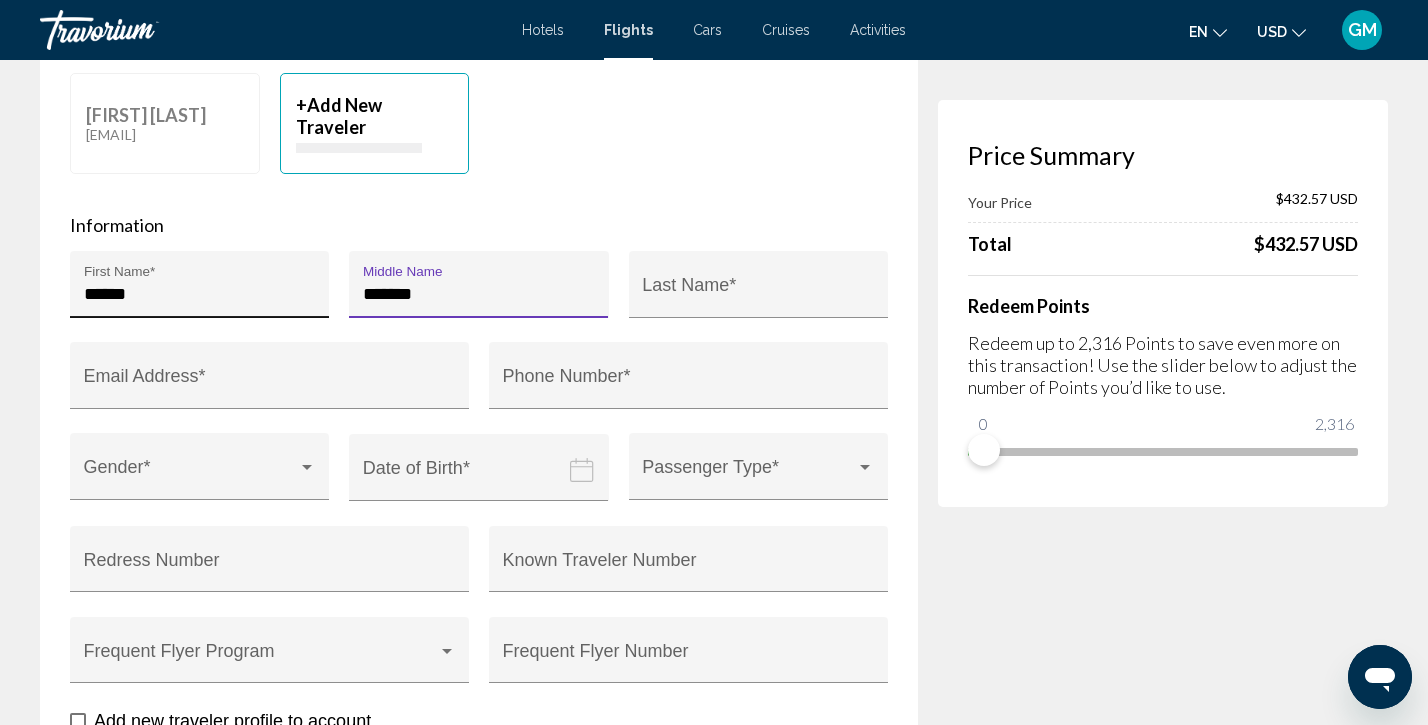 type on "*******" 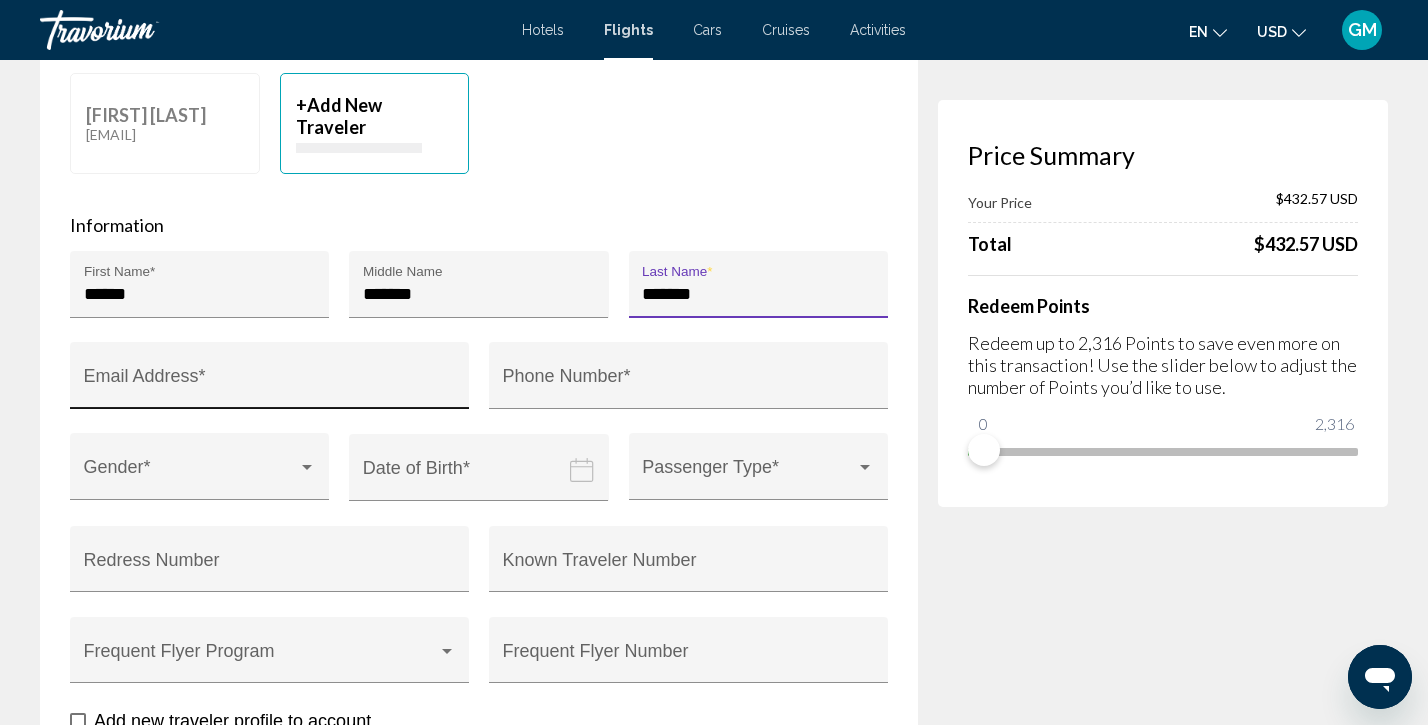 type on "*******" 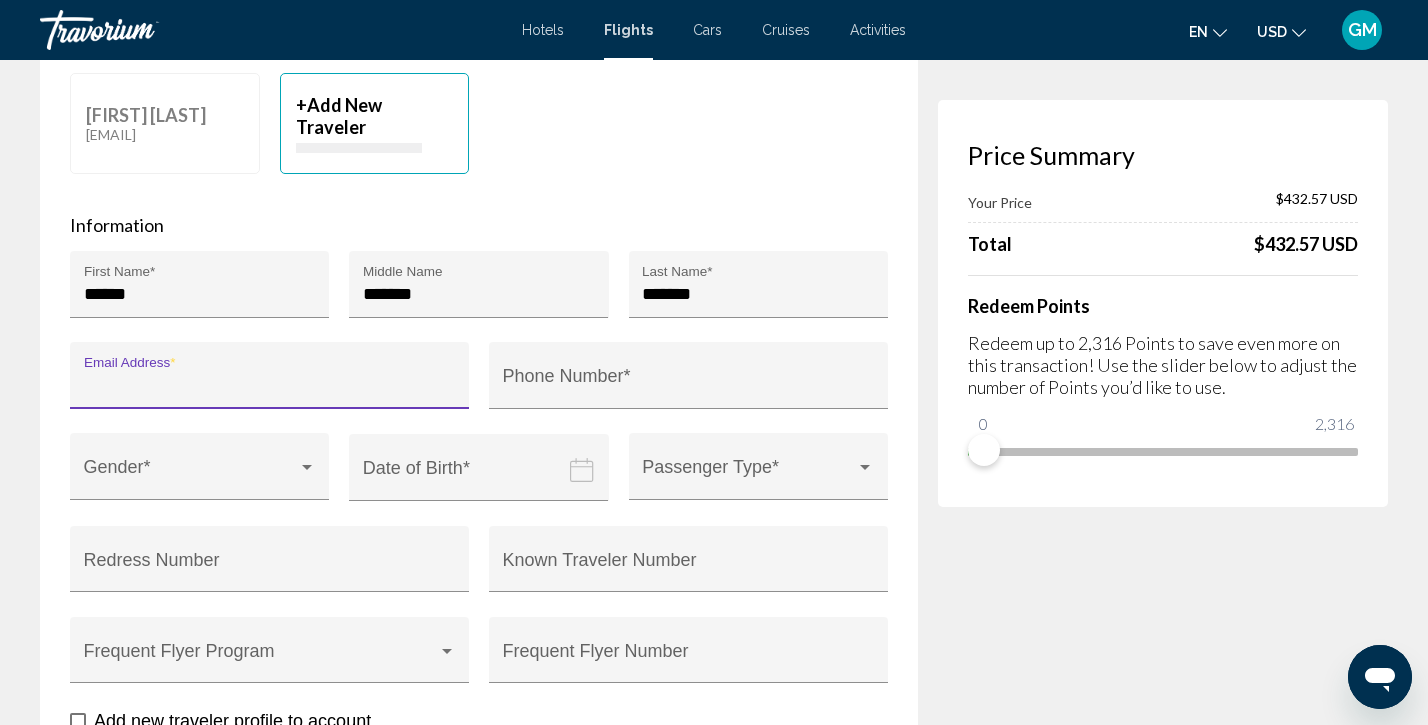 type on "**********" 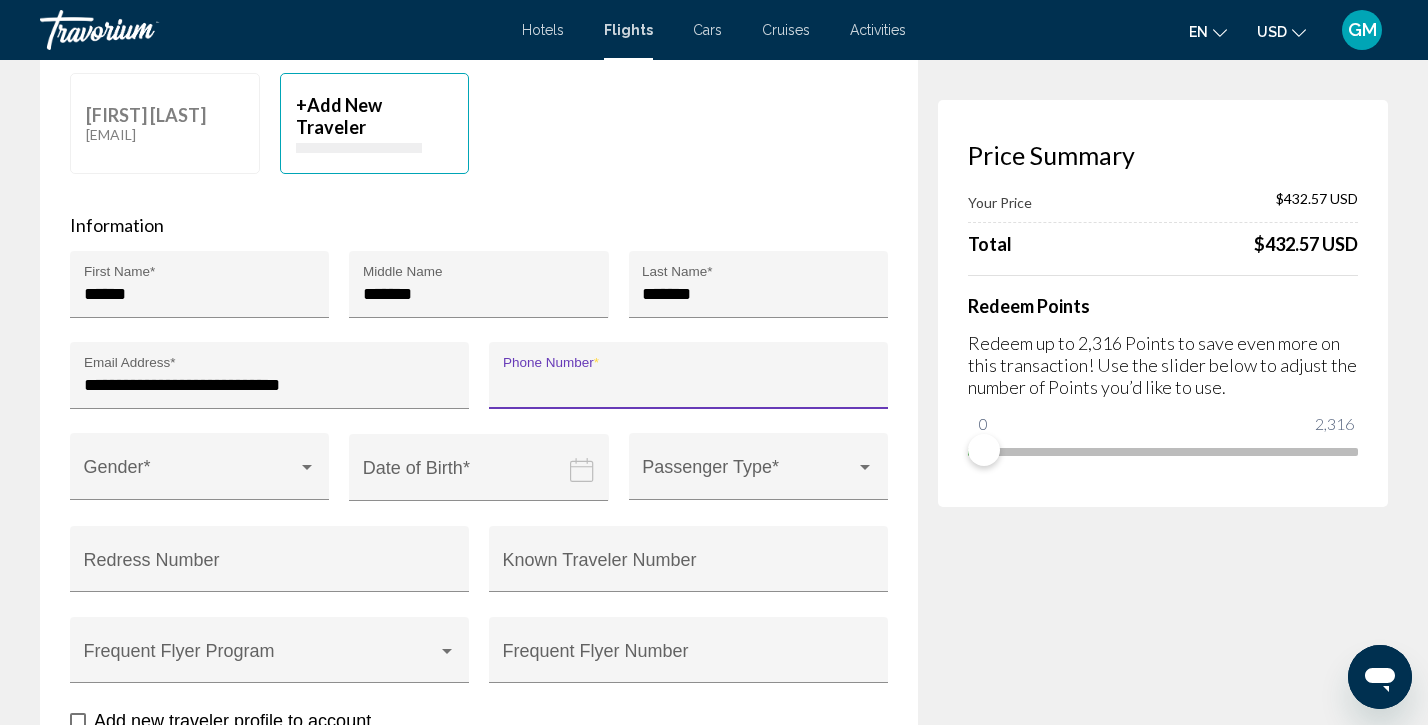 click on "Phone Number  *" at bounding box center (689, 385) 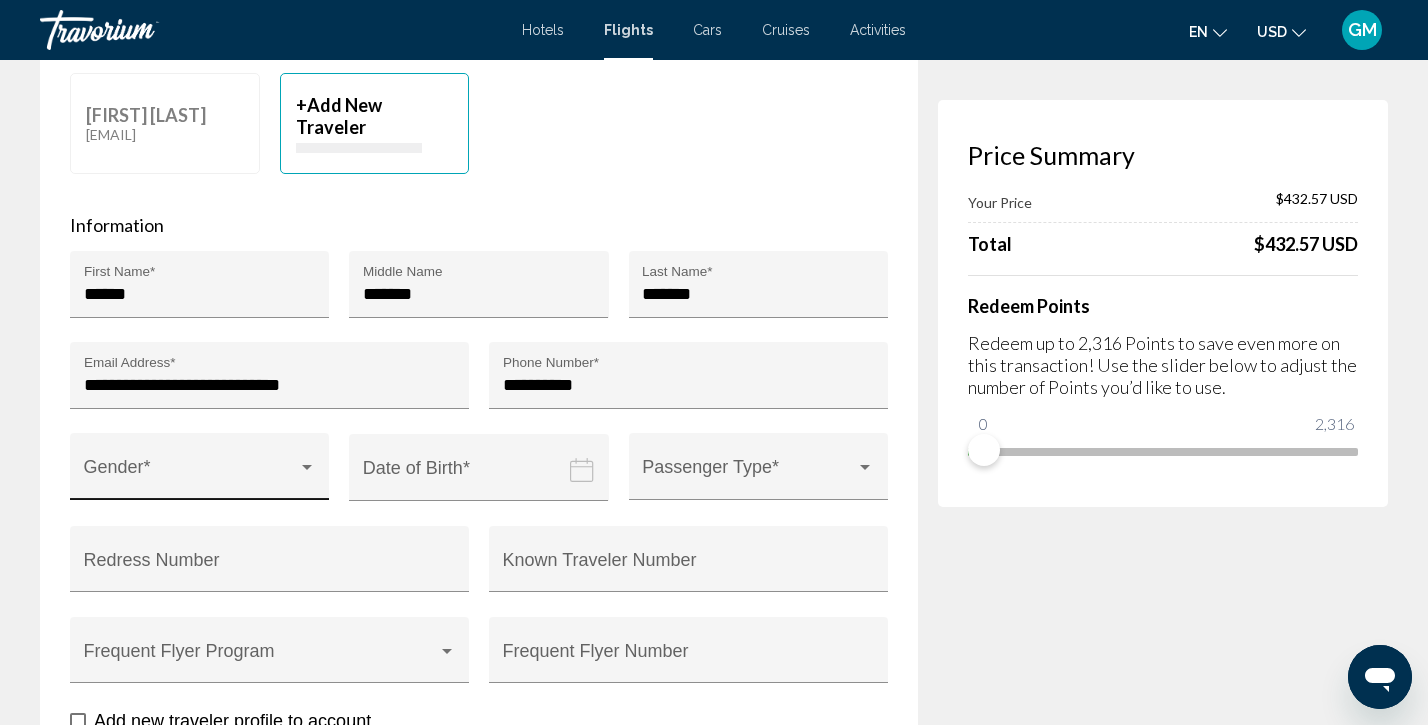 click at bounding box center [307, 468] 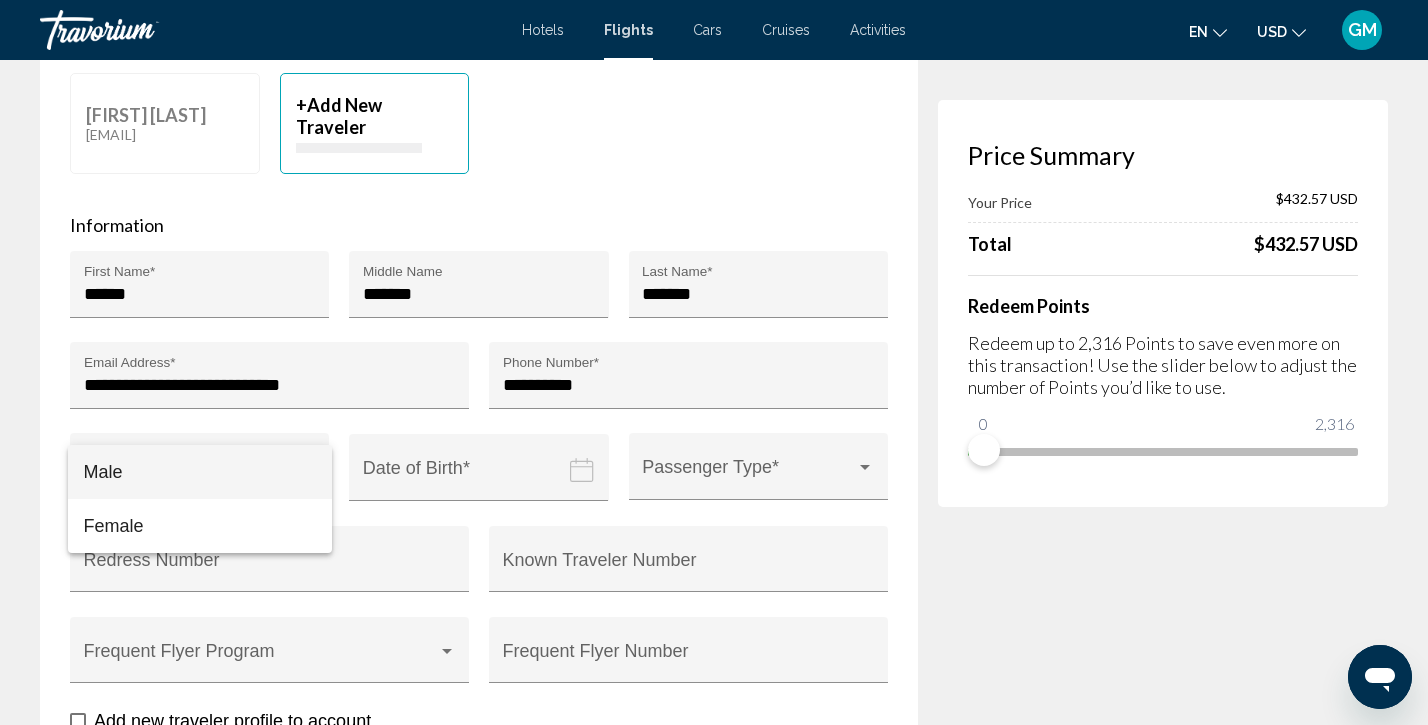 click on "Male" at bounding box center [200, 472] 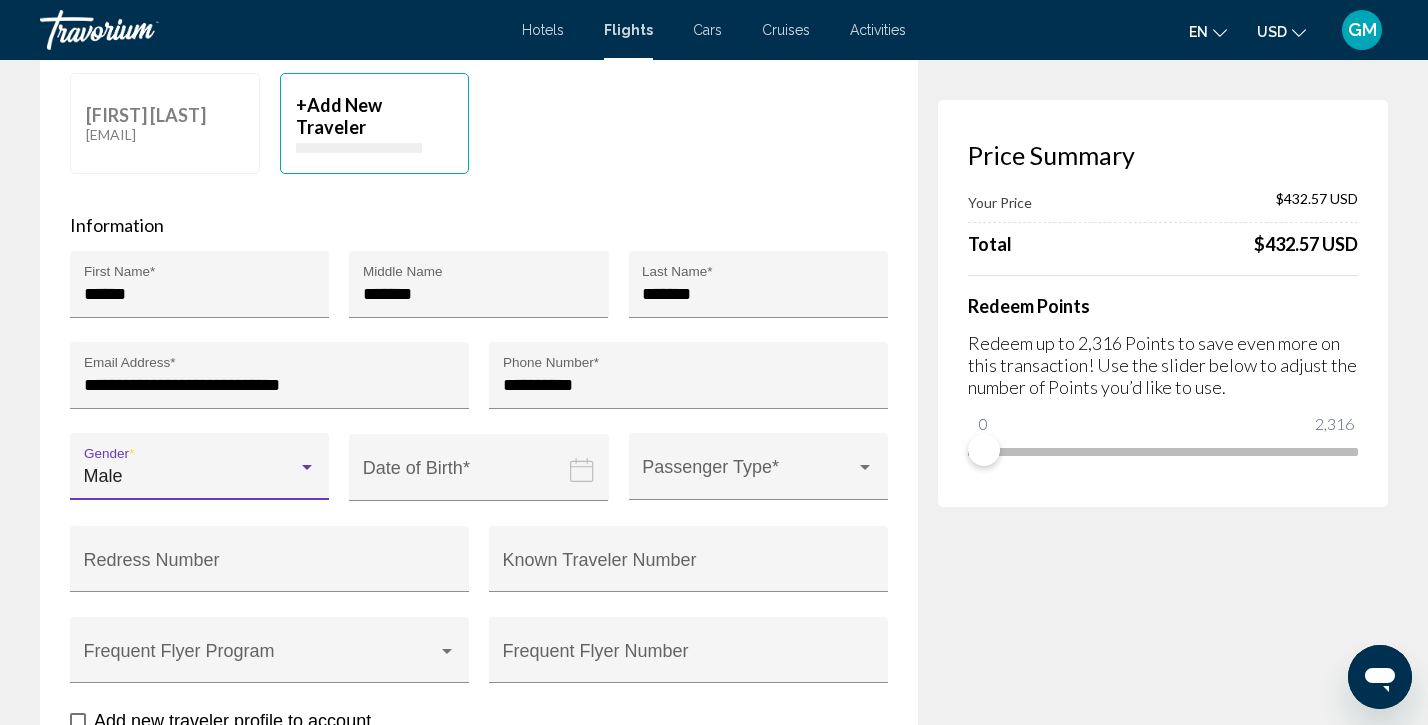 click at bounding box center [482, 482] 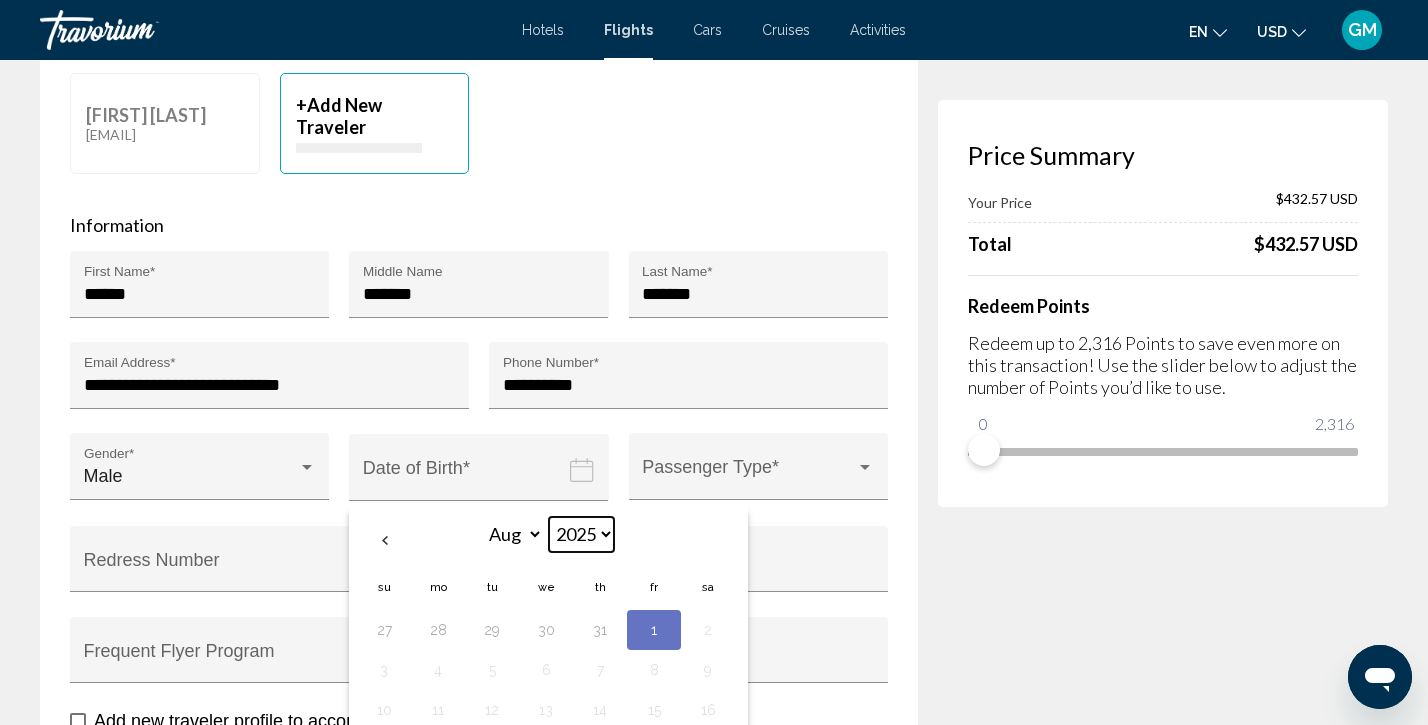 select on "****" 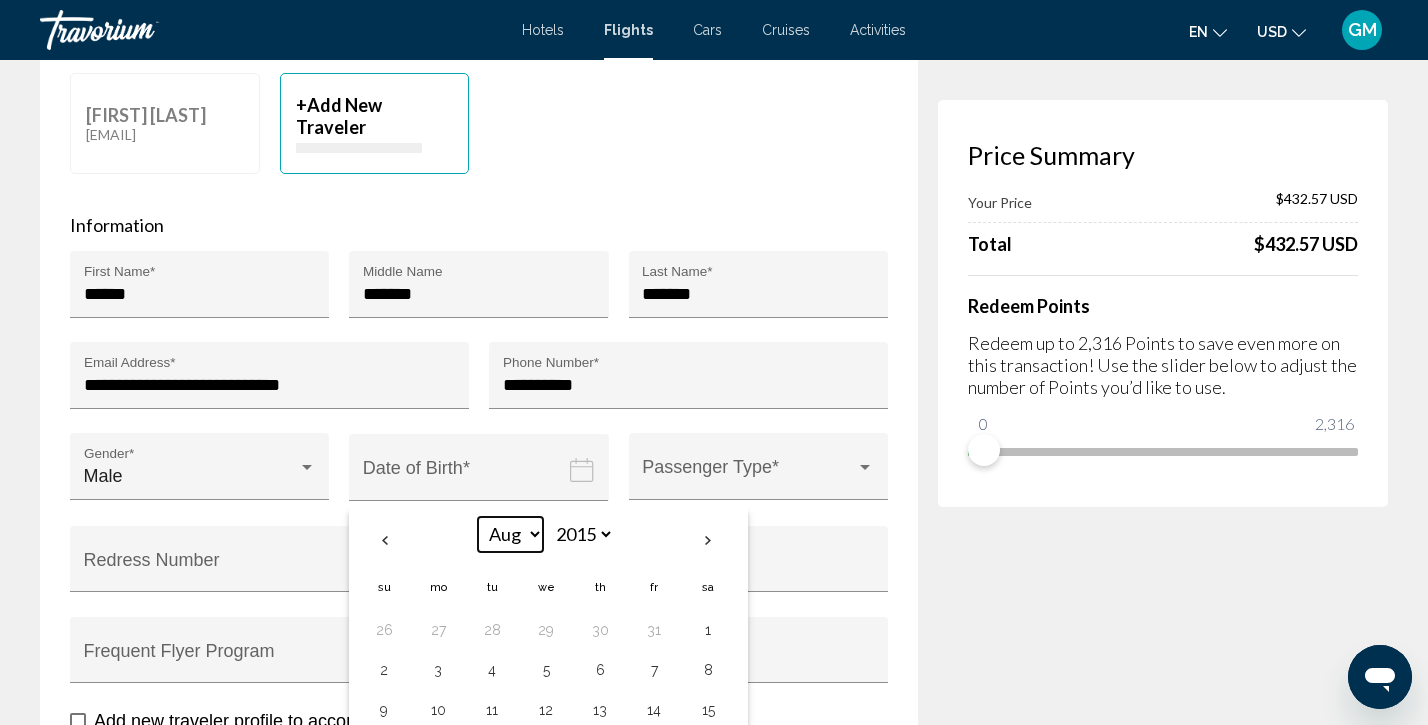 select on "*" 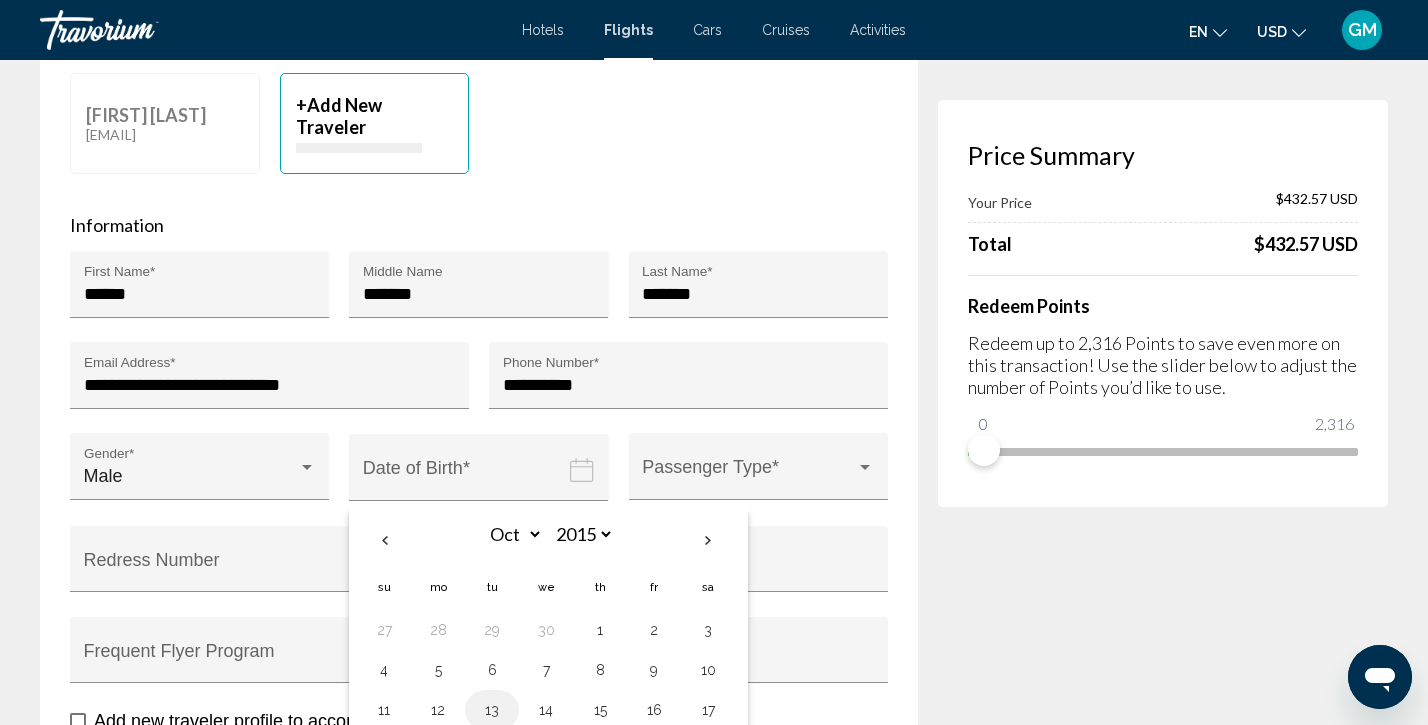 click on "13" at bounding box center [492, 710] 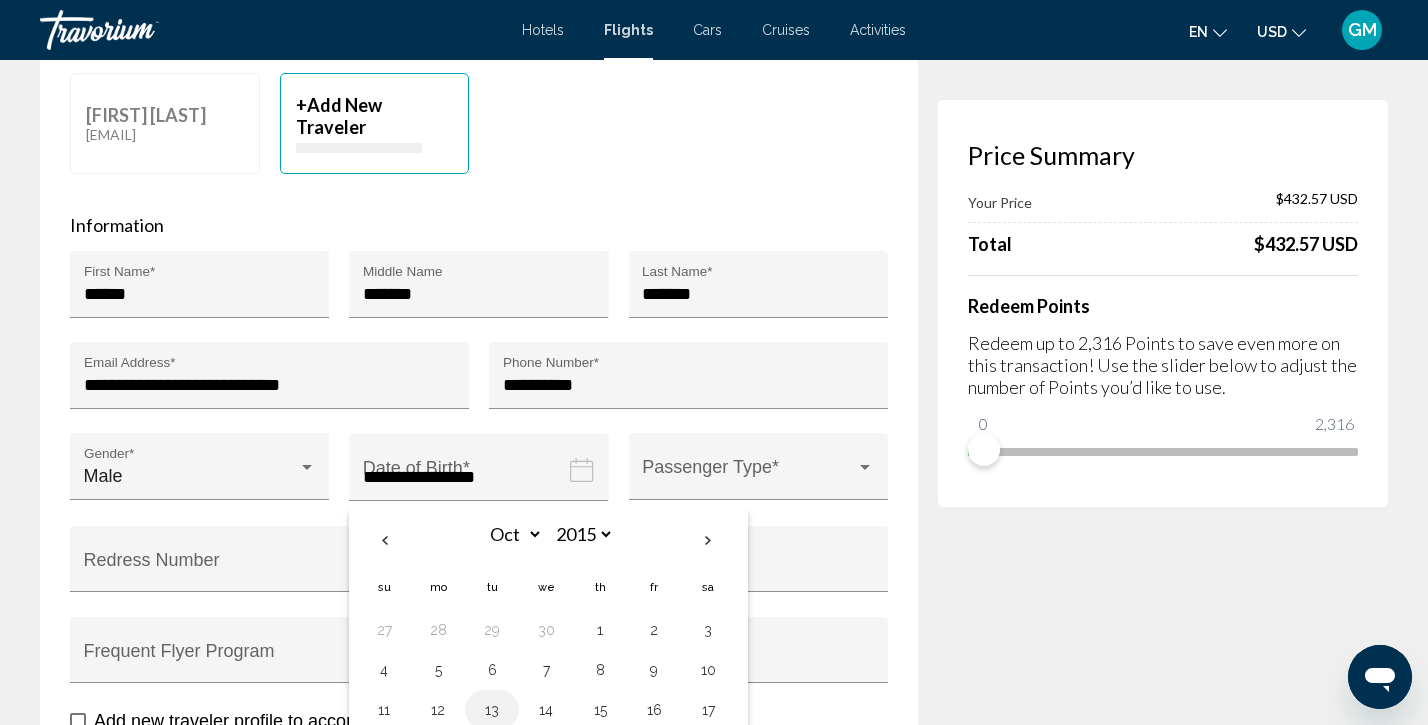 scroll, scrollTop: 567, scrollLeft: 0, axis: vertical 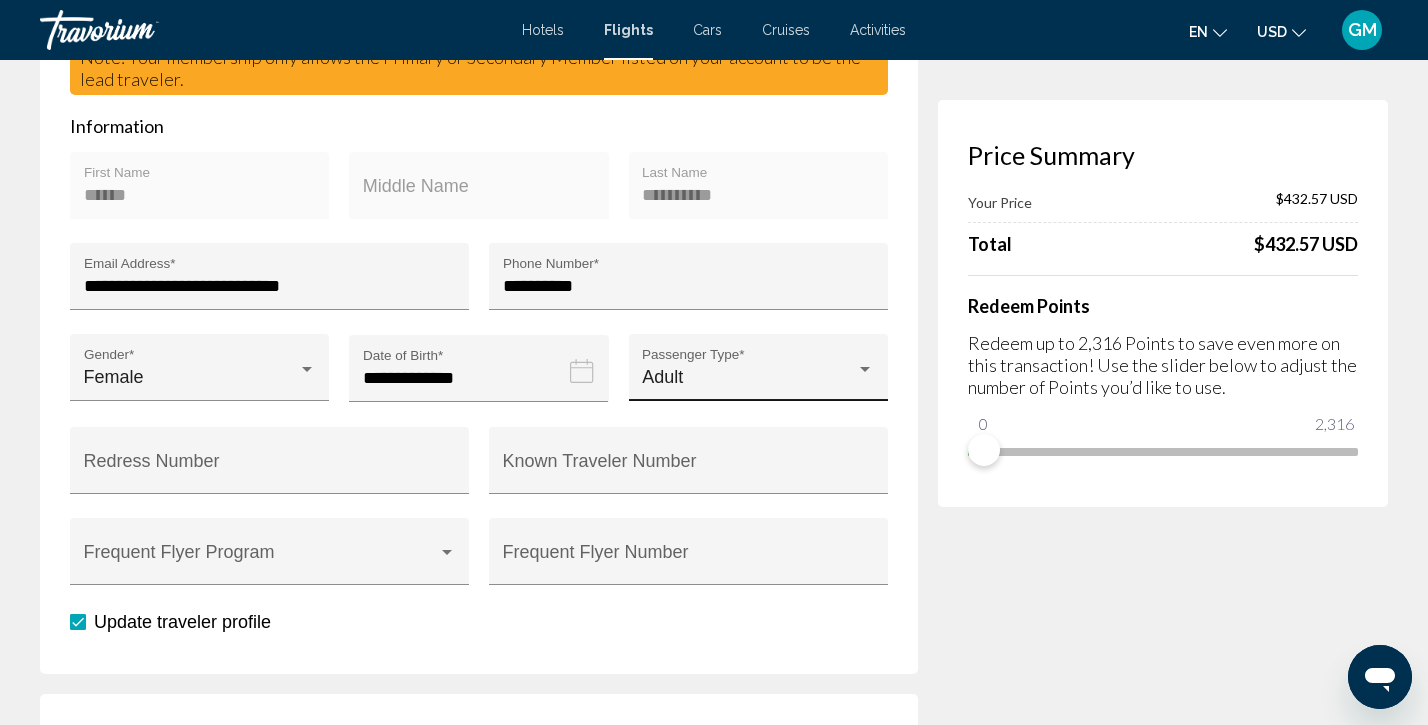 click at bounding box center (865, 369) 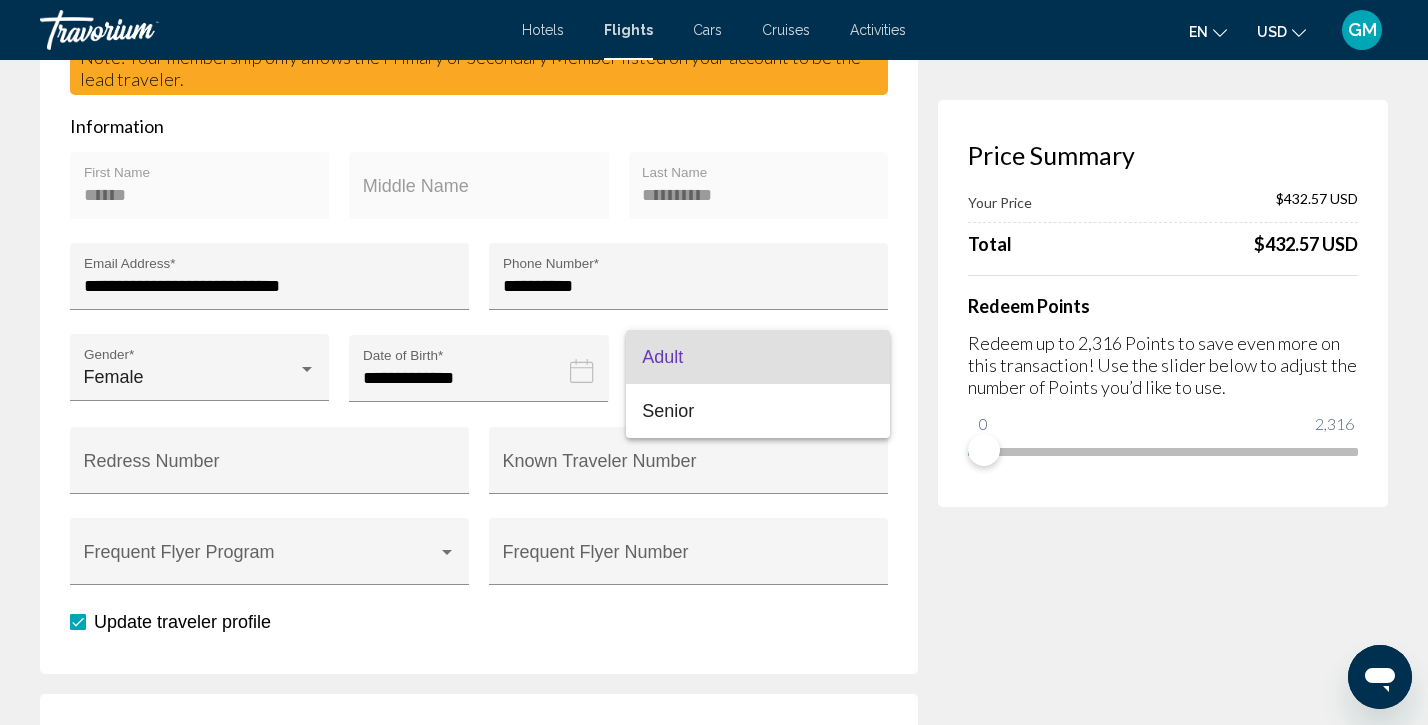 click at bounding box center [714, 362] 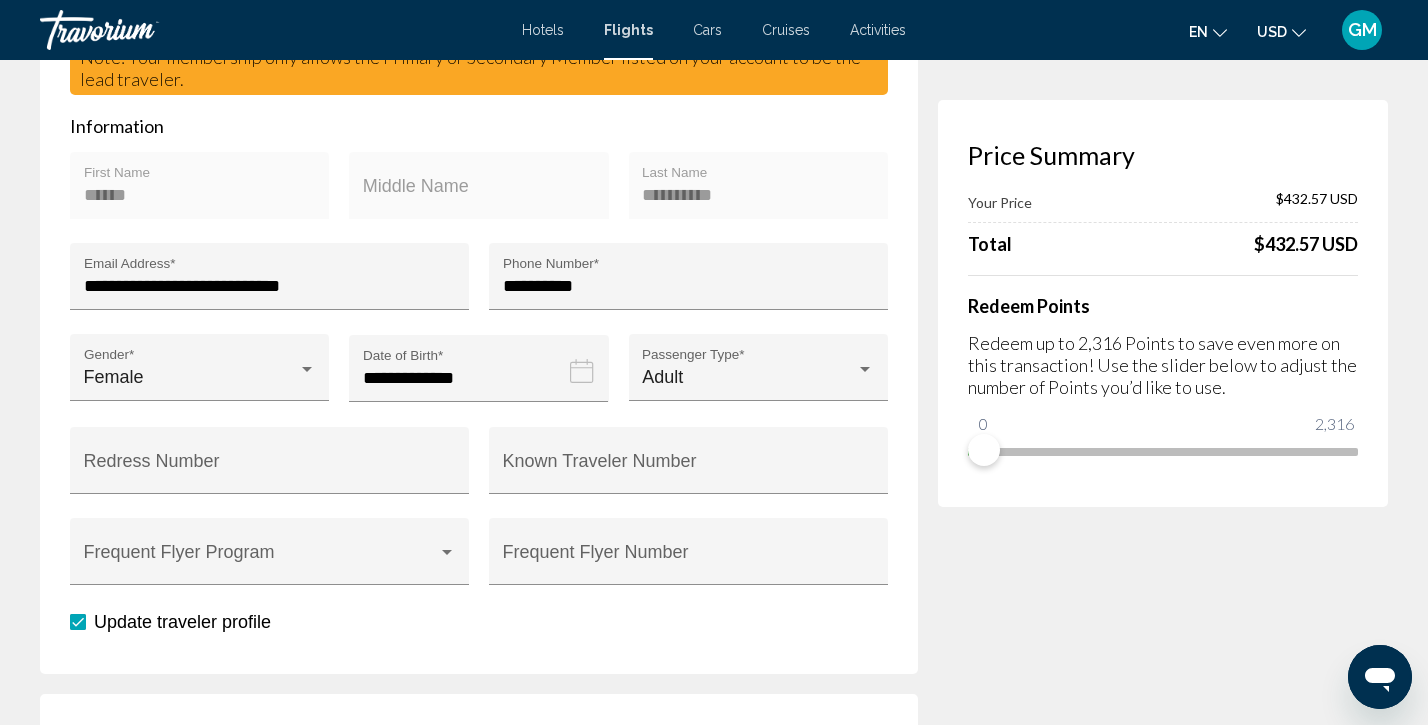 click on "Price Summary Your Price $432.57 USD Total  $432.57 USD  Redeem  Points Redeem up to 2,316  Points to save even more on this transaction! Use the slider below to adjust the number of Points you’d like to use. 0 2,316 0" at bounding box center [1163, 1855] 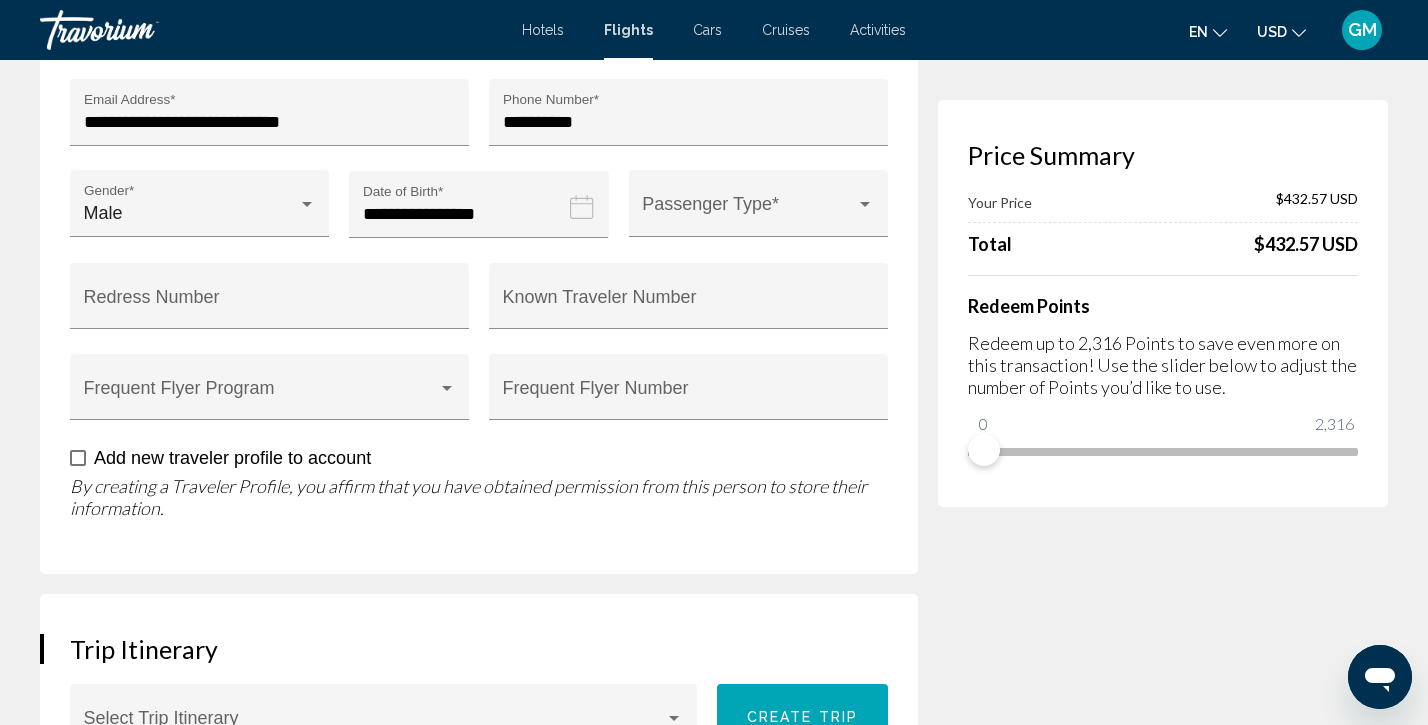 scroll, scrollTop: 2416, scrollLeft: 0, axis: vertical 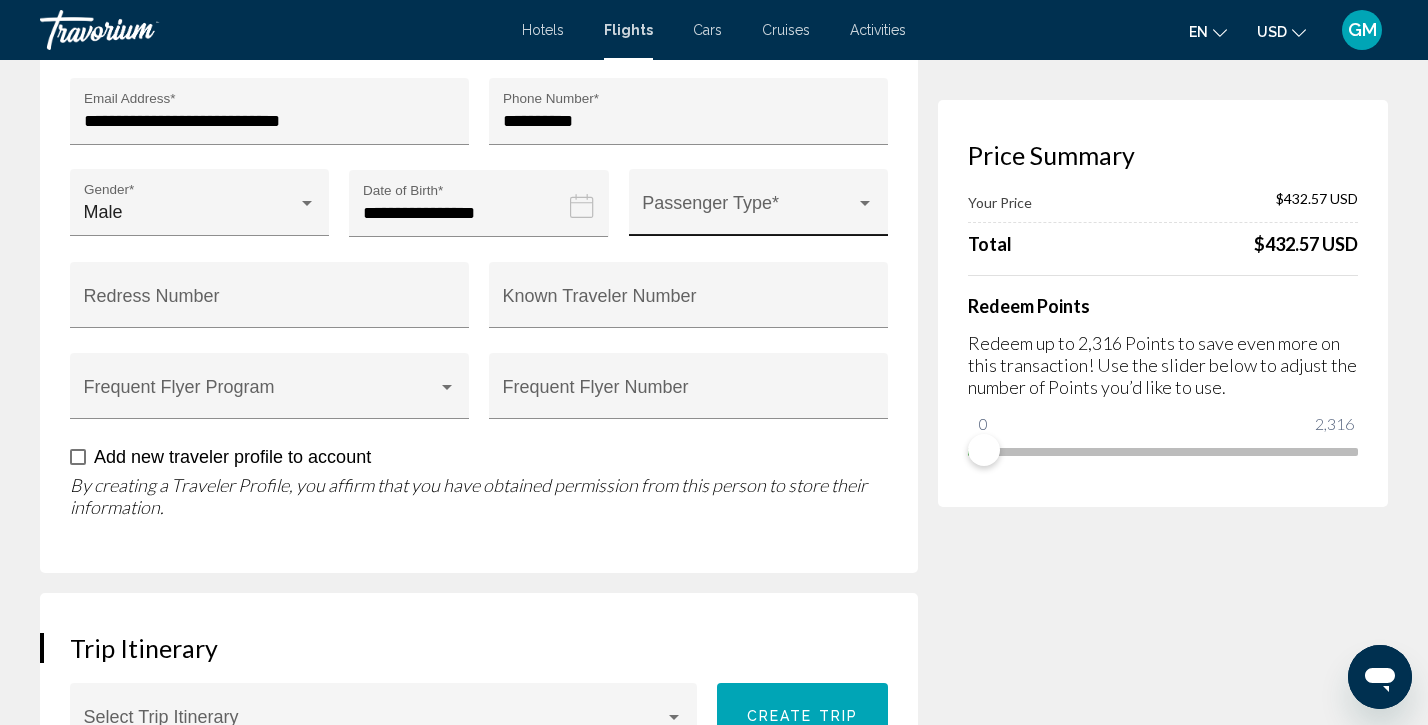 click on "Passenger Type  *" at bounding box center (758, 208) 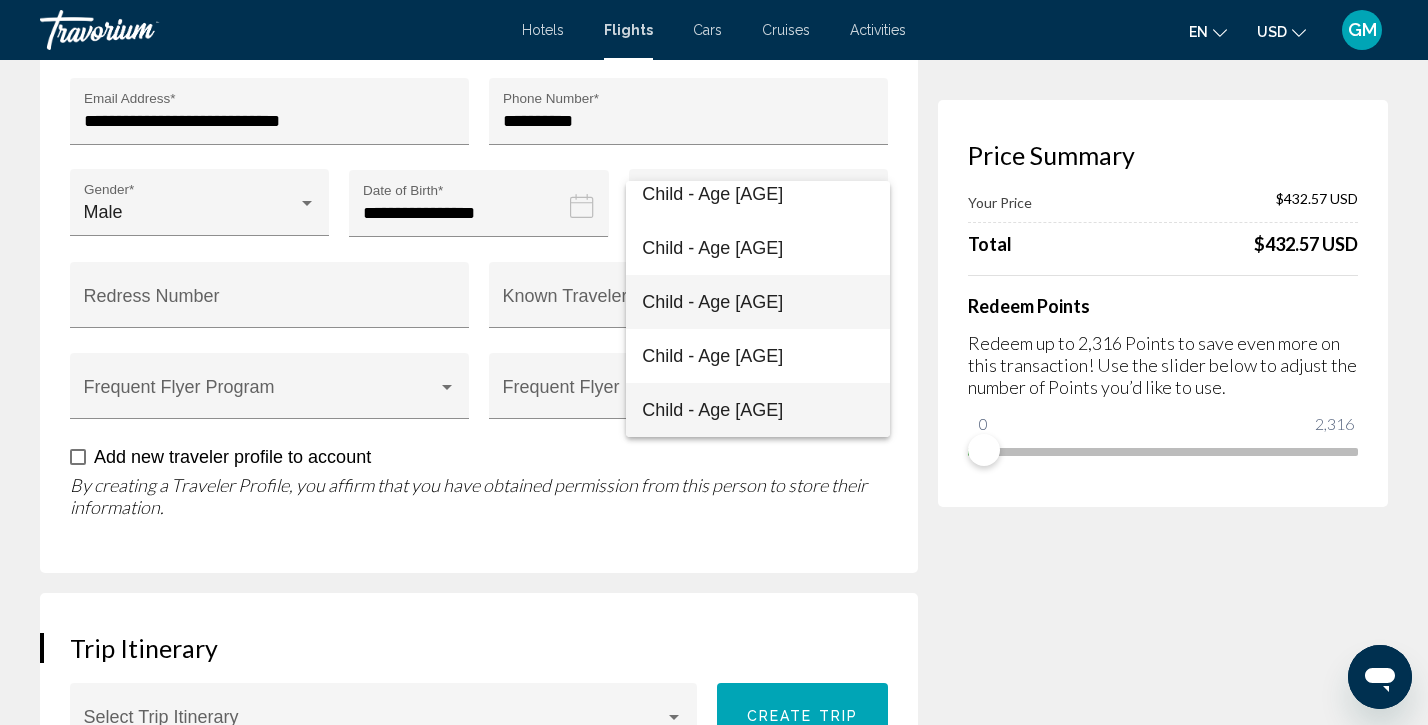 scroll, scrollTop: 338, scrollLeft: 0, axis: vertical 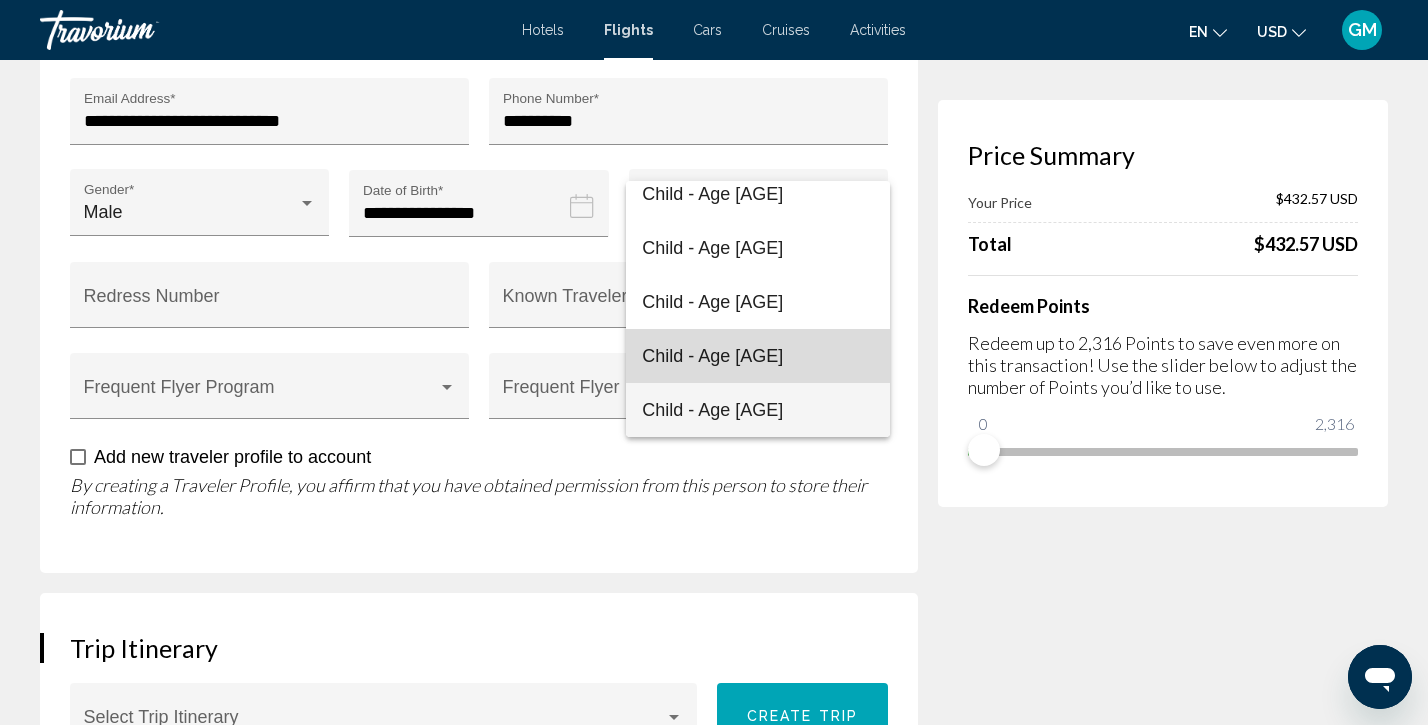 click on "Child - Age [NUMBER]" at bounding box center (758, 356) 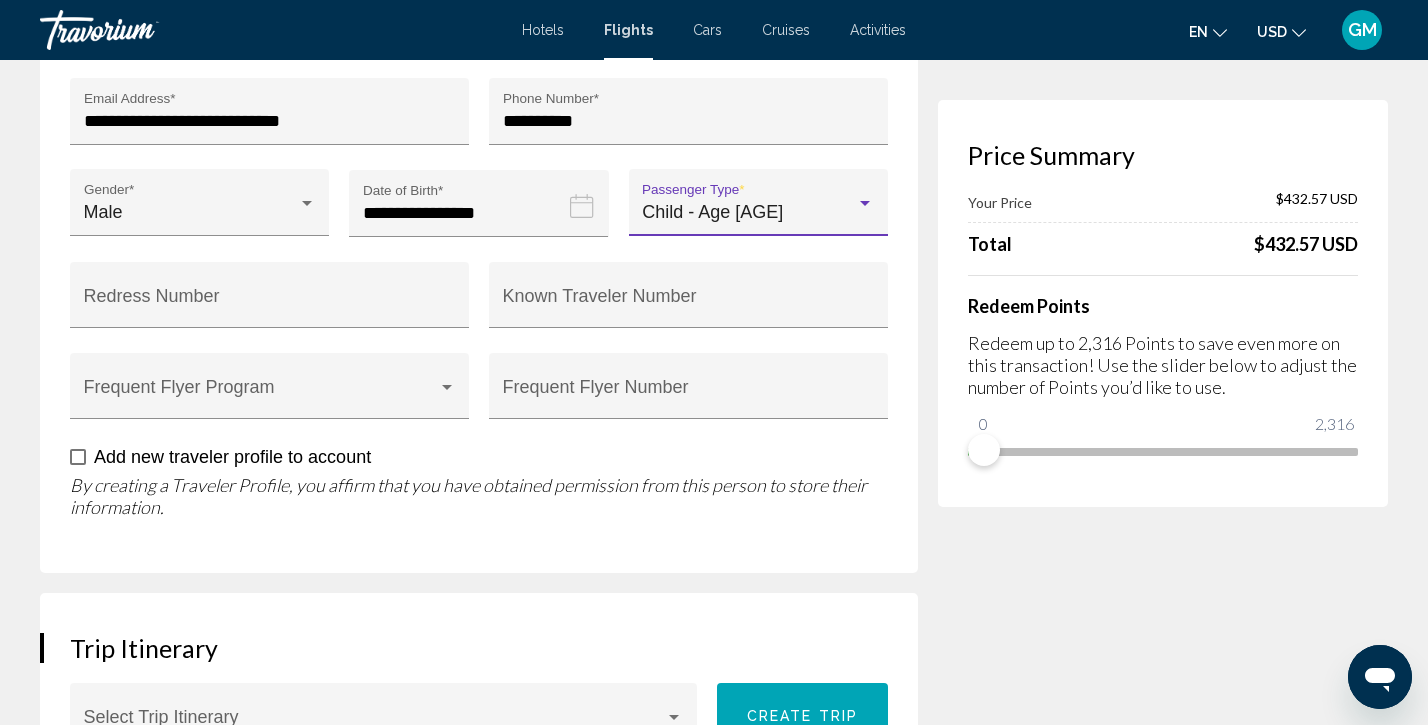 click on "**********" at bounding box center (489, 6) 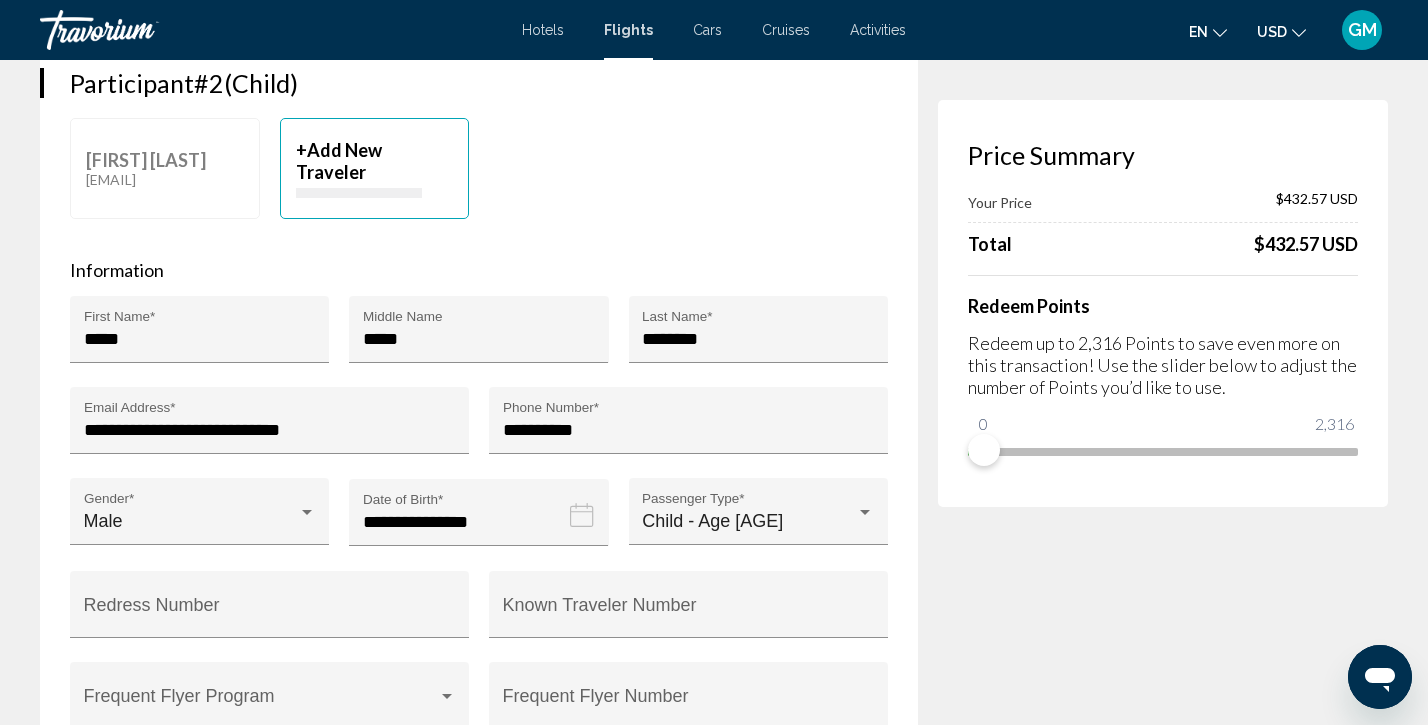 scroll, scrollTop: 1236, scrollLeft: 0, axis: vertical 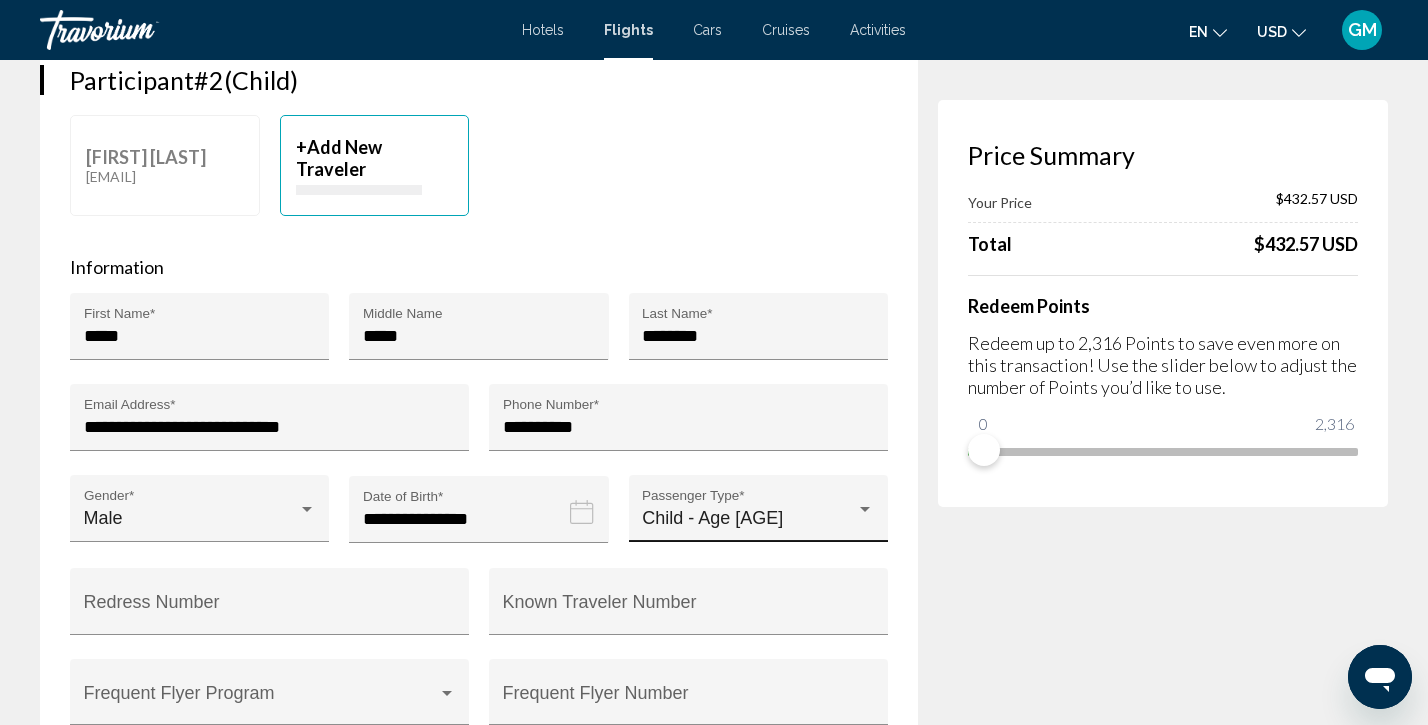click on "Child - Age 10 Passenger Type  *" at bounding box center [758, 514] 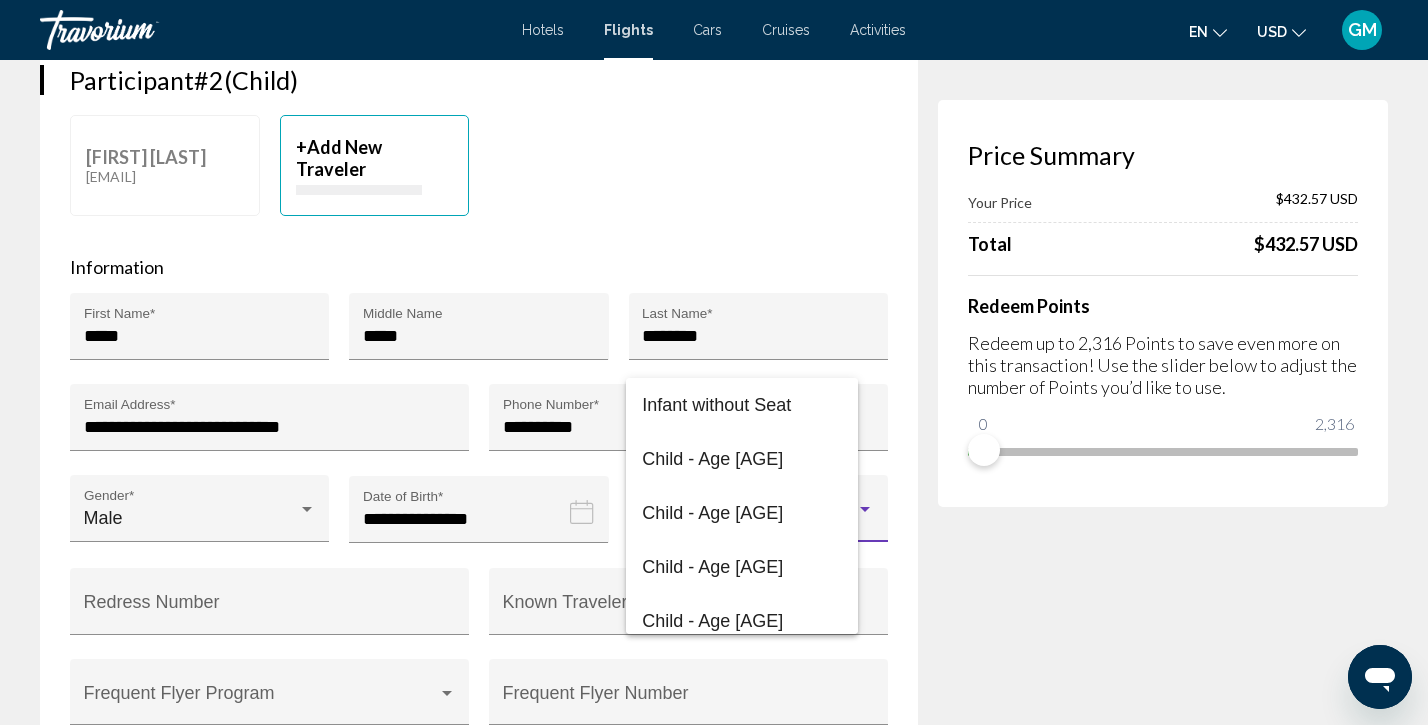 scroll, scrollTop: 385, scrollLeft: 0, axis: vertical 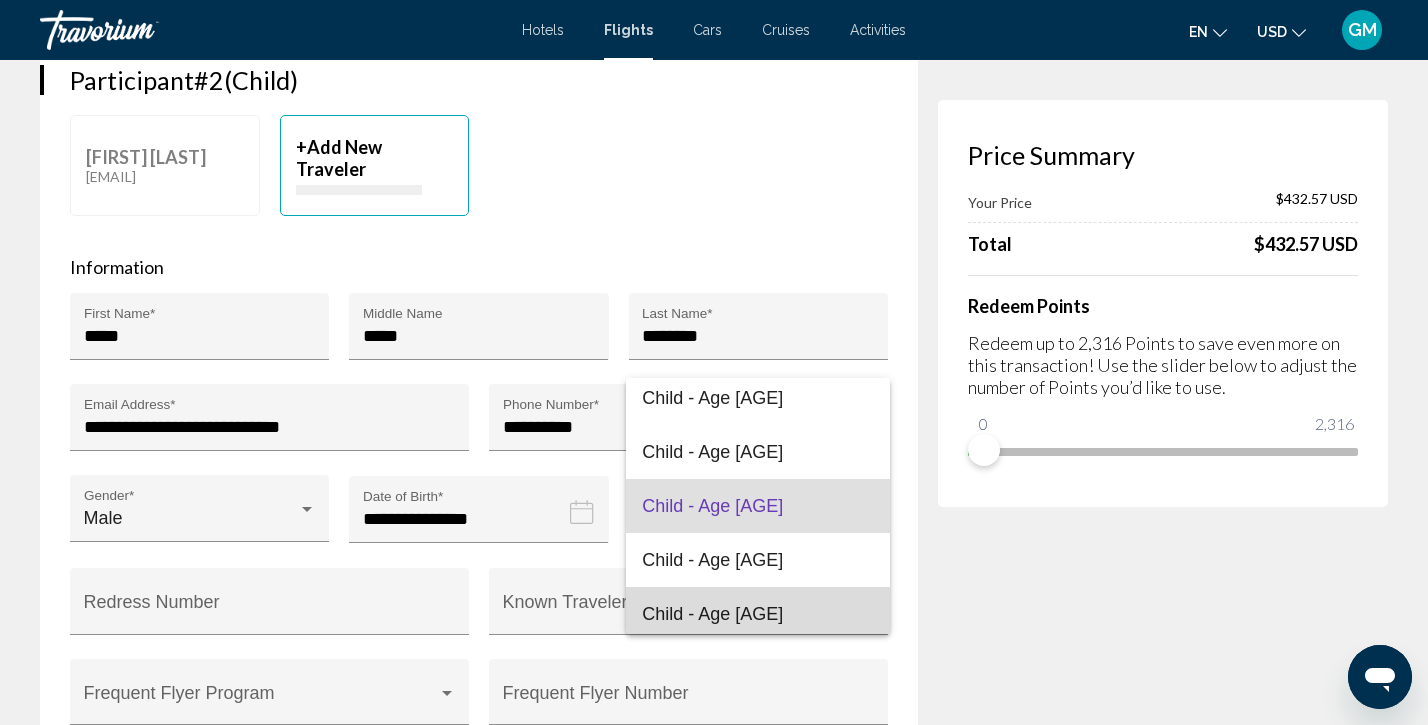click on "Child - Age [NUMBER]" at bounding box center [712, 614] 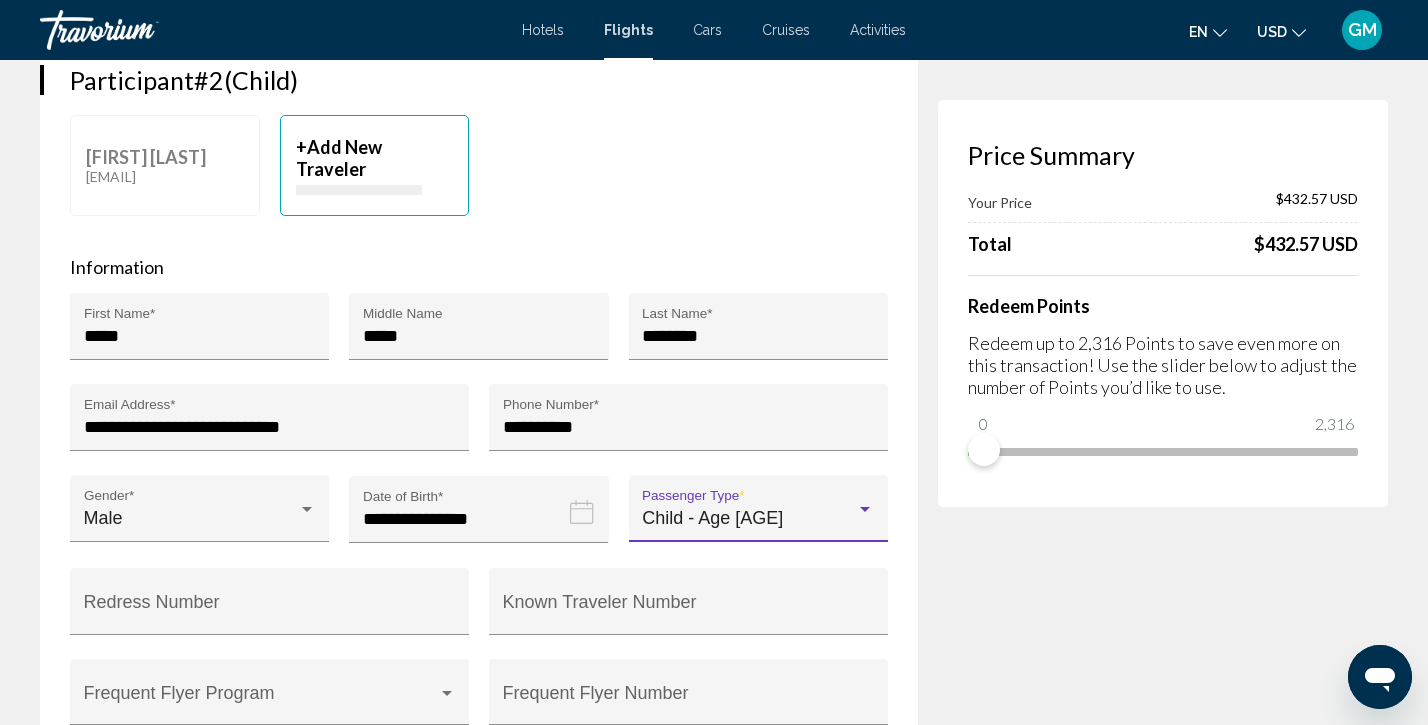 scroll, scrollTop: 392, scrollLeft: 0, axis: vertical 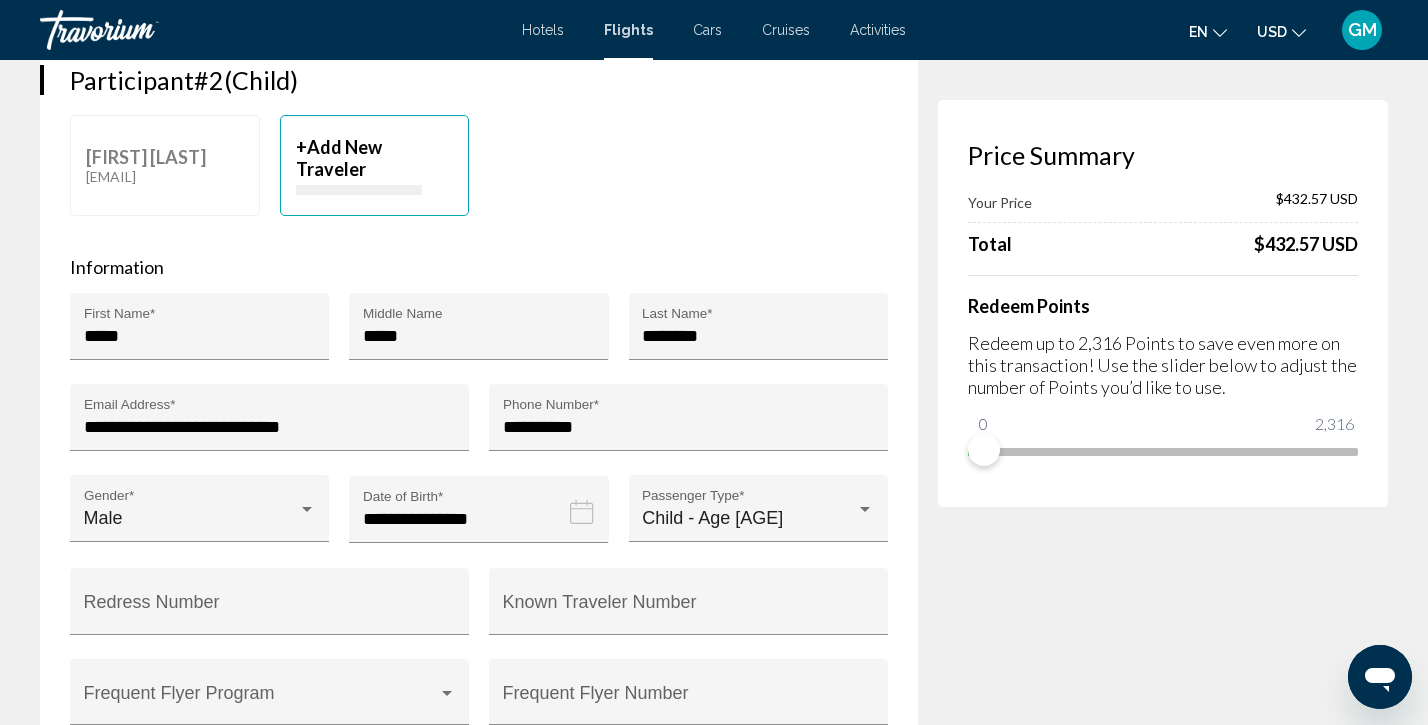 click on "Price Summary Your Price $432.57 USD Total  $432.57 USD  Redeem  Points Redeem up to 2,316  Points to save even more on this transaction! Use the slider below to adjust the number of Points you’d like to use. 0 2,316 0" at bounding box center (1163, 1186) 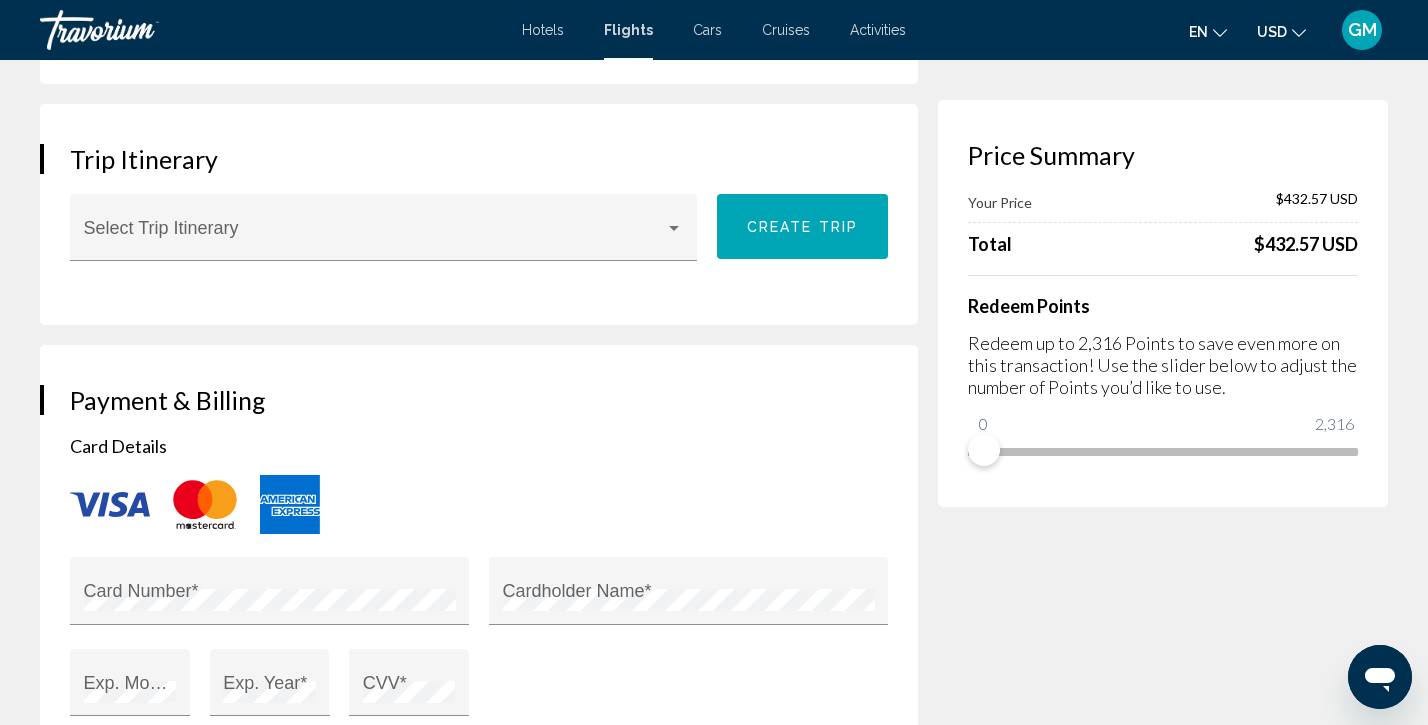 scroll, scrollTop: 2904, scrollLeft: 0, axis: vertical 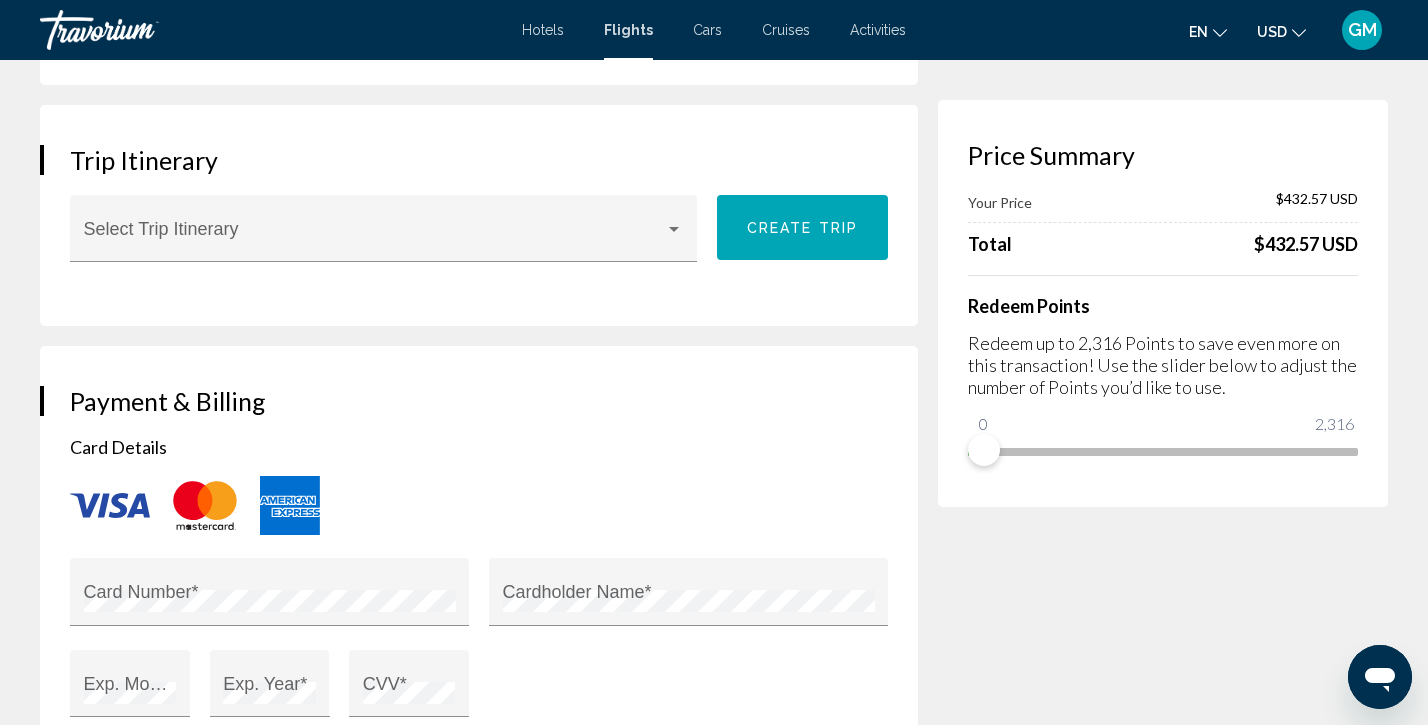 click on "Trip Itinerary Select Trip Itinerary Create trip" at bounding box center (479, 215) 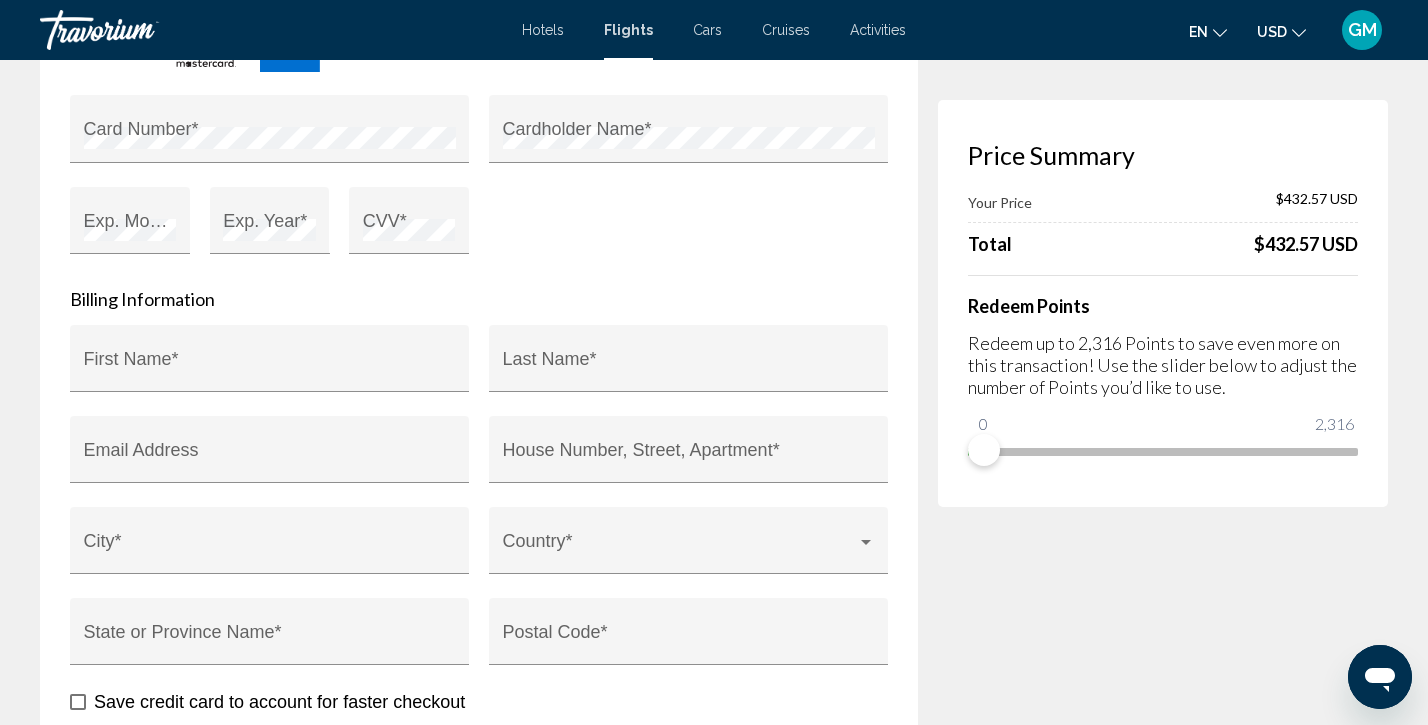 scroll, scrollTop: 3383, scrollLeft: 0, axis: vertical 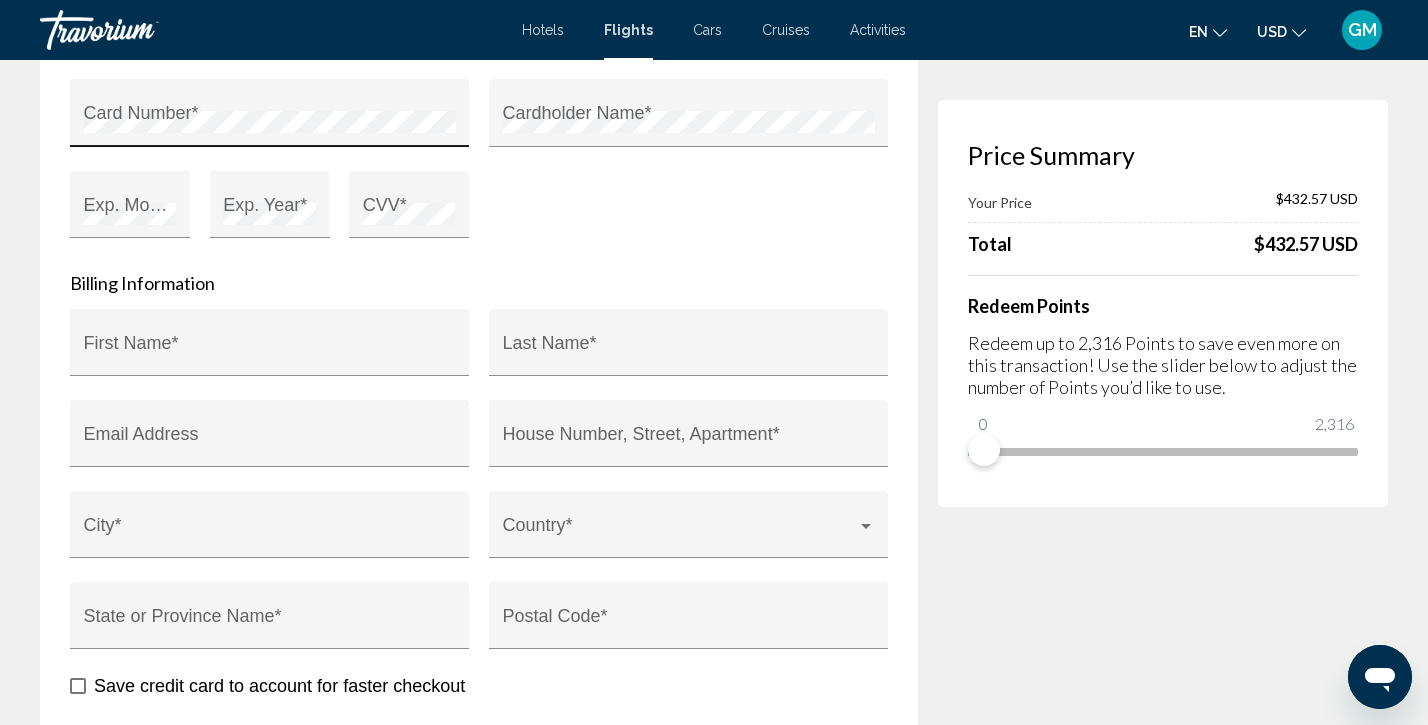 click on "Card Number  *" at bounding box center [270, 120] 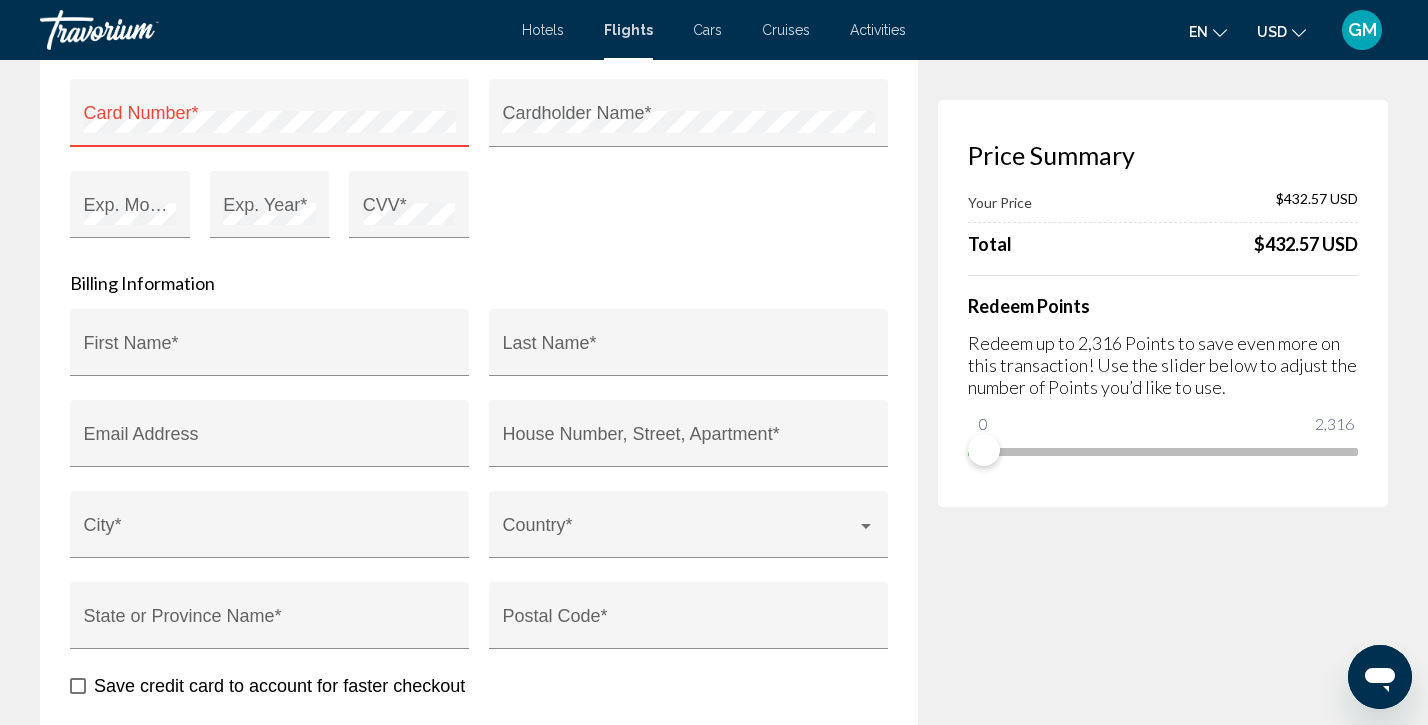 click on "Card Number  *" at bounding box center (270, 120) 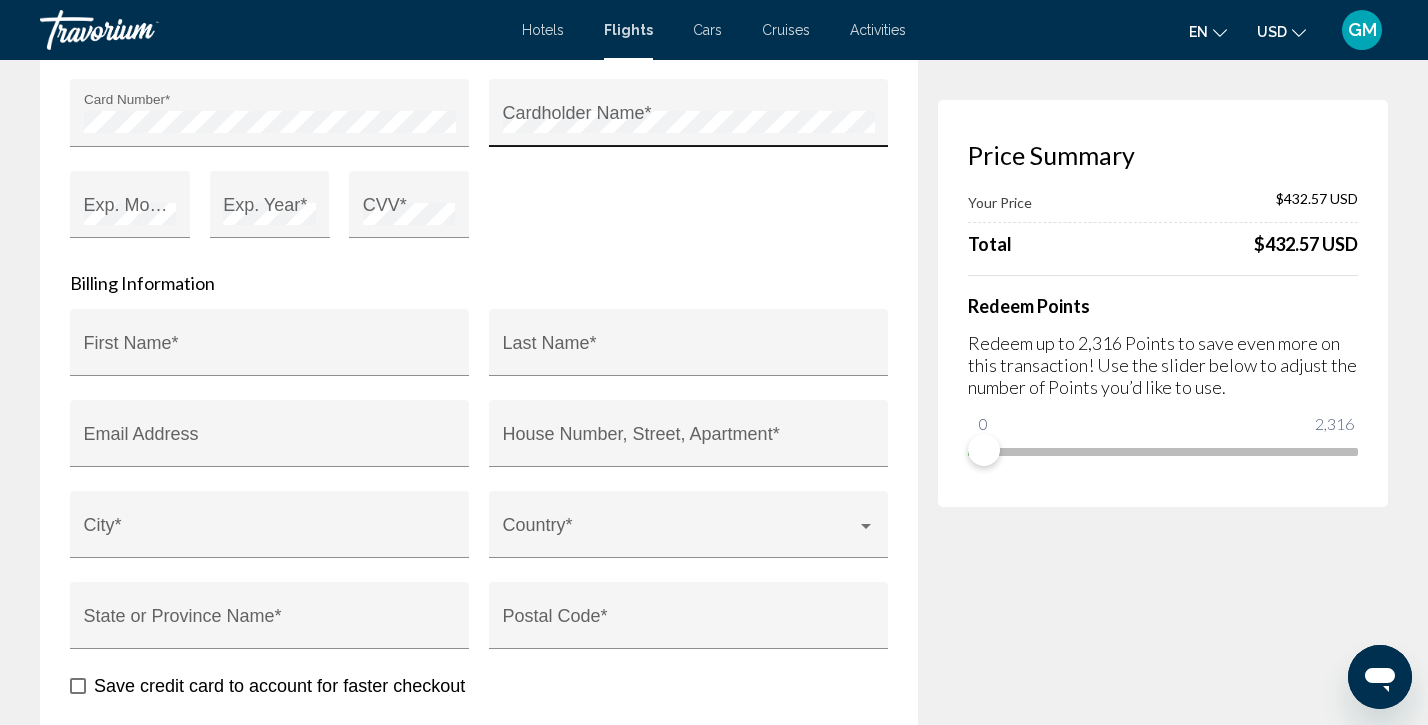 click on "Cardholder Name  *" at bounding box center (689, 120) 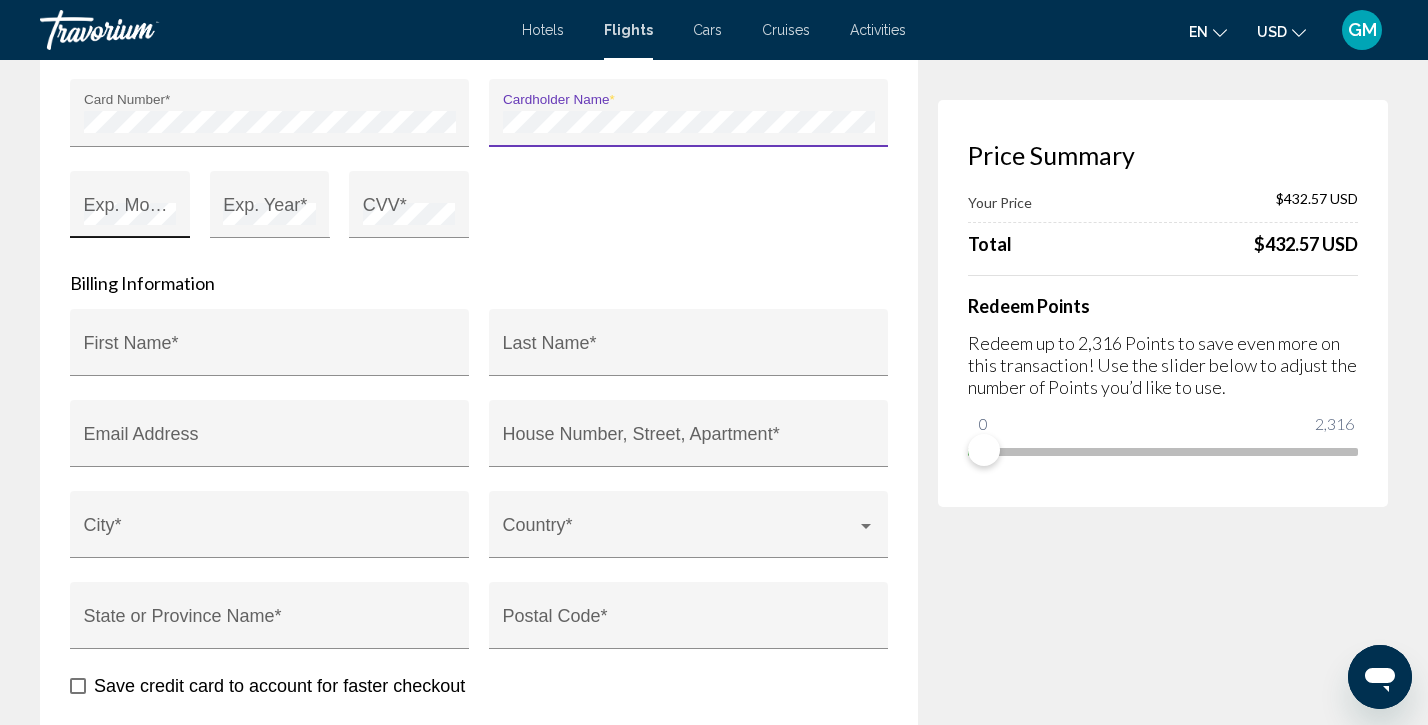 click on "Exp. Month  *" at bounding box center (130, 211) 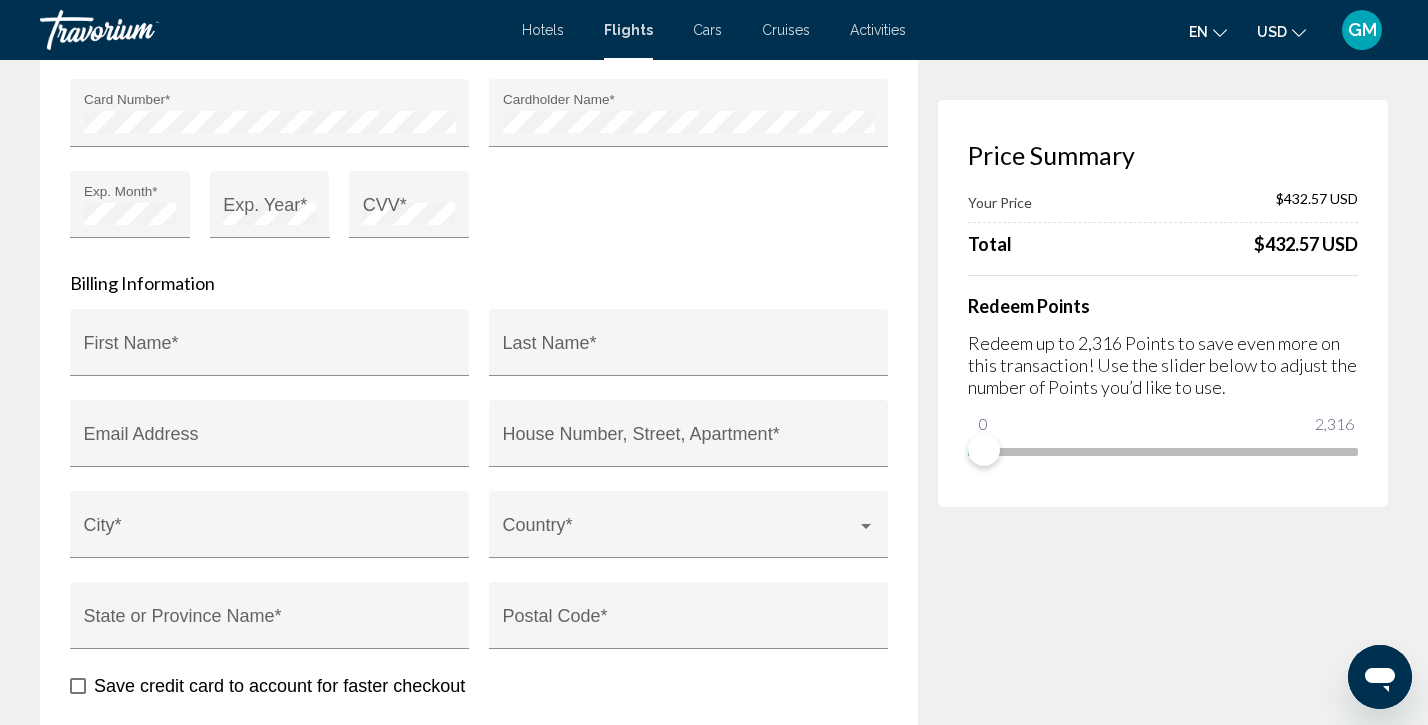 click on "Card Number  *" at bounding box center [269, 125] 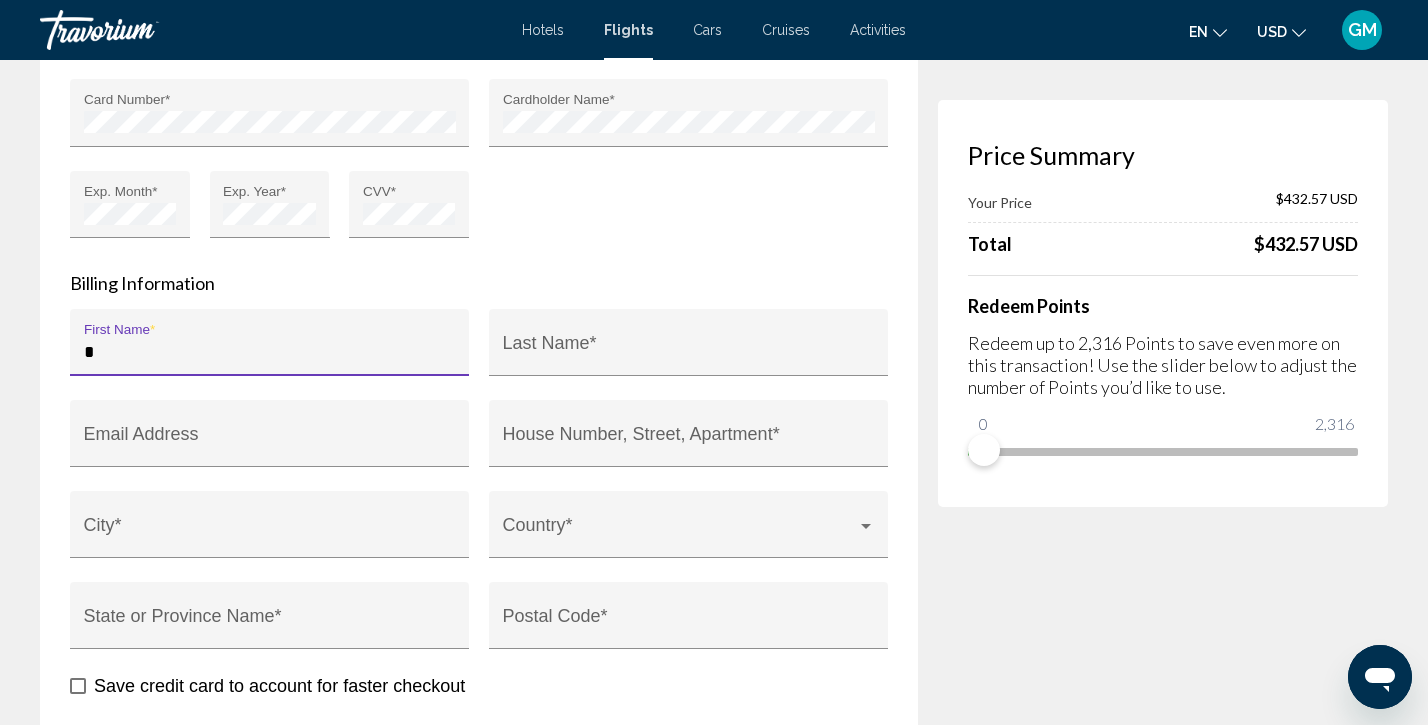 type on "**" 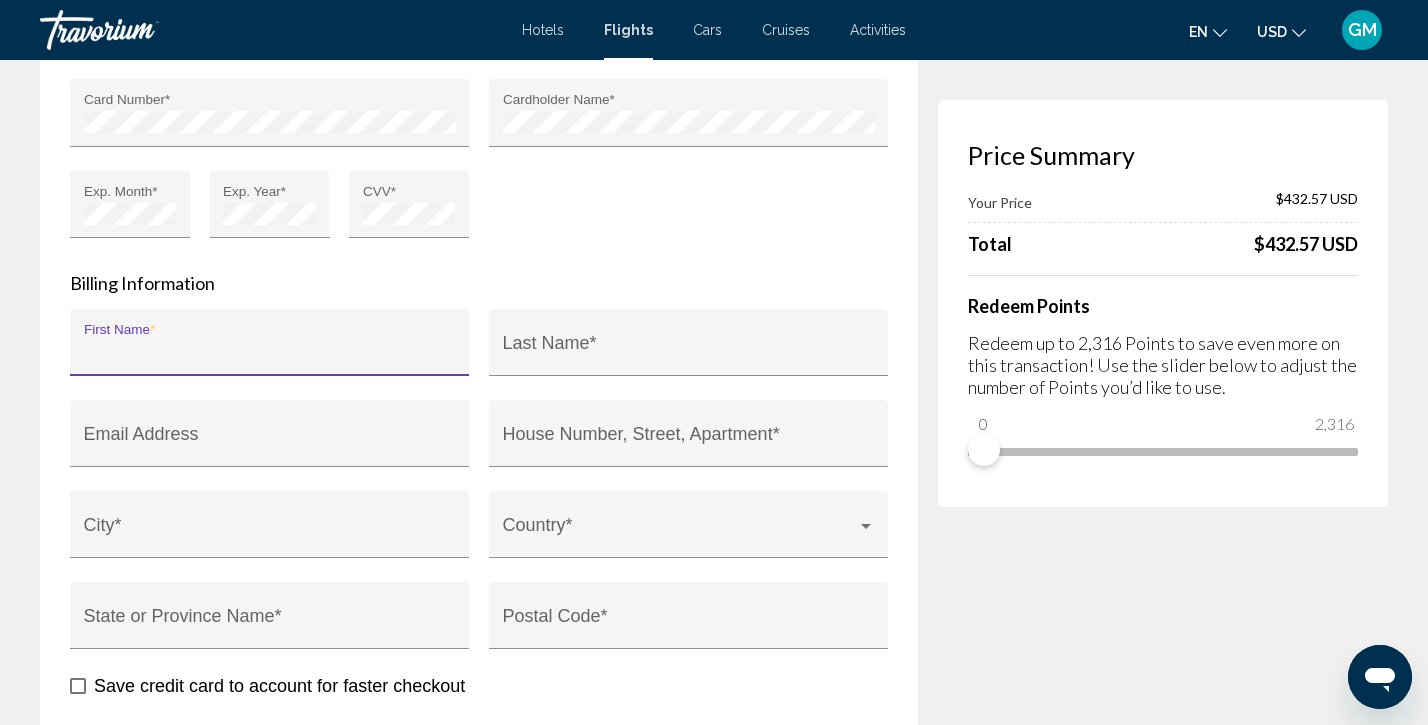 type on "******" 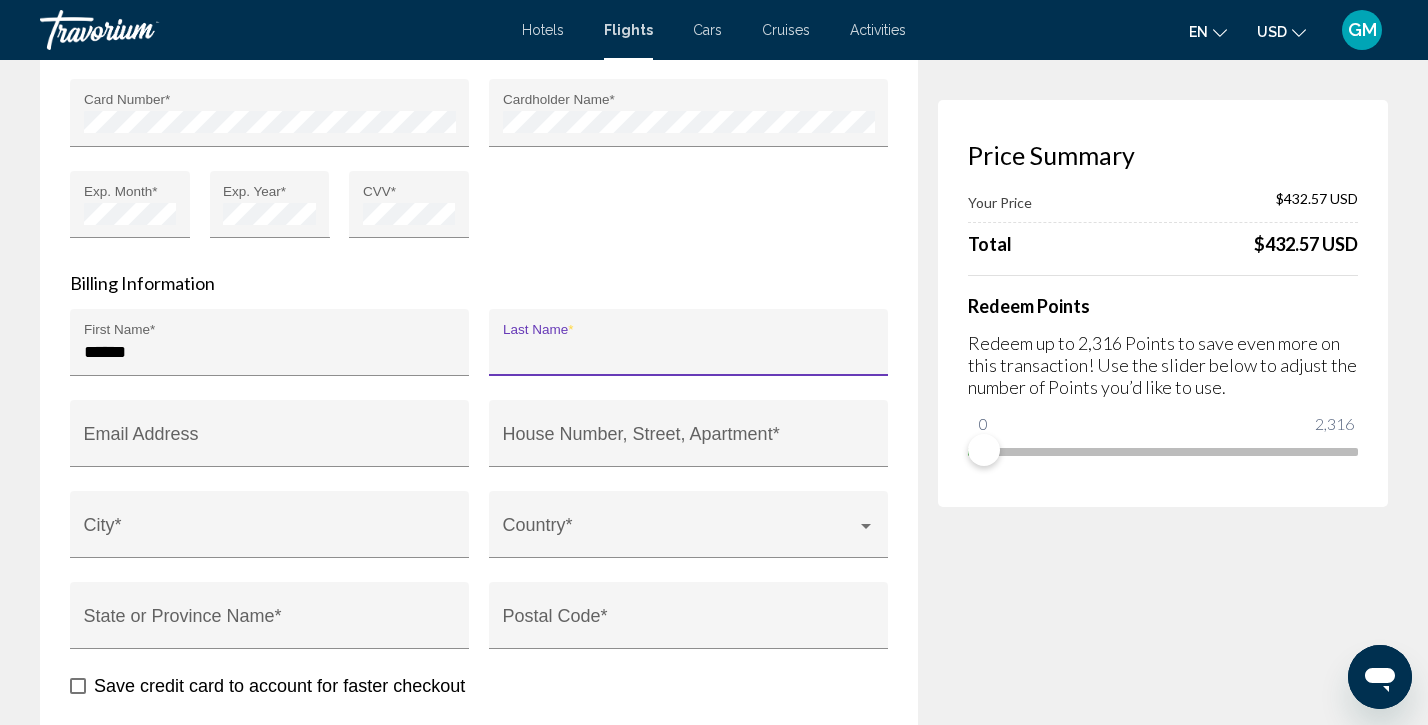 type on "**********" 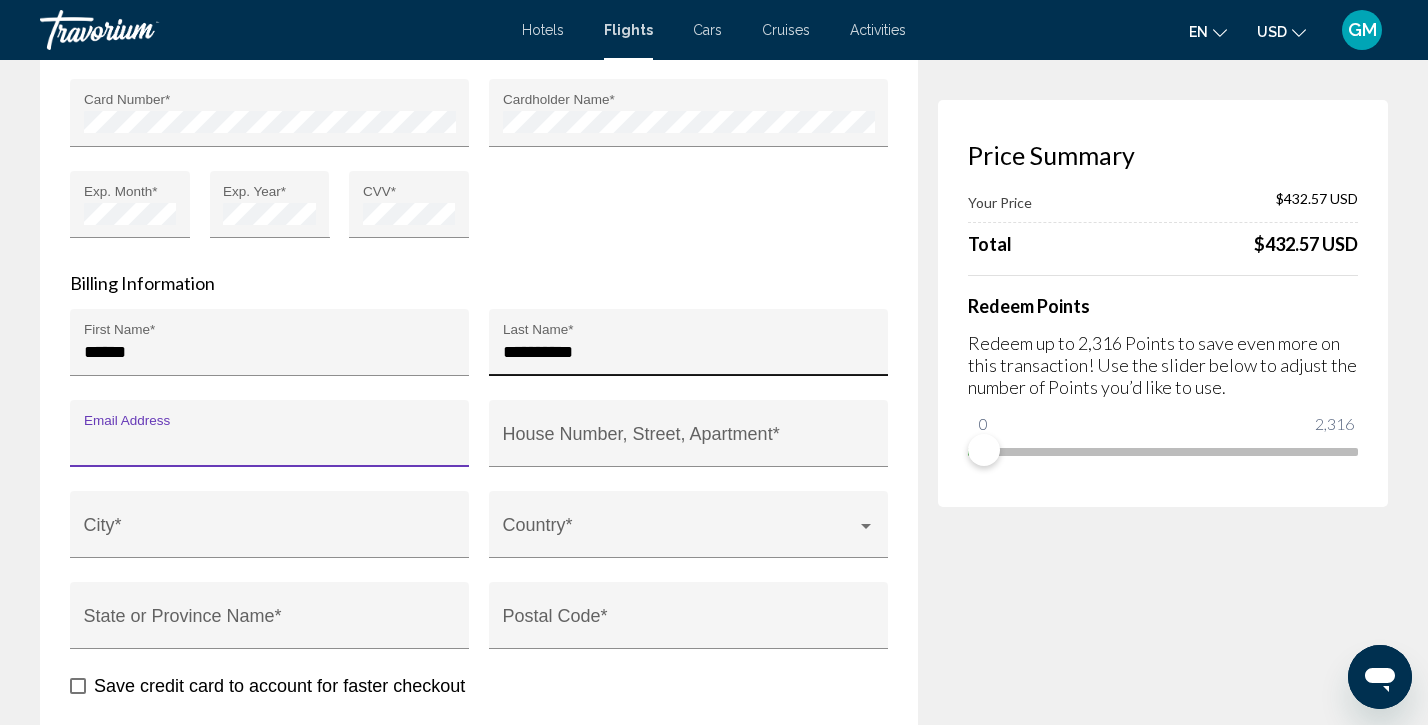 type on "**********" 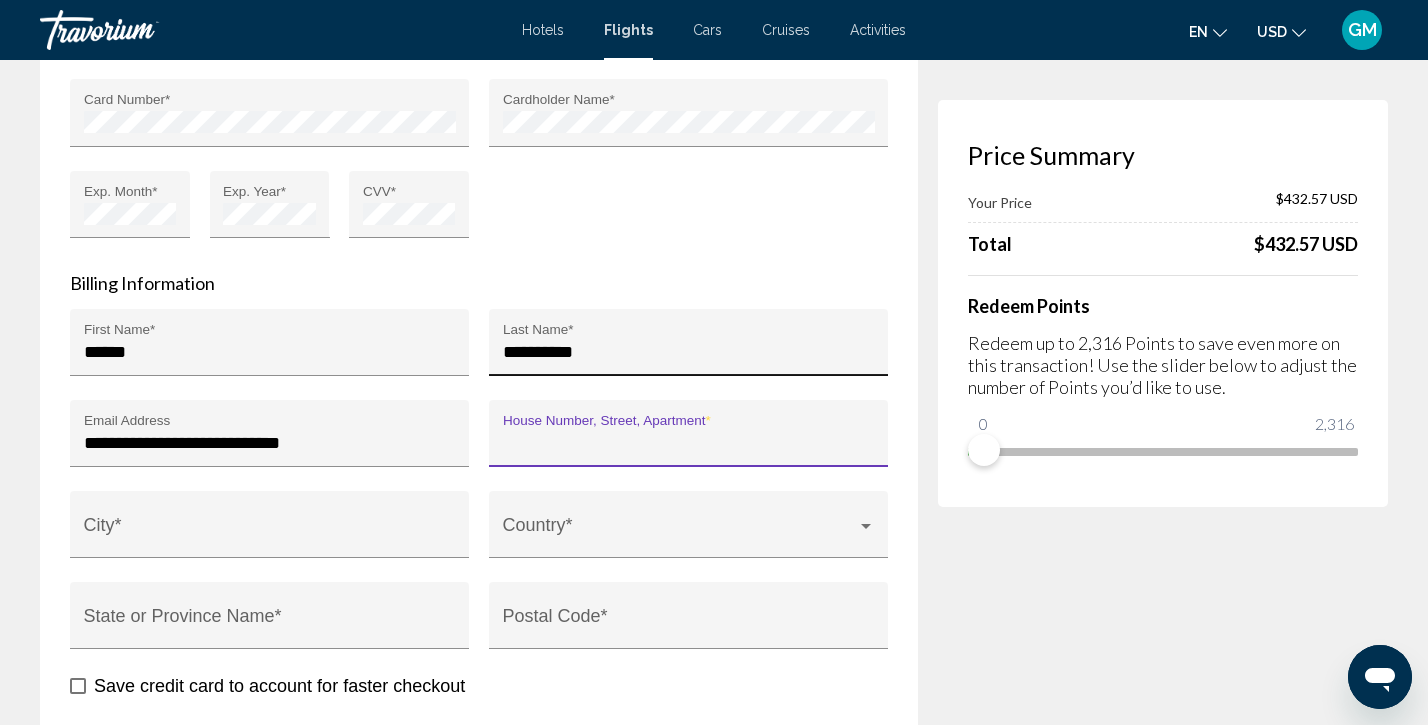 type on "**********" 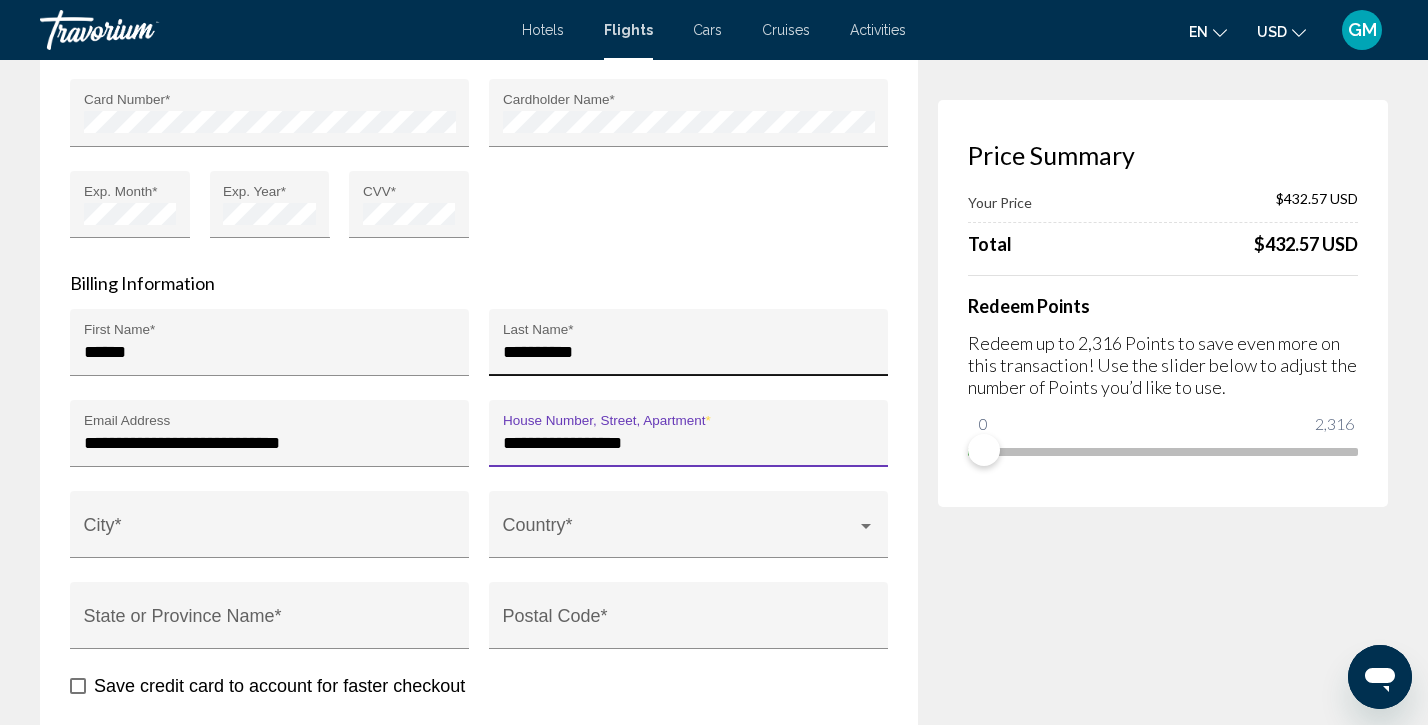 type on "*********" 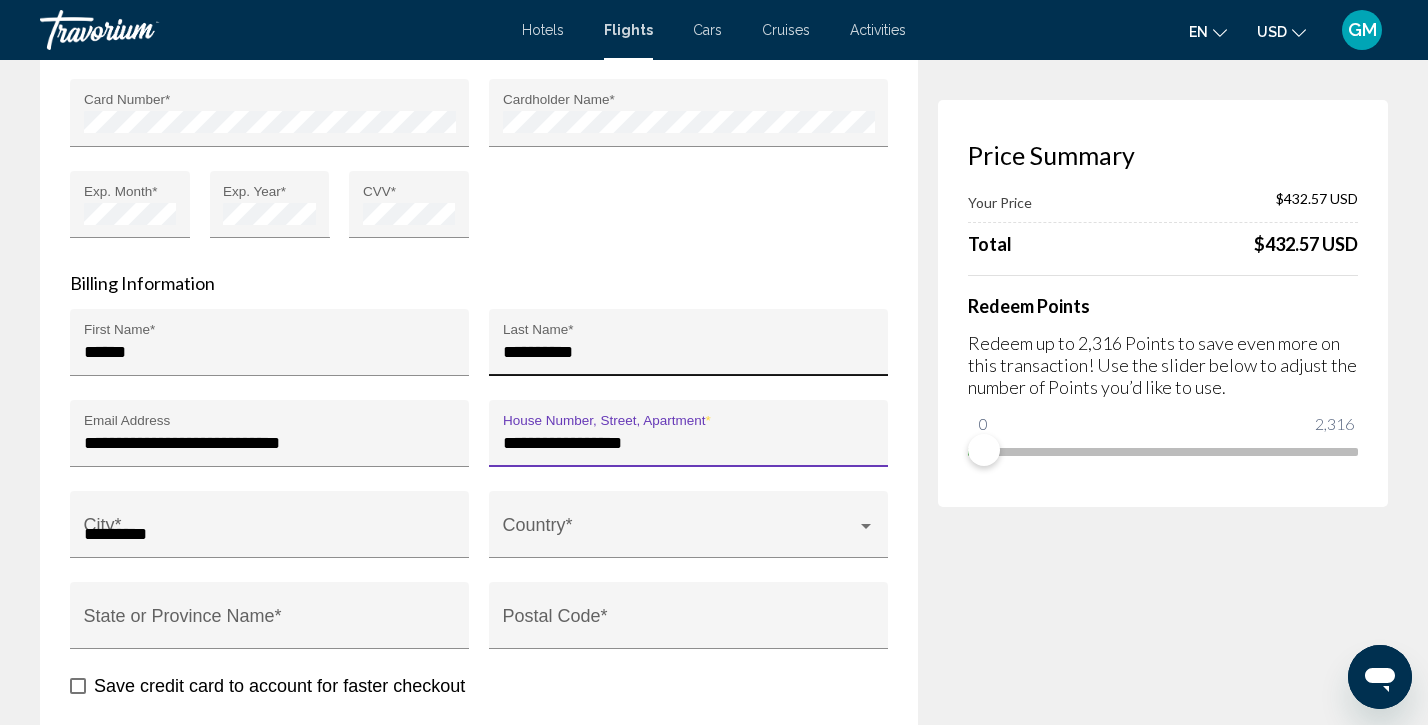 type on "**" 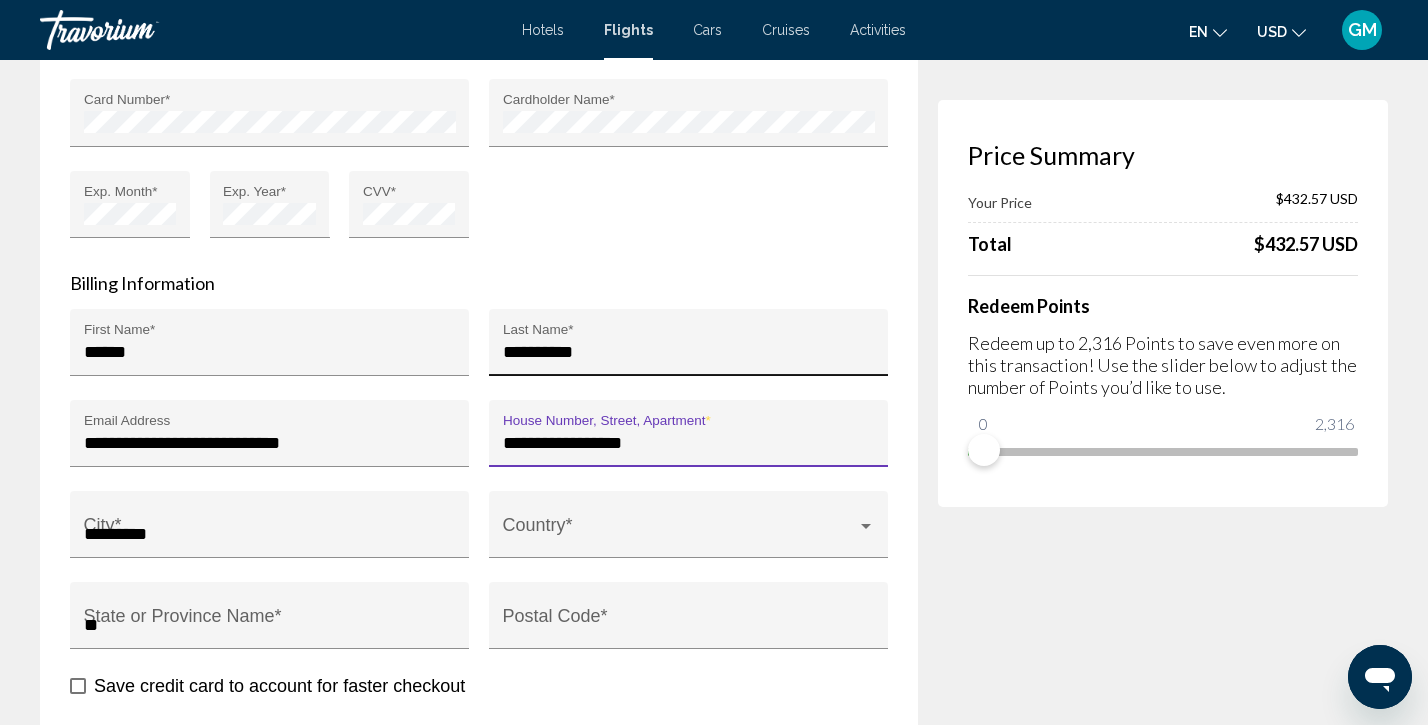 type on "*****" 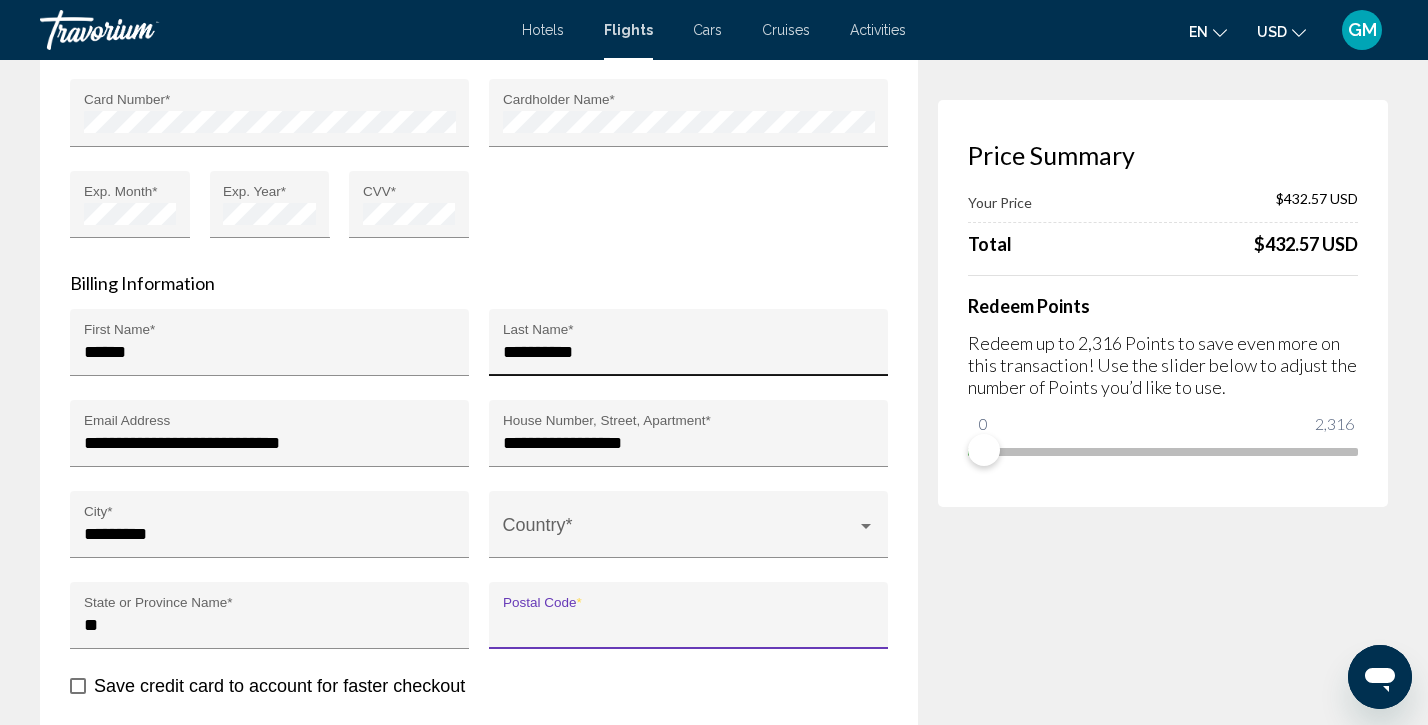type on "*****" 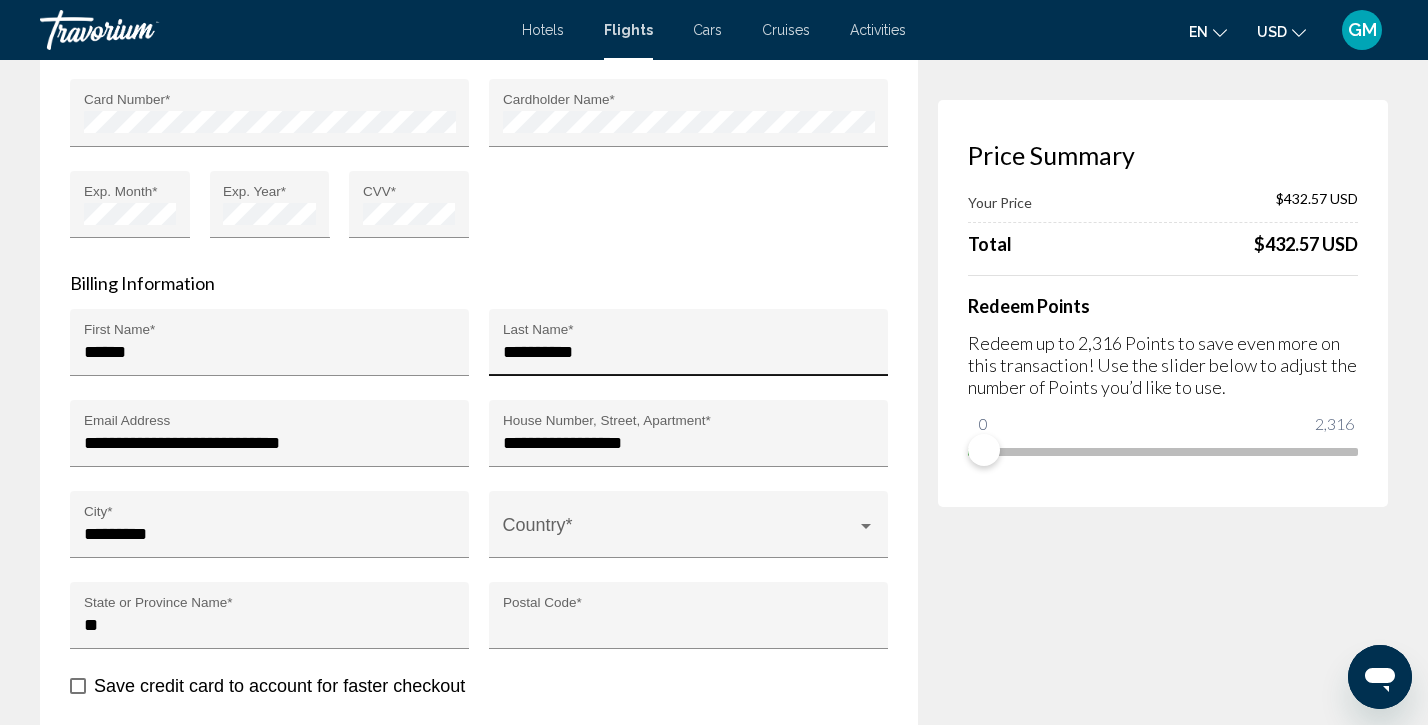 type on "*****" 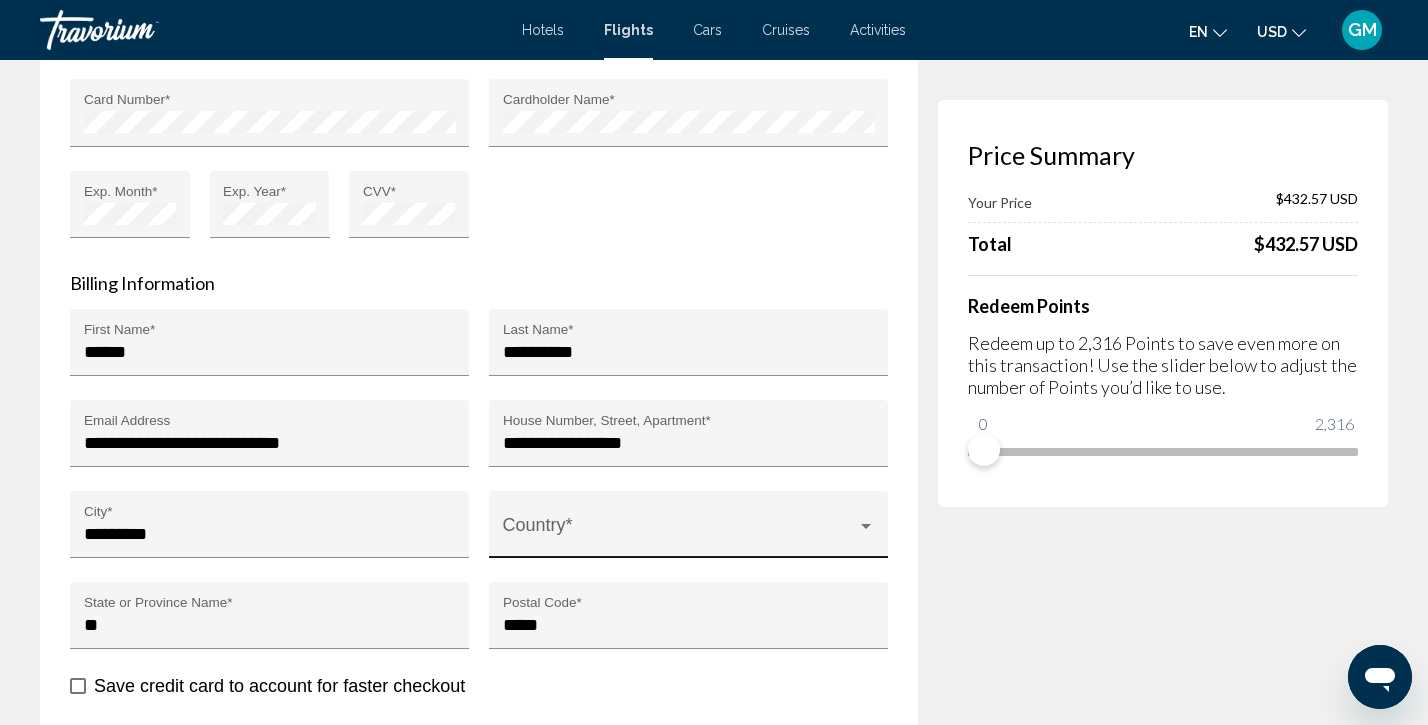 click on "Country  *" at bounding box center [689, 531] 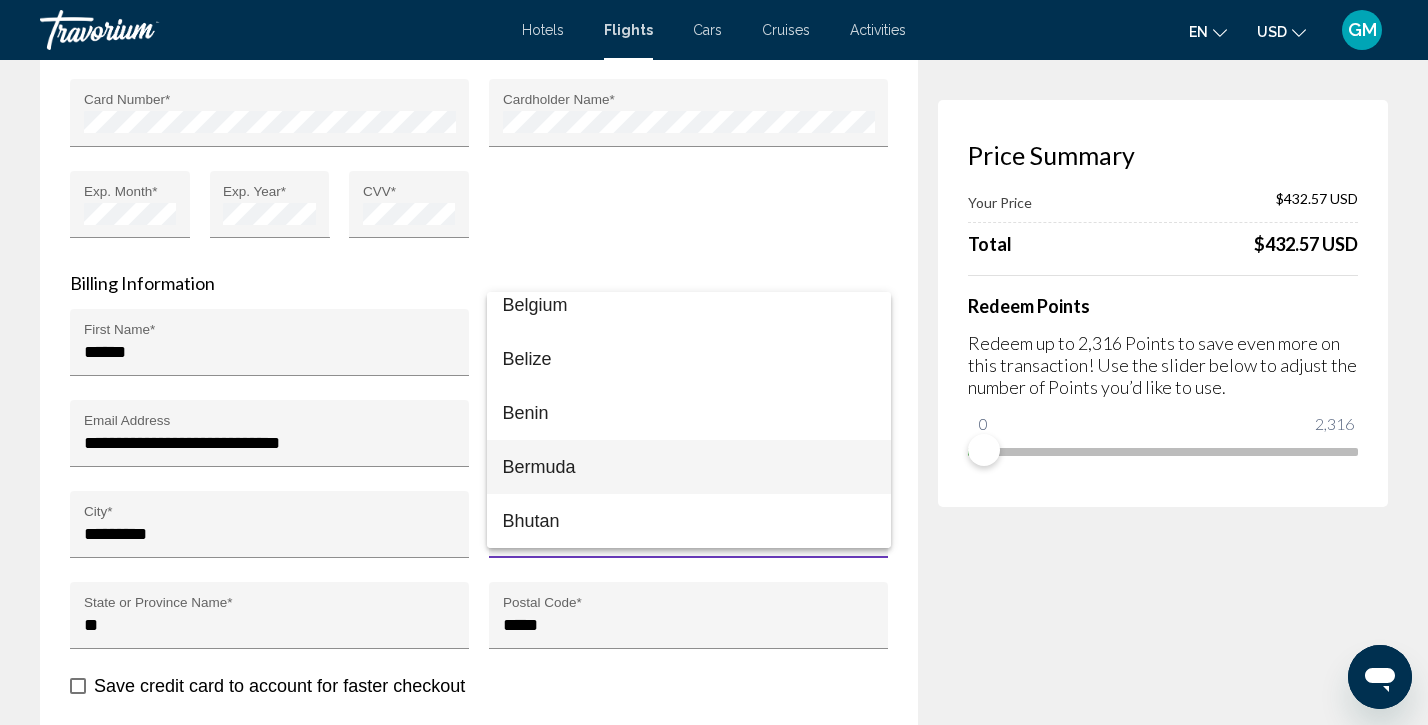 scroll, scrollTop: 1256, scrollLeft: 0, axis: vertical 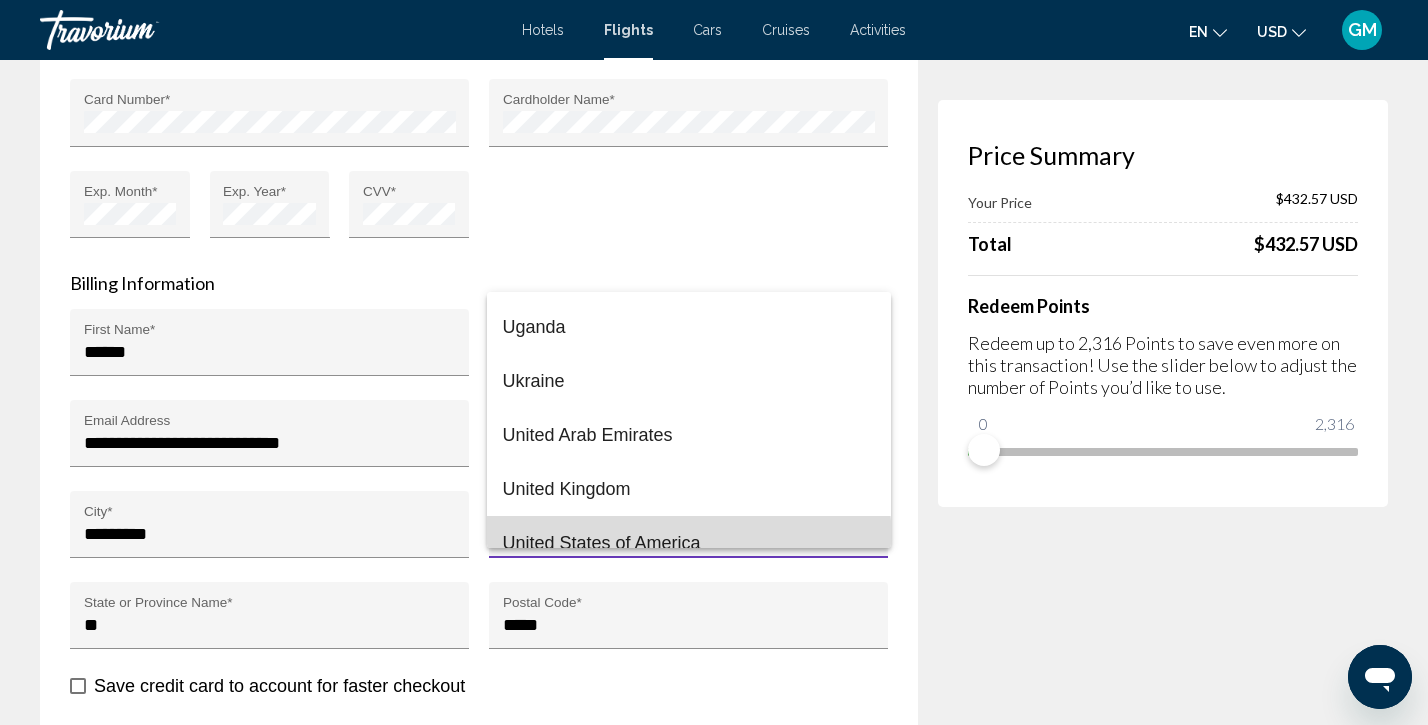 click on "United States of America" at bounding box center (689, 543) 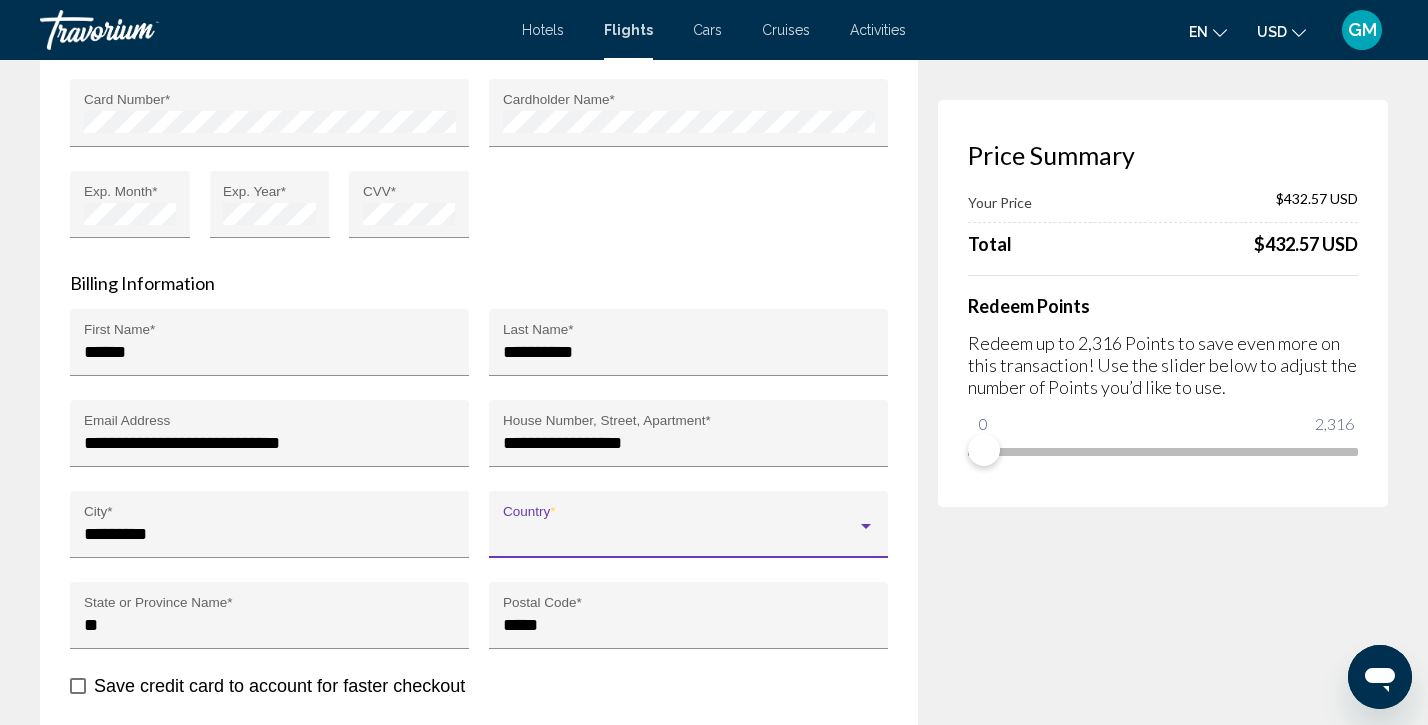 scroll, scrollTop: 12866, scrollLeft: 0, axis: vertical 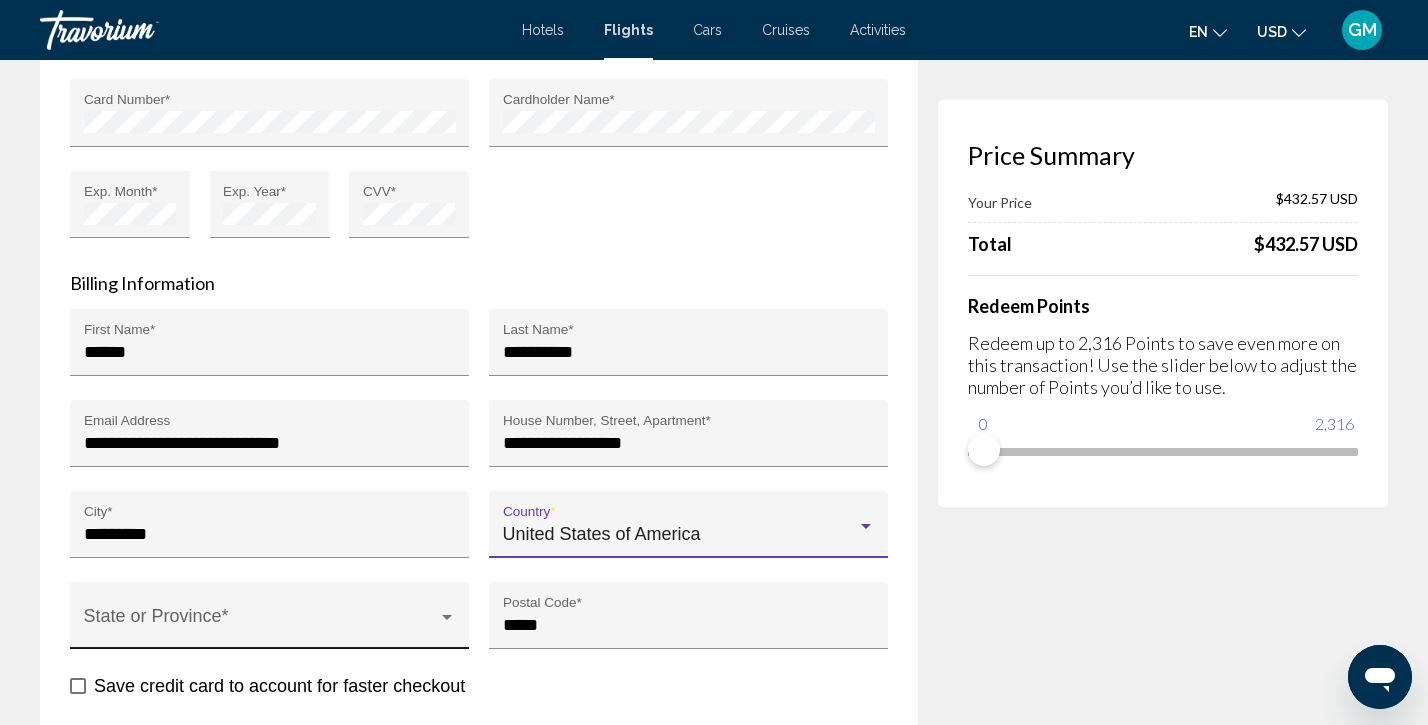 click at bounding box center (447, 617) 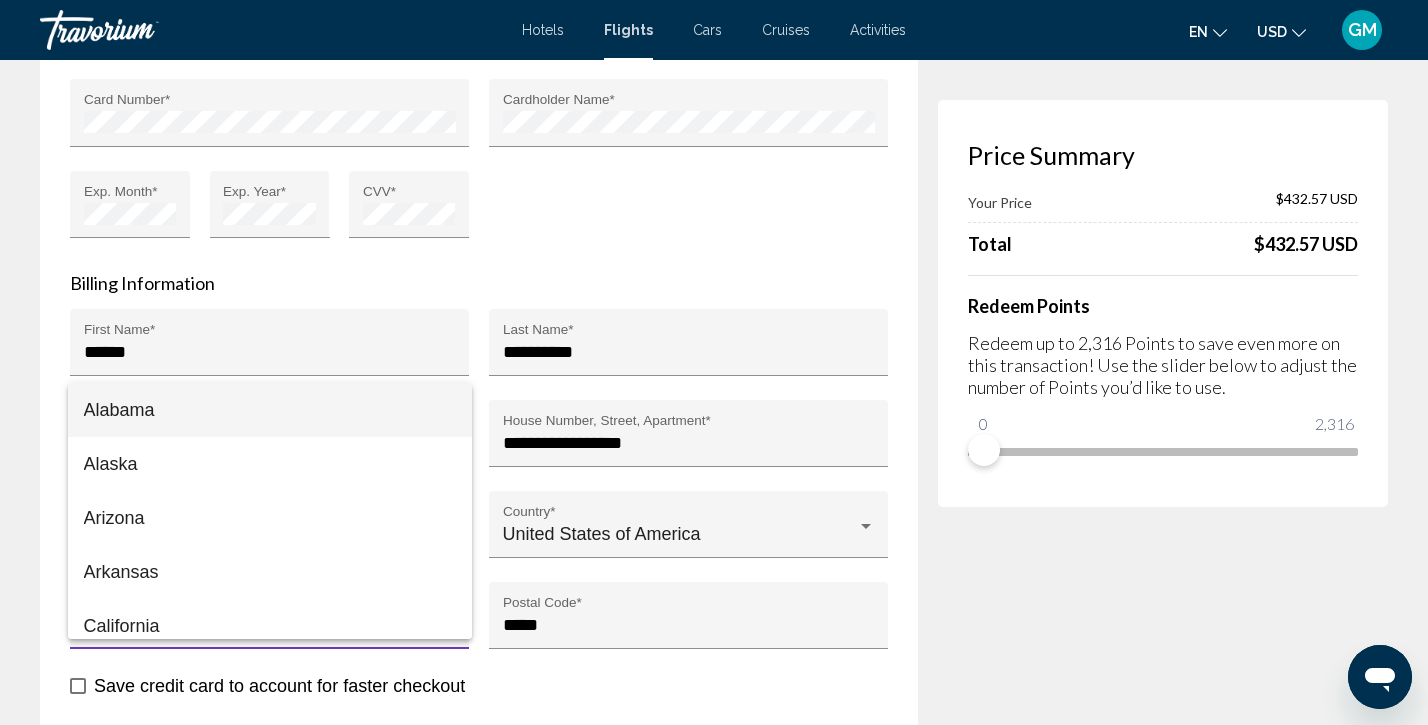 click at bounding box center [714, 362] 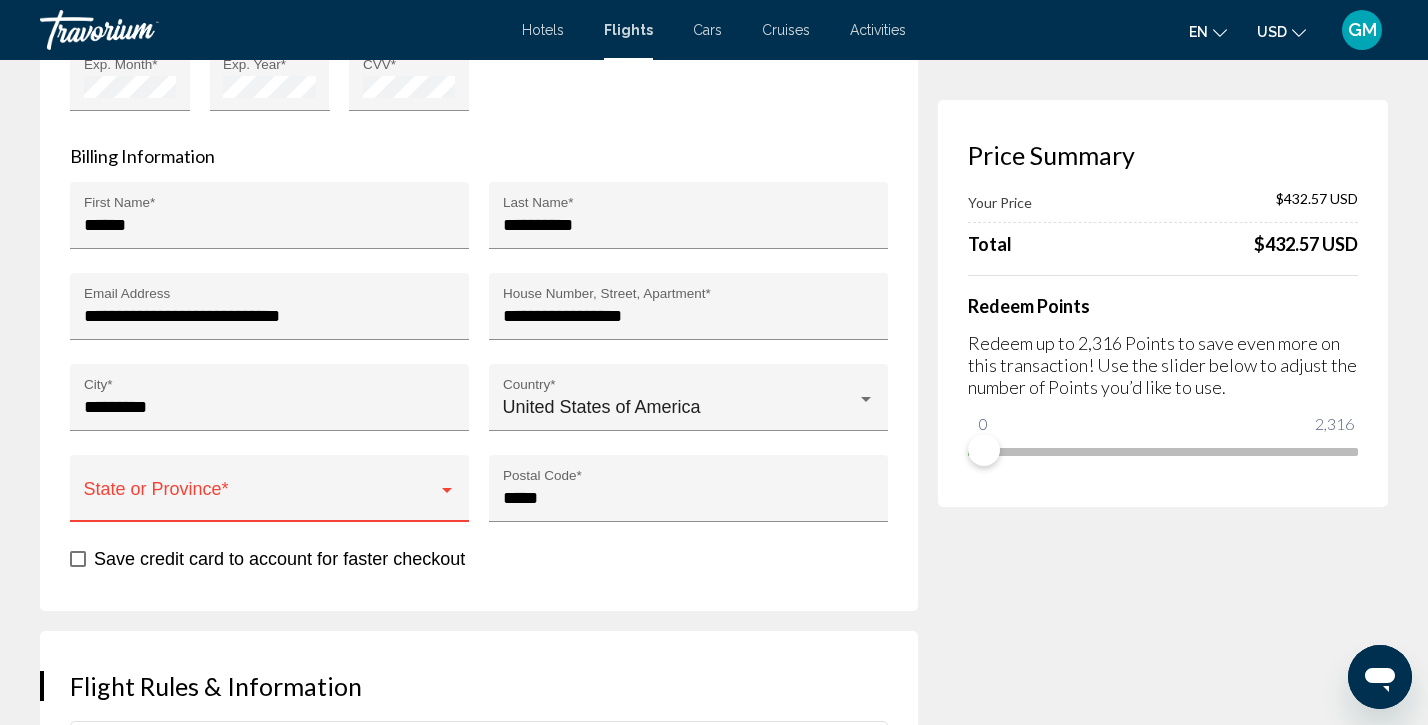 scroll, scrollTop: 3554, scrollLeft: 0, axis: vertical 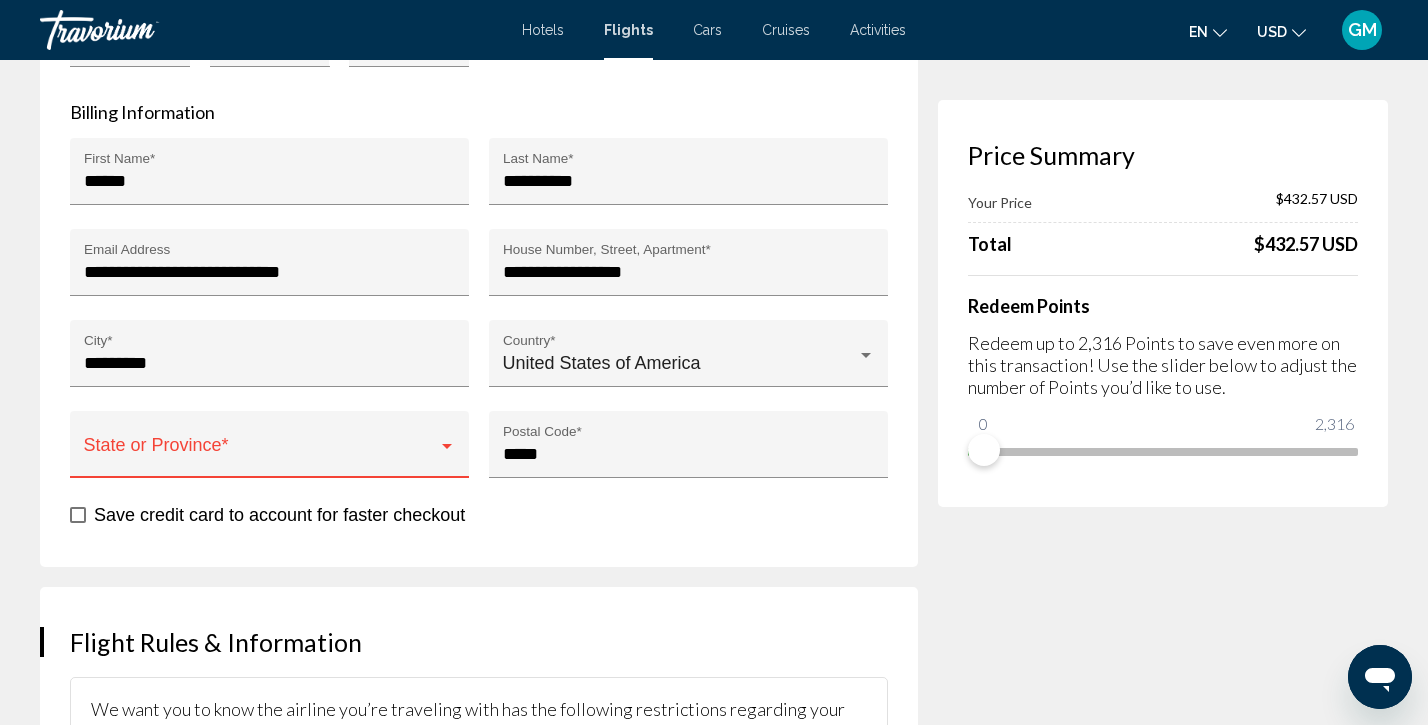 click at bounding box center [261, 454] 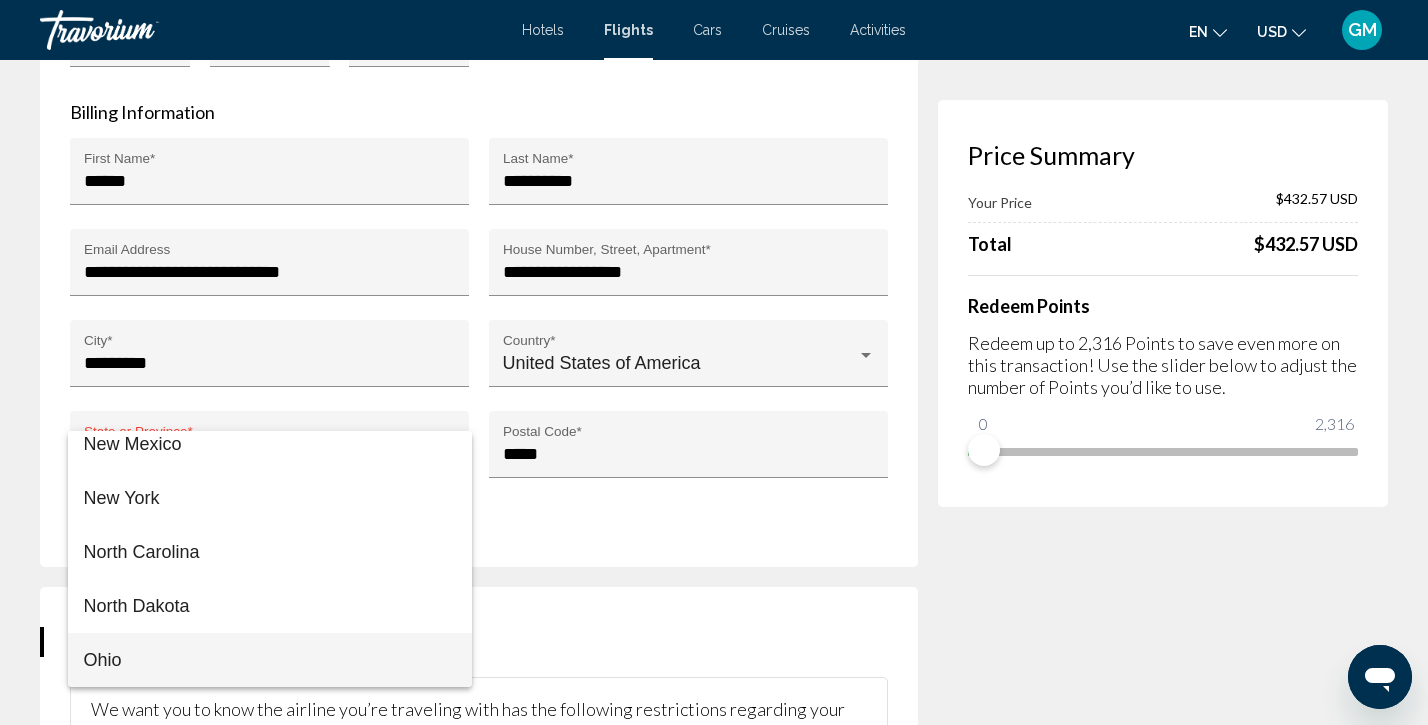 scroll, scrollTop: 1742, scrollLeft: 0, axis: vertical 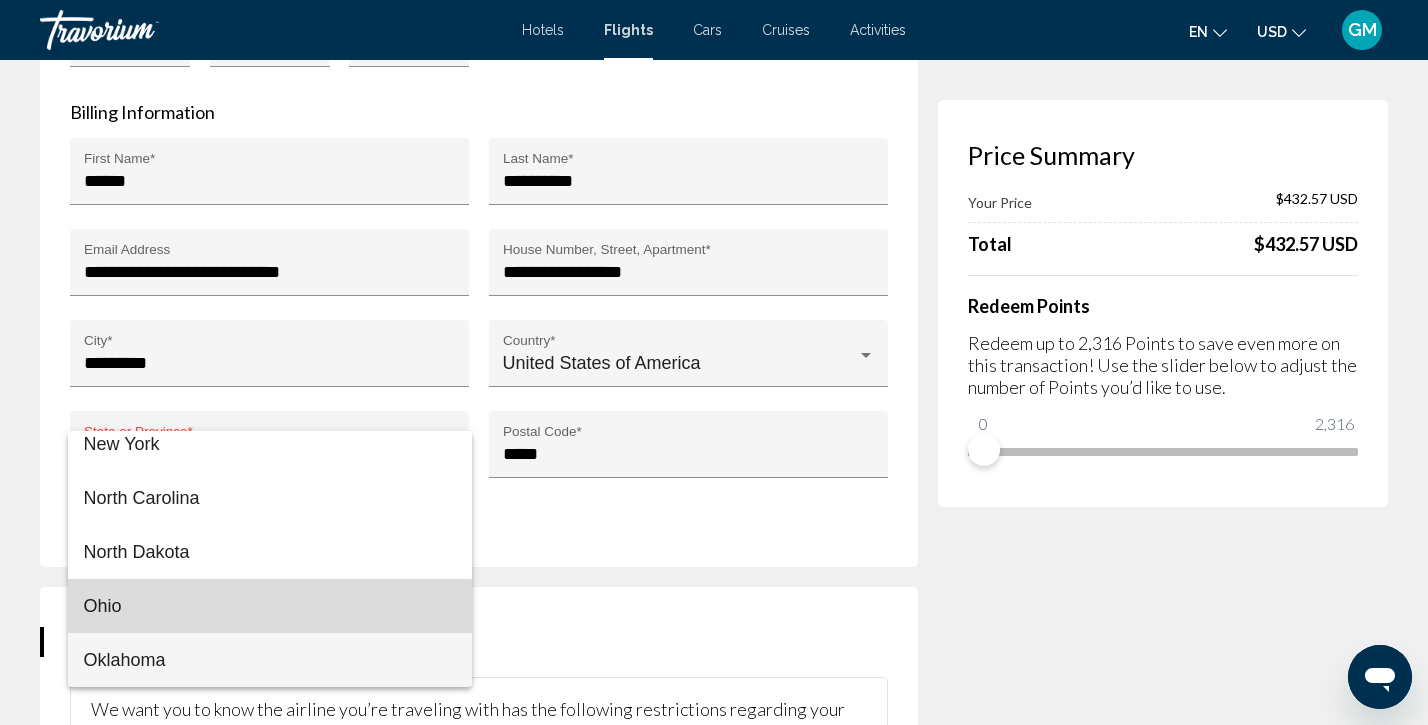 click on "Ohio" at bounding box center [270, 606] 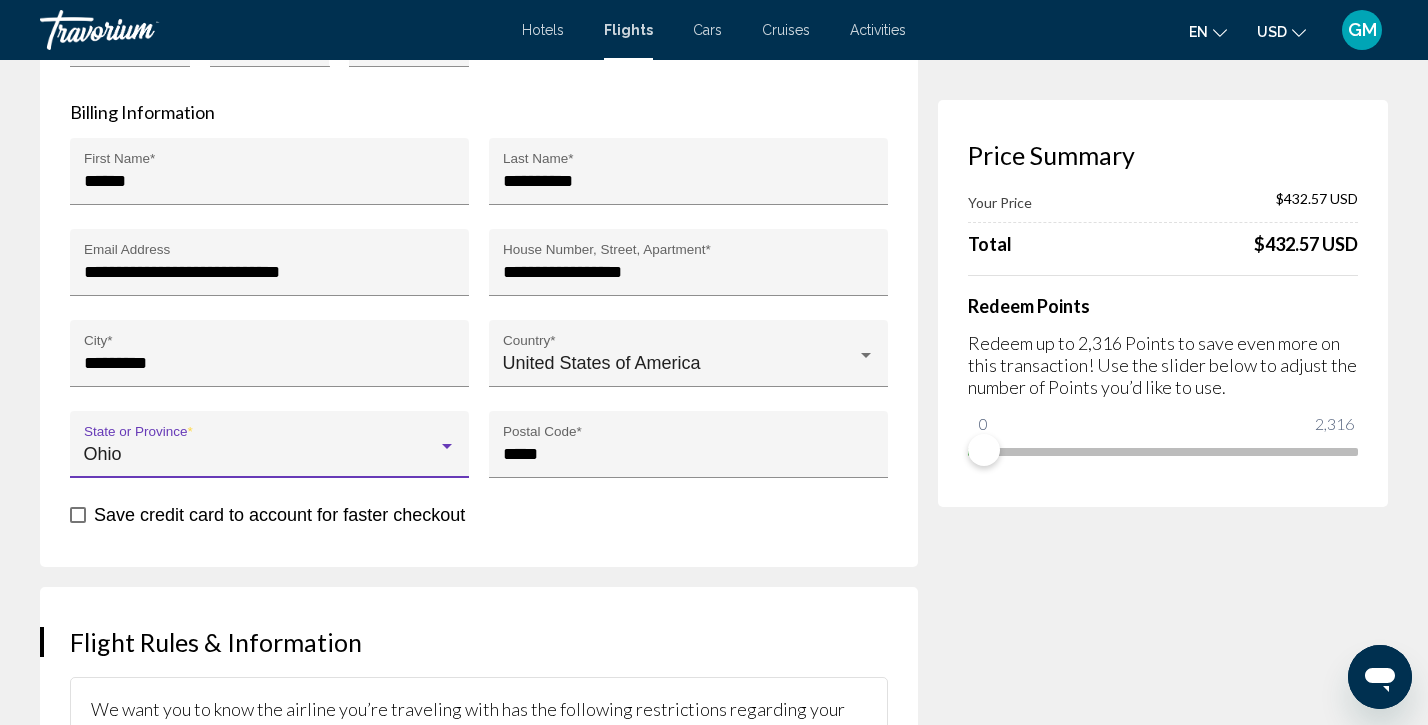 click at bounding box center (78, 515) 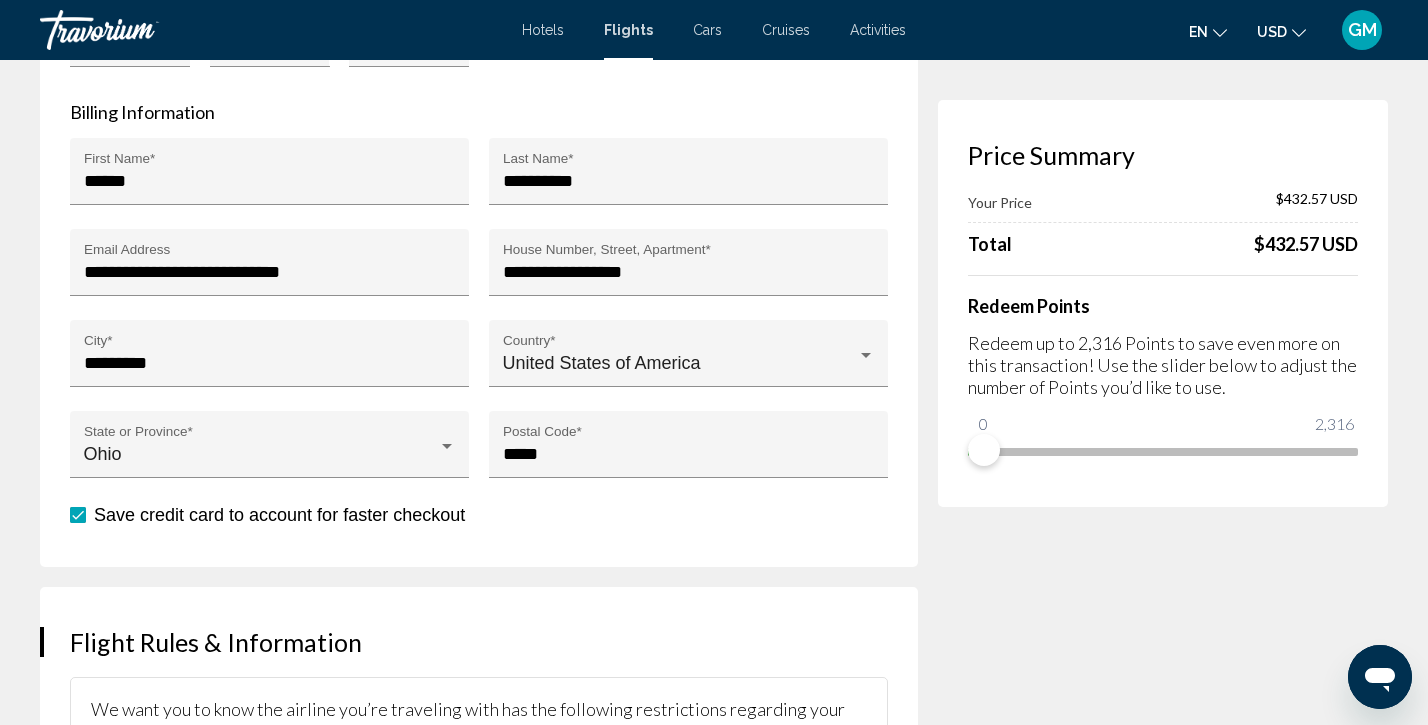 click on "**********" at bounding box center [479, 132] 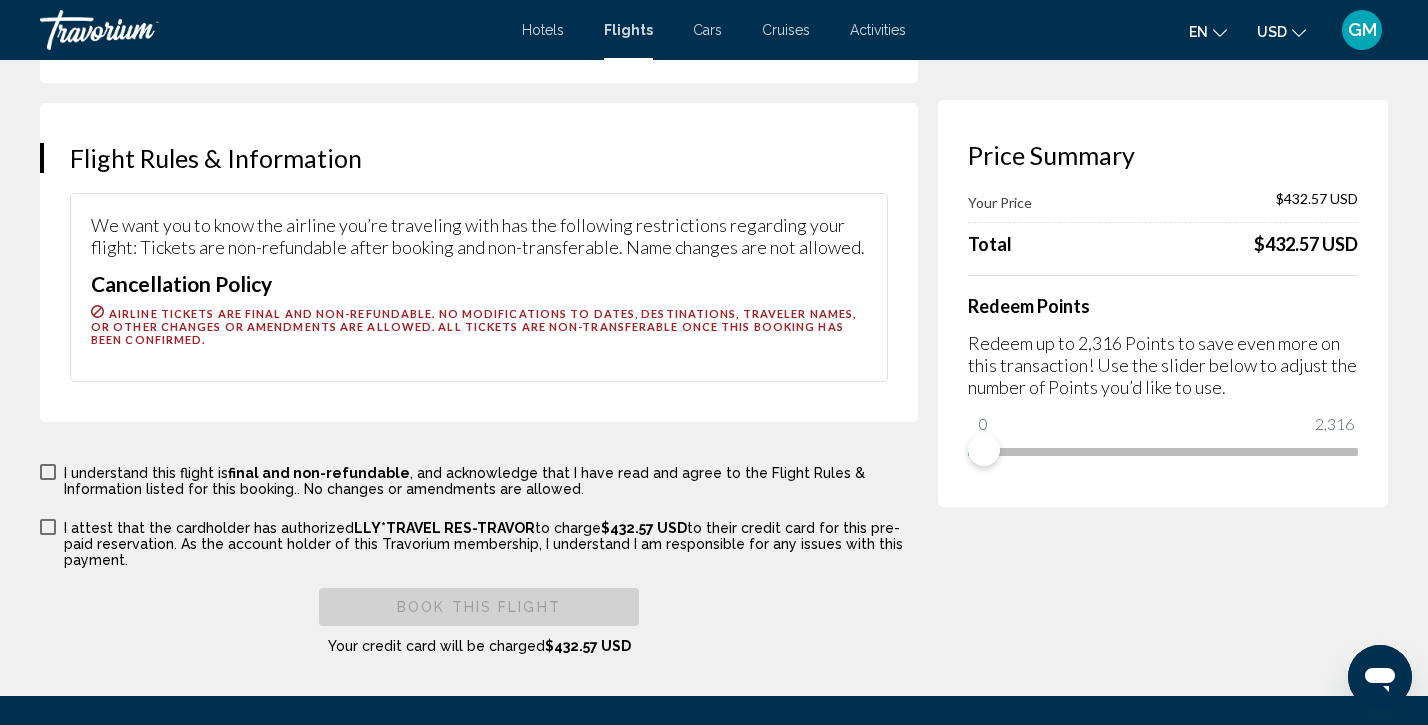 scroll, scrollTop: 4078, scrollLeft: 0, axis: vertical 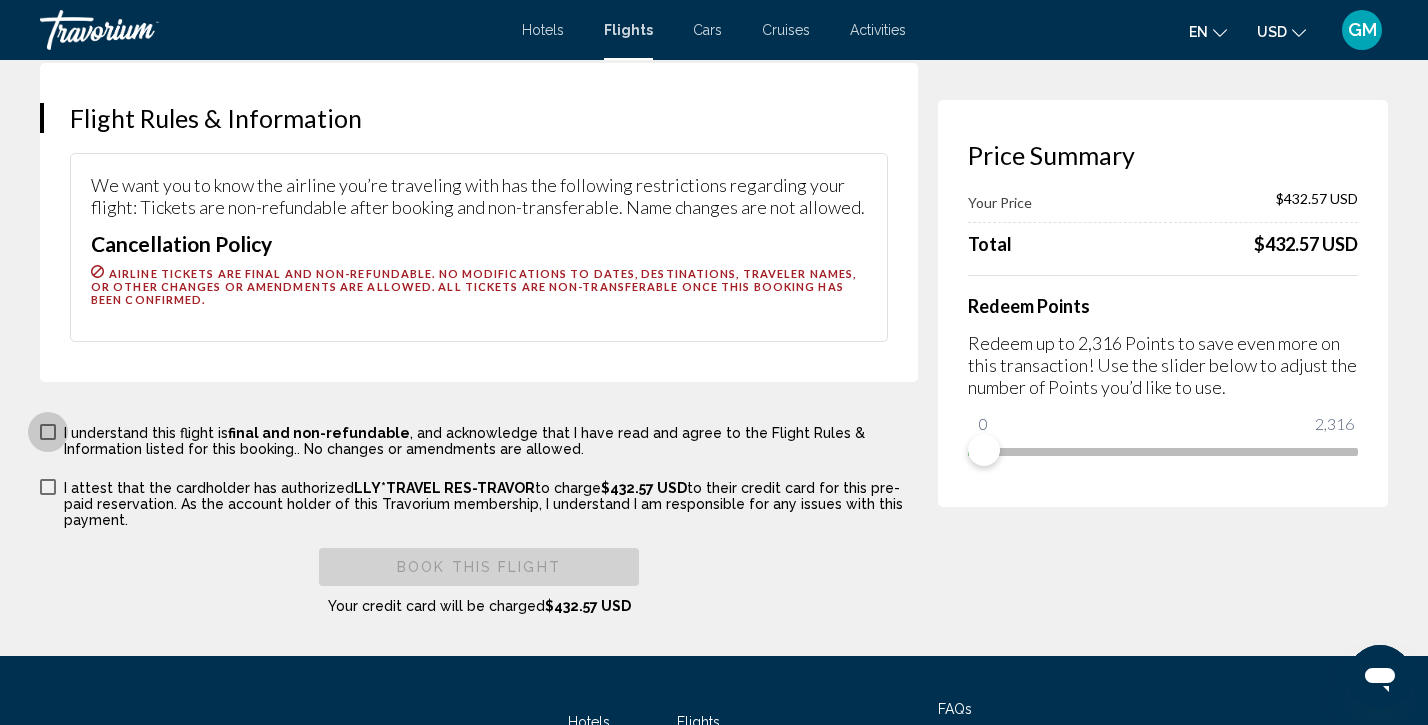 click at bounding box center [48, 432] 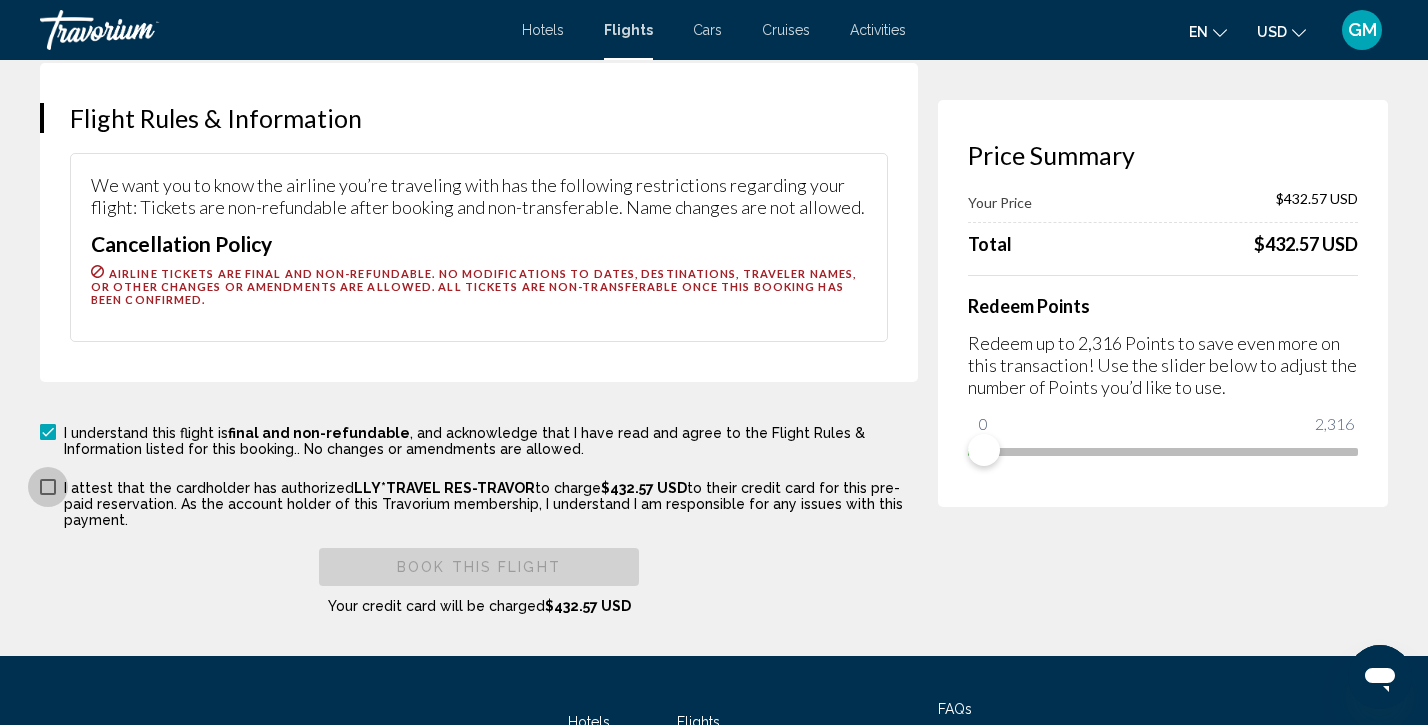 click at bounding box center (48, 487) 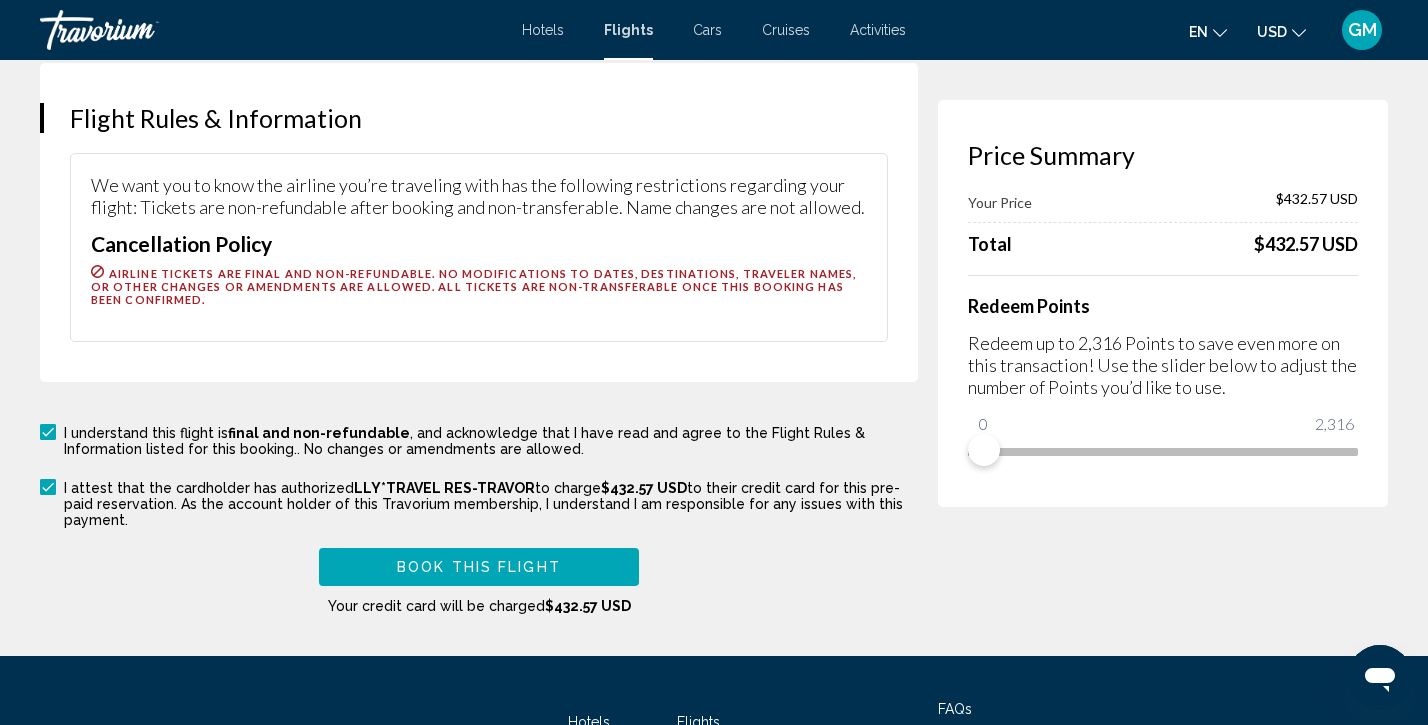 click on "Book this flight" at bounding box center [479, 568] 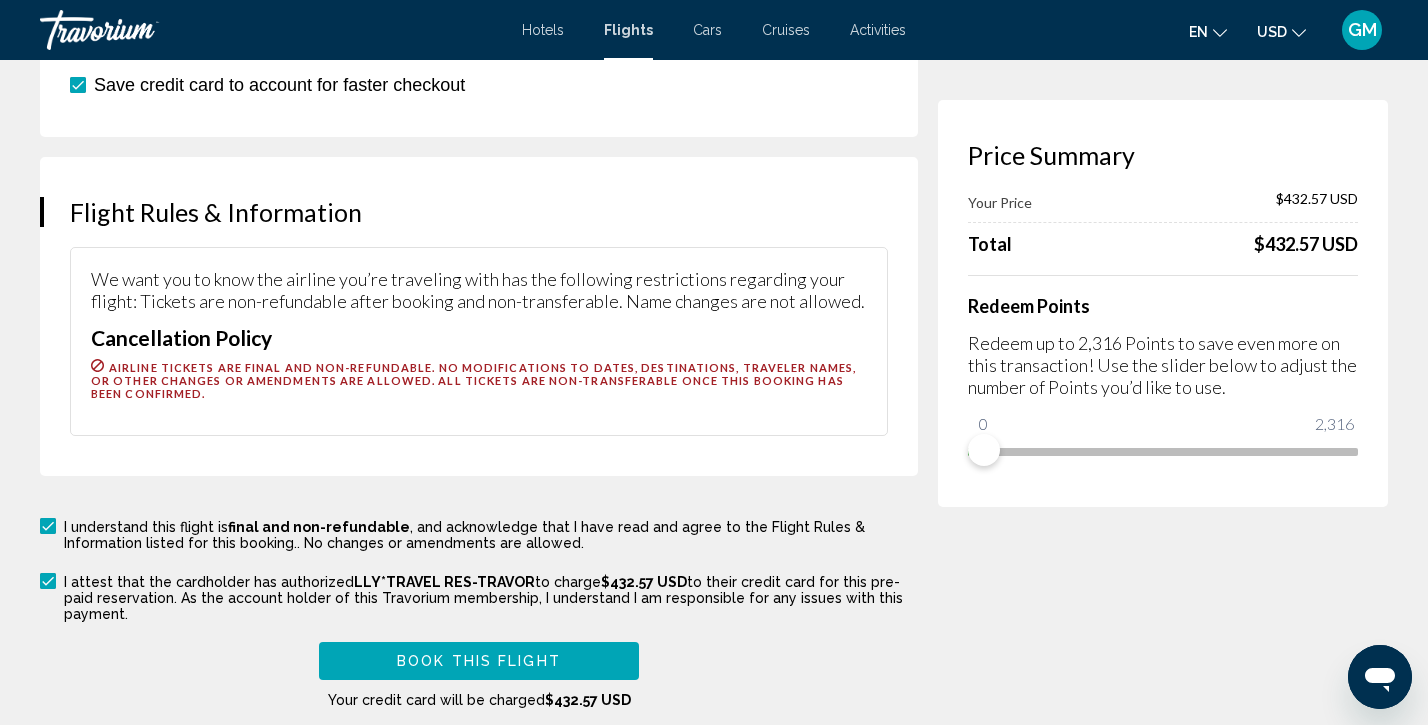 scroll, scrollTop: 0, scrollLeft: 0, axis: both 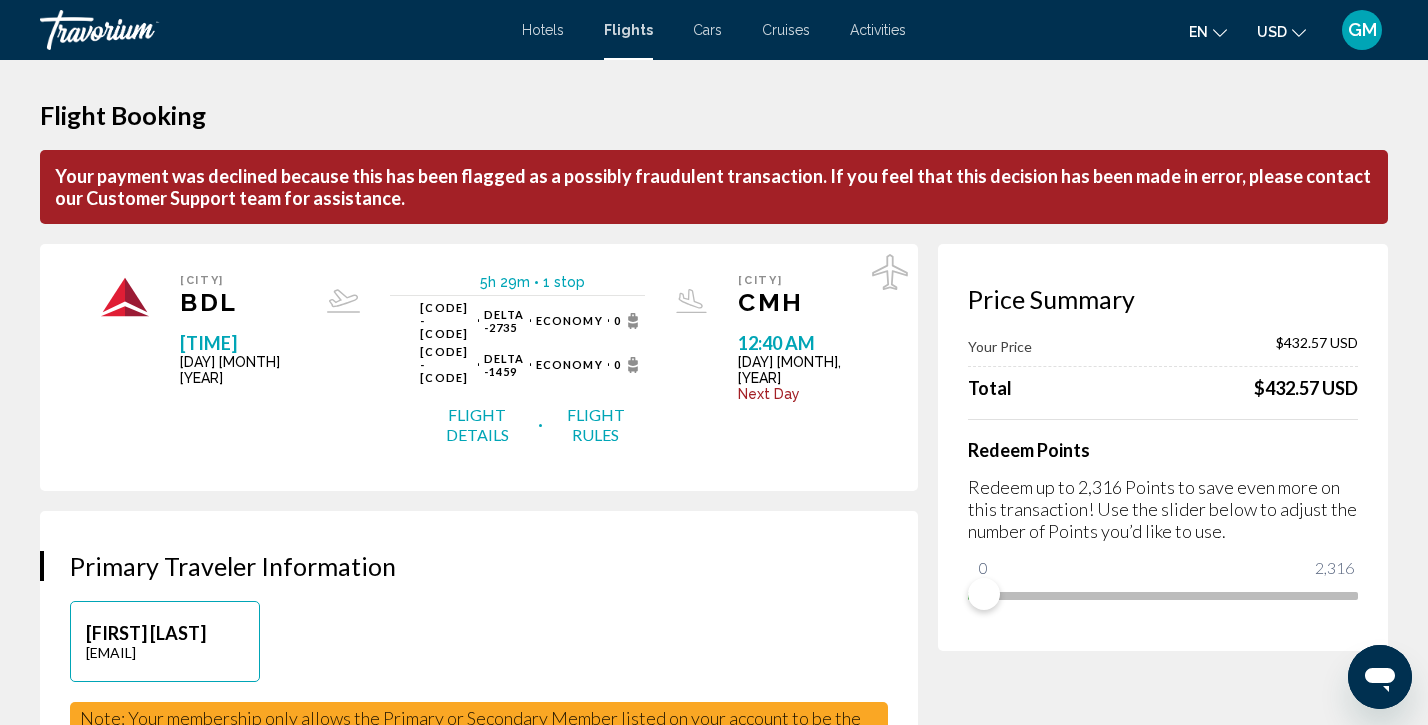 click on "Your payment was declined because this has been flagged as a possibly fraudulent transaction. If you feel that this decision has been made in error, please contact our Customer Support team for assistance." at bounding box center (714, 187) 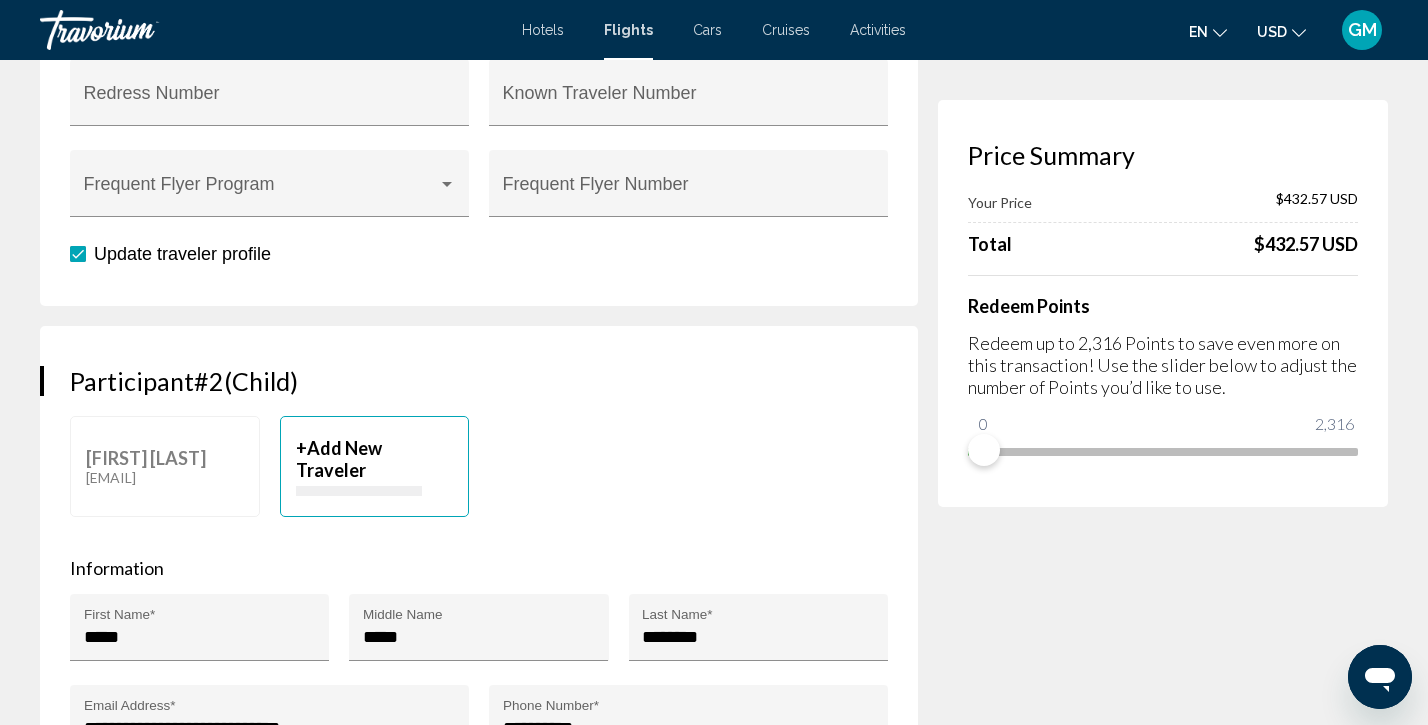 scroll, scrollTop: 1045, scrollLeft: 0, axis: vertical 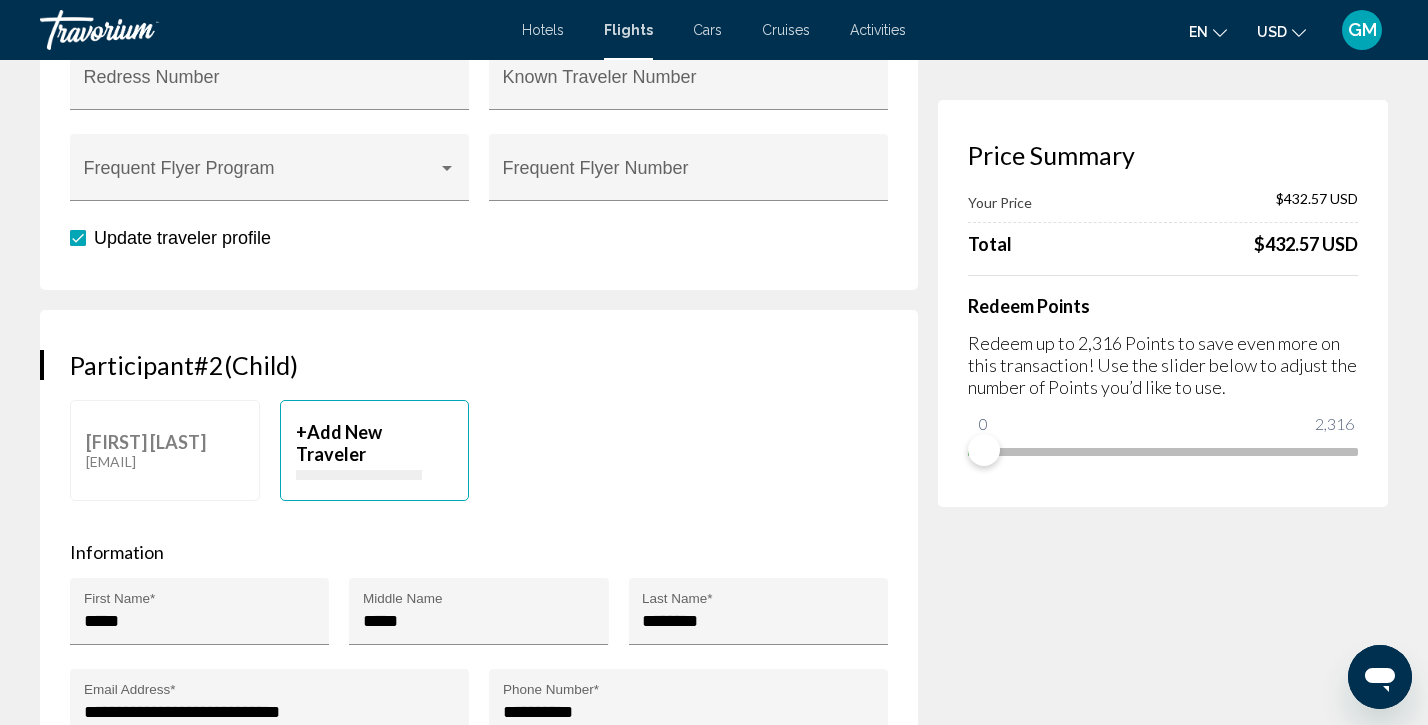 click on "[PERSON] [LAST]  [EMAIL]" at bounding box center [165, -404] 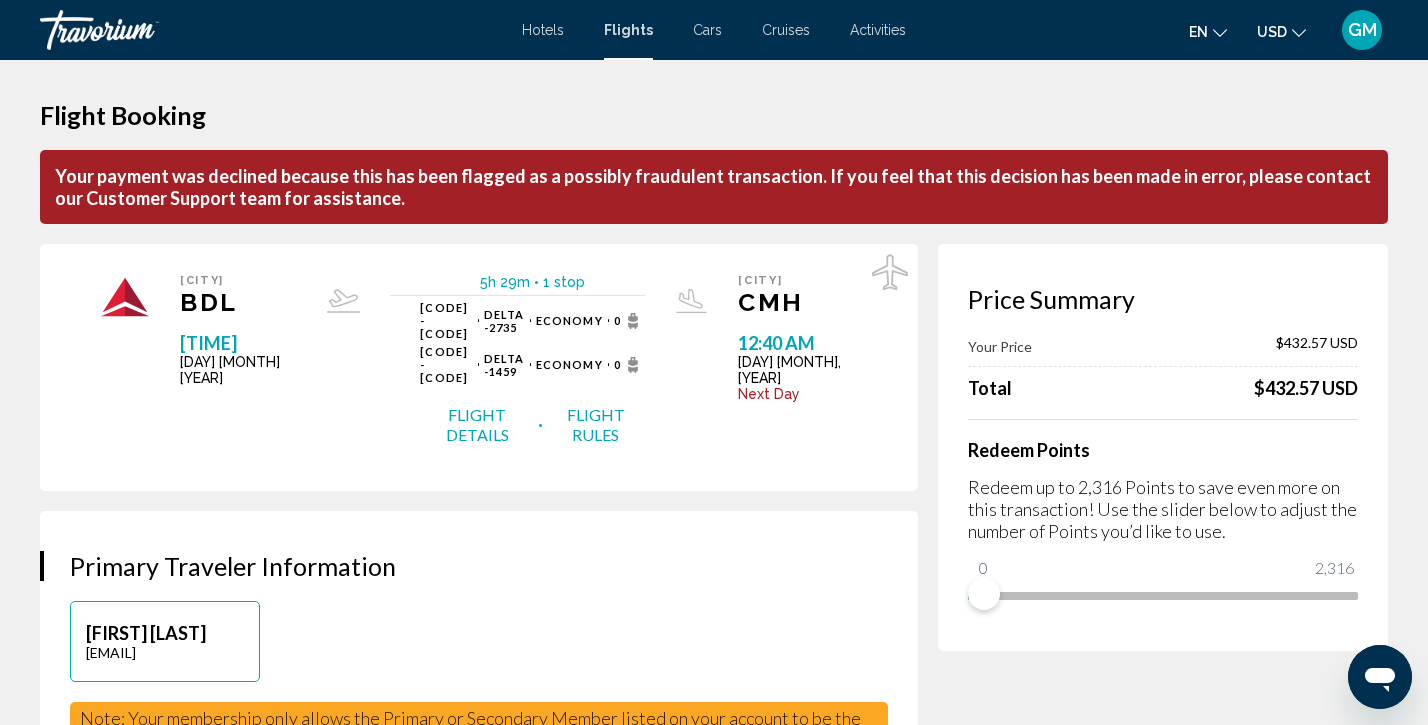 scroll, scrollTop: 0, scrollLeft: 0, axis: both 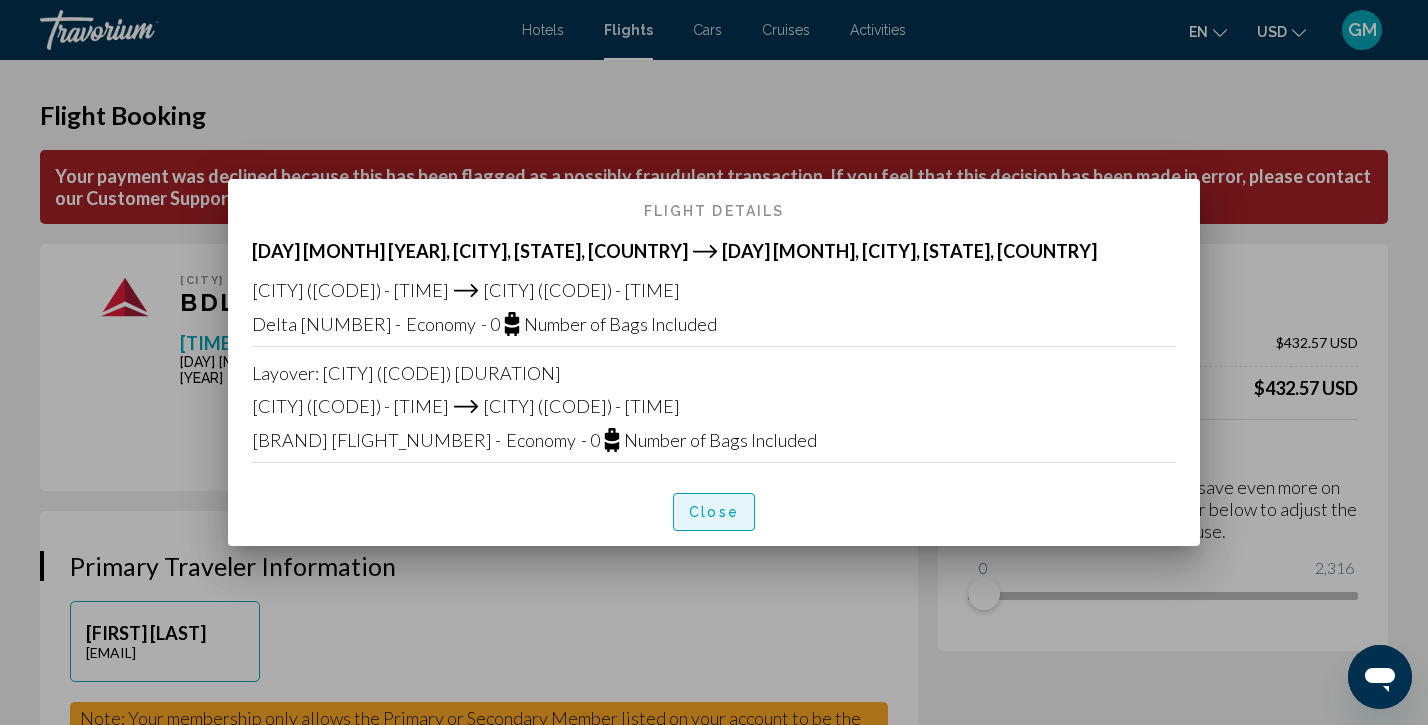 click on "Close" at bounding box center (714, 513) 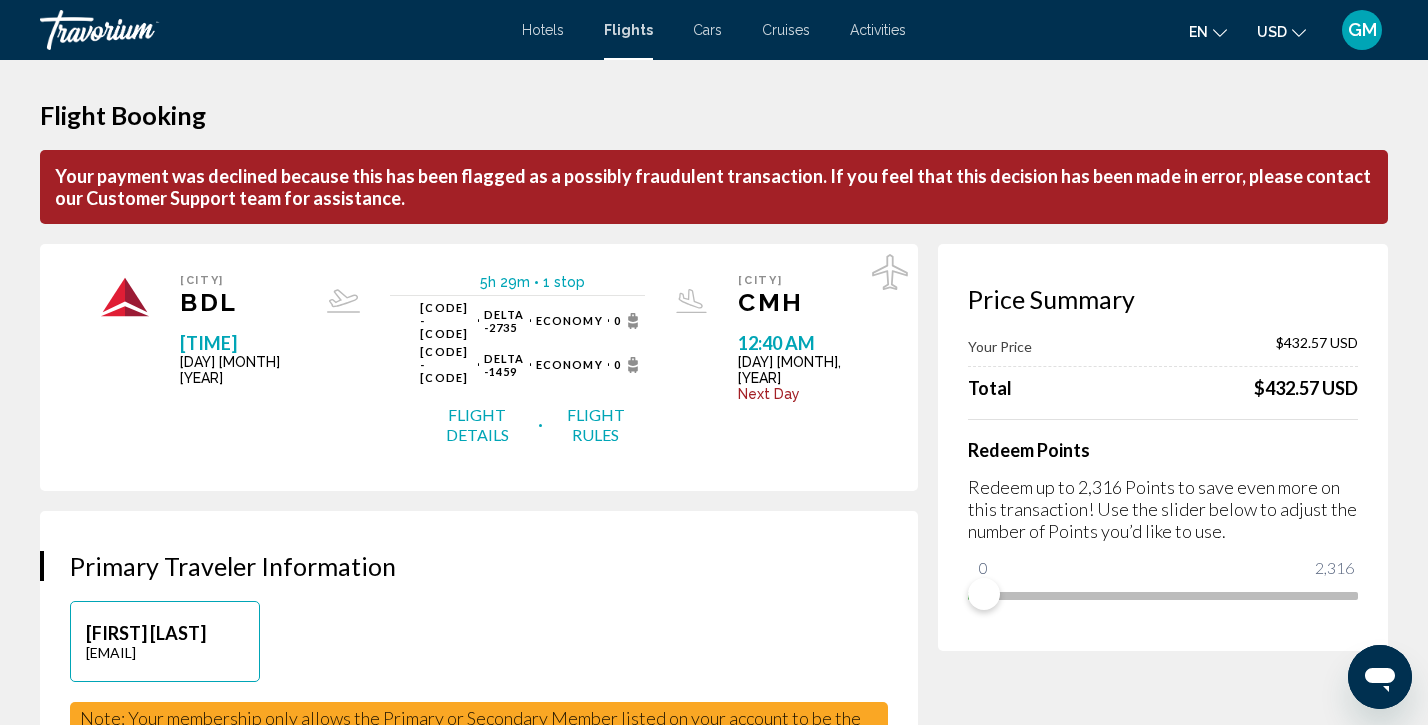 click on "**********" at bounding box center (489, 2516) 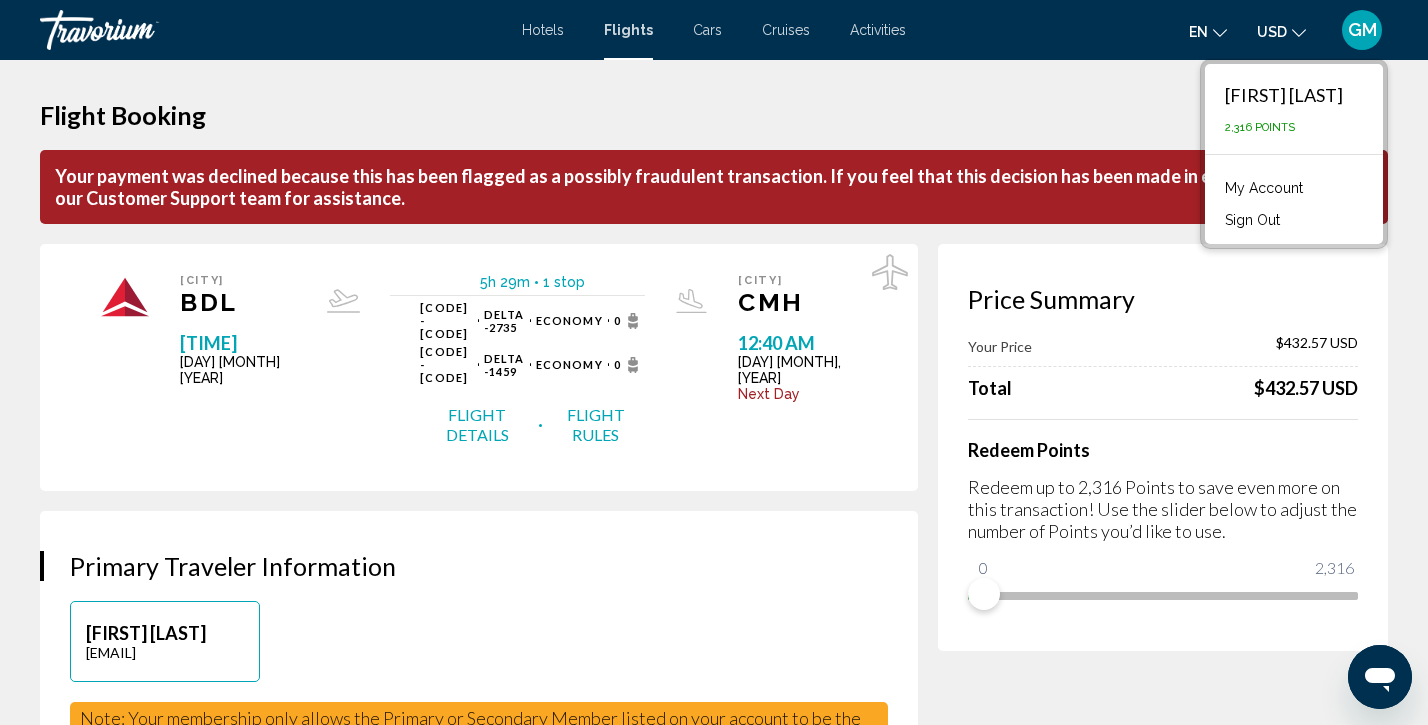 scroll, scrollTop: 1, scrollLeft: 0, axis: vertical 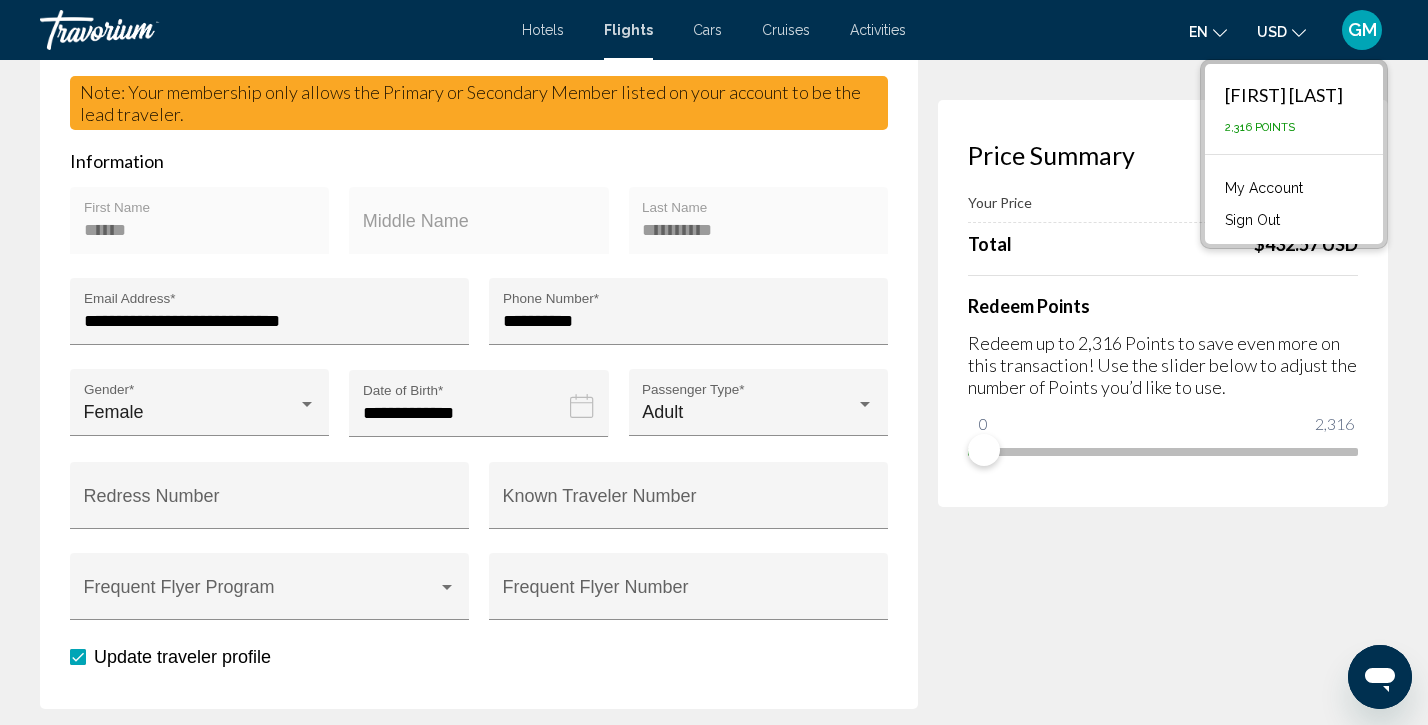 click on "**********" at bounding box center (489, 1890) 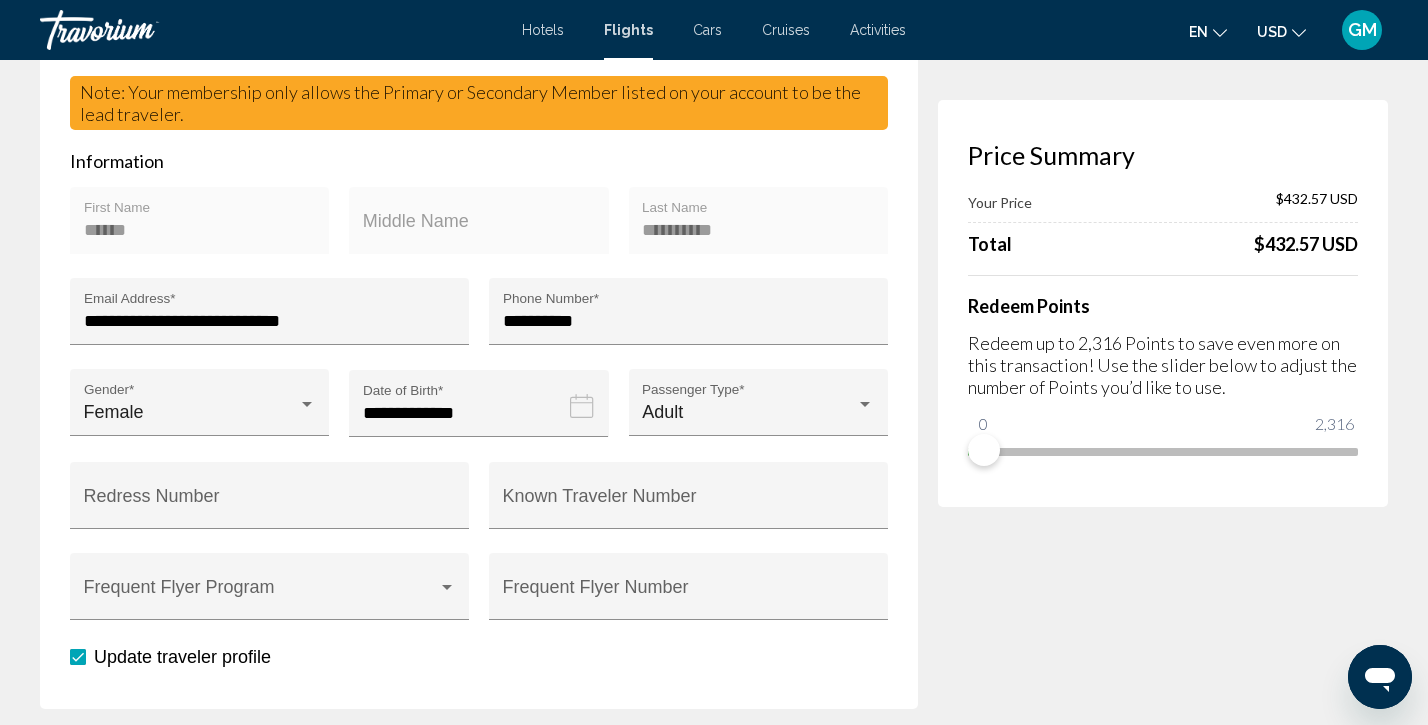 click on "Price Summary Your Price $432.57 USD Total  $432.57 USD  Redeem  Points Redeem up to 2,316  Points to save even more on this transaction! Use the slider below to adjust the number of Points you’d like to use. 0 2,316 0" at bounding box center (1163, 1890) 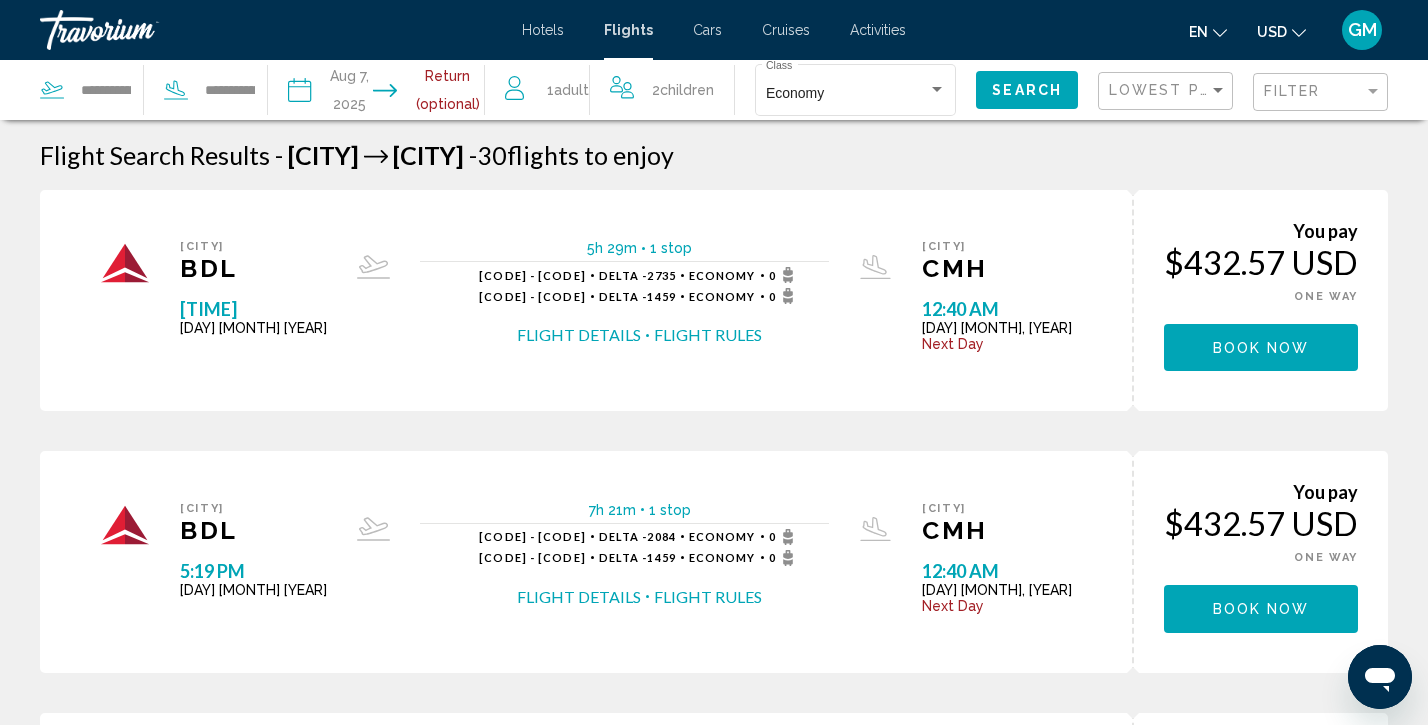 click on "Book now" at bounding box center (1261, 348) 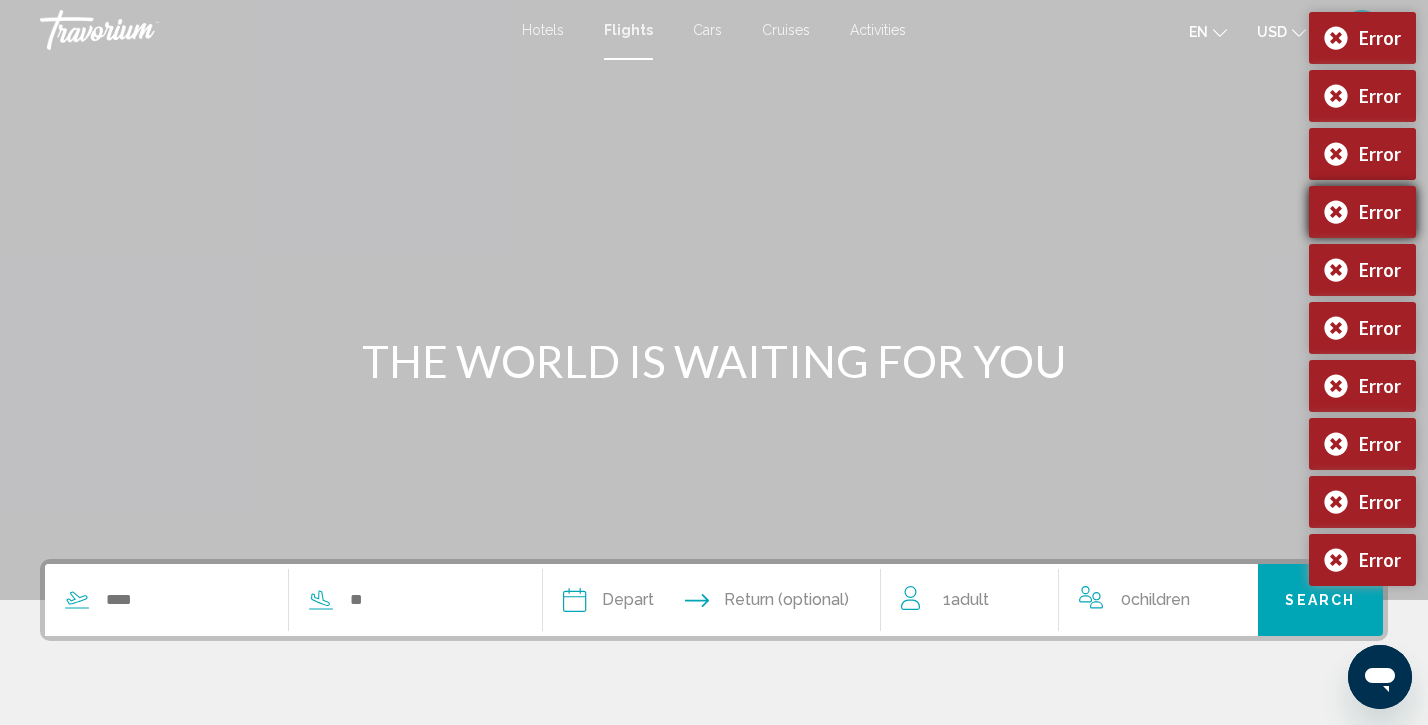 click on "Error   Error   Error   Error   Error   Error   Error   Error   Error   Error" at bounding box center (1362, 302) 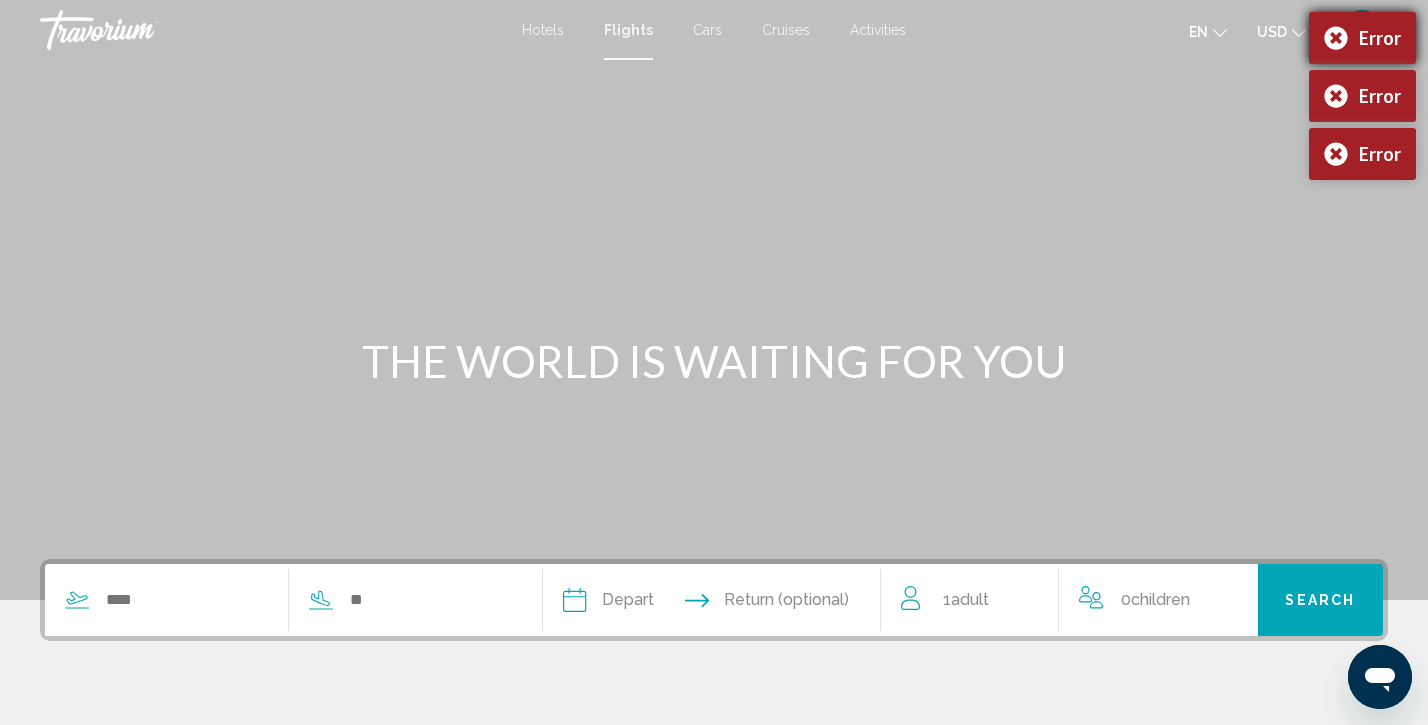 click on "Error" at bounding box center (1362, 38) 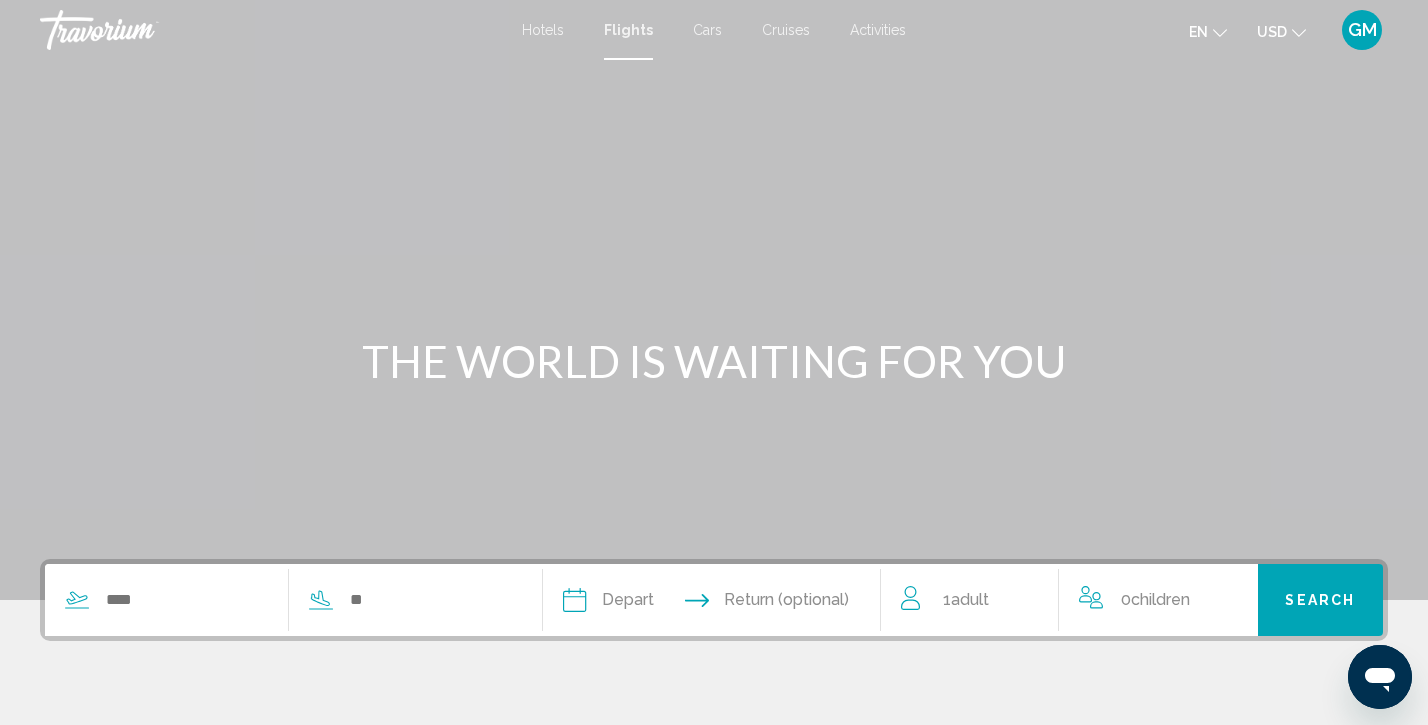 click on "GM" at bounding box center [1362, 30] 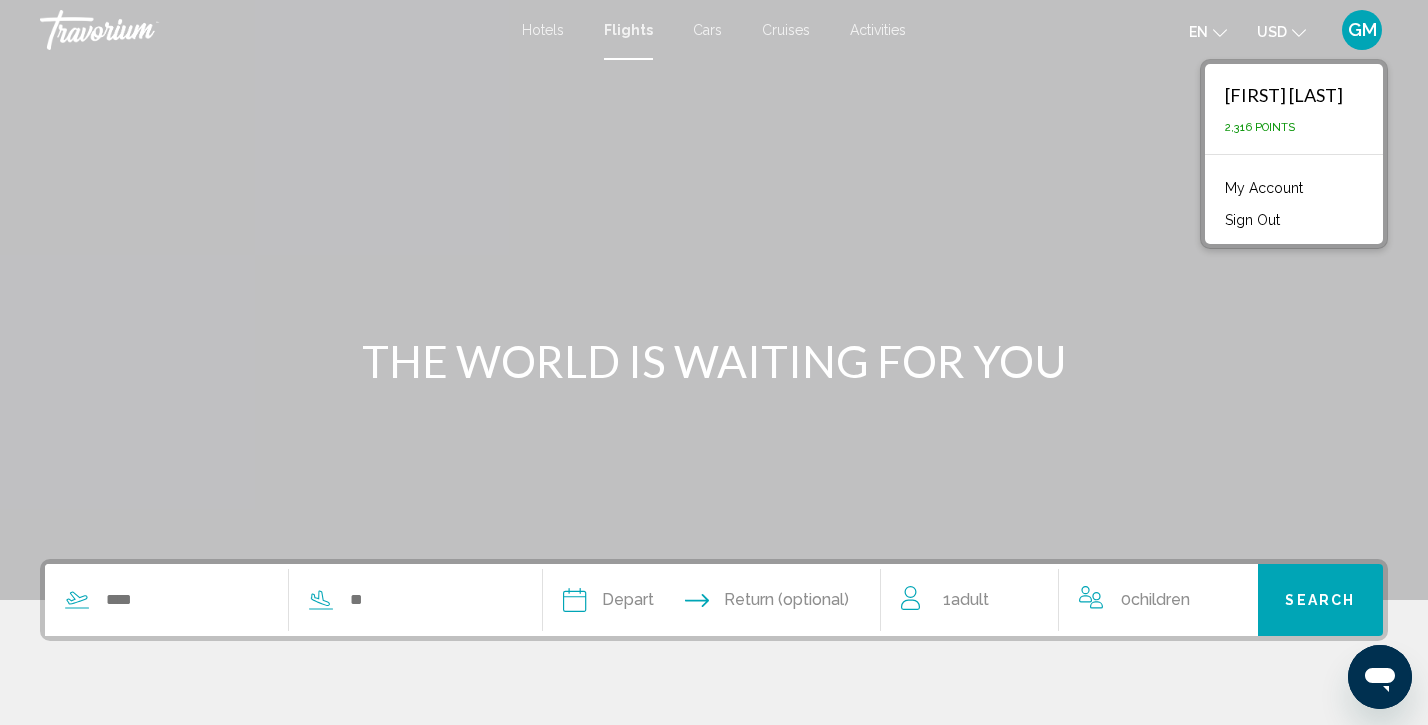 click at bounding box center (714, 300) 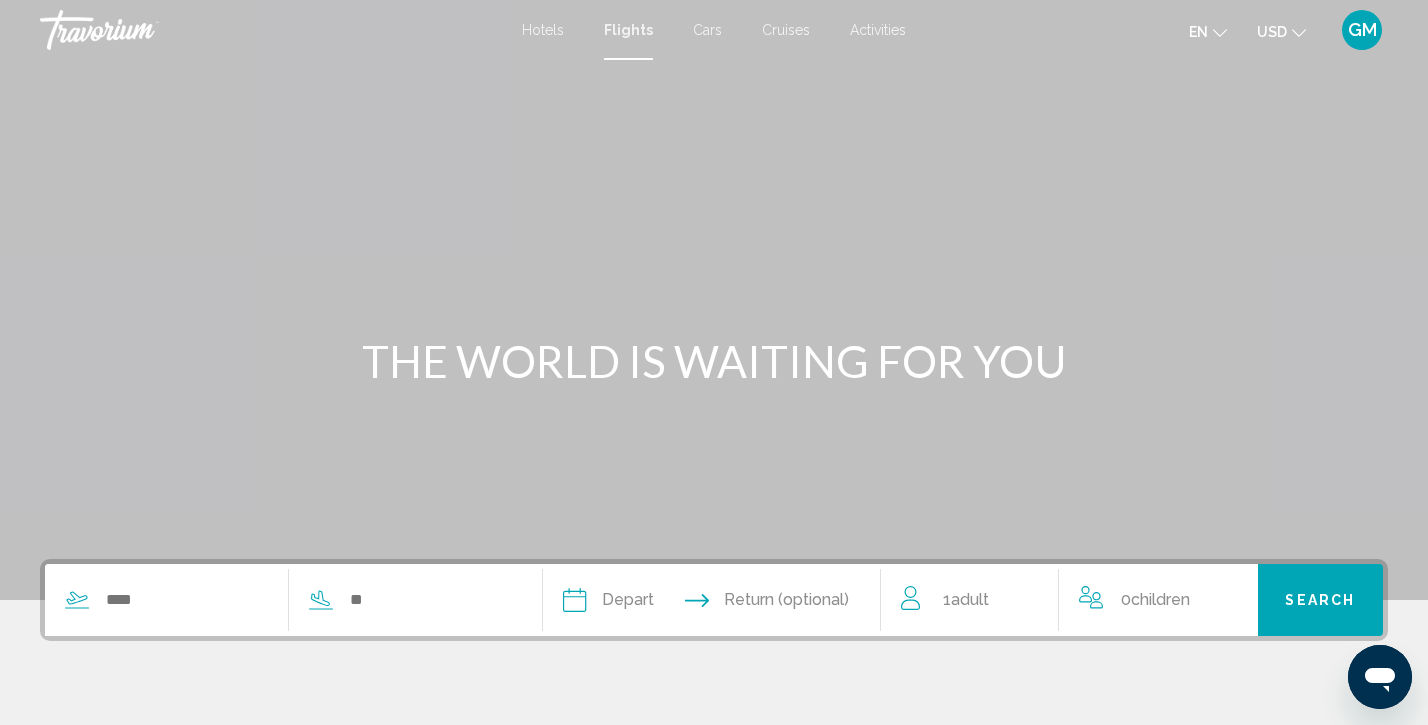 click at bounding box center (714, 300) 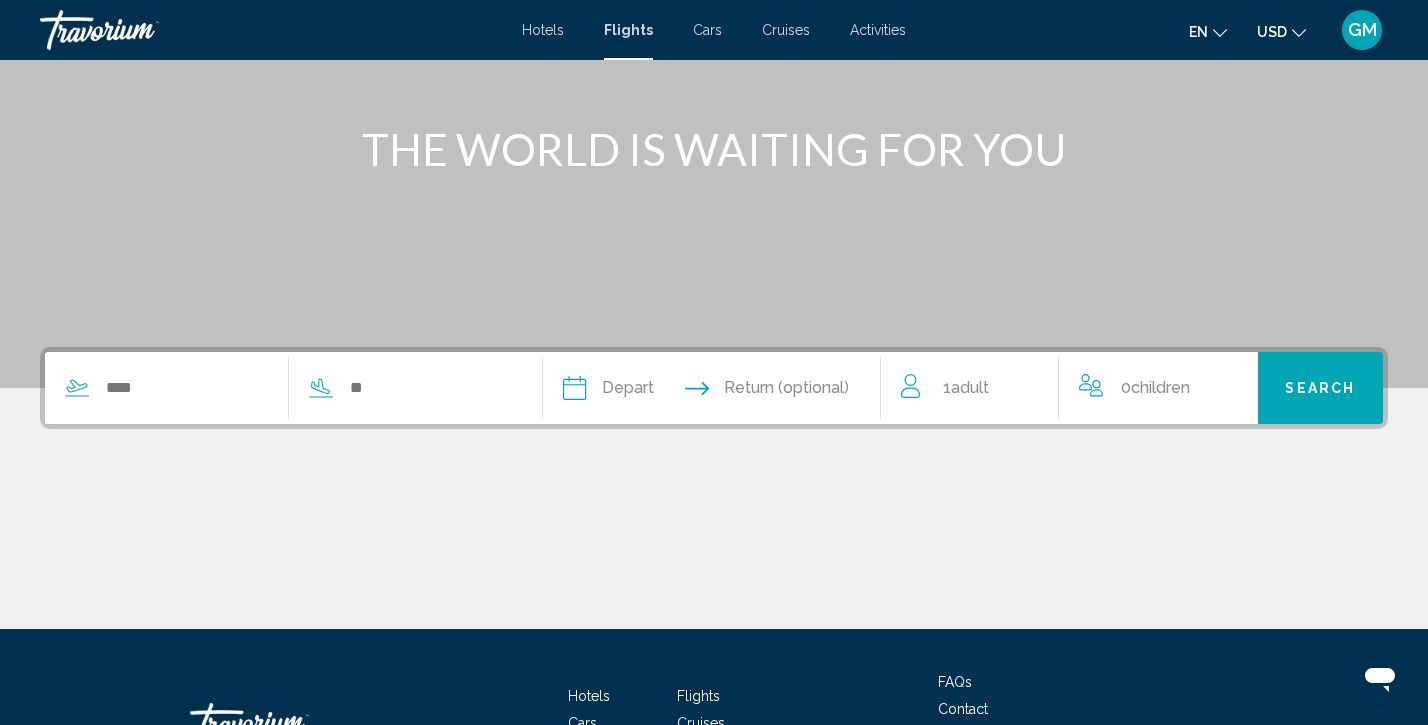 scroll, scrollTop: 217, scrollLeft: 0, axis: vertical 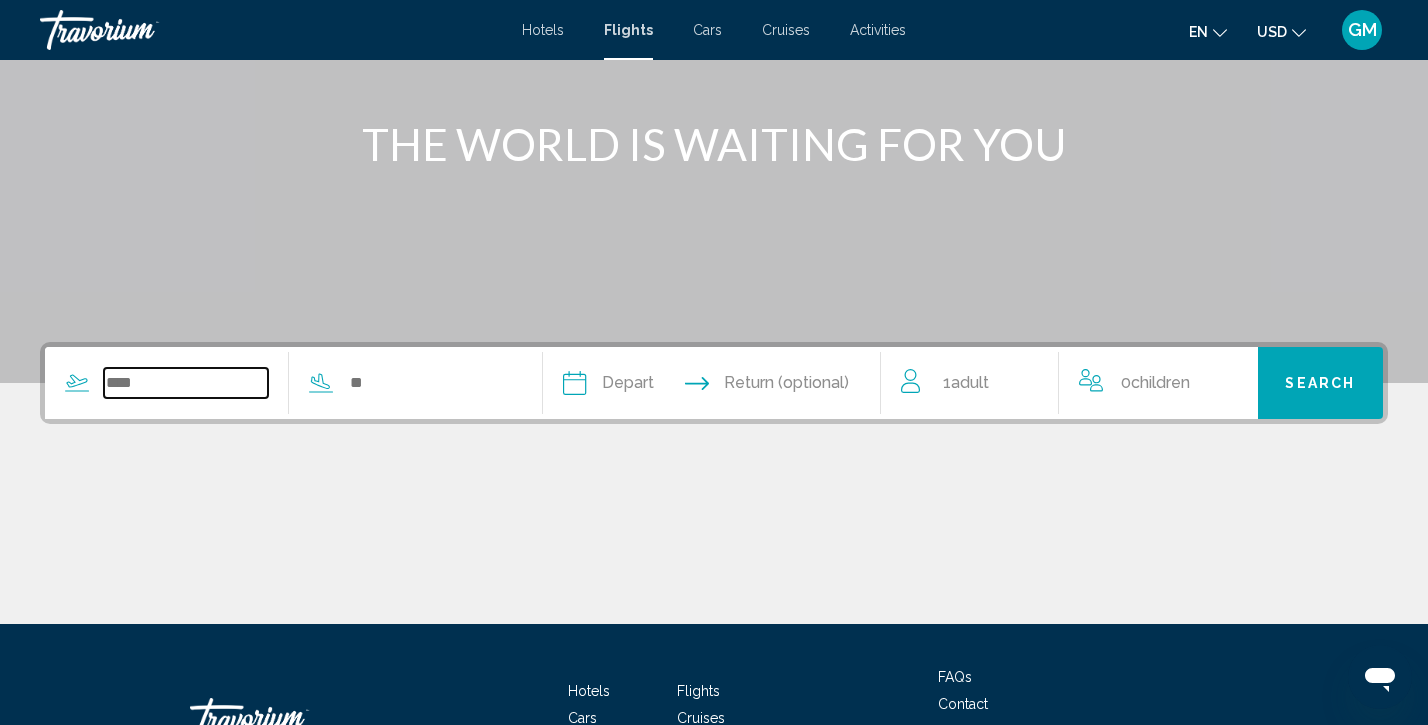 click at bounding box center (186, 383) 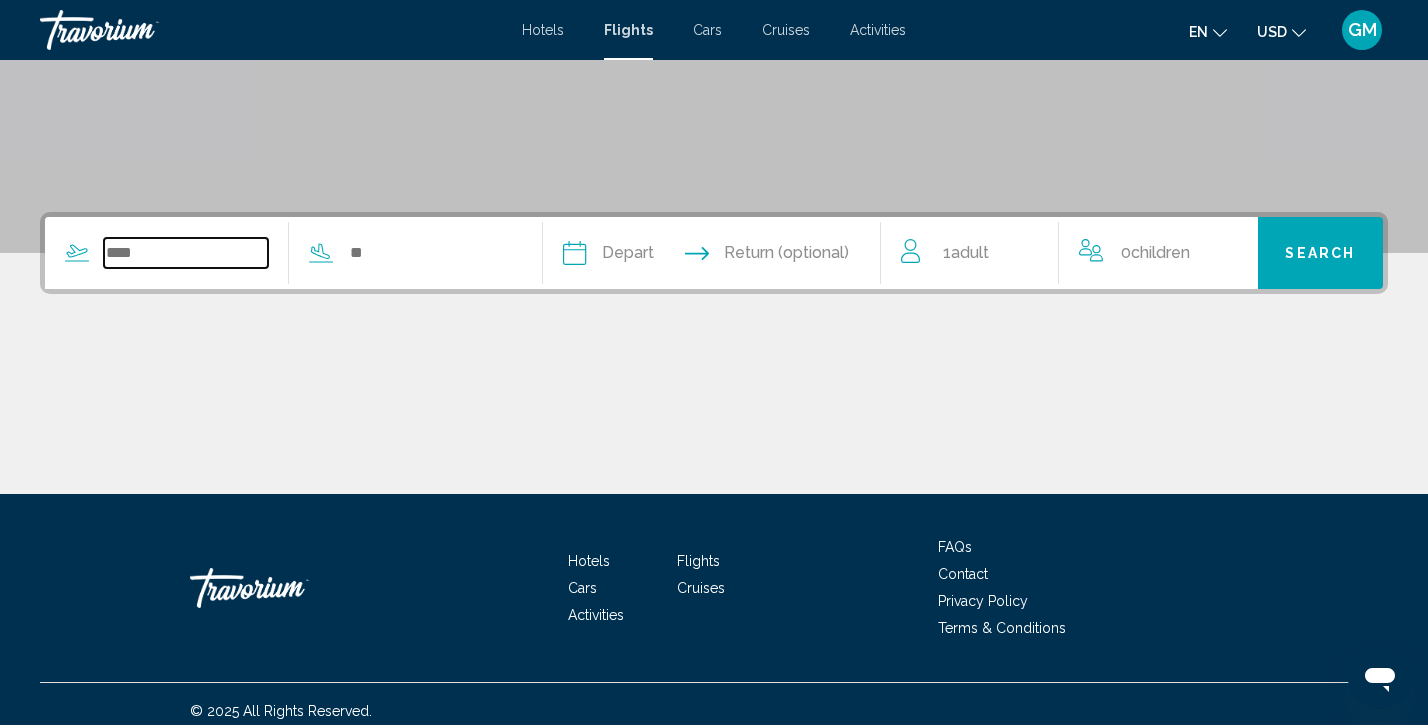 scroll, scrollTop: 361, scrollLeft: 0, axis: vertical 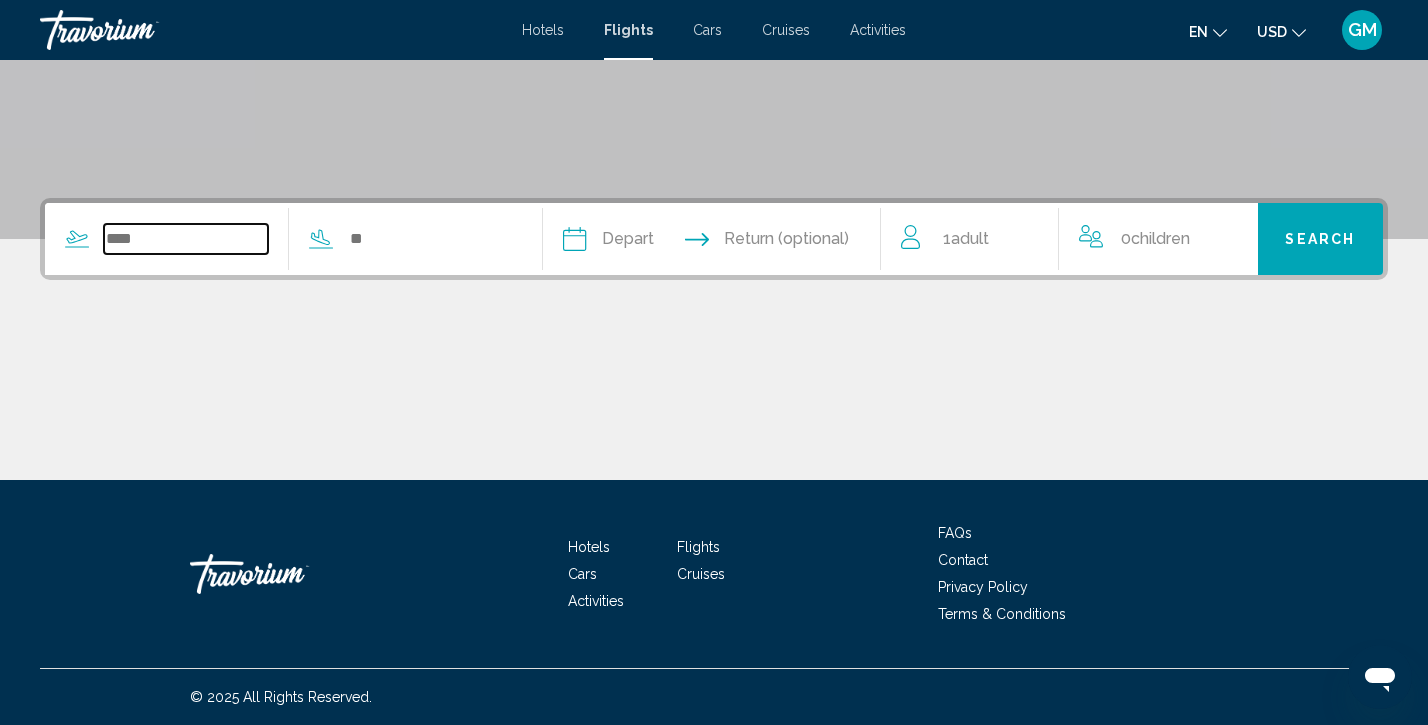 click at bounding box center (186, 239) 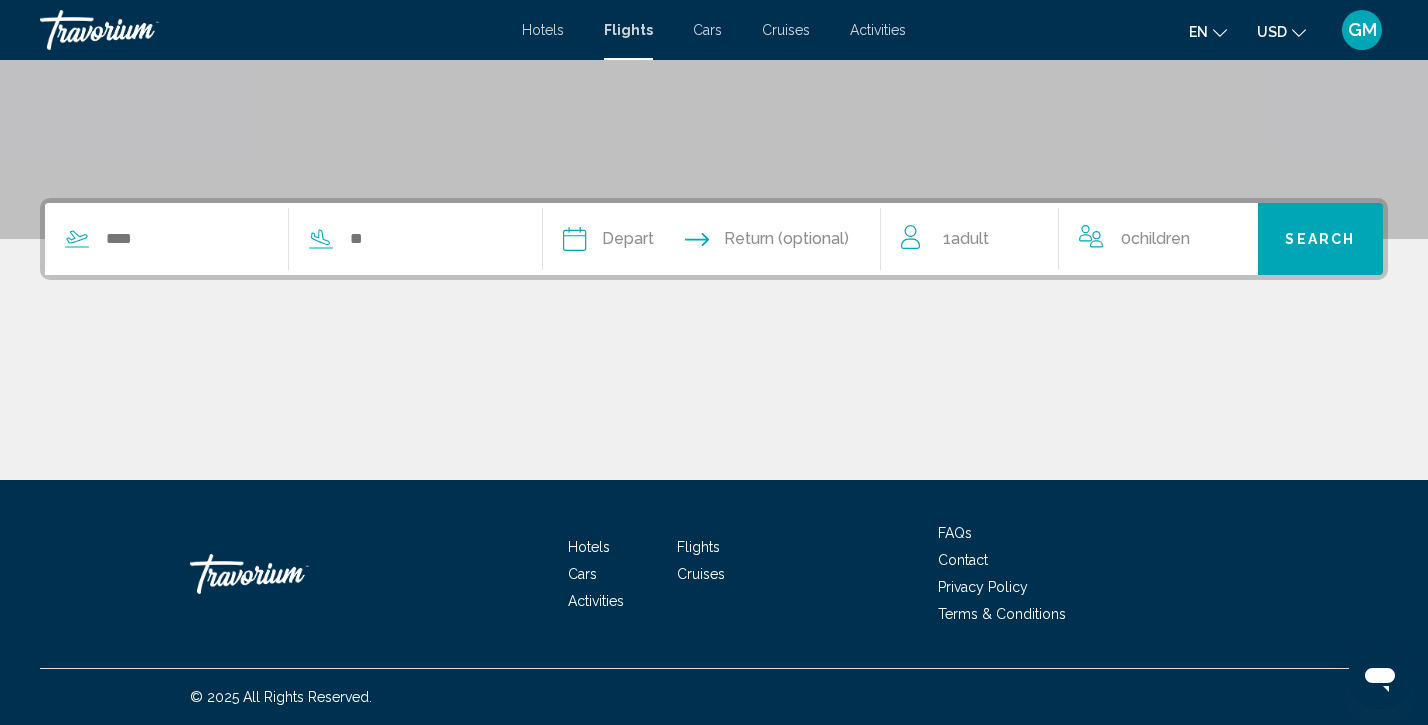 click at bounding box center (714, -61) 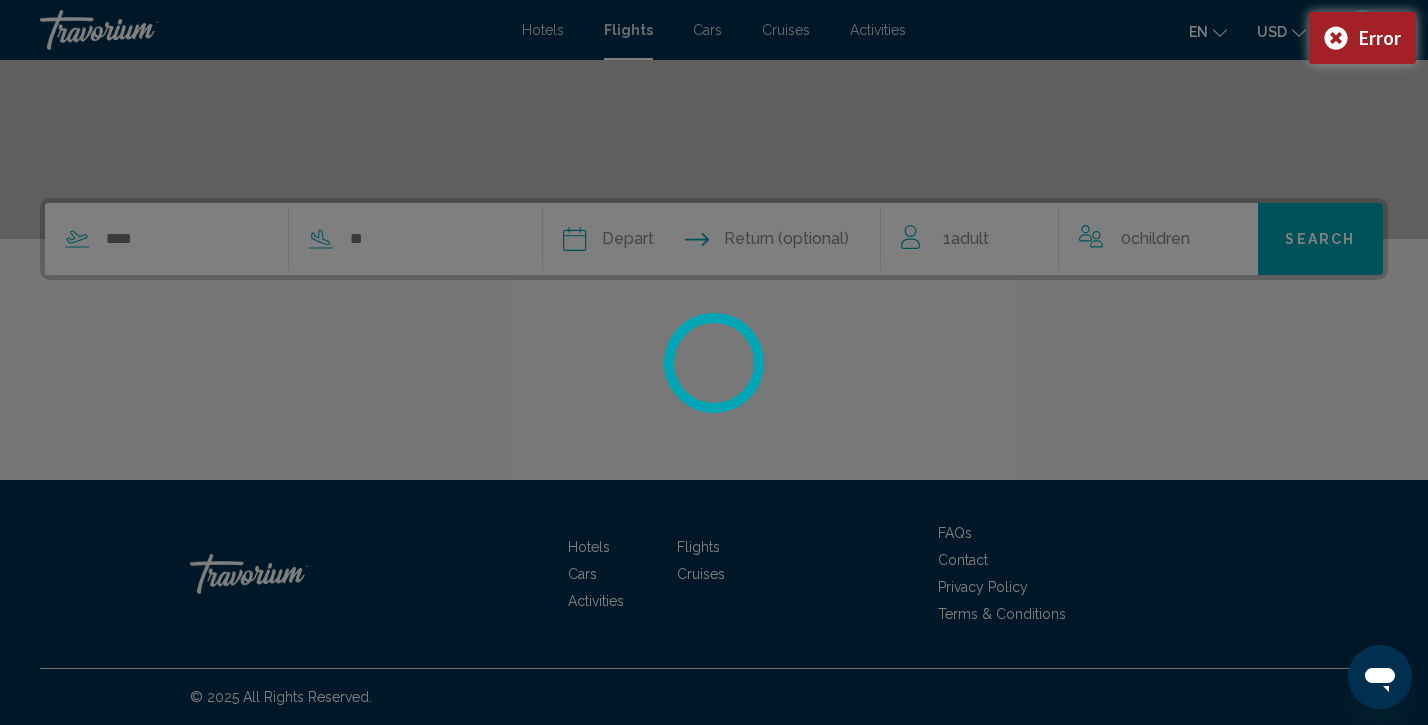 click at bounding box center (714, 362) 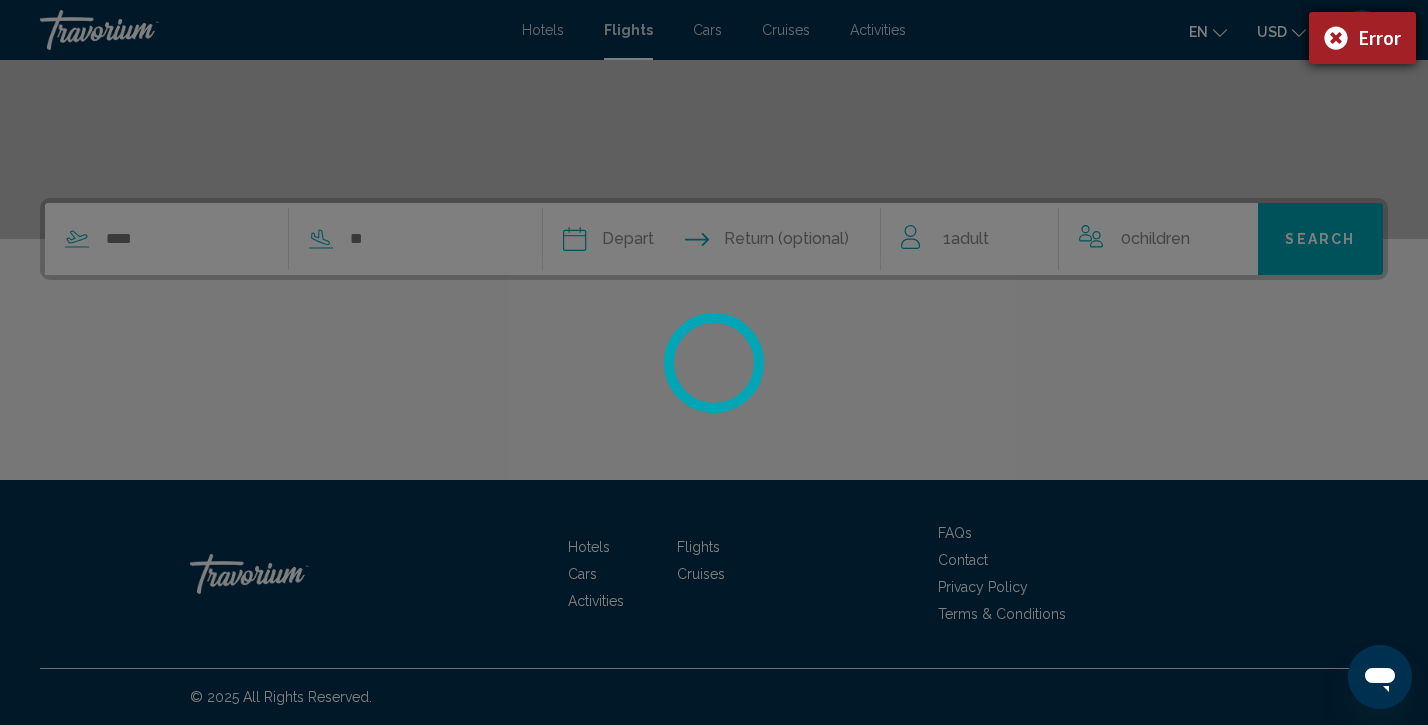 click on "Error" at bounding box center [1362, 38] 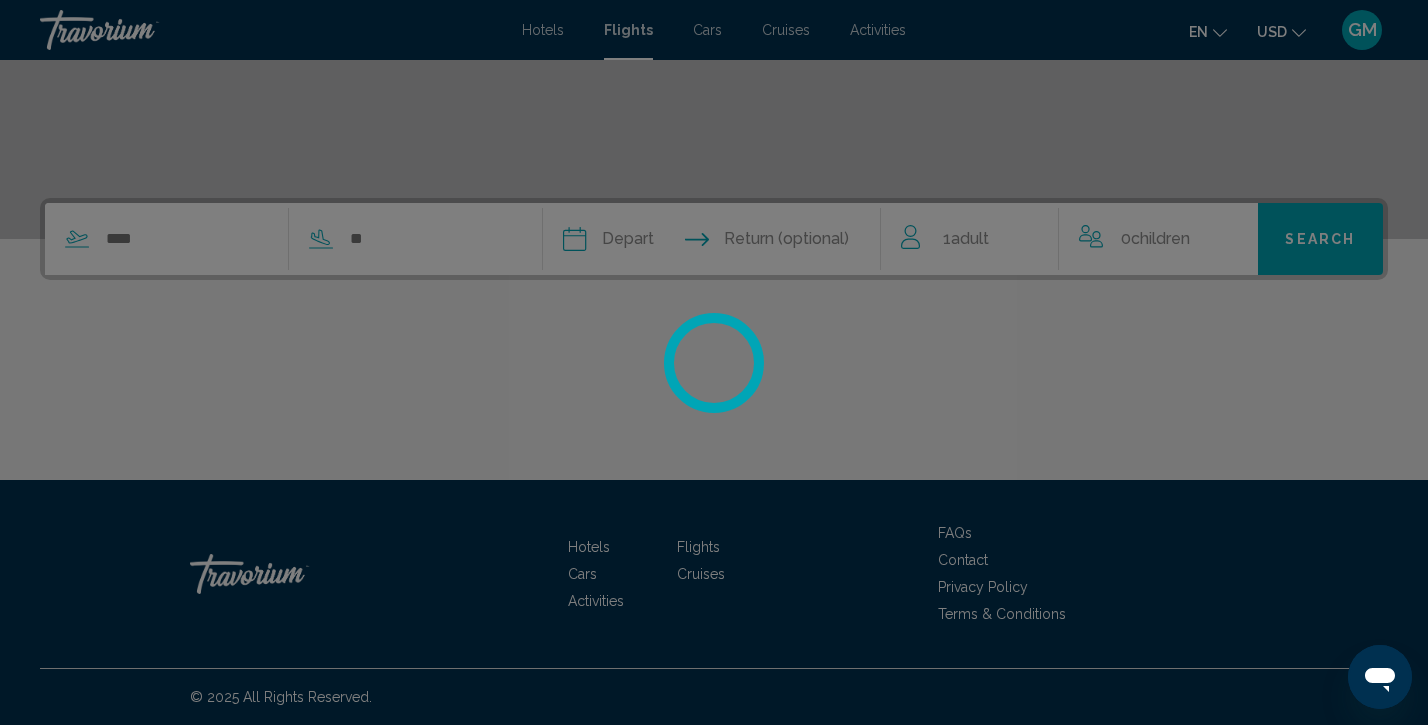 click at bounding box center (714, 362) 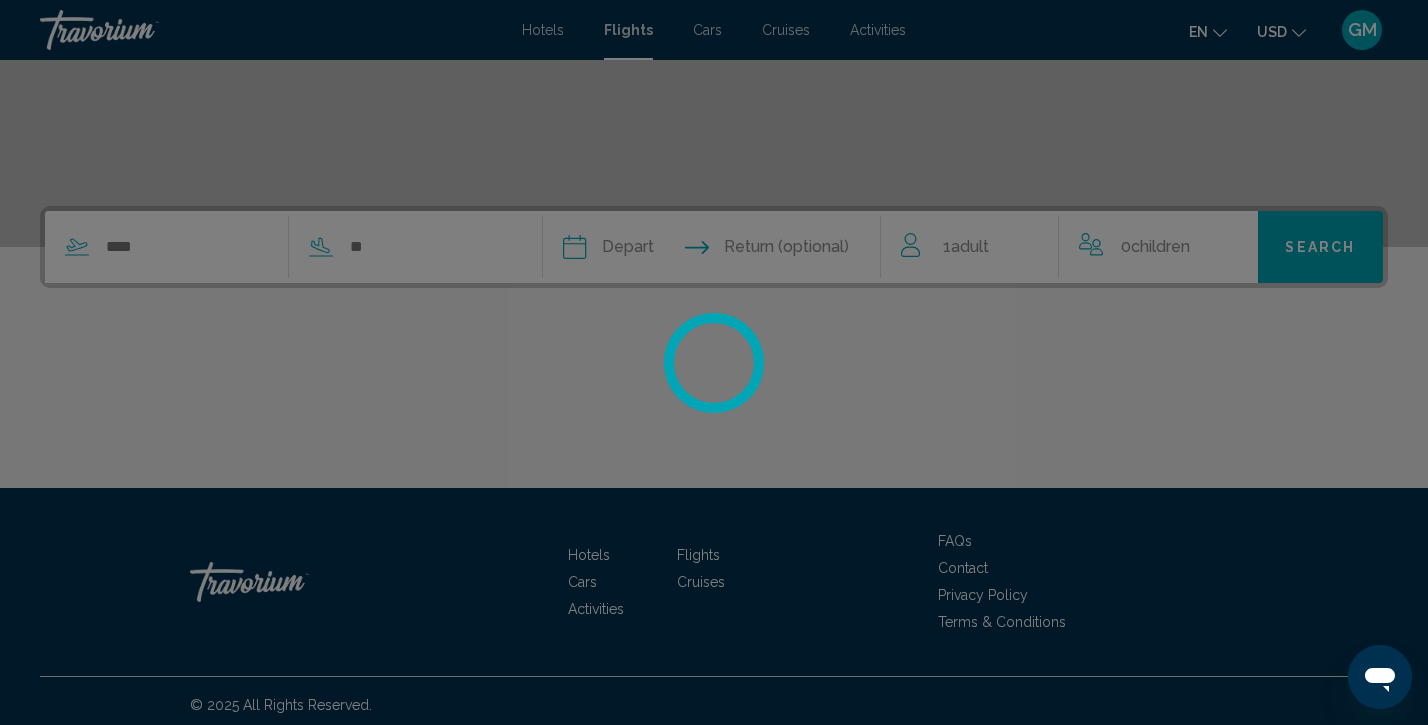scroll, scrollTop: 348, scrollLeft: 0, axis: vertical 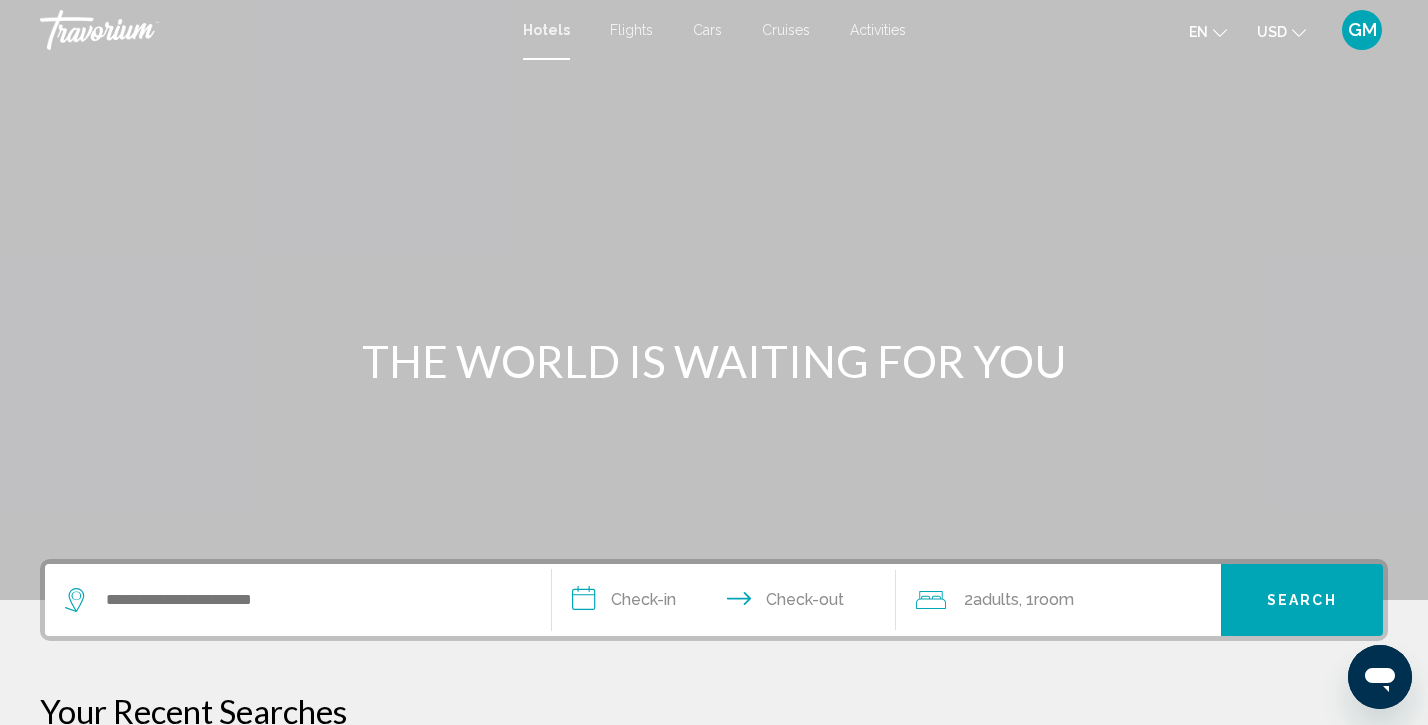 click on "Flights" at bounding box center (631, 30) 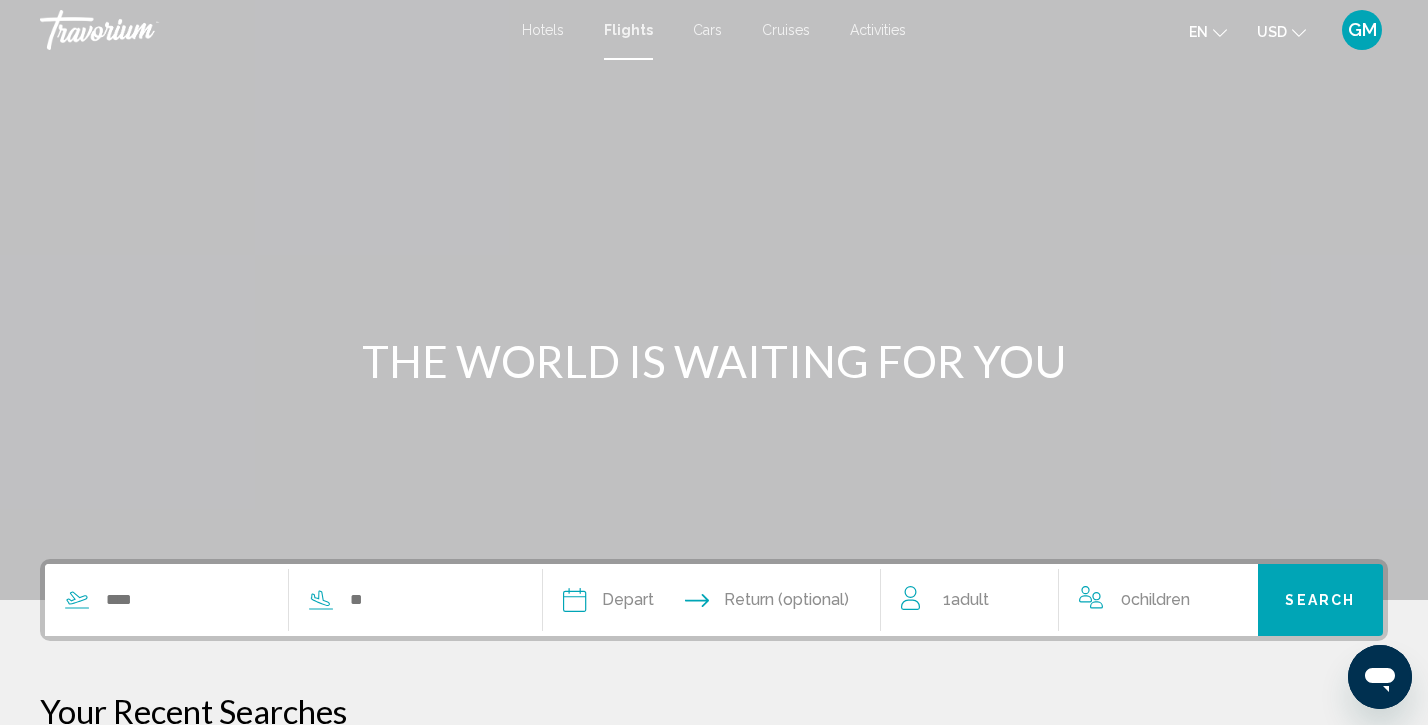 click on "THE WORLD IS WAITING FOR YOU" at bounding box center [714, 361] 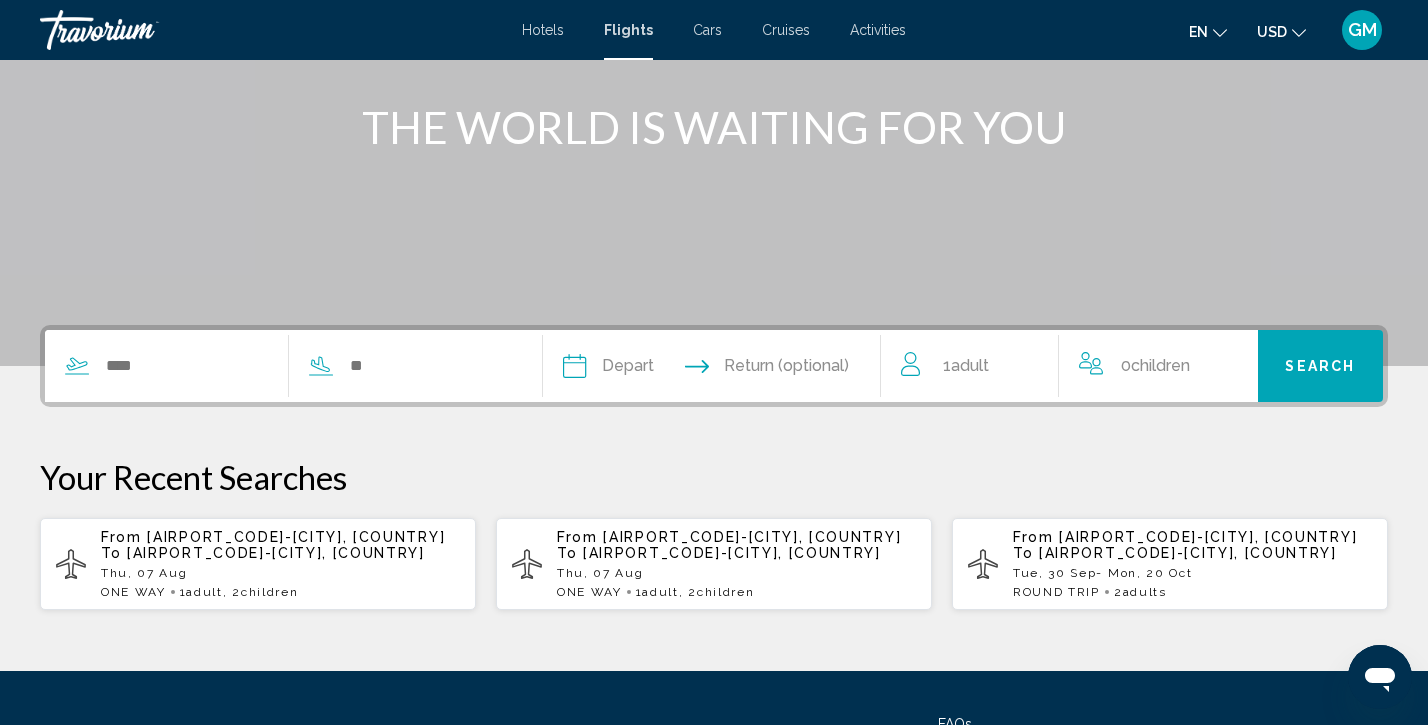 scroll, scrollTop: 248, scrollLeft: 0, axis: vertical 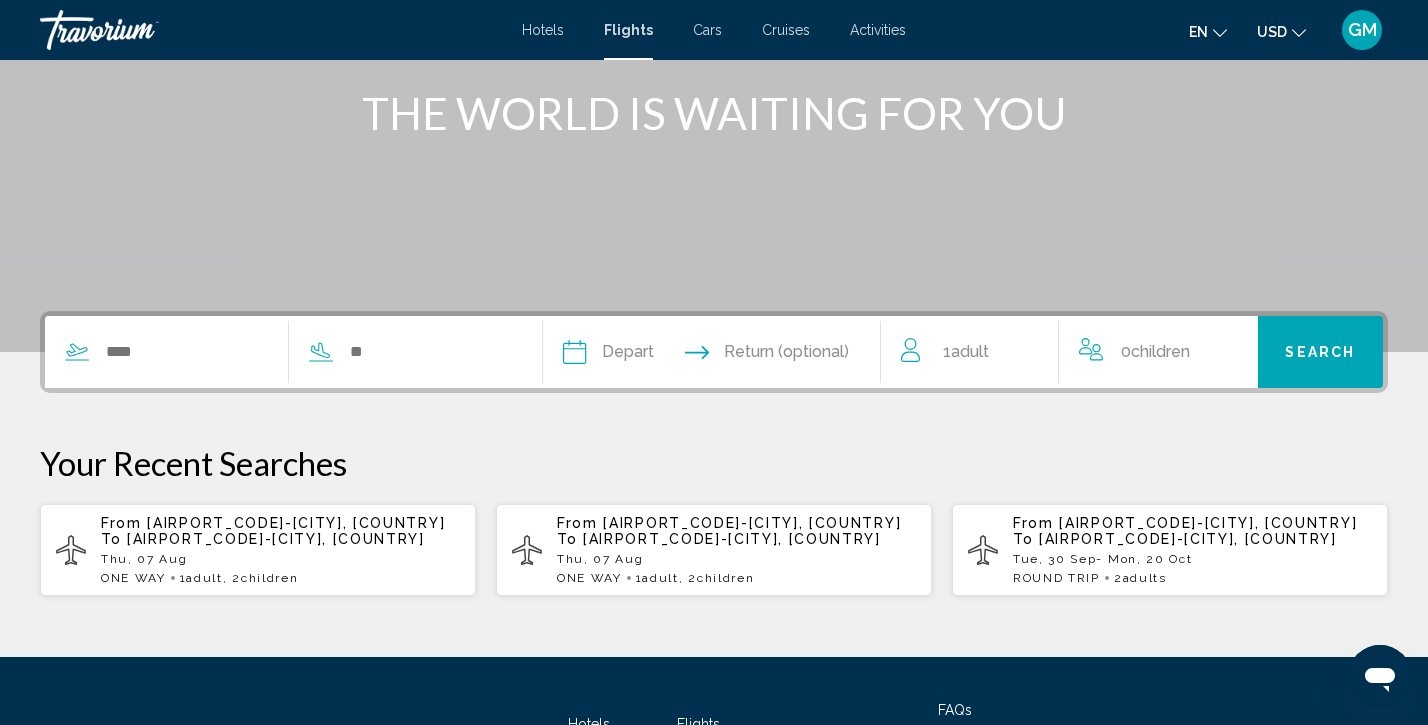 click on "[AIRPORT_CODE]-[CITY], [COUNTRY]" at bounding box center (276, 539) 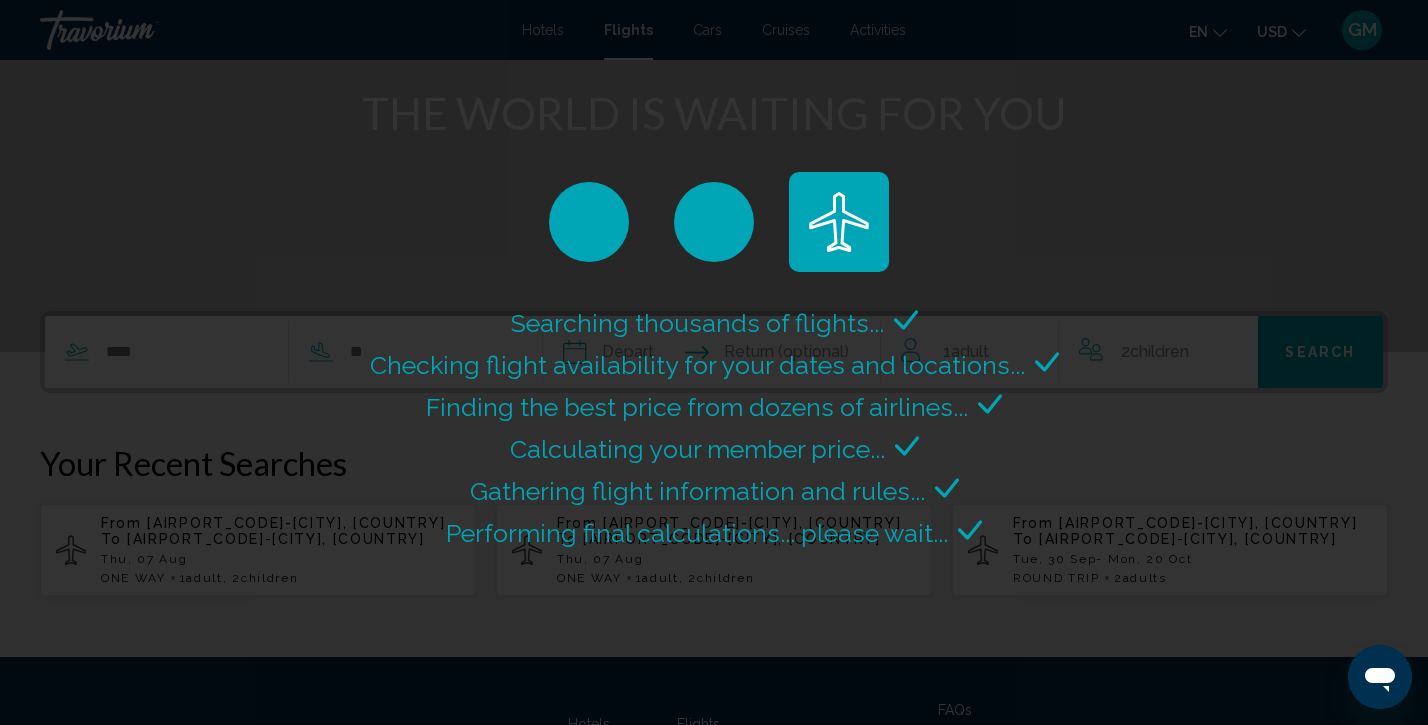 scroll, scrollTop: 0, scrollLeft: 0, axis: both 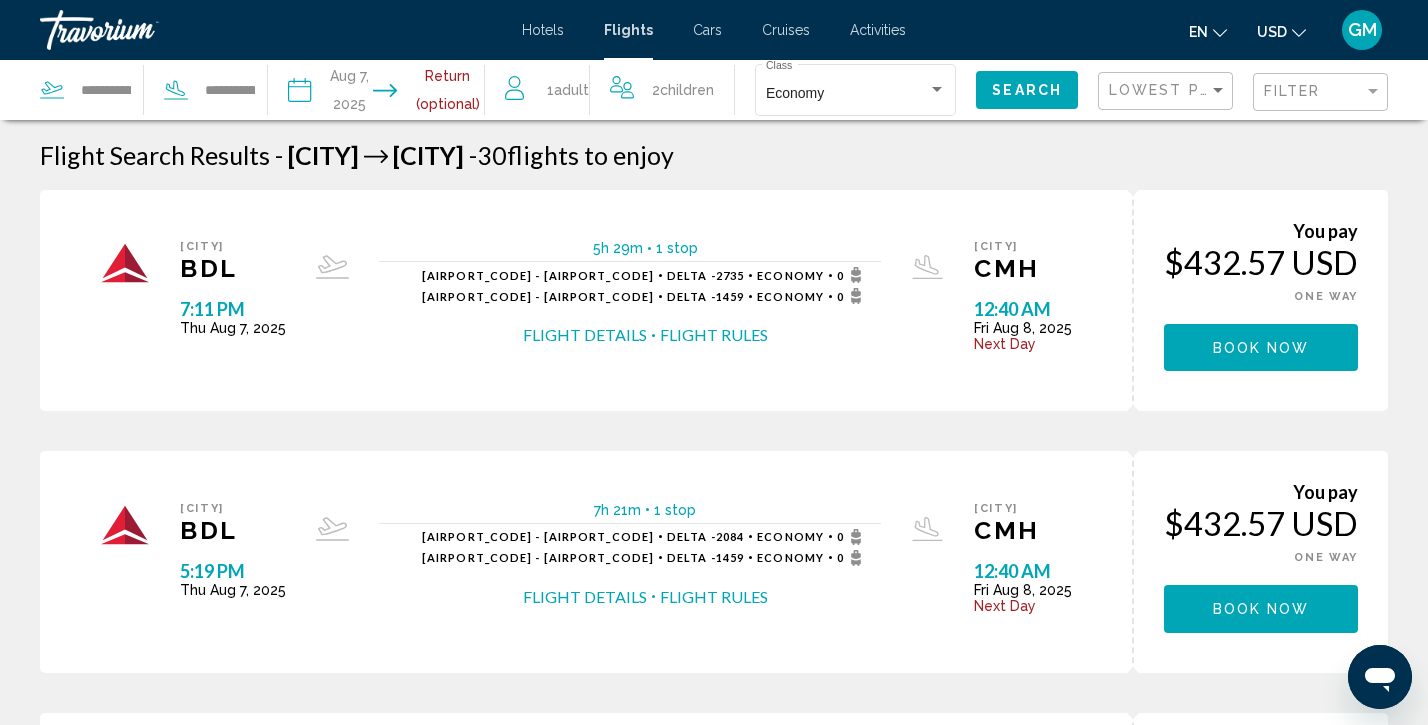 click at bounding box center (336, 93) 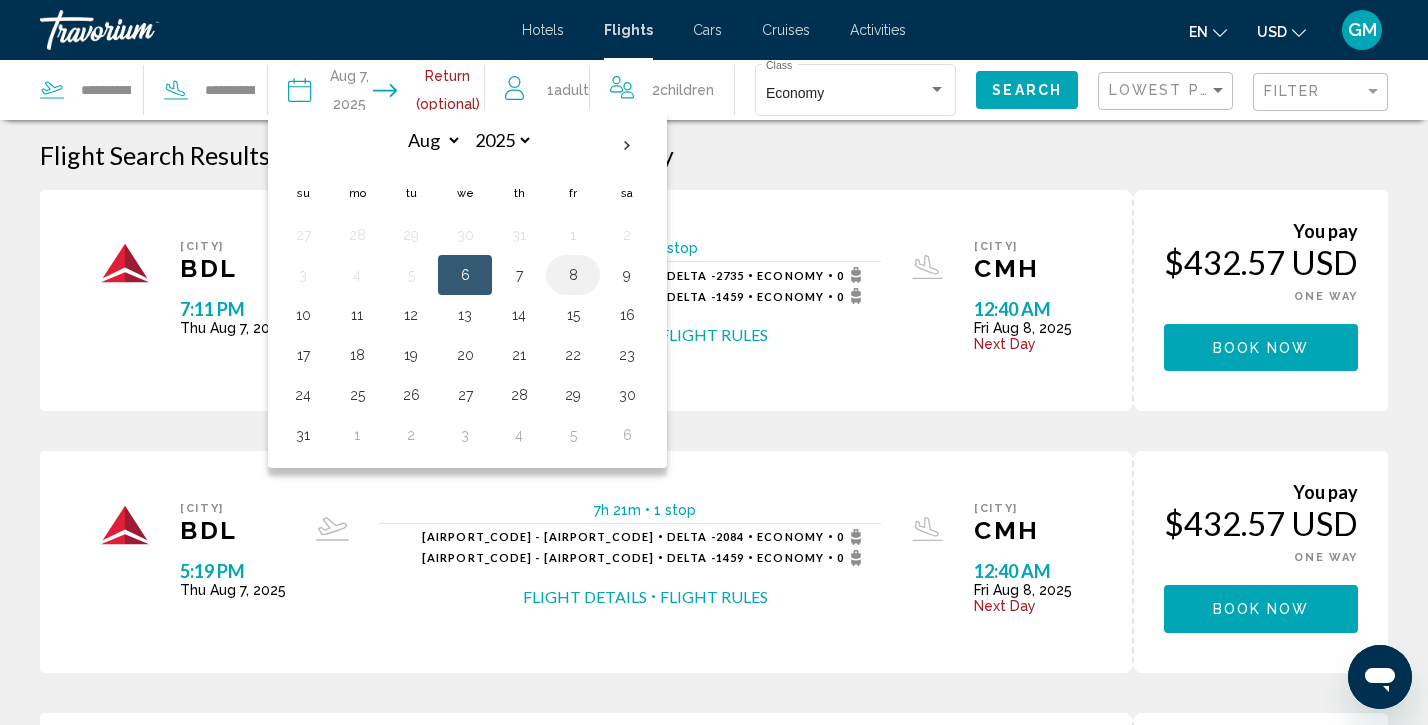 click on "8" at bounding box center (573, 275) 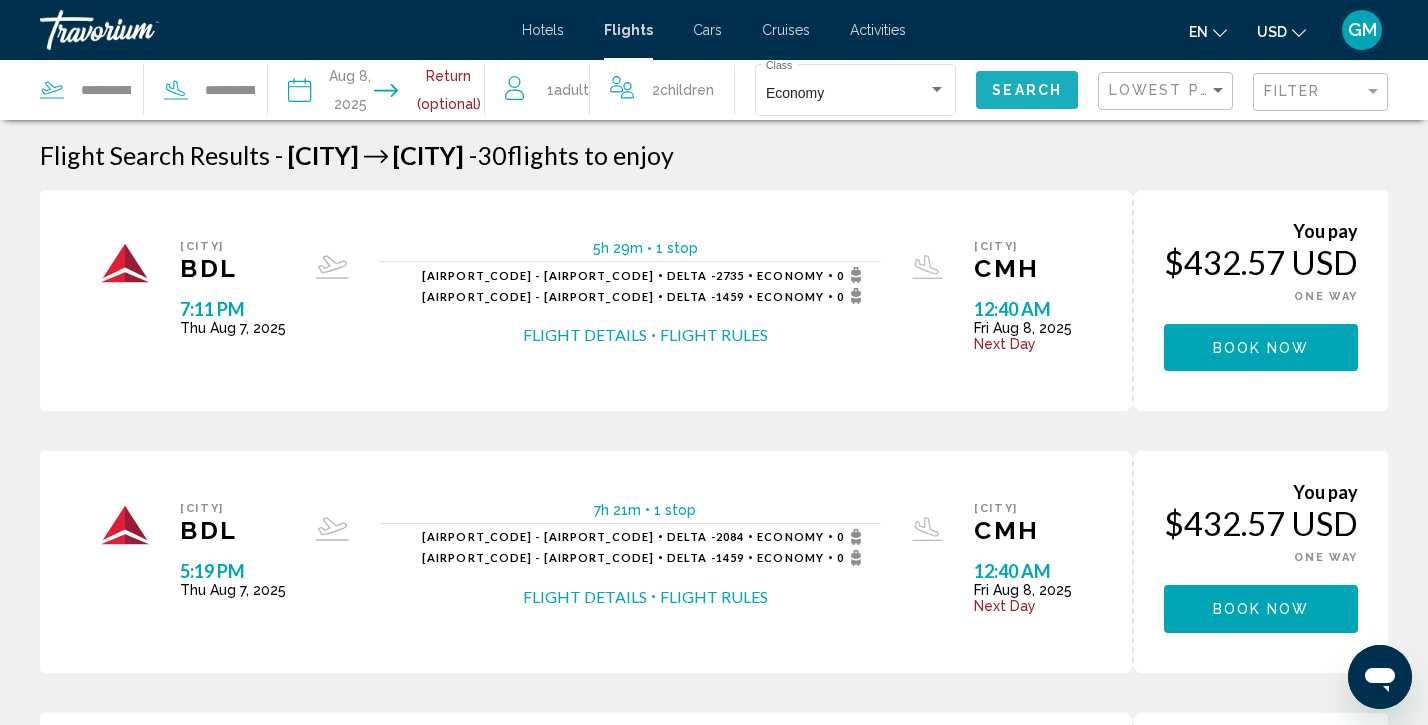 click on "Search" 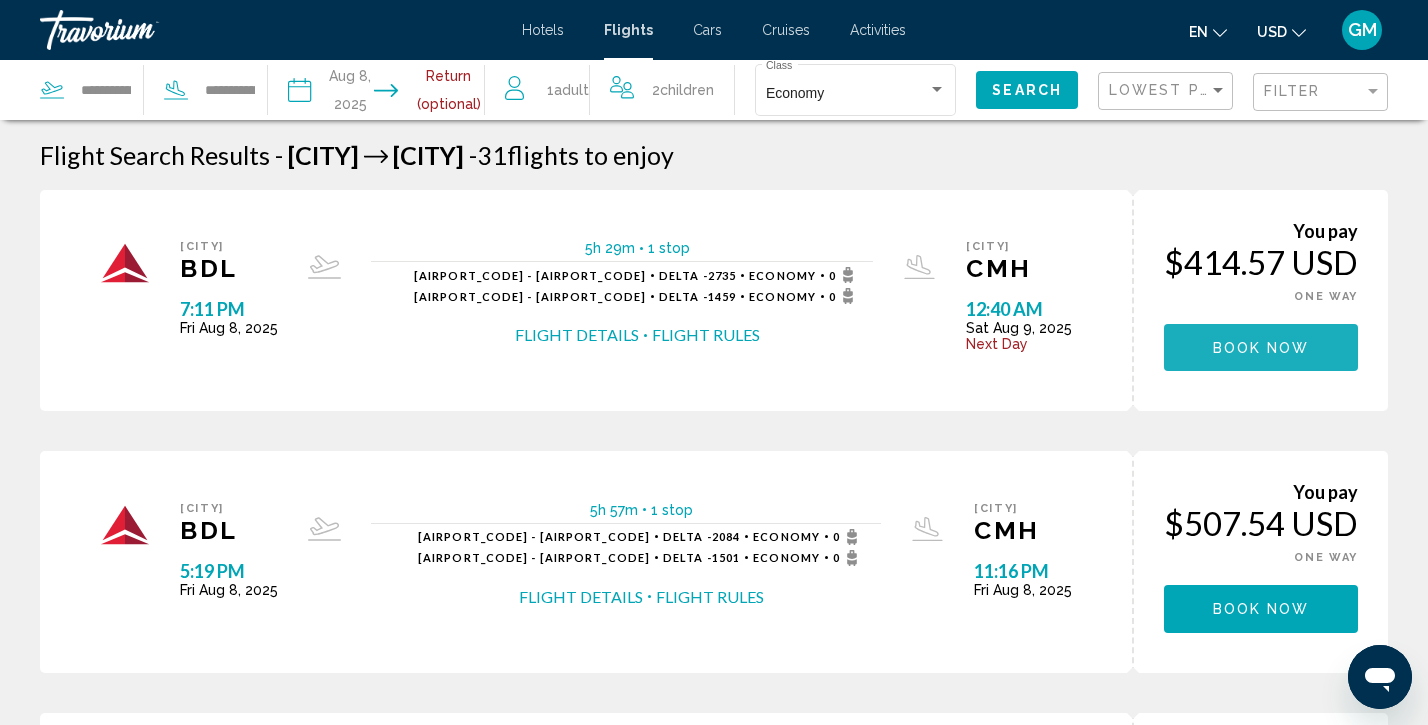 click on "Book now" at bounding box center [1261, 348] 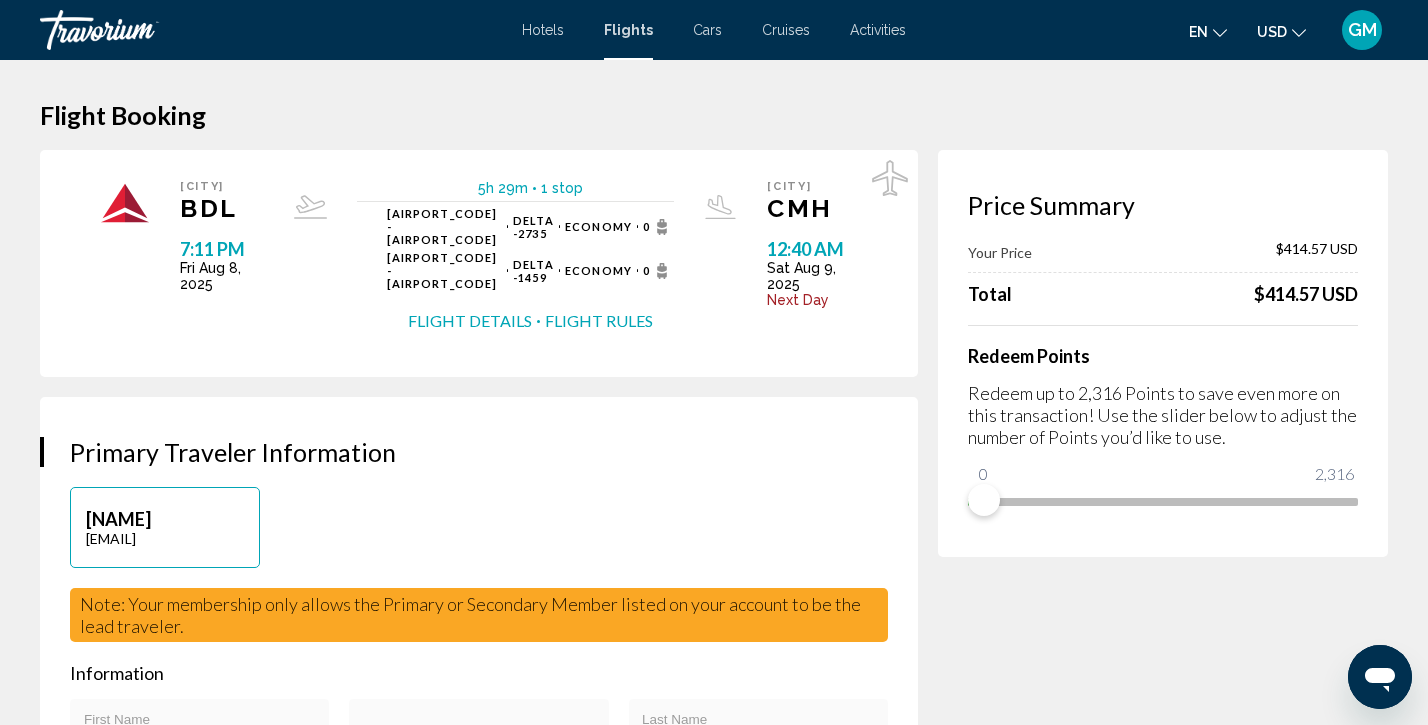 click on "**********" at bounding box center [489, 2412] 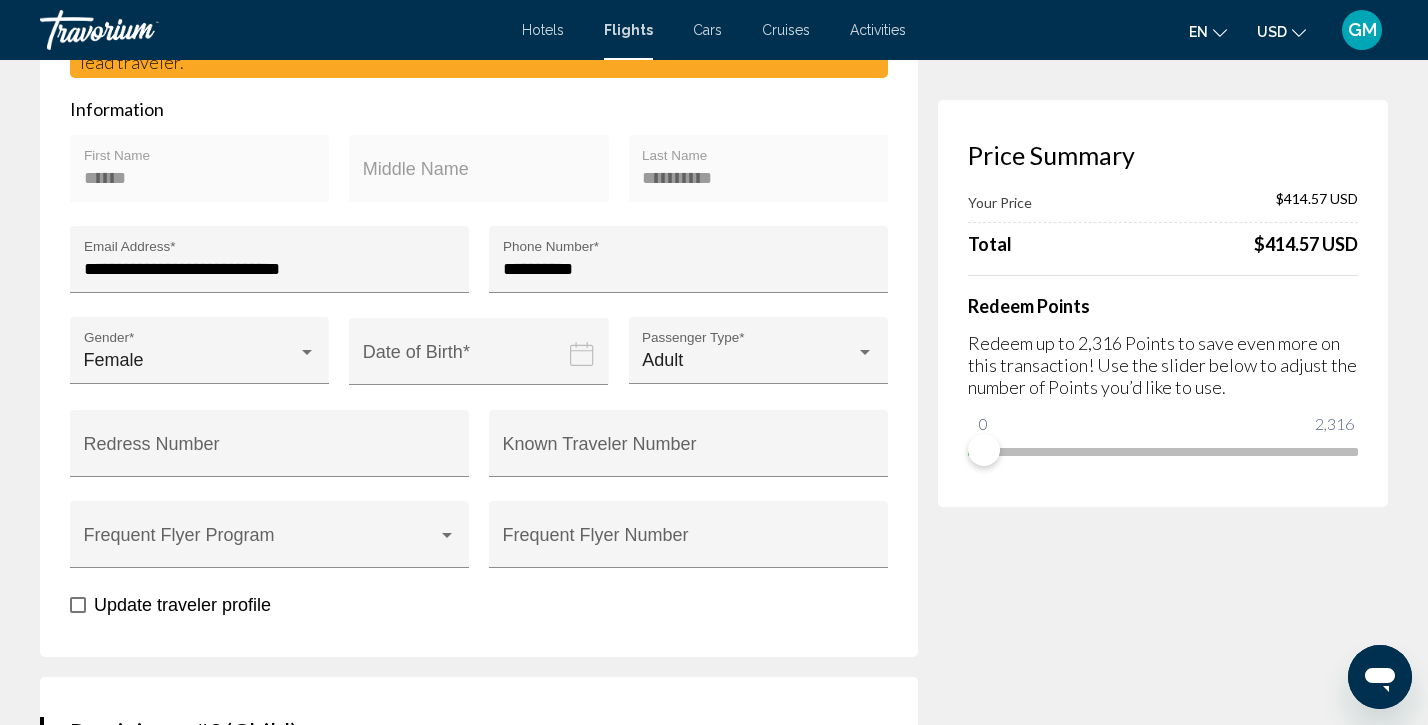 scroll, scrollTop: 565, scrollLeft: 0, axis: vertical 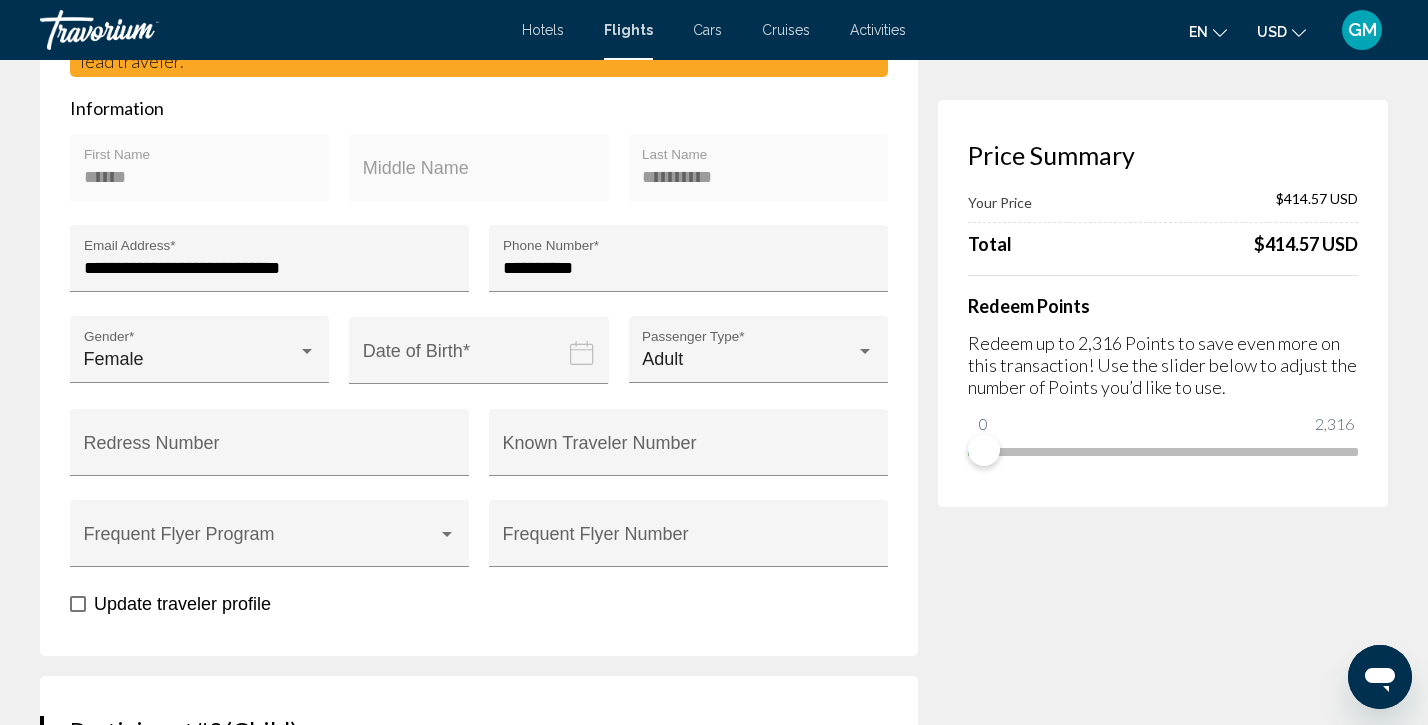 click at bounding box center (482, 365) 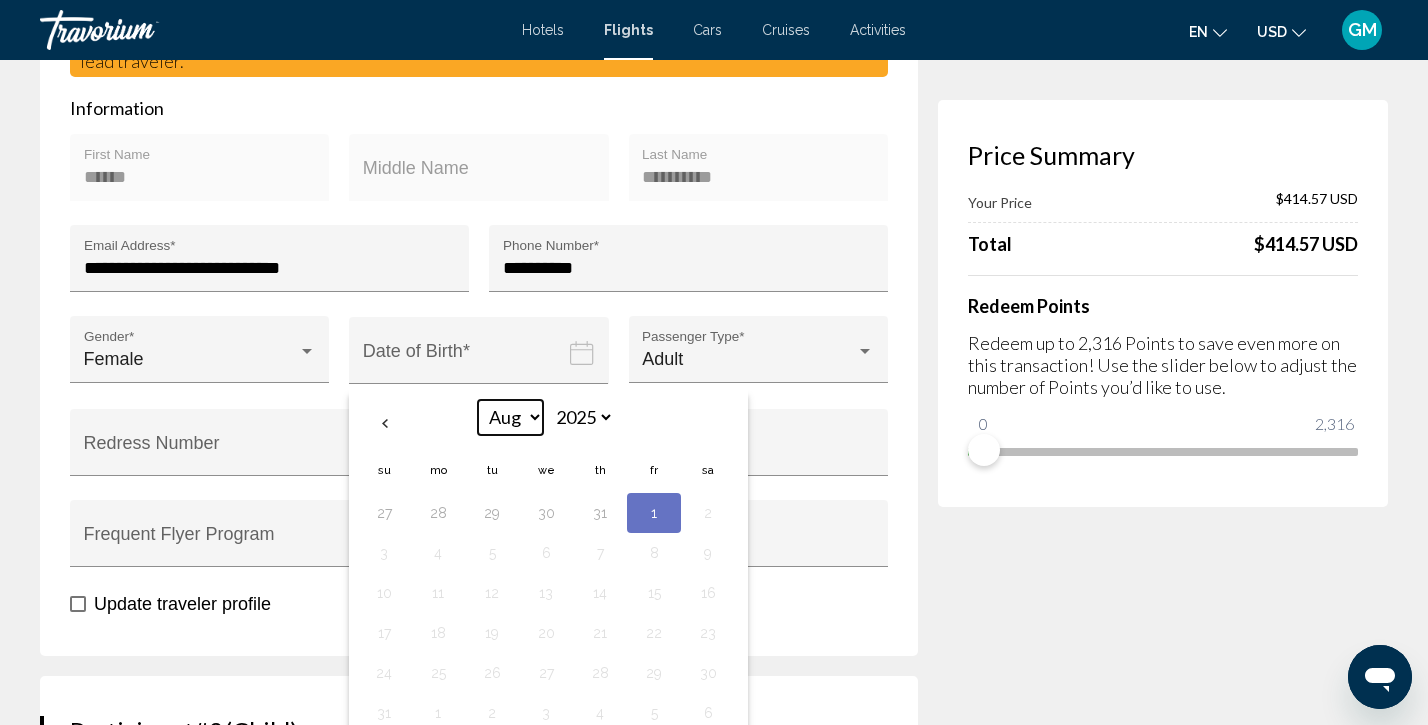 select on "*" 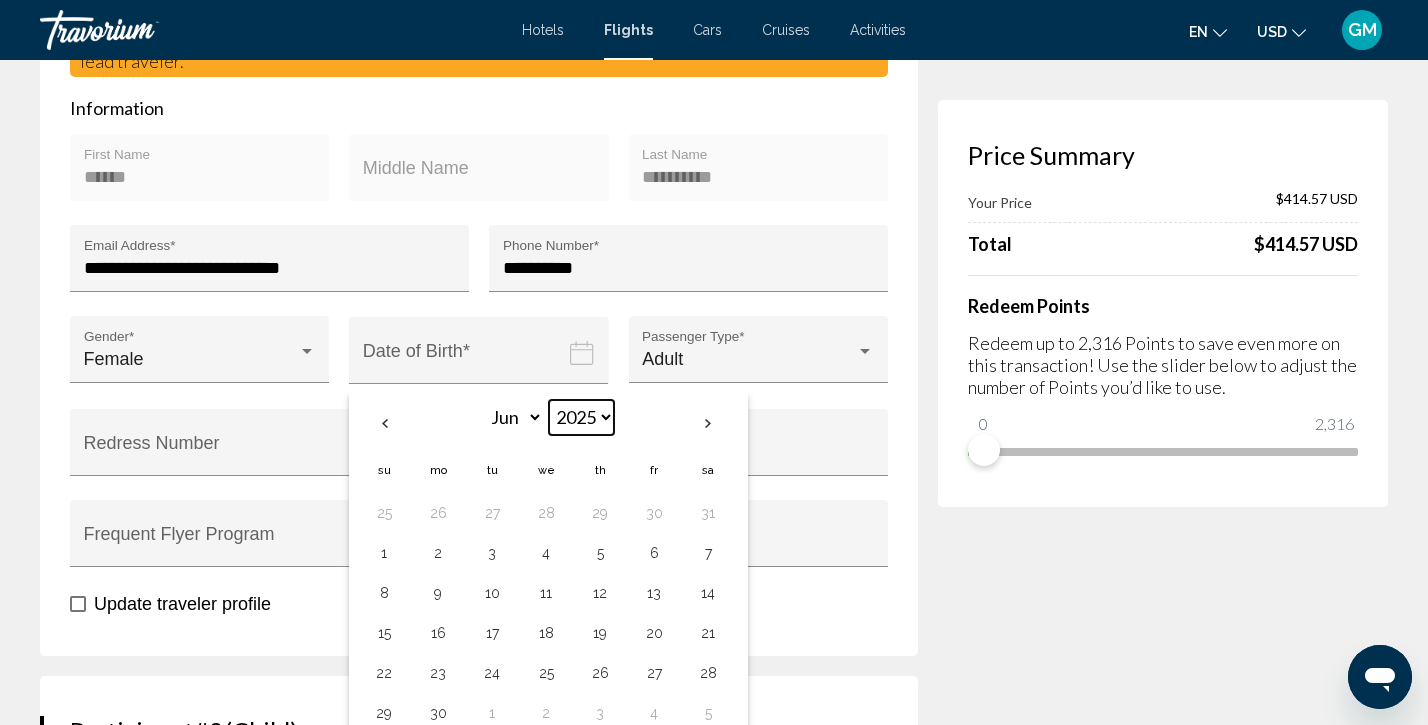 select on "****" 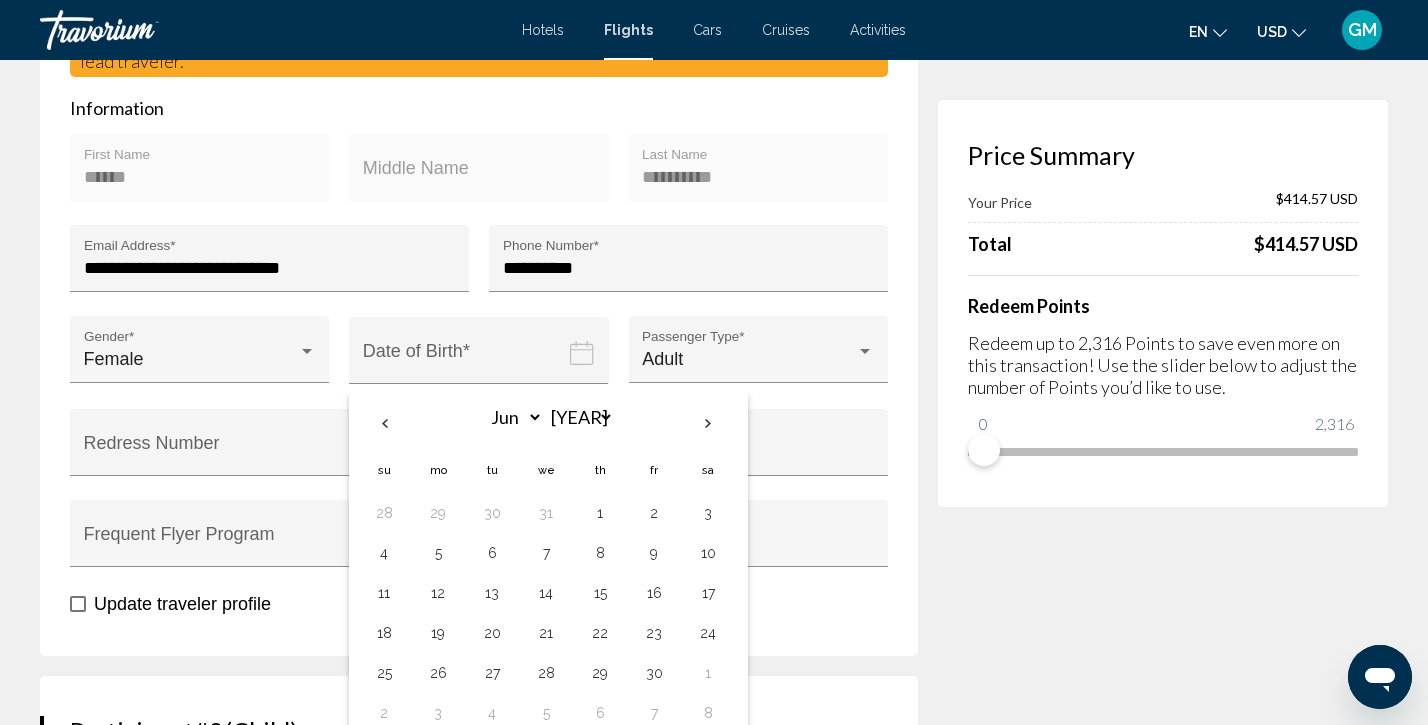 click on "Adult Passenger Type  *" at bounding box center [758, 361] 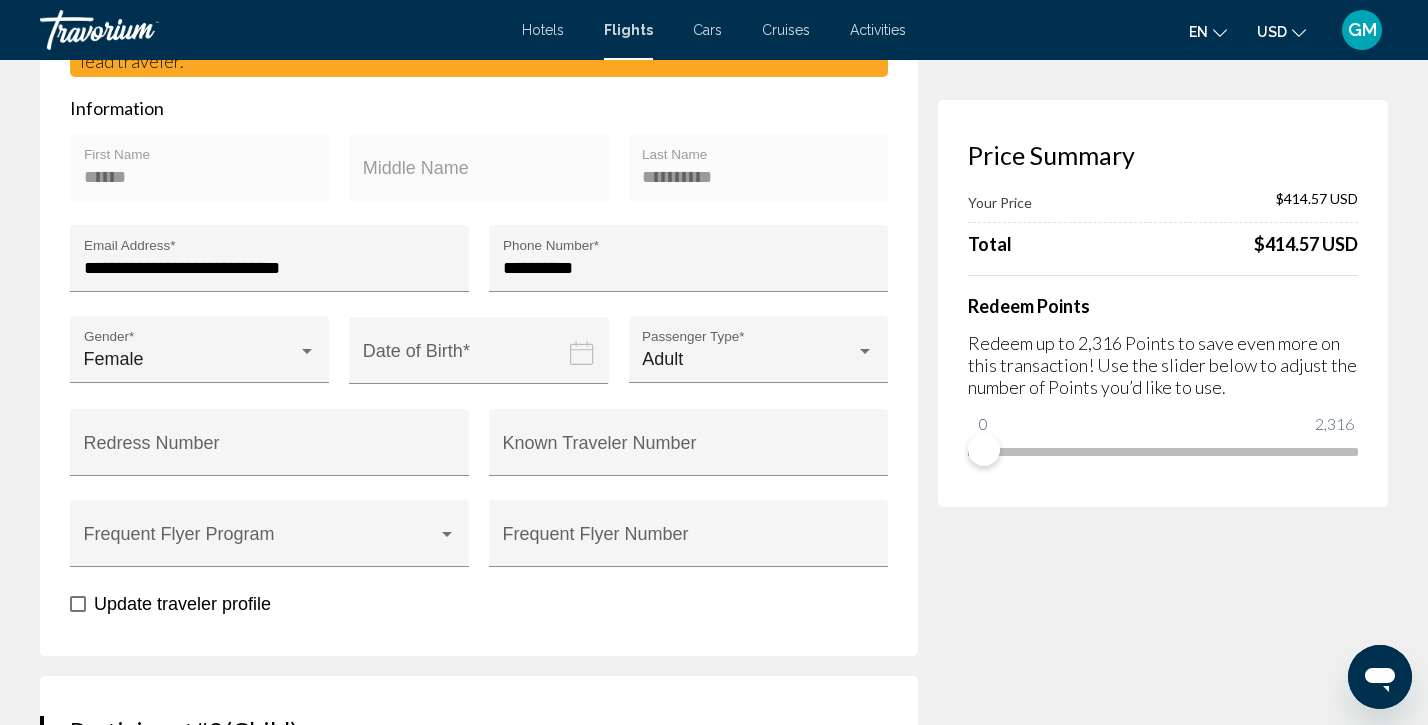 click at bounding box center (482, 365) 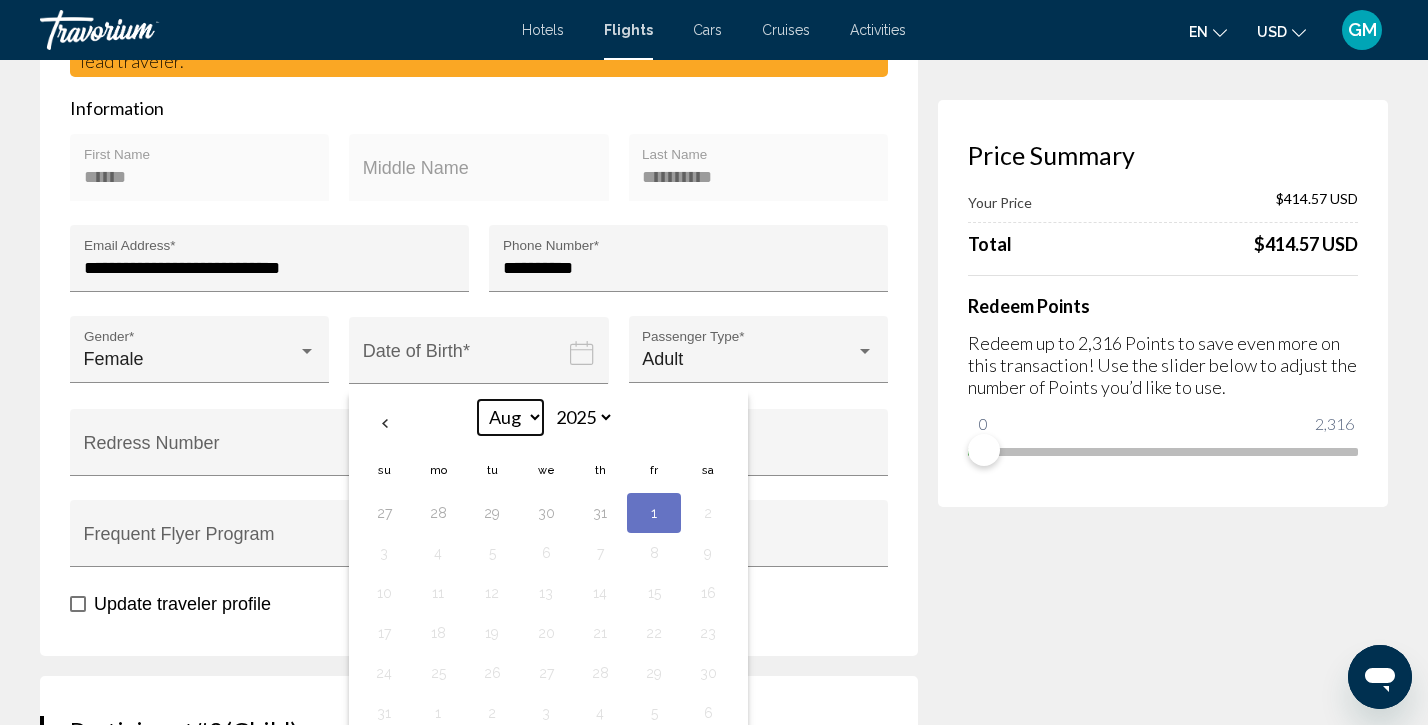 select on "*" 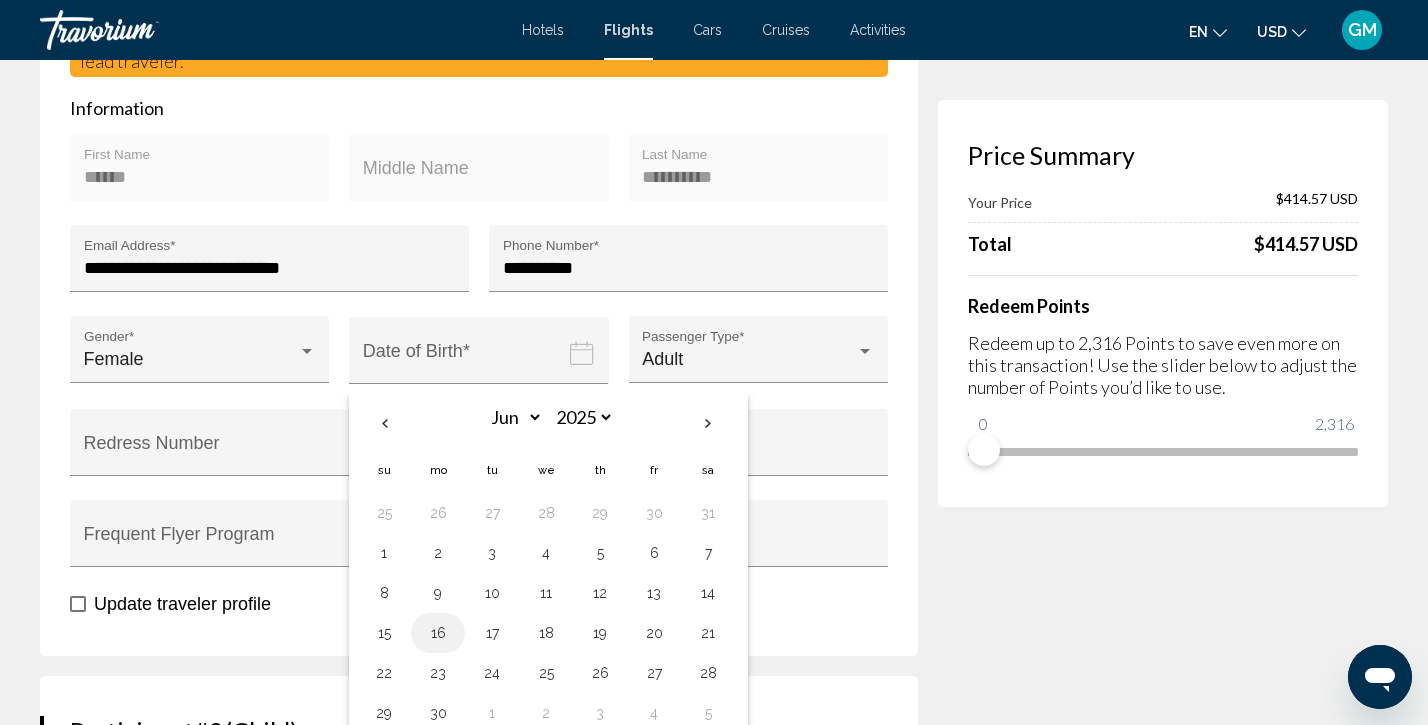 click on "16" at bounding box center (438, 633) 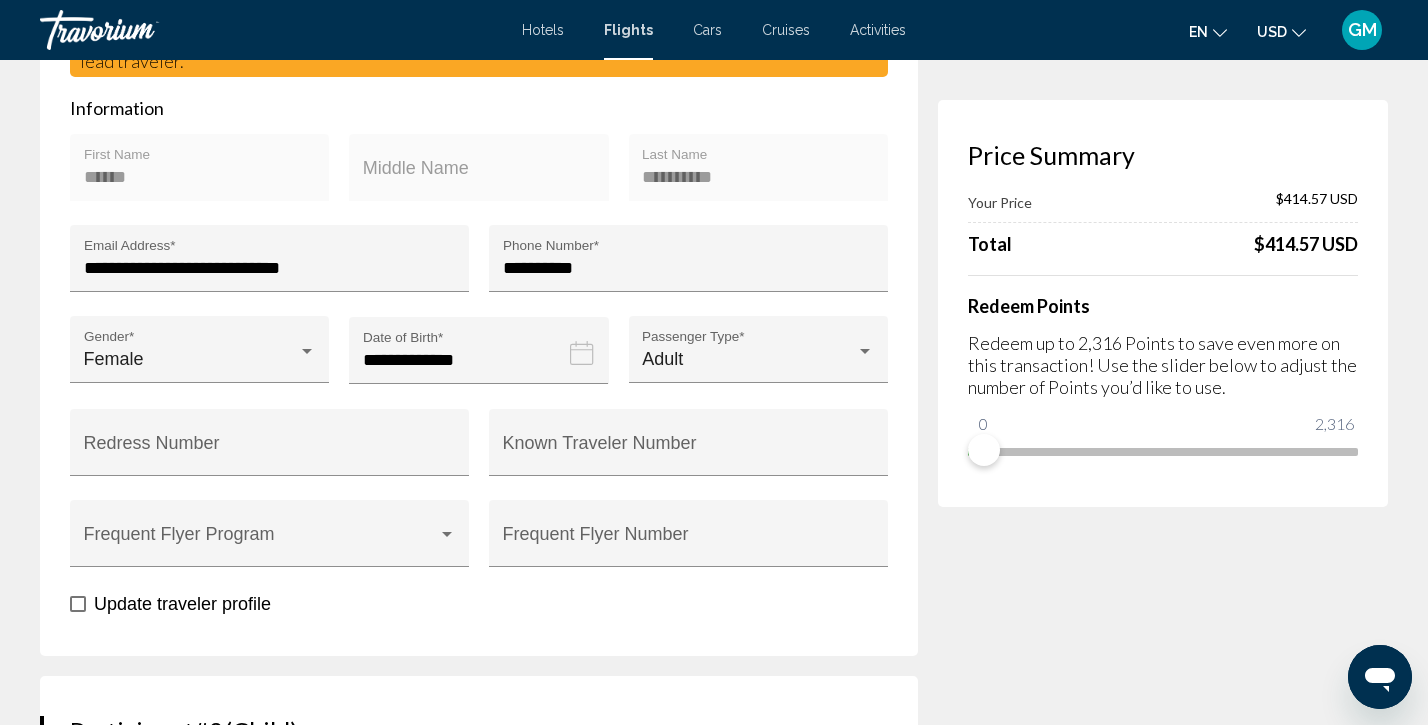 click on "**********" at bounding box center (482, 365) 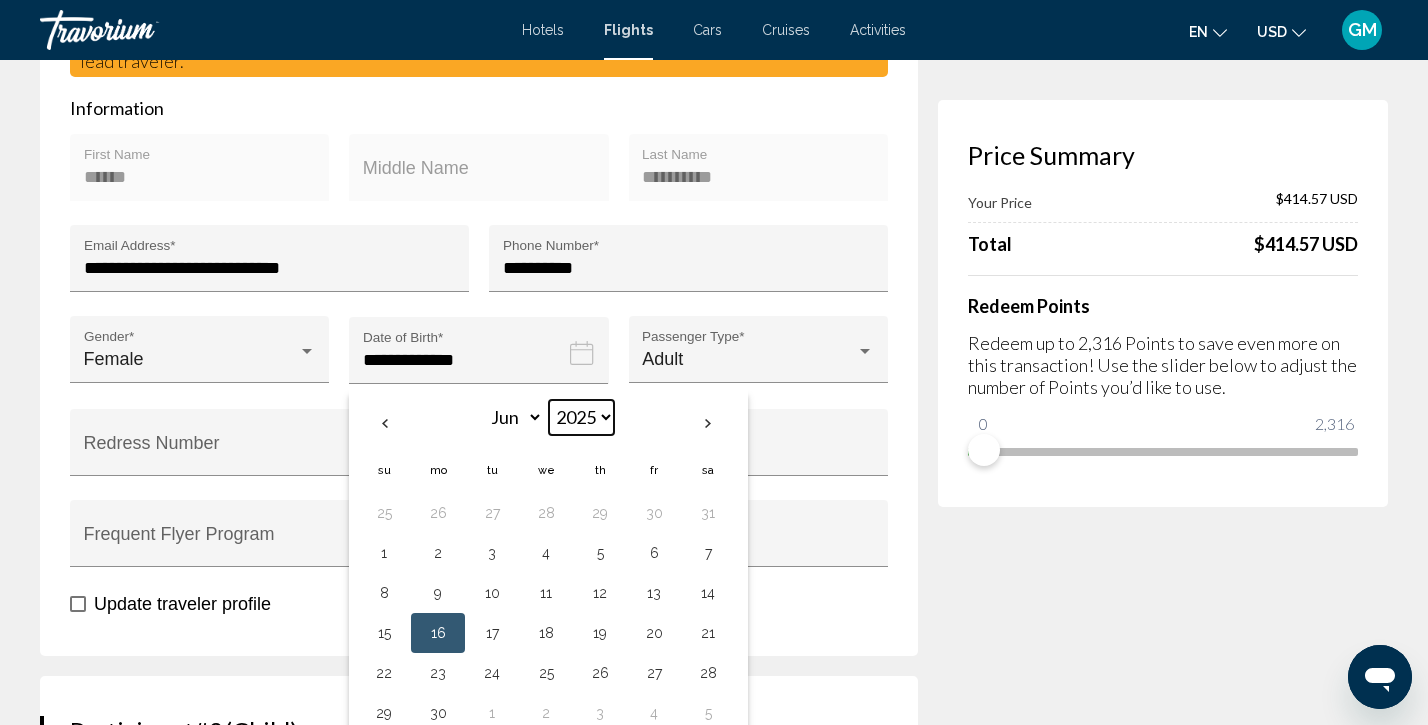select on "****" 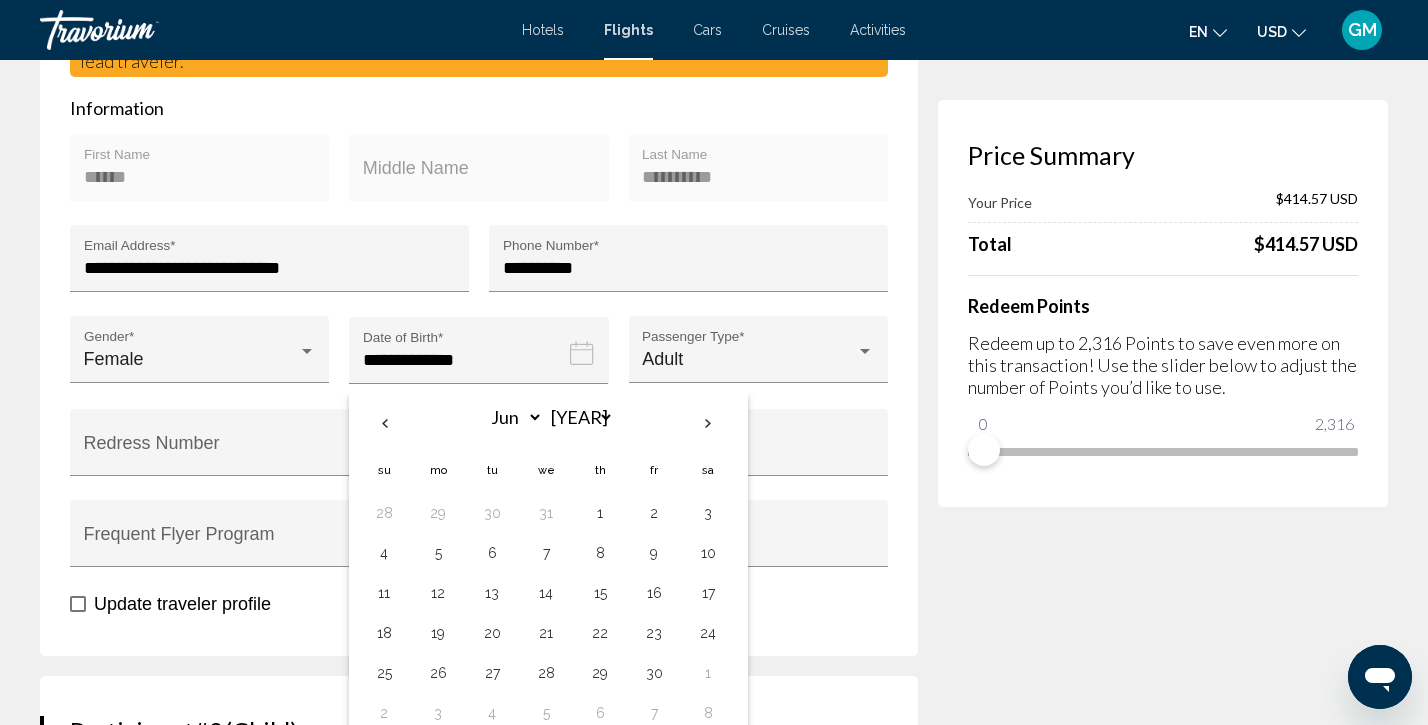 click on "Jun  *** *** *** *** *** *** *** *** *** *** *** ***   1989  **** **** **** **** **** **** **** **** **** **** **** **** **** **** **** **** **** **** **** **** **** **** **** **** **** **** **** **** **** **** **** **** **** **** **** **** **** **** **** **** **** **** **** **** **** **** **** **** **** **** **** **** **** **** **** **** **** **** **** **** **** **** **** **** **** **** **** **** **** **** **** **** **** **** **** **** **** **** **** **** **** **** **** **** **** **** **** **** **** **** **** **** **** **** **** **** **** **** **** **** **** **** **** **** **** **** **** **** **** **** **** **** **** **** **** **** **** **** **** **** **** **** **** **** **** **** Su Mo Tu We Th Fr Sa 28 29 30 31 1 2 3 4 5 6 7 8 9 10 11 12 13 14 15 16 17 18 19 20 21 22 23 24 25 26 27 28 29 30 1 2 3 4 5 6 7 8" at bounding box center (546, 425) 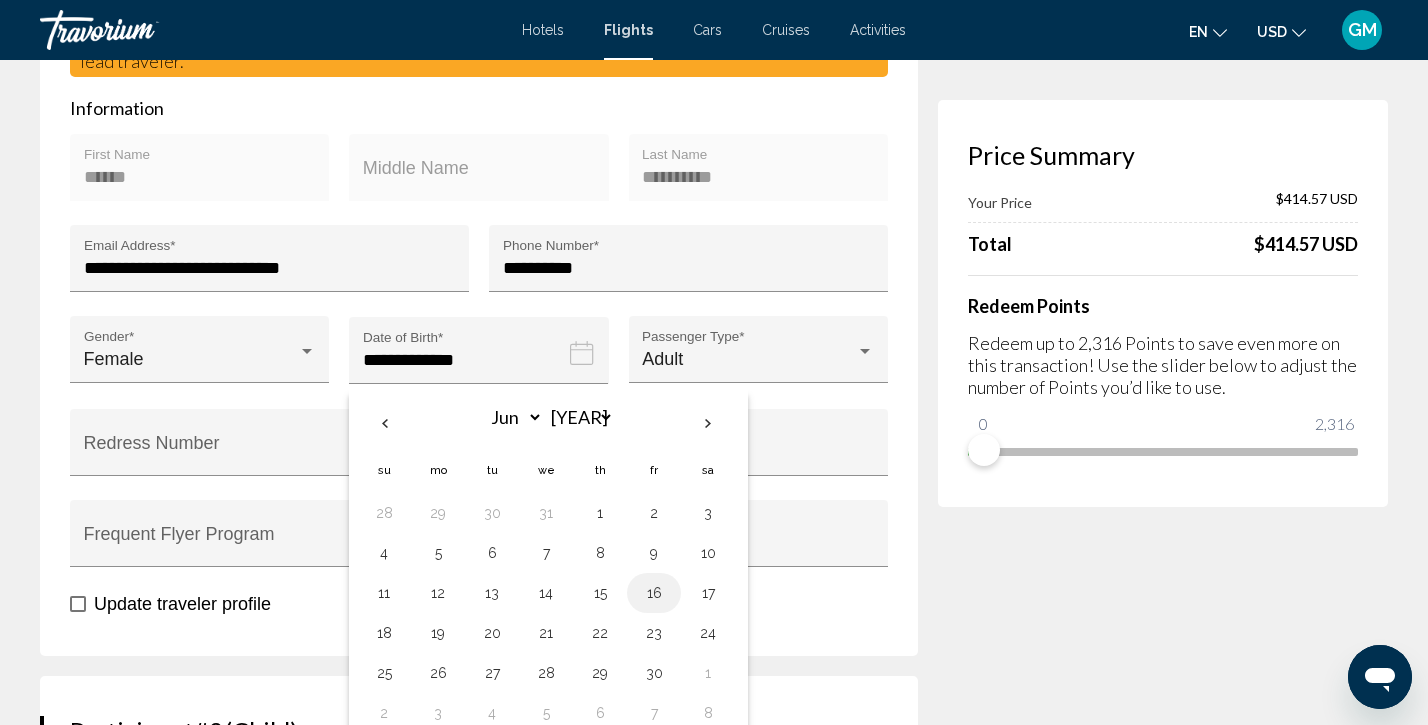 click on "16" at bounding box center (654, 593) 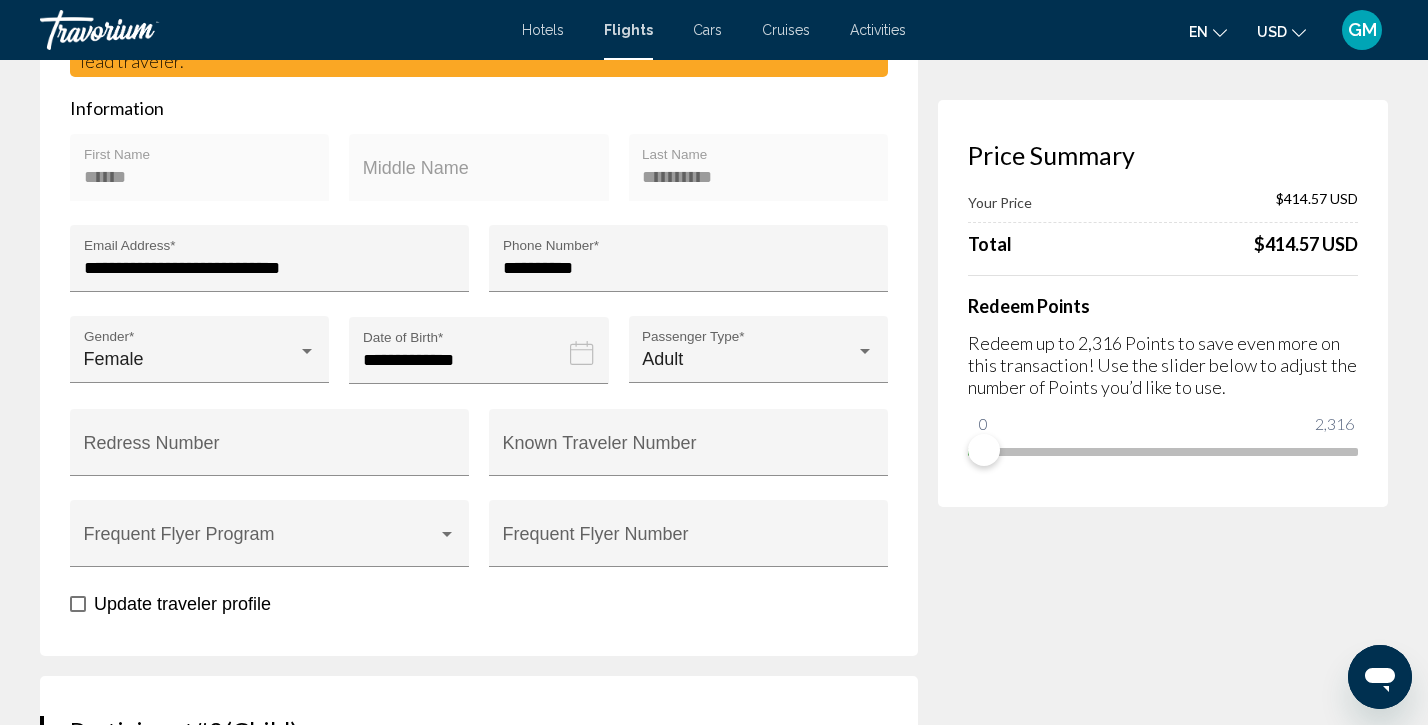 click on "Price Summary Your Price $414.57 USD Total  $414.57 USD  Redeem  Points Redeem up to 2,316  Points to save even more on this transaction! Use the slider below to adjust the number of Points you’d like to use. 0 2,316 0" at bounding box center (1163, 1847) 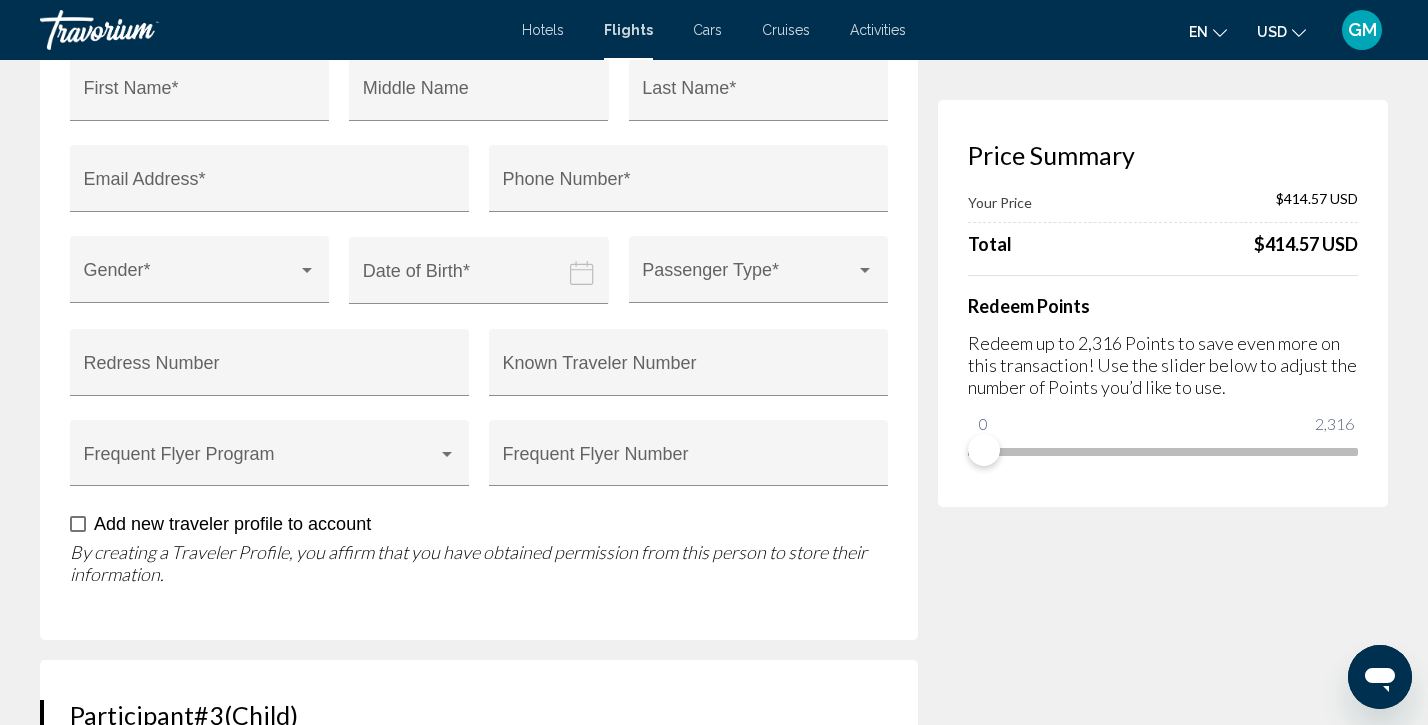 scroll, scrollTop: 1472, scrollLeft: 0, axis: vertical 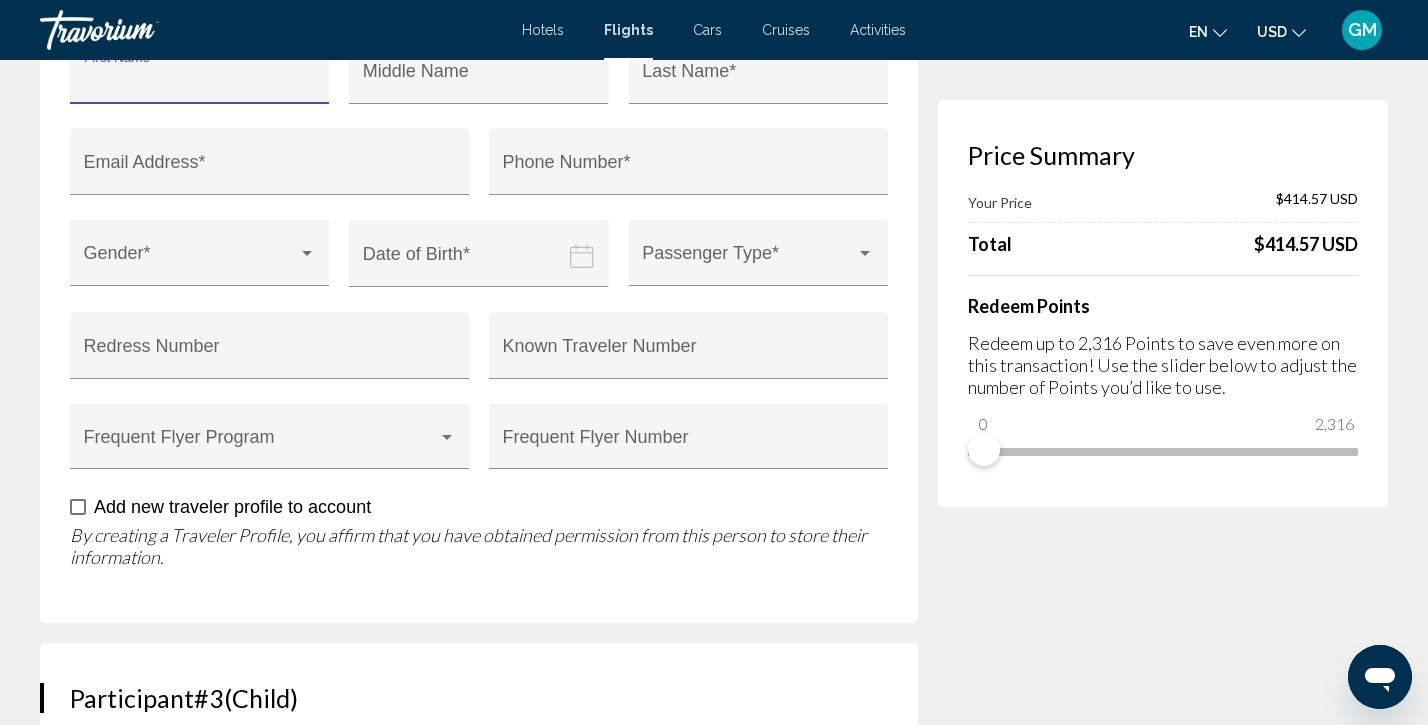 click on "First Name  *" at bounding box center [200, 80] 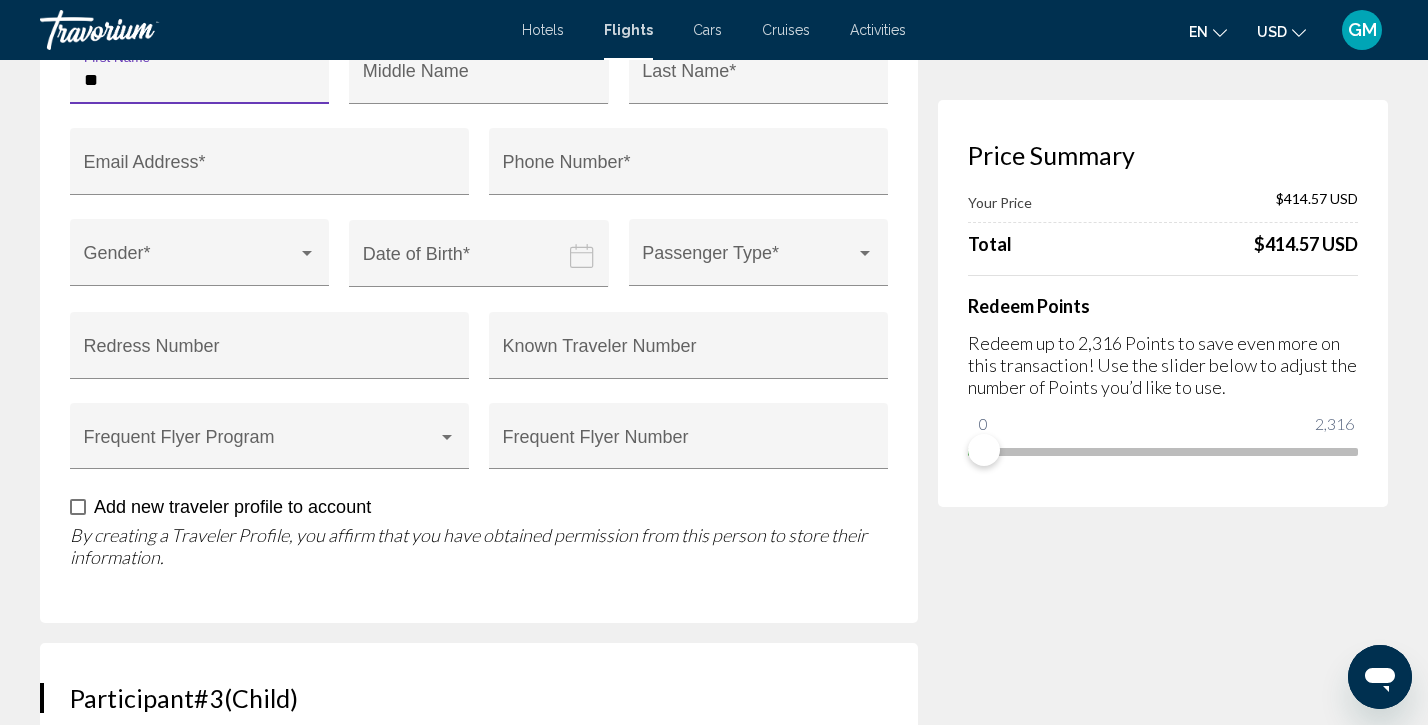 type on "*" 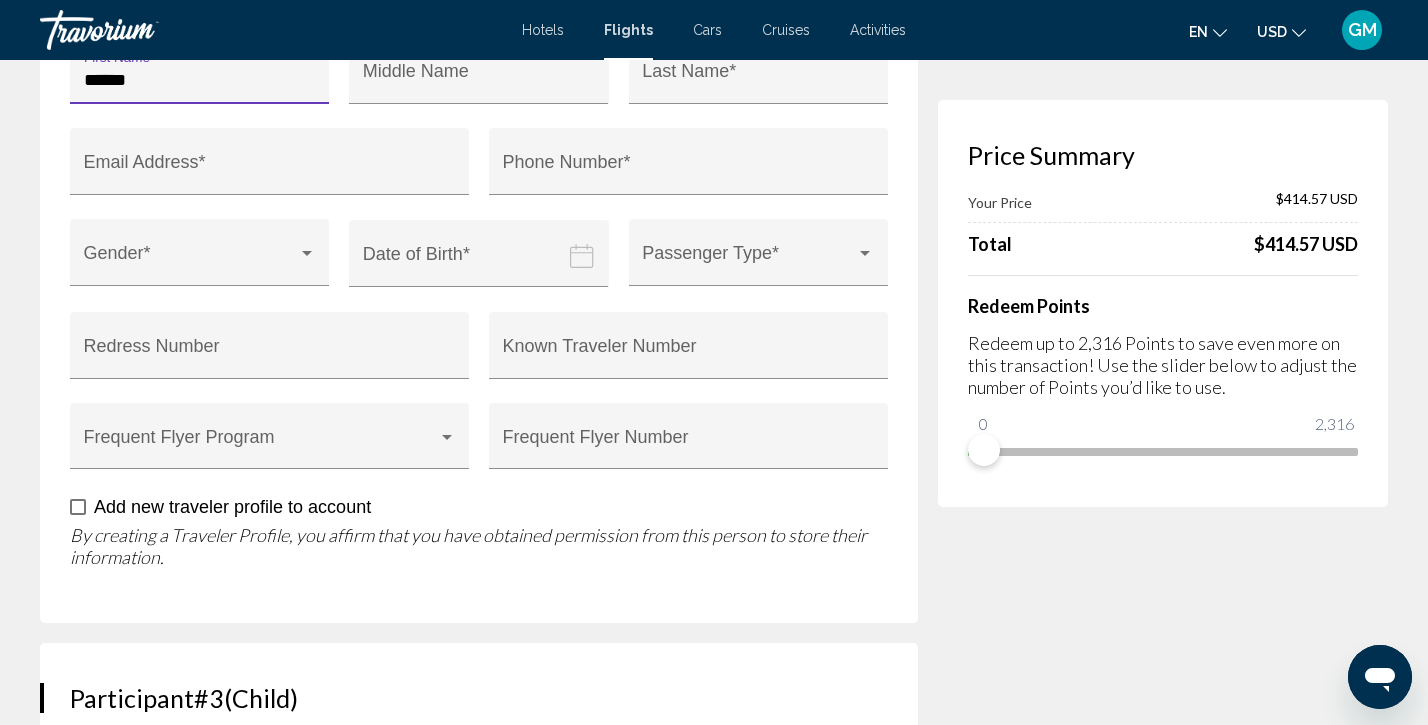 type on "*****" 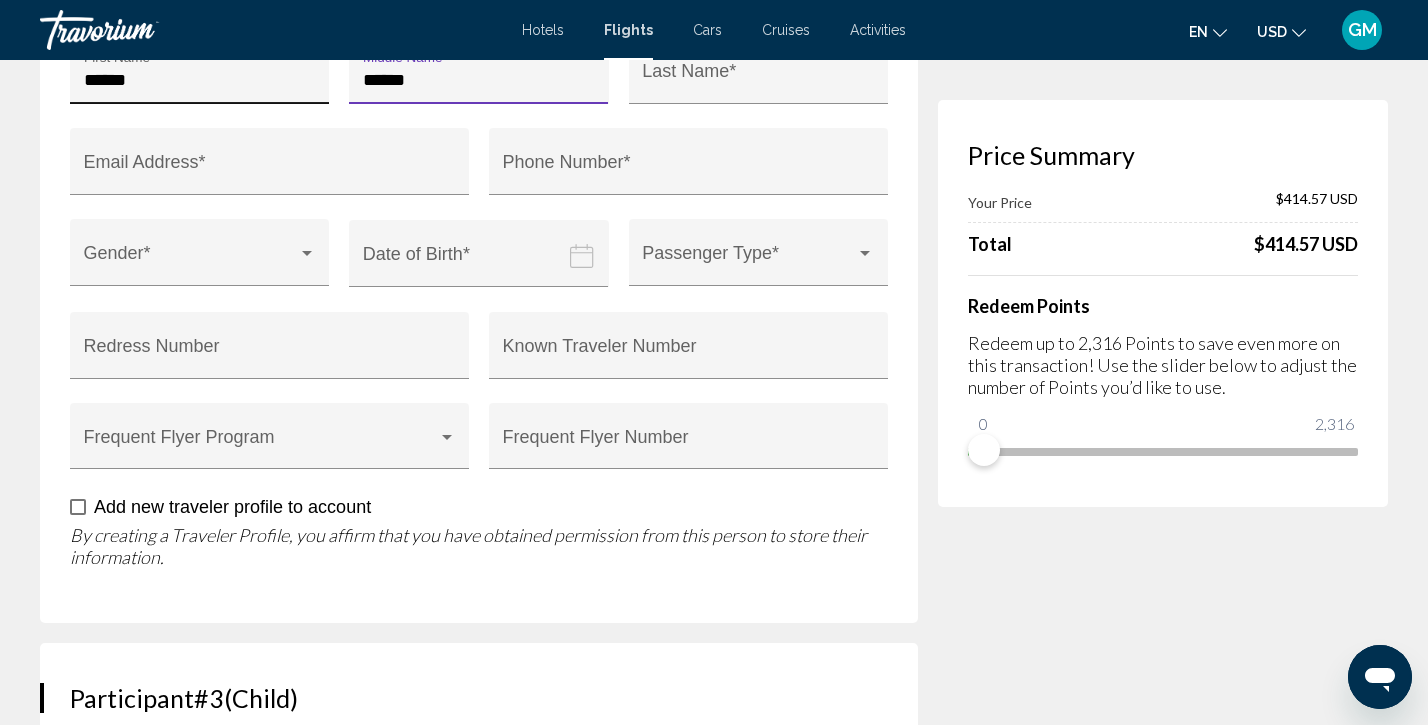 type on "******" 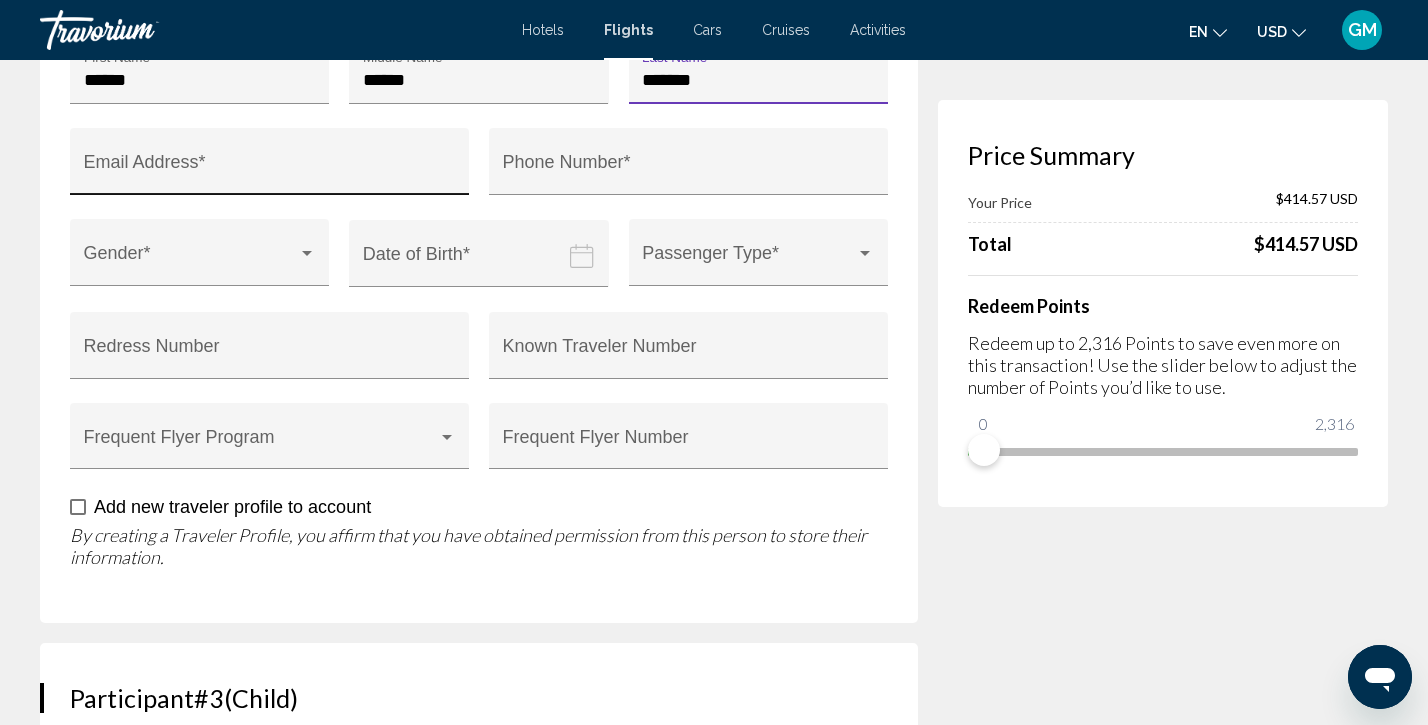 type on "*******" 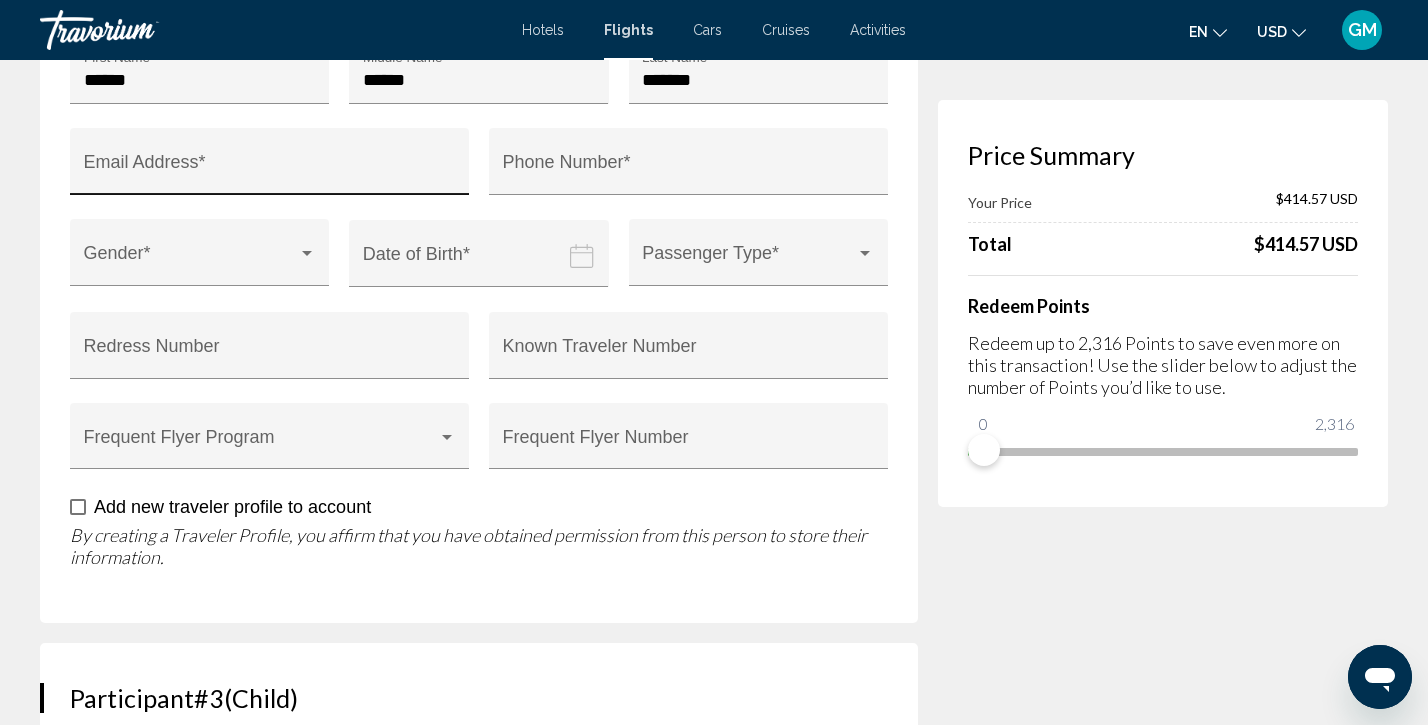 click on "Email Address  *" at bounding box center (270, 167) 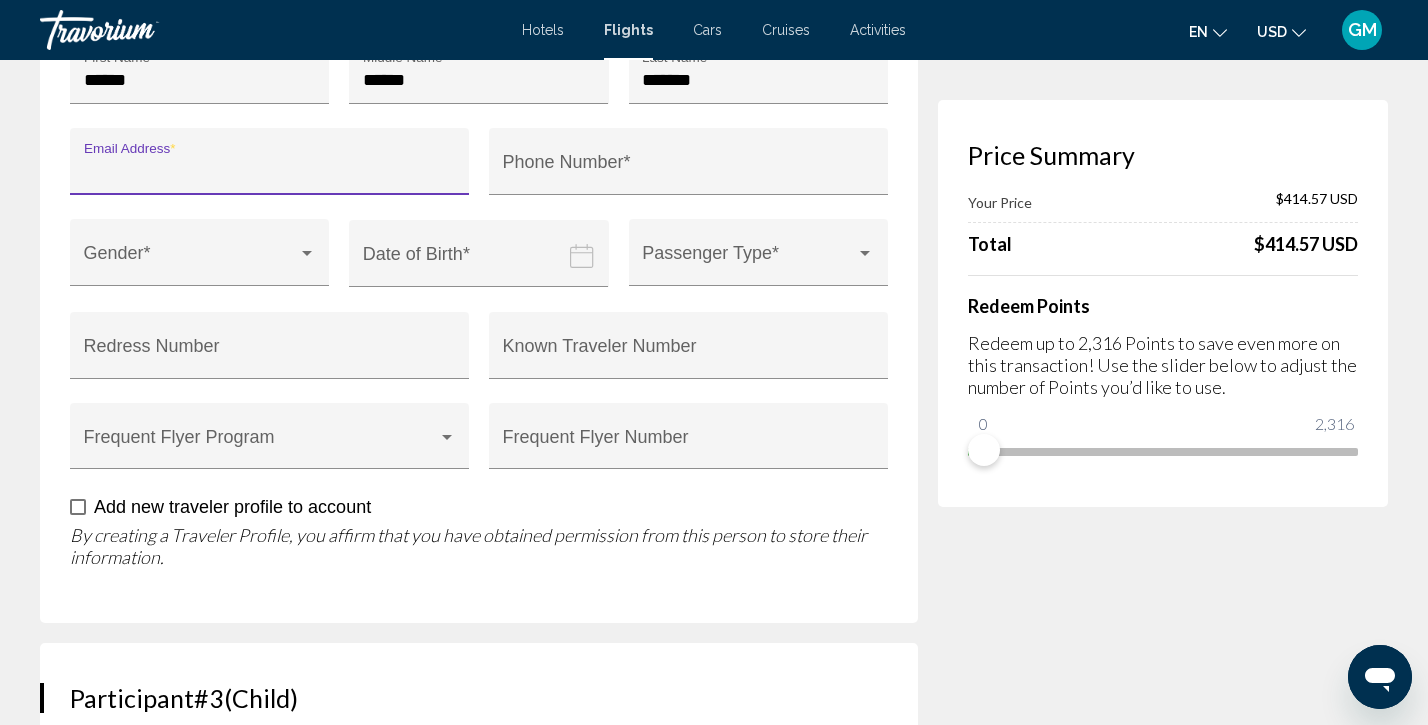 type on "**********" 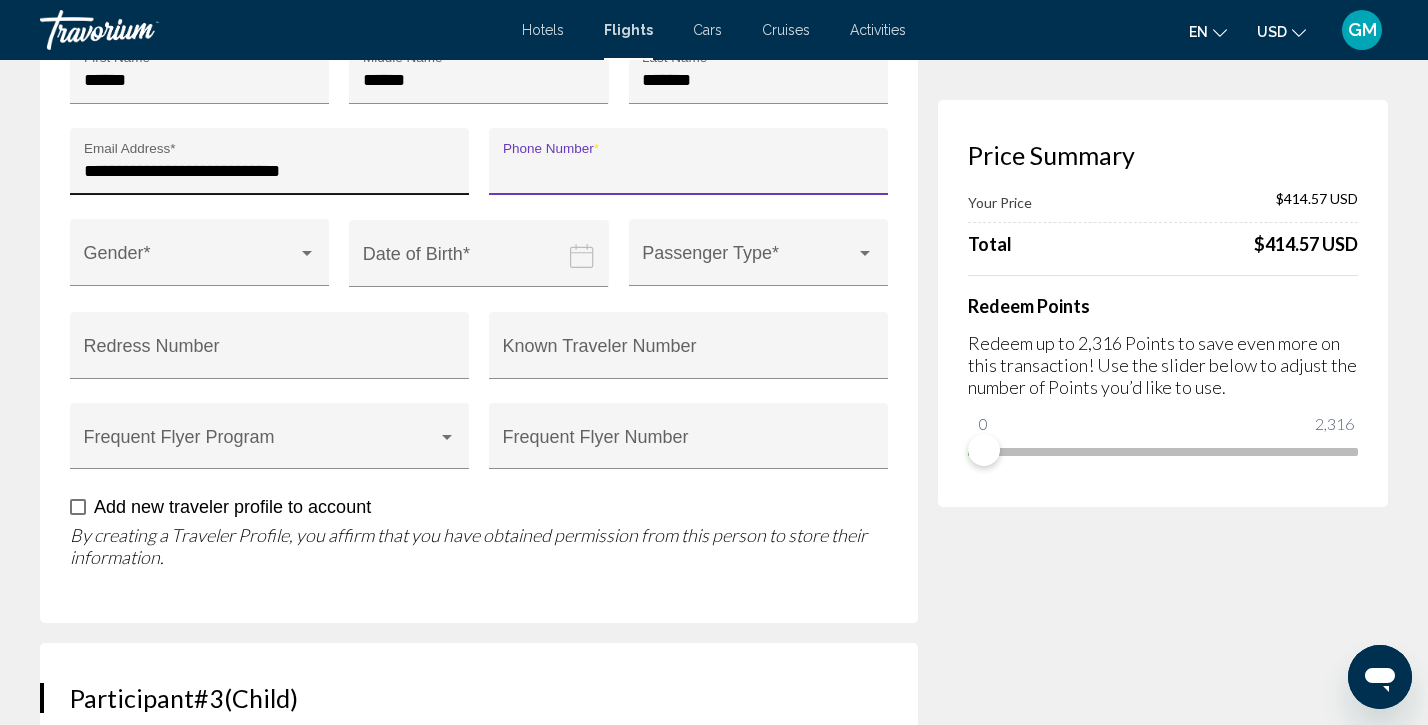 type on "**********" 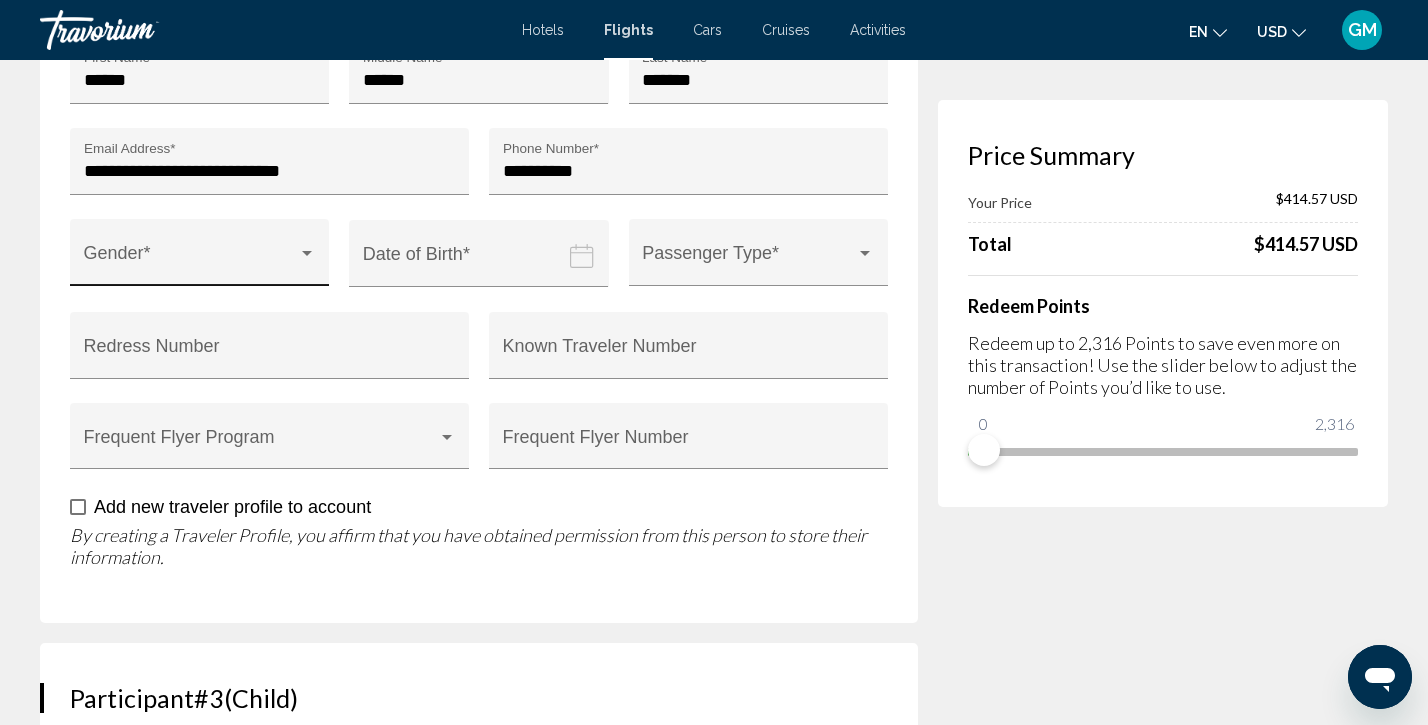 click on "Gender  *" at bounding box center [200, 258] 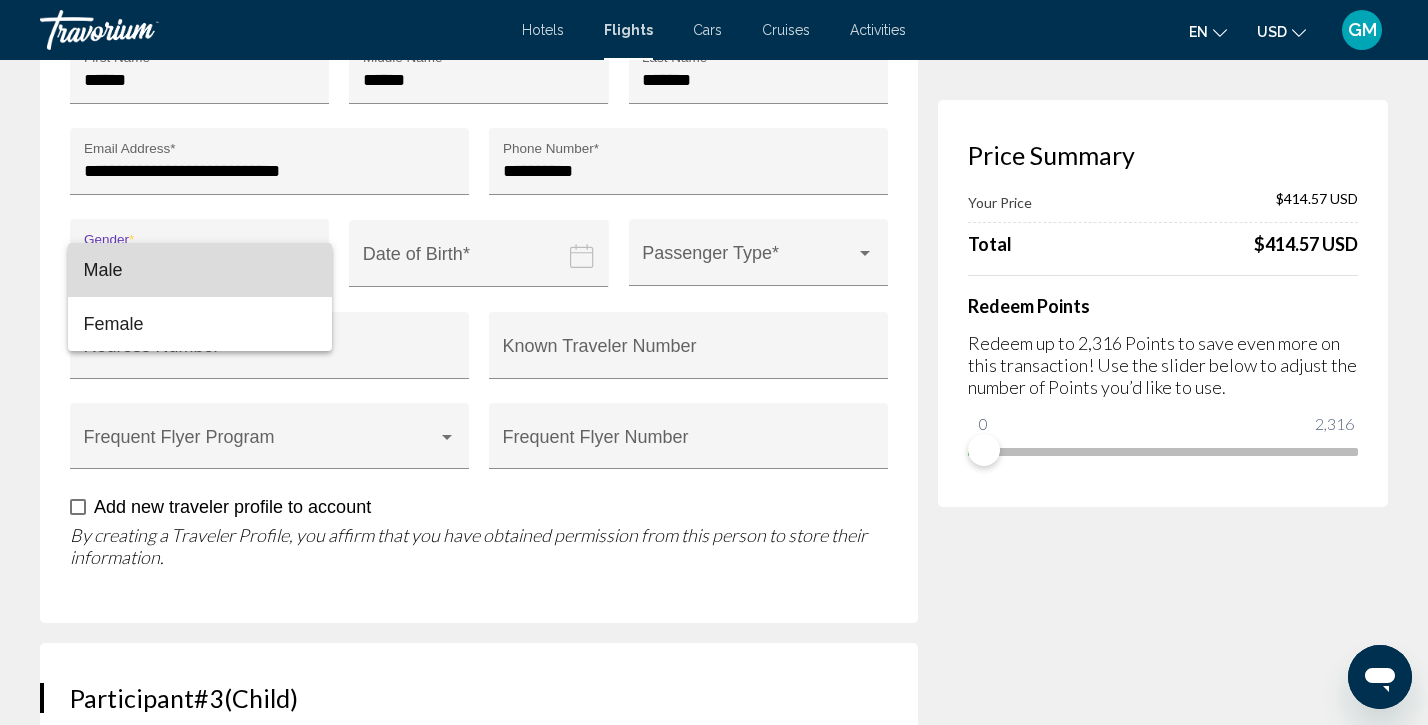 click on "Male" at bounding box center [200, 270] 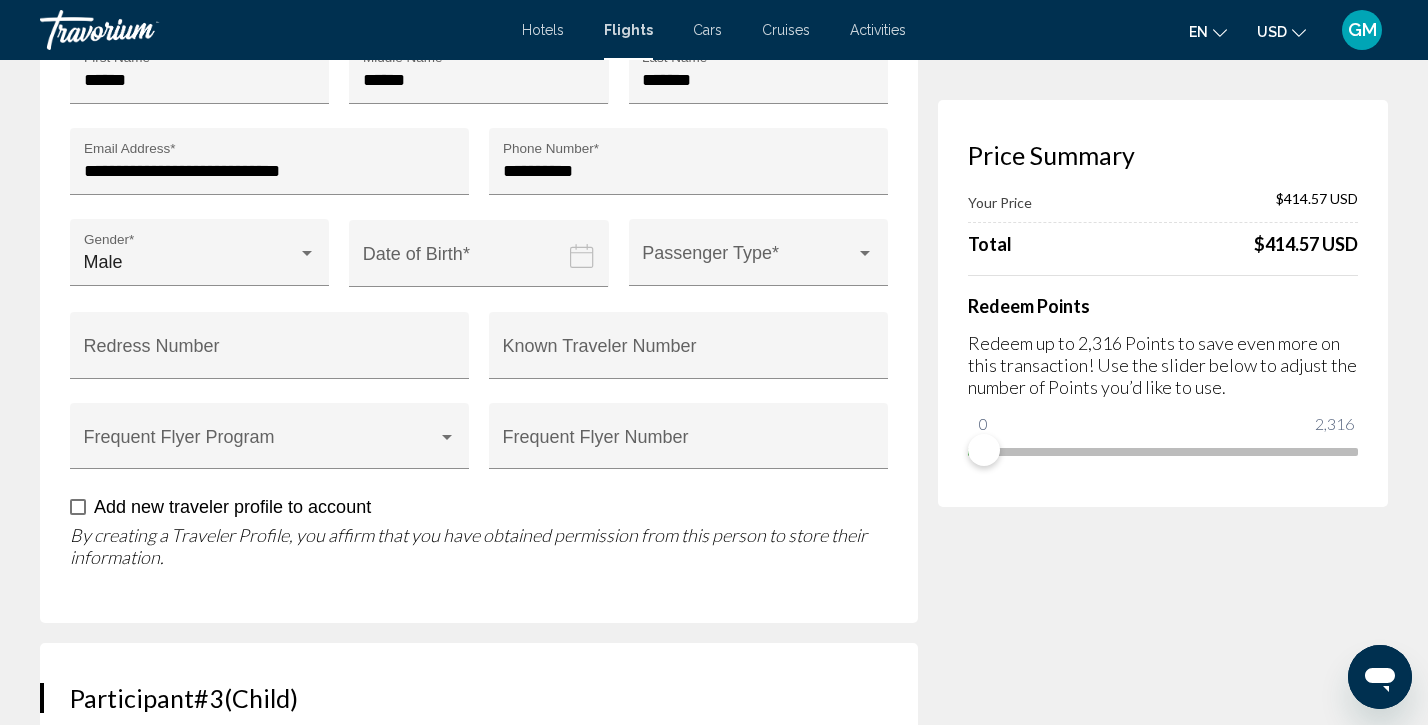 click at bounding box center [482, 268] 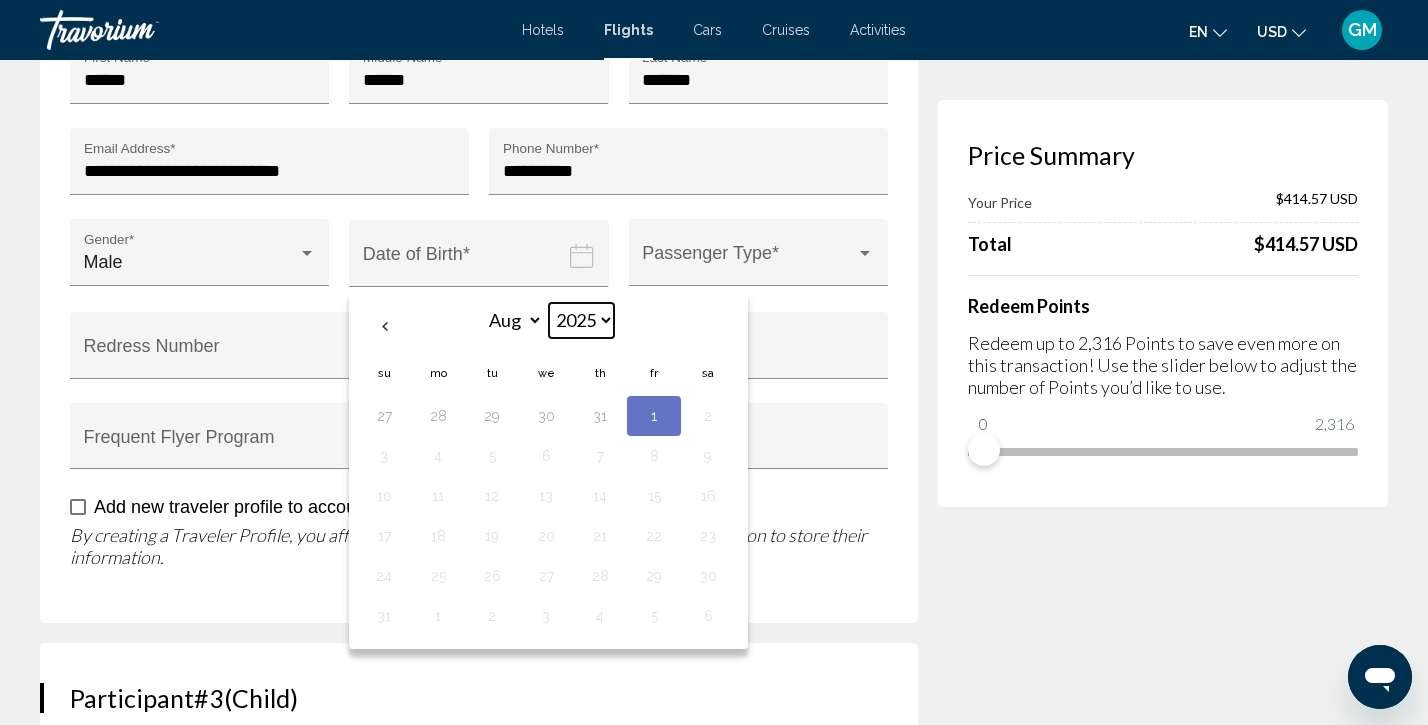 select on "****" 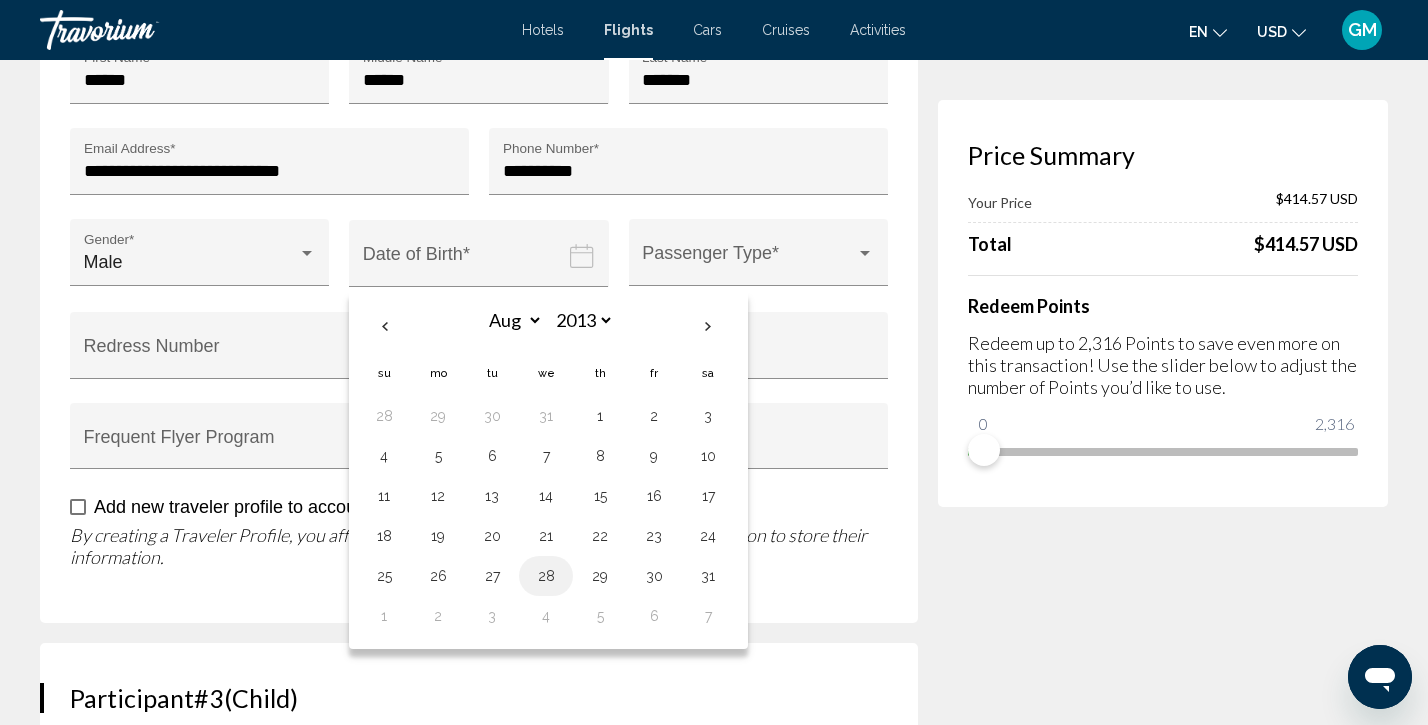 click on "28" at bounding box center (546, 576) 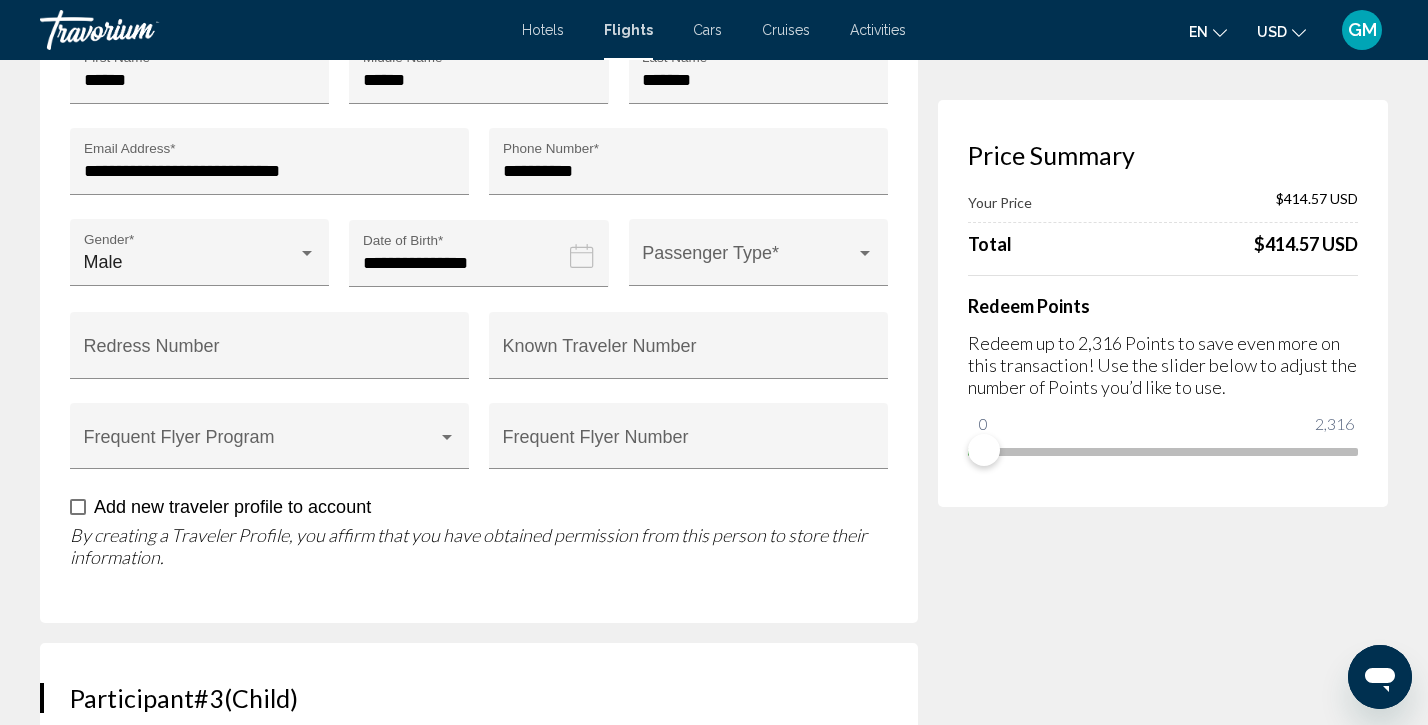 scroll, scrollTop: 567, scrollLeft: 0, axis: vertical 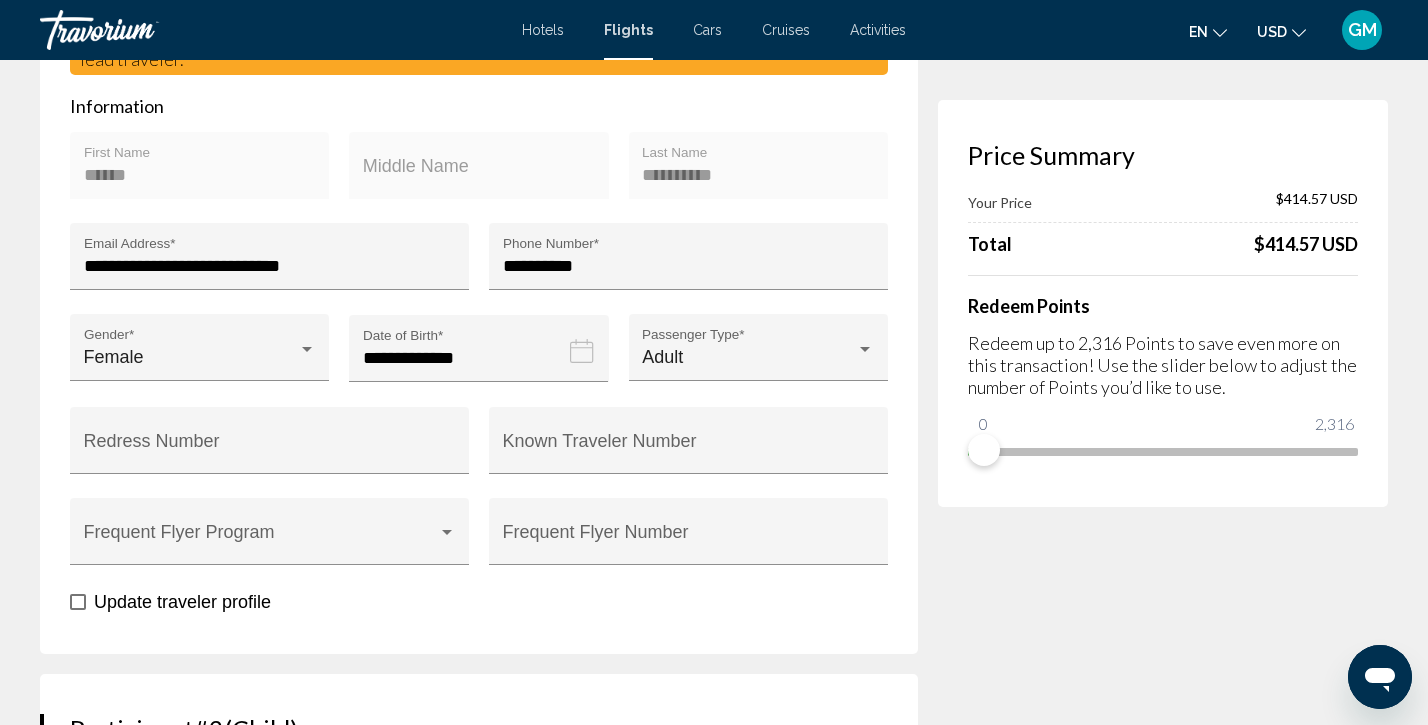 click on "Price Summary Your Price $414.57 USD Total  $414.57 USD  Redeem  Points Redeem up to 2,316  Points to save even more on this transaction! Use the slider below to adjust the number of Points you’d like to use. 0 2,316 0" at bounding box center [1163, 1845] 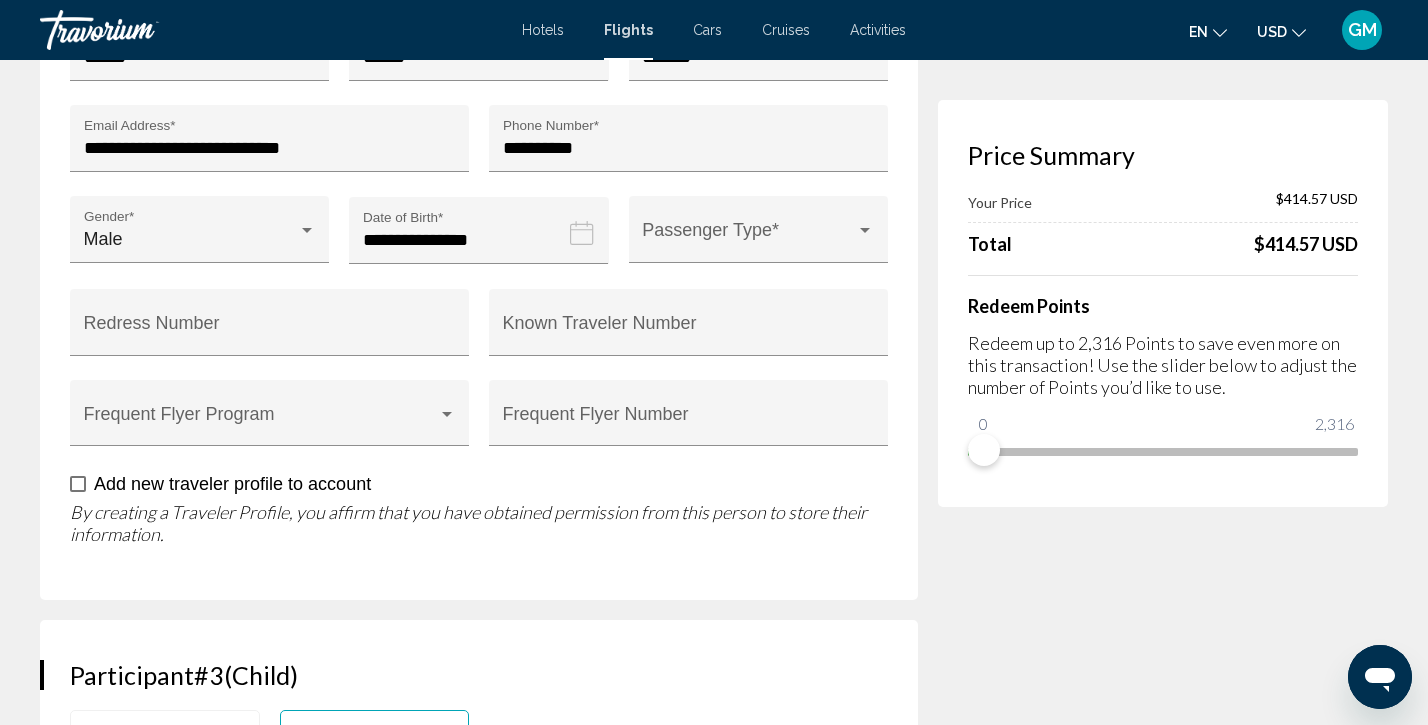 scroll, scrollTop: 1518, scrollLeft: 0, axis: vertical 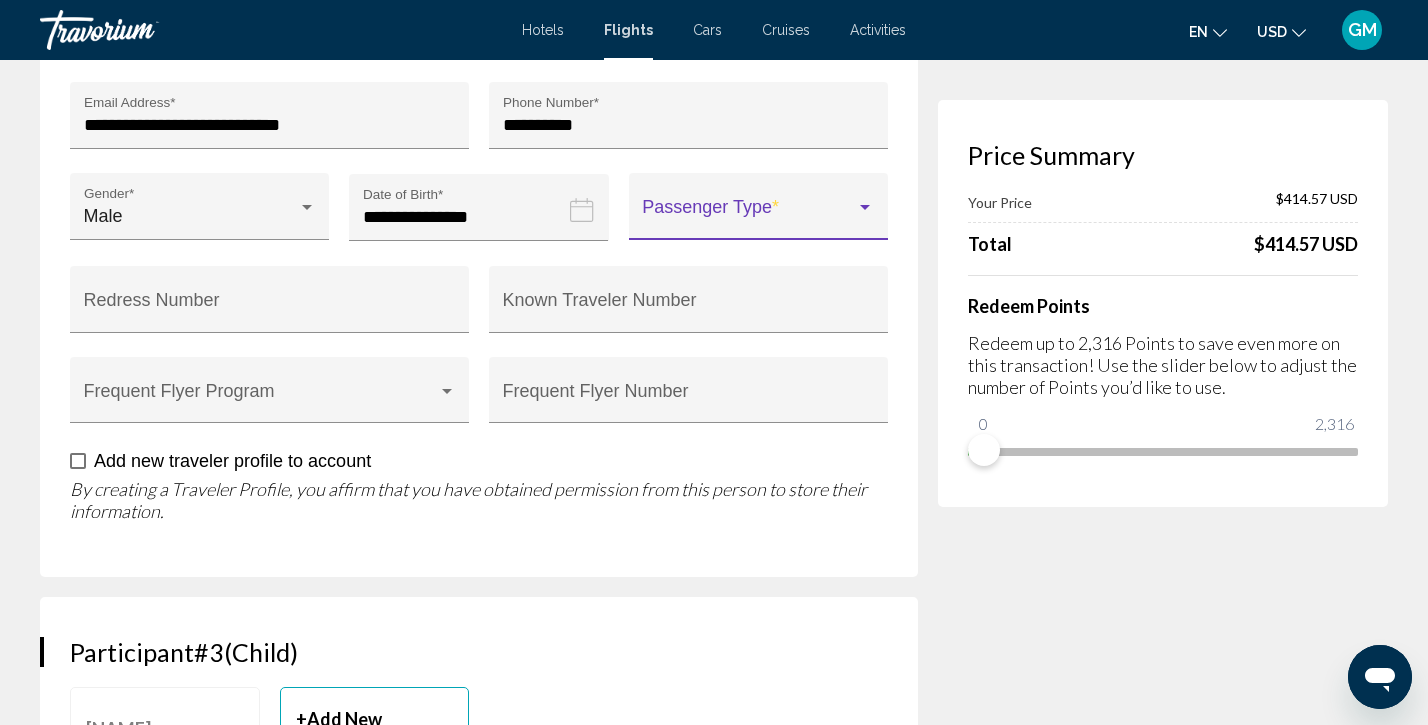 click at bounding box center (865, 208) 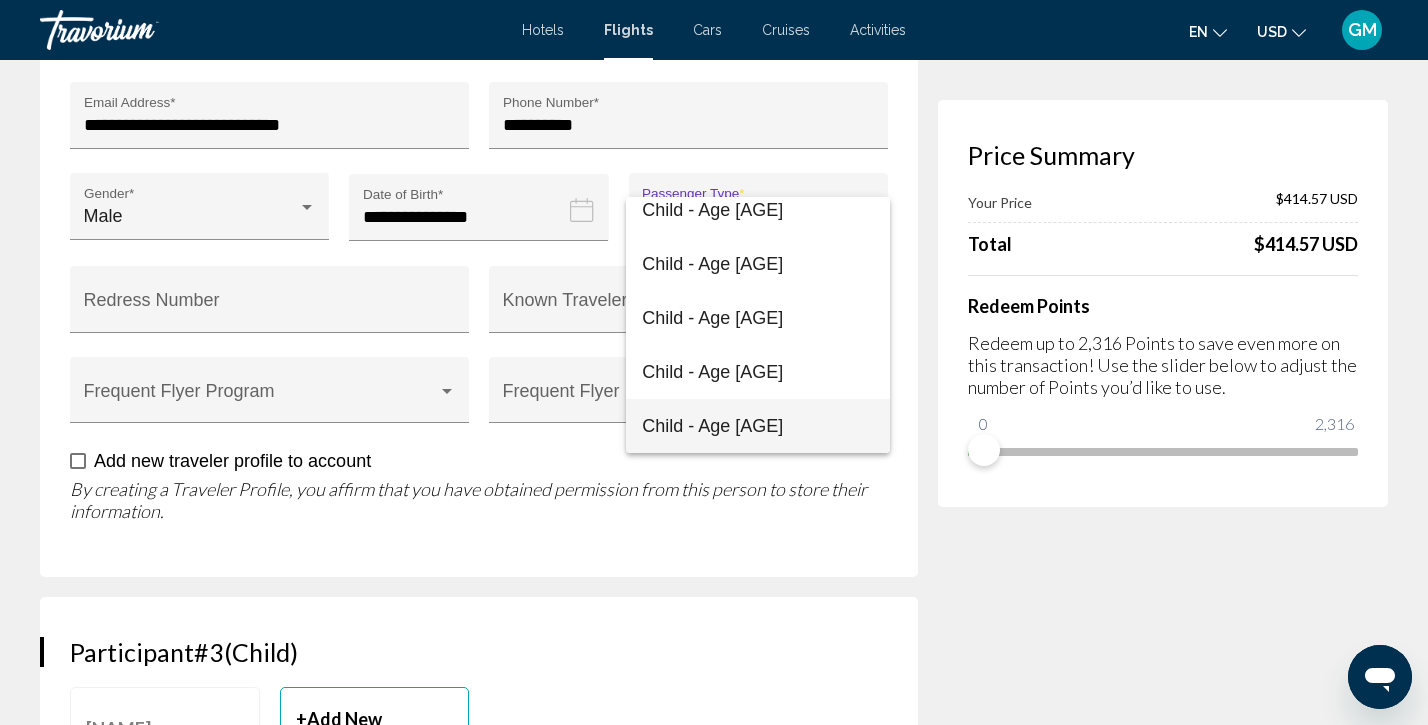 scroll, scrollTop: 392, scrollLeft: 0, axis: vertical 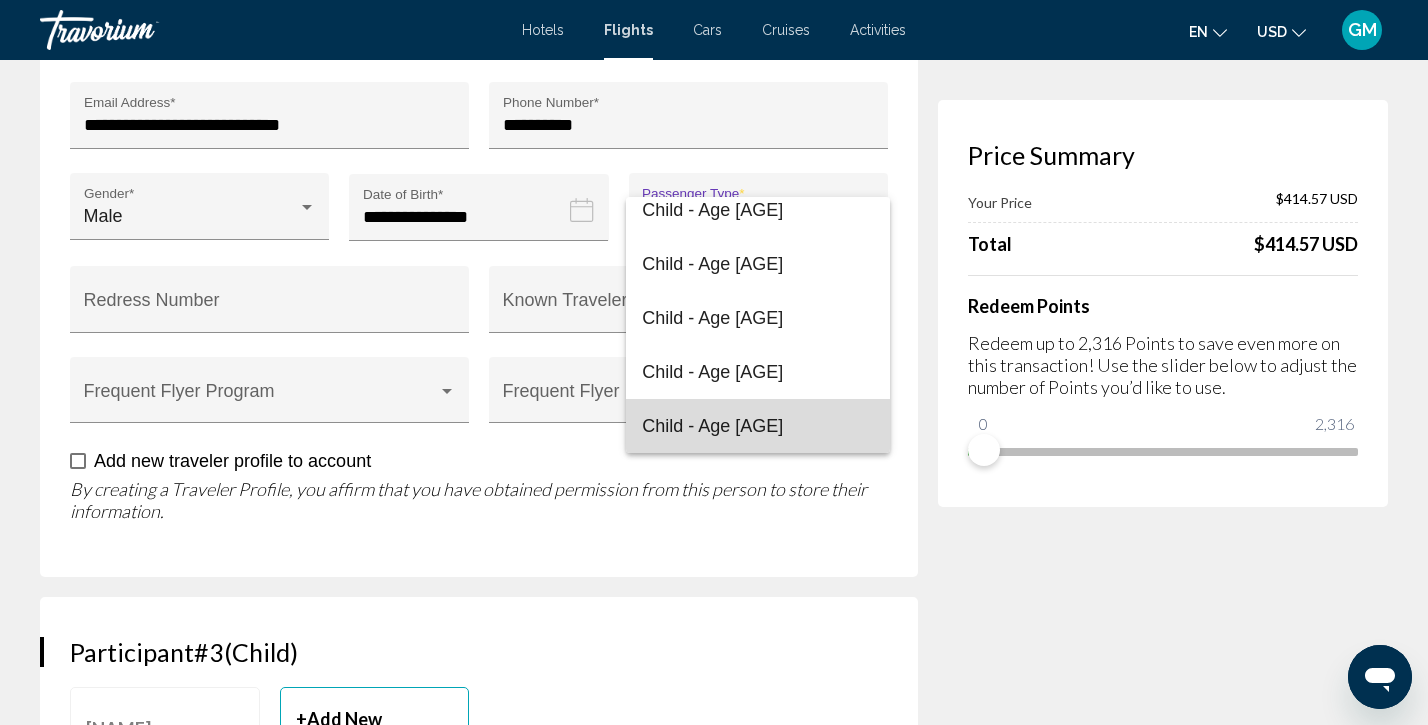 click on "Child - Age [NUMBER]" at bounding box center (712, 426) 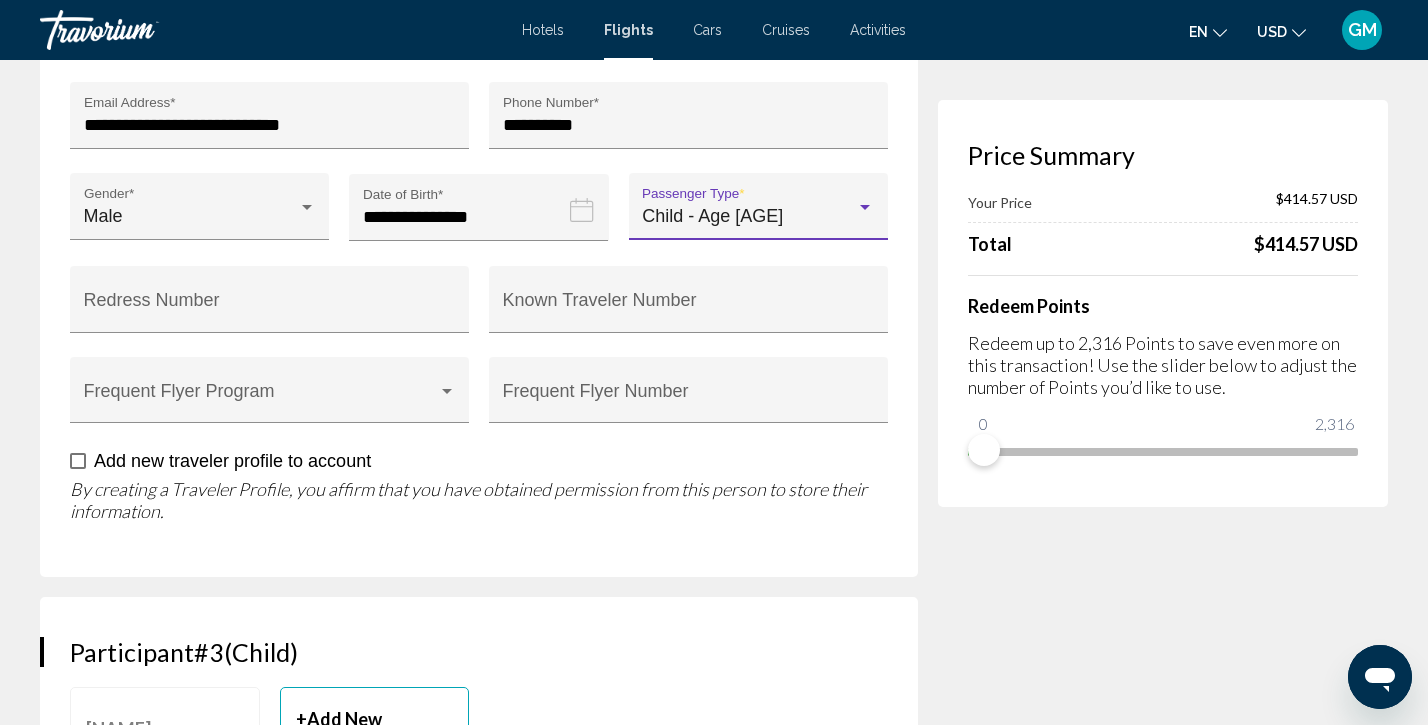 click on "Price Summary Your Price $414.57 USD Total  $414.57 USD  Redeem  Points Redeem up to 2,316  Points to save even more on this transaction! Use the slider below to adjust the number of Points you’d like to use. 0 2,316 0" at bounding box center [1163, 894] 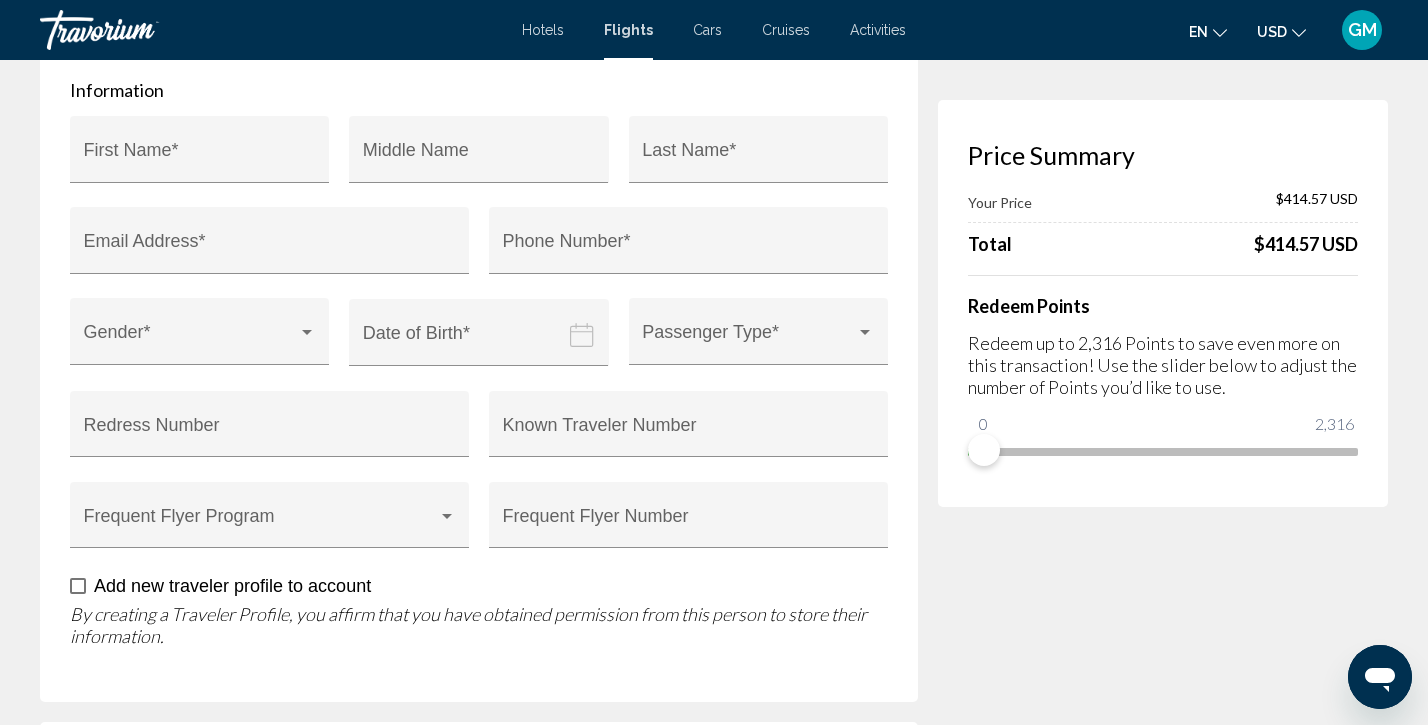 scroll, scrollTop: 2320, scrollLeft: 0, axis: vertical 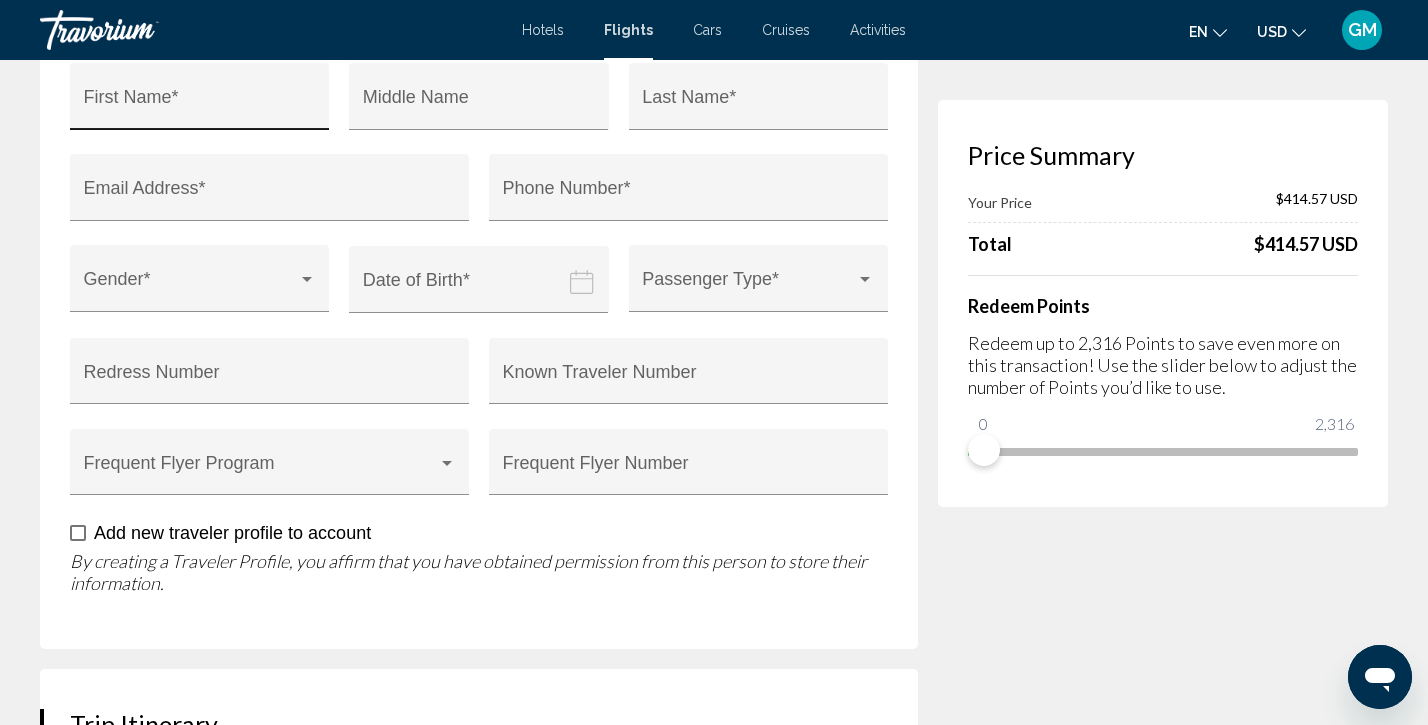 click on "First Name  *" at bounding box center (200, 106) 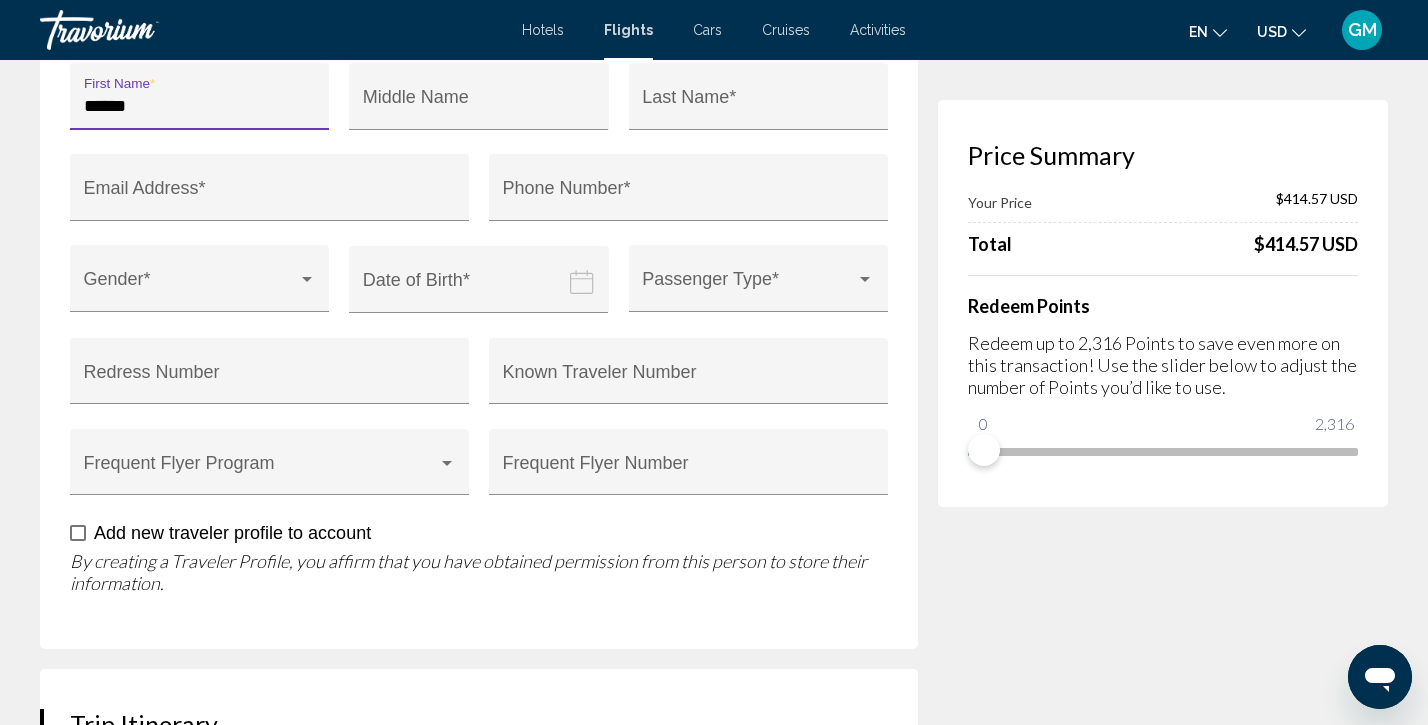 type on "*****" 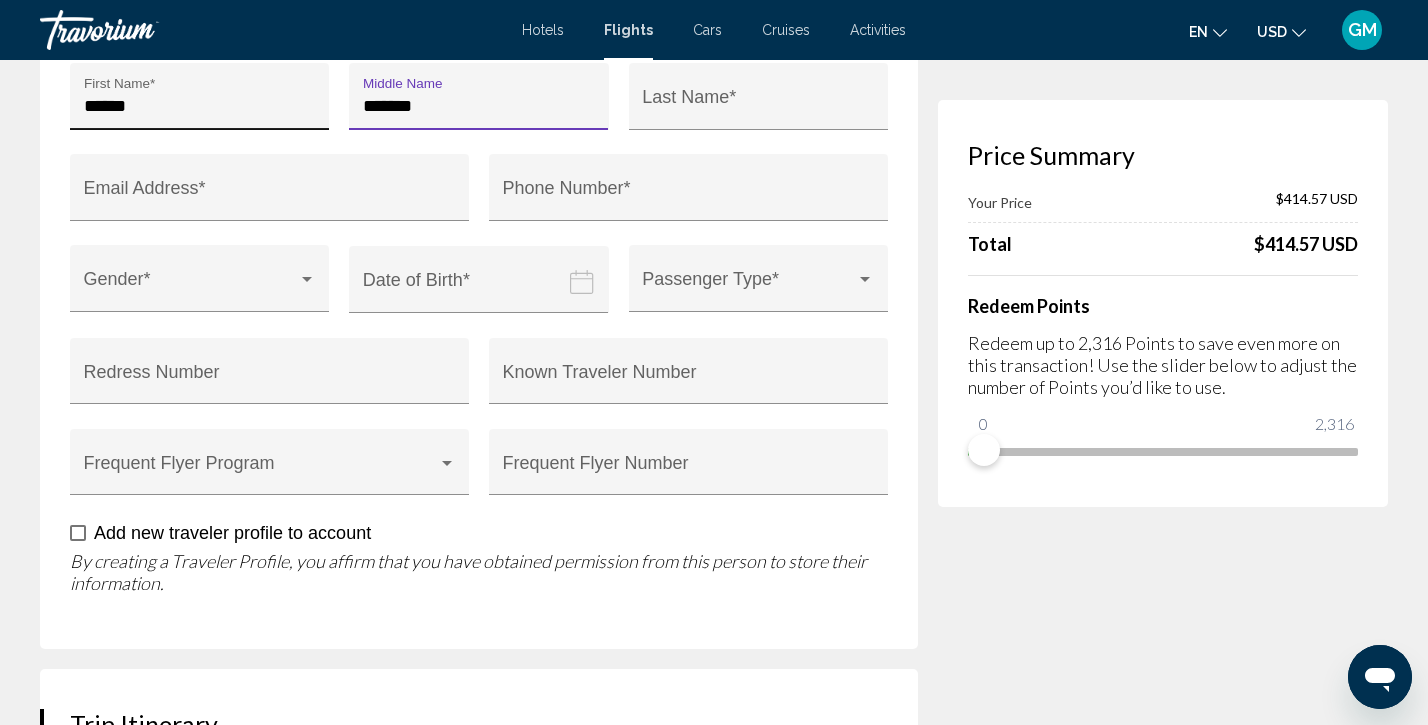 type on "*******" 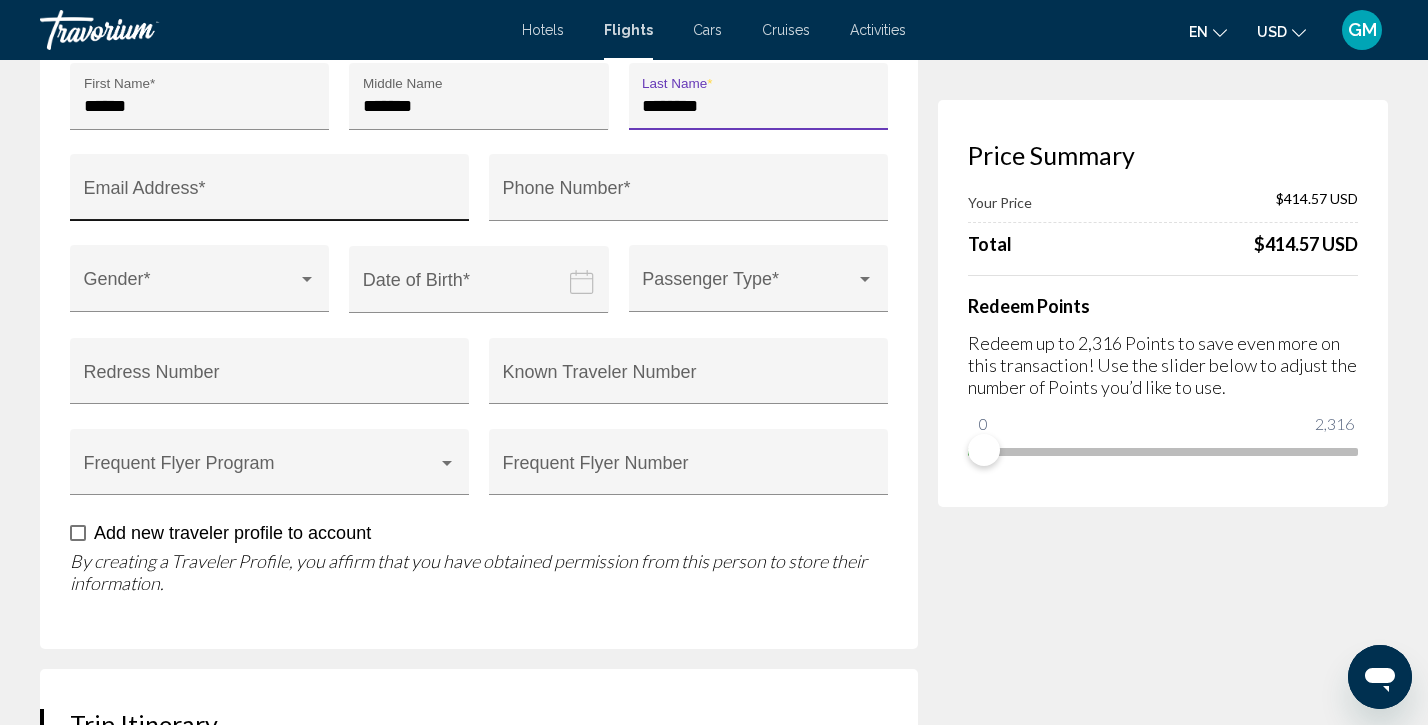 type on "*******" 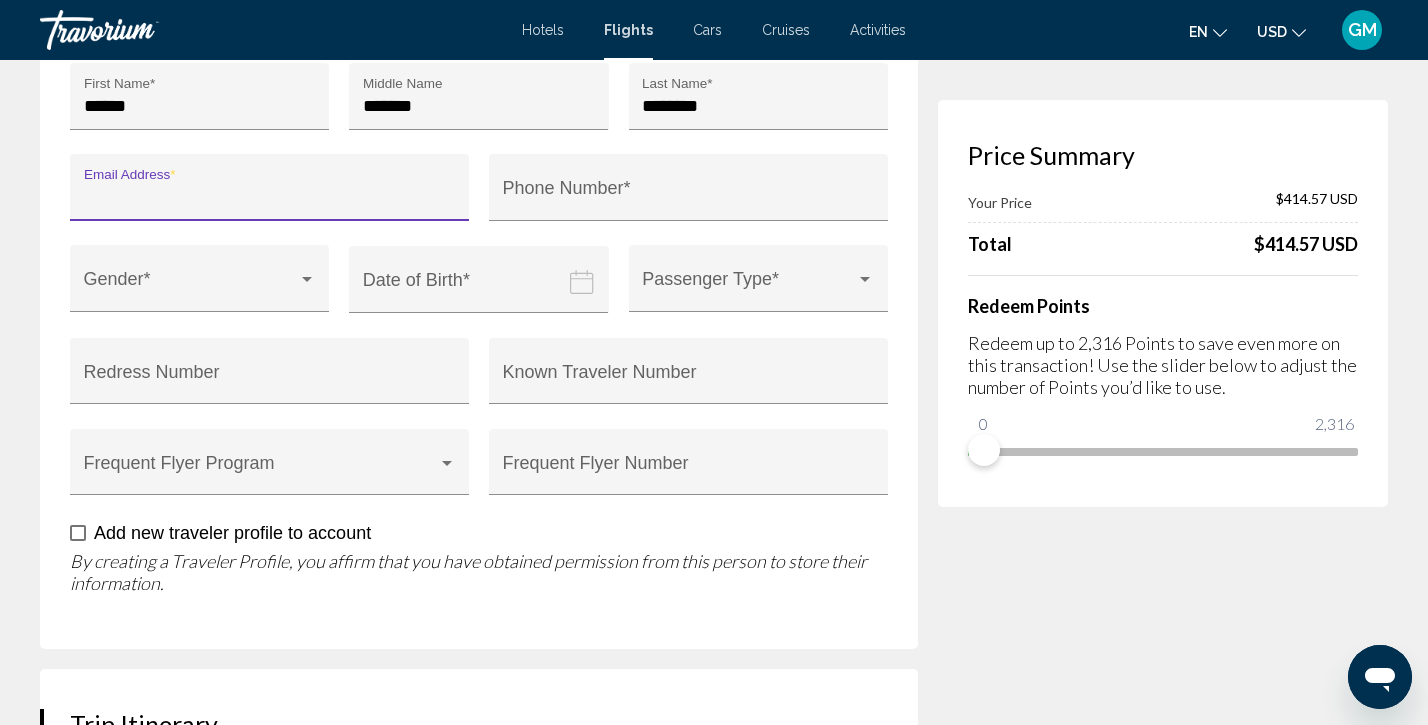 type on "**********" 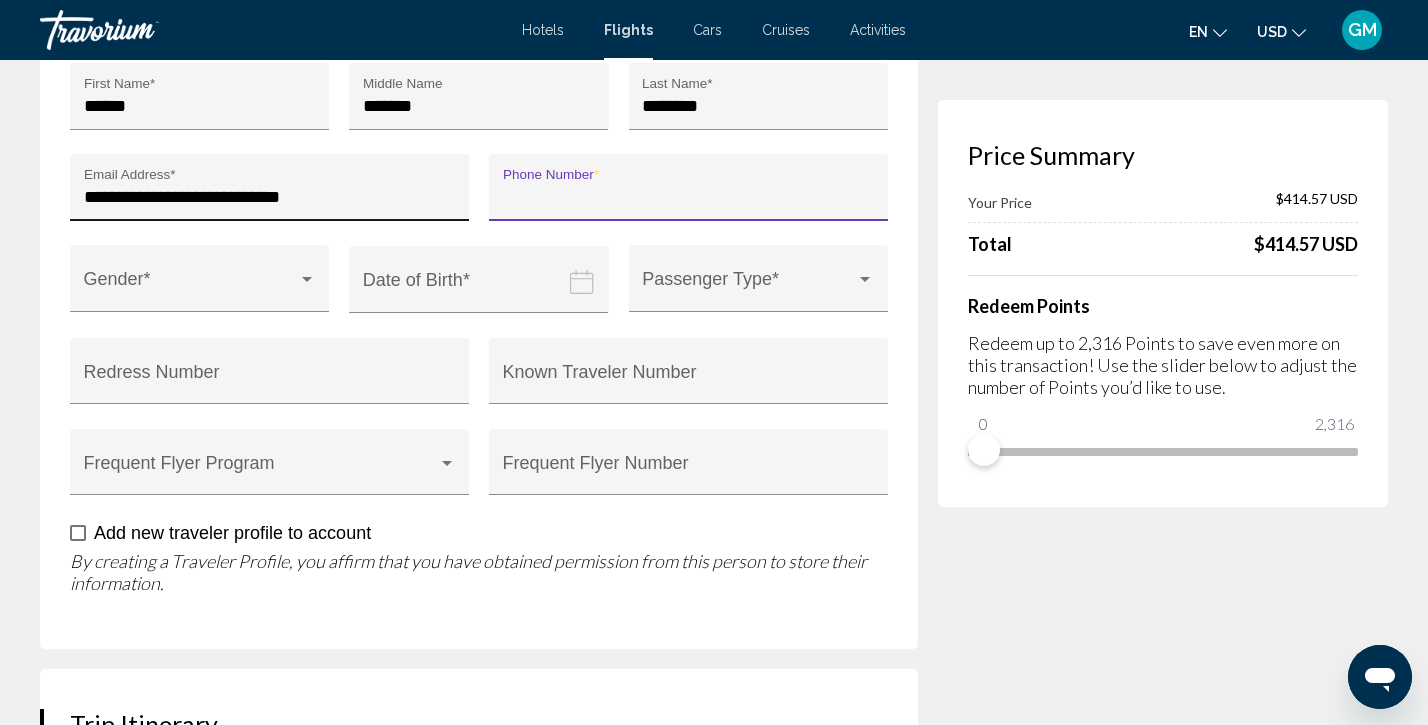 type on "**********" 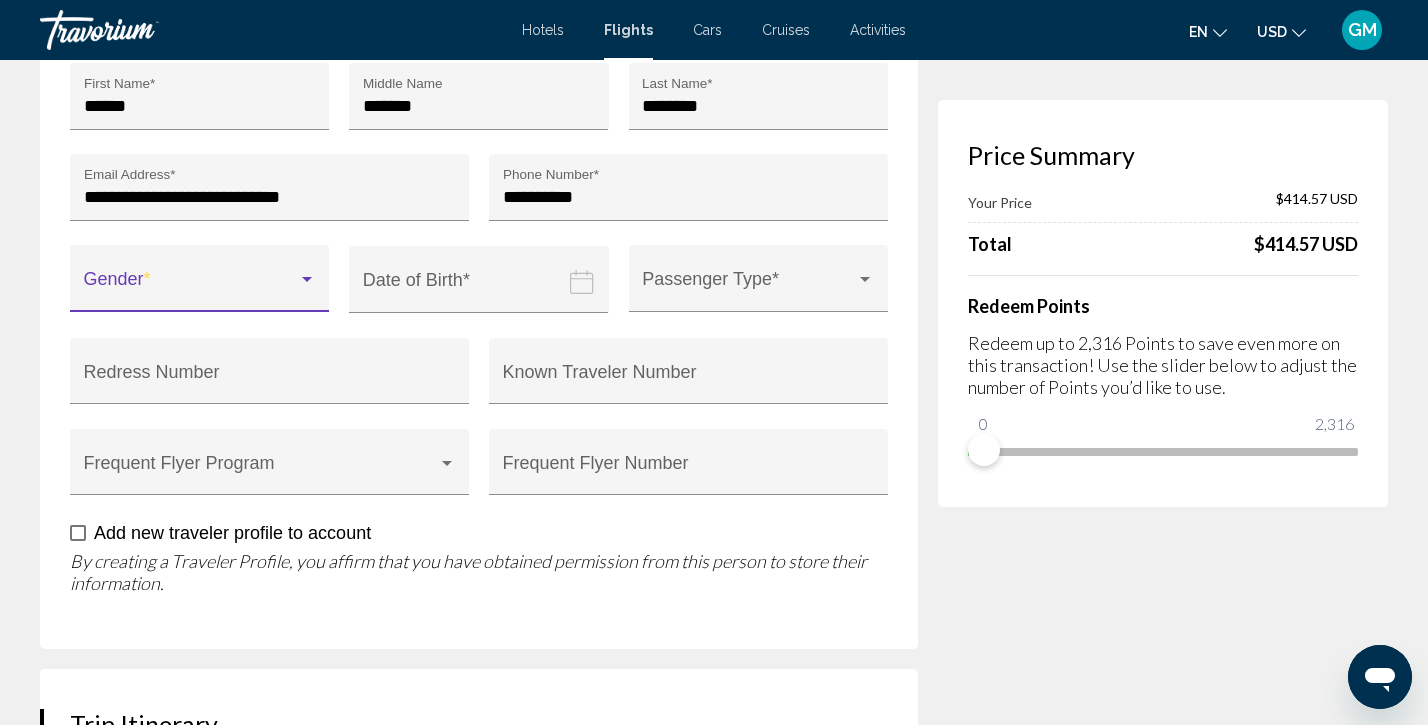 click at bounding box center (191, 288) 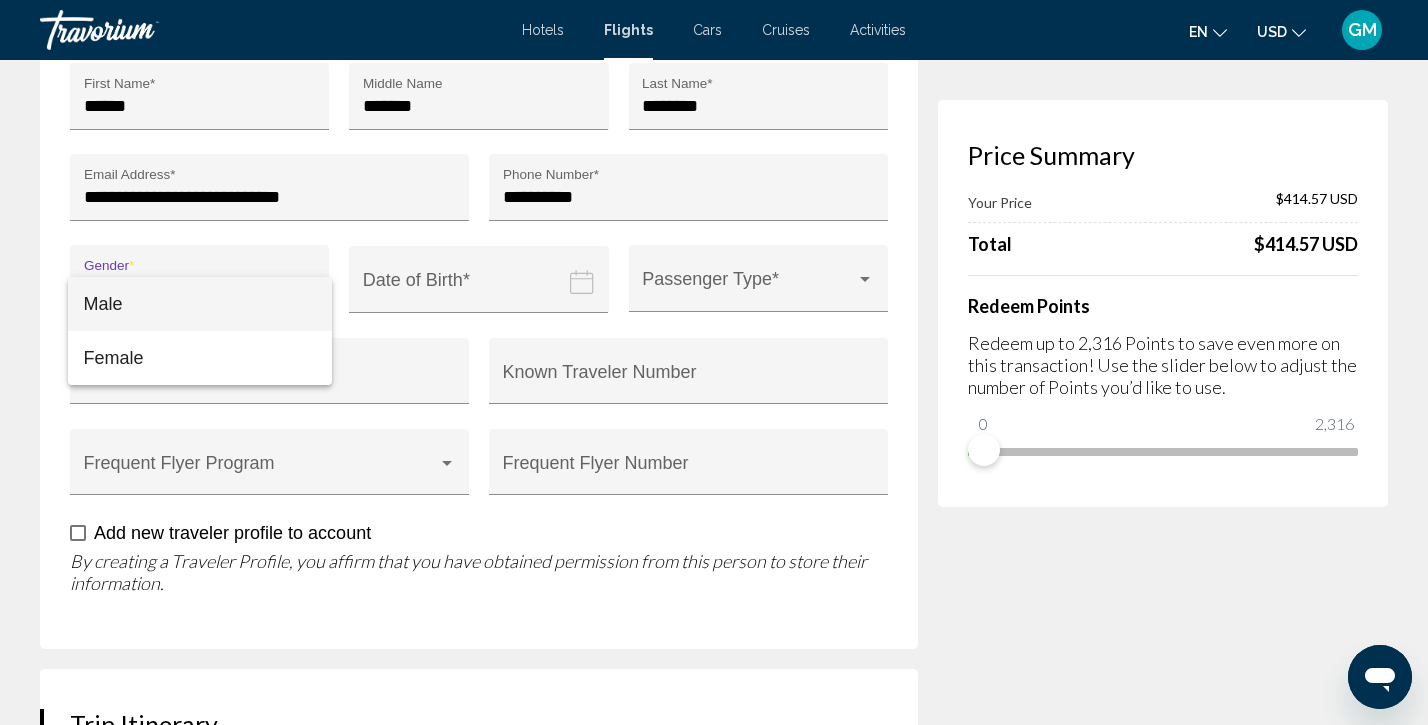 click on "Male" at bounding box center (200, 304) 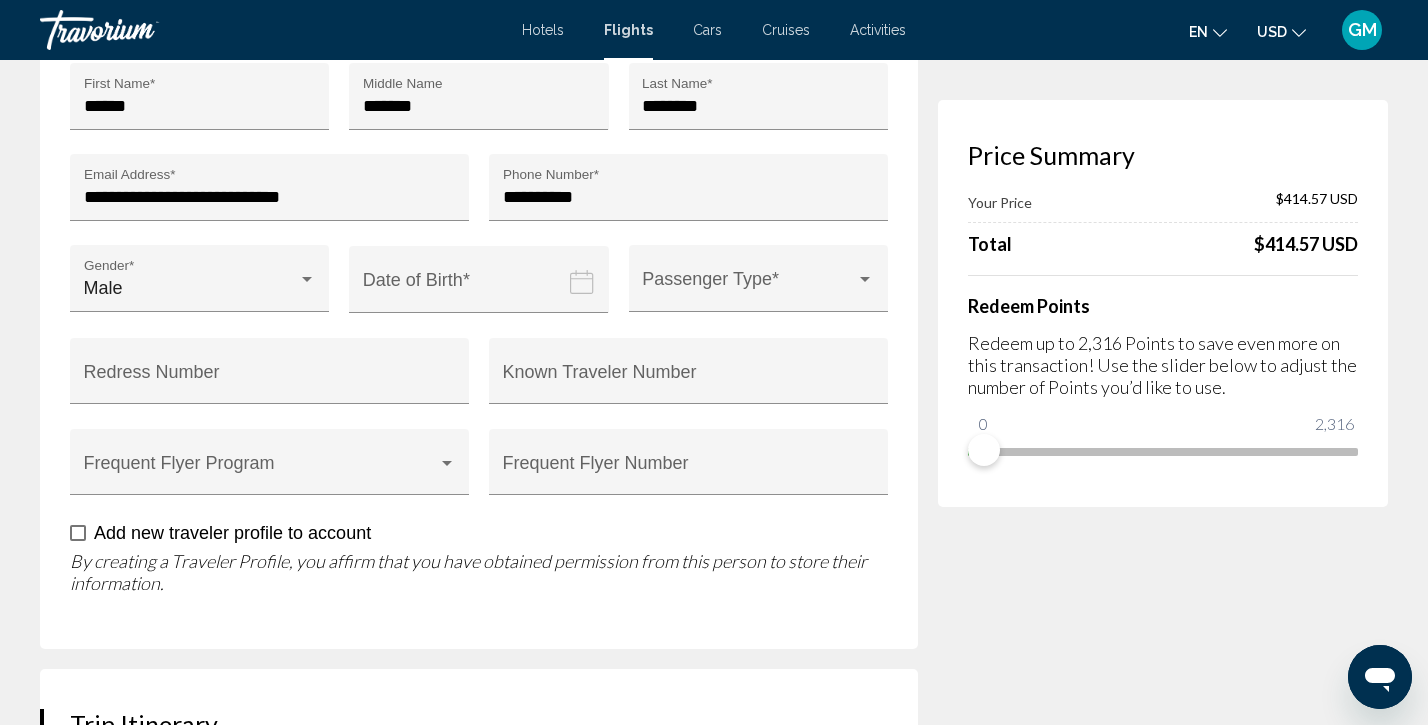 click 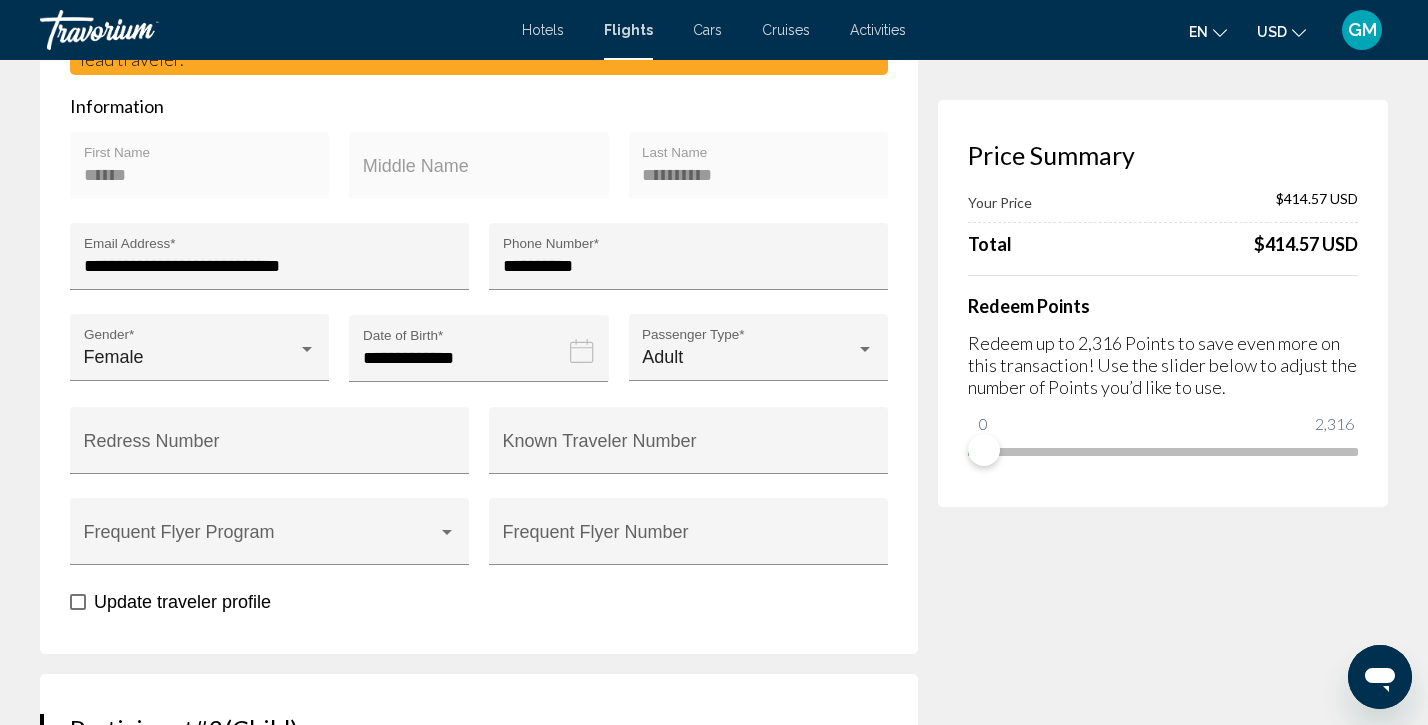 click on "Price Summary Your Price $414.57 USD Total  $414.57 USD  Redeem  Points Redeem up to 2,316  Points to save even more on this transaction! Use the slider below to adjust the number of Points you’d like to use. 0 2,316 0" at bounding box center (1163, 1845) 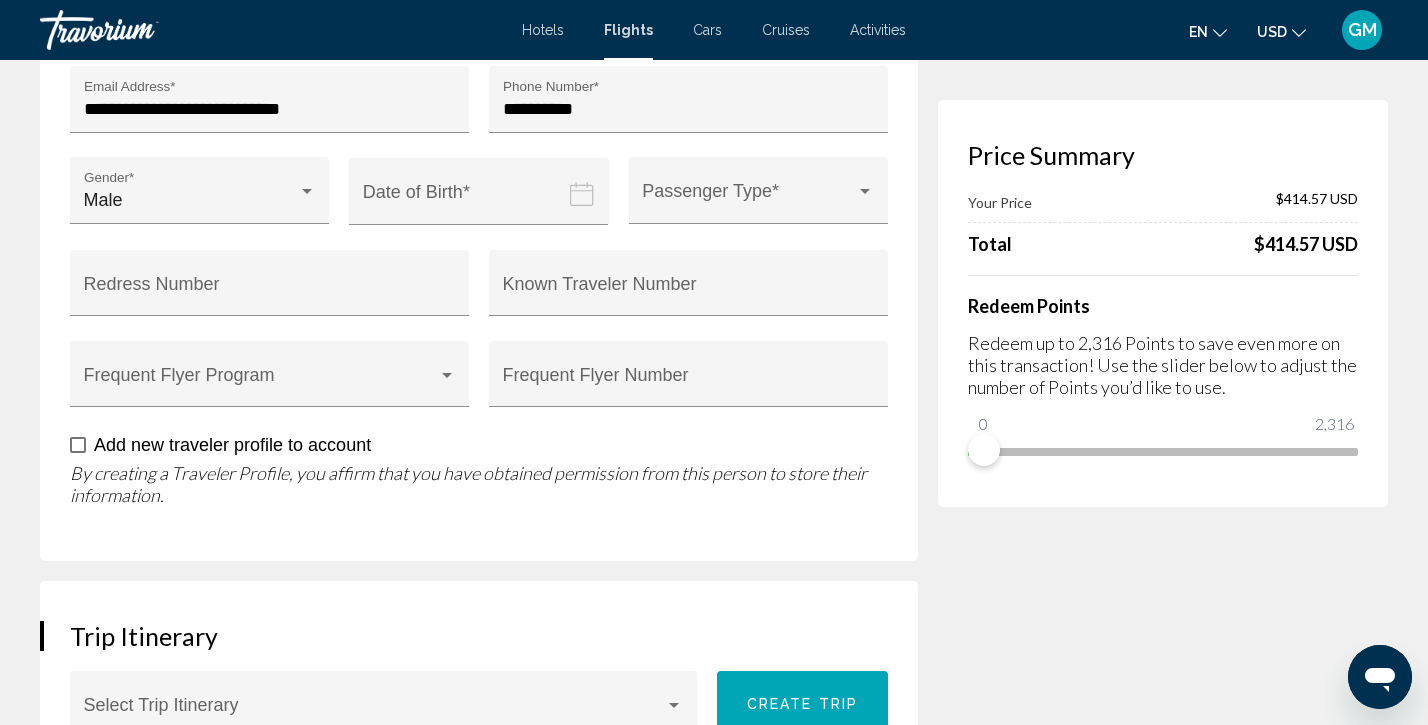 scroll, scrollTop: 2425, scrollLeft: 0, axis: vertical 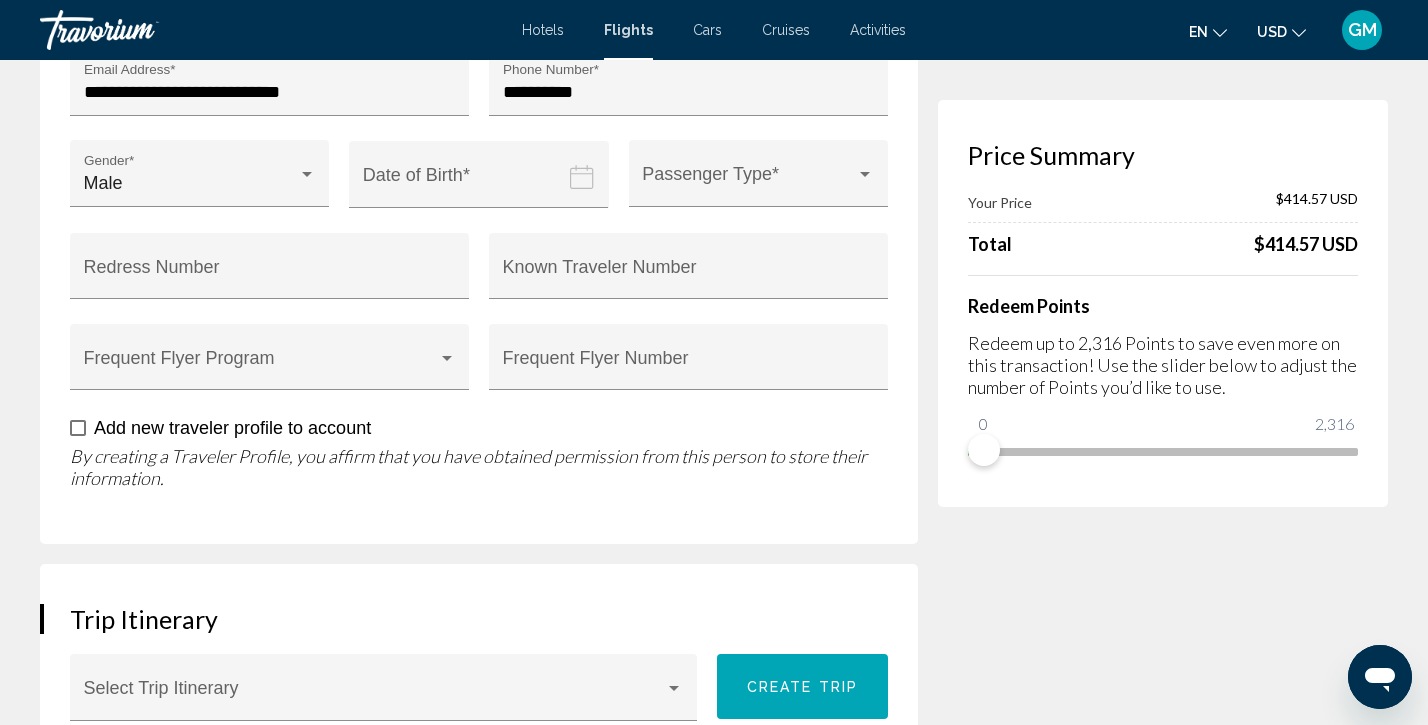 click at bounding box center (482, 189) 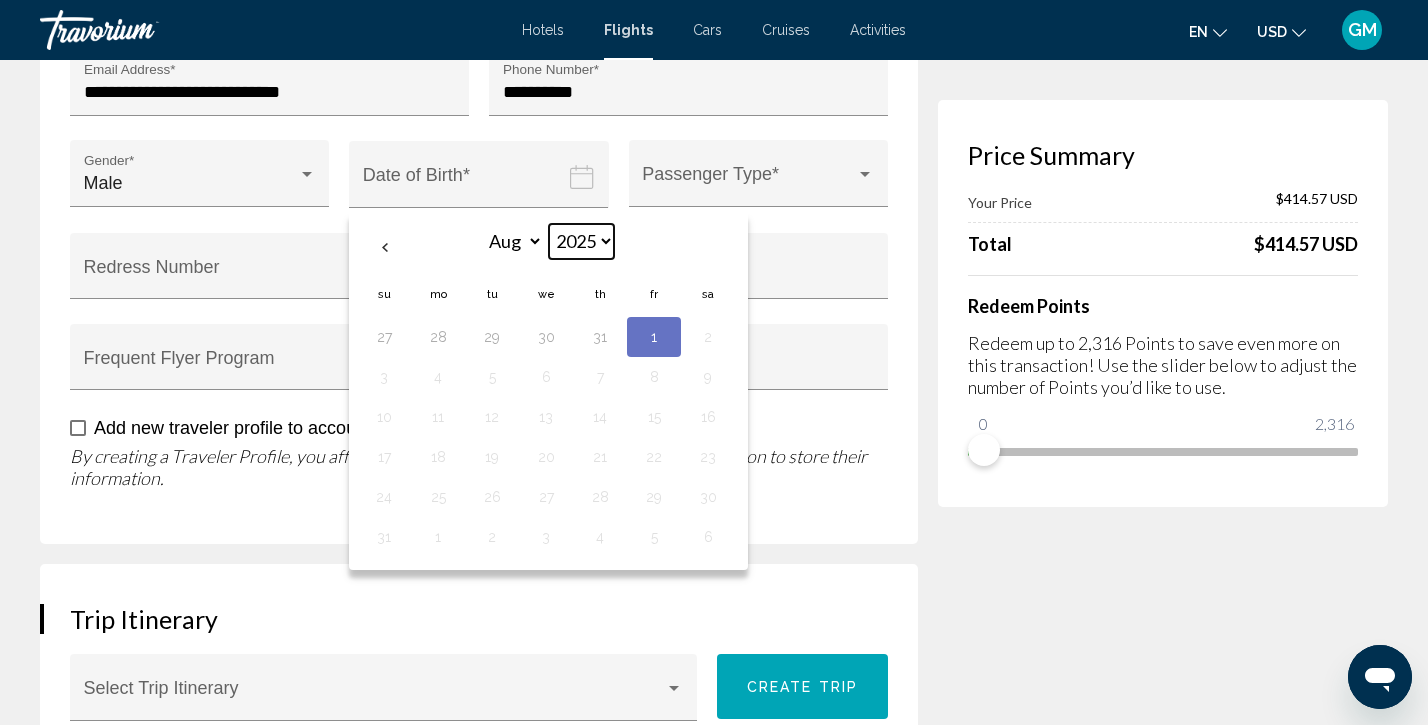 select on "****" 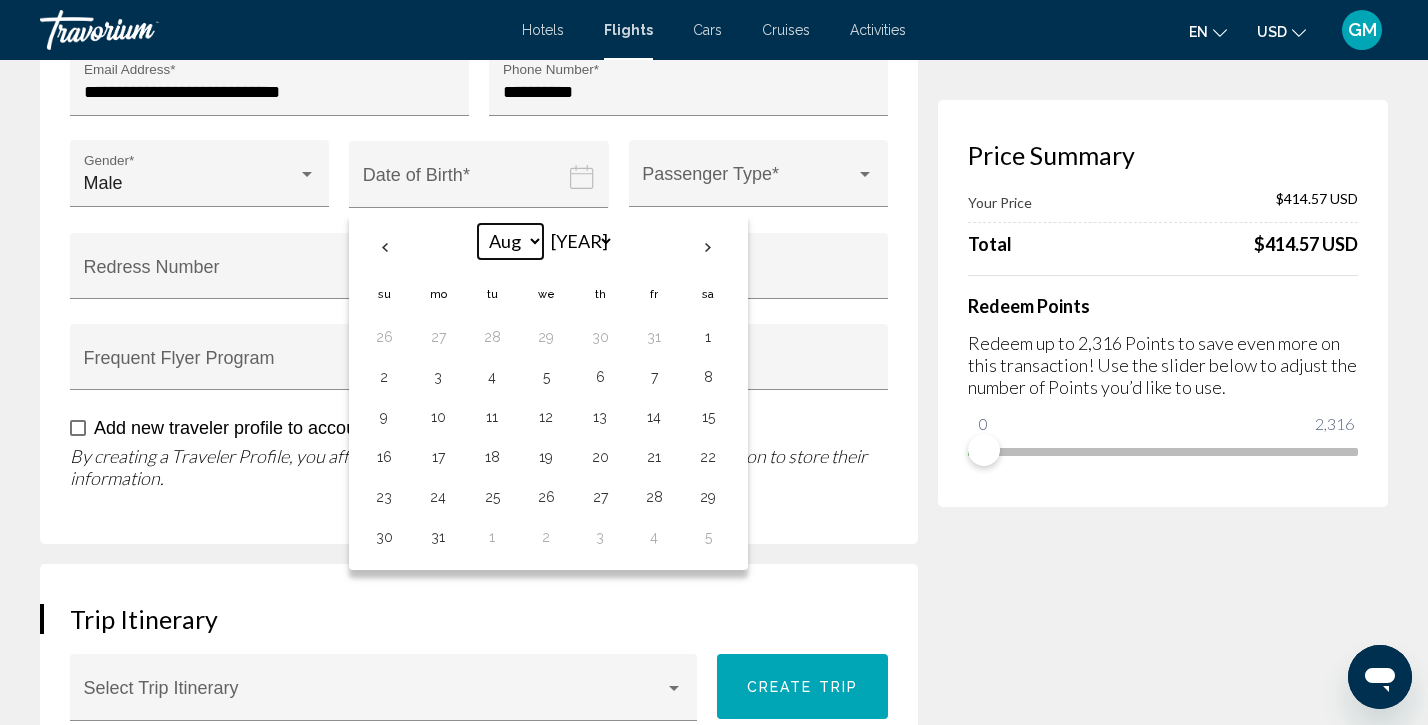 select on "*" 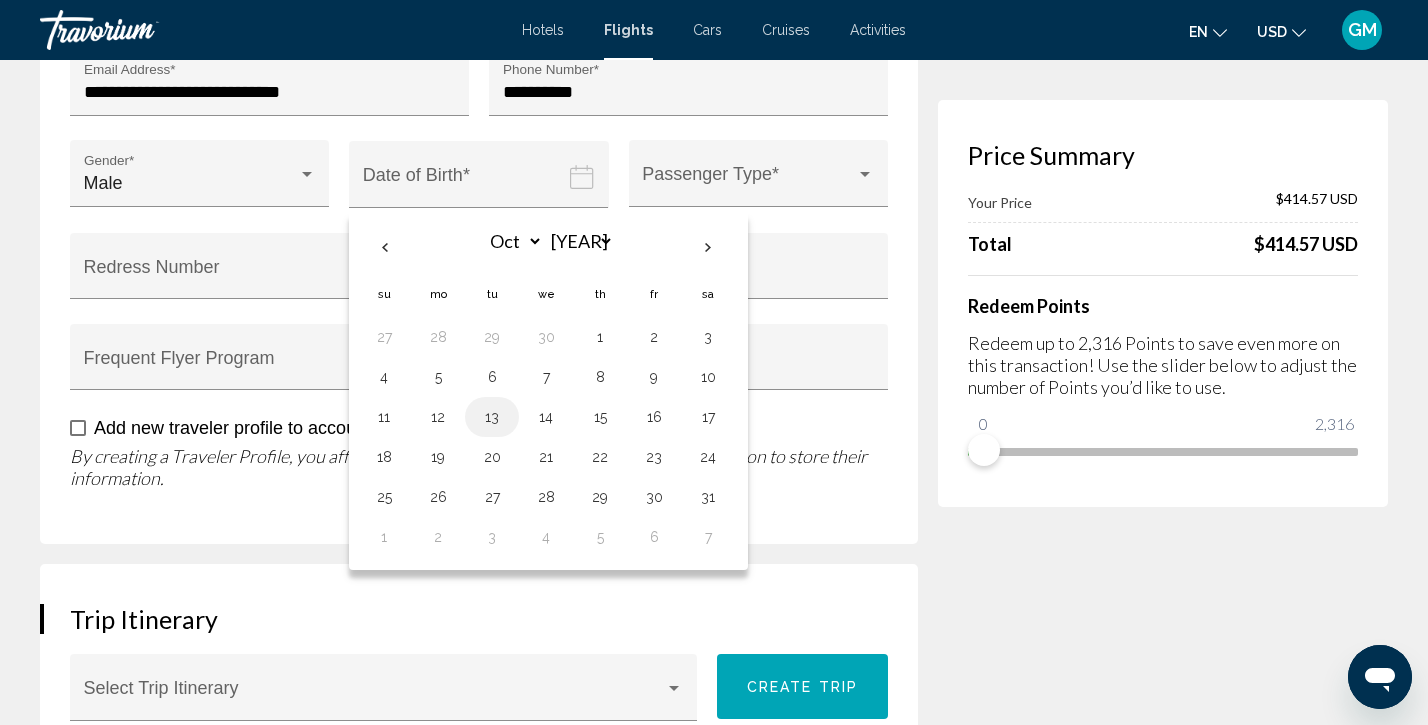 click on "13" at bounding box center [492, 417] 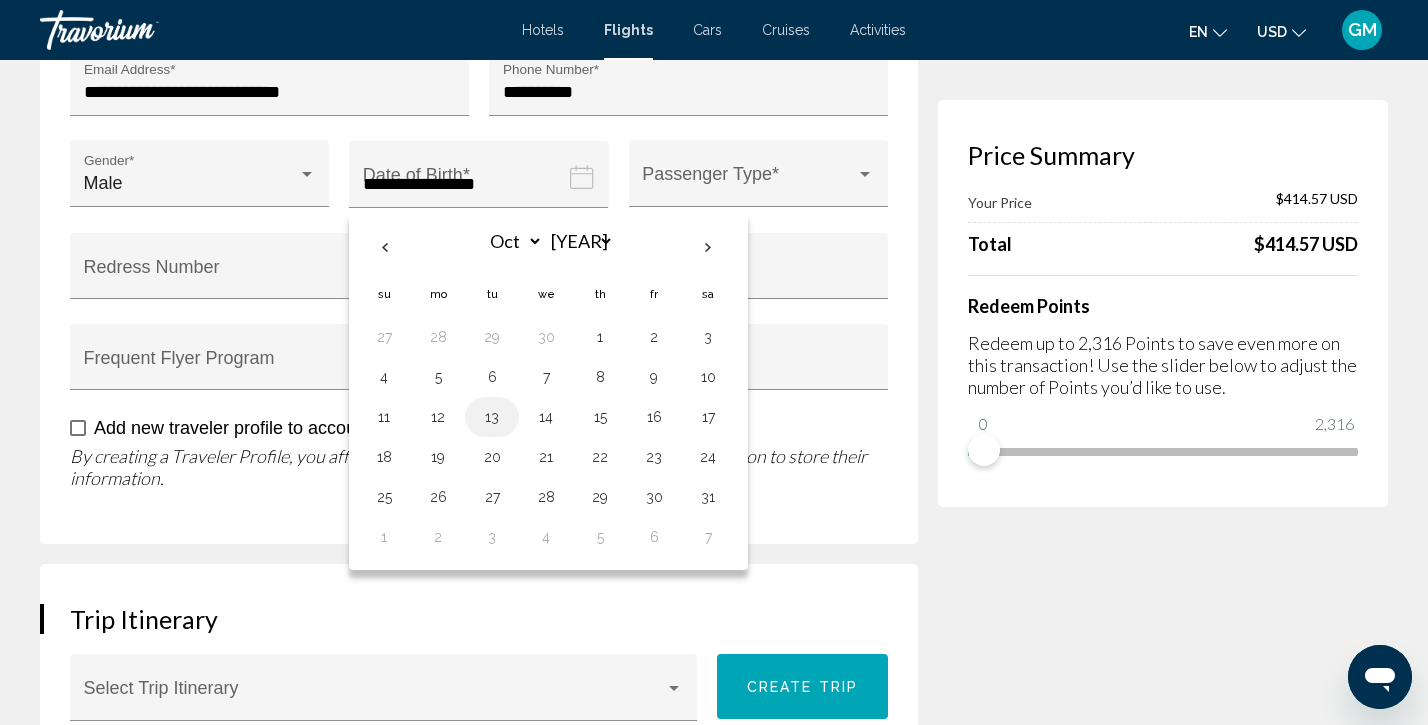 scroll, scrollTop: 567, scrollLeft: 0, axis: vertical 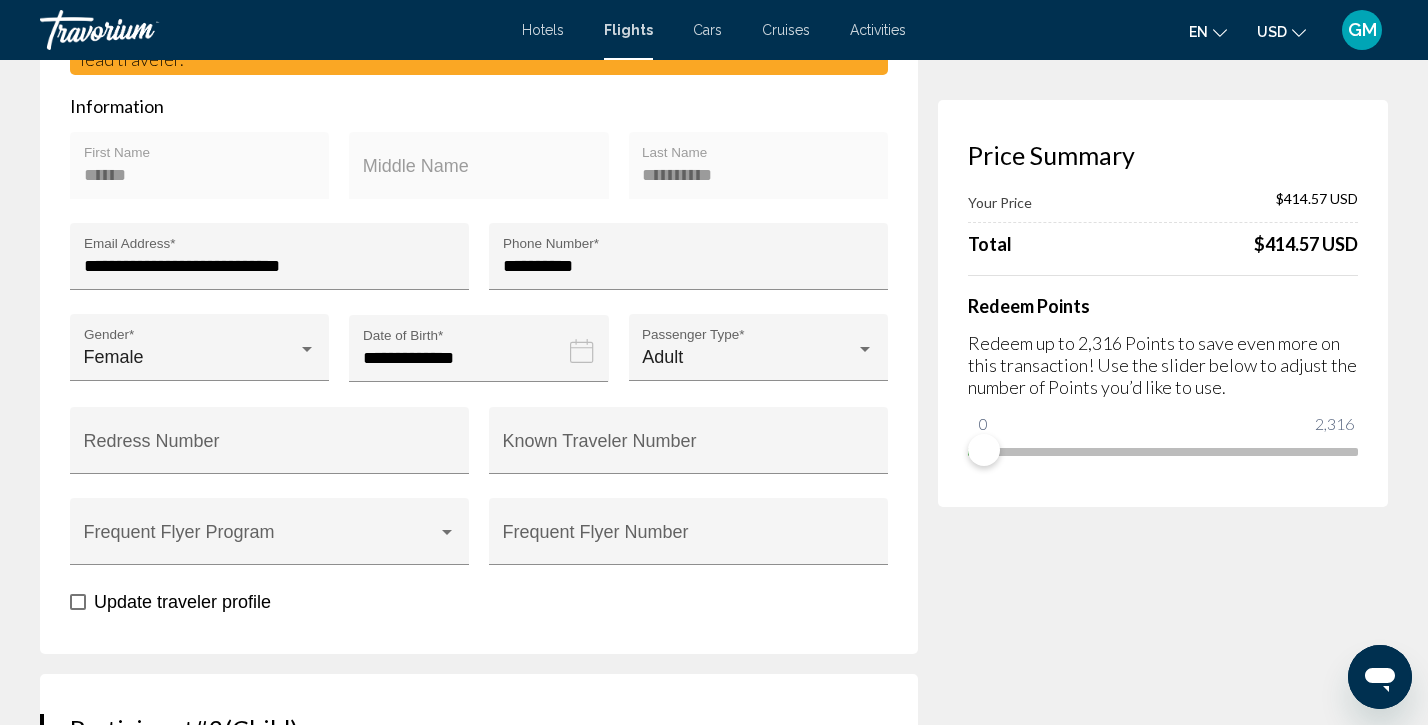 click on "Price Summary Your Price $414.57 USD Total  $414.57 USD  Redeem  Points Redeem up to 2,316  Points to save even more on this transaction! Use the slider below to adjust the number of Points you’d like to use. 0 2,316 0" at bounding box center (1163, 1845) 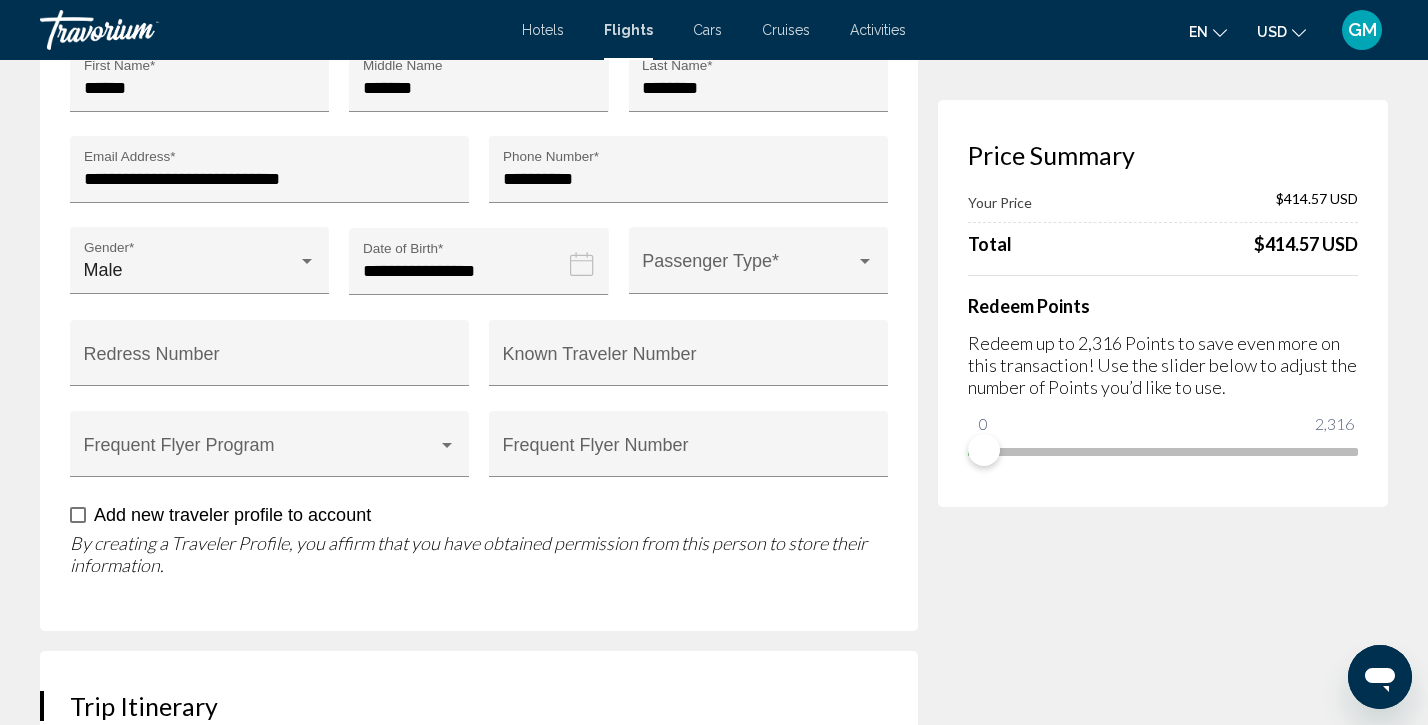 scroll, scrollTop: 2337, scrollLeft: 0, axis: vertical 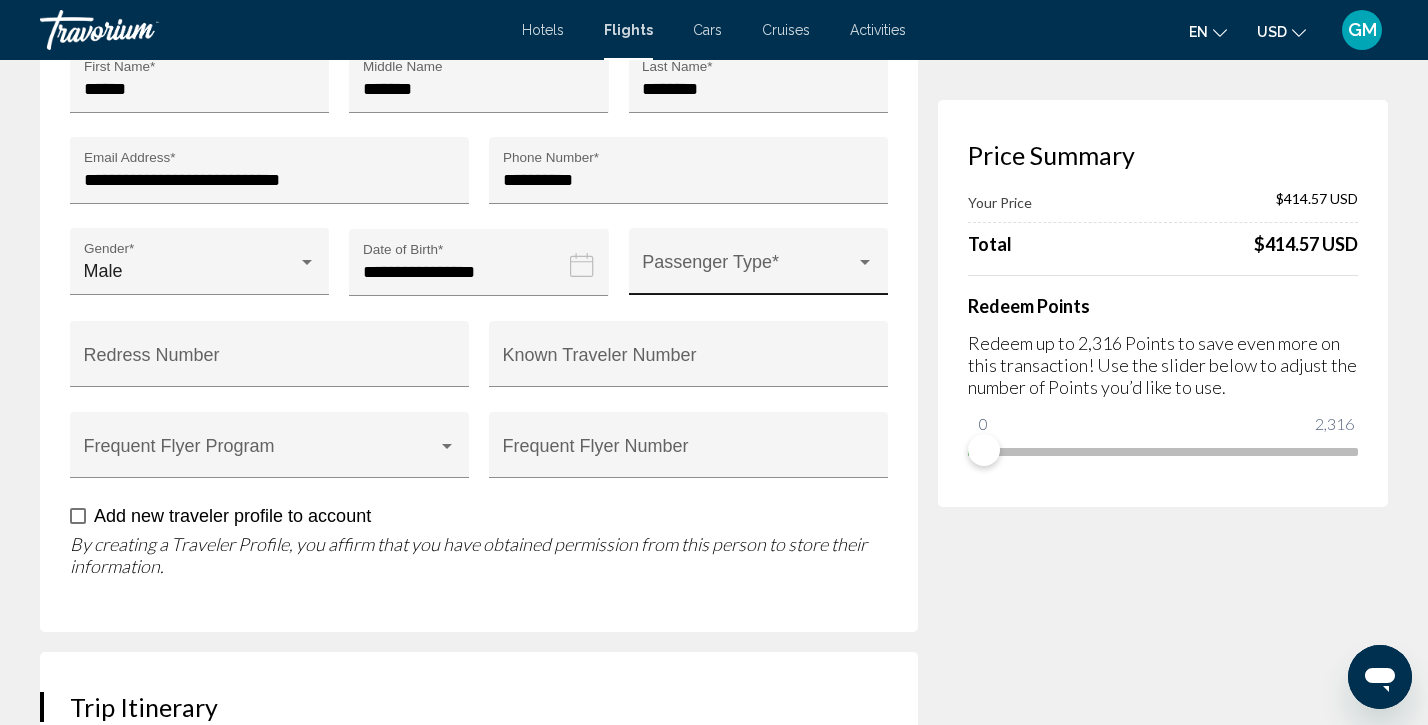 click on "Passenger Type  *" at bounding box center (758, 261) 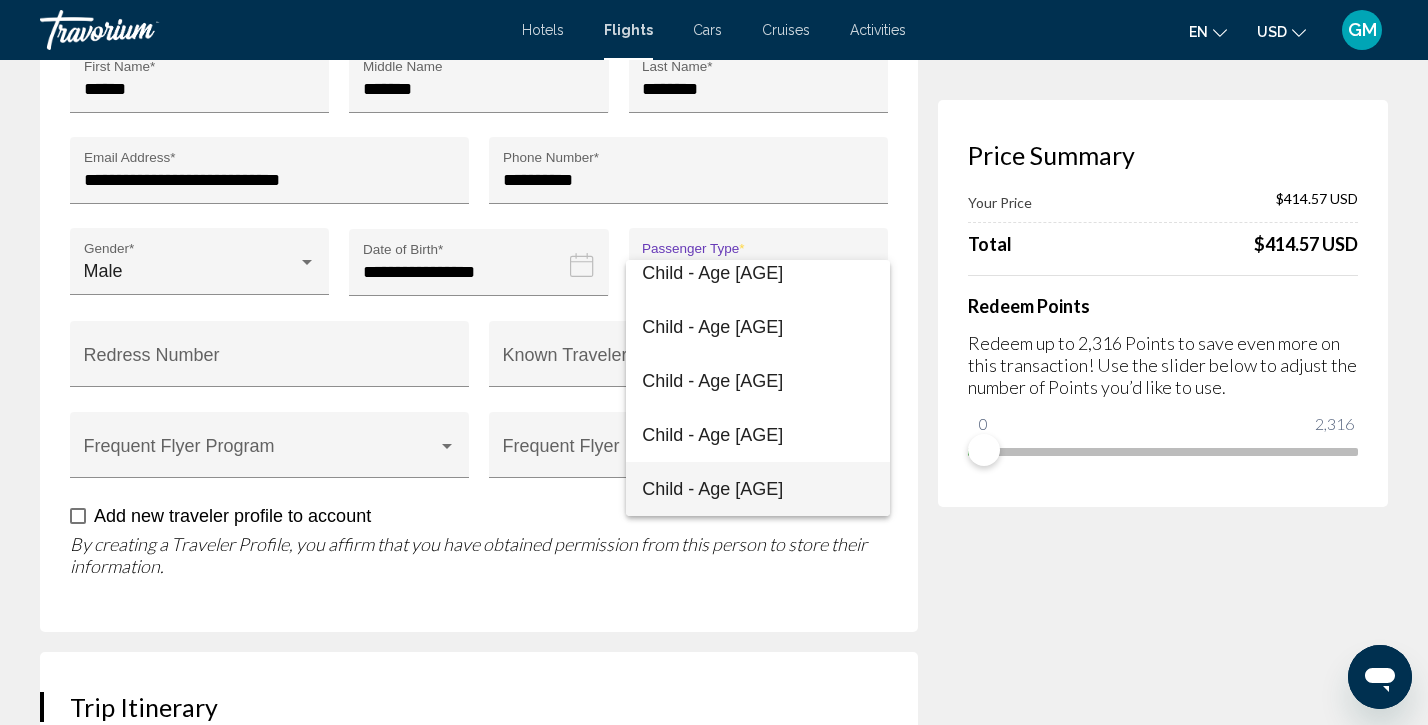 scroll, scrollTop: 392, scrollLeft: 0, axis: vertical 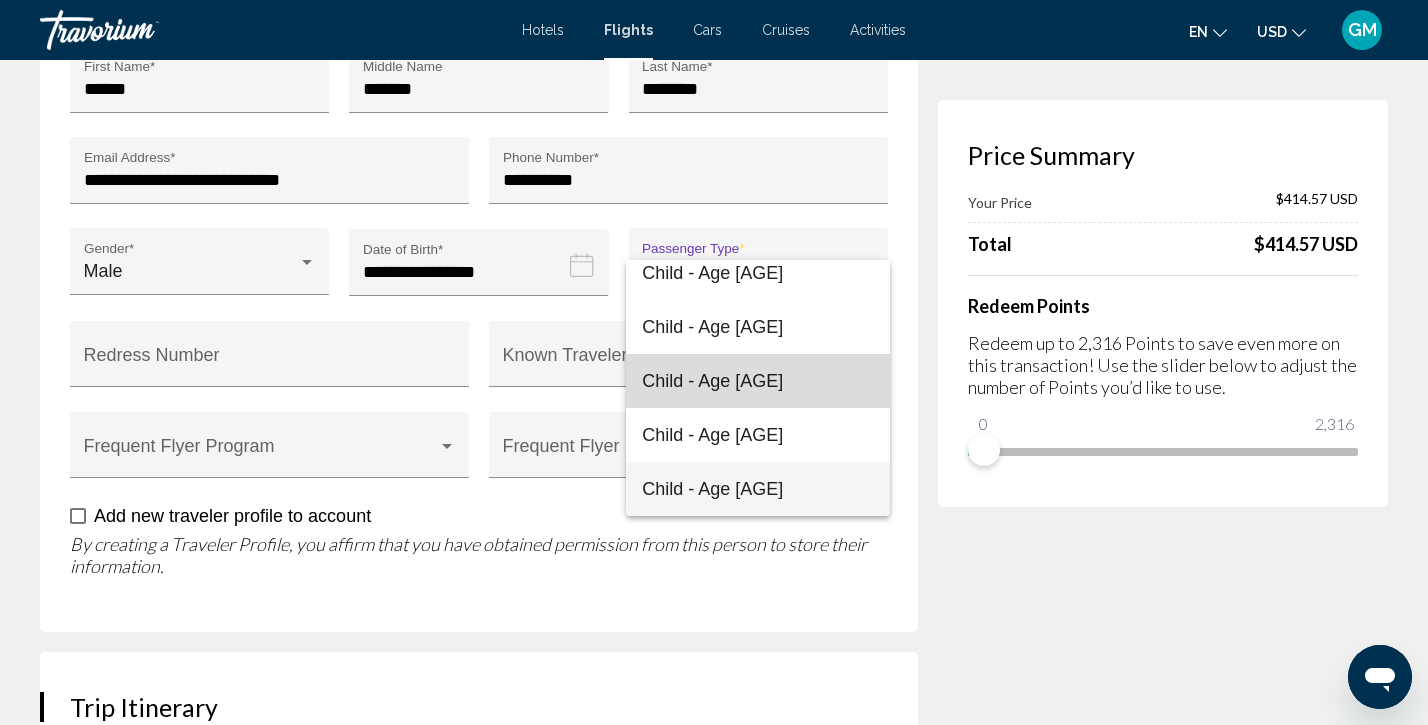 click on "Child - Age [NUMBER]" at bounding box center [712, 381] 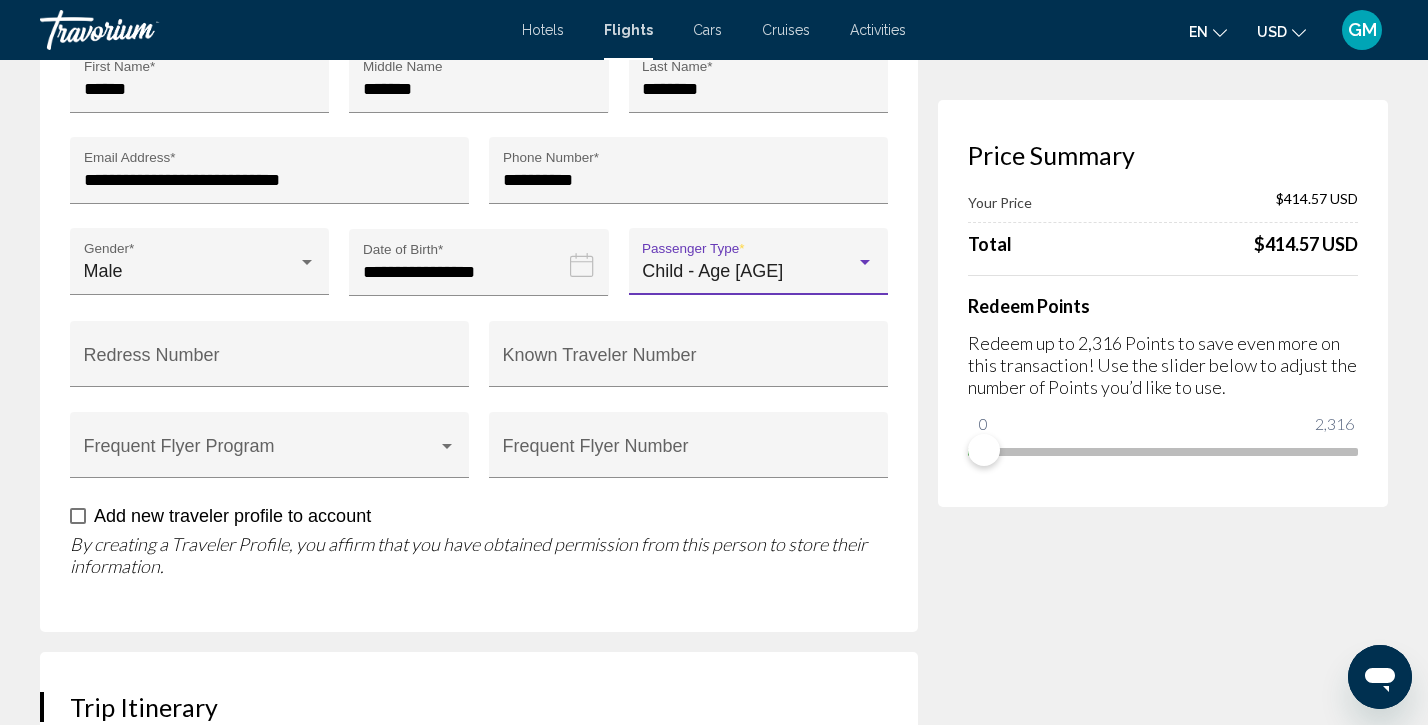 click on "Price Summary Your Price $414.57 USD Total  $414.57 USD  Redeem  Points Redeem up to 2,316  Points to save even more on this transaction! Use the slider below to adjust the number of Points you’d like to use. 0 2,316 0" at bounding box center [1163, 75] 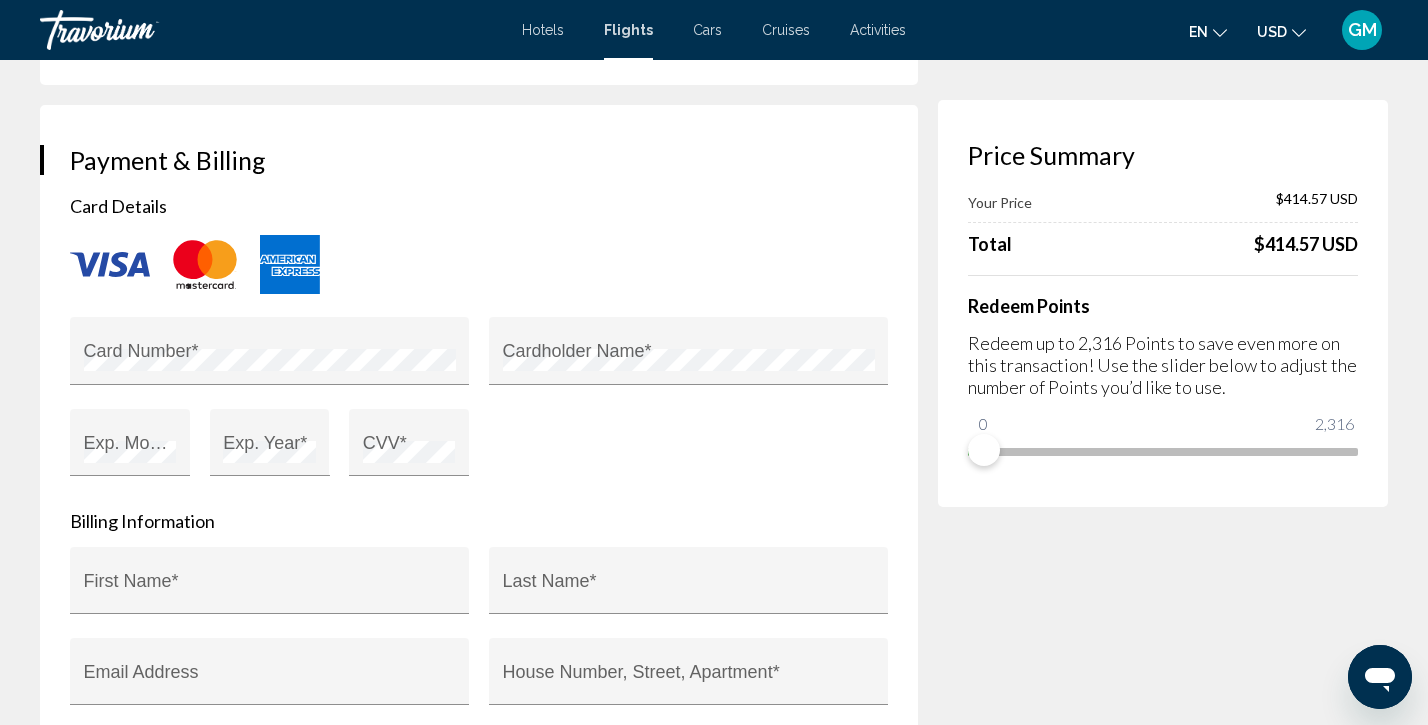 scroll, scrollTop: 3136, scrollLeft: 0, axis: vertical 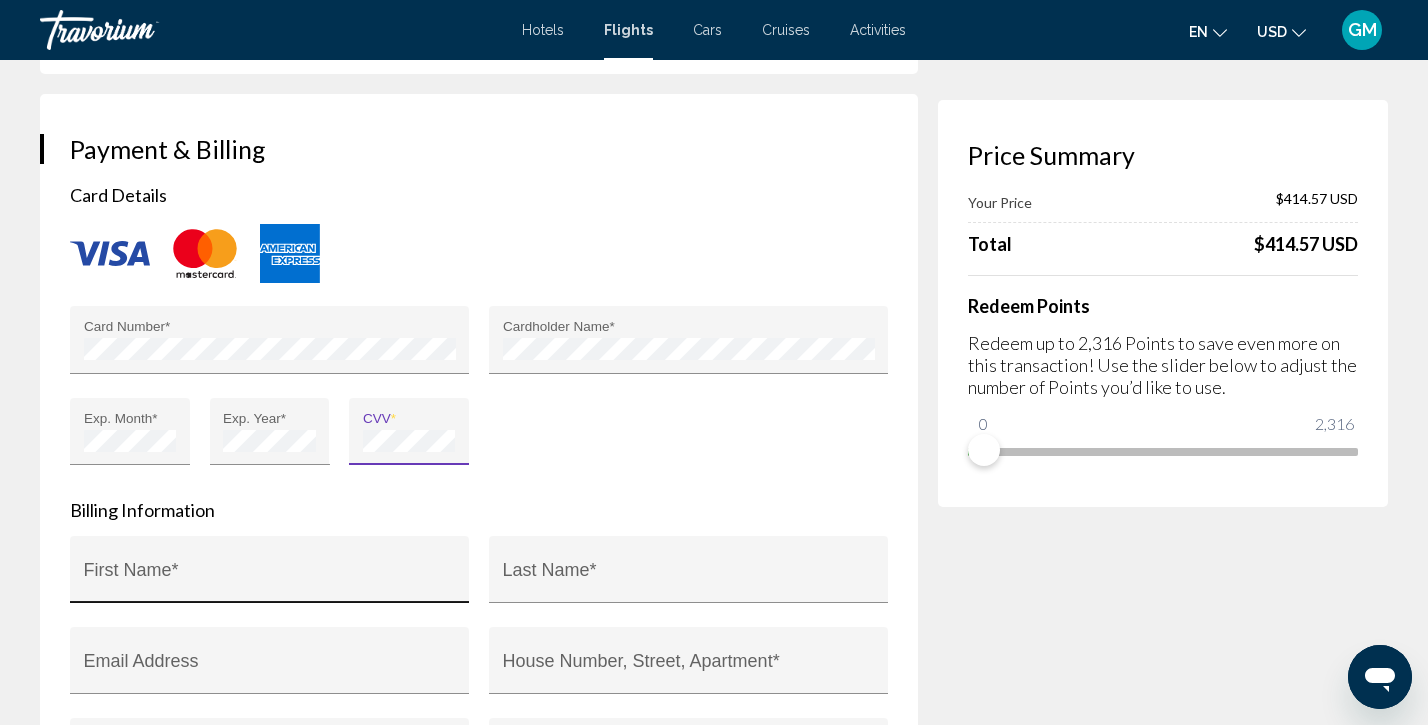 click on "First Name  *" at bounding box center (270, 576) 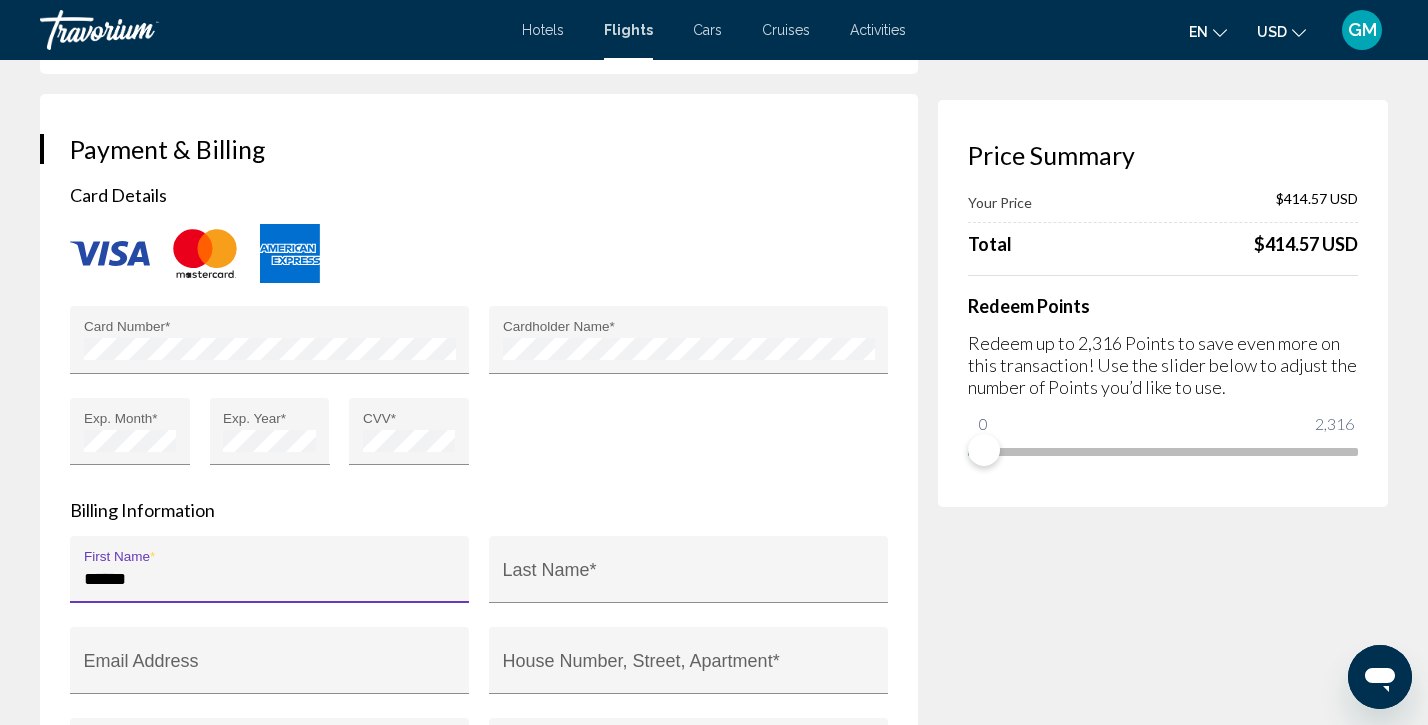 type on "******" 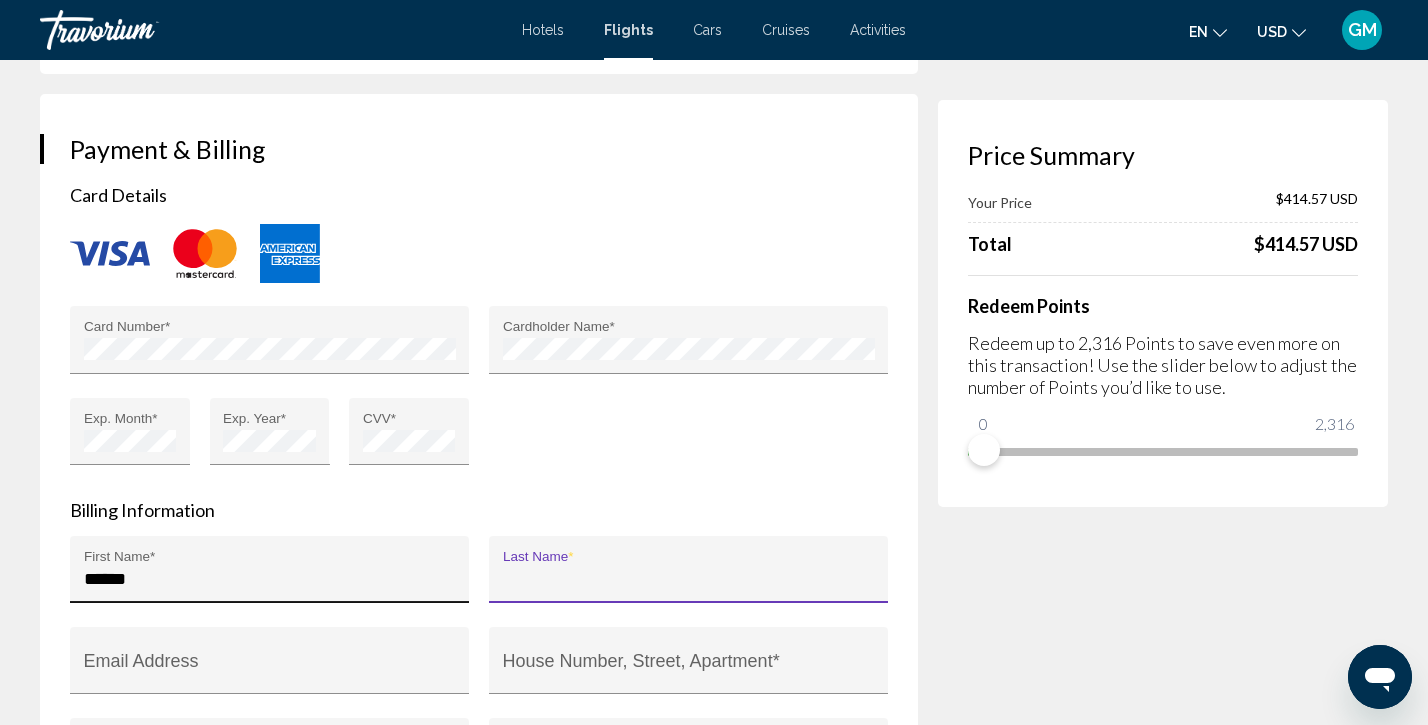 type on "**********" 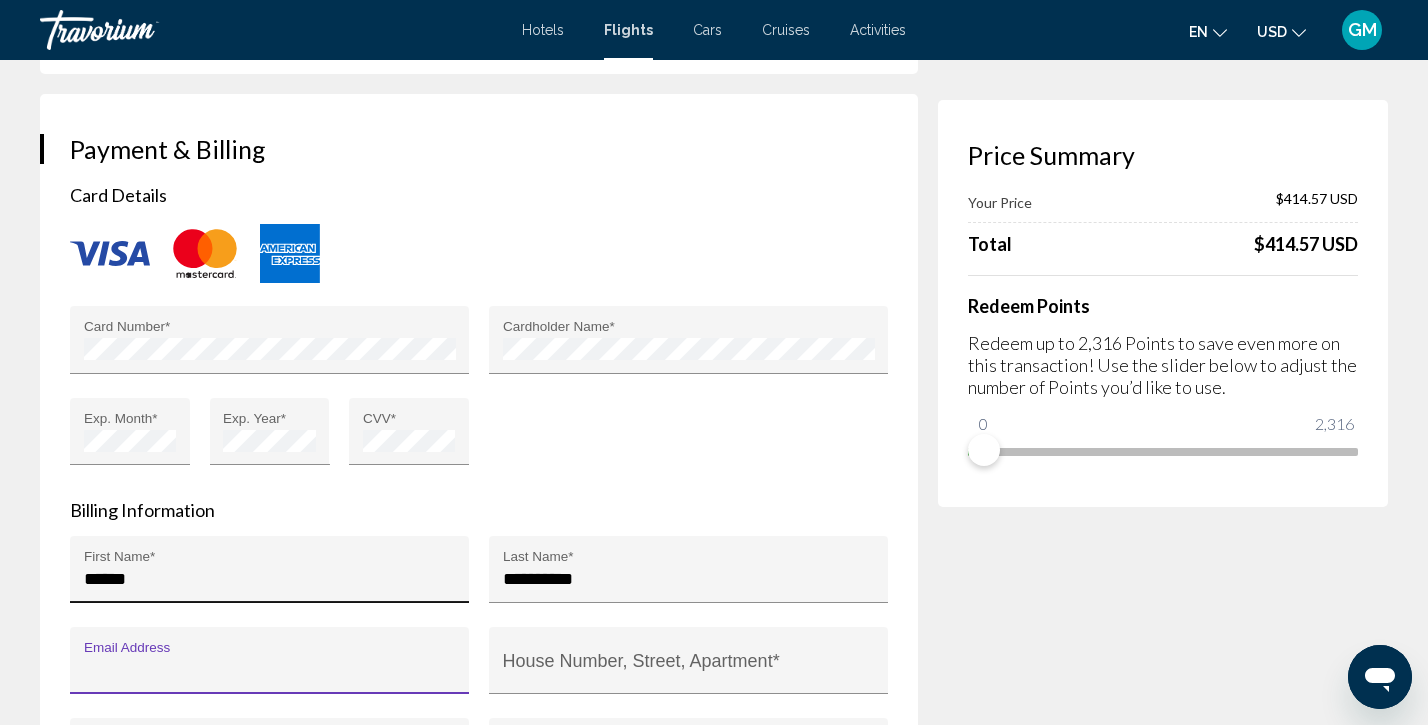 type on "**********" 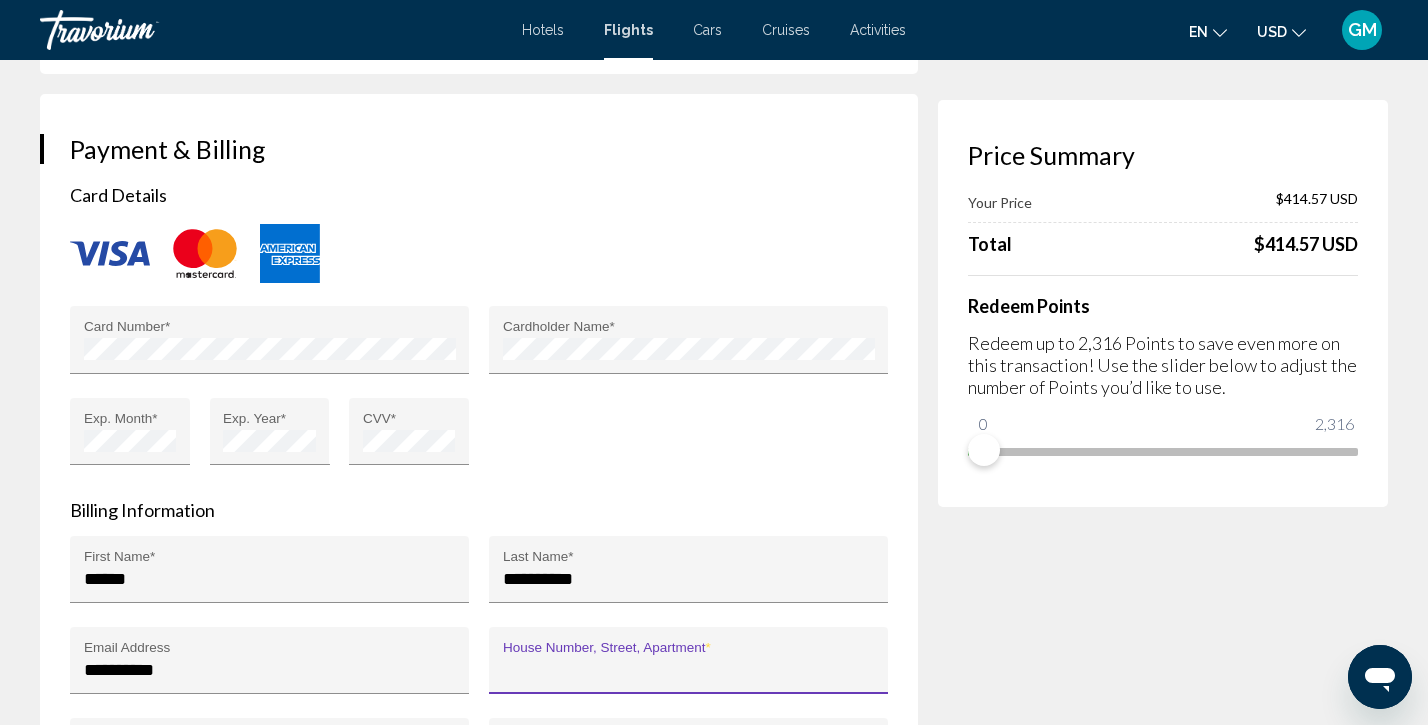 type on "**********" 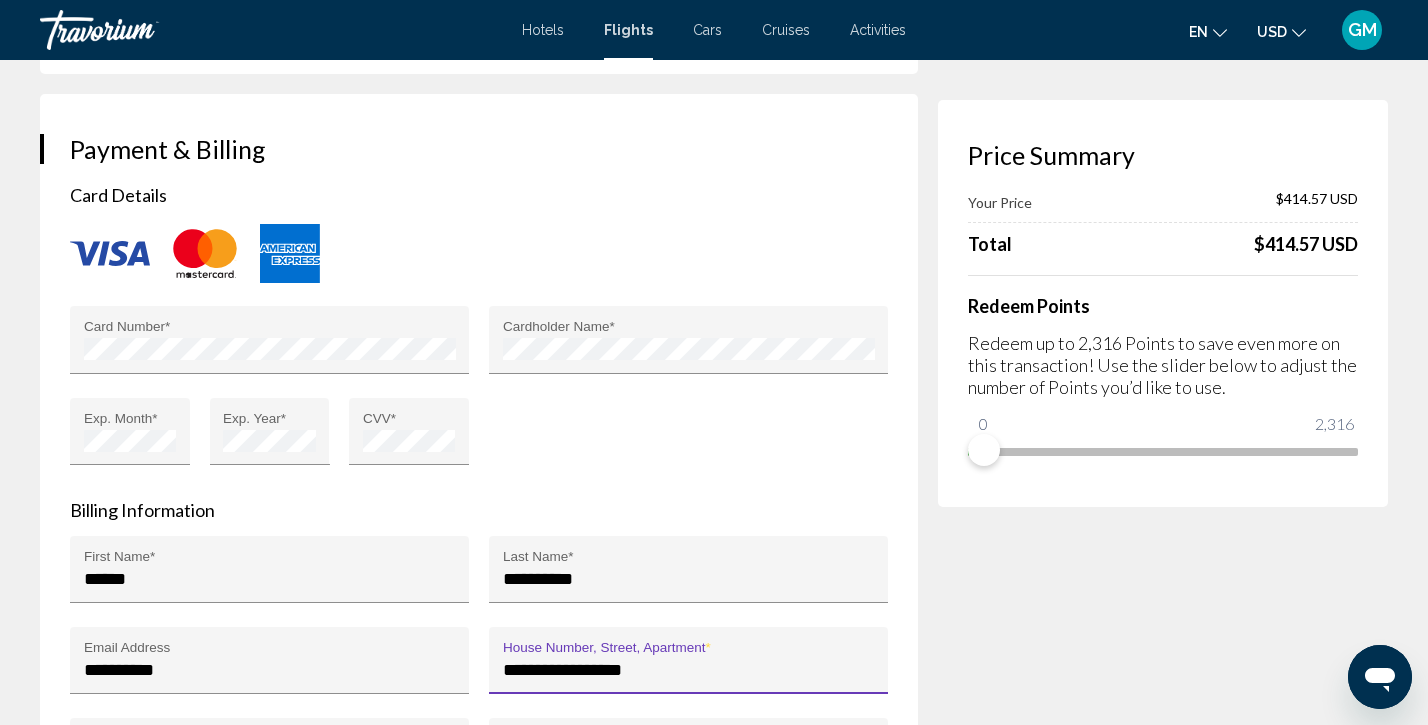 type on "*********" 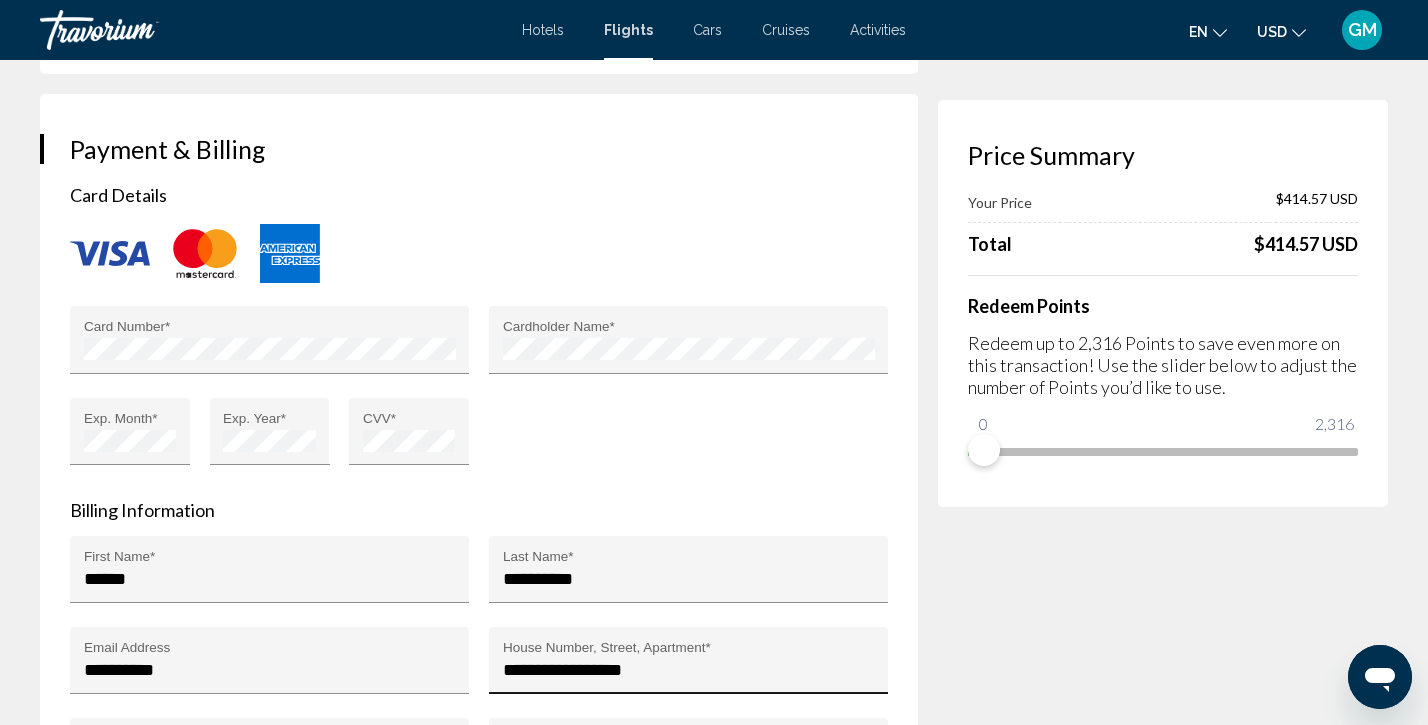 scroll, scrollTop: 3649, scrollLeft: 0, axis: vertical 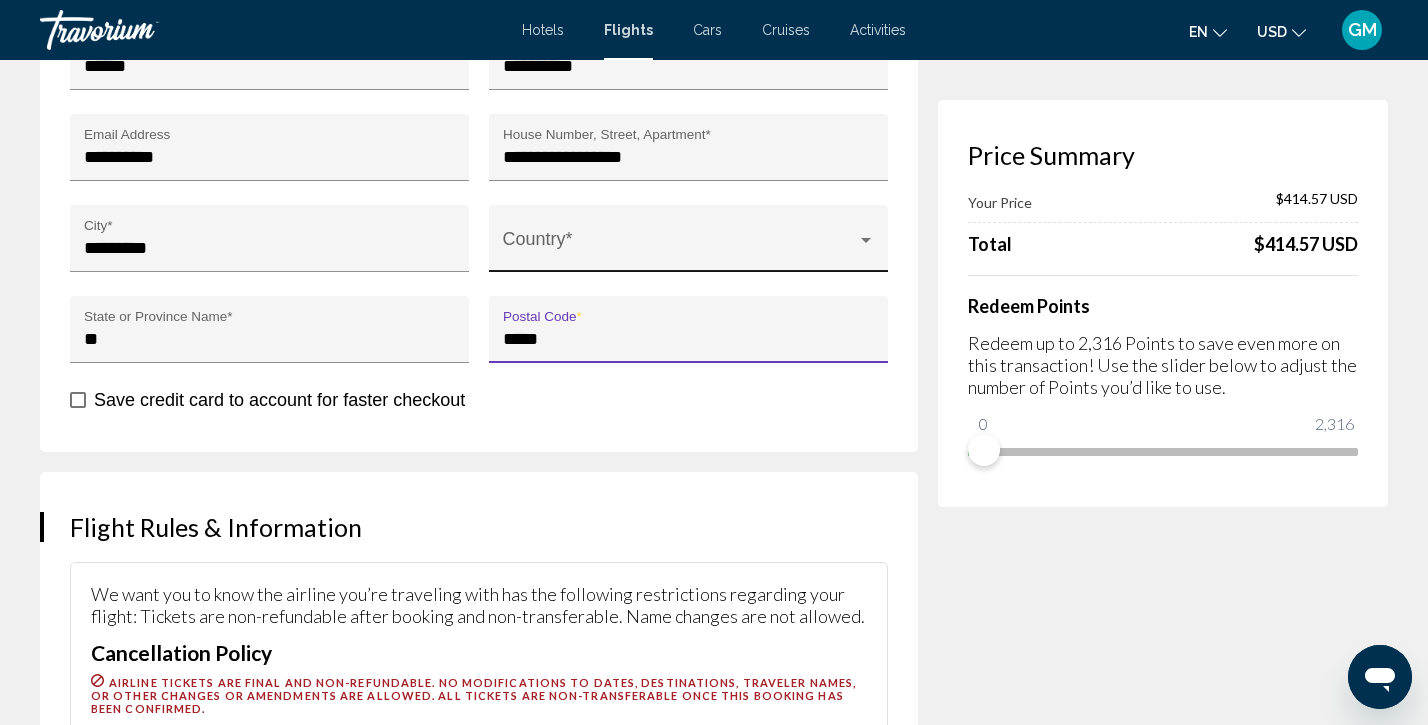 click on "Country  *" at bounding box center [689, 245] 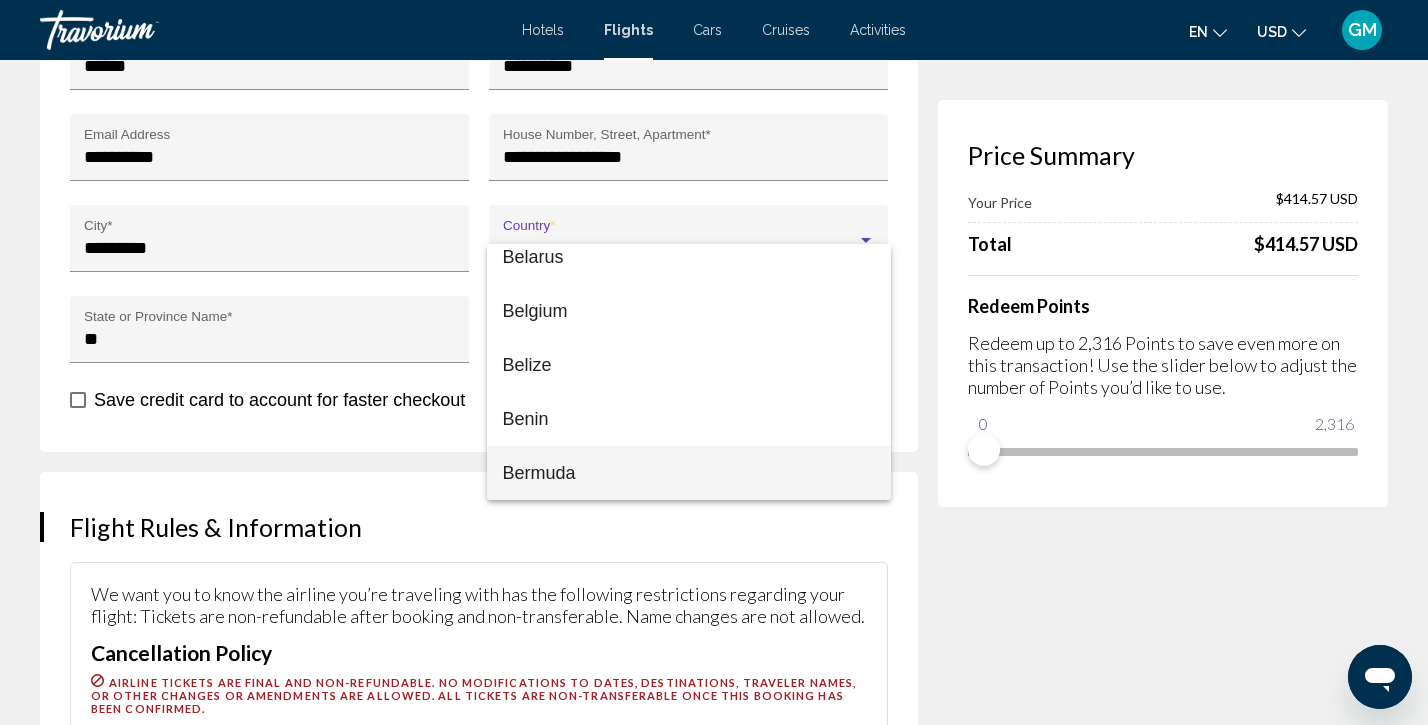 scroll, scrollTop: 1202, scrollLeft: 0, axis: vertical 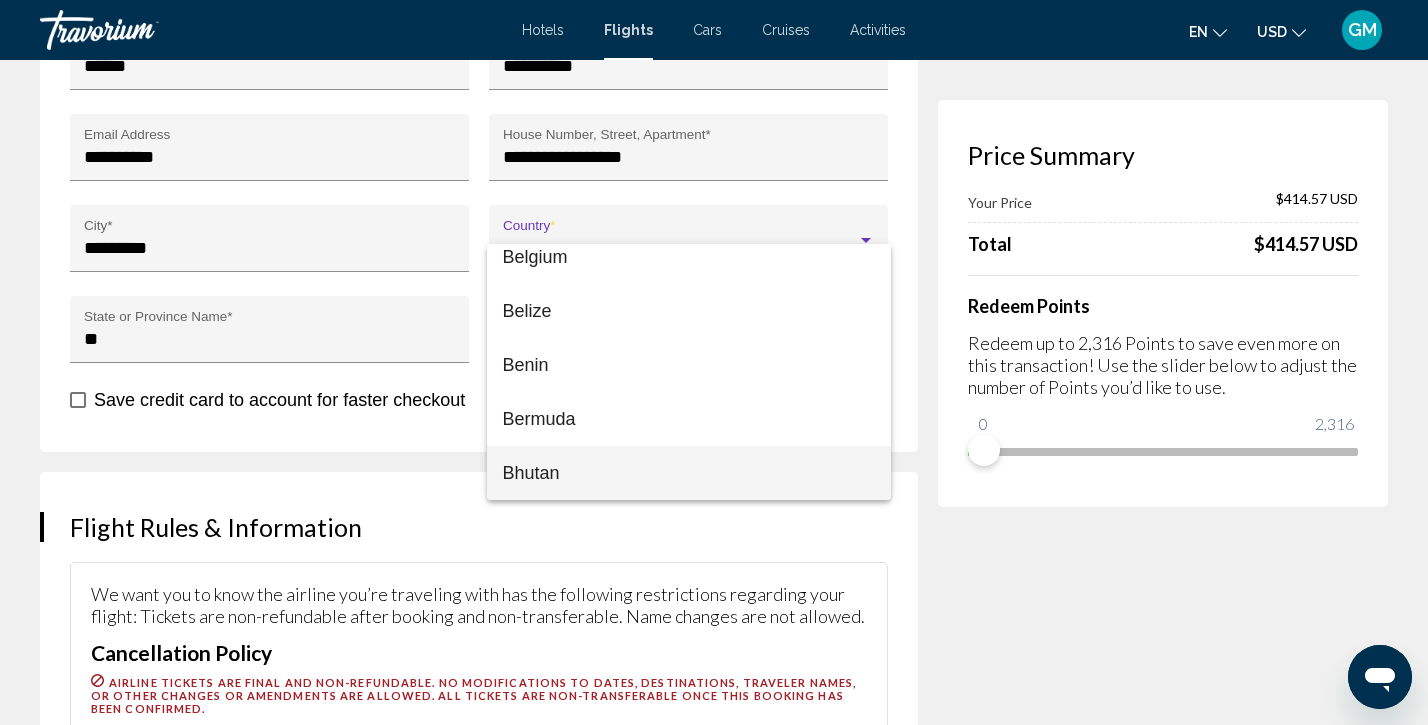 drag, startPoint x: 882, startPoint y: 280, endPoint x: 878, endPoint y: 294, distance: 14.56022 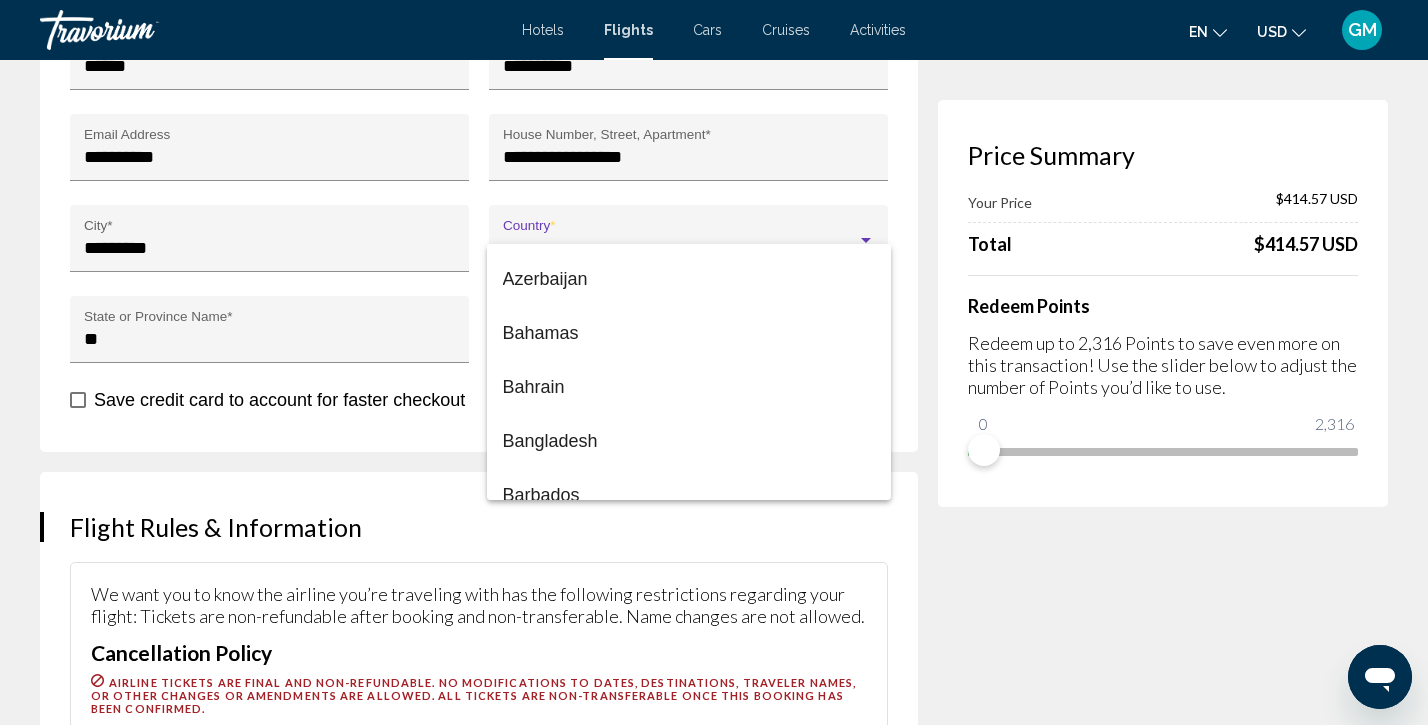 scroll, scrollTop: 921, scrollLeft: 0, axis: vertical 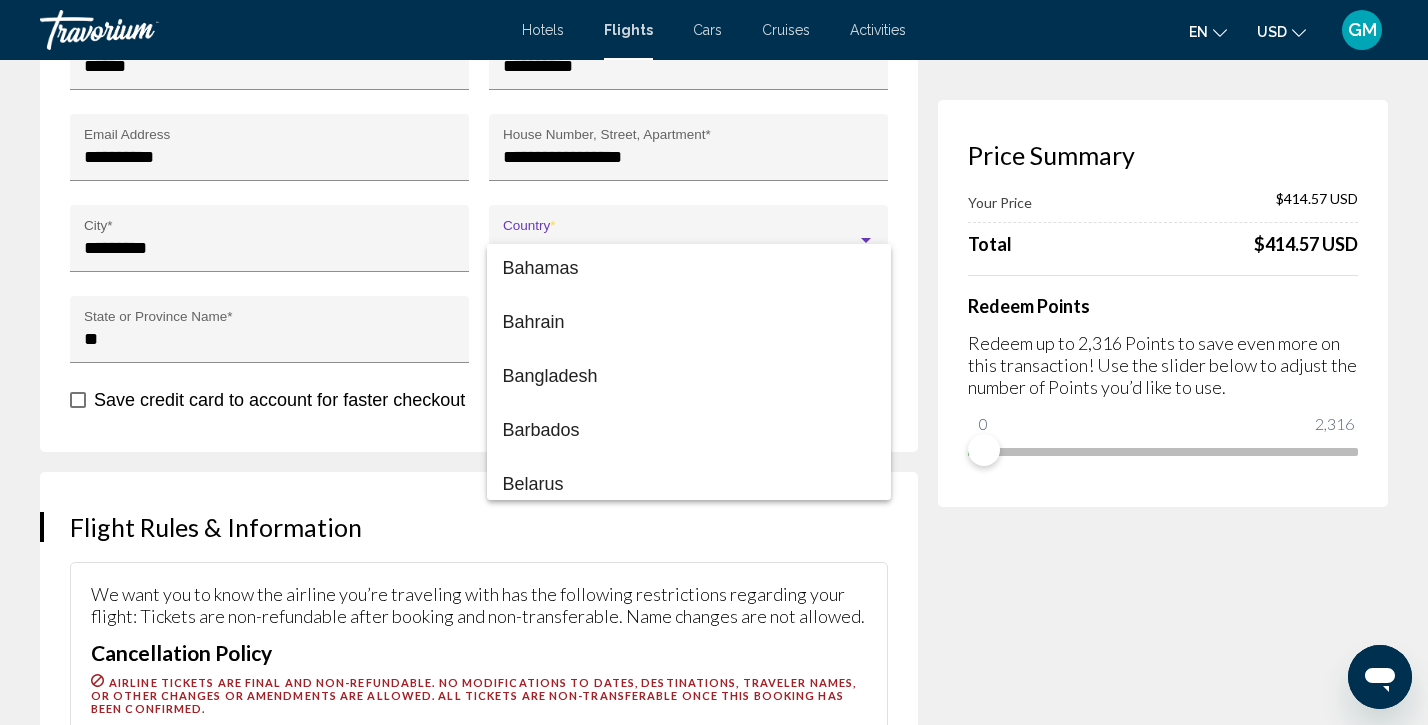 drag, startPoint x: 881, startPoint y: 303, endPoint x: 892, endPoint y: 452, distance: 149.40549 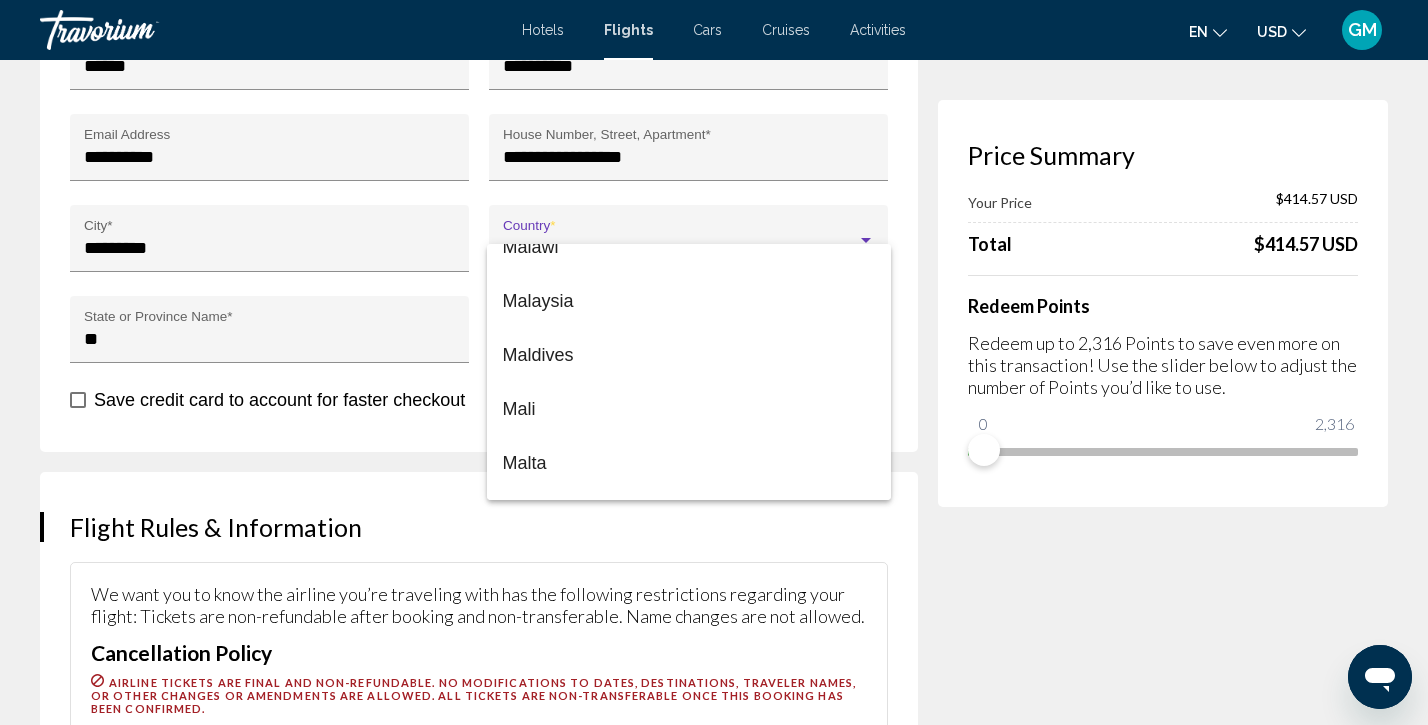 scroll, scrollTop: 7611, scrollLeft: 0, axis: vertical 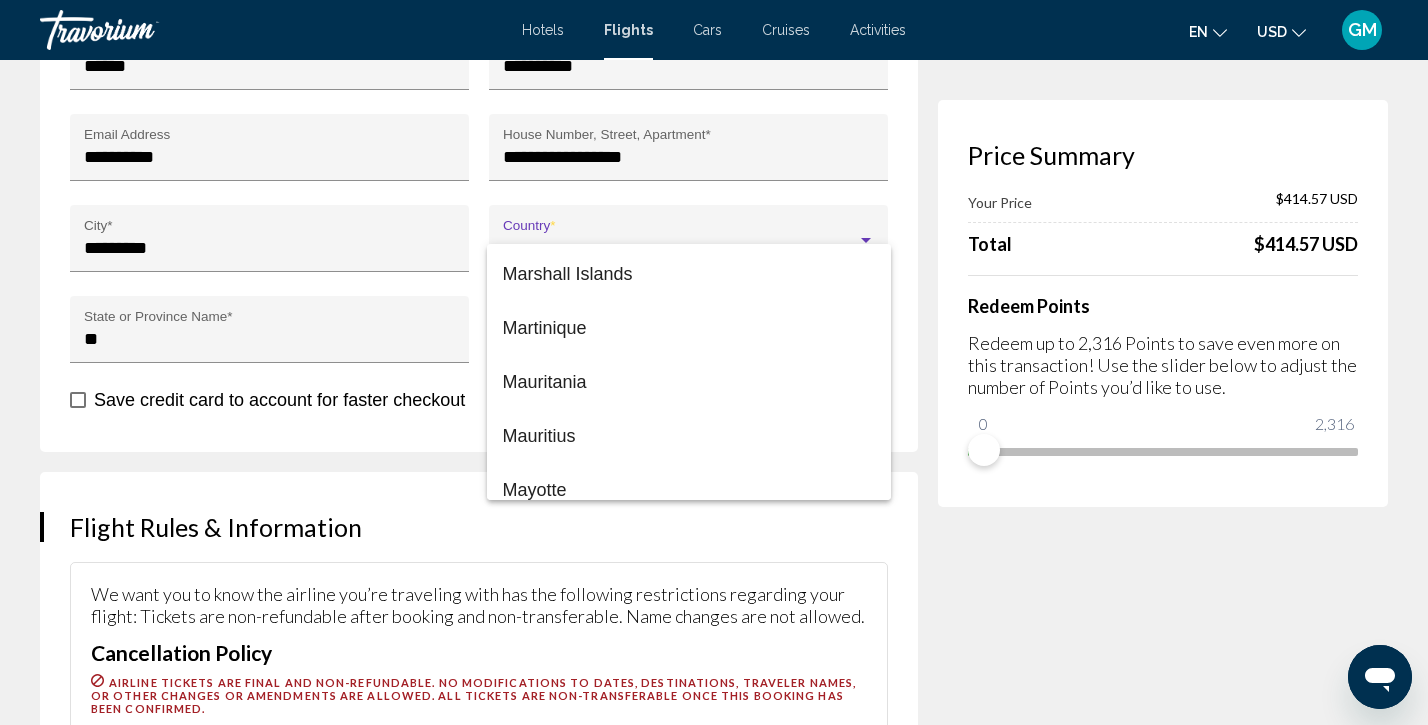drag, startPoint x: 888, startPoint y: 397, endPoint x: 883, endPoint y: 467, distance: 70.178345 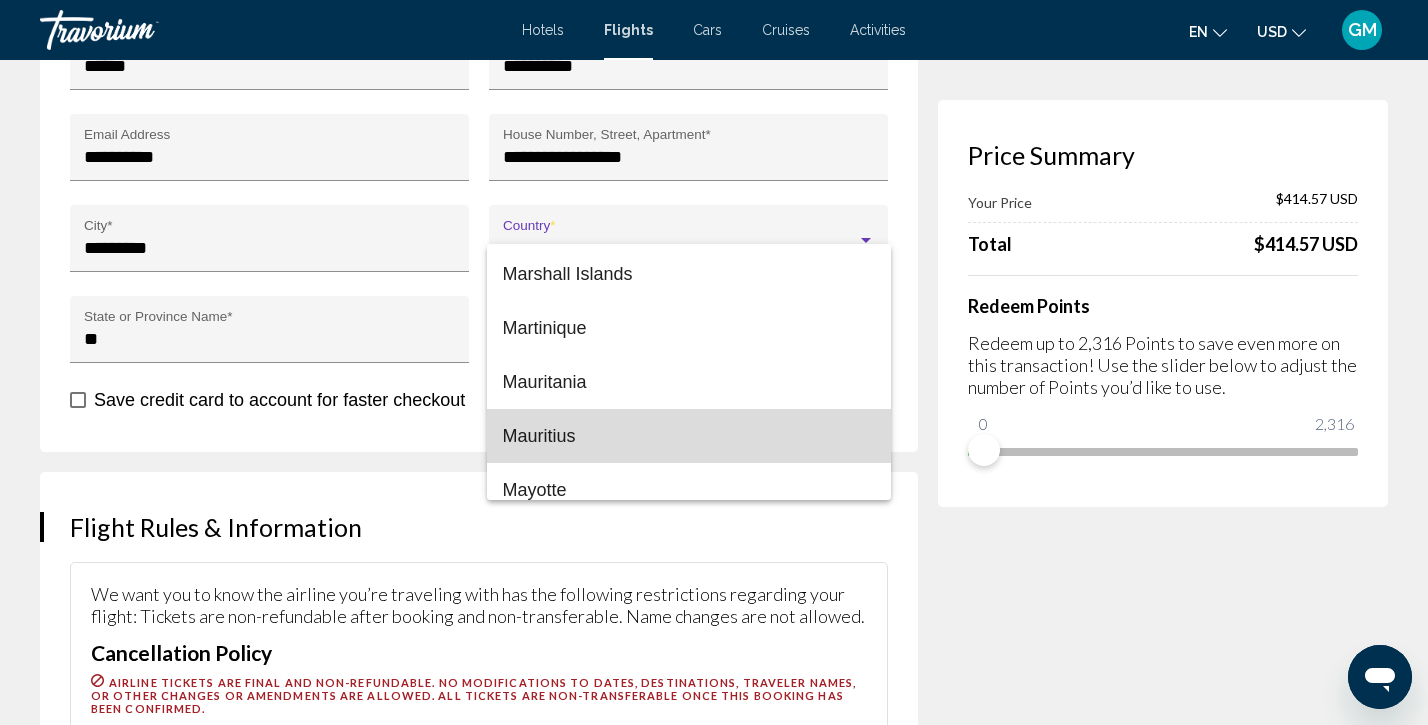 click on "Mauritius" at bounding box center (689, 436) 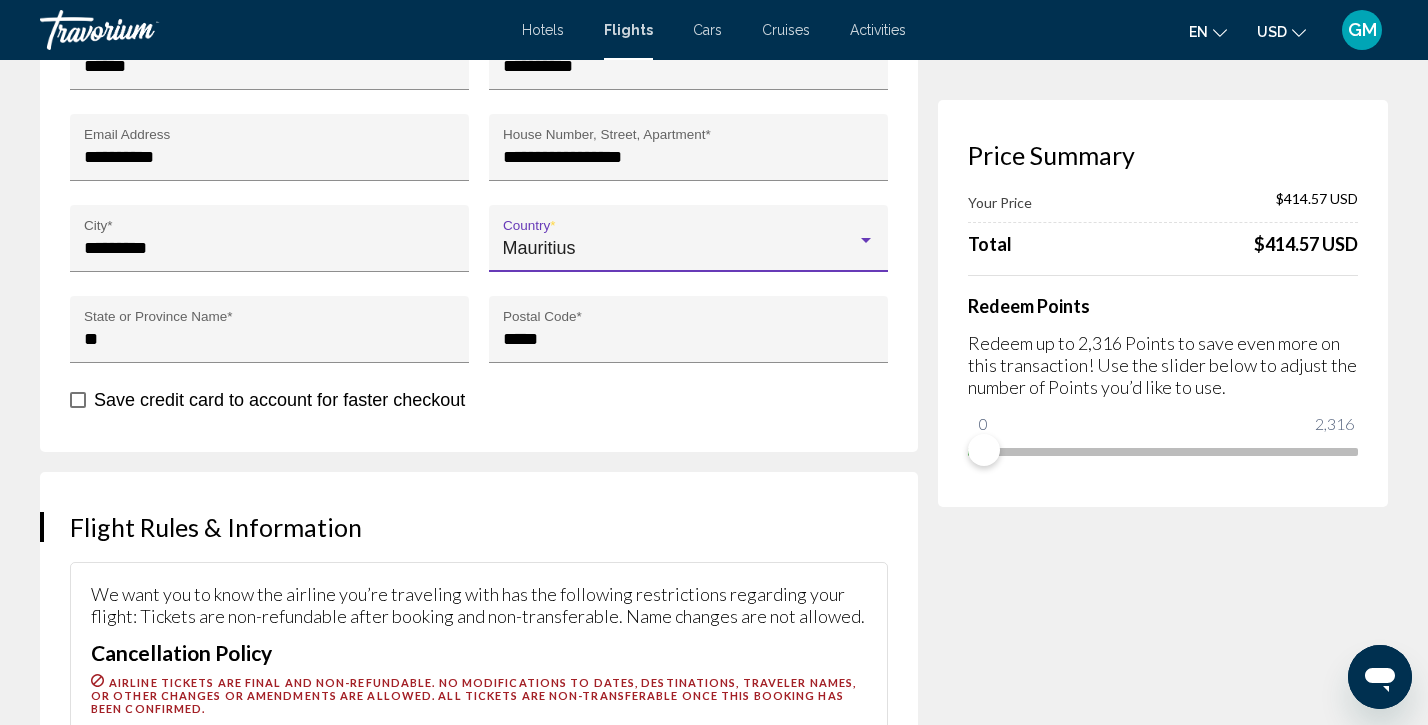 click on "Mauritius" at bounding box center [680, 248] 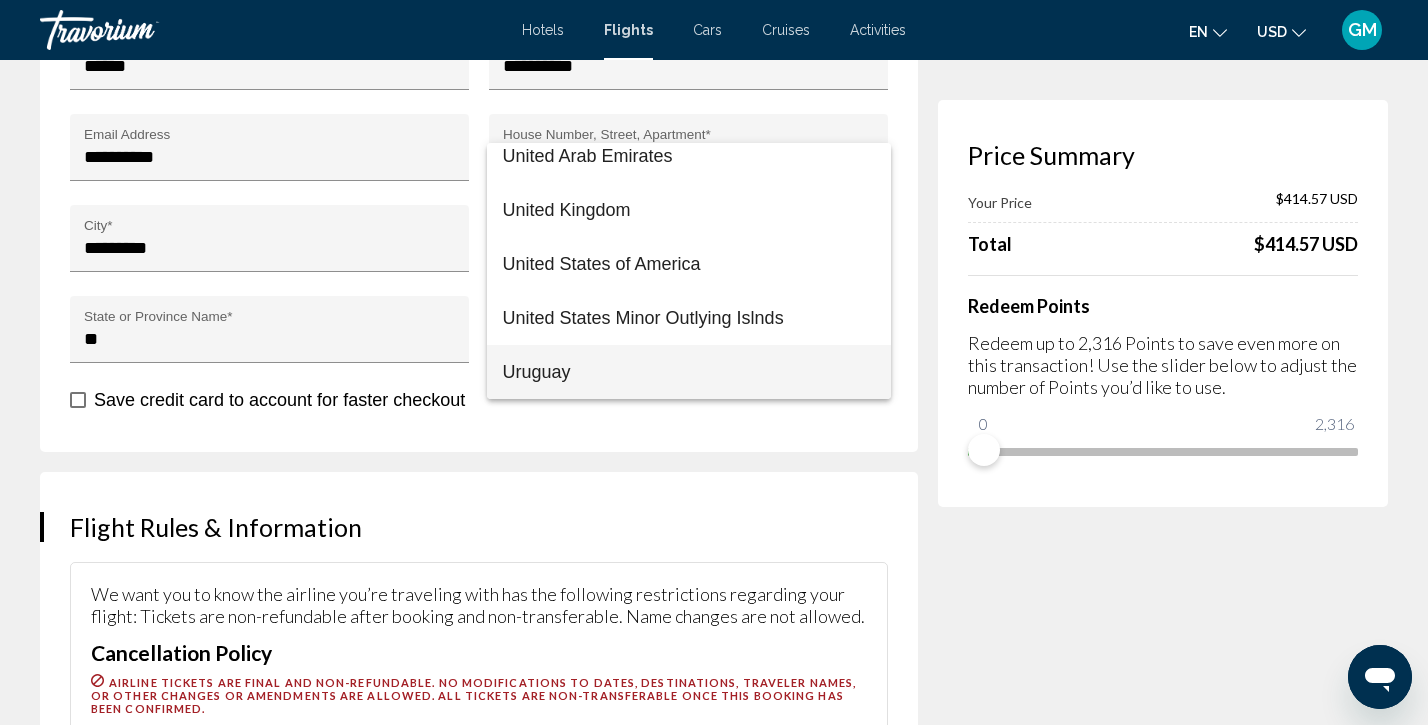 scroll, scrollTop: 13028, scrollLeft: 0, axis: vertical 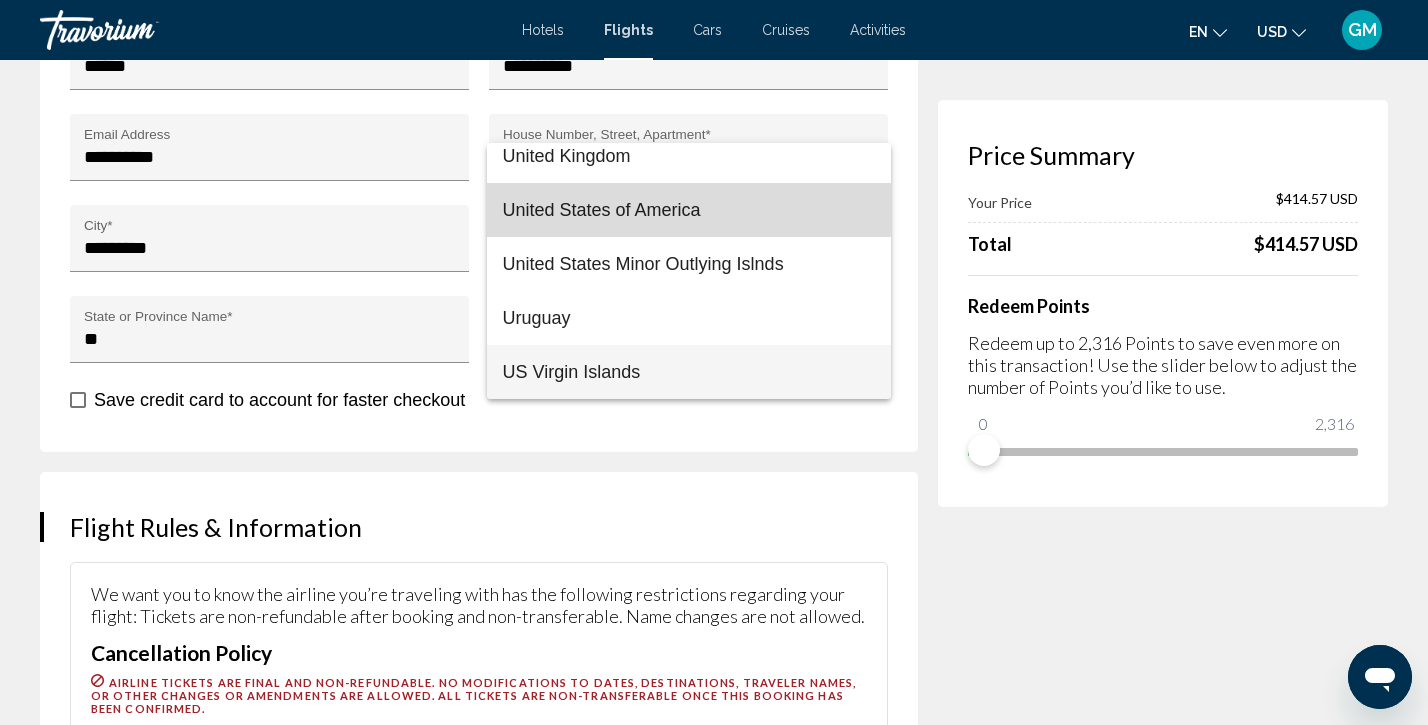click on "United States of America" at bounding box center [689, 210] 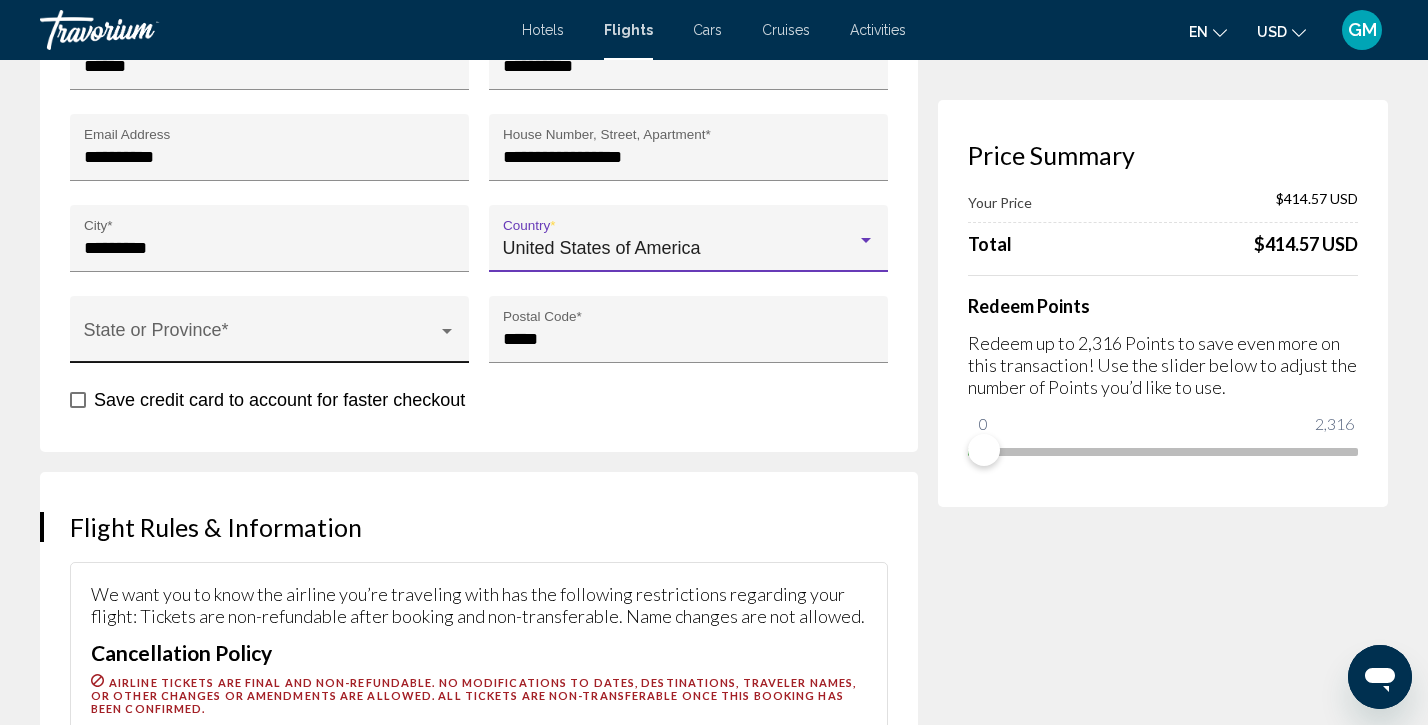 click at bounding box center [261, 339] 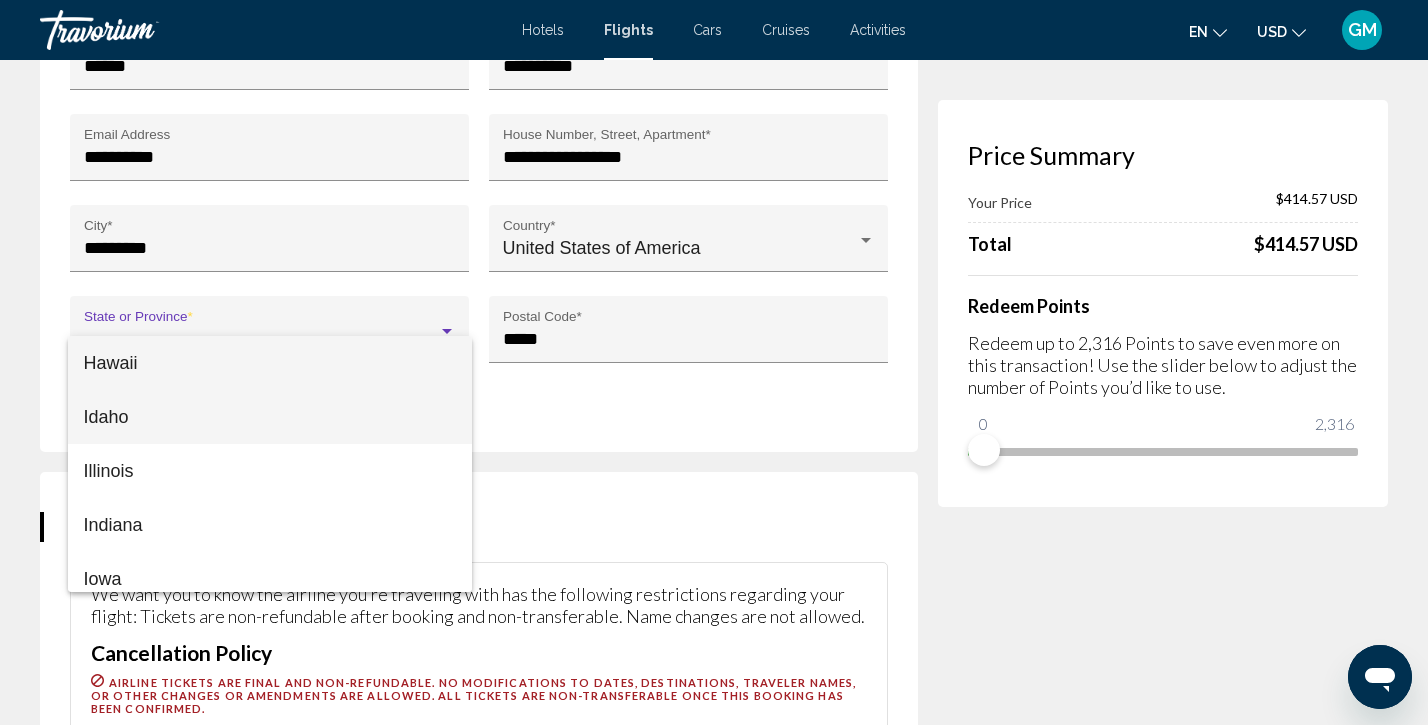 scroll, scrollTop: 1688, scrollLeft: 0, axis: vertical 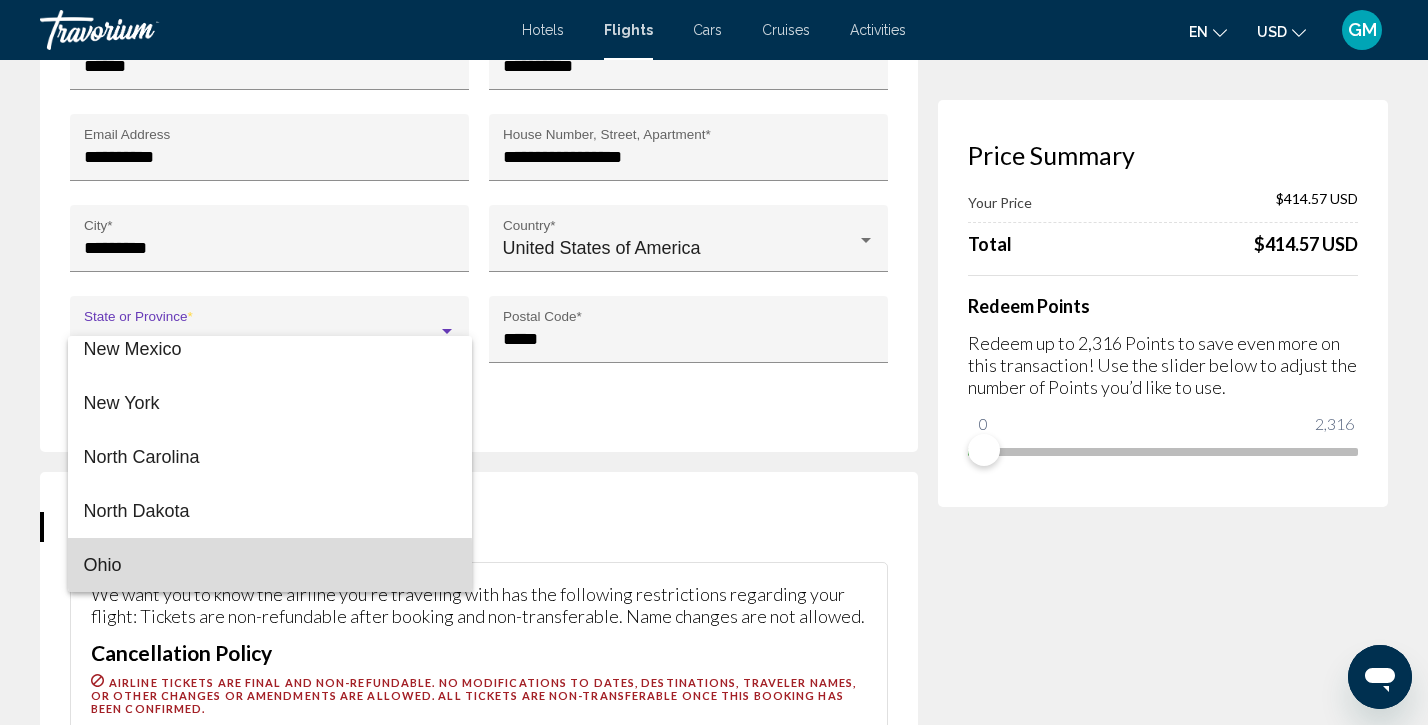 click on "Ohio" at bounding box center (270, 565) 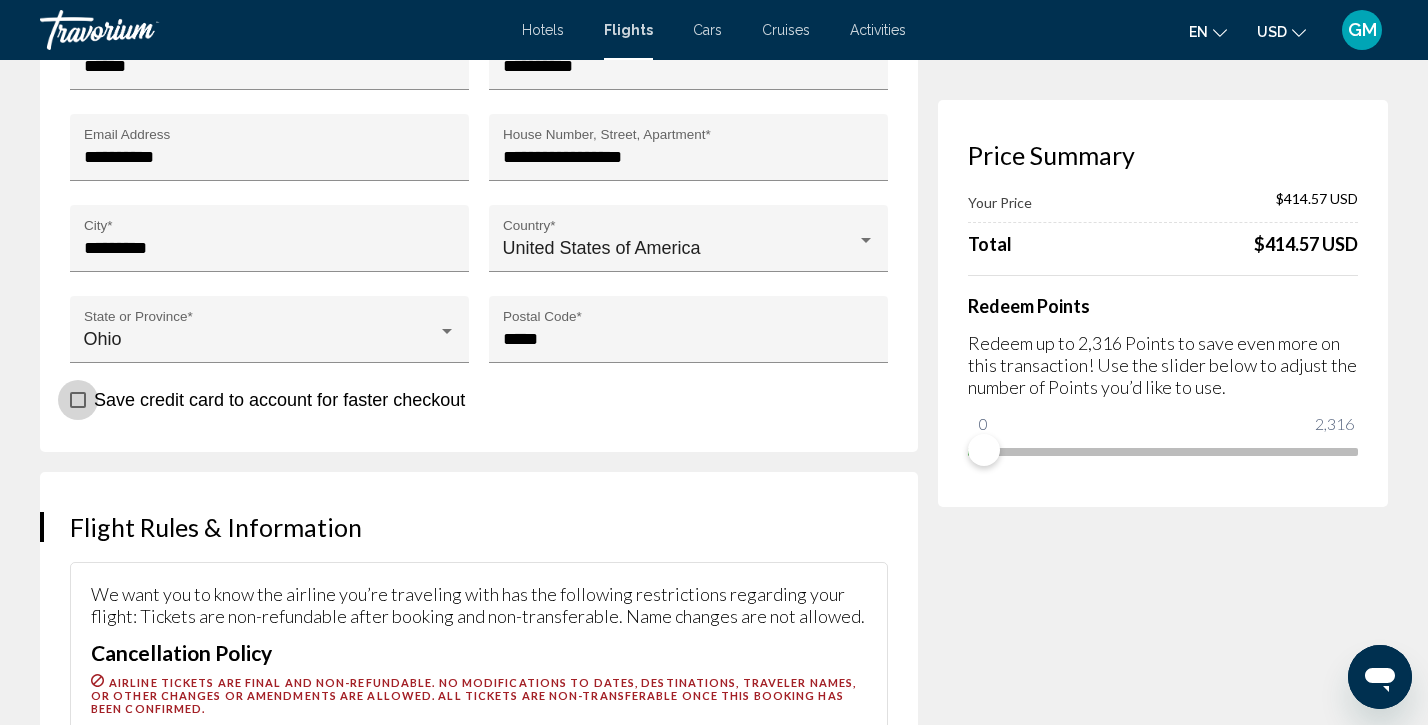click at bounding box center (78, 400) 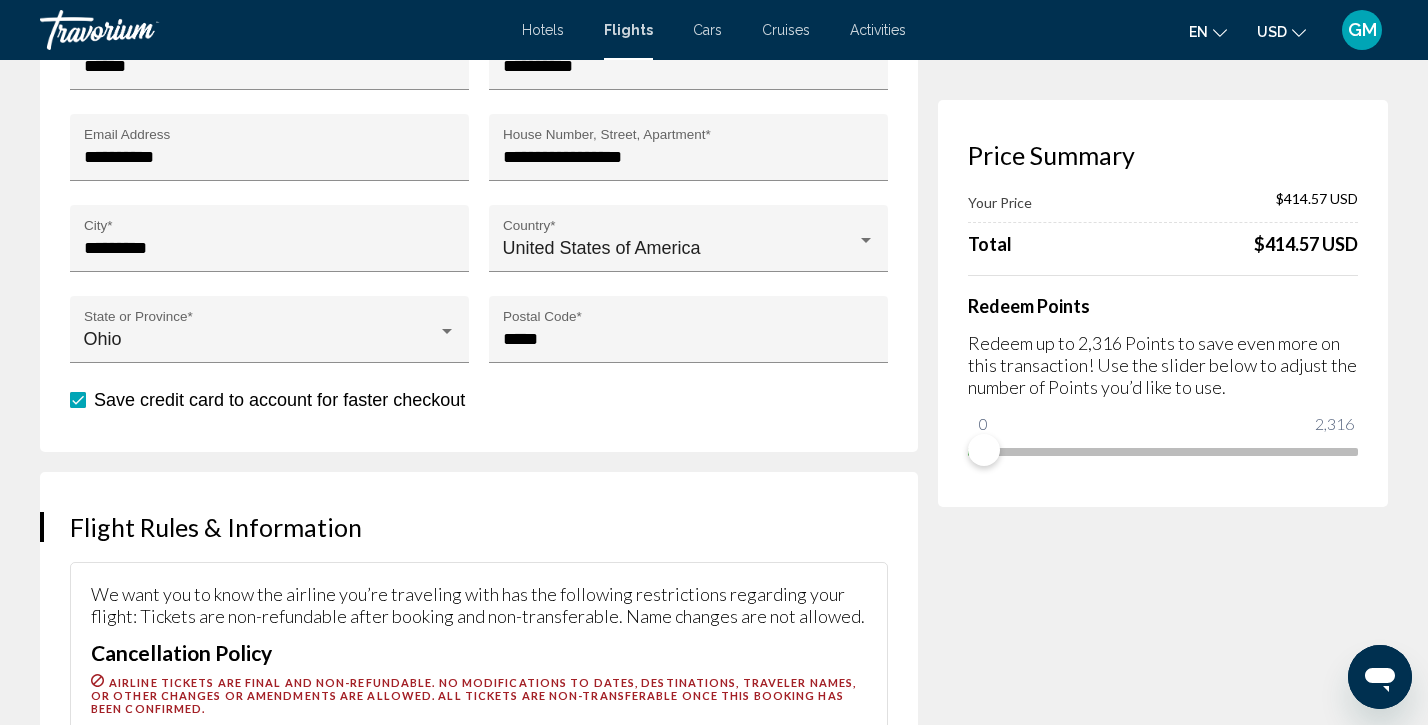 click on "Flight Rules & Information" at bounding box center (479, 527) 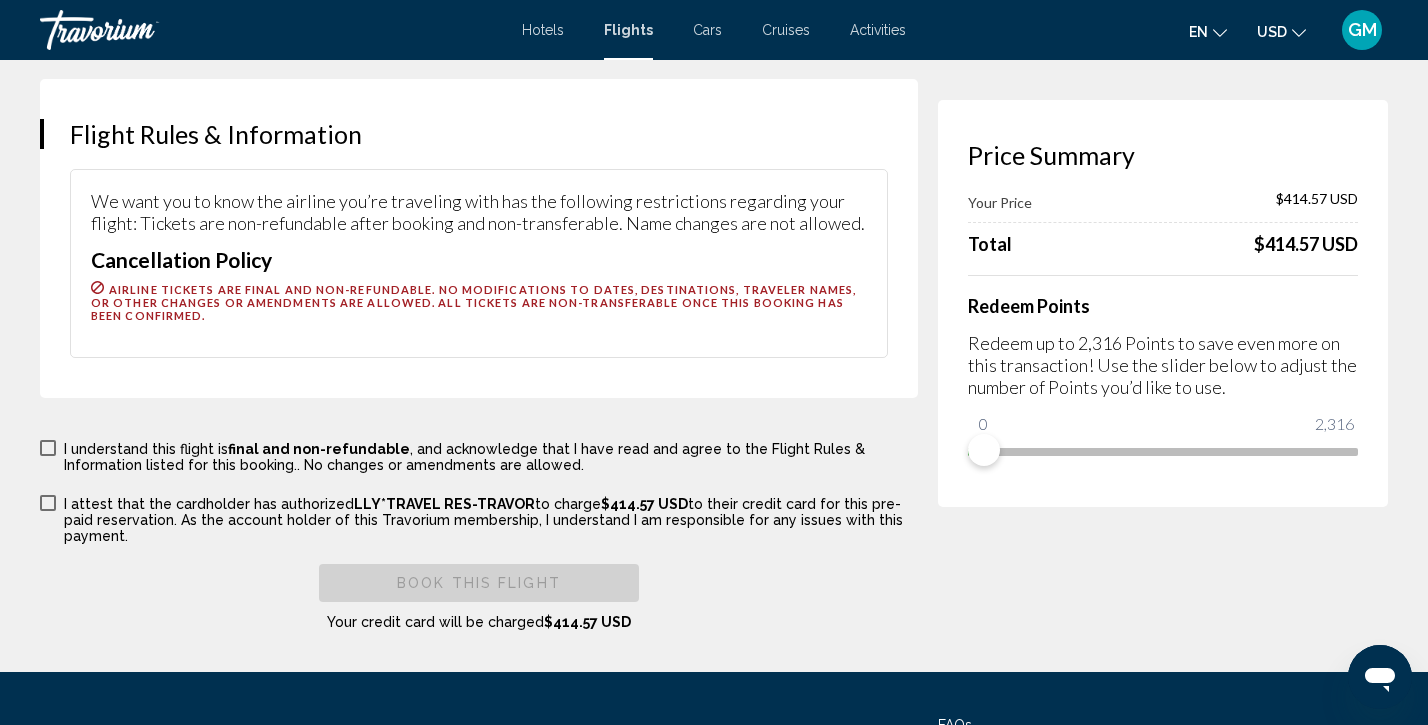 scroll, scrollTop: 4046, scrollLeft: 0, axis: vertical 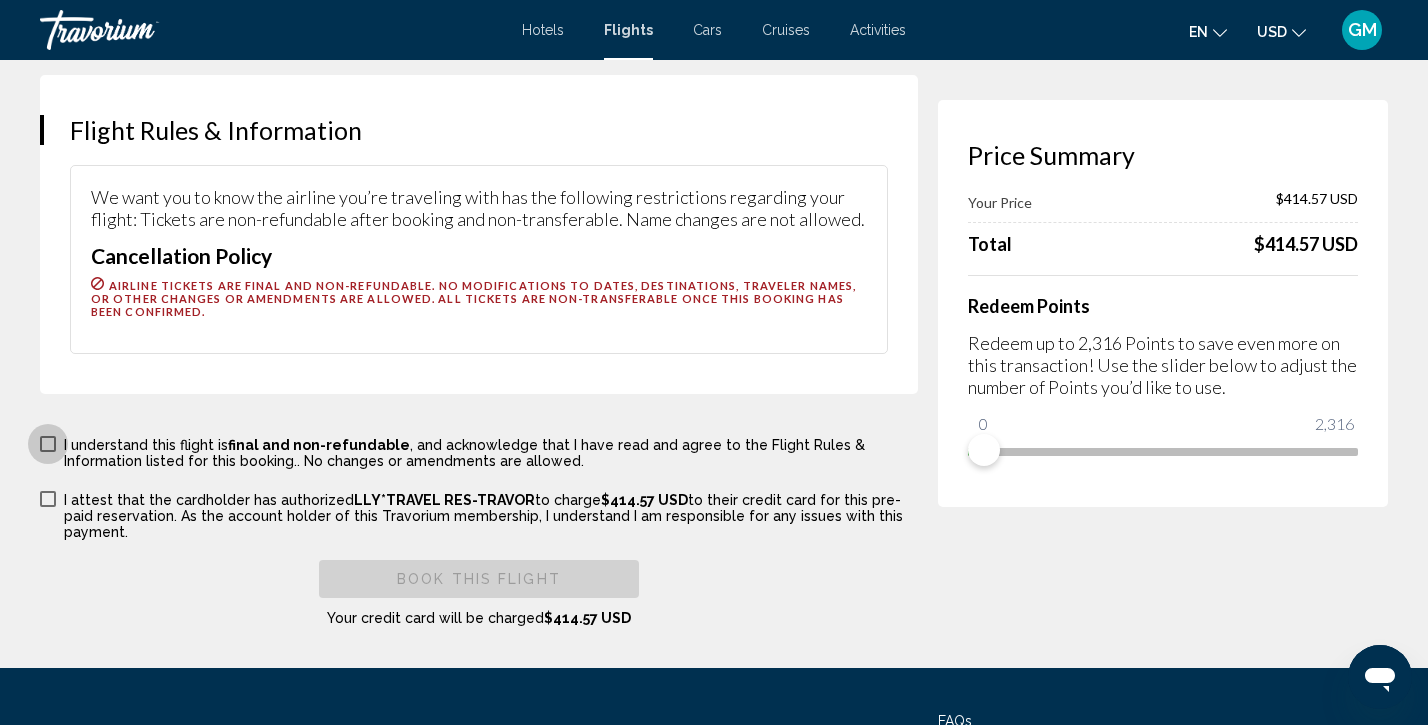 click at bounding box center (48, 444) 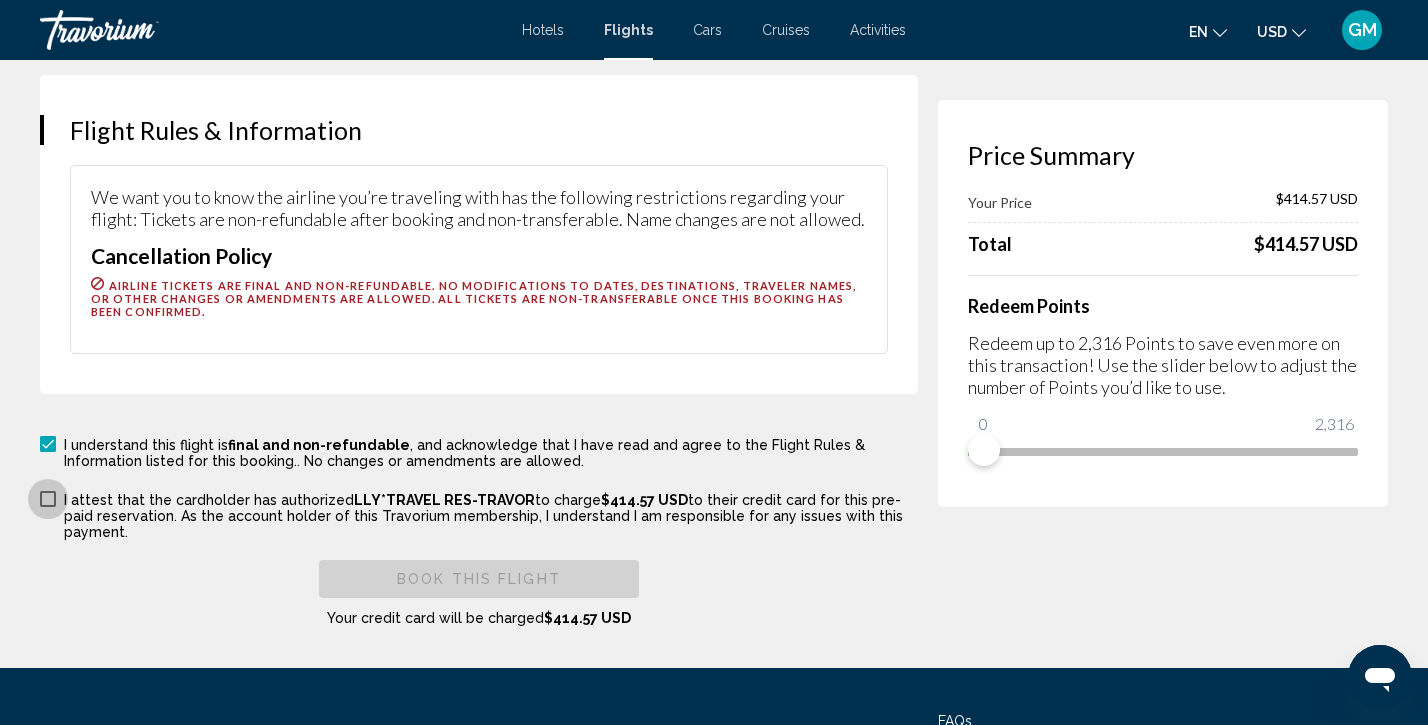 click at bounding box center (48, 499) 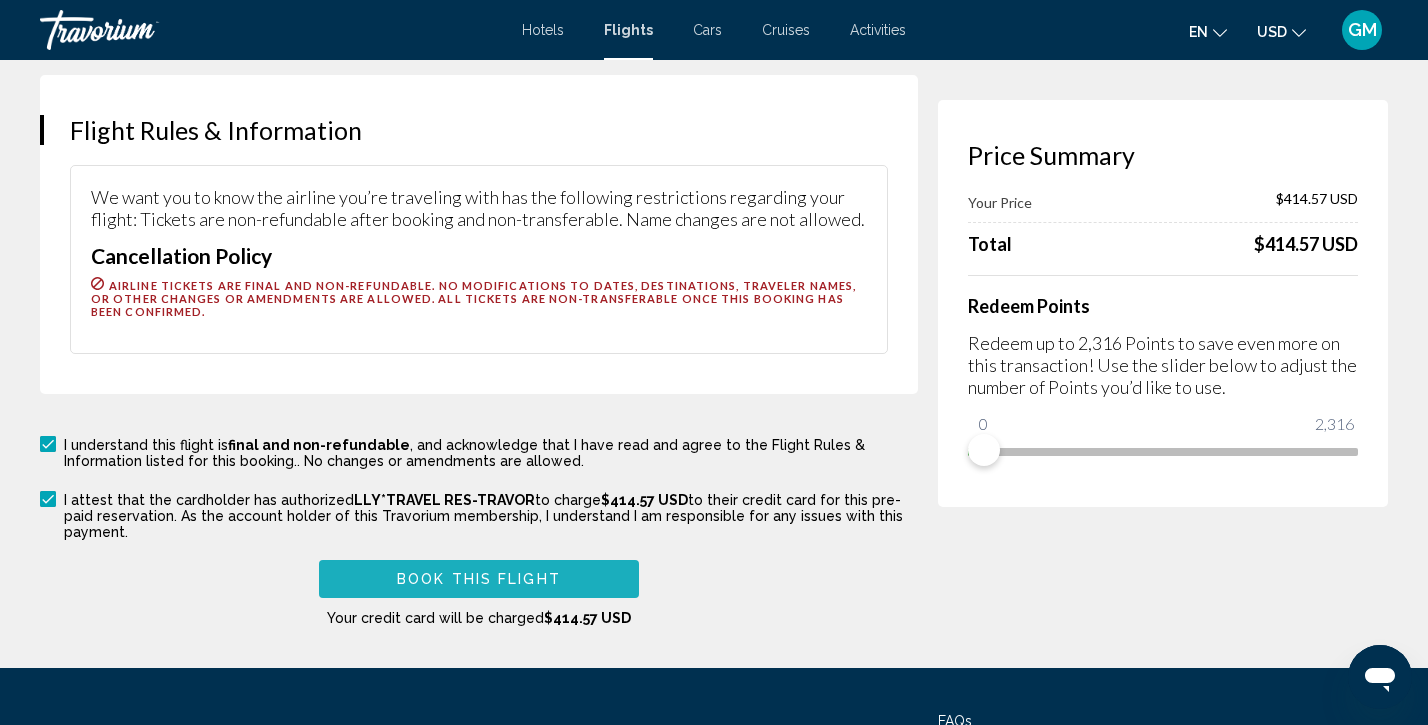 click on "Book this flight" at bounding box center (479, 580) 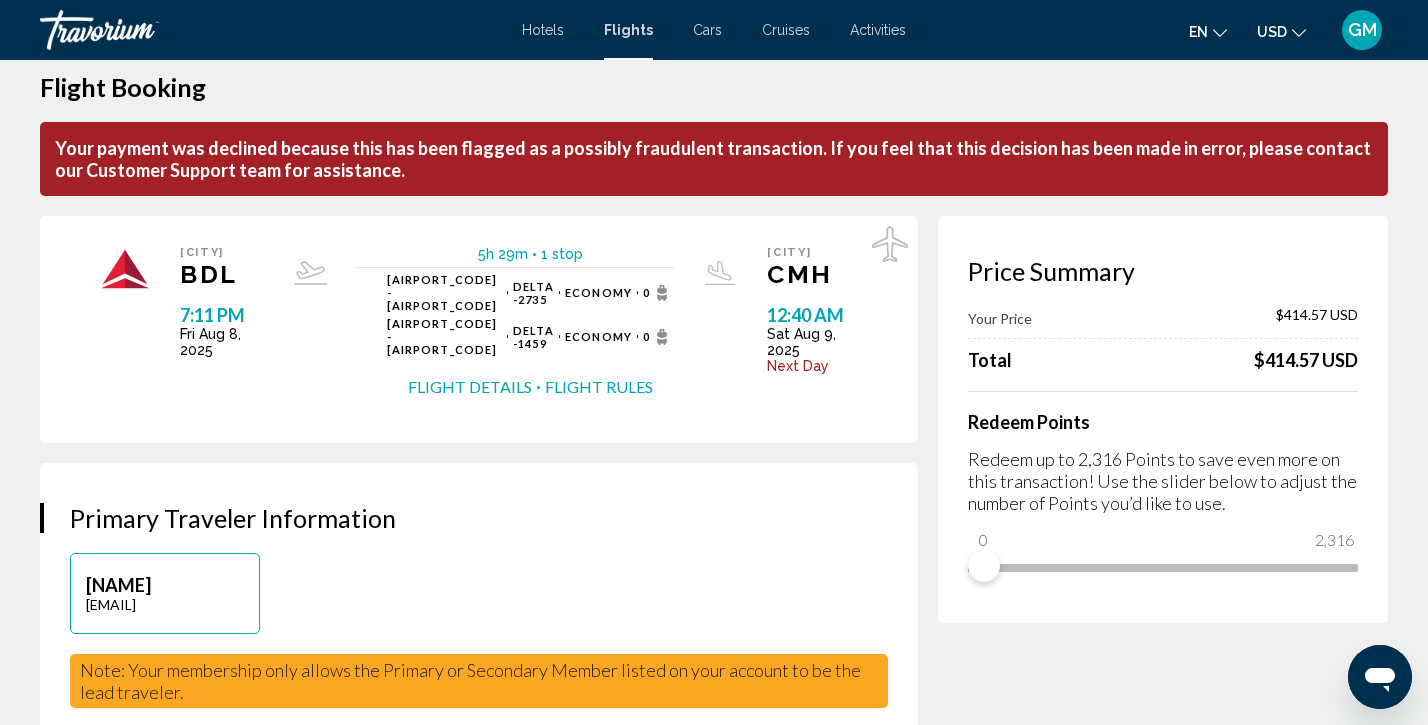 scroll, scrollTop: 0, scrollLeft: 0, axis: both 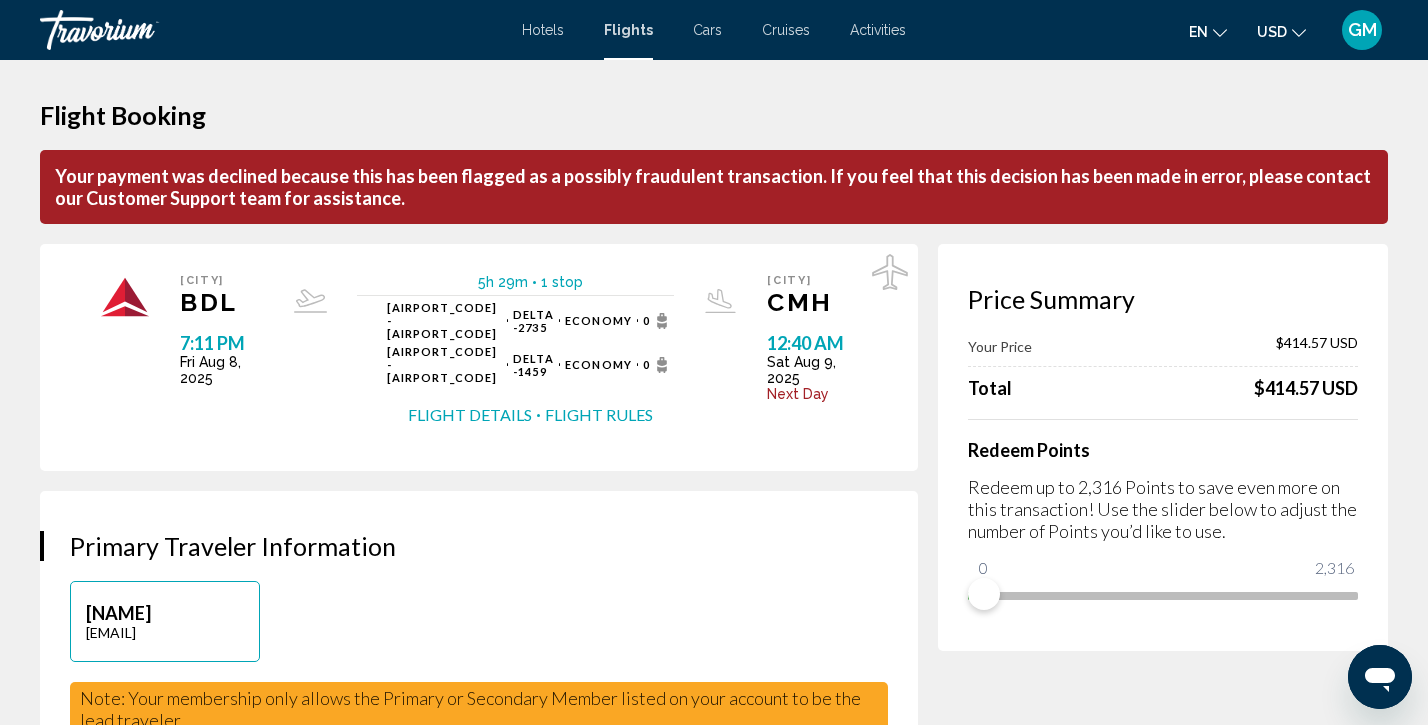 click on "Hartford BDL 7:11 PM Fri Aug 8, 2025
5h 29m 1 stop
1 stop BDL - ATL Delta -  2735 Economy  0
ATL - CMH Delta -  1459 Economy  0
Flight Details Flight Rules
Columbus CMH 12:40 AM Sat Aug 9, 2025 Next Day Flight Details Flight Rules" at bounding box center [479, 357] 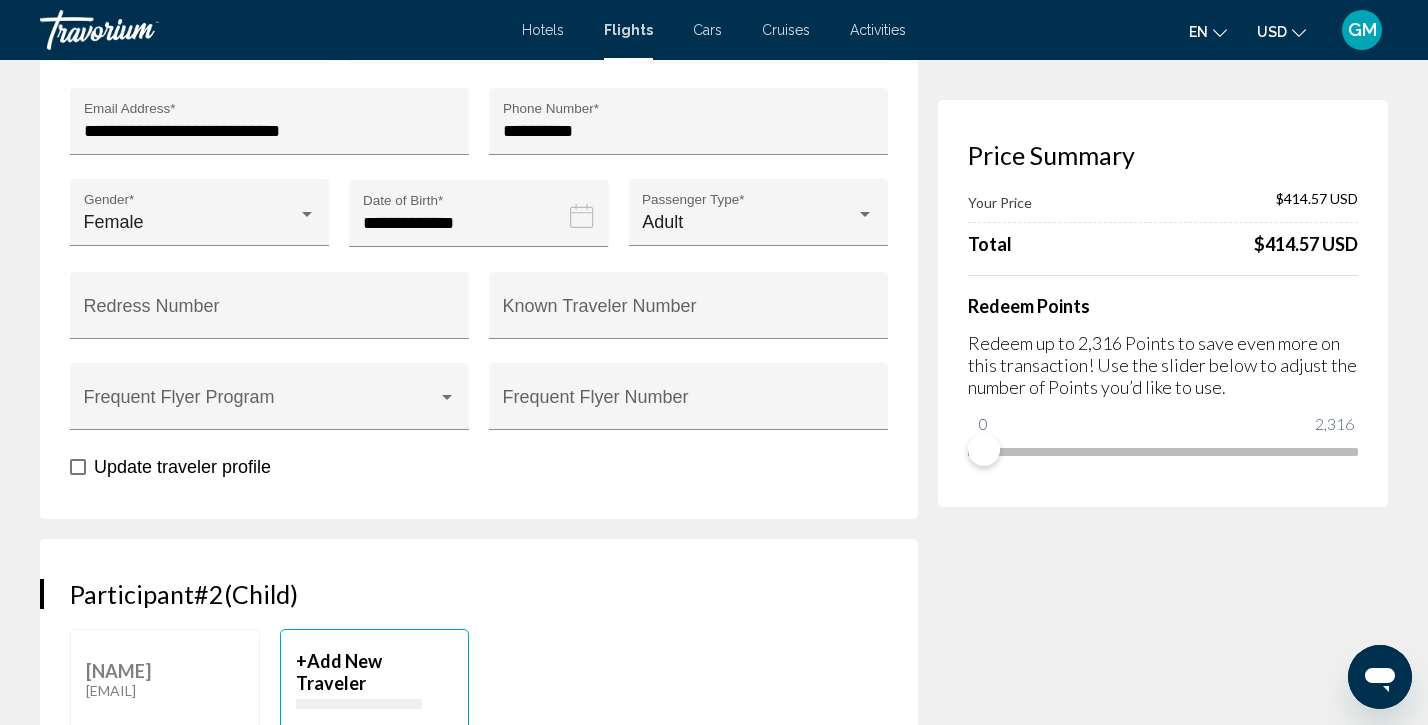 scroll, scrollTop: 820, scrollLeft: 0, axis: vertical 